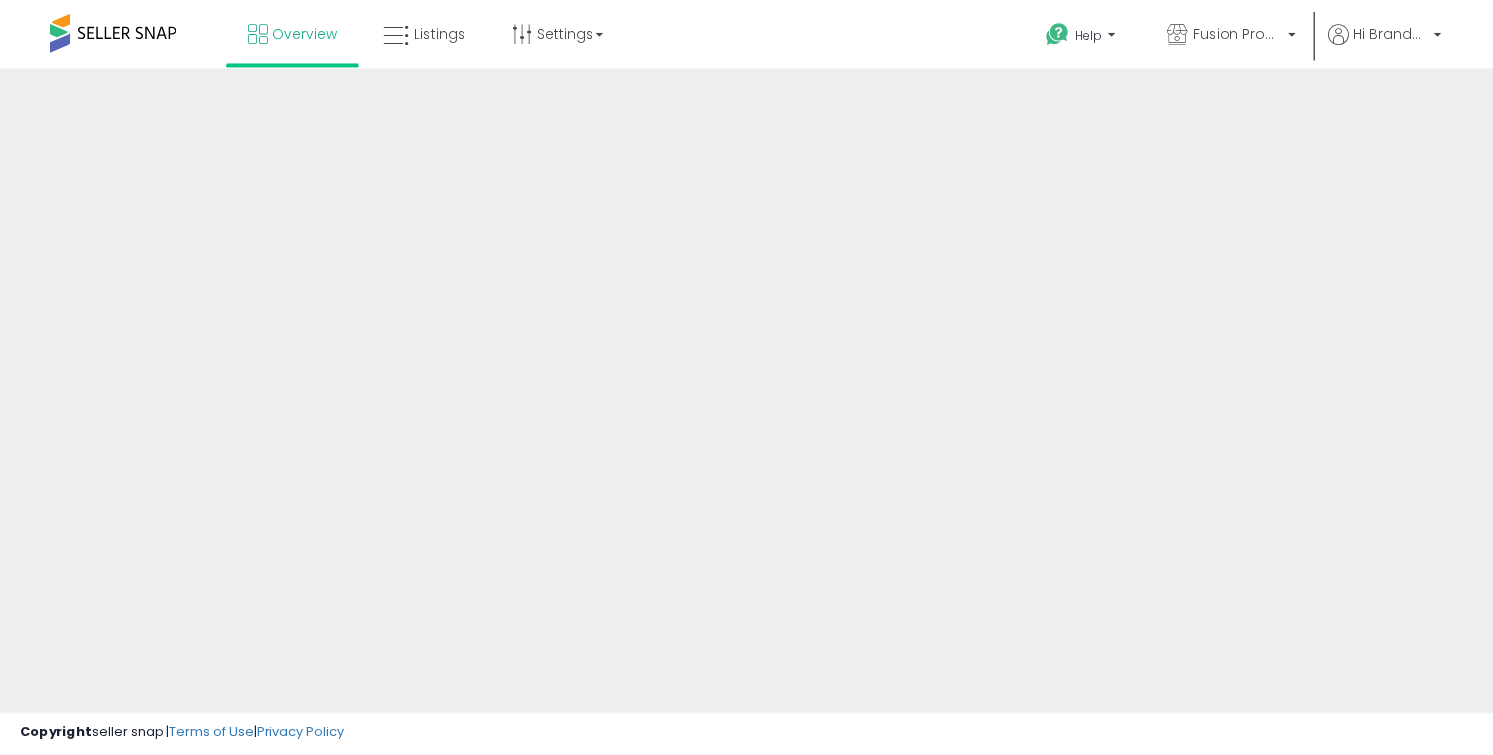 scroll, scrollTop: 0, scrollLeft: 0, axis: both 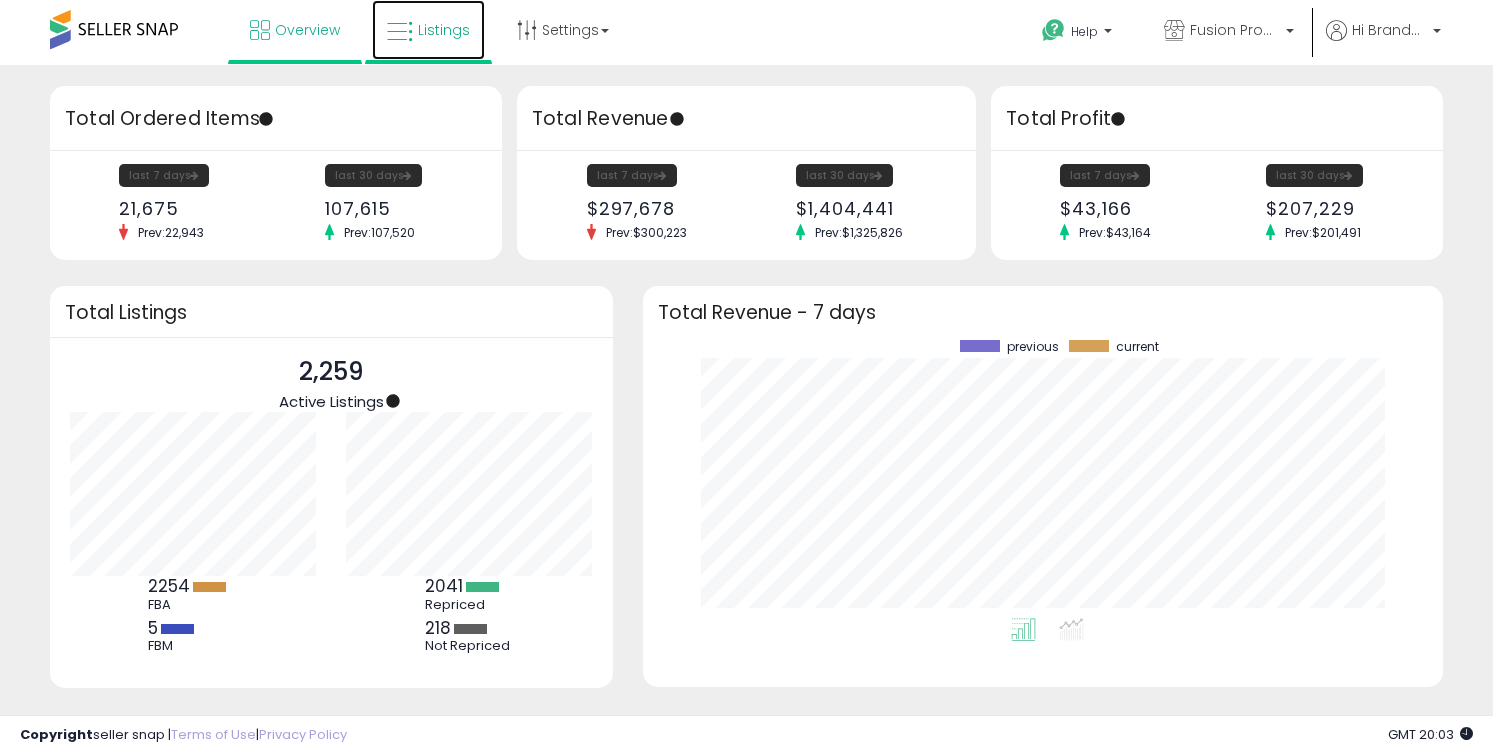 click on "Listings" at bounding box center (428, 30) 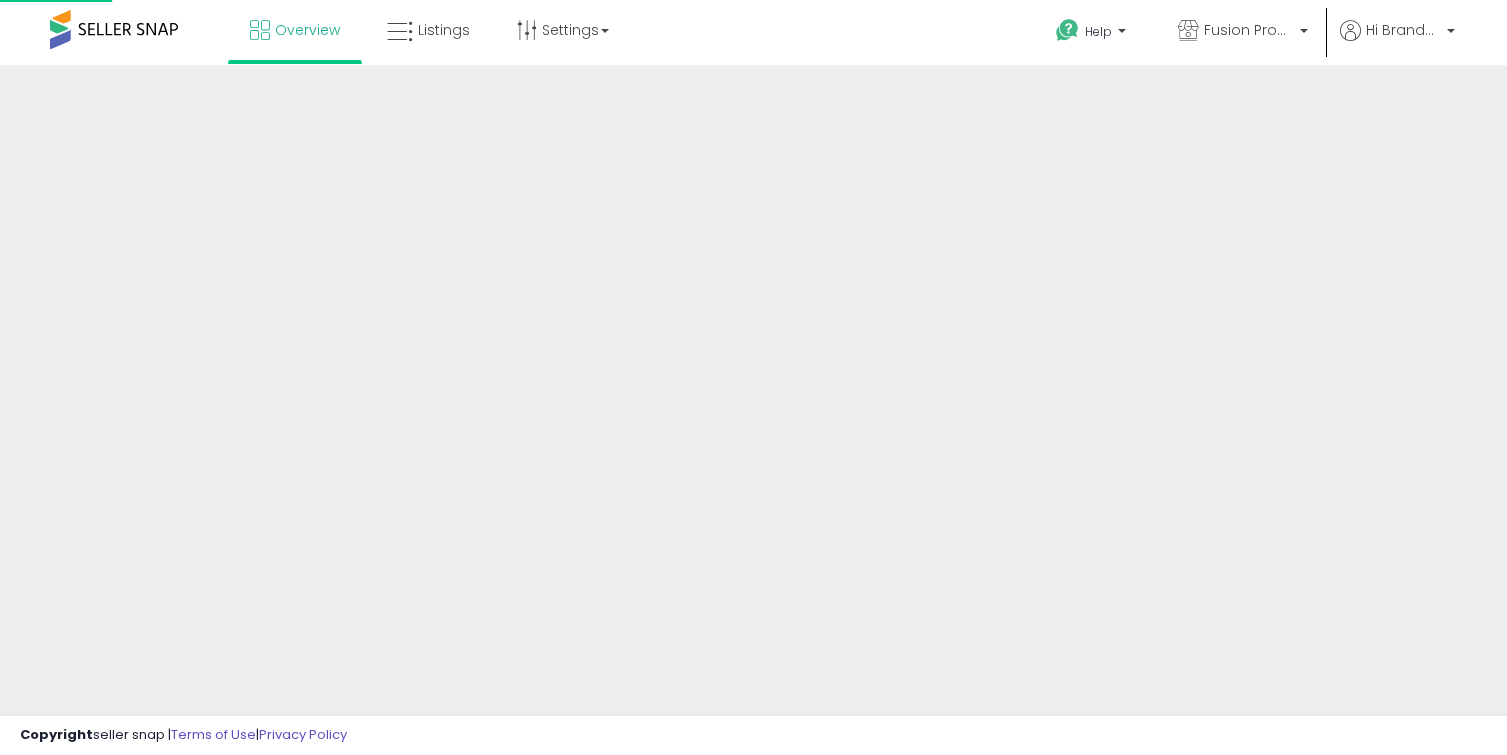 scroll, scrollTop: 0, scrollLeft: 0, axis: both 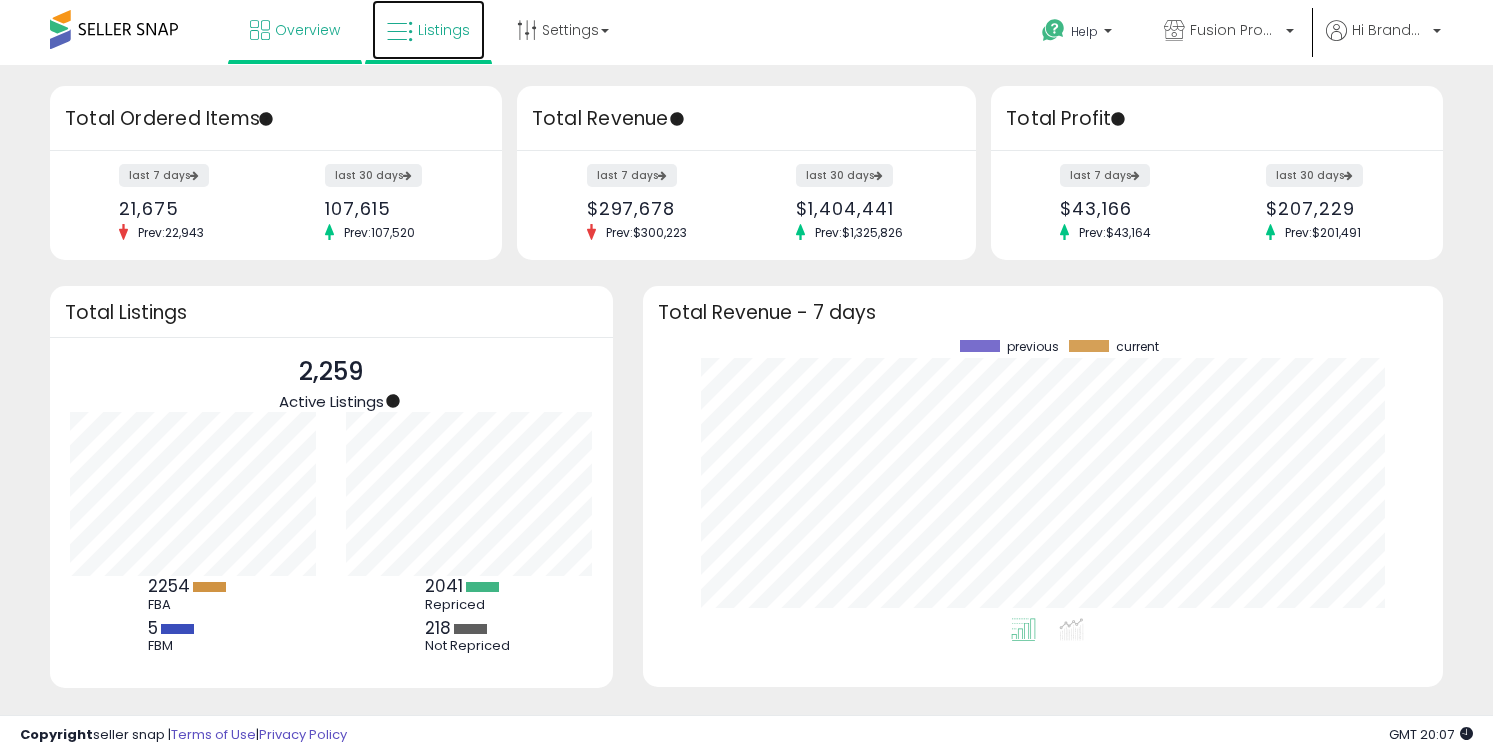 click on "Listings" at bounding box center (444, 30) 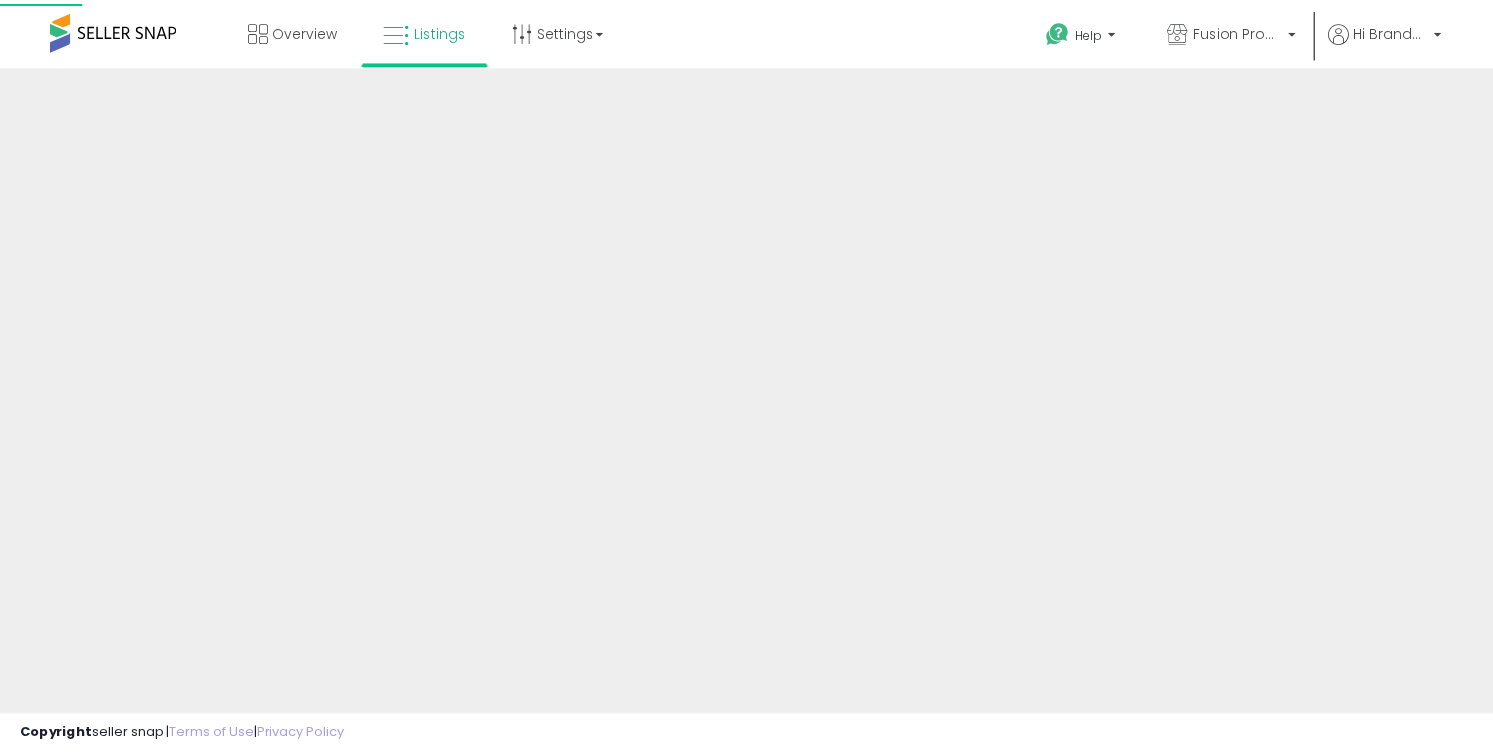 scroll, scrollTop: 0, scrollLeft: 0, axis: both 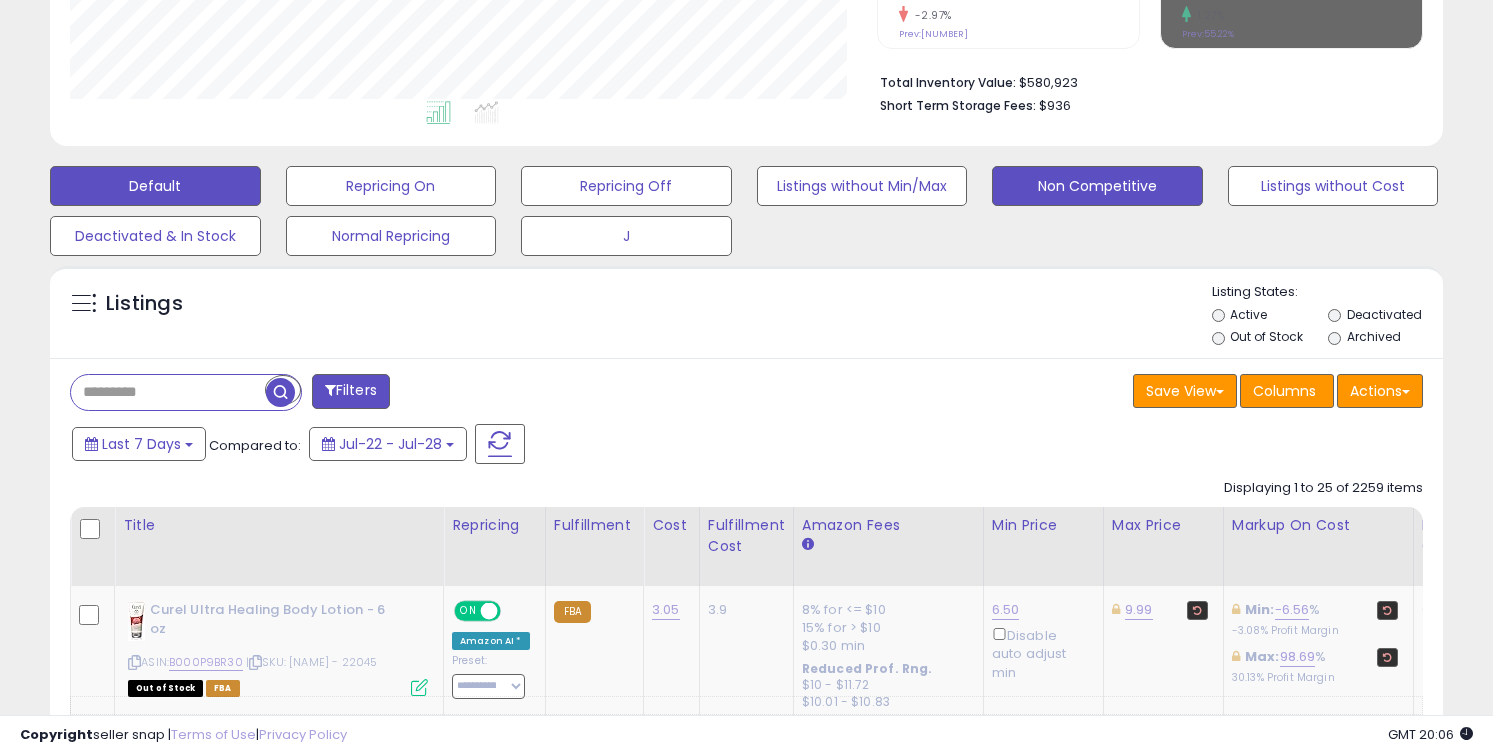 click on "Non Competitive" at bounding box center (391, 186) 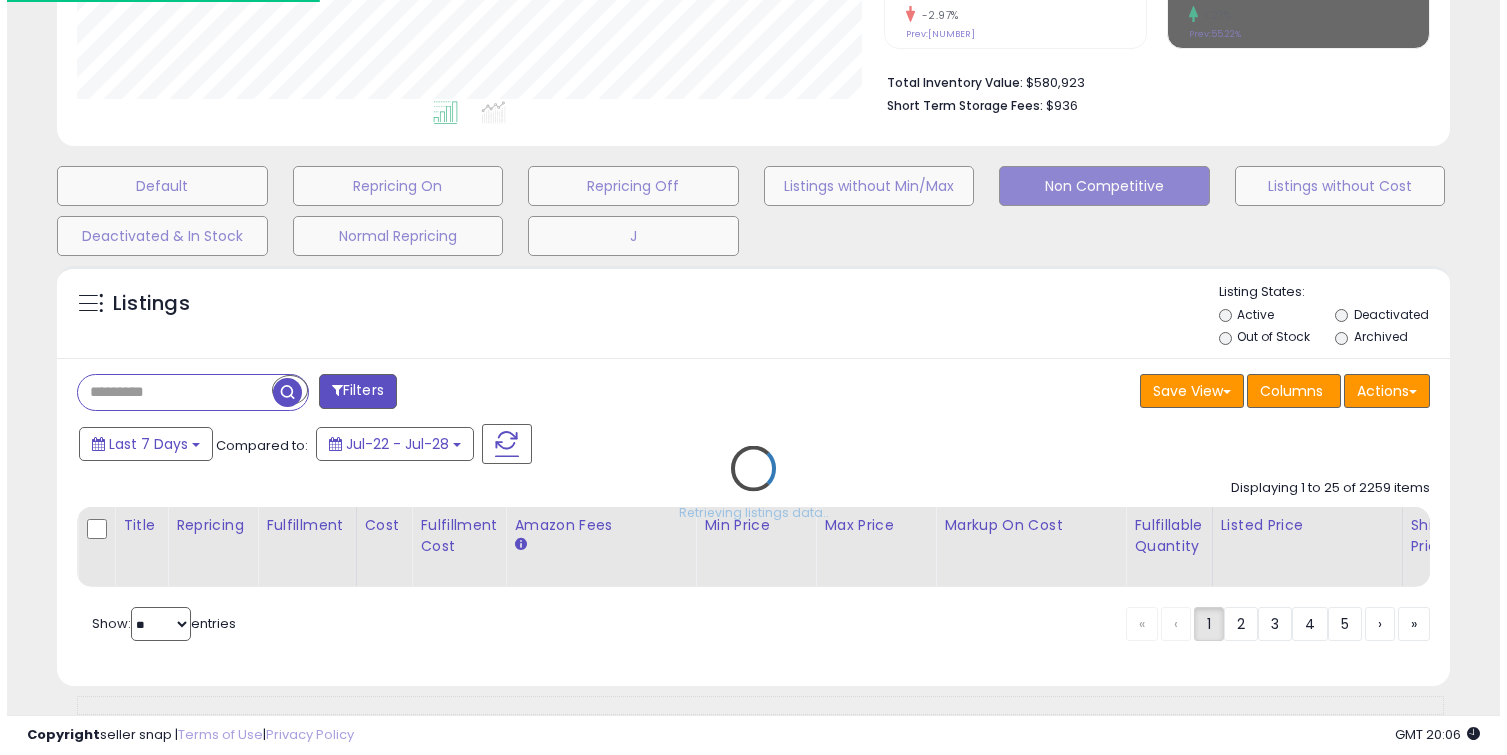 scroll, scrollTop: 999590, scrollLeft: 999185, axis: both 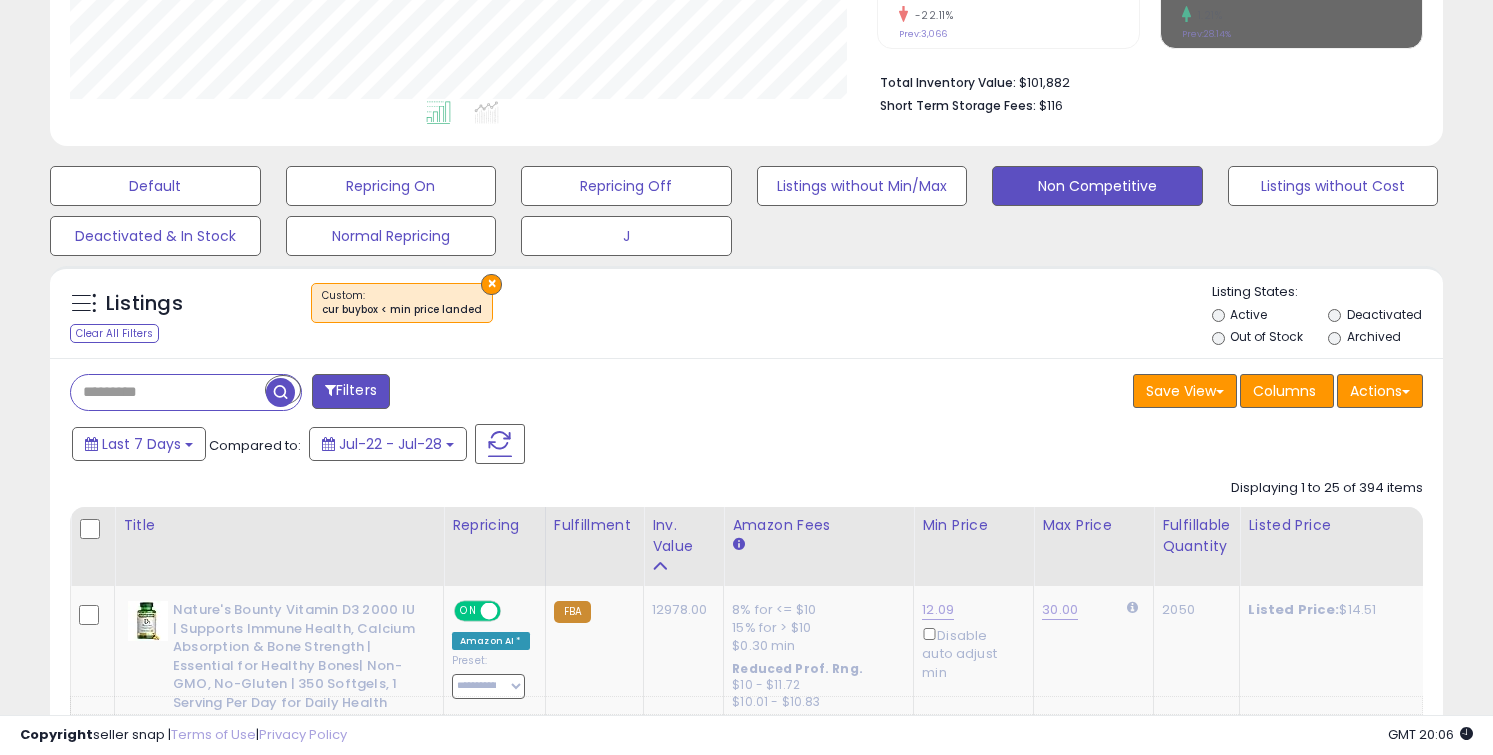 click on "Listings
Clear All Filters" at bounding box center (170, 316) 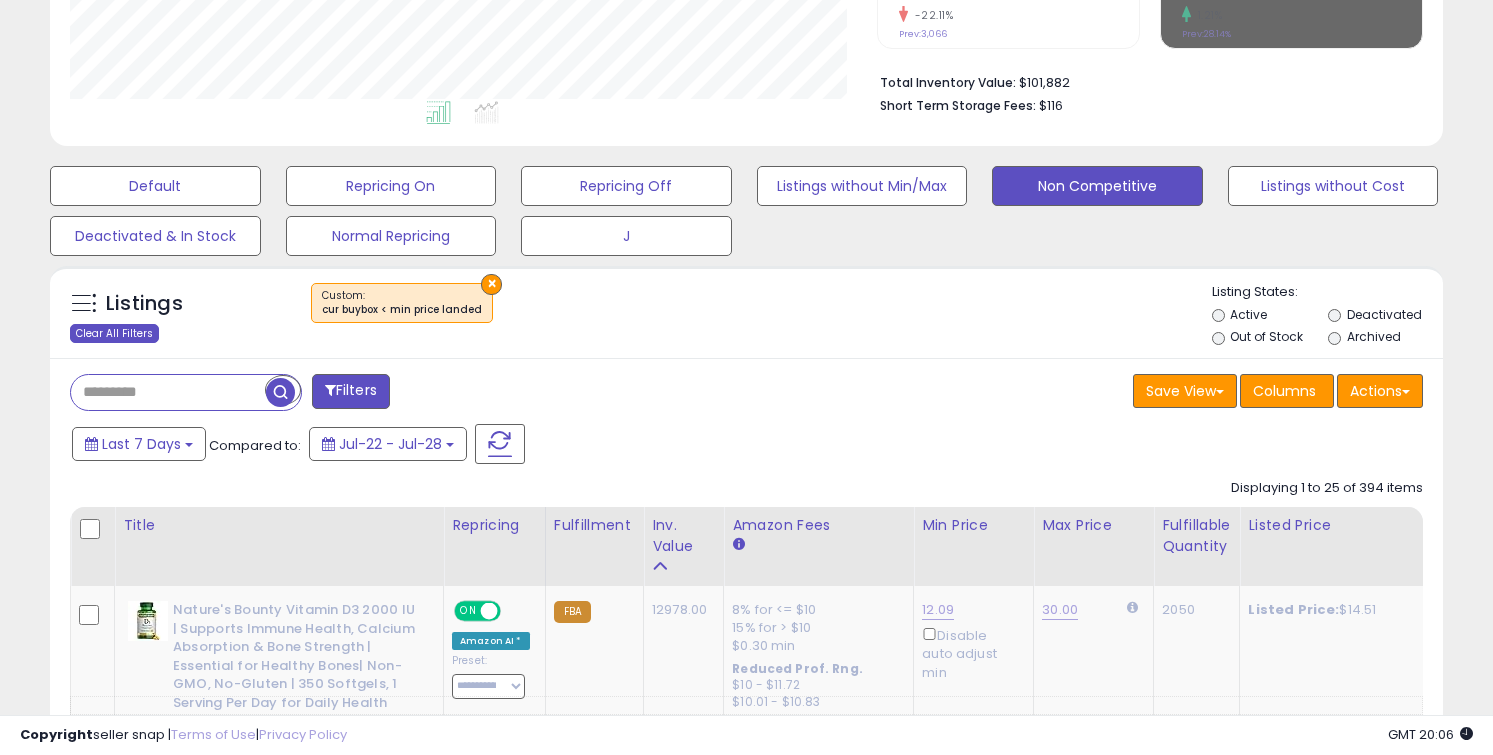 click on "Clear All Filters" at bounding box center [114, 333] 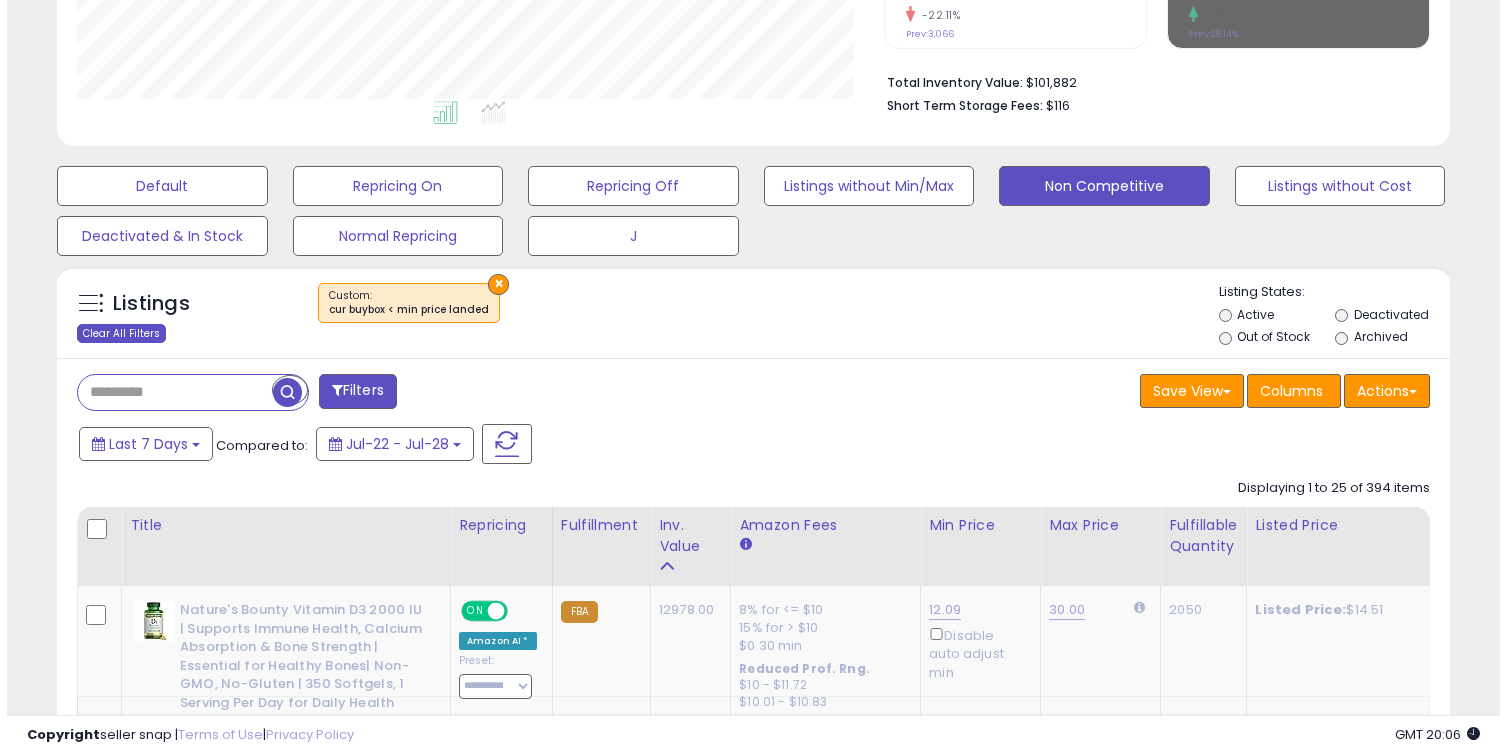 scroll, scrollTop: 999590, scrollLeft: 999185, axis: both 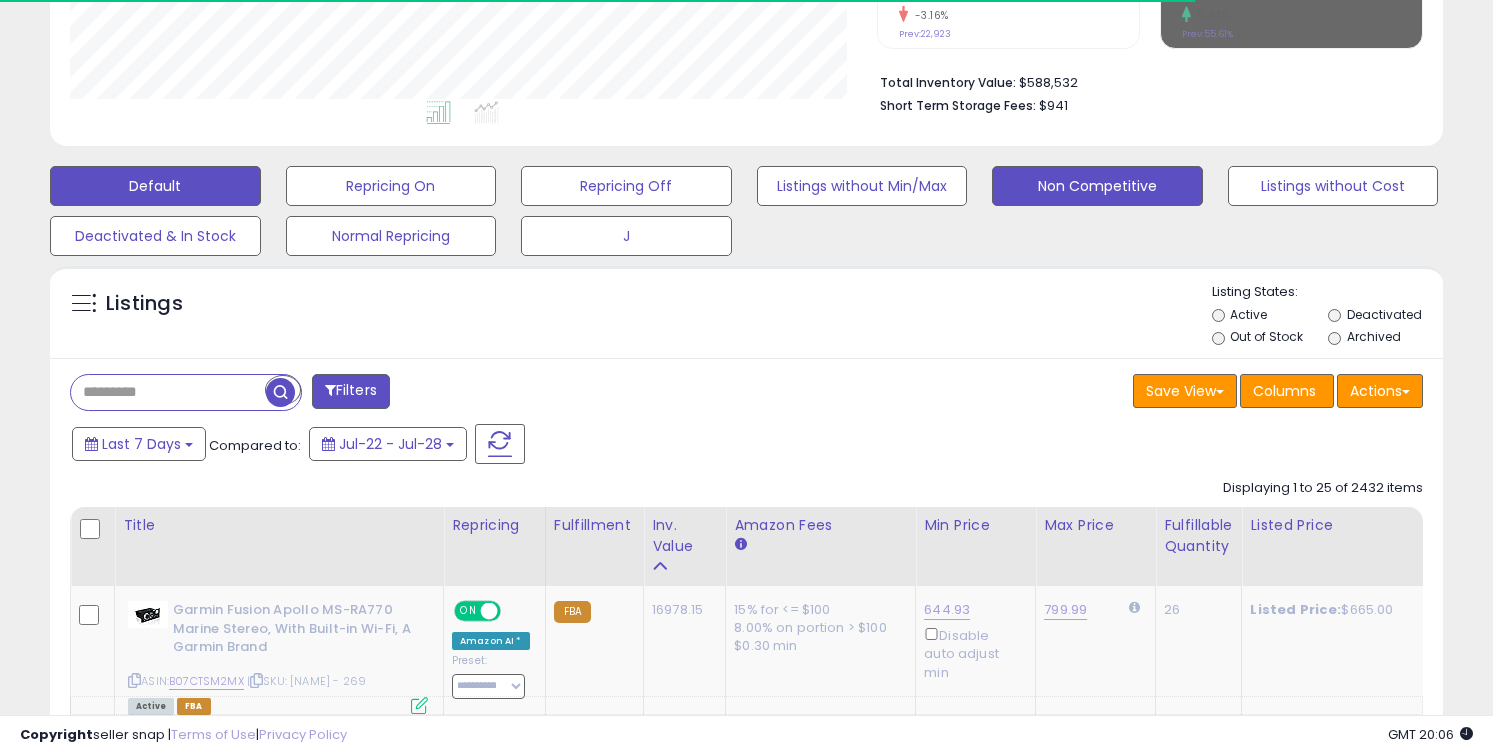 click on "Default" at bounding box center [155, 186] 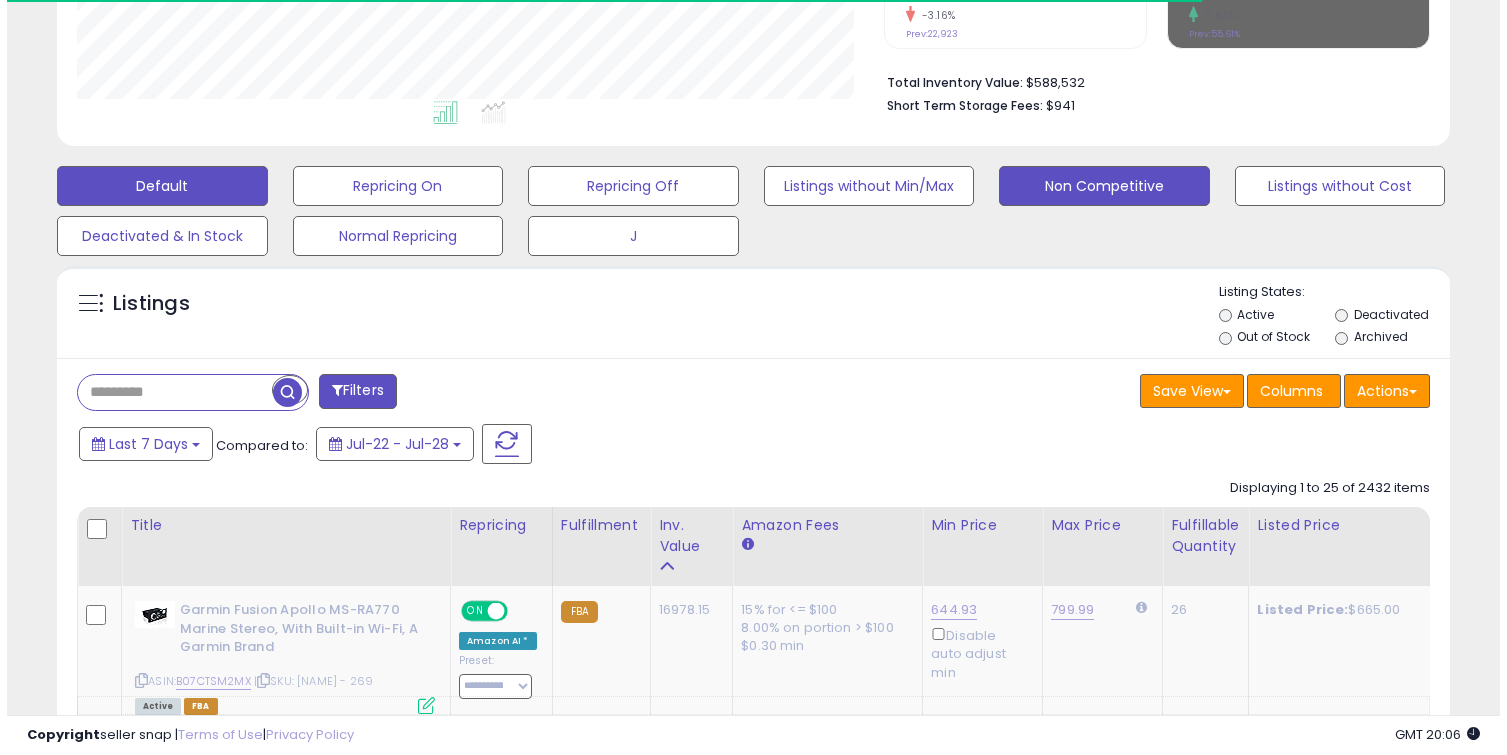 scroll, scrollTop: 999590, scrollLeft: 999185, axis: both 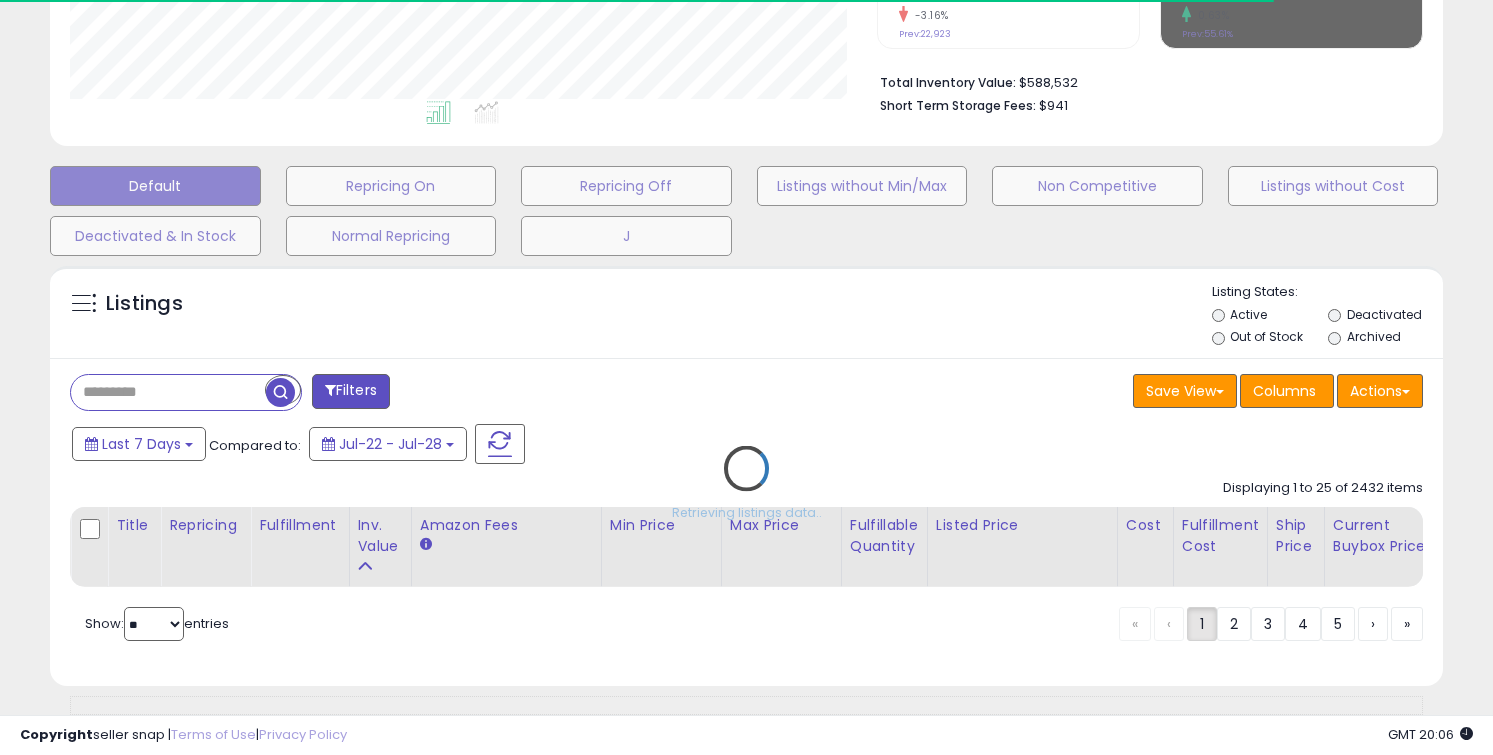 select on "*" 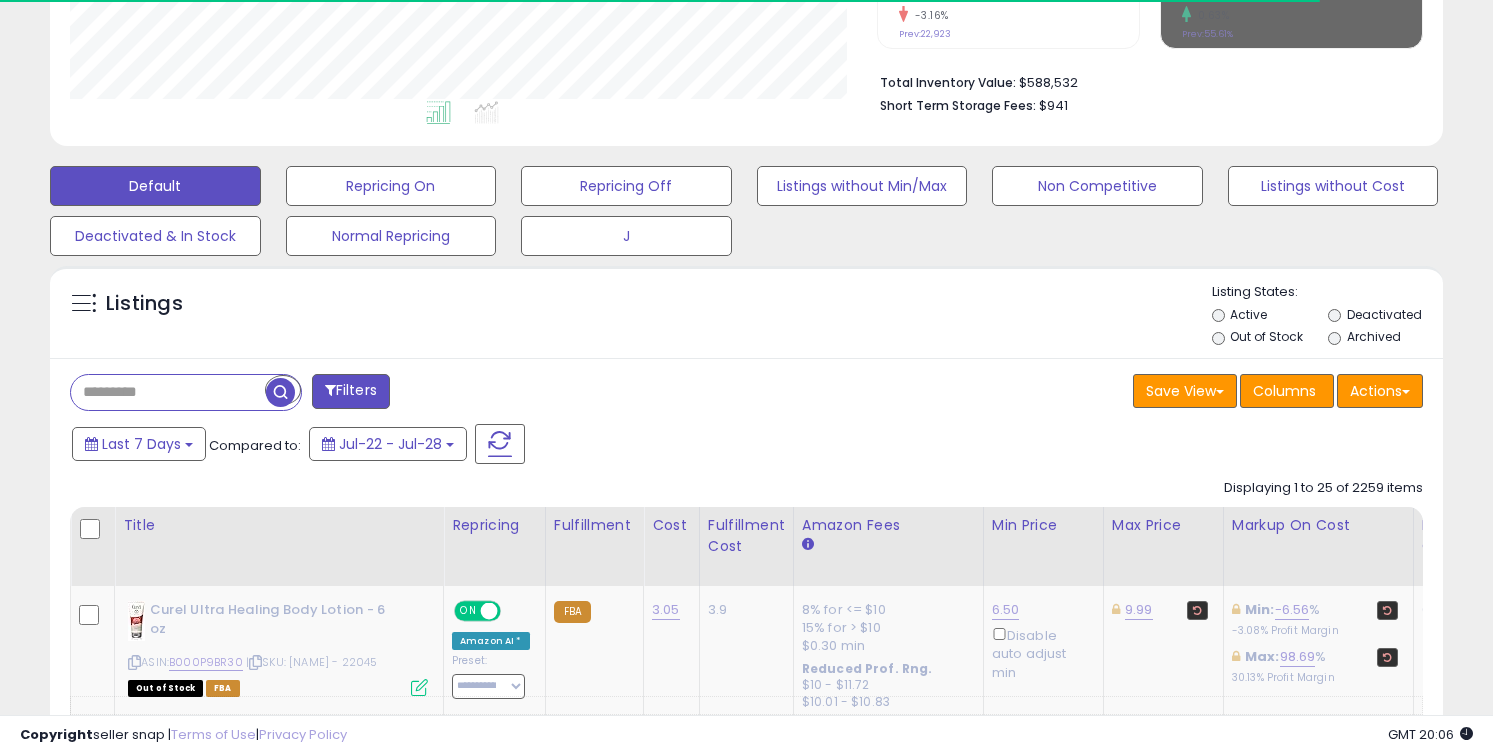scroll, scrollTop: 999590, scrollLeft: 999193, axis: both 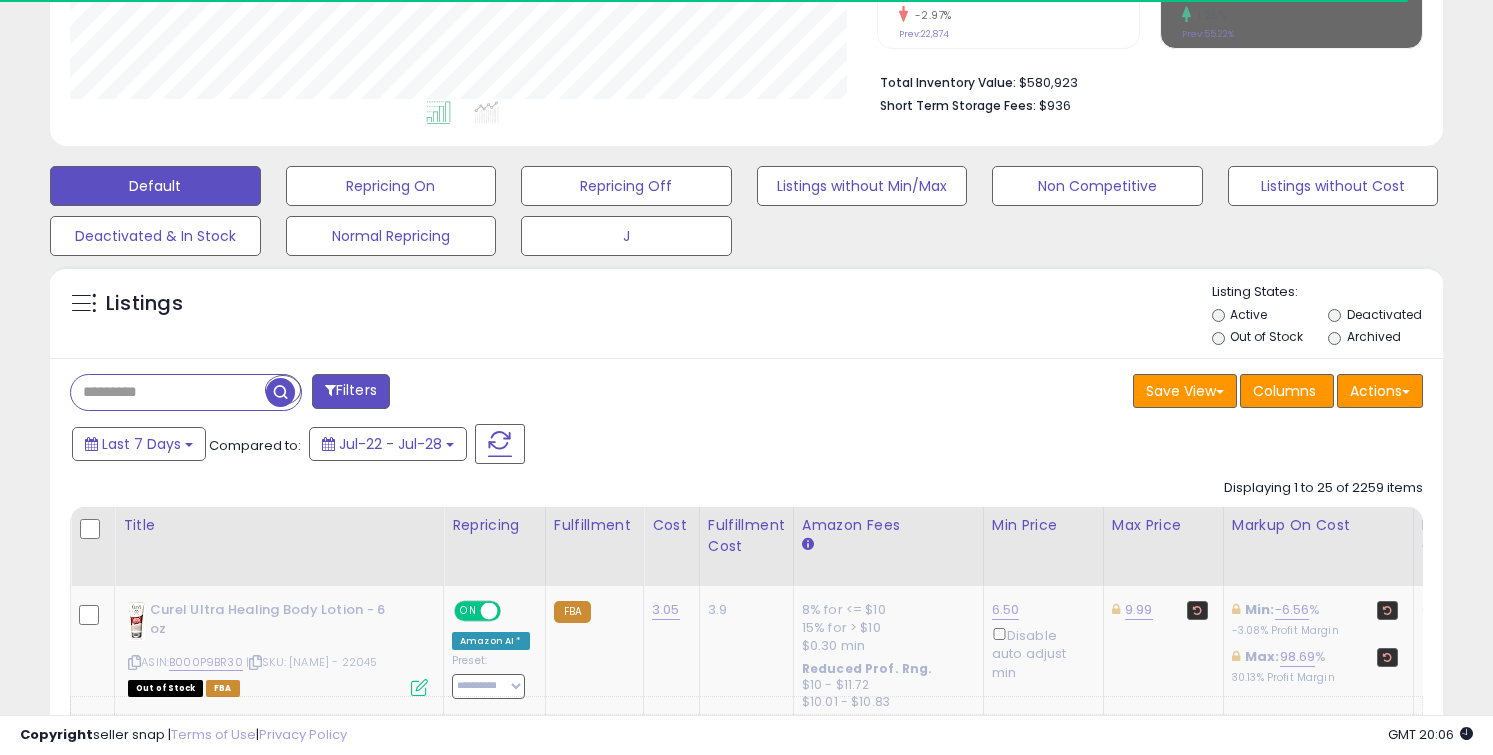 click on "Filters" at bounding box center (351, 391) 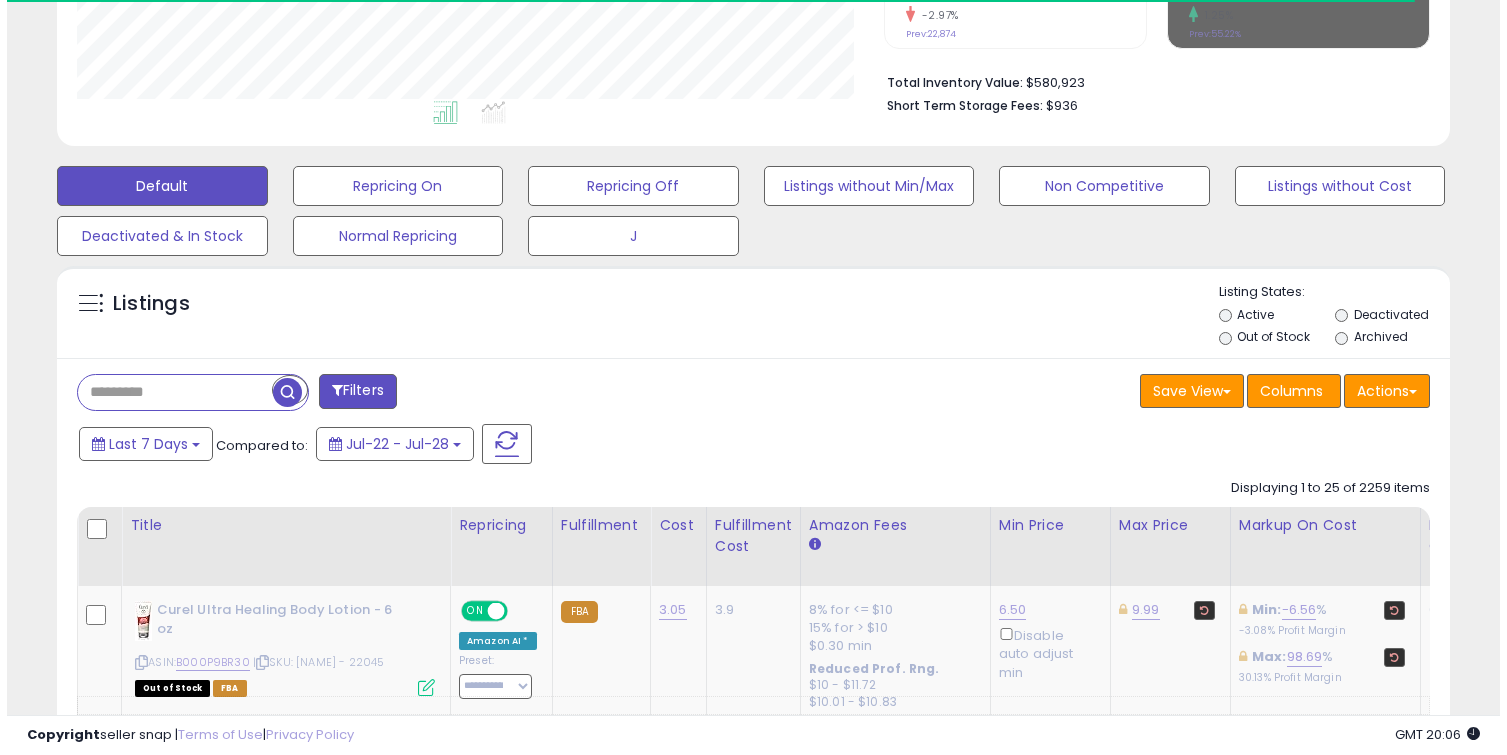 scroll, scrollTop: 999590, scrollLeft: 999185, axis: both 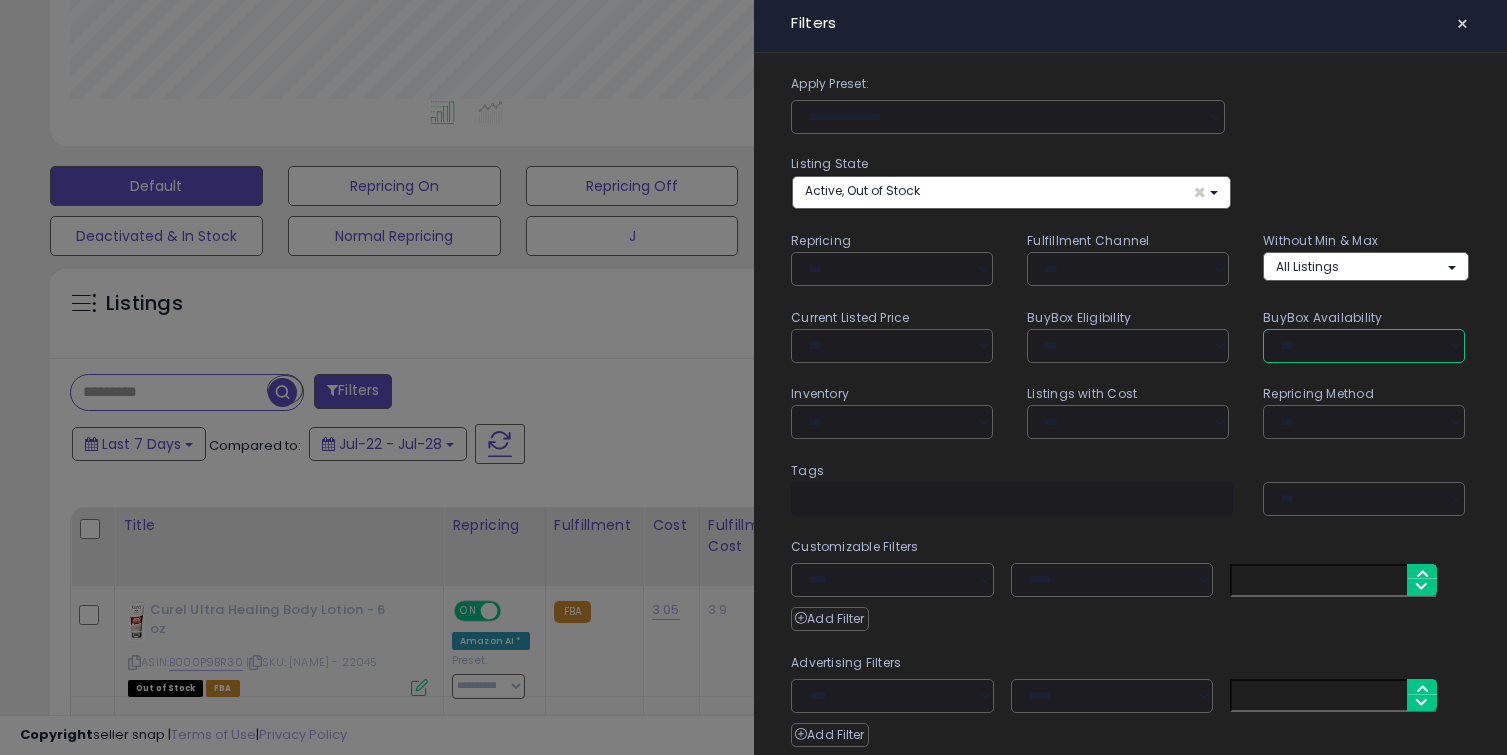 click on "**********" at bounding box center [1364, 346] 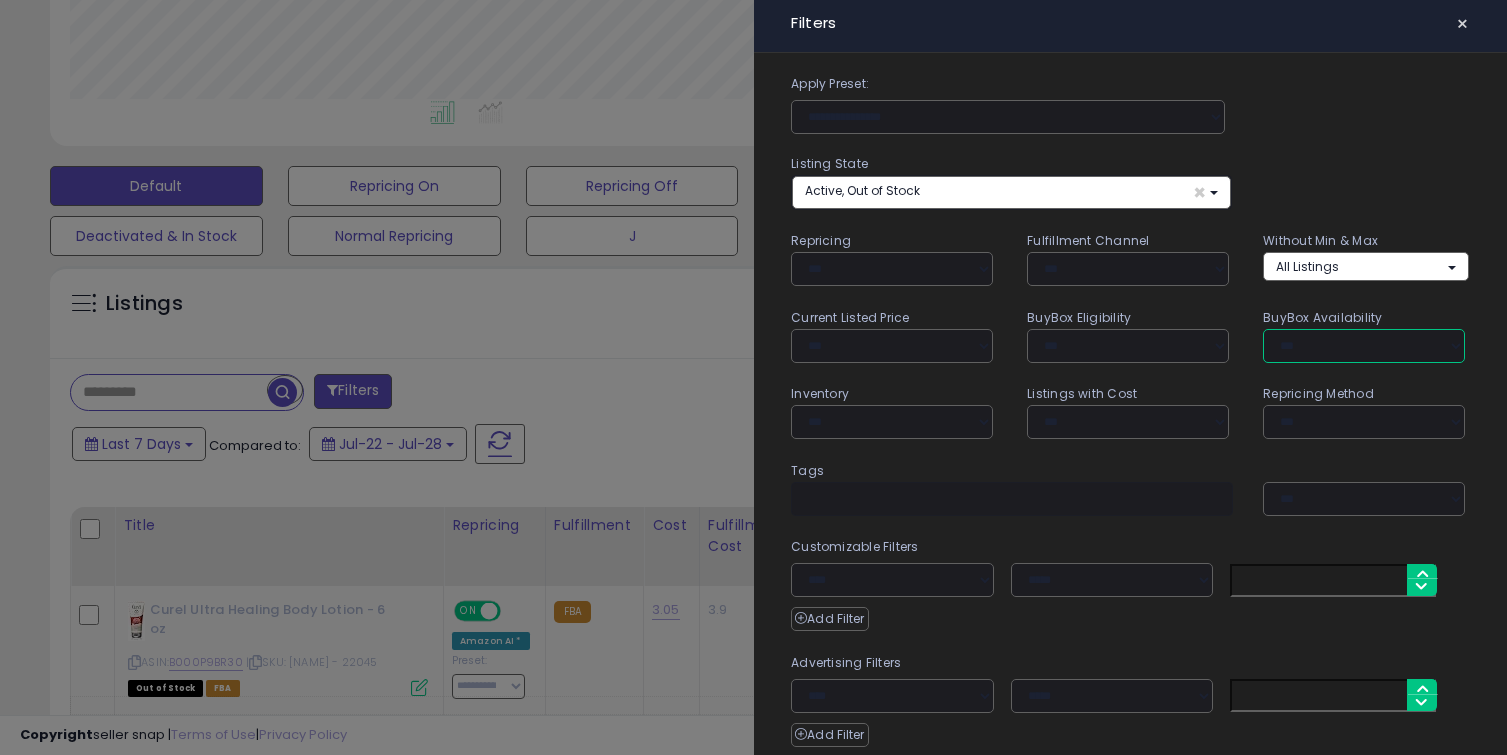 select on "**********" 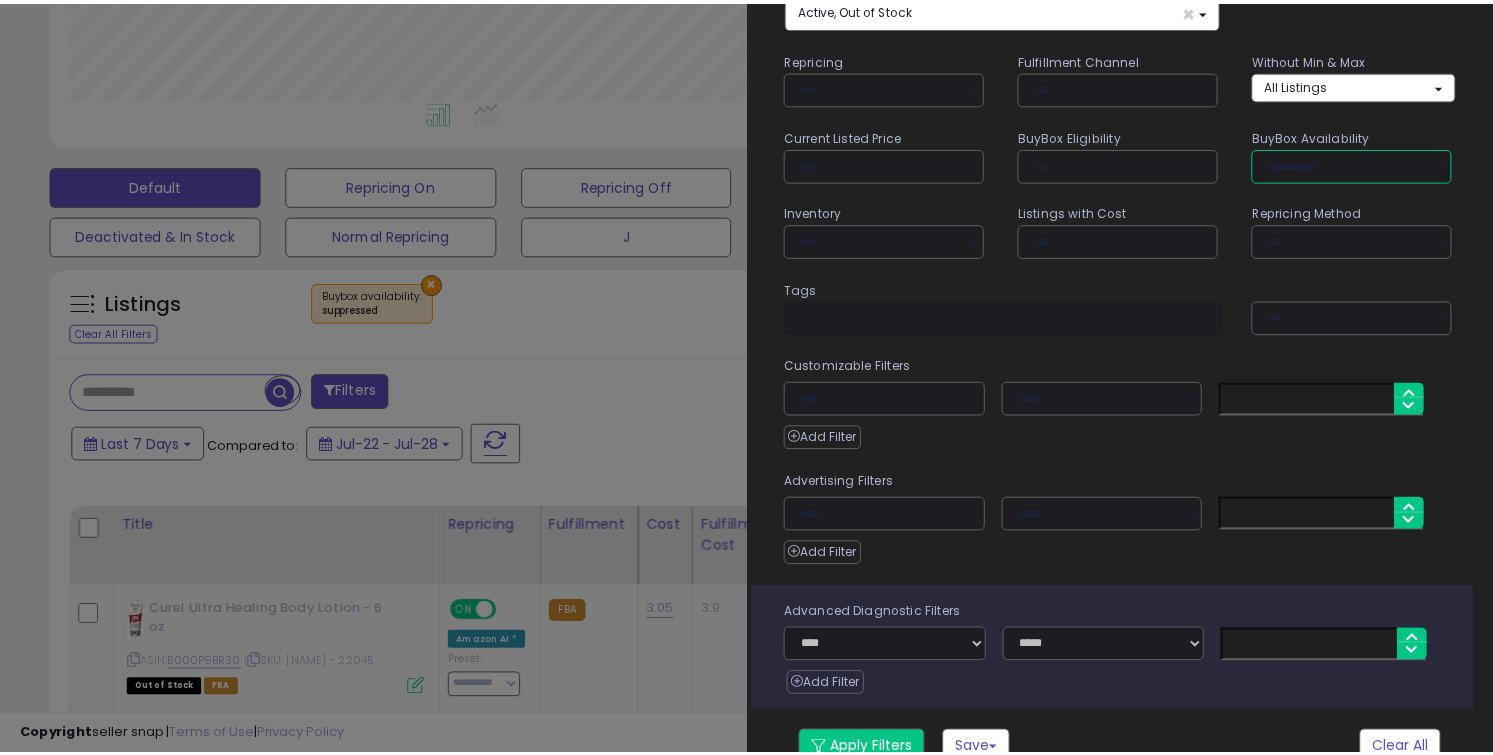 scroll, scrollTop: 209, scrollLeft: 0, axis: vertical 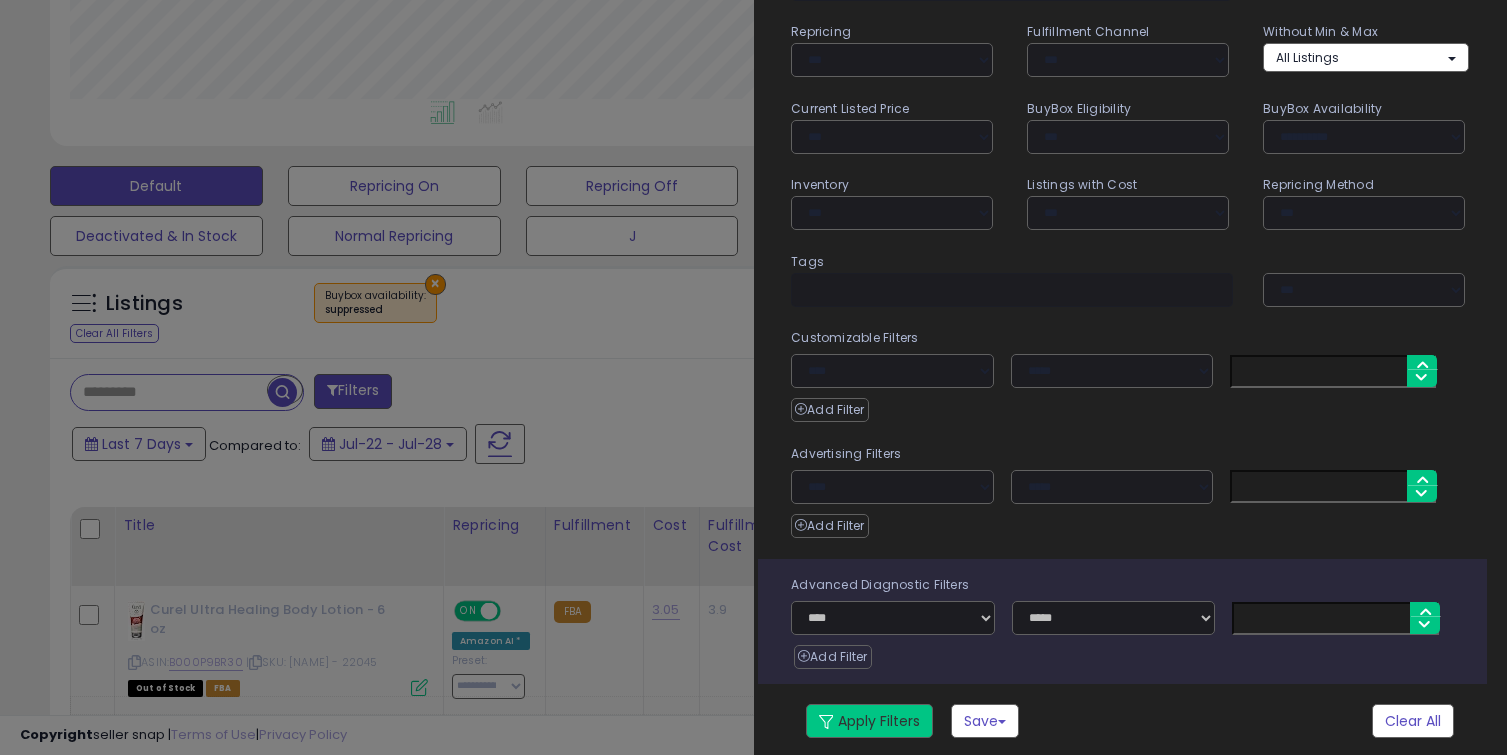 click on "Apply Filters" at bounding box center (869, 721) 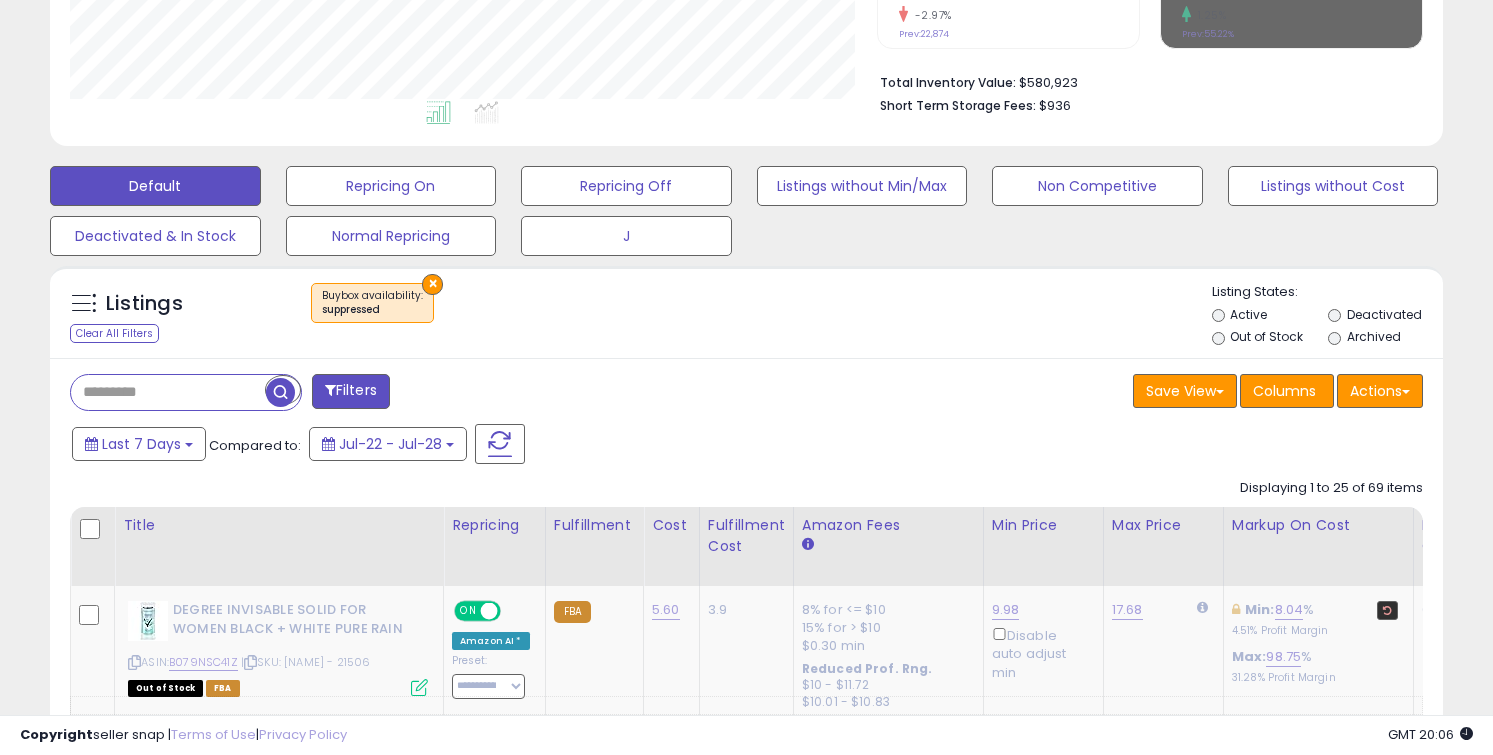 scroll, scrollTop: 410, scrollLeft: 806, axis: both 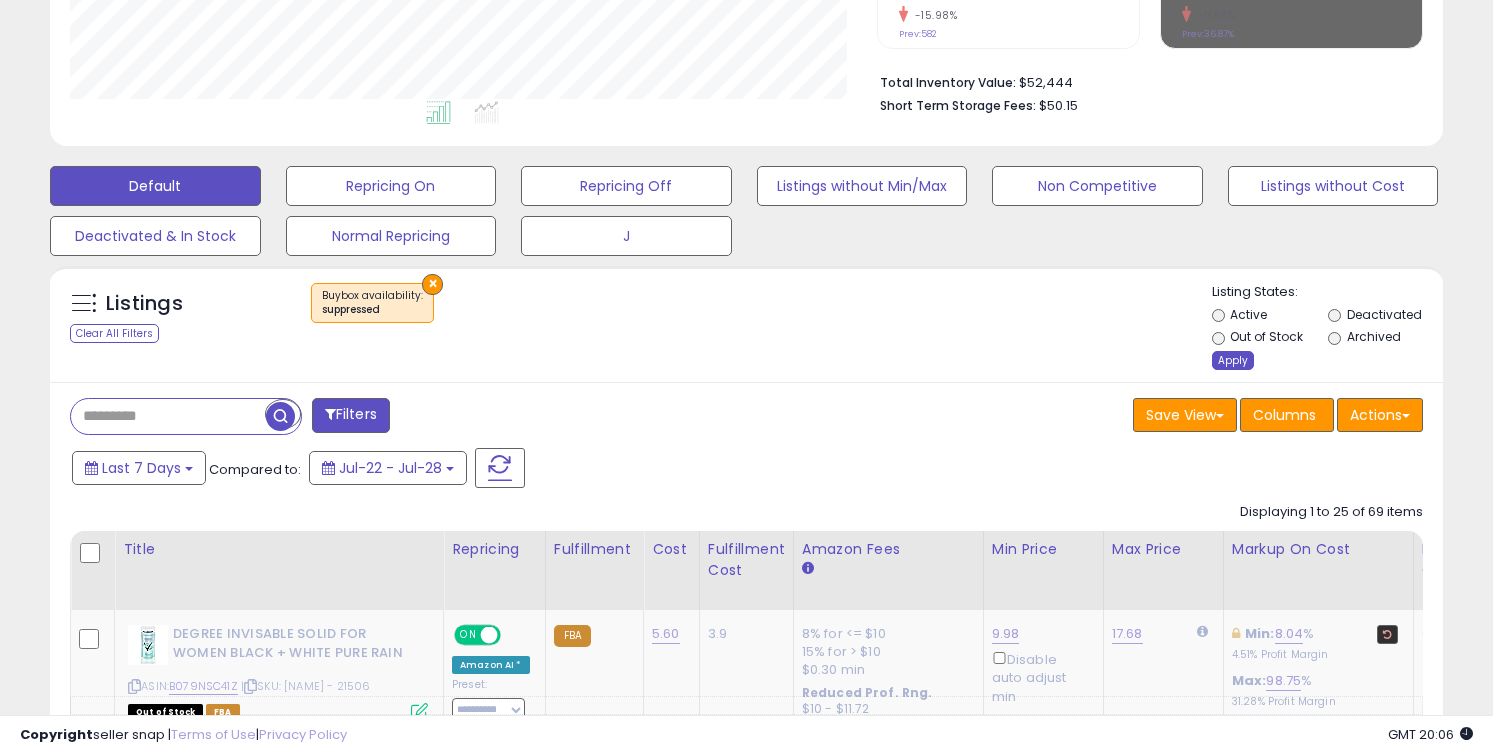 click on "Apply" at bounding box center [1233, 360] 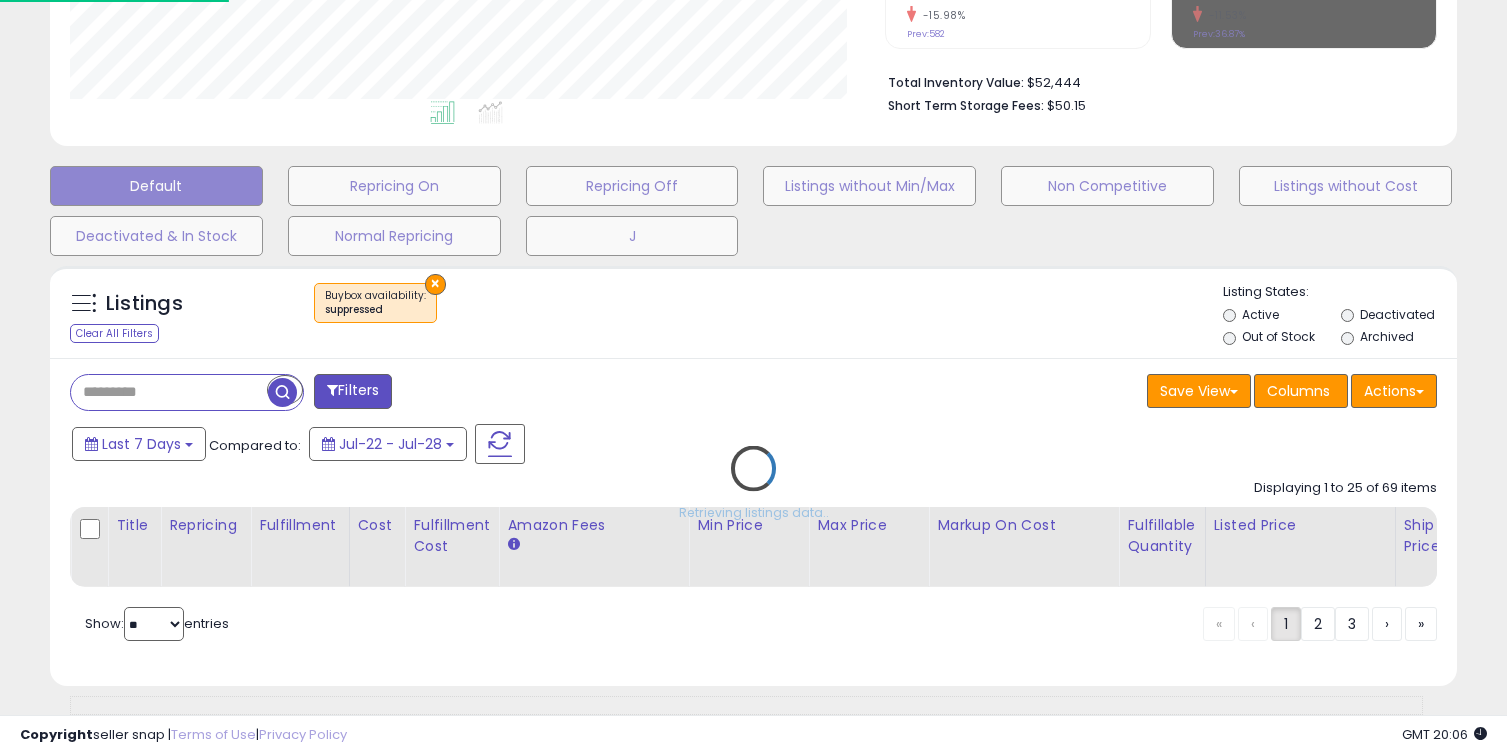 scroll, scrollTop: 999590, scrollLeft: 999185, axis: both 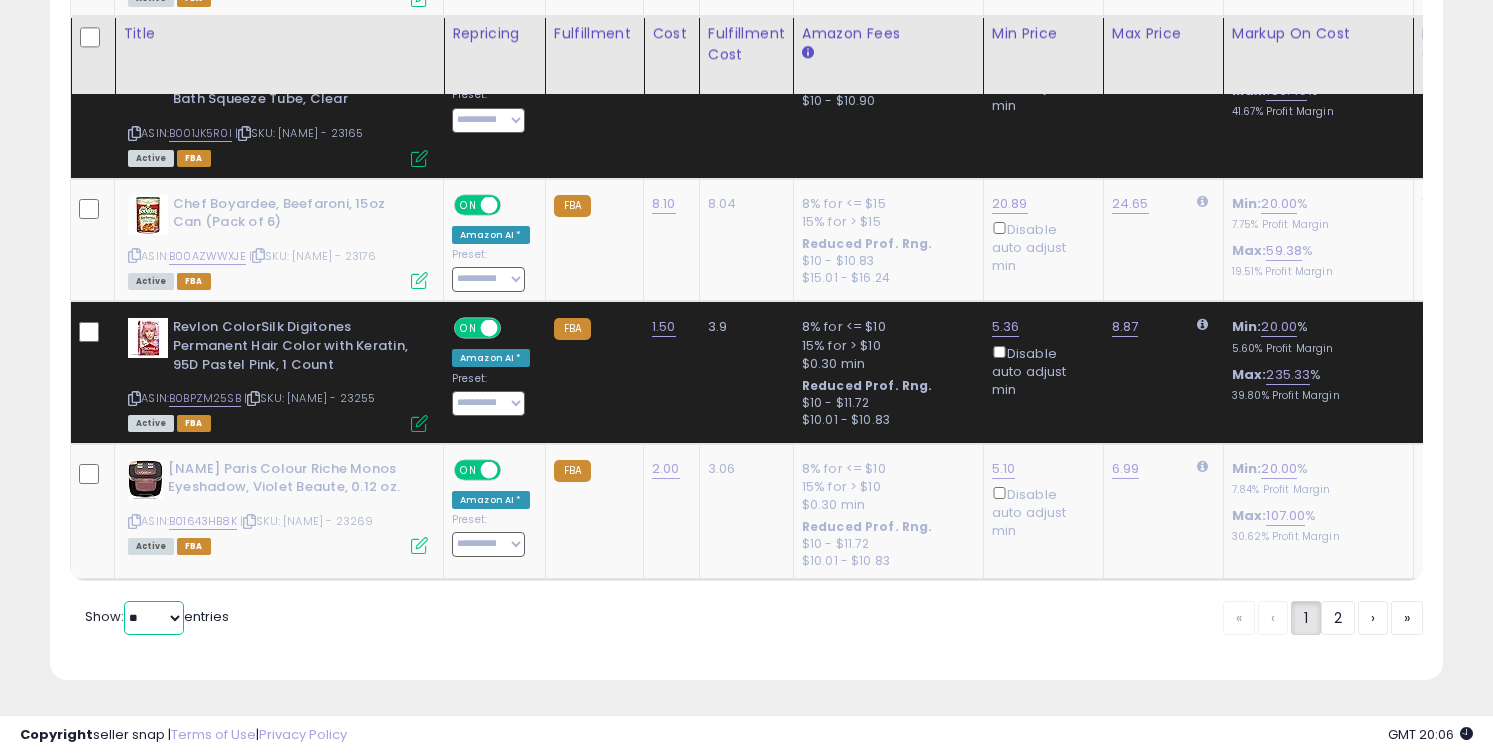 click on "**
**" at bounding box center [154, 618] 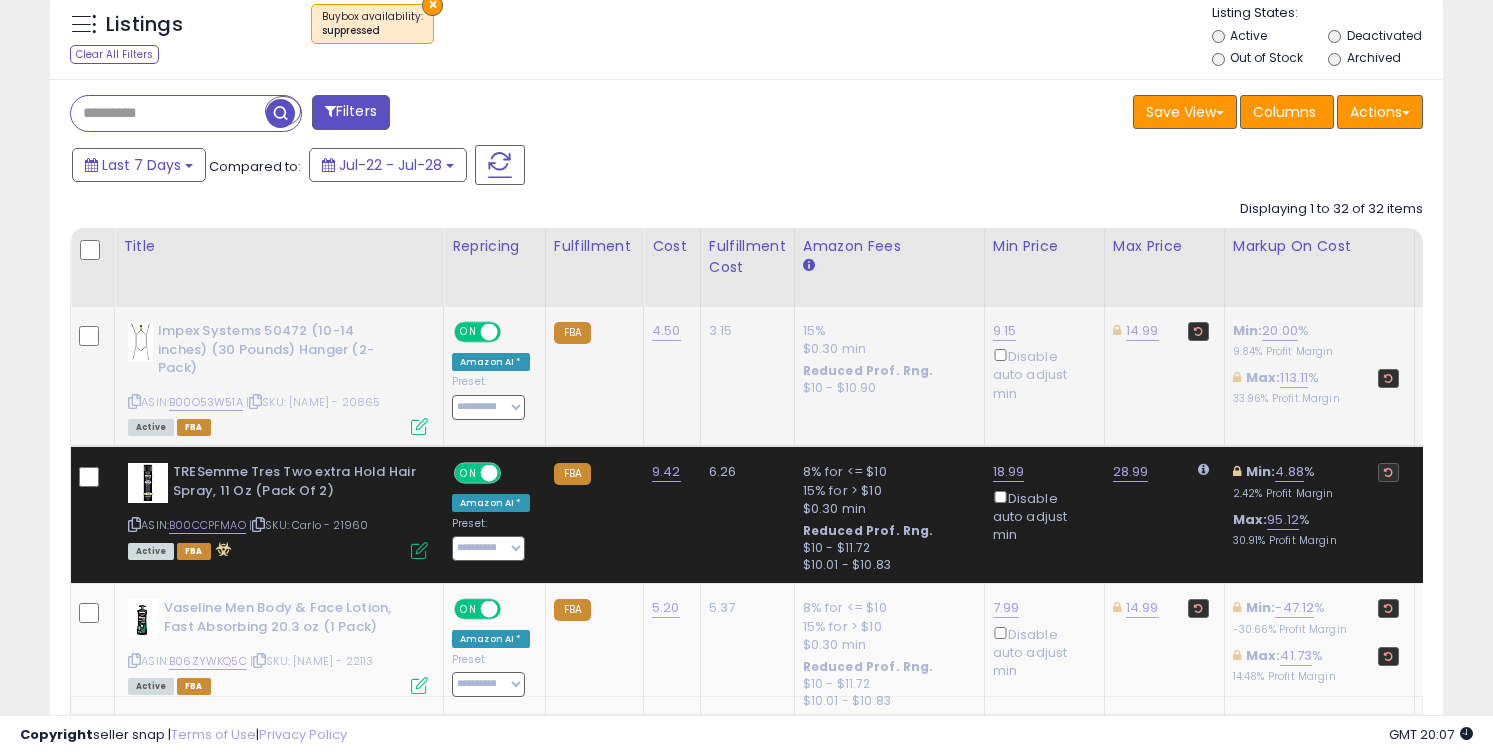 click at bounding box center [134, 401] 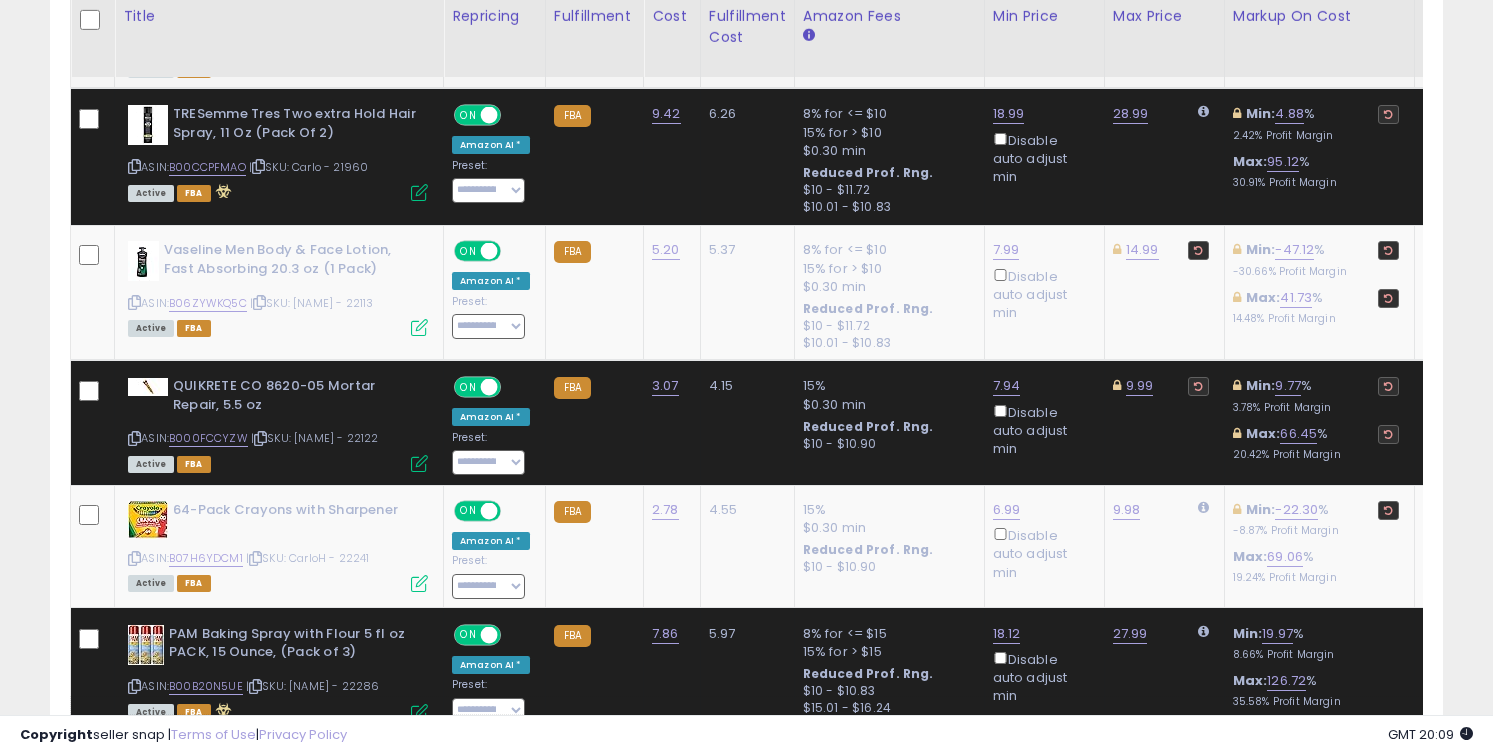 scroll, scrollTop: 1099, scrollLeft: 0, axis: vertical 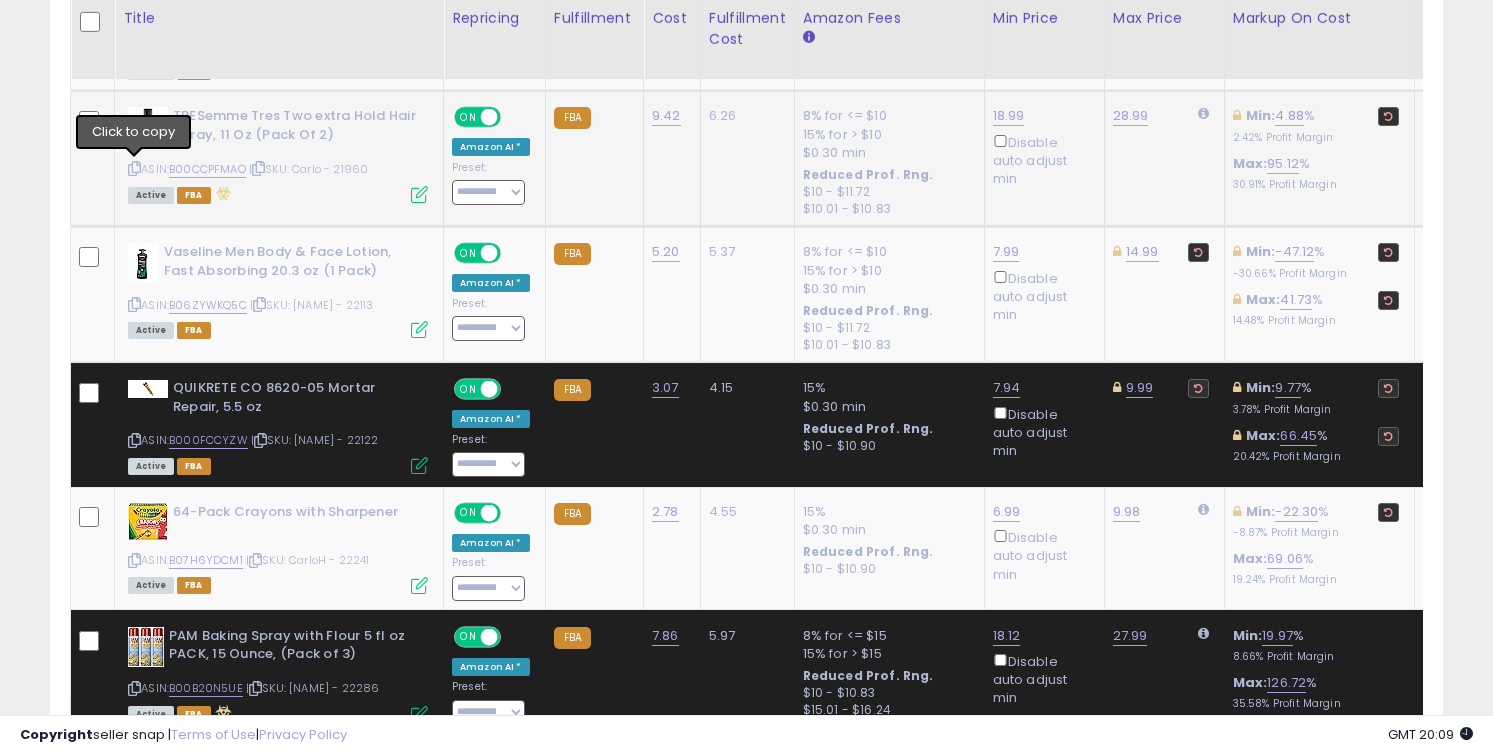 click at bounding box center (134, 168) 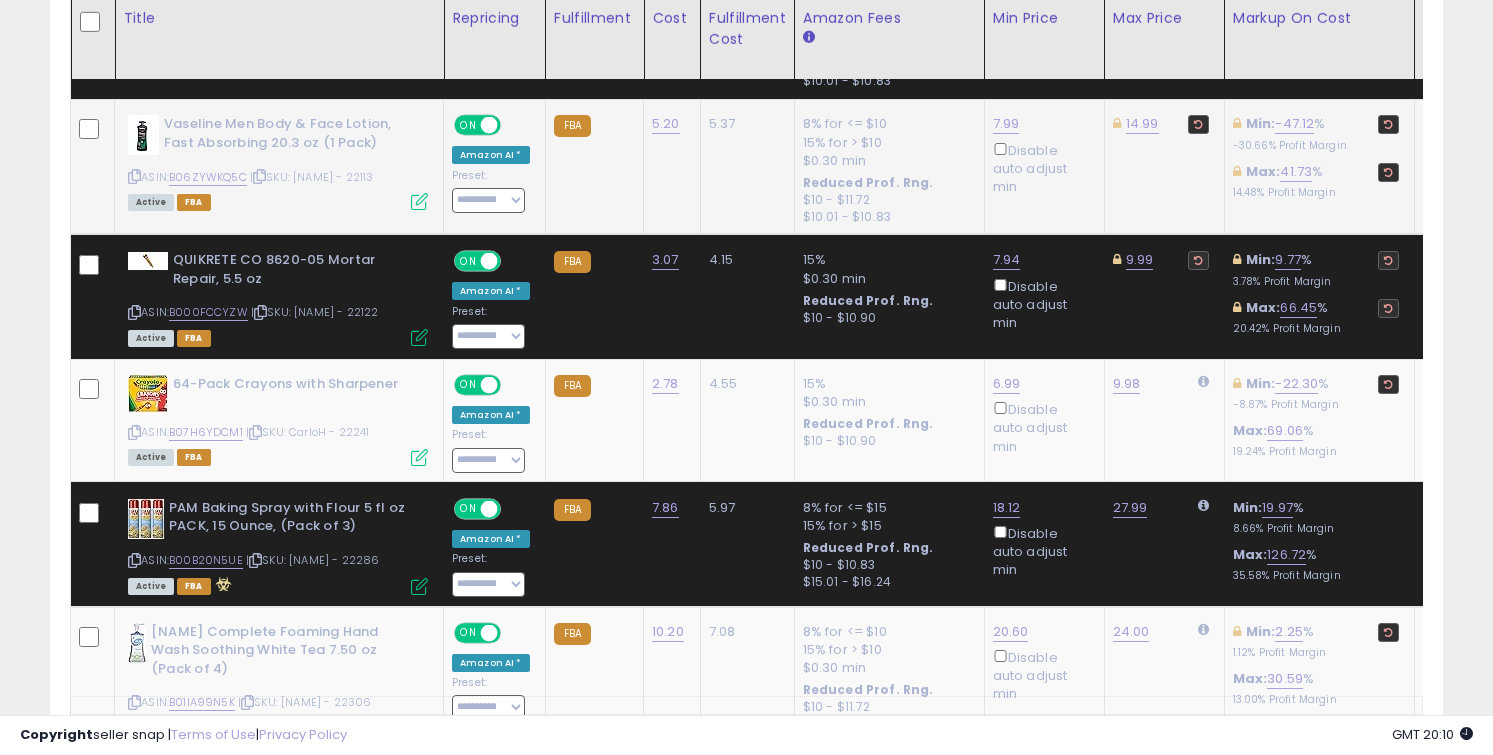 scroll, scrollTop: 1229, scrollLeft: 0, axis: vertical 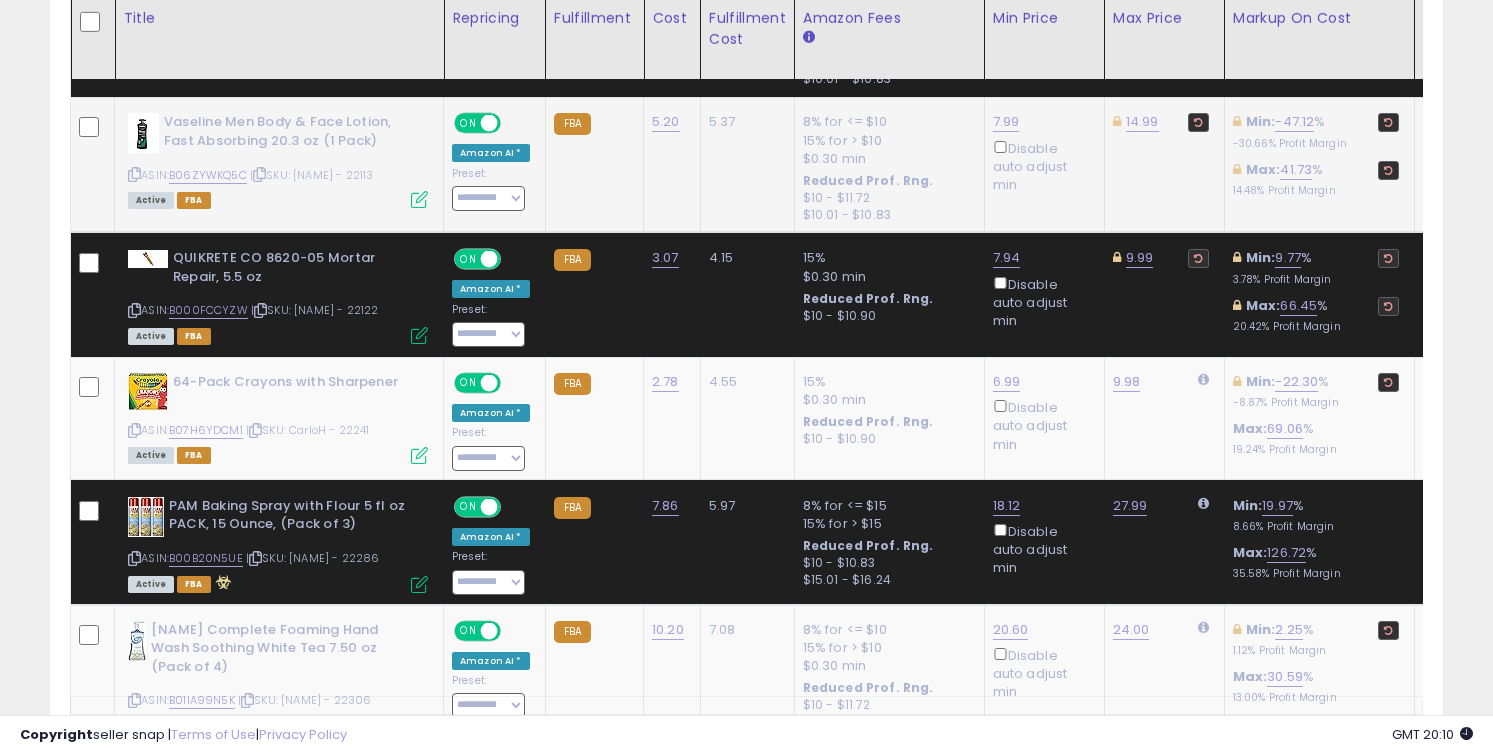 click at bounding box center (134, 174) 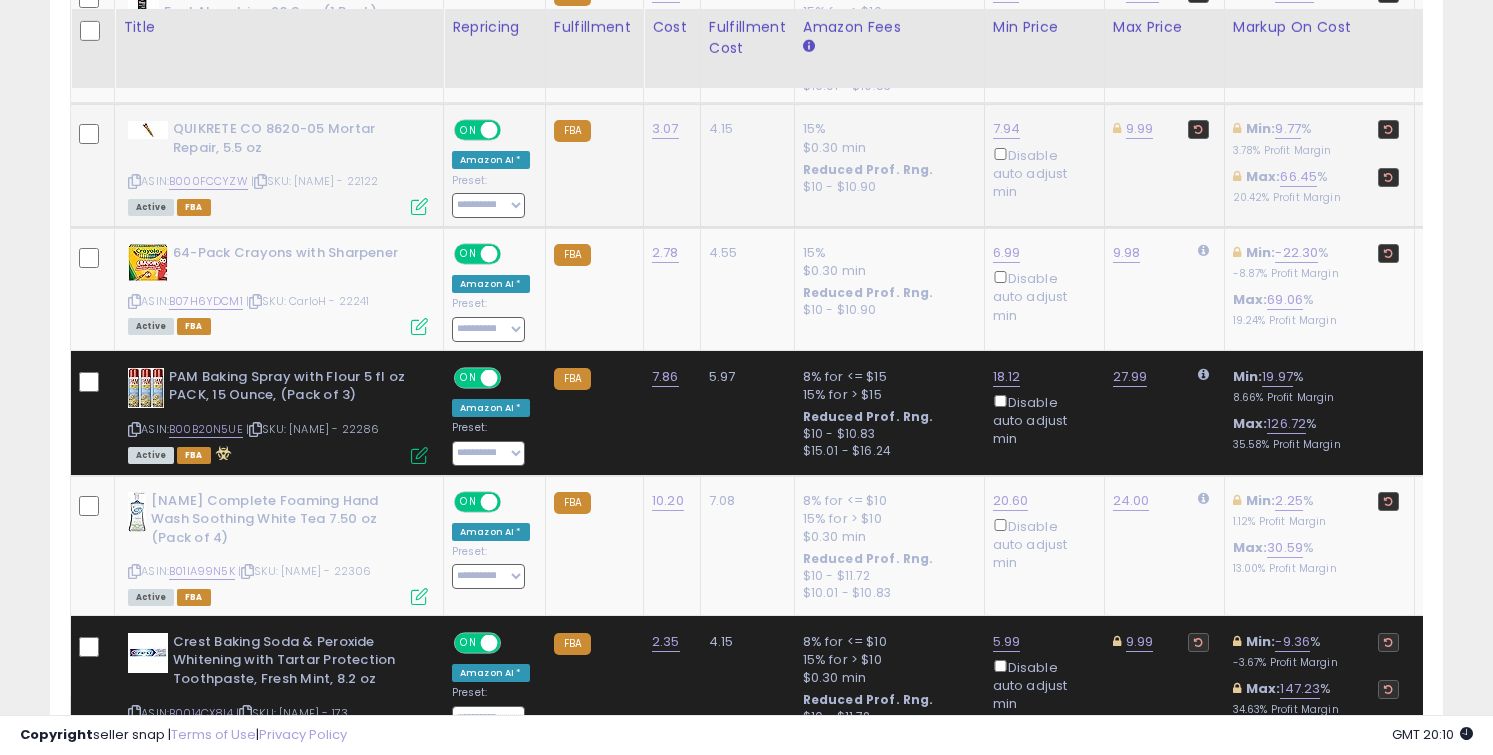 scroll, scrollTop: 1367, scrollLeft: 0, axis: vertical 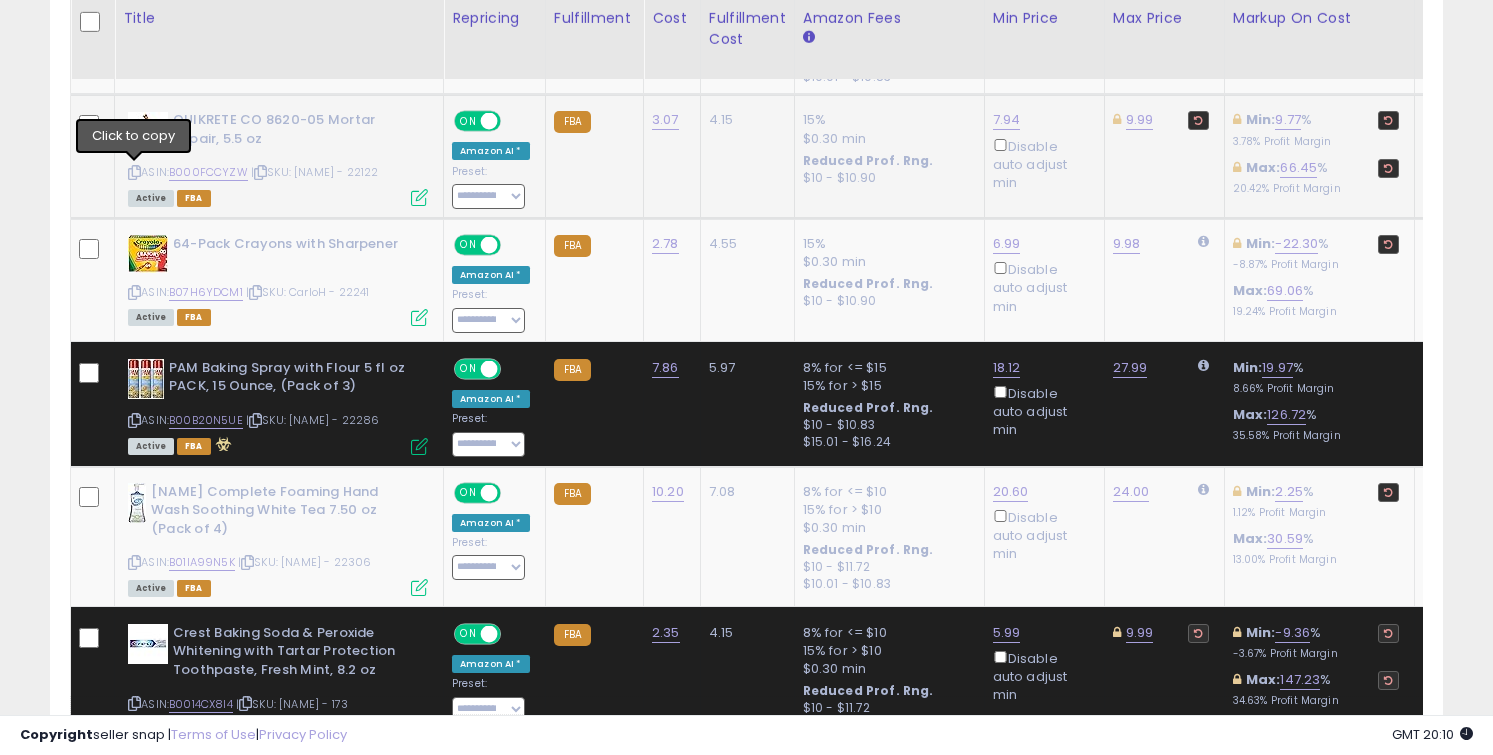 click at bounding box center [134, 172] 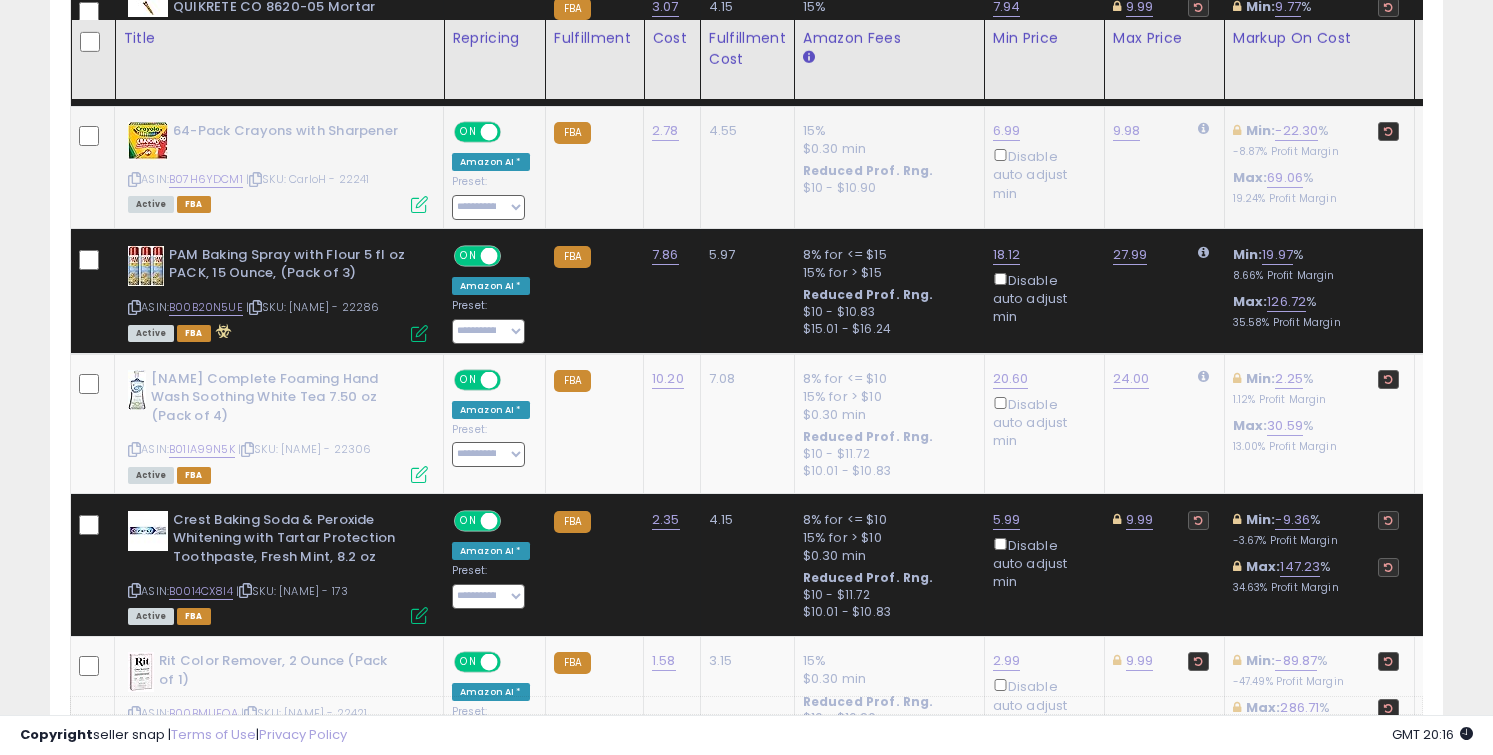 scroll, scrollTop: 1457, scrollLeft: 0, axis: vertical 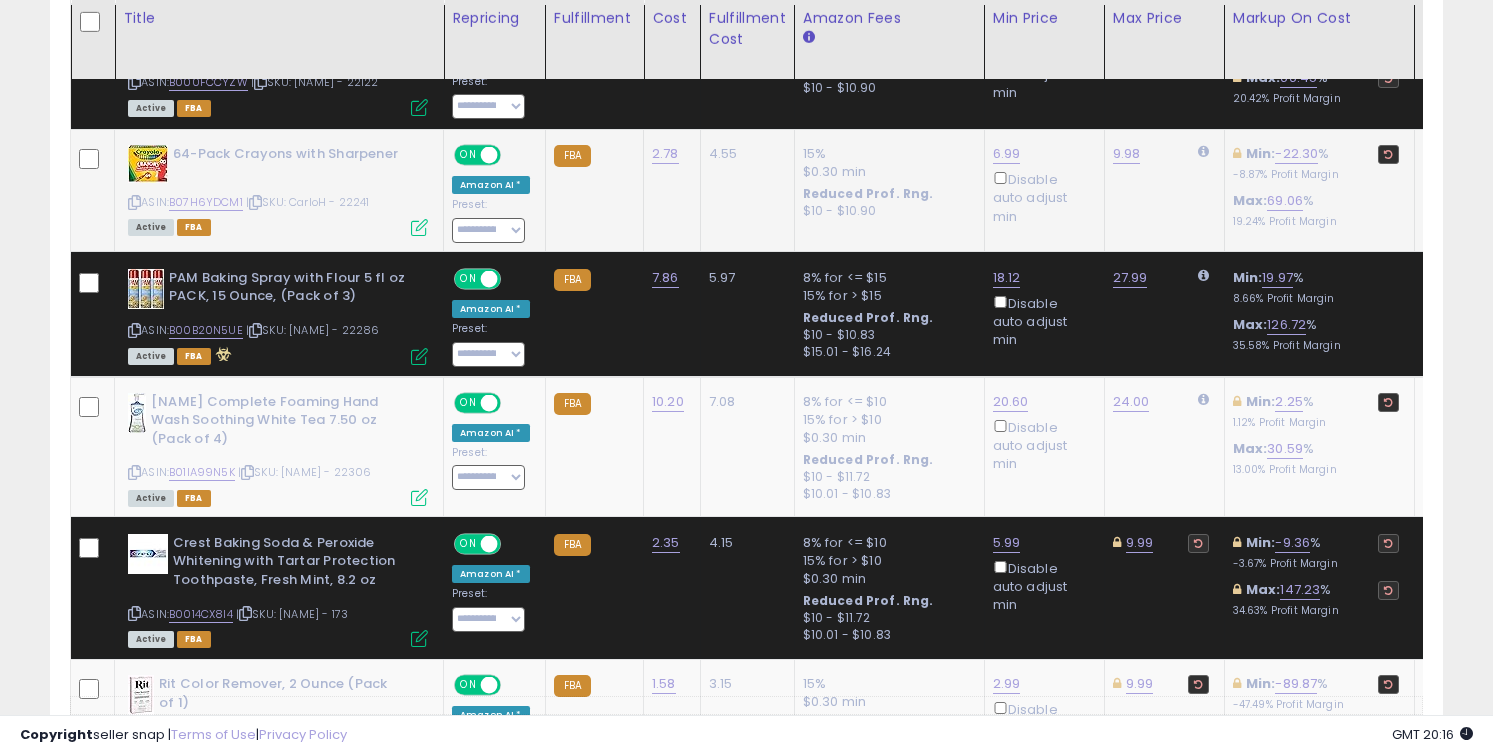 click at bounding box center (134, 202) 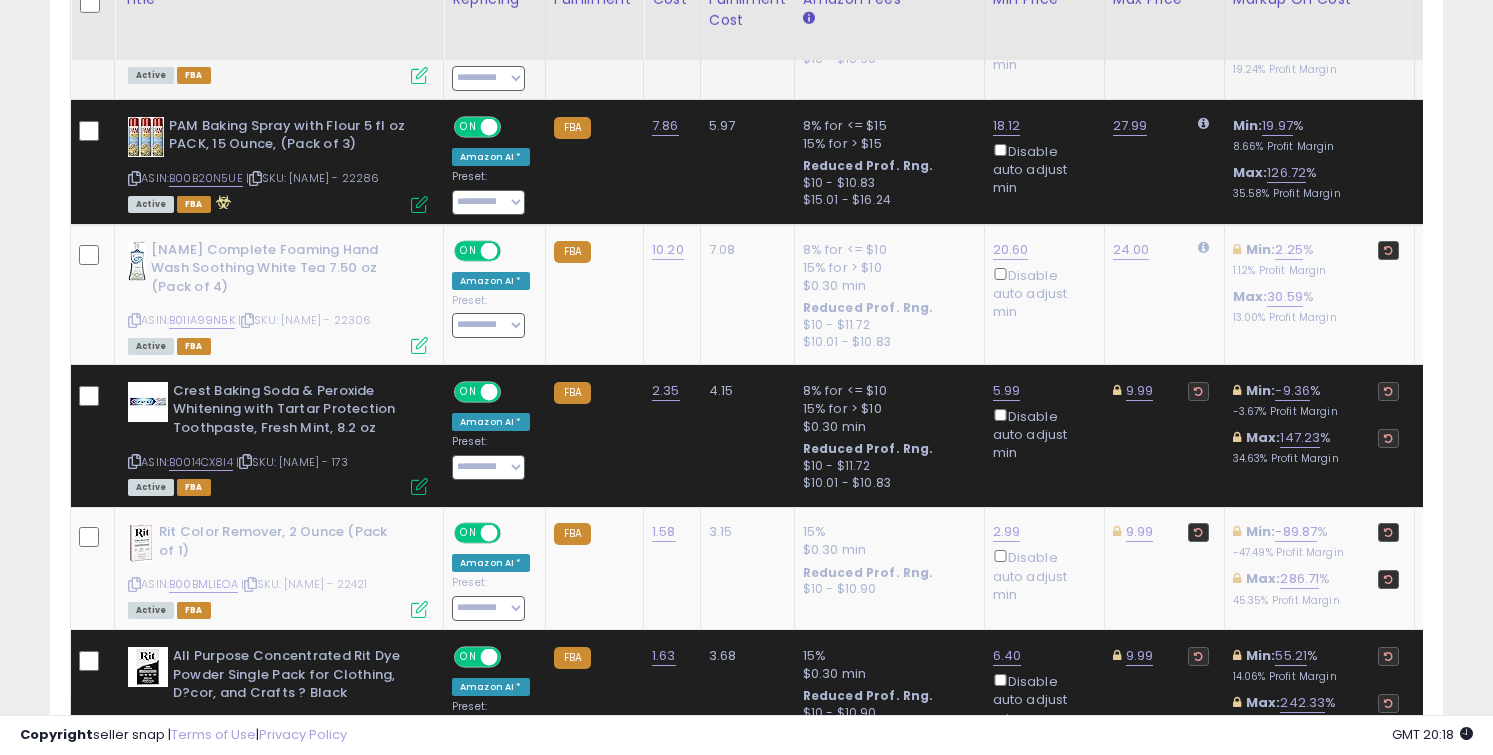 scroll, scrollTop: 1631, scrollLeft: 0, axis: vertical 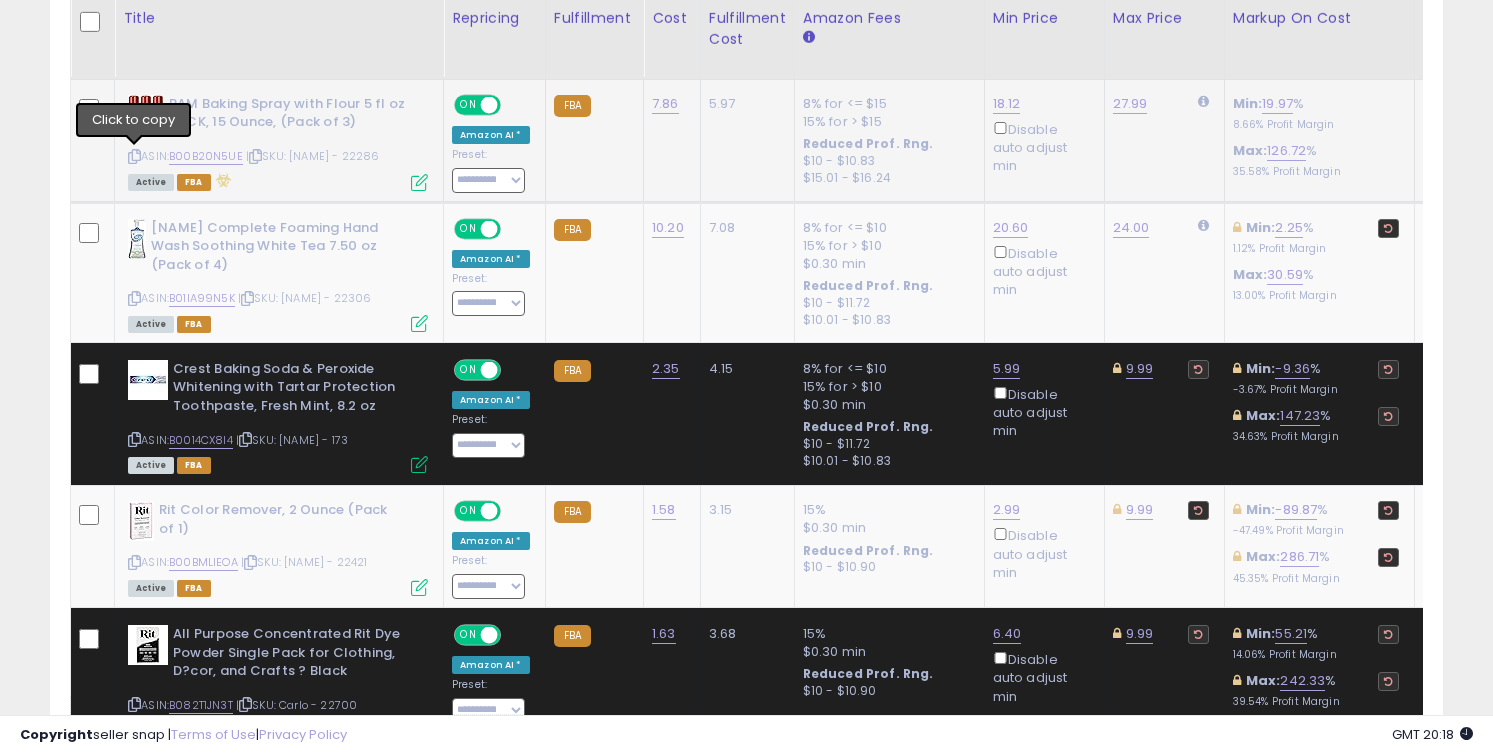 click at bounding box center [134, 156] 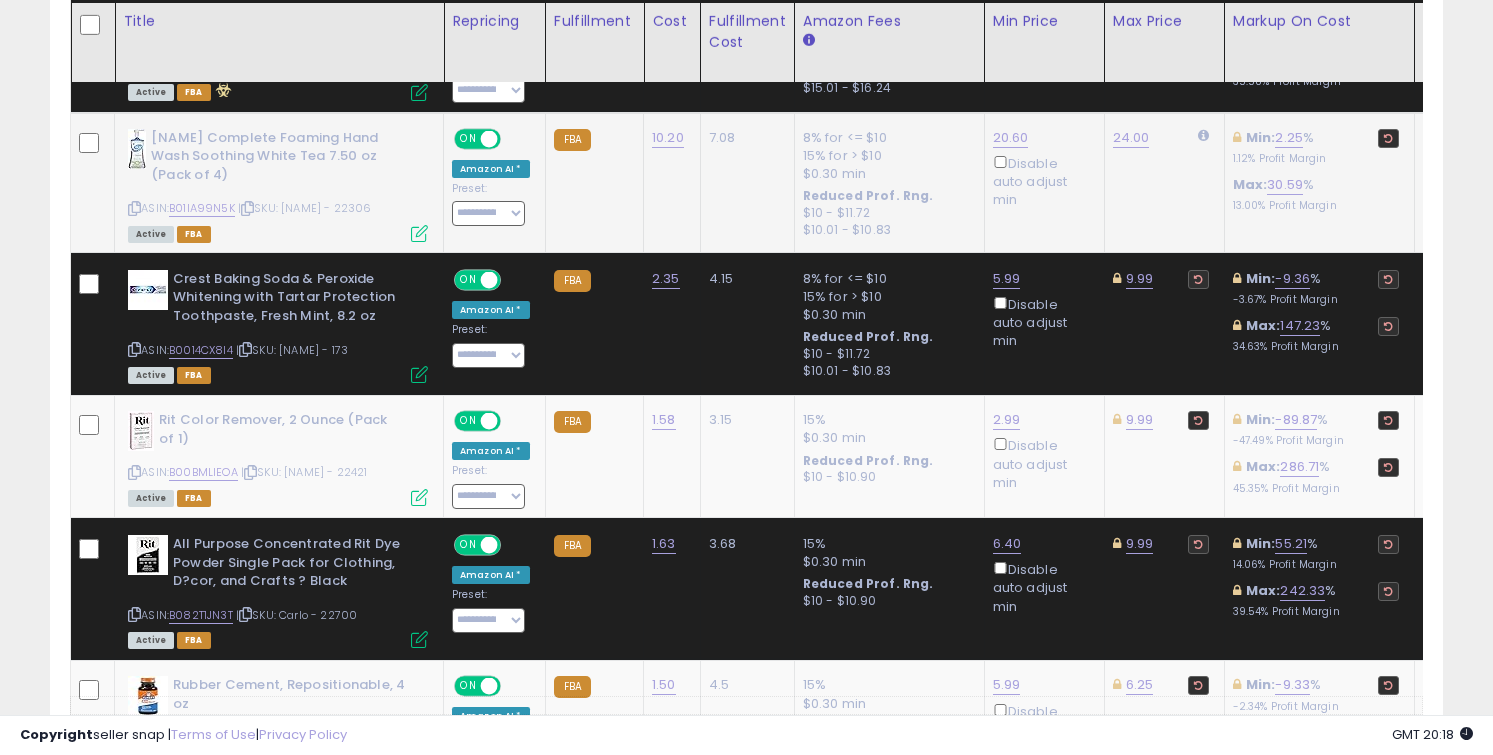 scroll, scrollTop: 1727, scrollLeft: 0, axis: vertical 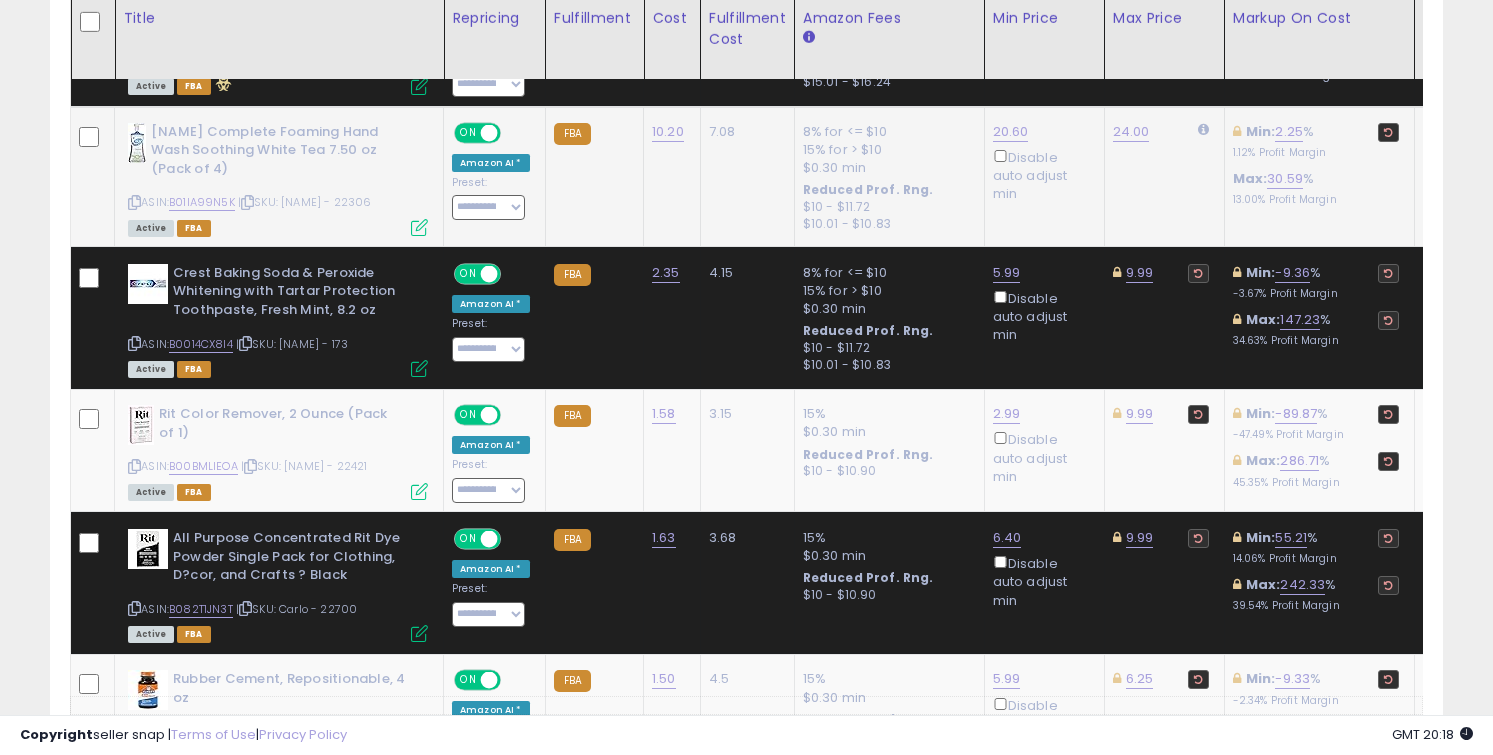 click at bounding box center (134, 202) 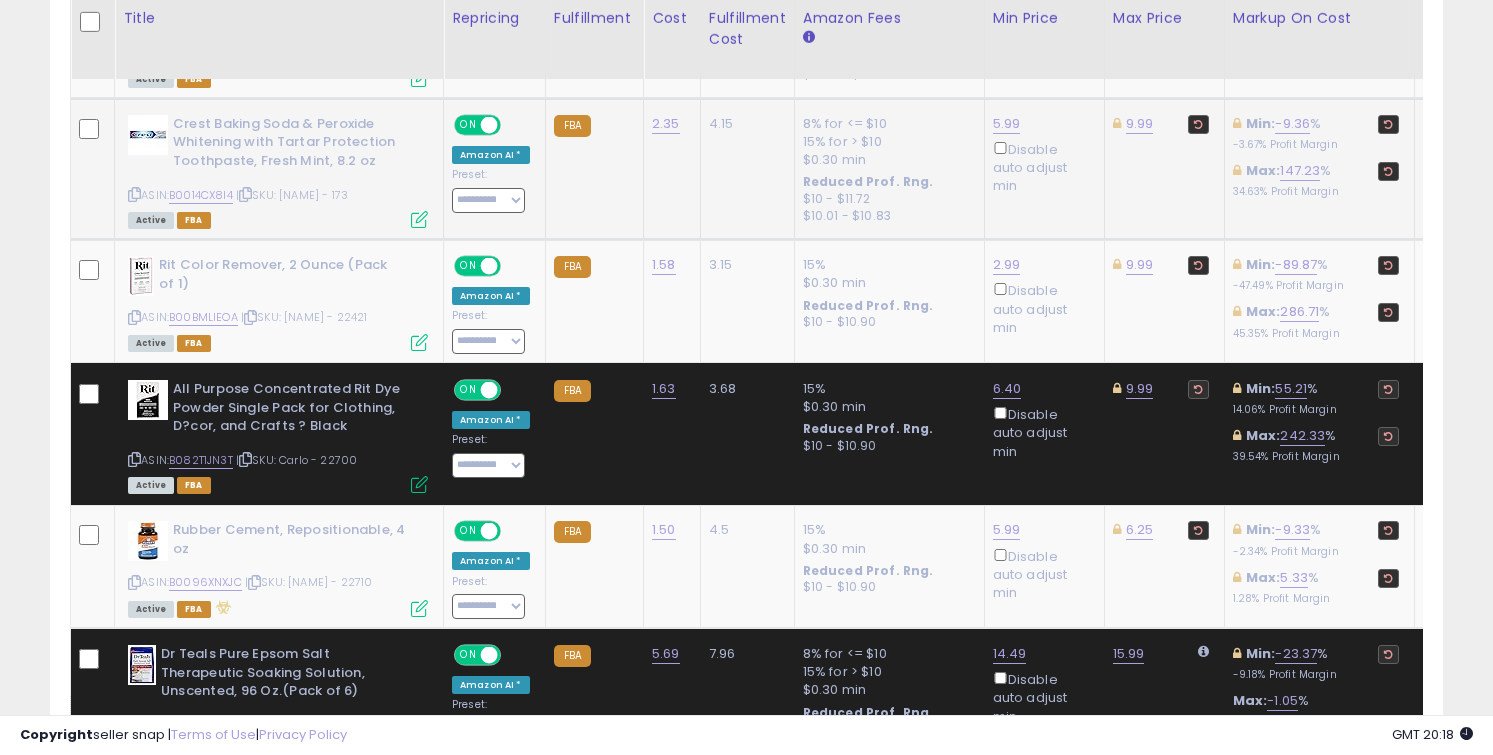 scroll, scrollTop: 1878, scrollLeft: 0, axis: vertical 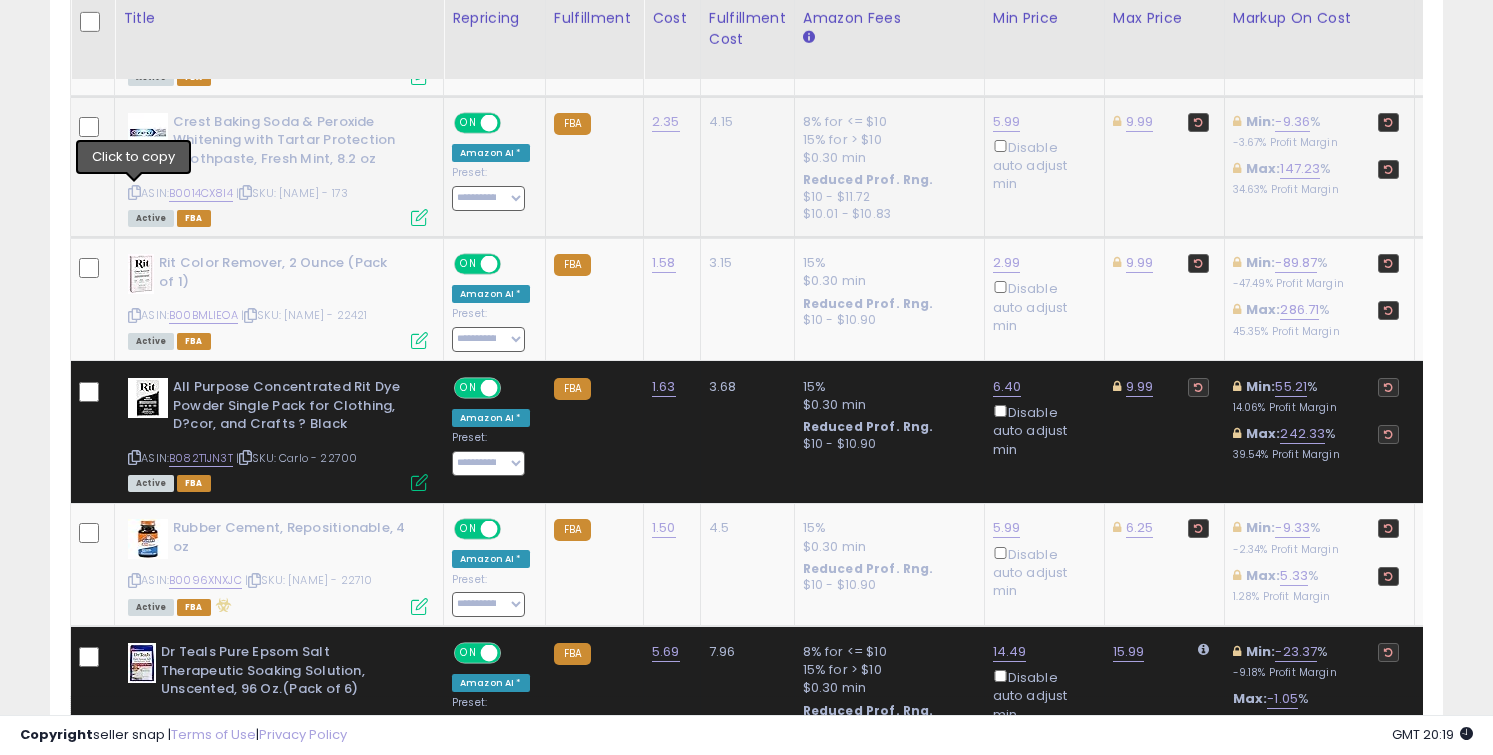 click at bounding box center [134, 192] 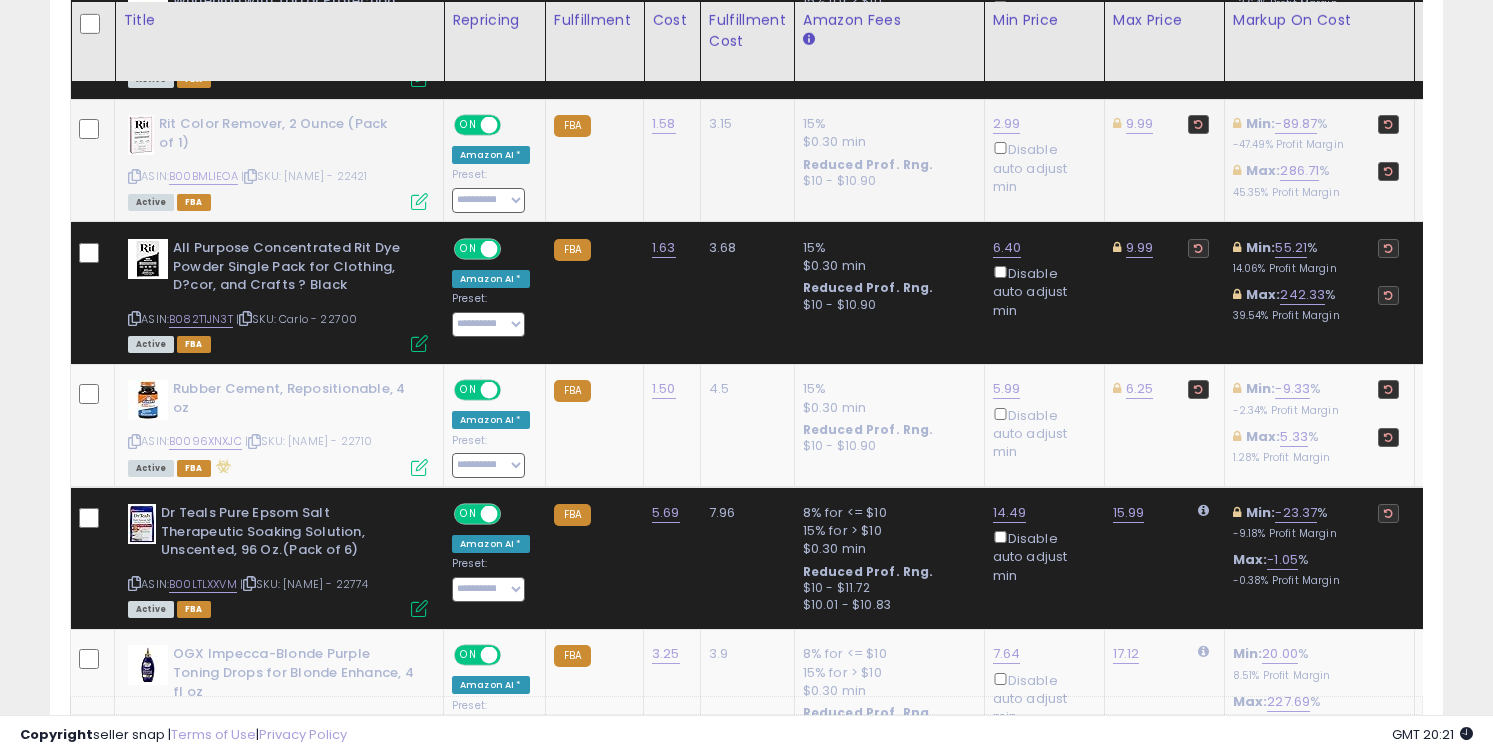scroll, scrollTop: 2019, scrollLeft: 0, axis: vertical 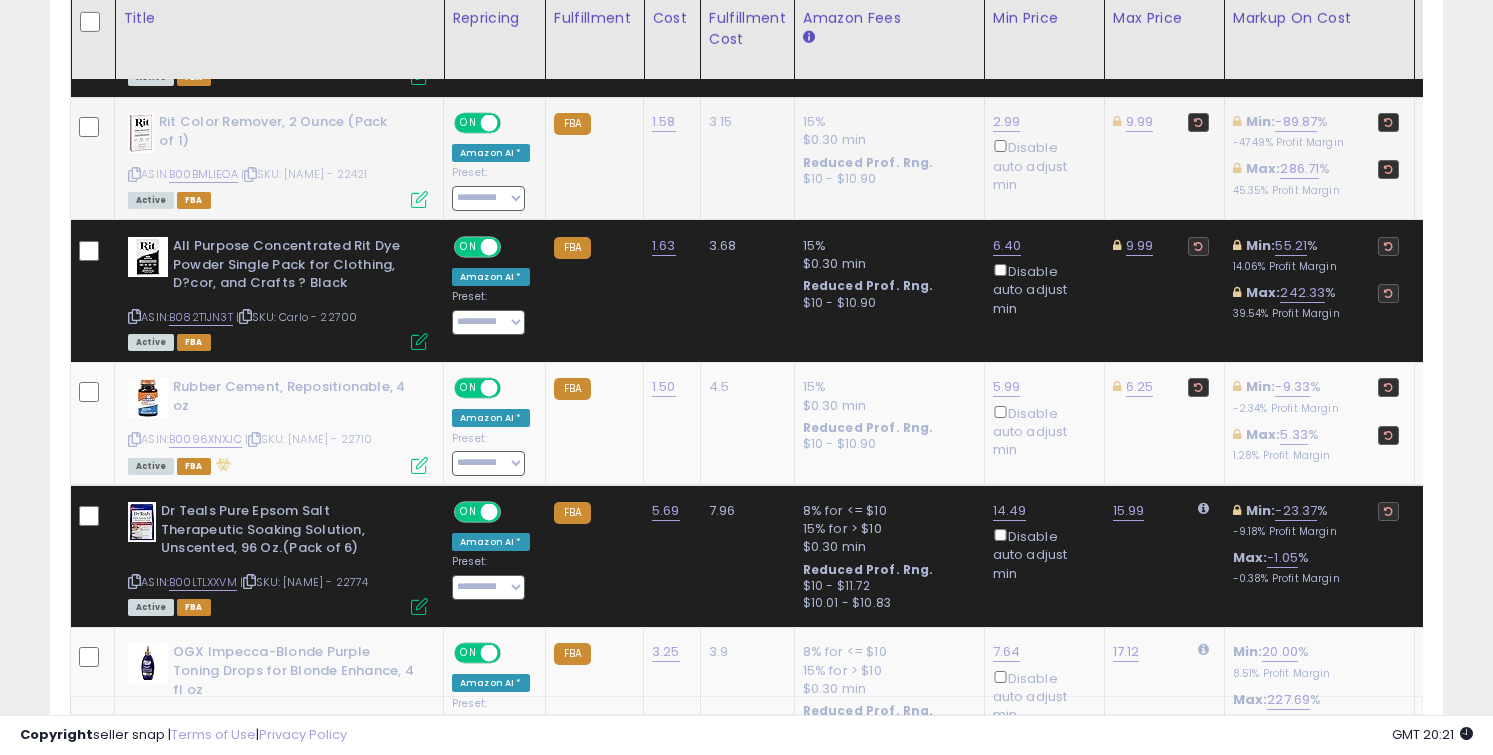 click at bounding box center [134, 174] 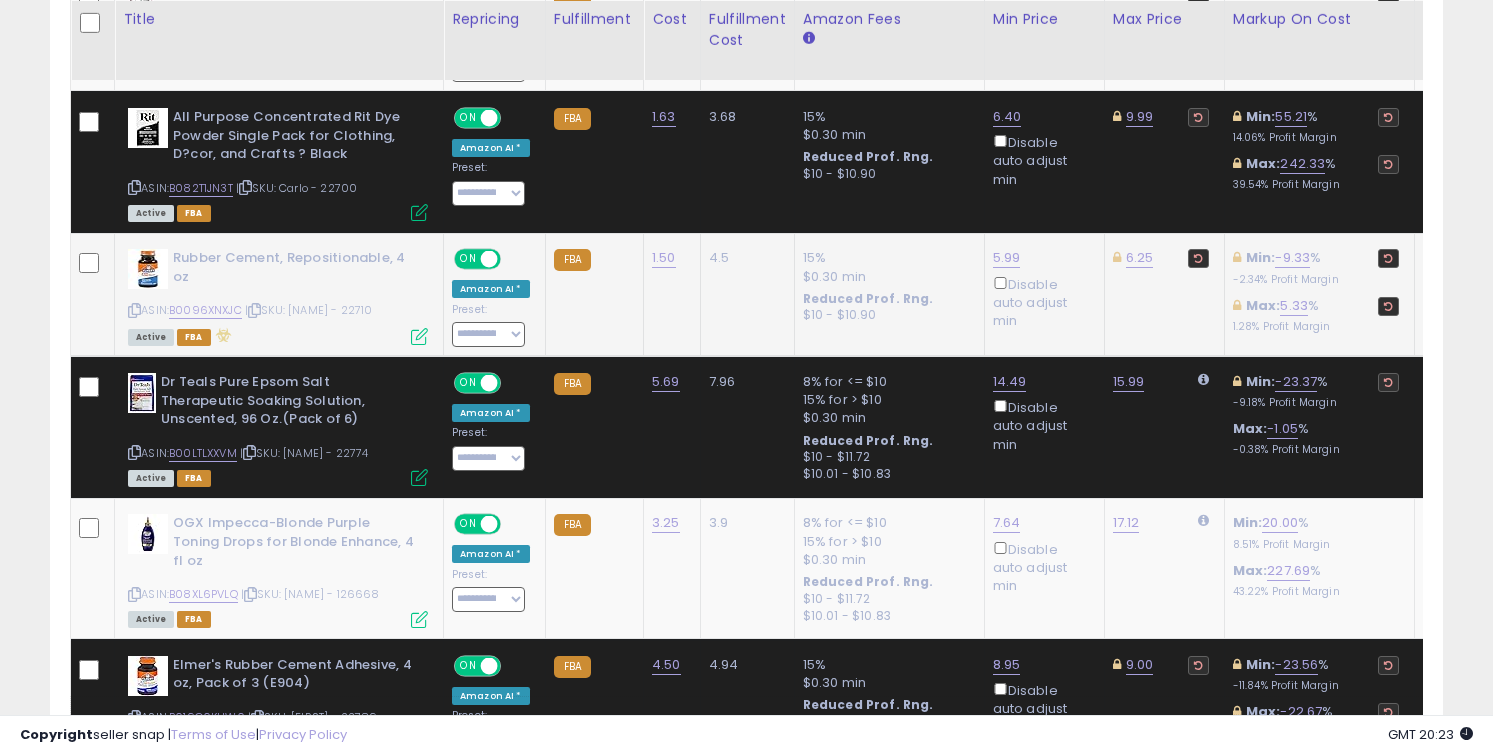 scroll, scrollTop: 2149, scrollLeft: 0, axis: vertical 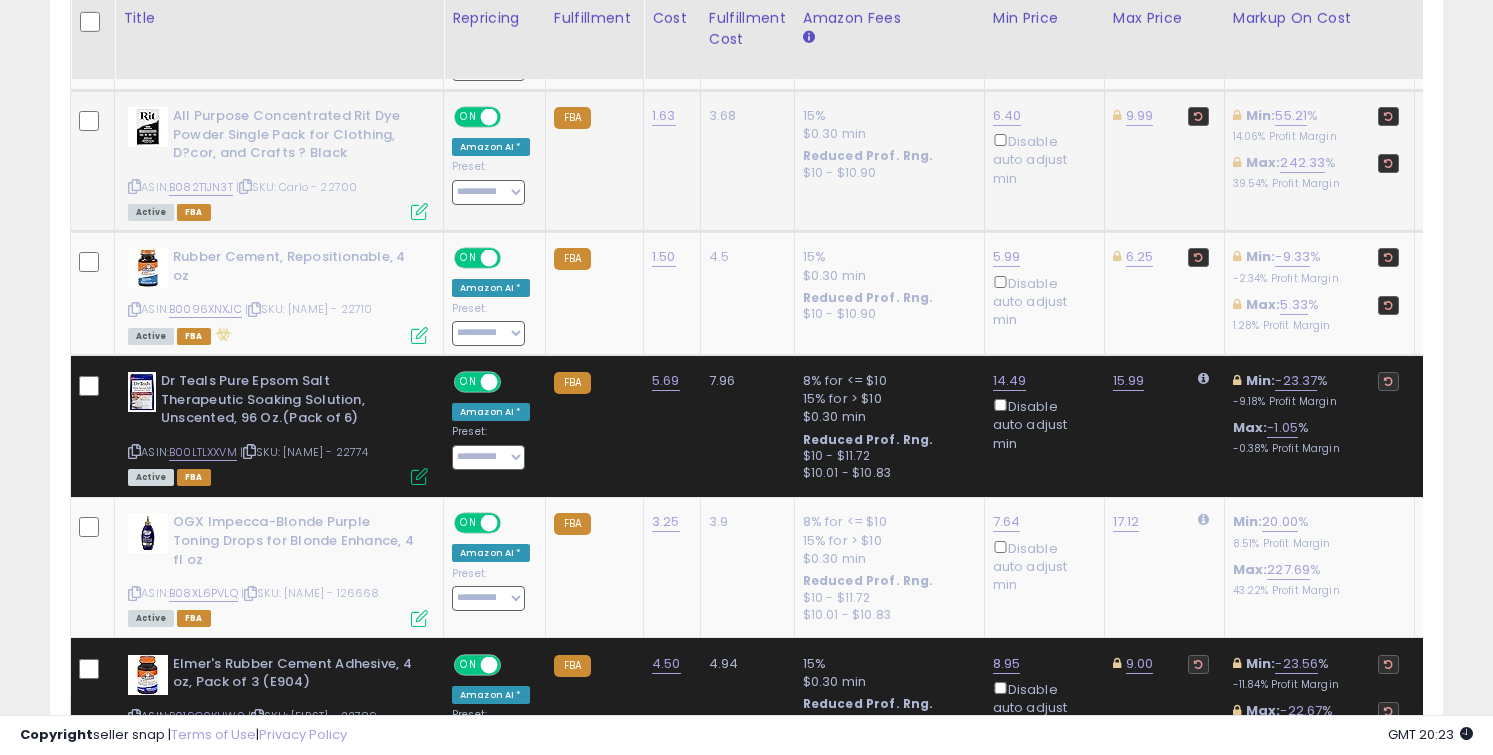 click at bounding box center [134, 186] 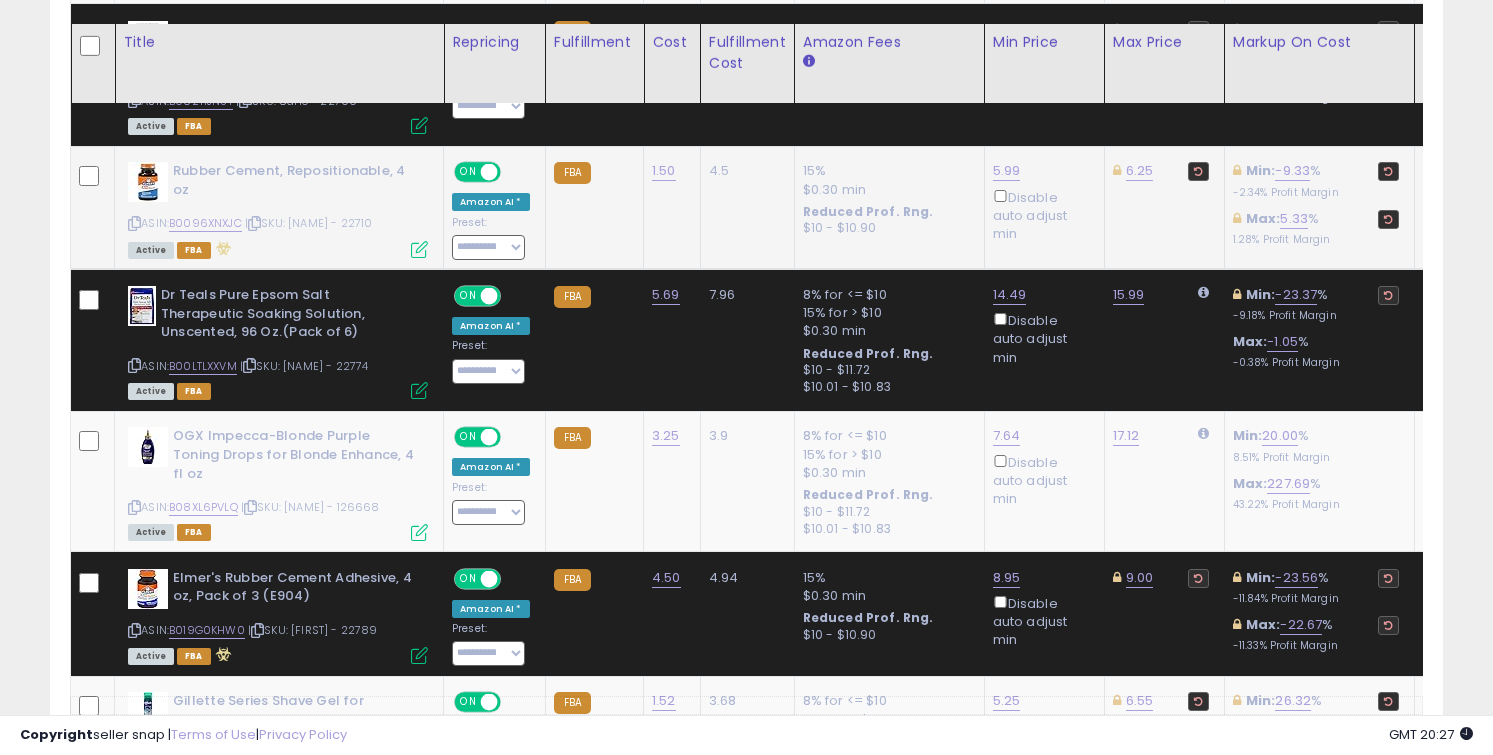 scroll, scrollTop: 2281, scrollLeft: 0, axis: vertical 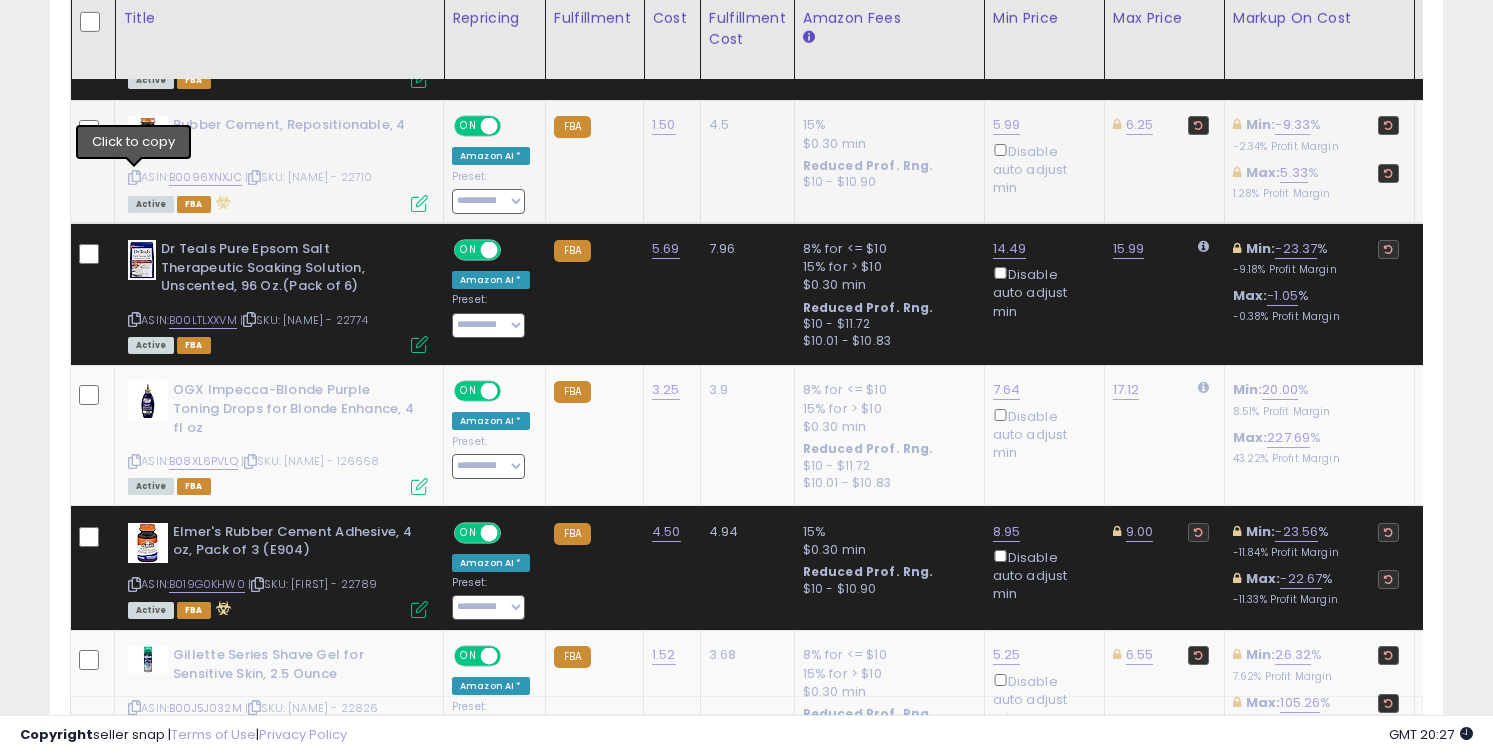 click at bounding box center [134, 177] 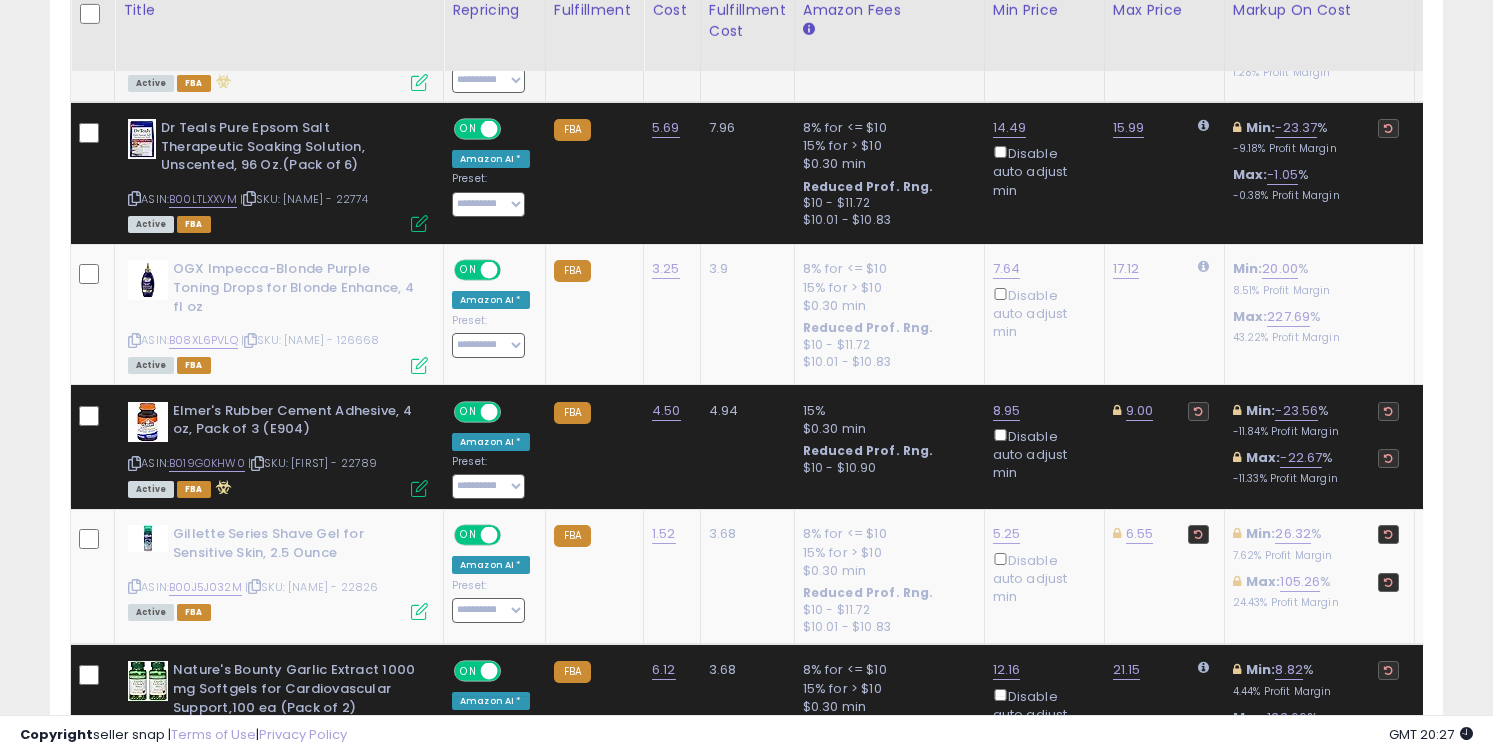 scroll, scrollTop: 2413, scrollLeft: 0, axis: vertical 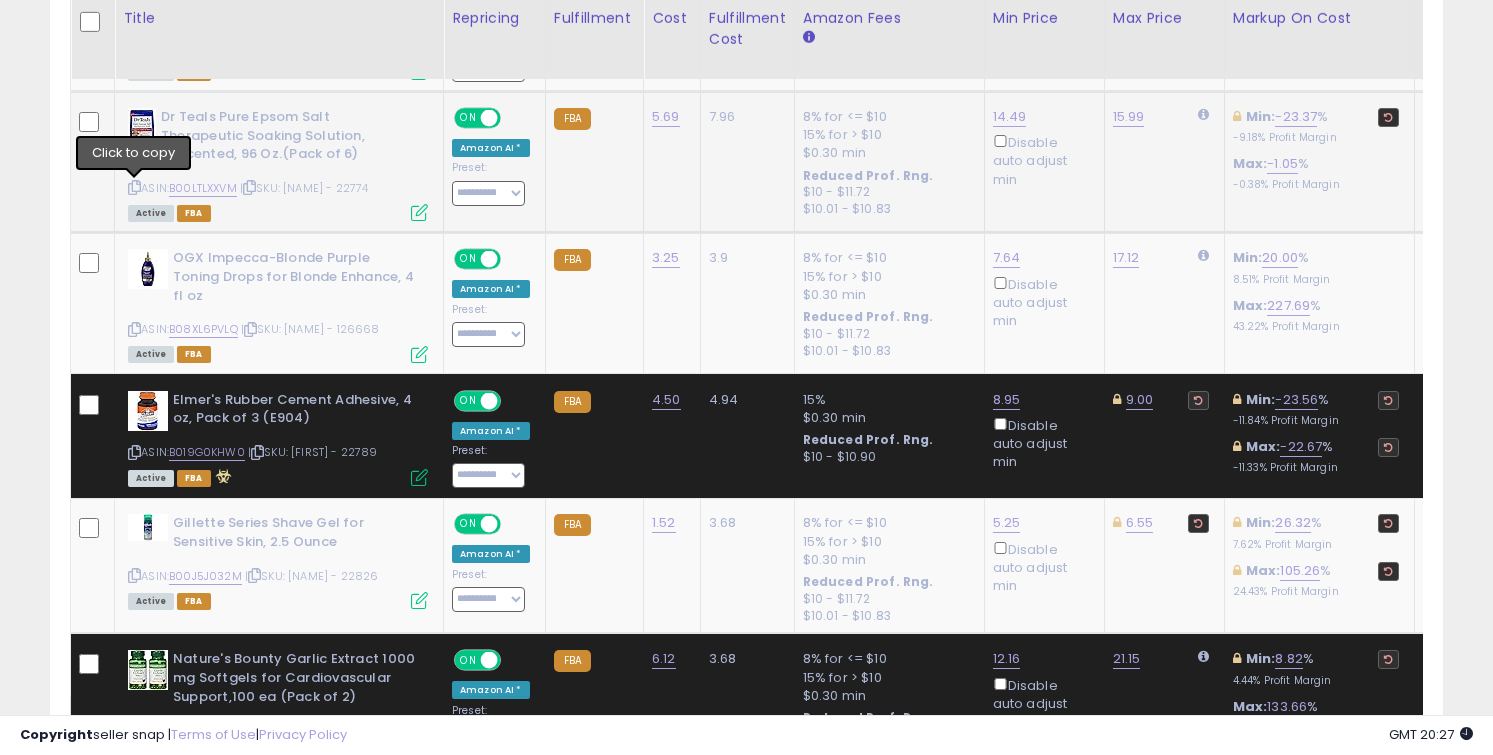 click at bounding box center [134, 187] 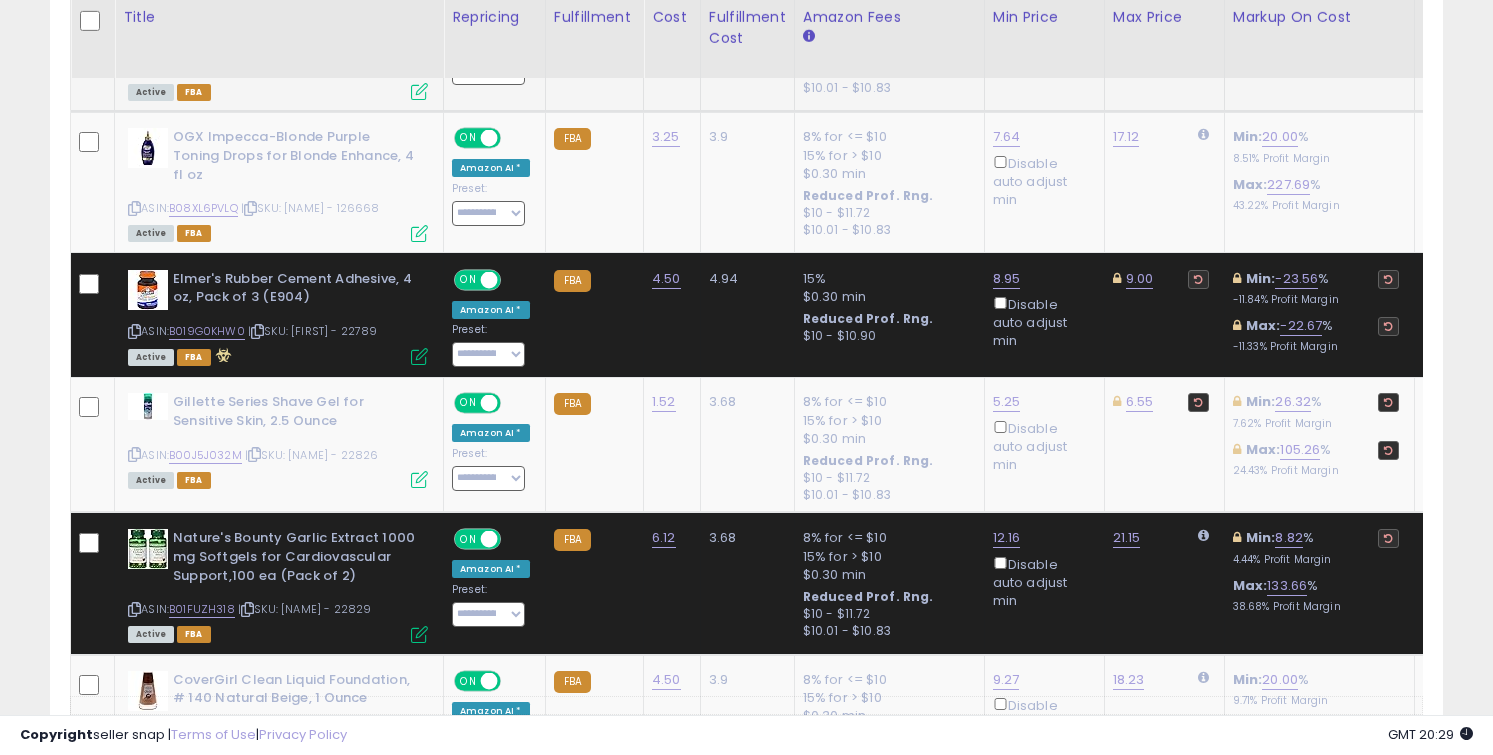 scroll, scrollTop: 2561, scrollLeft: 0, axis: vertical 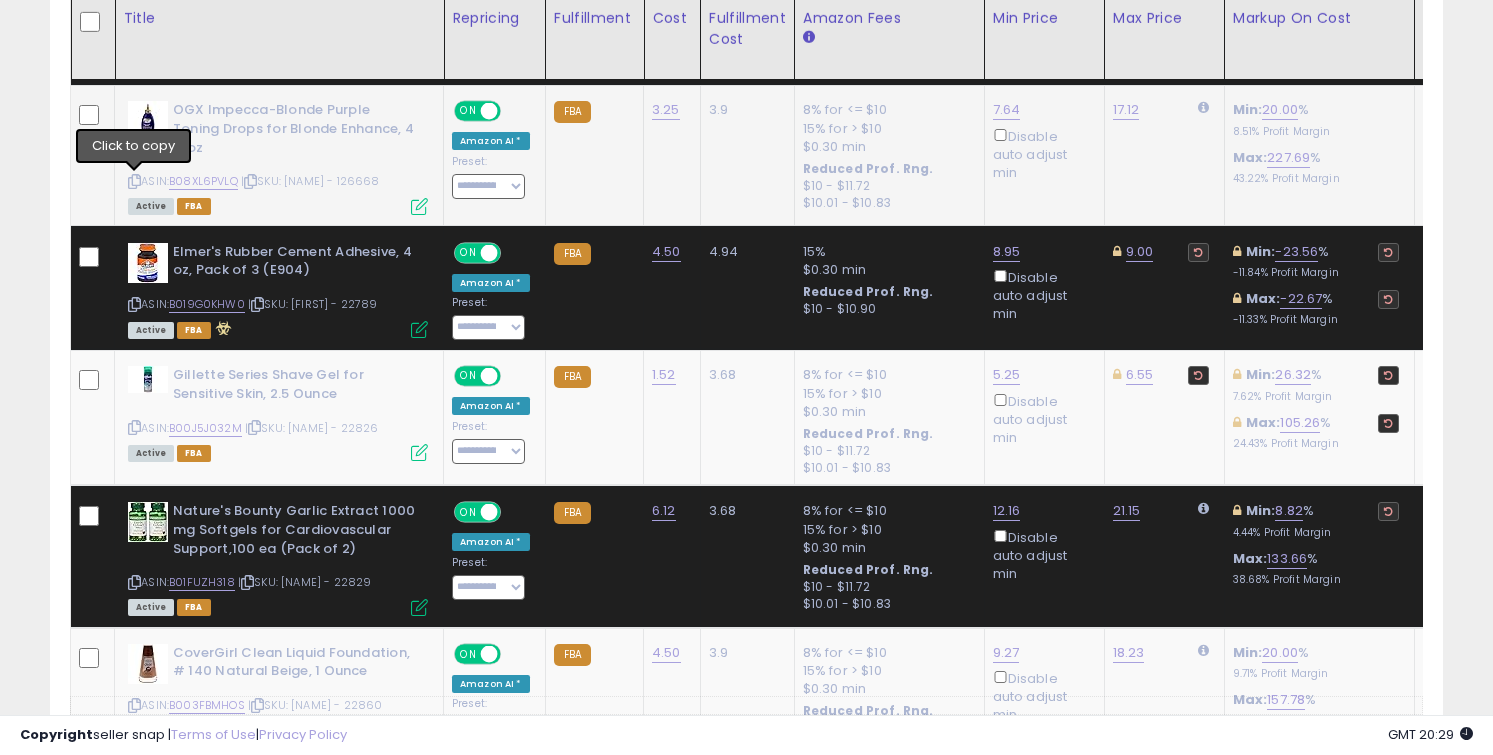 click at bounding box center [134, 181] 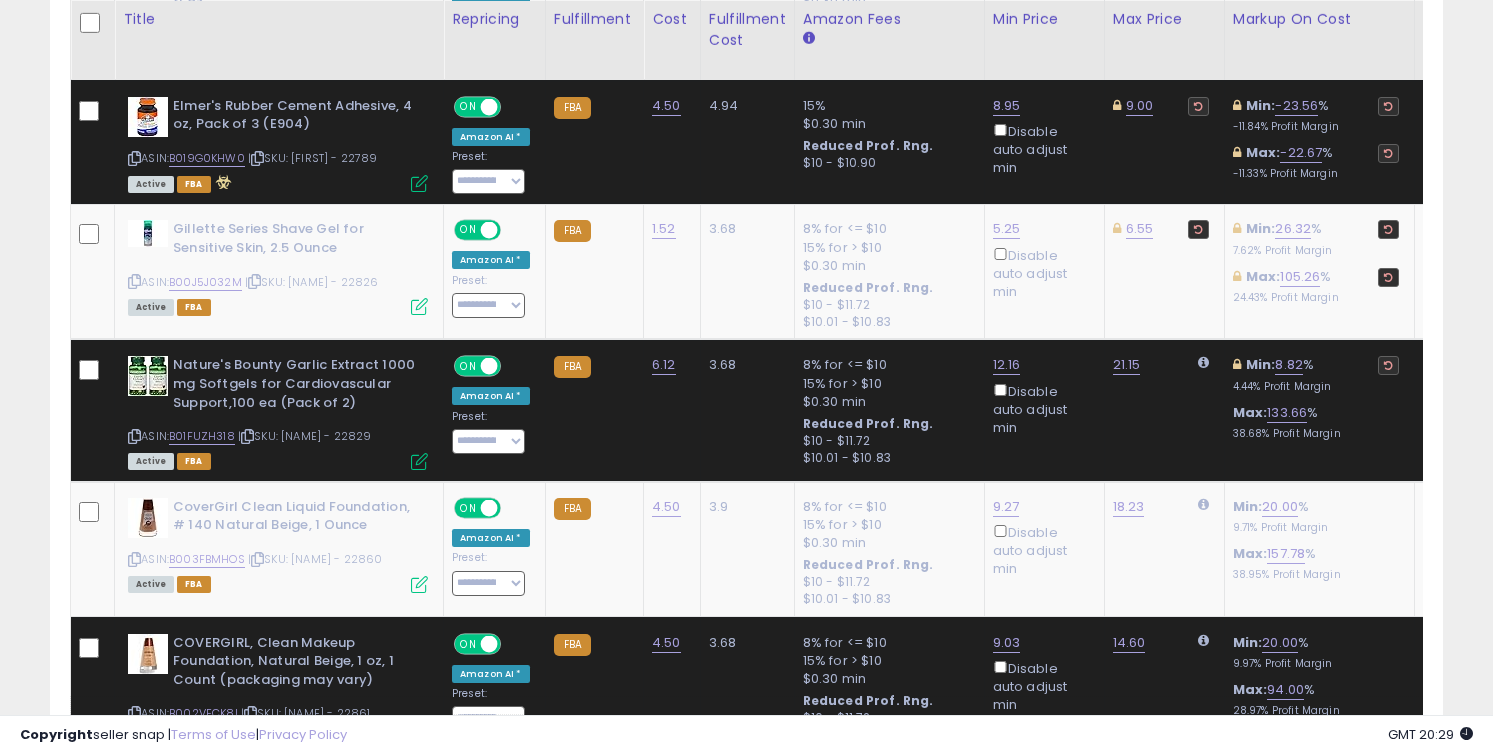 scroll, scrollTop: 2709, scrollLeft: 0, axis: vertical 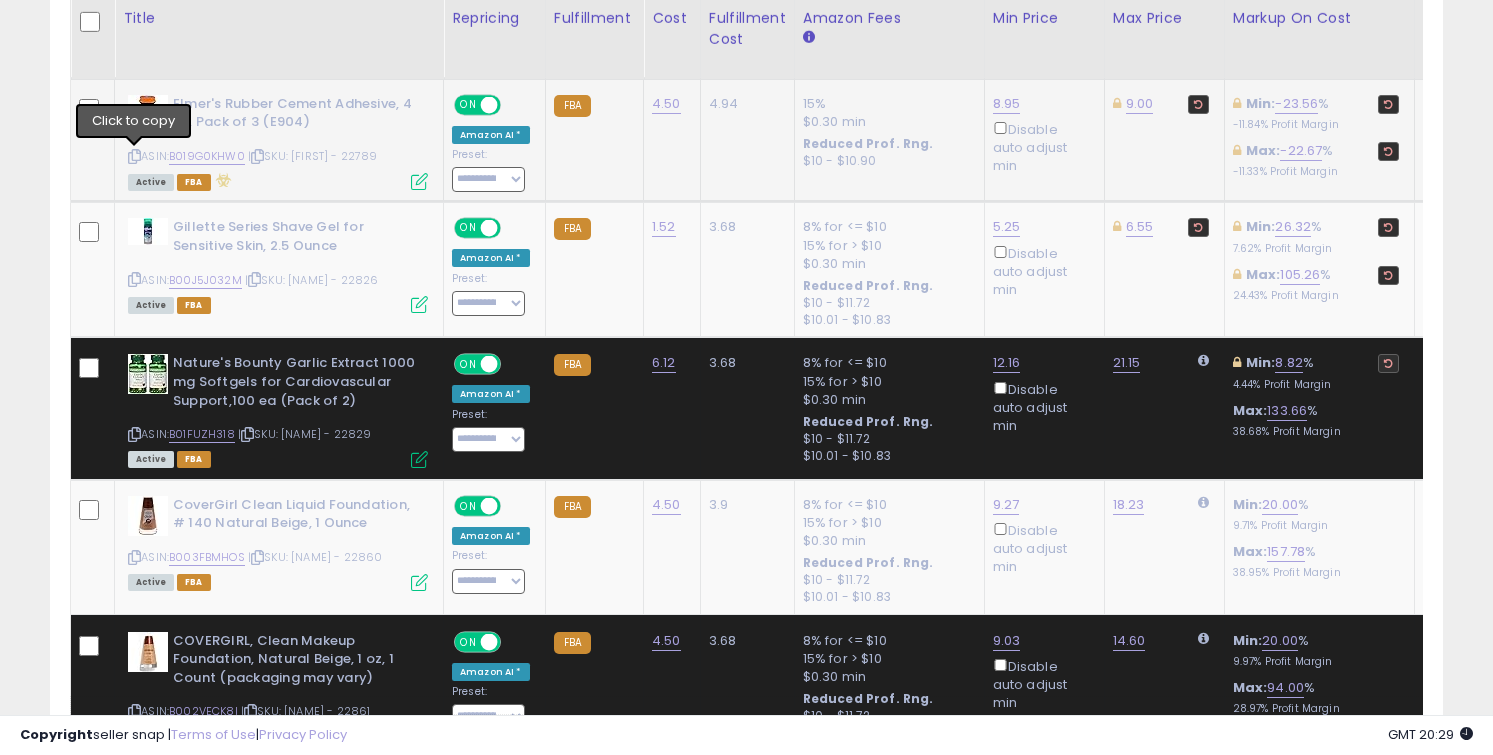 click at bounding box center [134, 156] 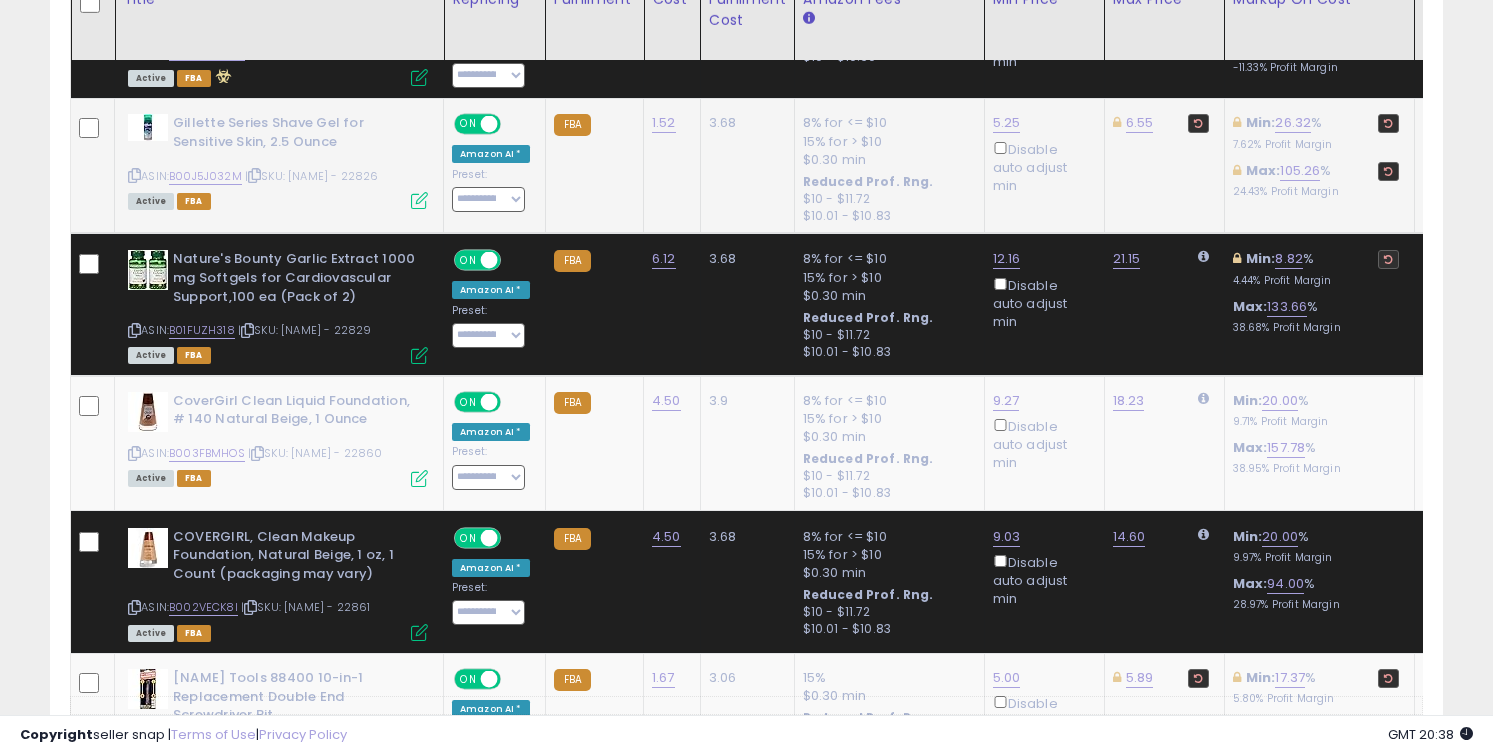 scroll, scrollTop: 2851, scrollLeft: 0, axis: vertical 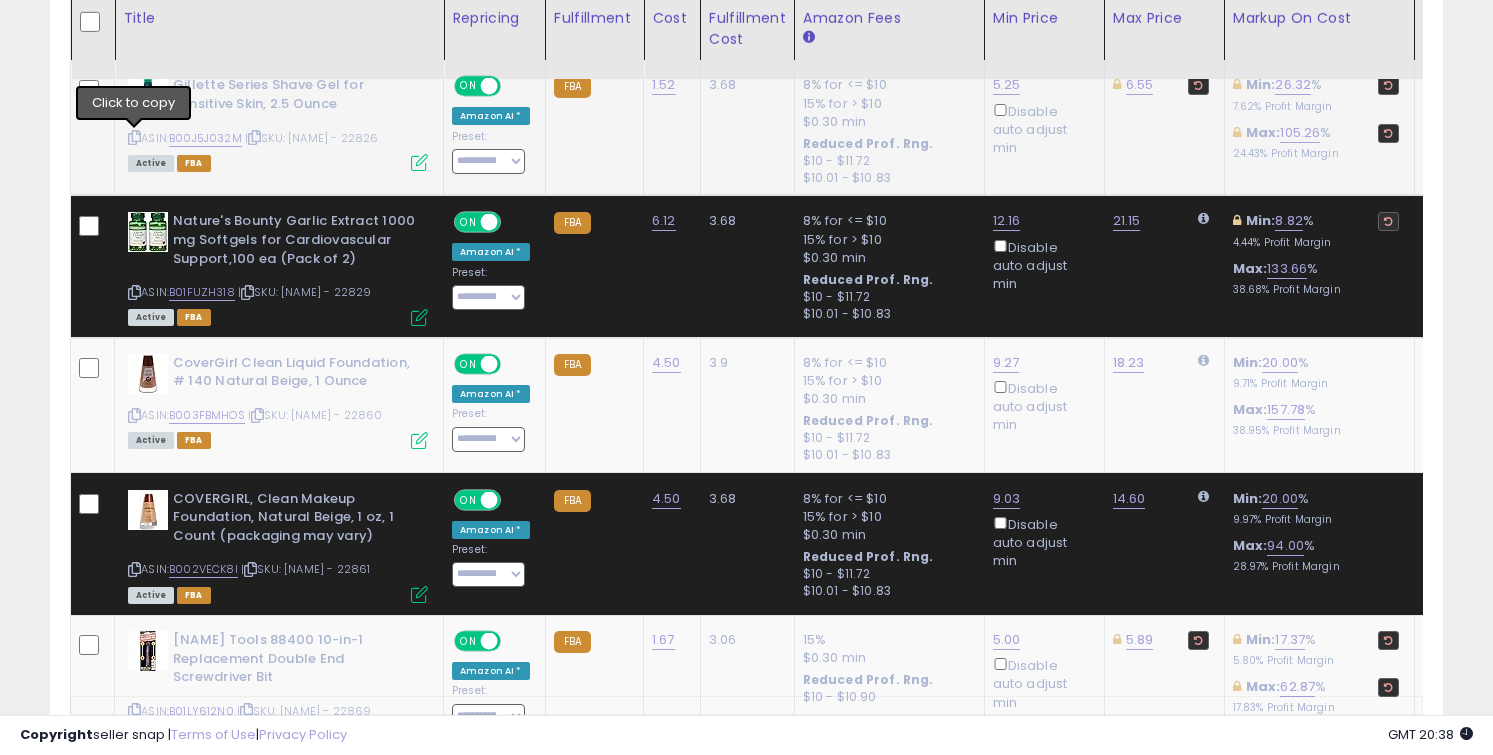click at bounding box center [134, 137] 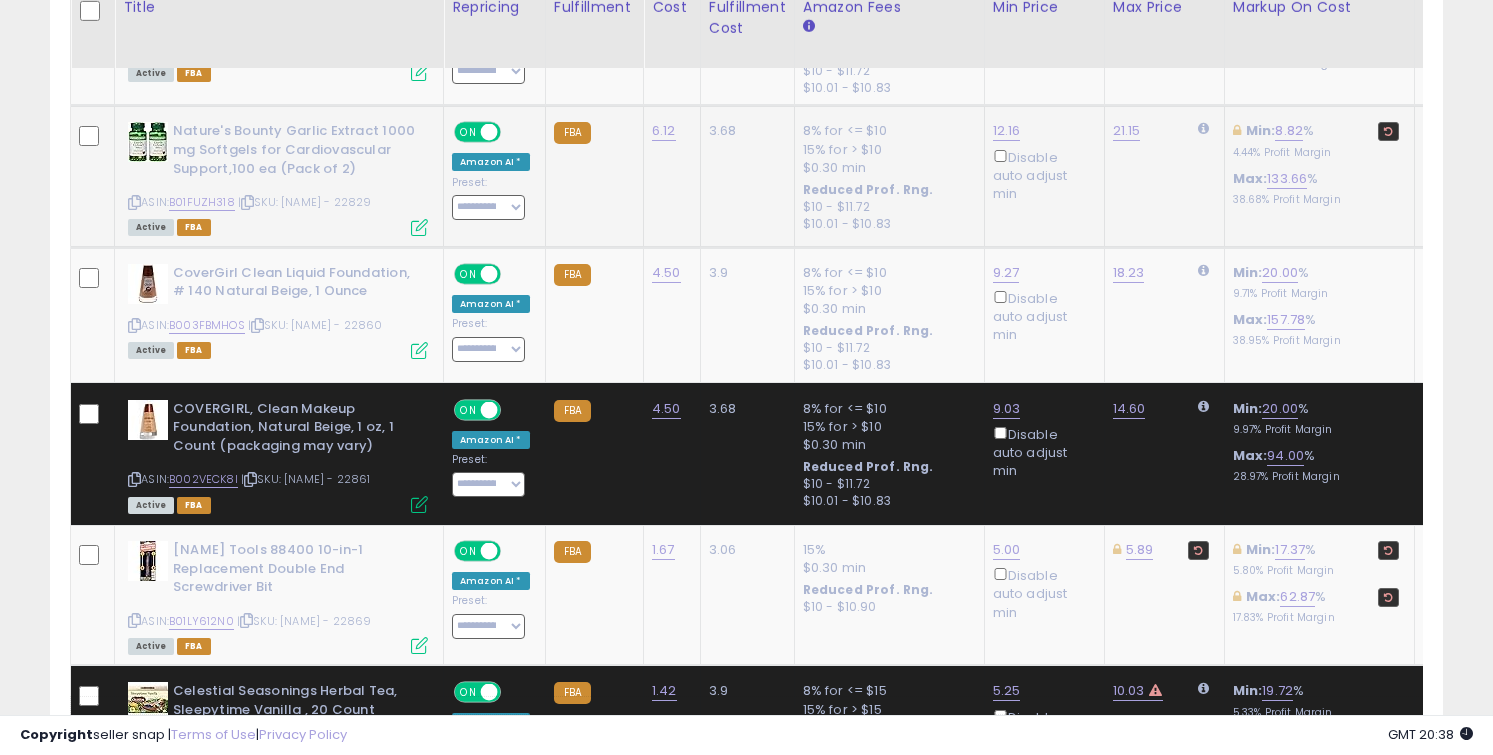 scroll, scrollTop: 2960, scrollLeft: 0, axis: vertical 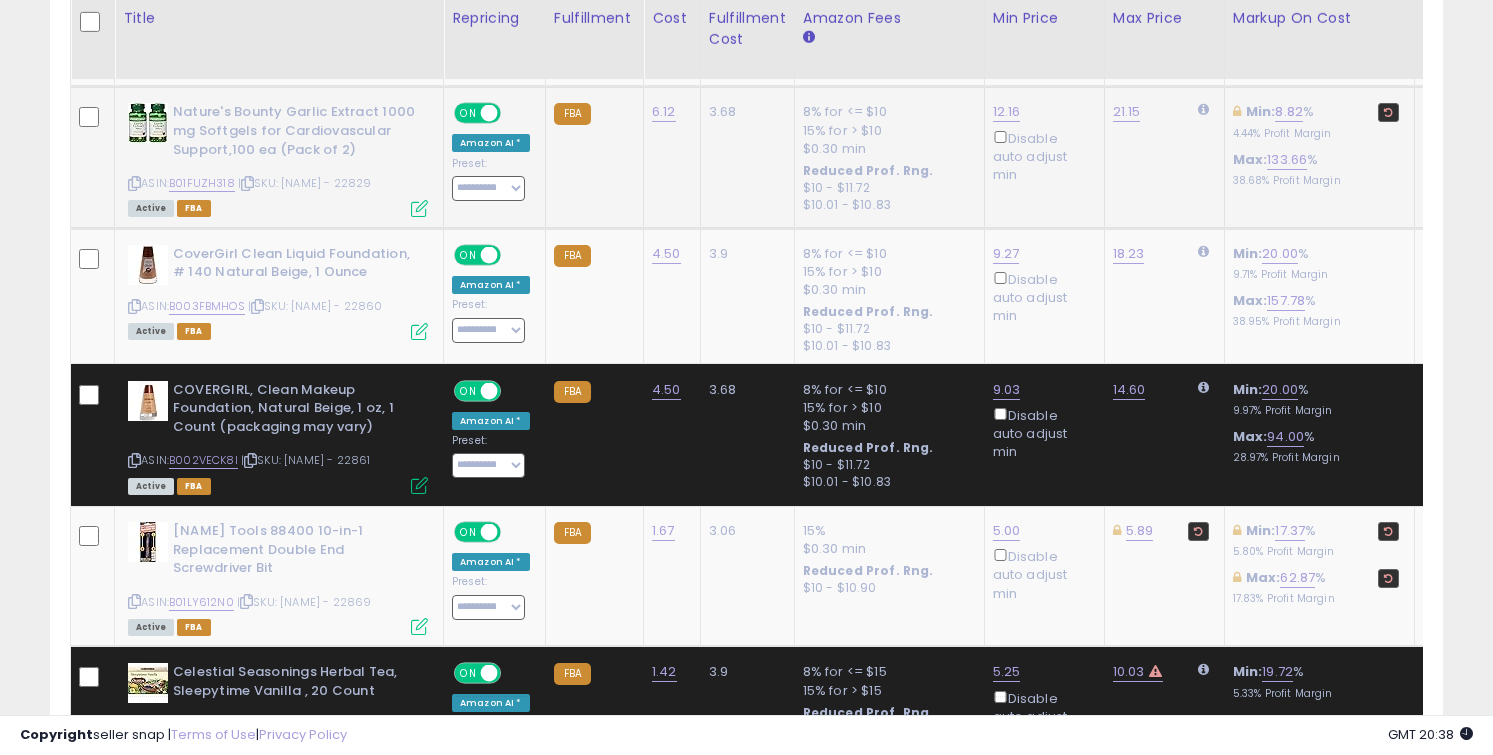 click at bounding box center [134, 183] 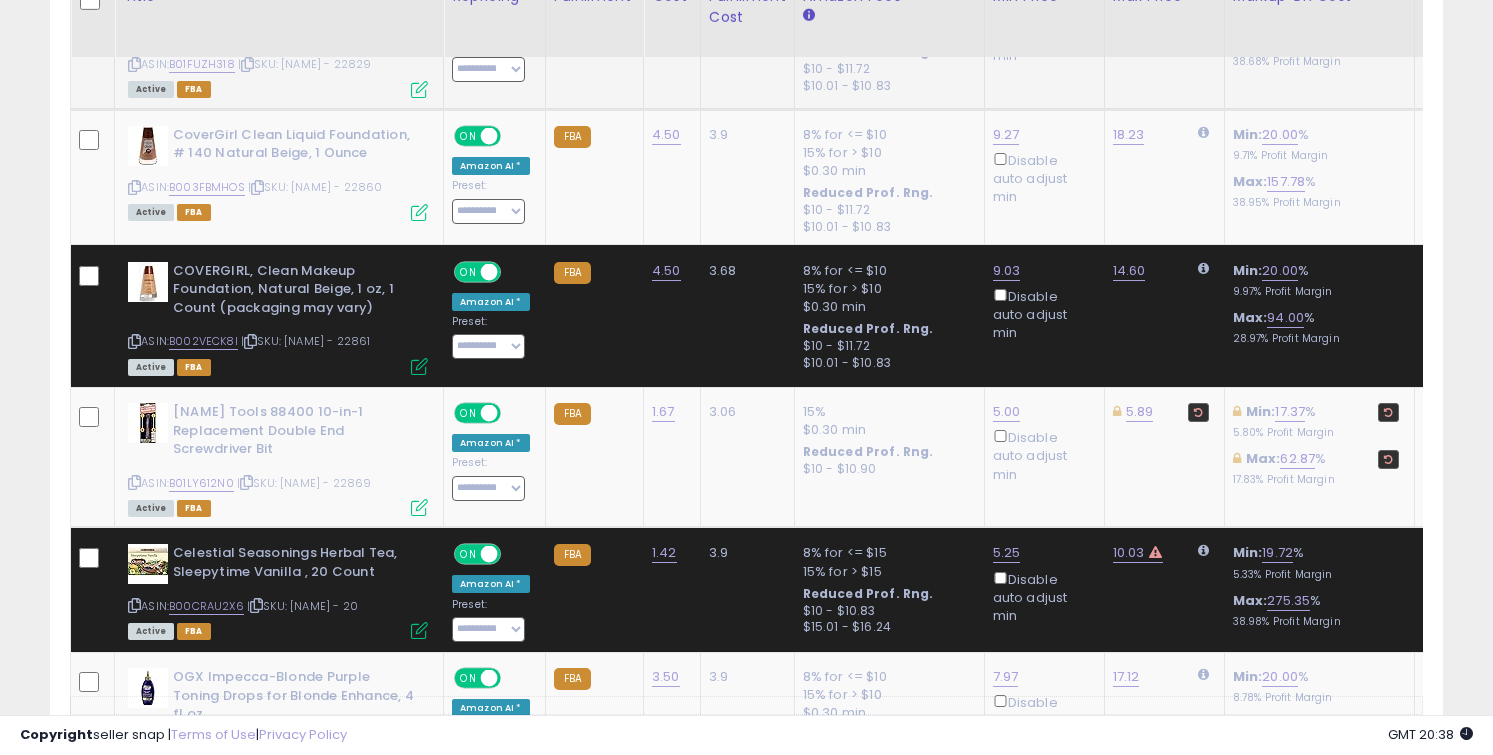 scroll, scrollTop: 3083, scrollLeft: 0, axis: vertical 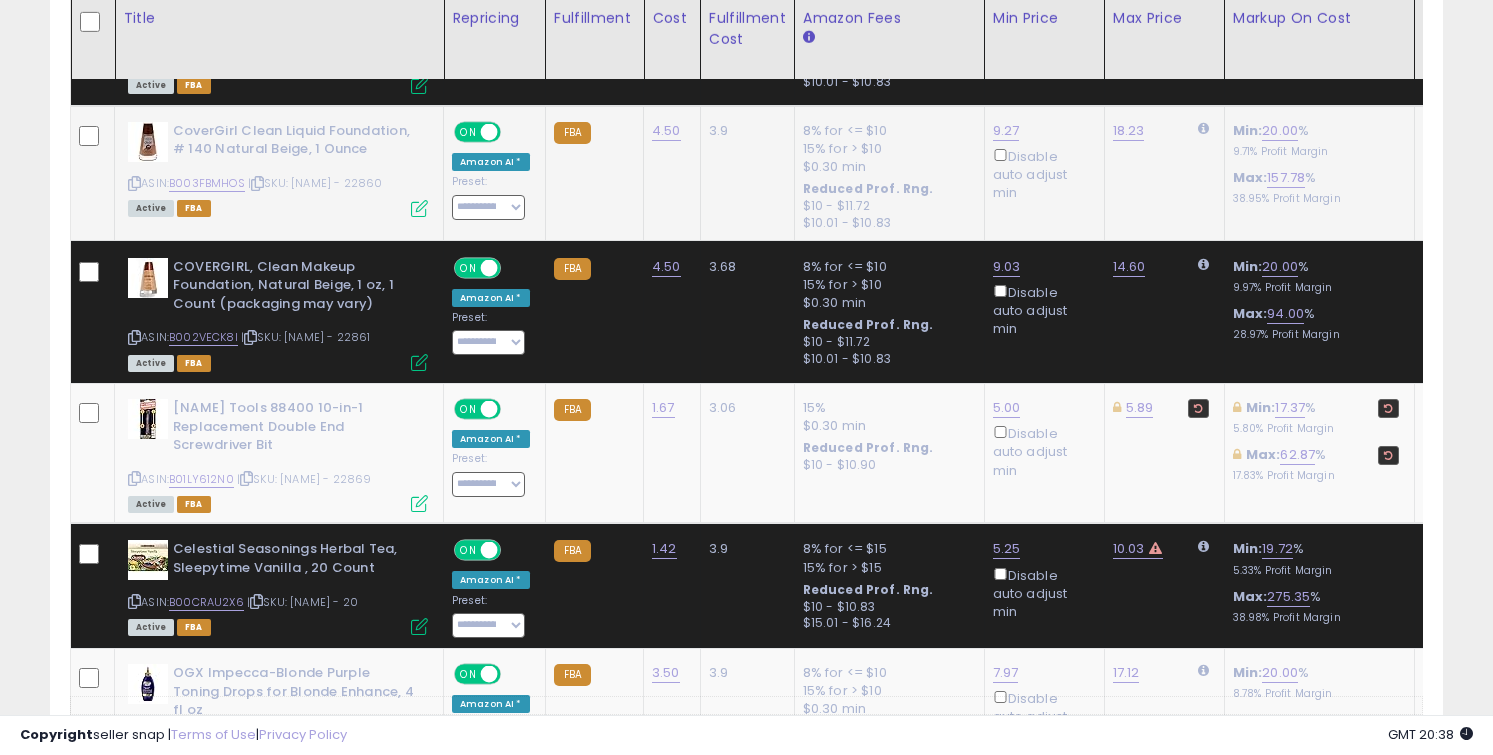 click at bounding box center (134, 183) 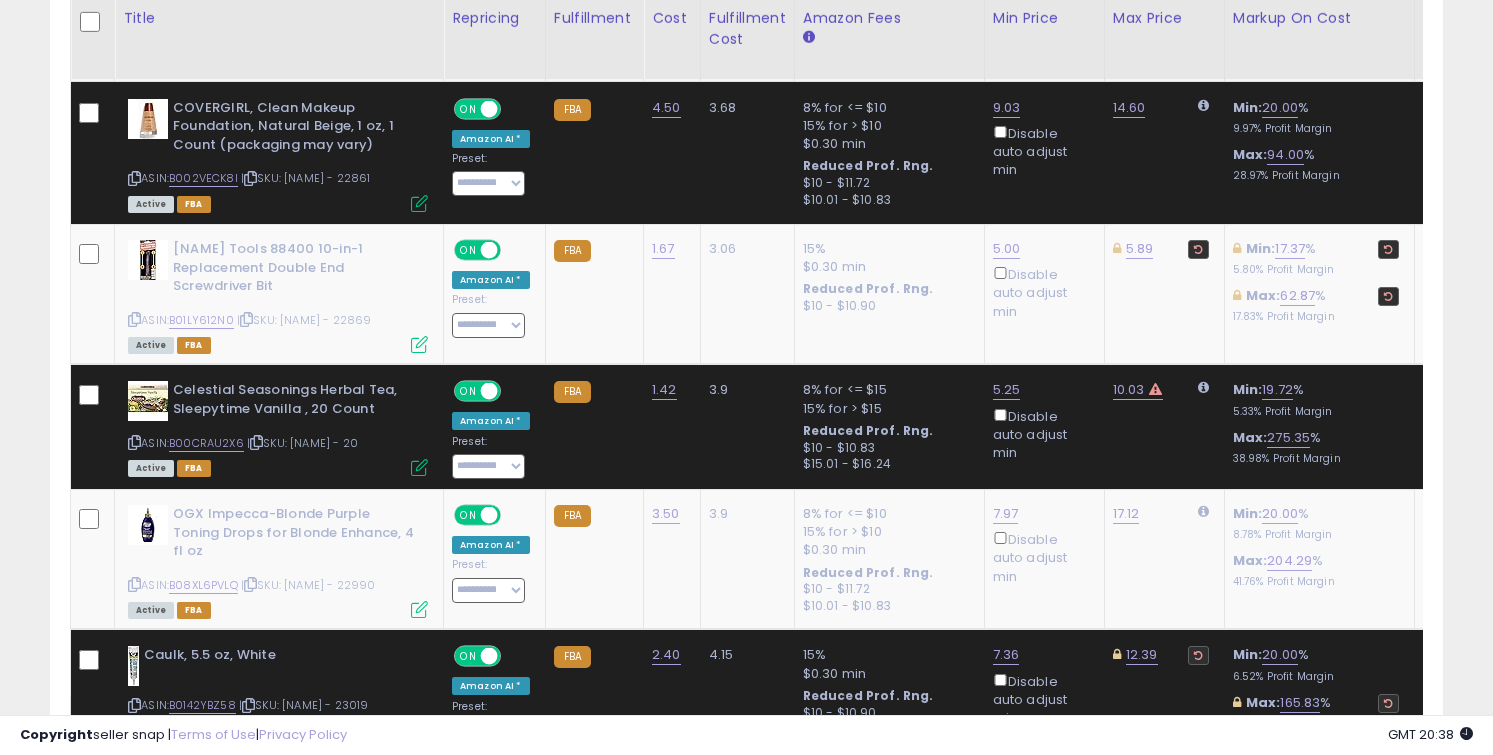 scroll, scrollTop: 3244, scrollLeft: 0, axis: vertical 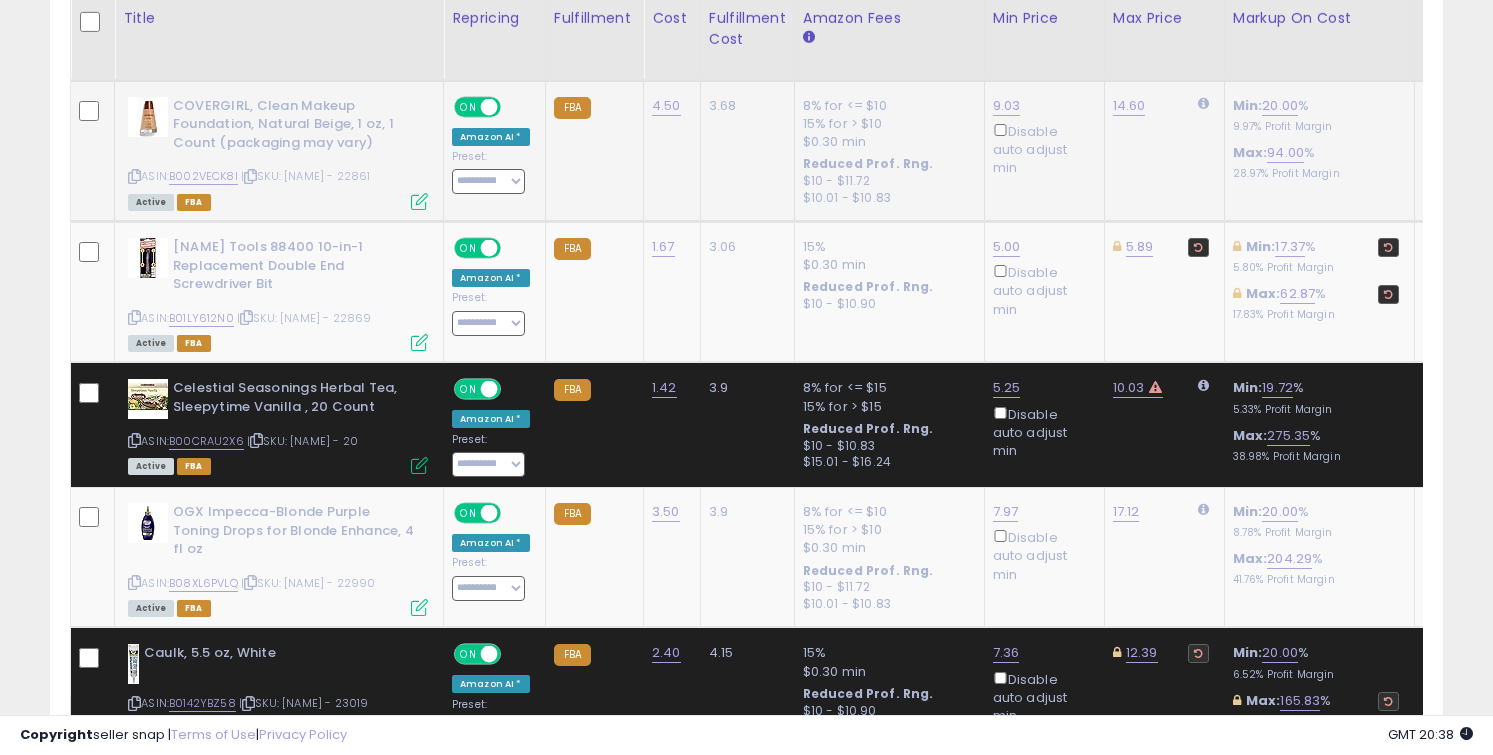 click at bounding box center (134, 176) 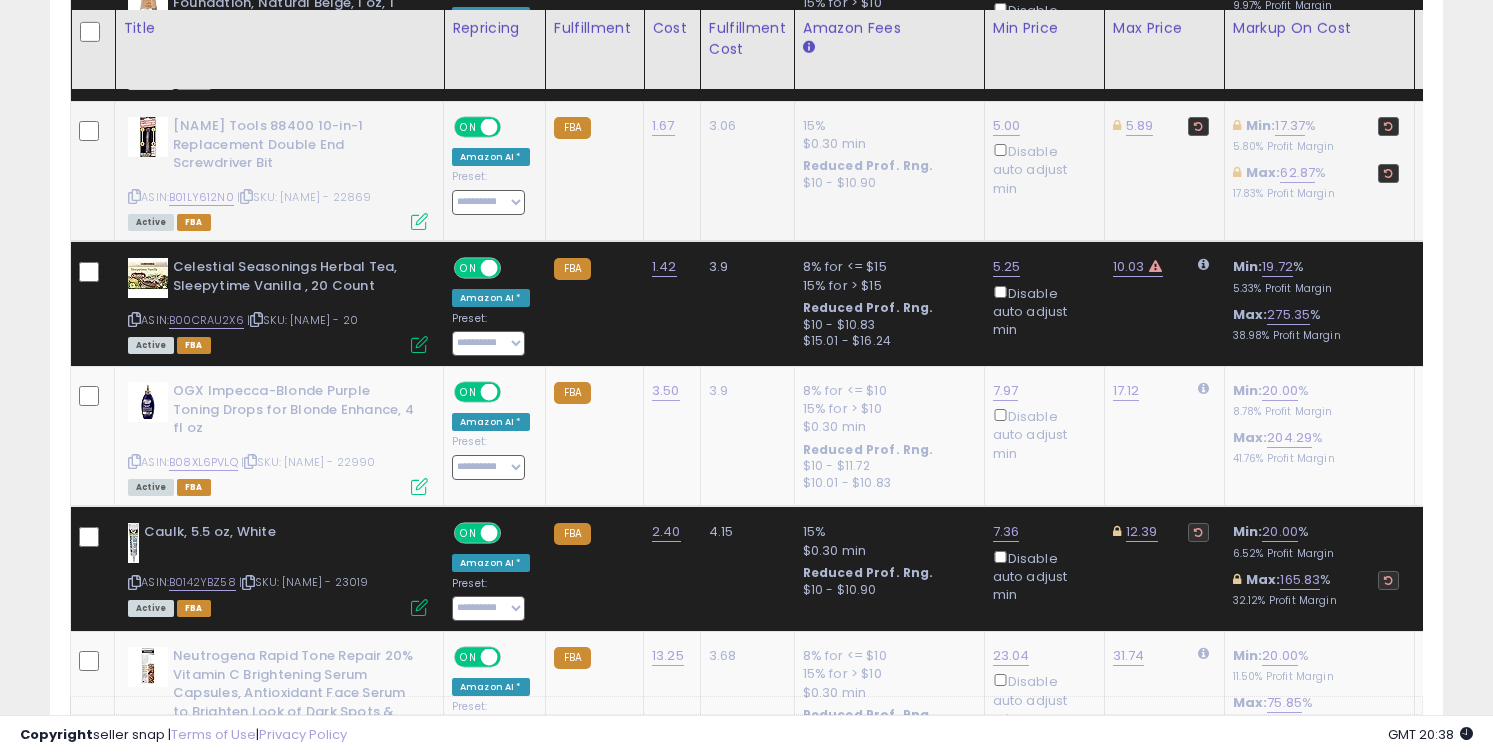 scroll, scrollTop: 3381, scrollLeft: 0, axis: vertical 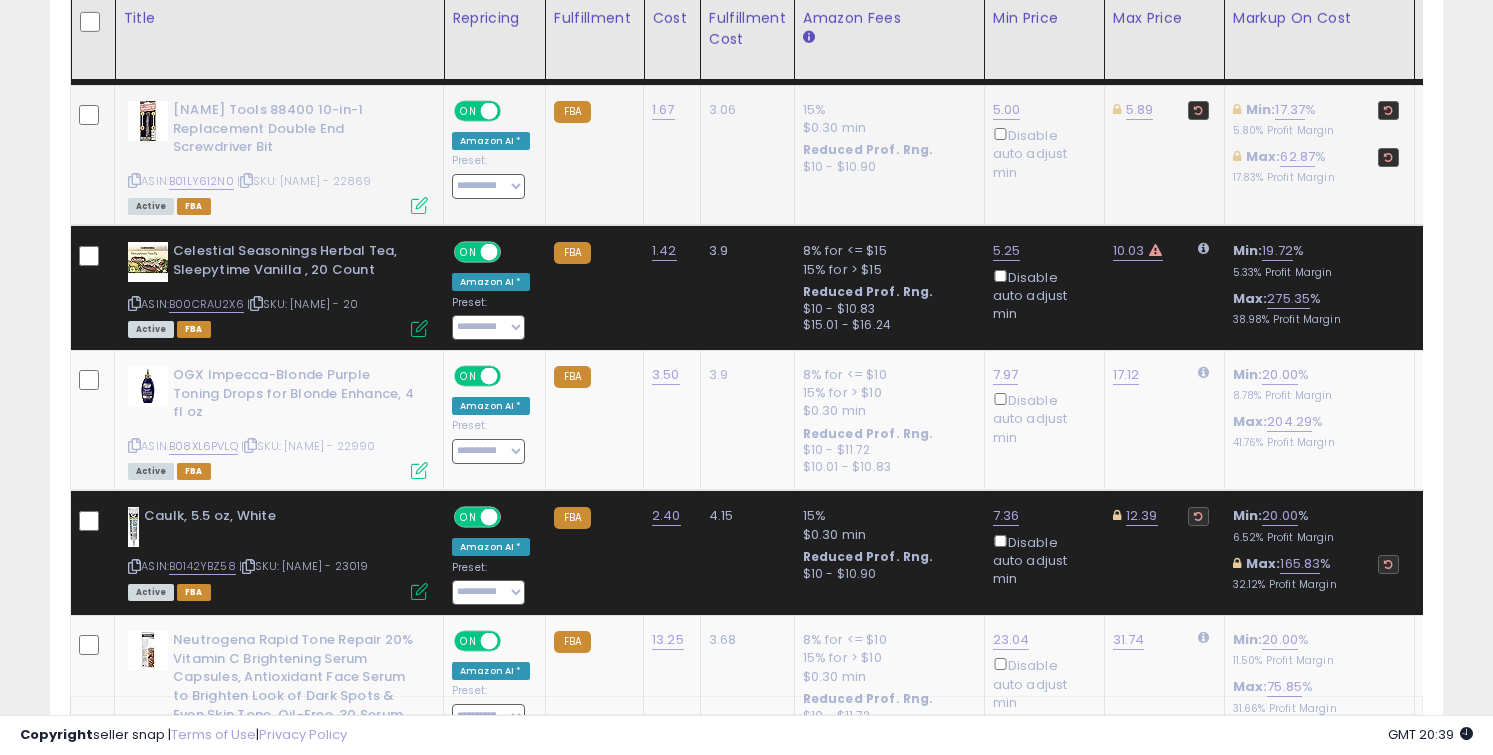 click at bounding box center (134, 180) 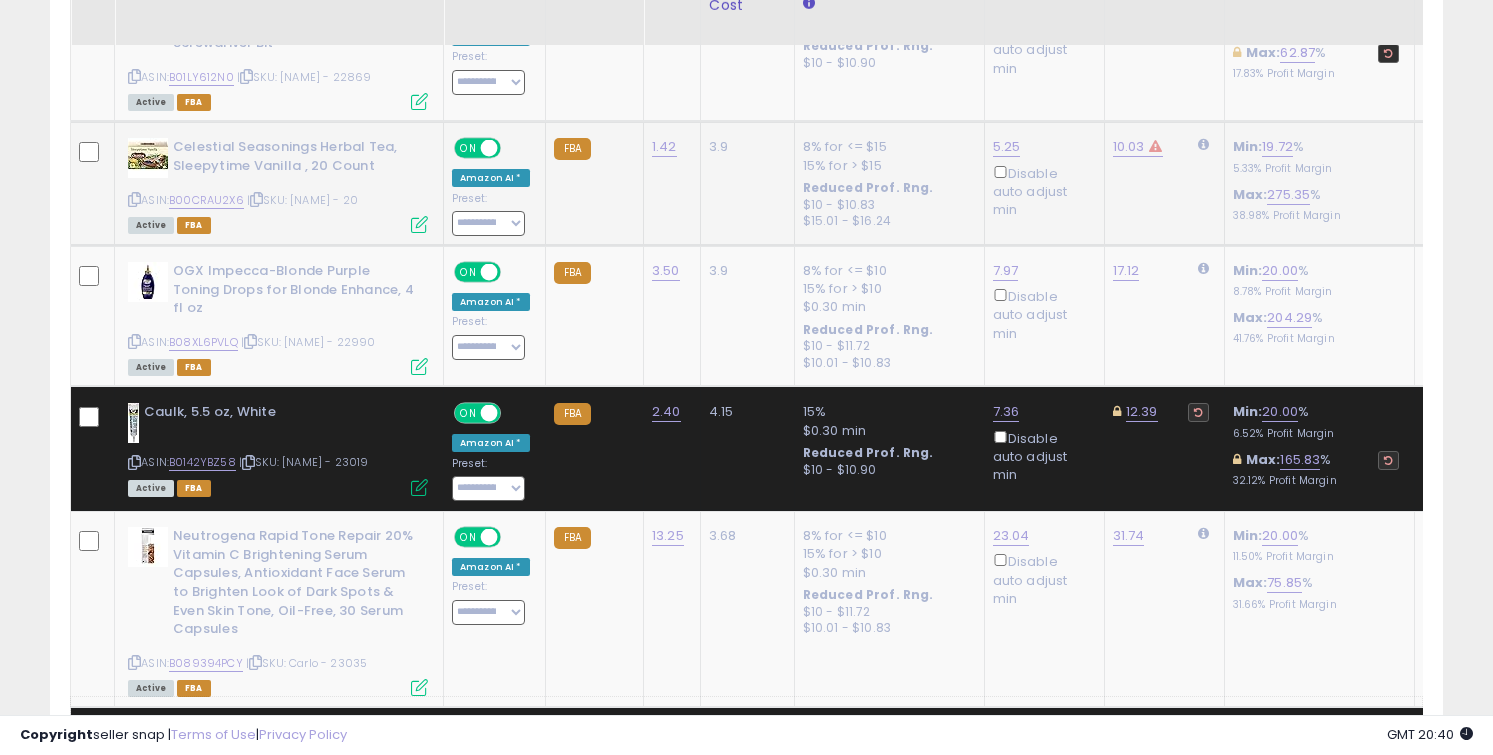 scroll, scrollTop: 3513, scrollLeft: 0, axis: vertical 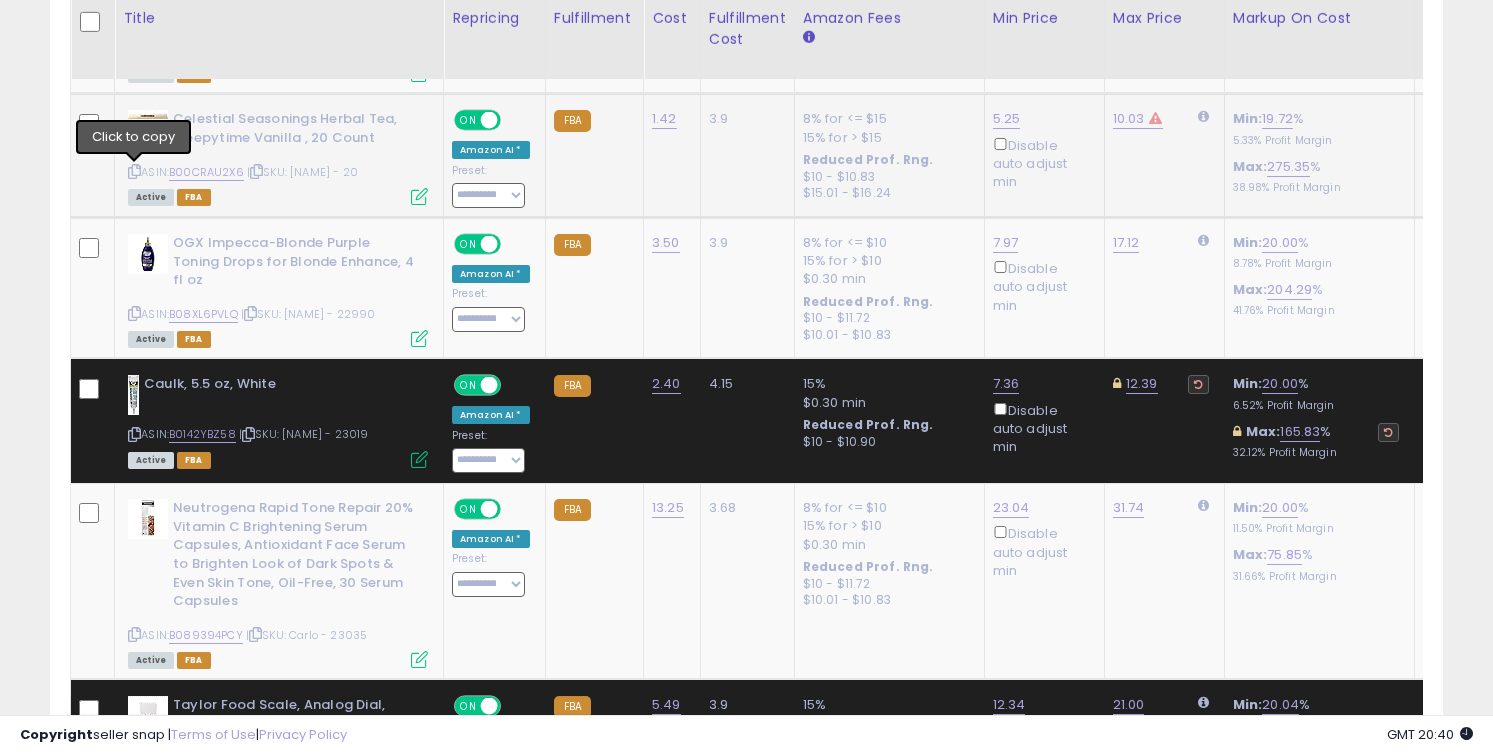 click at bounding box center [134, 171] 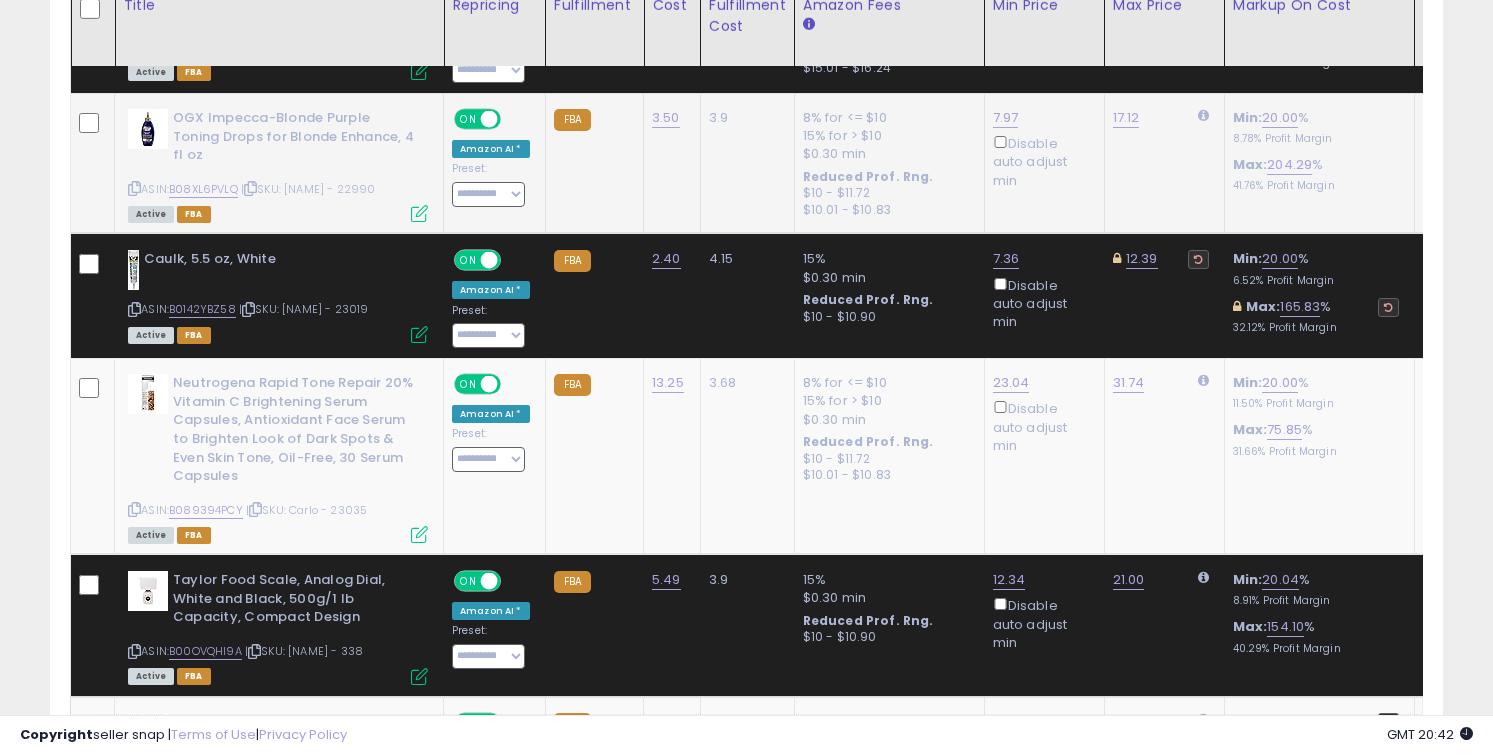scroll, scrollTop: 3640, scrollLeft: 0, axis: vertical 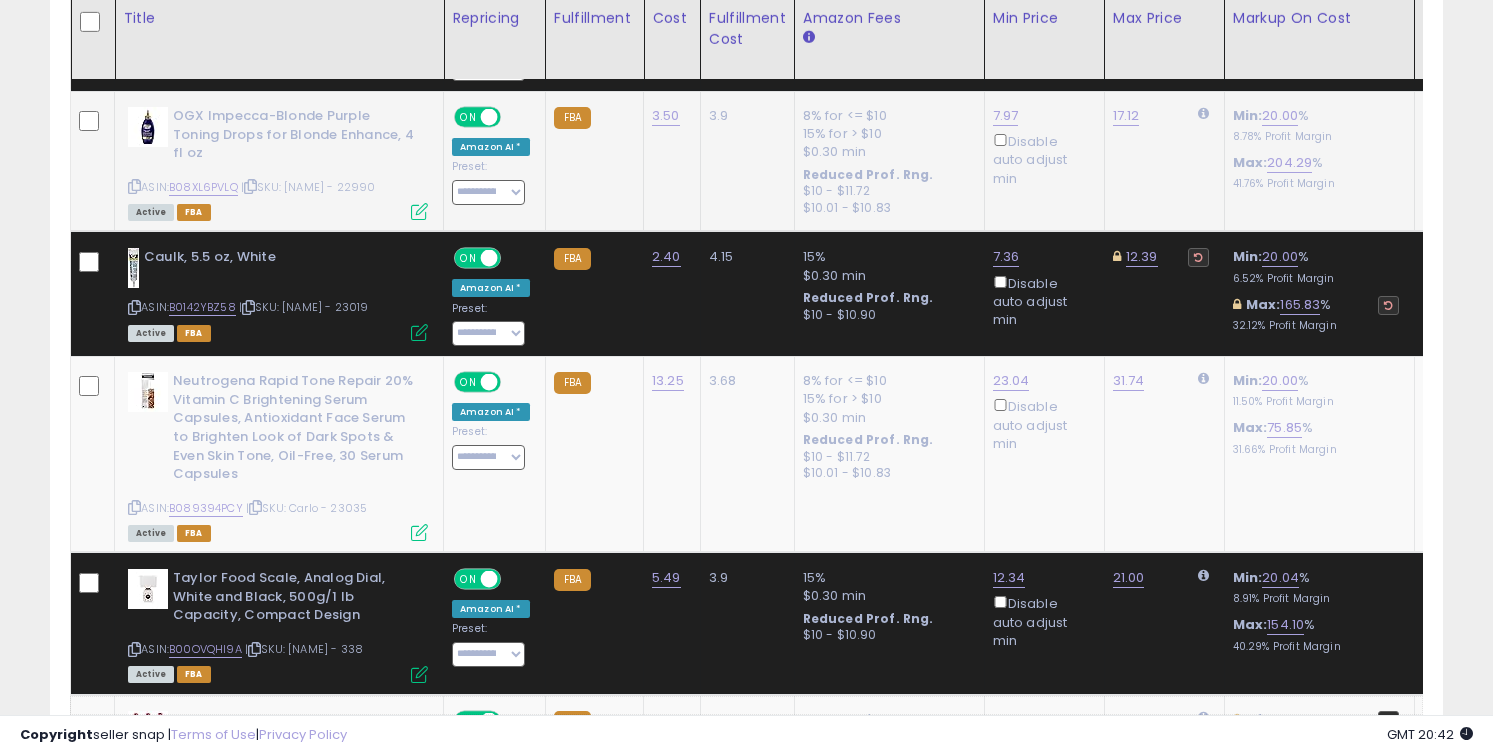 click at bounding box center (134, 186) 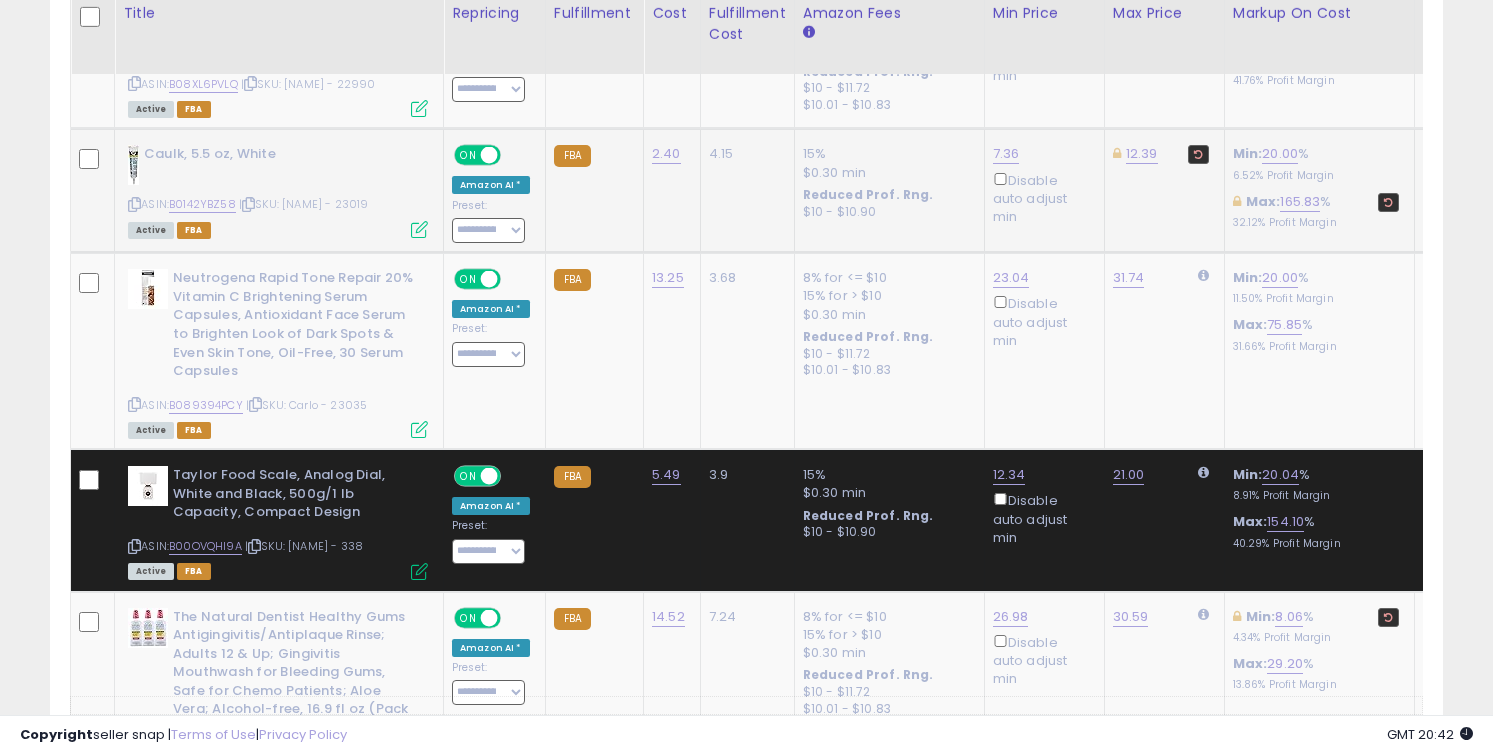 scroll, scrollTop: 3748, scrollLeft: 0, axis: vertical 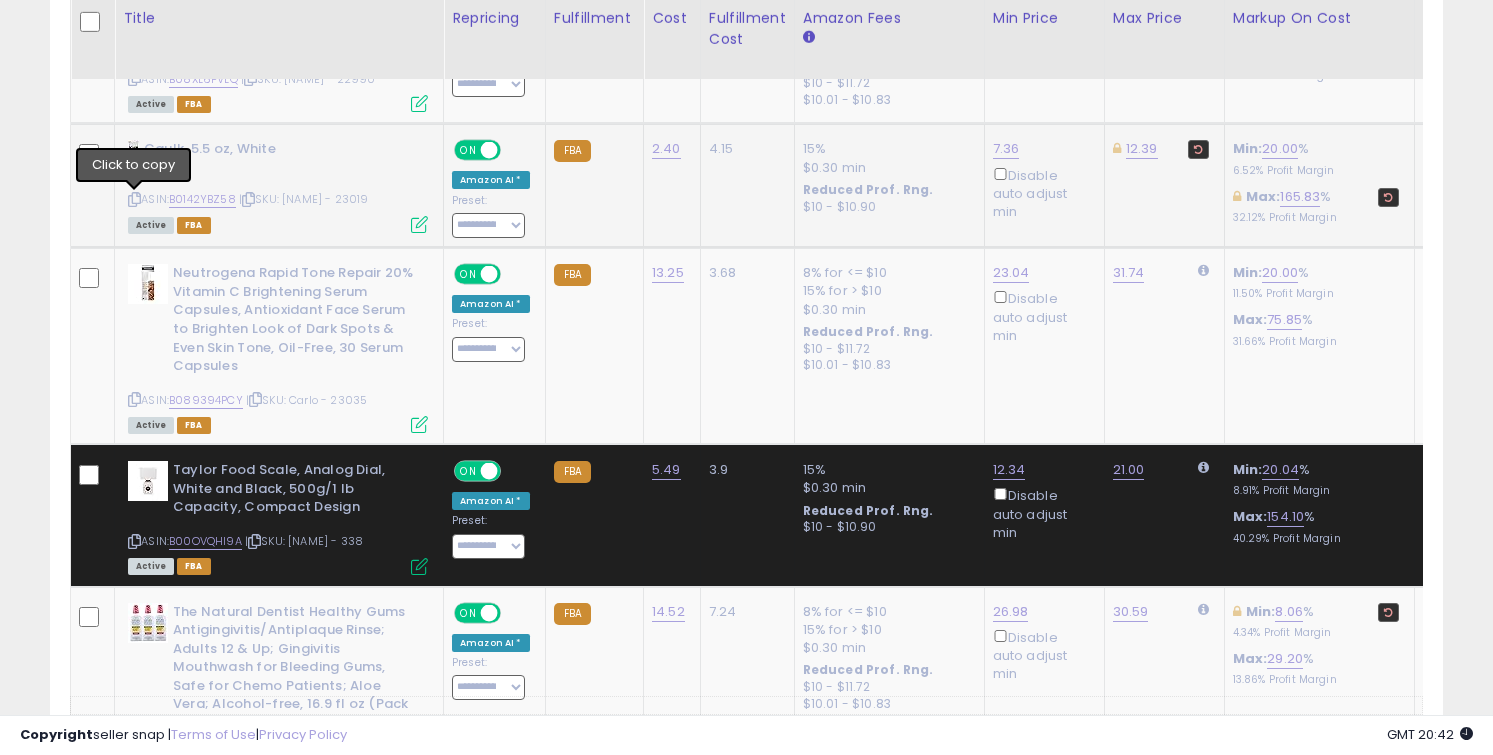 click at bounding box center (134, 199) 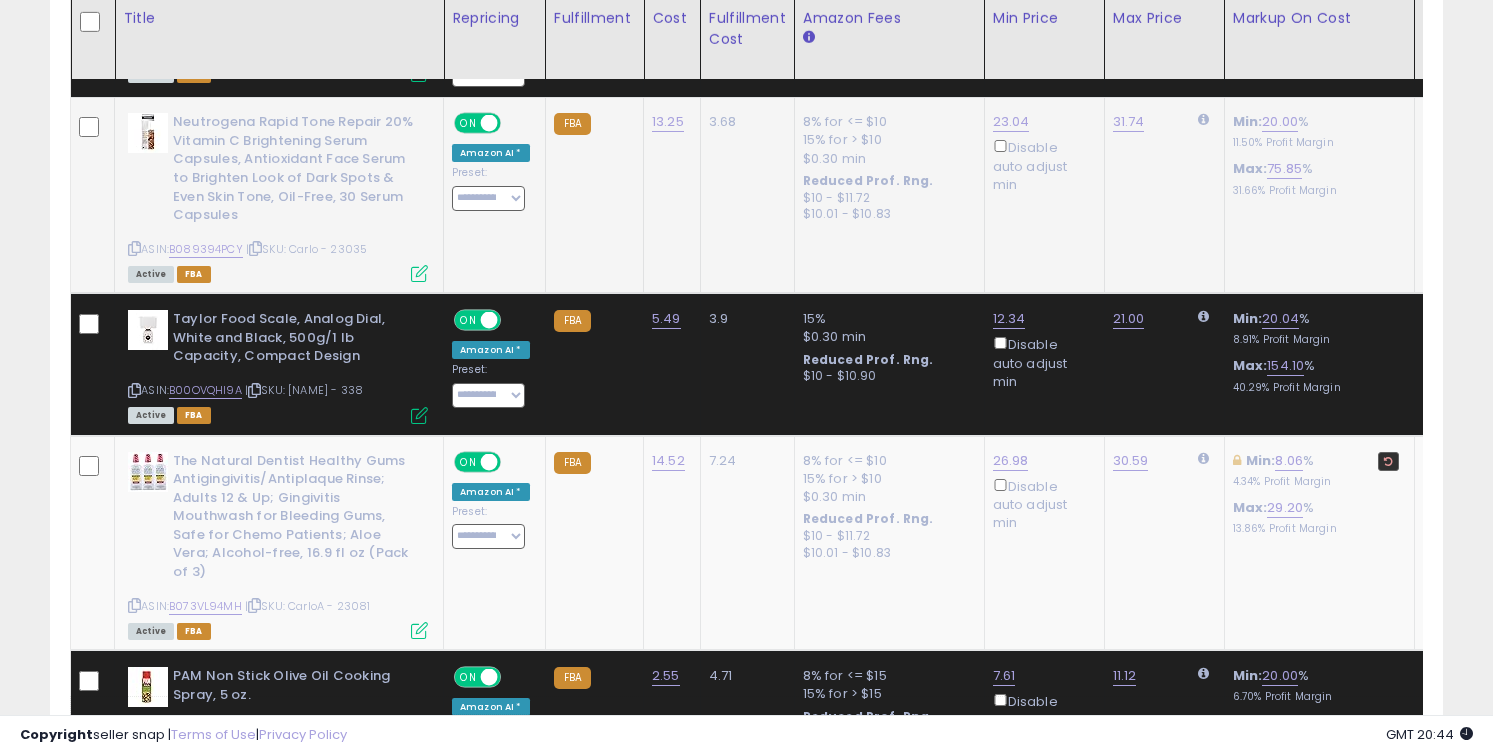 scroll, scrollTop: 3897, scrollLeft: 0, axis: vertical 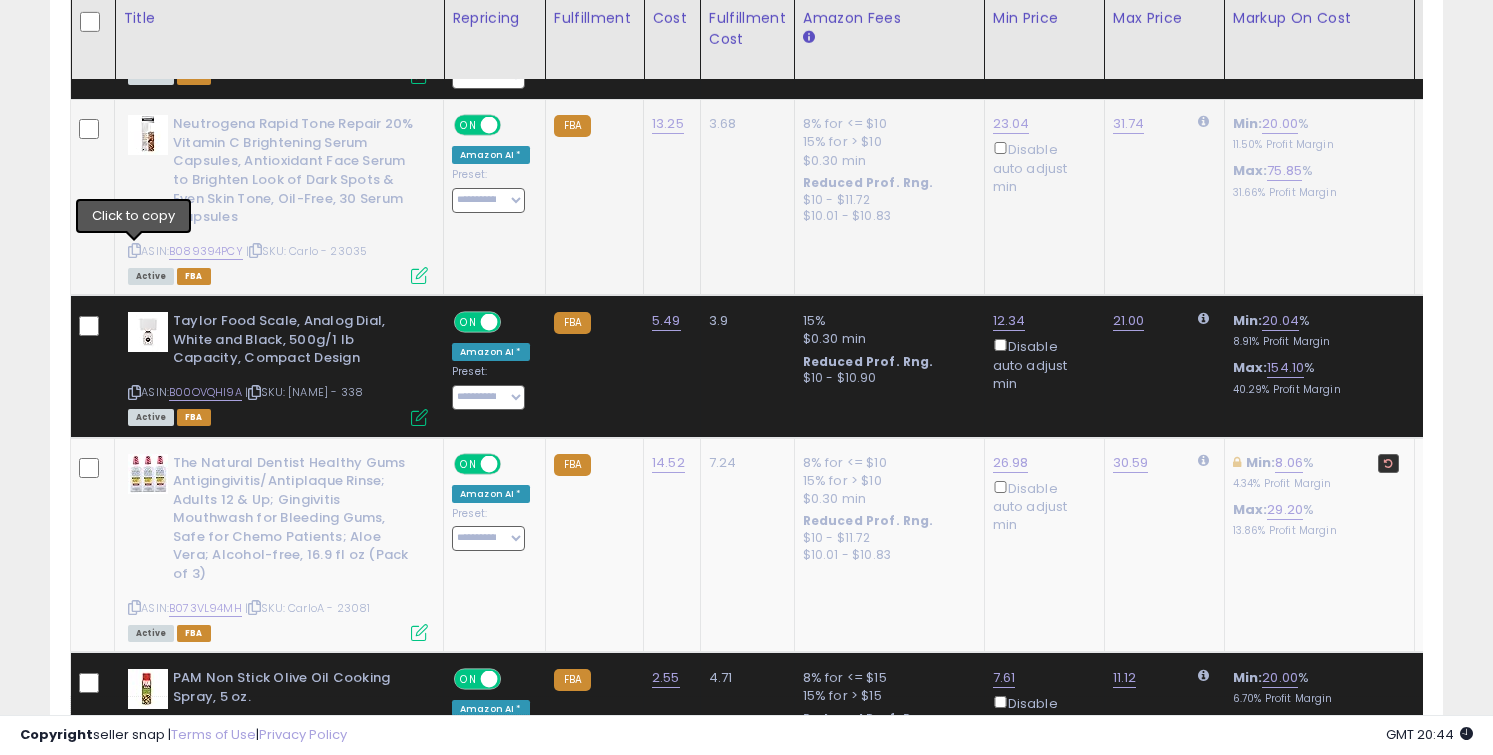 click at bounding box center [134, 250] 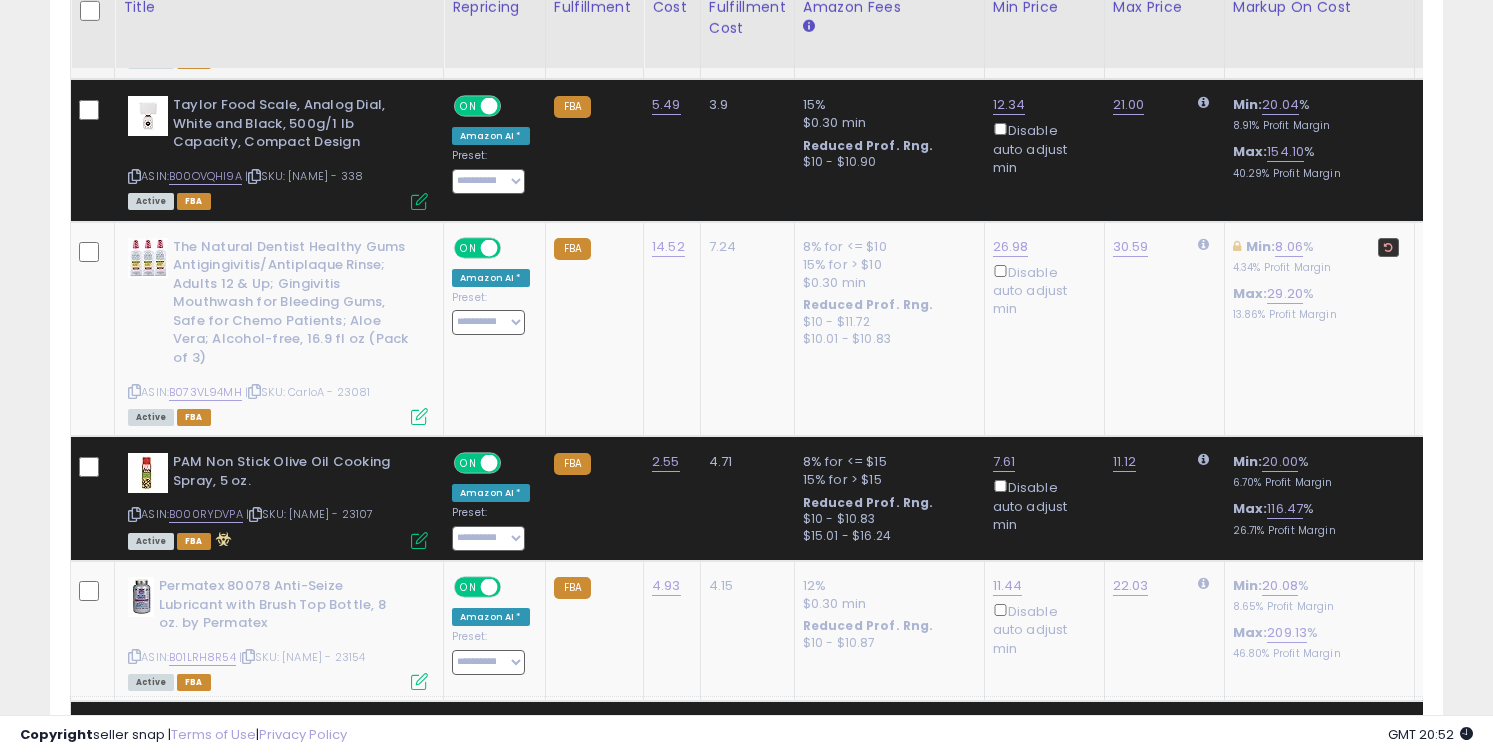 scroll, scrollTop: 4115, scrollLeft: 0, axis: vertical 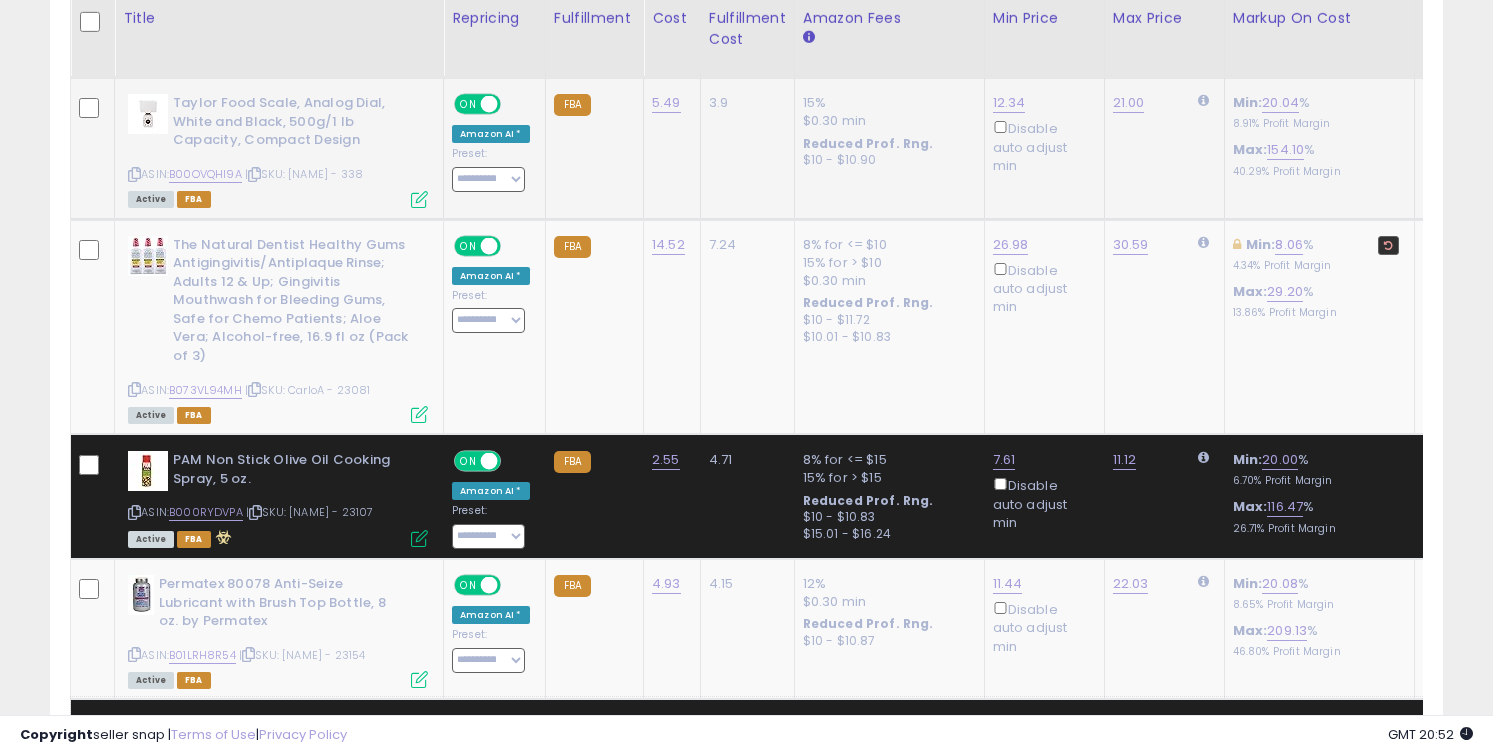 click at bounding box center [134, 174] 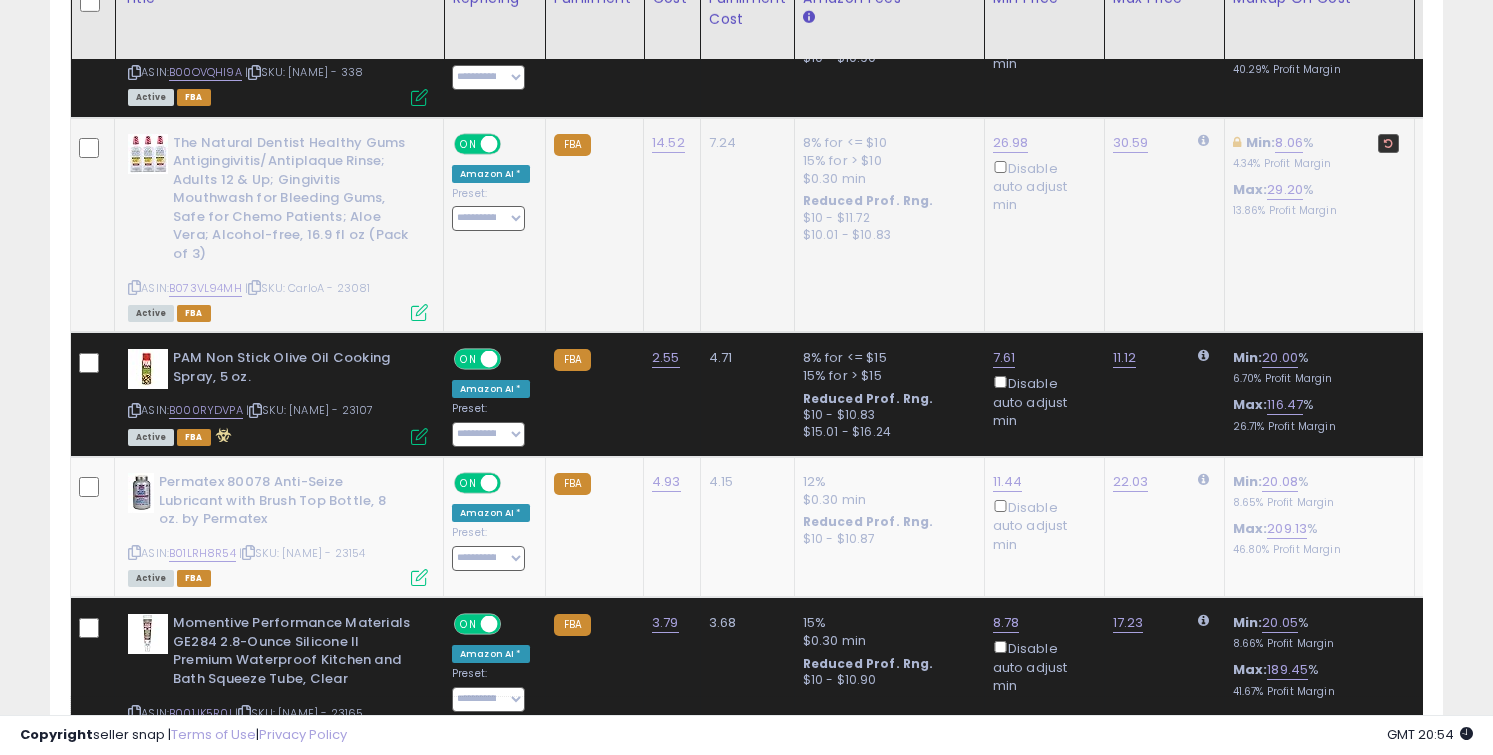 scroll, scrollTop: 4242, scrollLeft: 0, axis: vertical 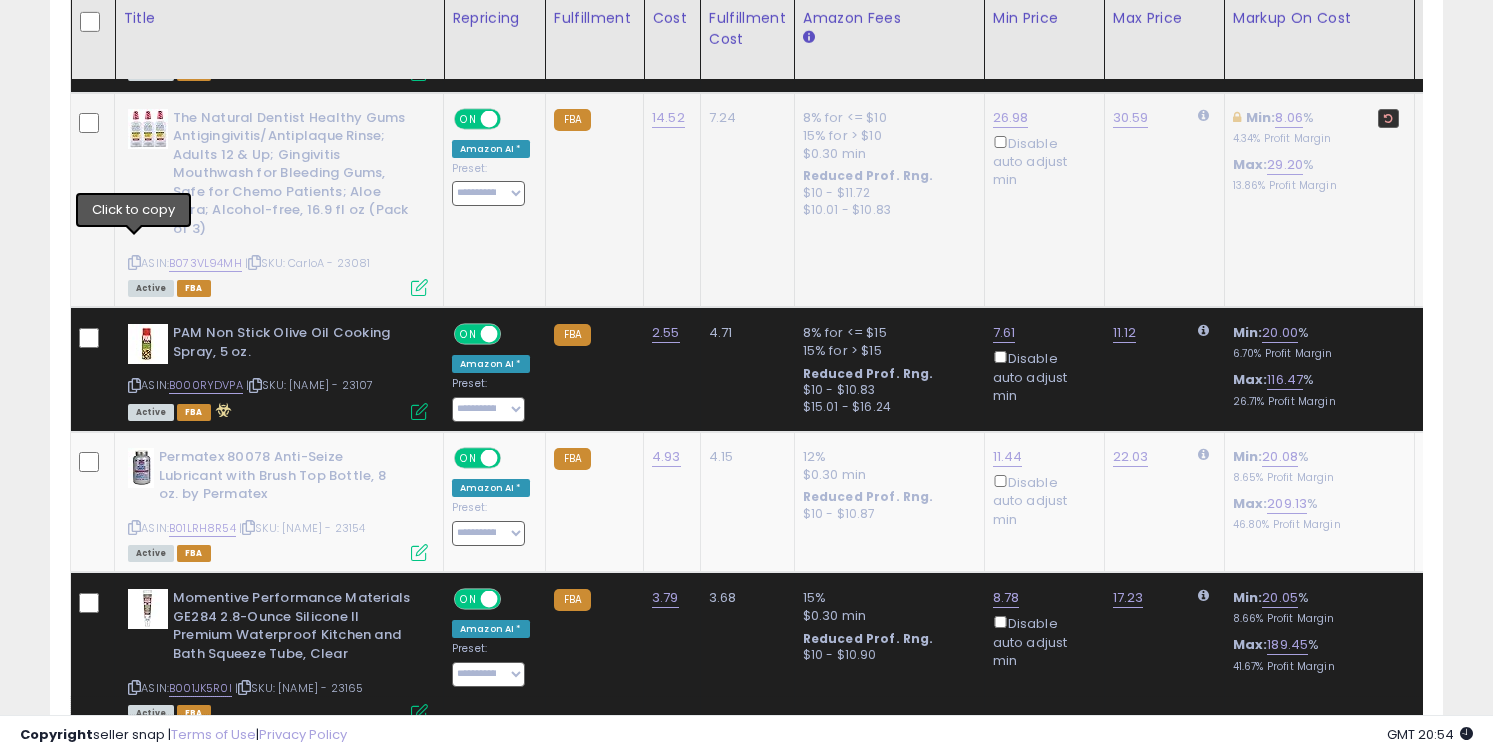 click at bounding box center (134, 262) 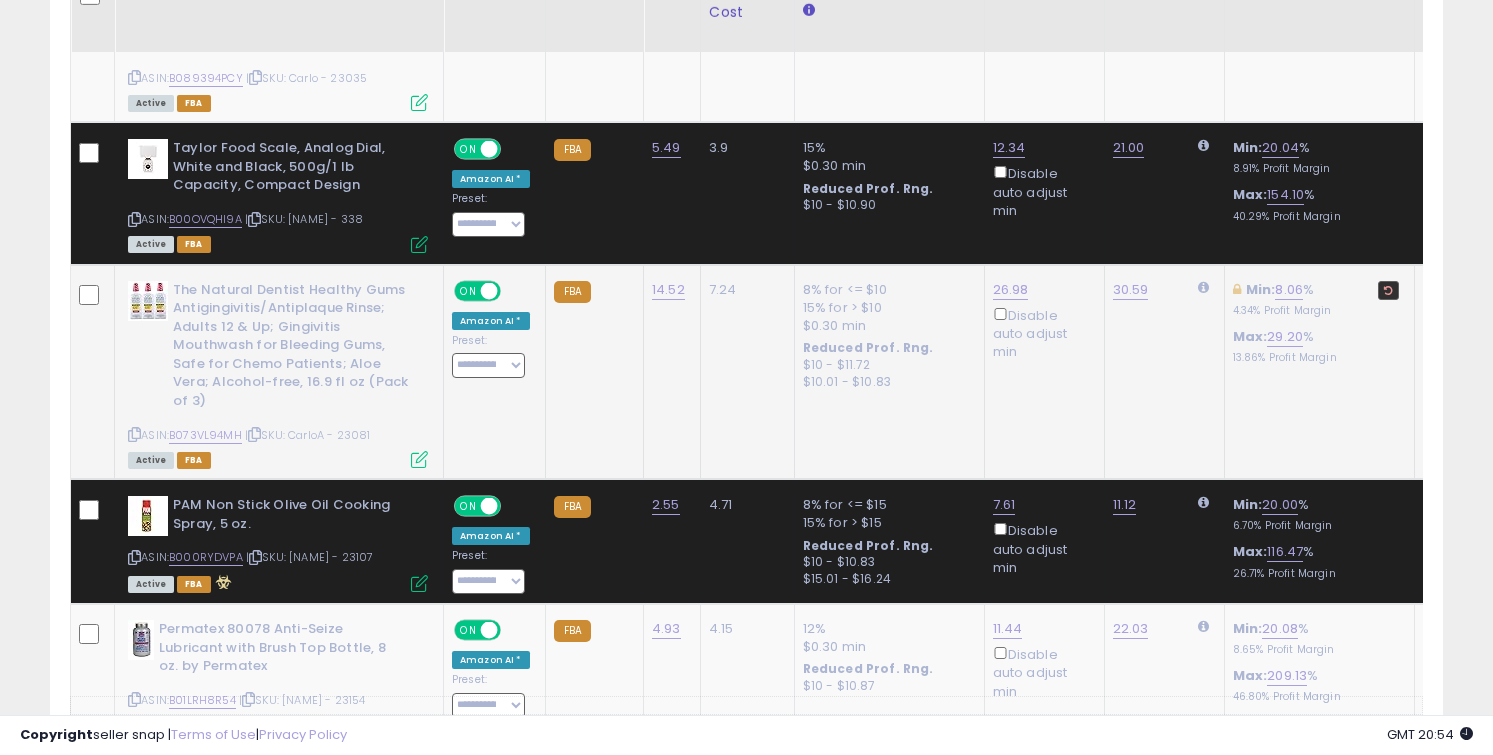 scroll, scrollTop: 4042, scrollLeft: 0, axis: vertical 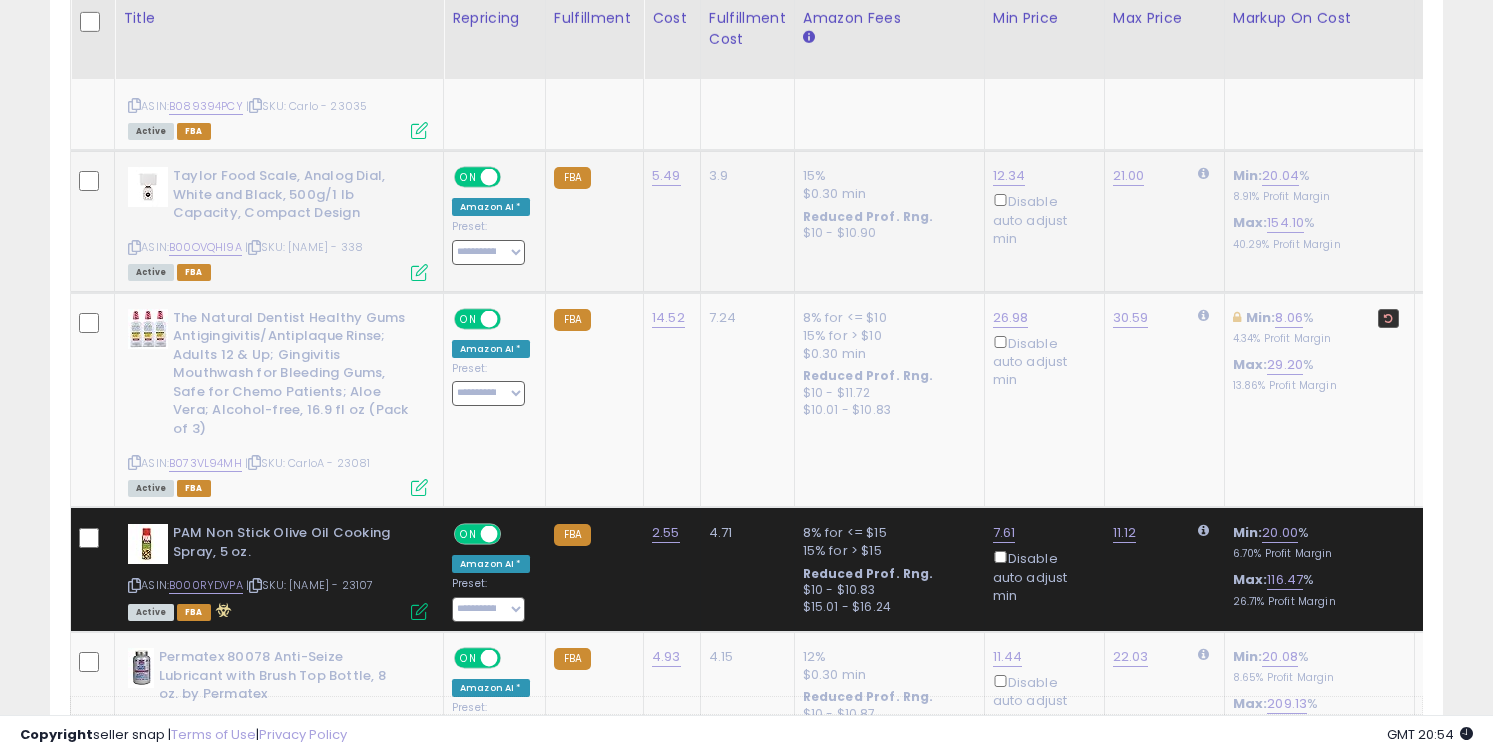 click at bounding box center (134, 247) 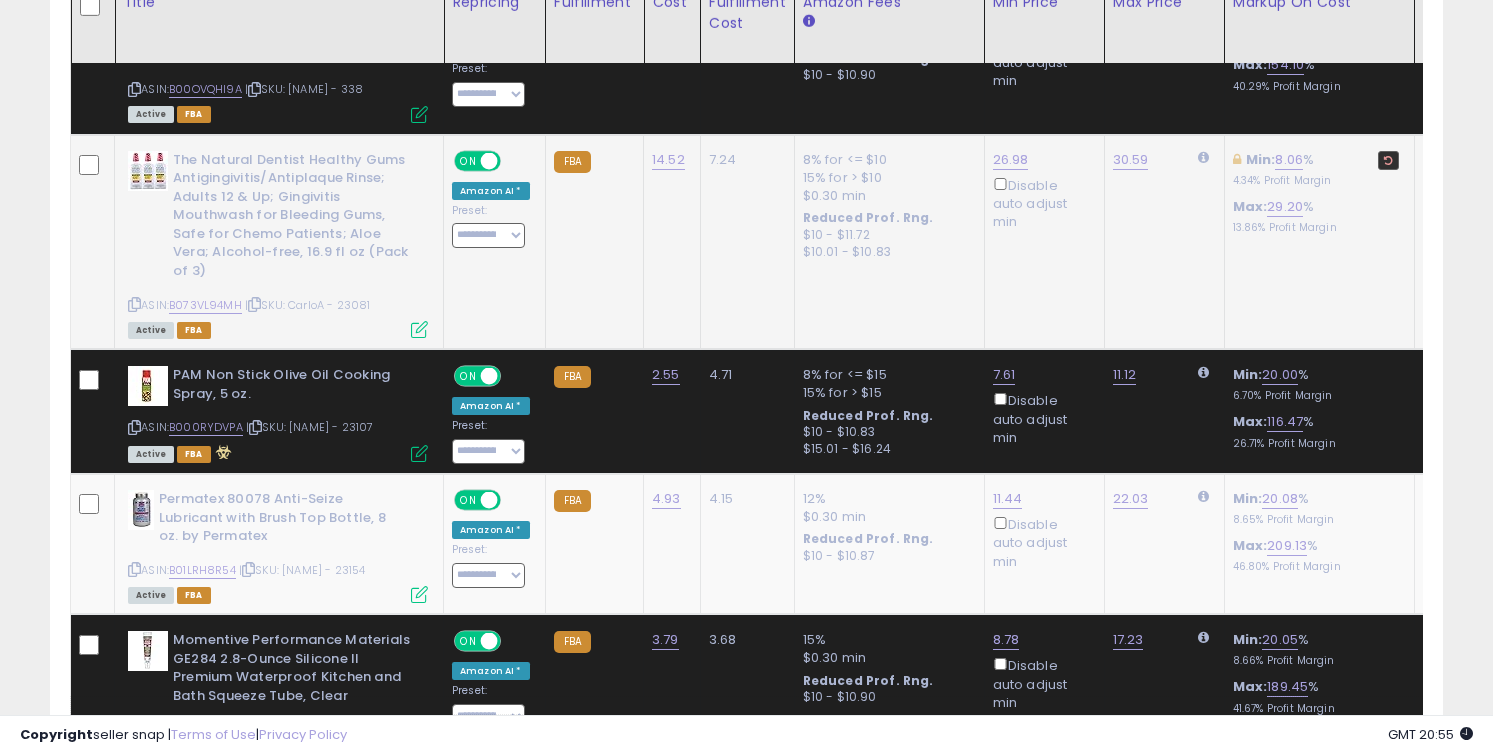 scroll, scrollTop: 4240, scrollLeft: 0, axis: vertical 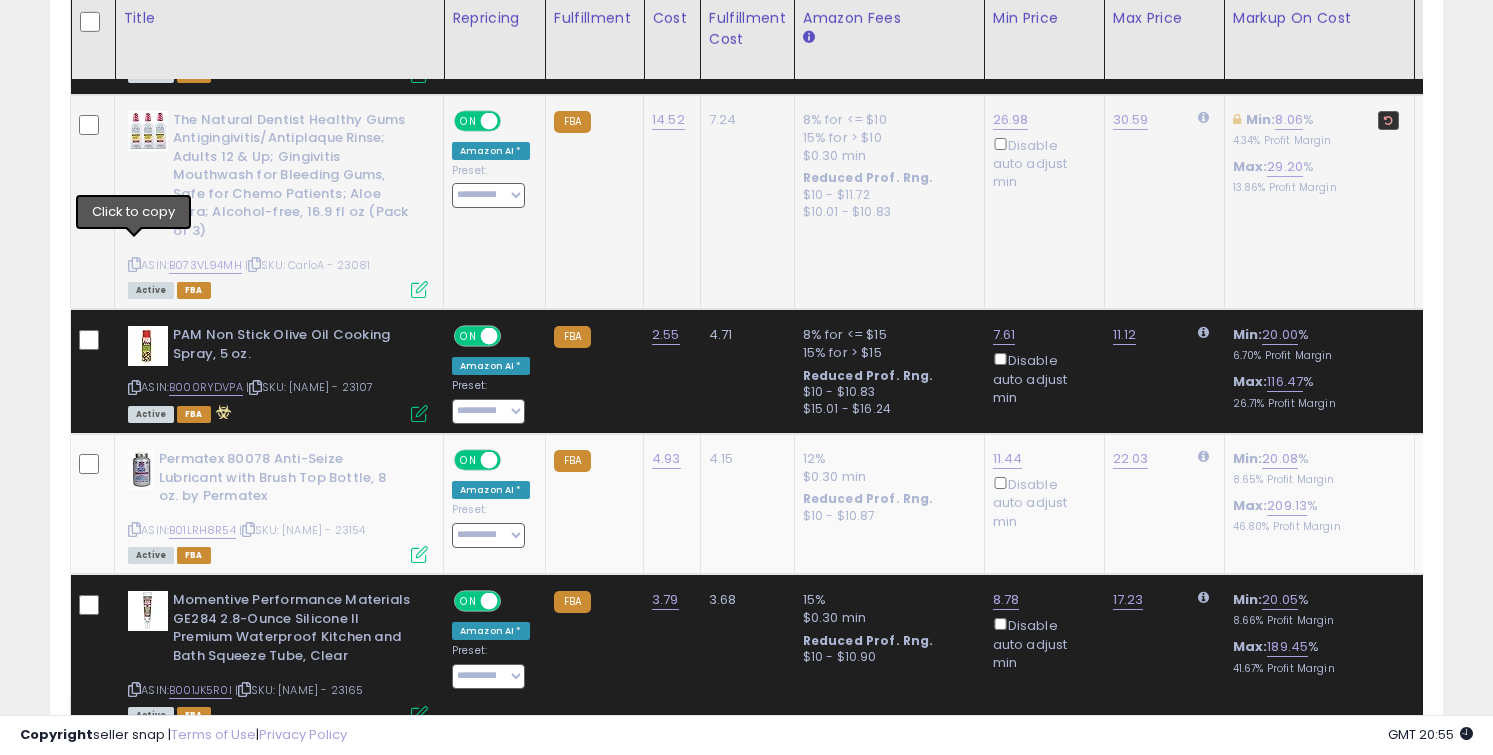 click at bounding box center (134, 264) 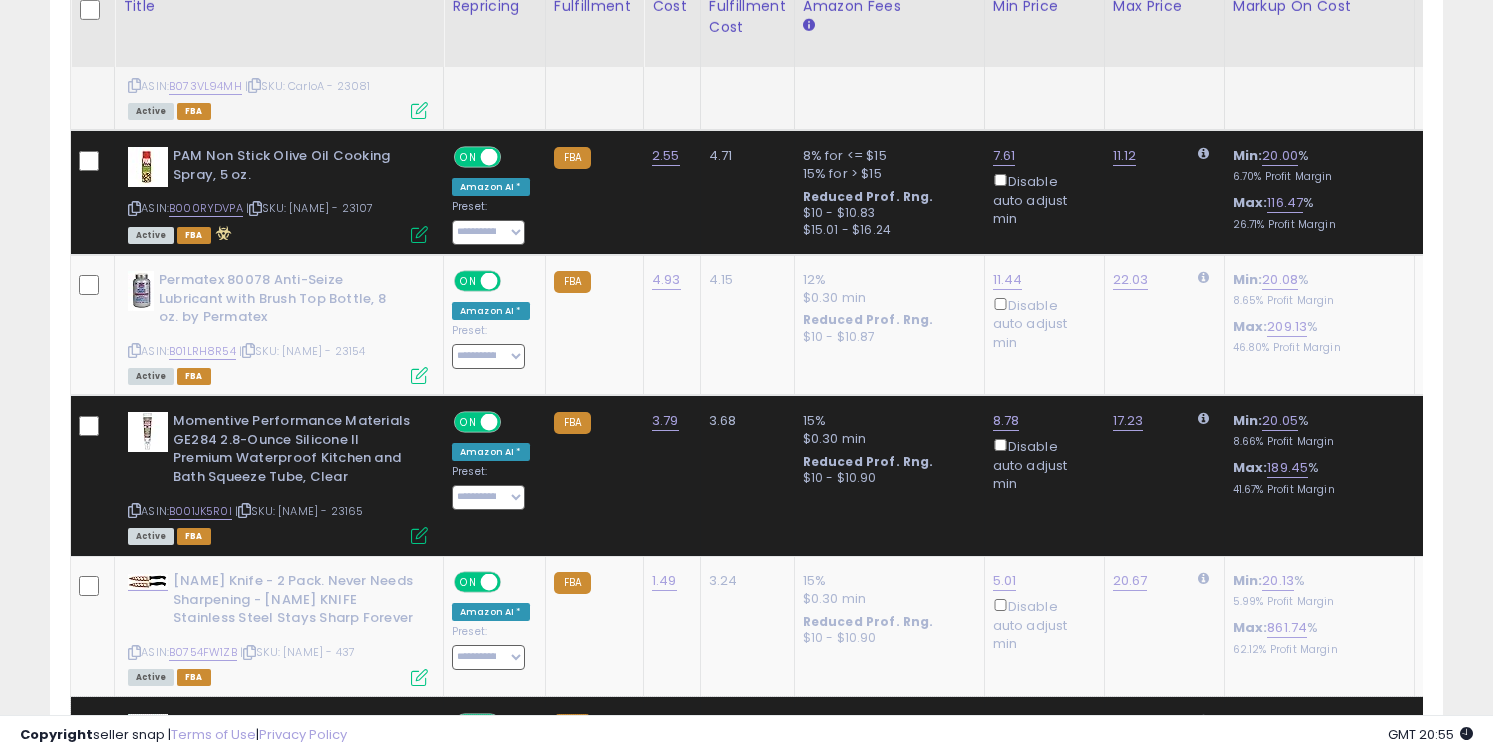 scroll, scrollTop: 4424, scrollLeft: 0, axis: vertical 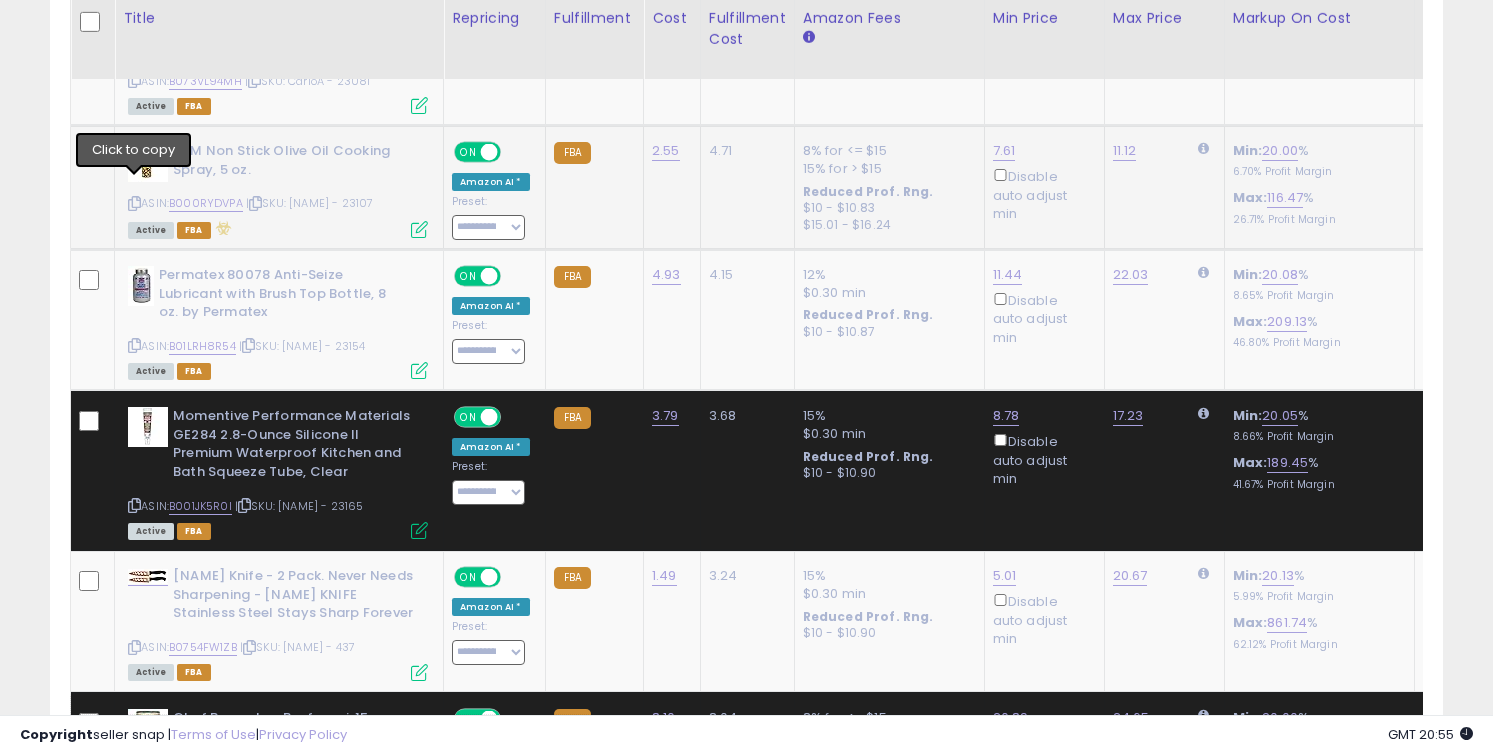 click at bounding box center [134, 203] 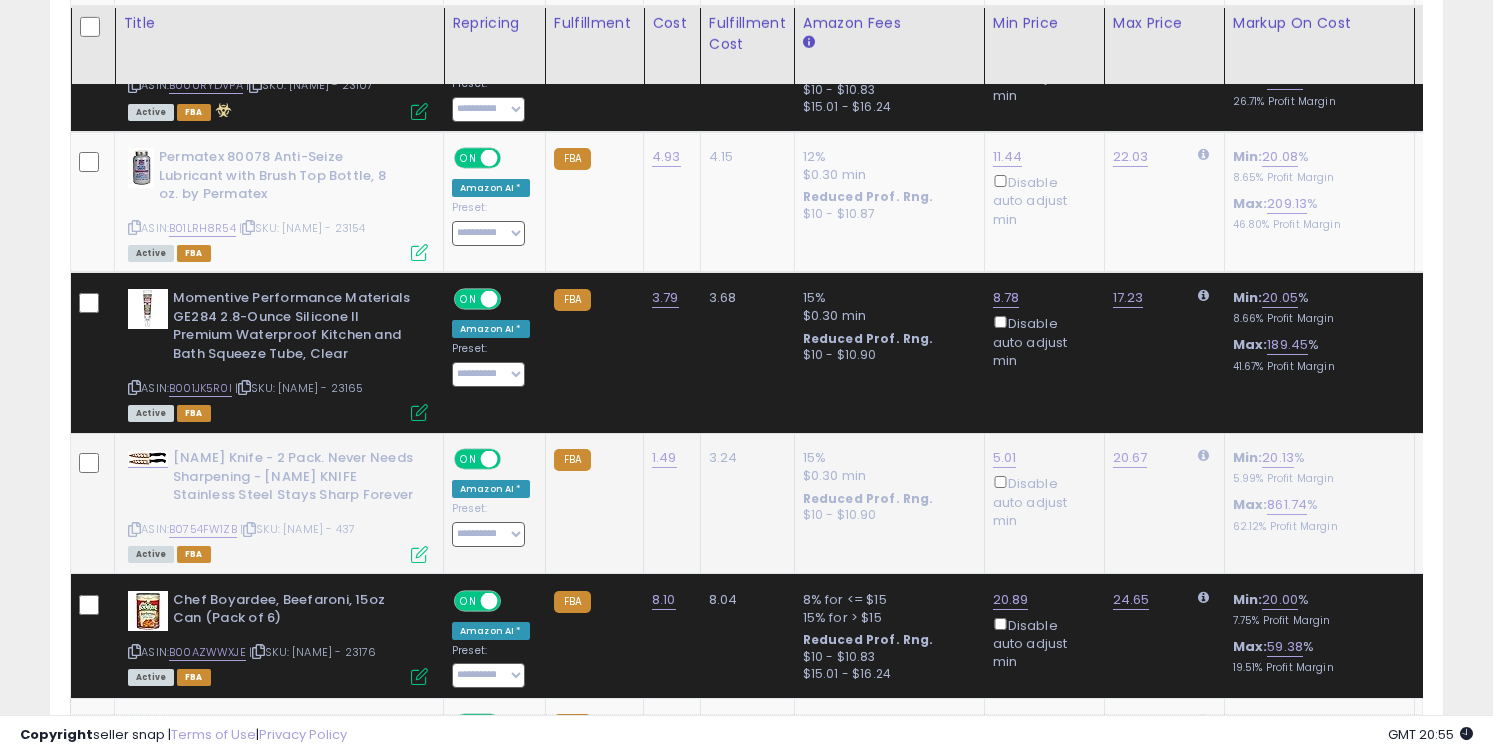 scroll, scrollTop: 4549, scrollLeft: 0, axis: vertical 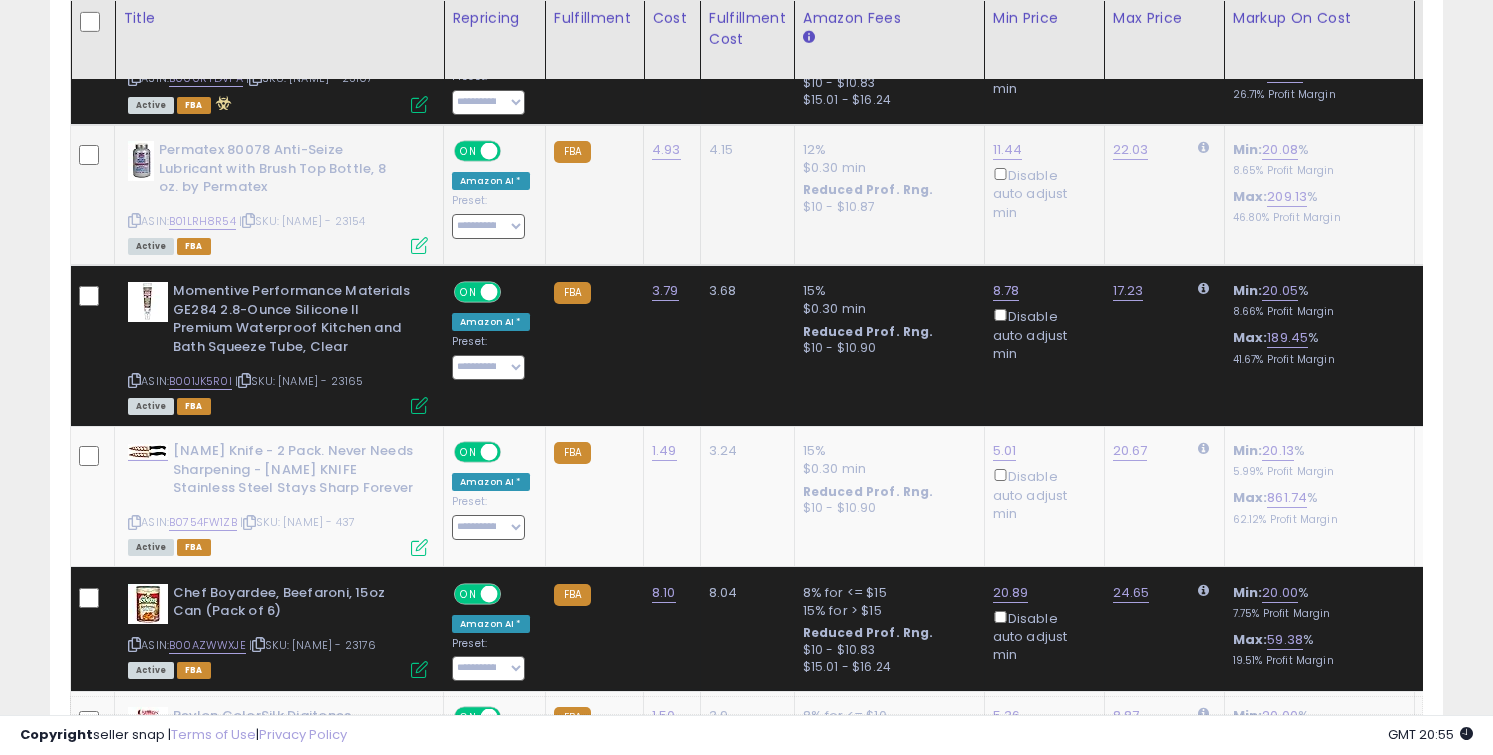 click at bounding box center [134, 220] 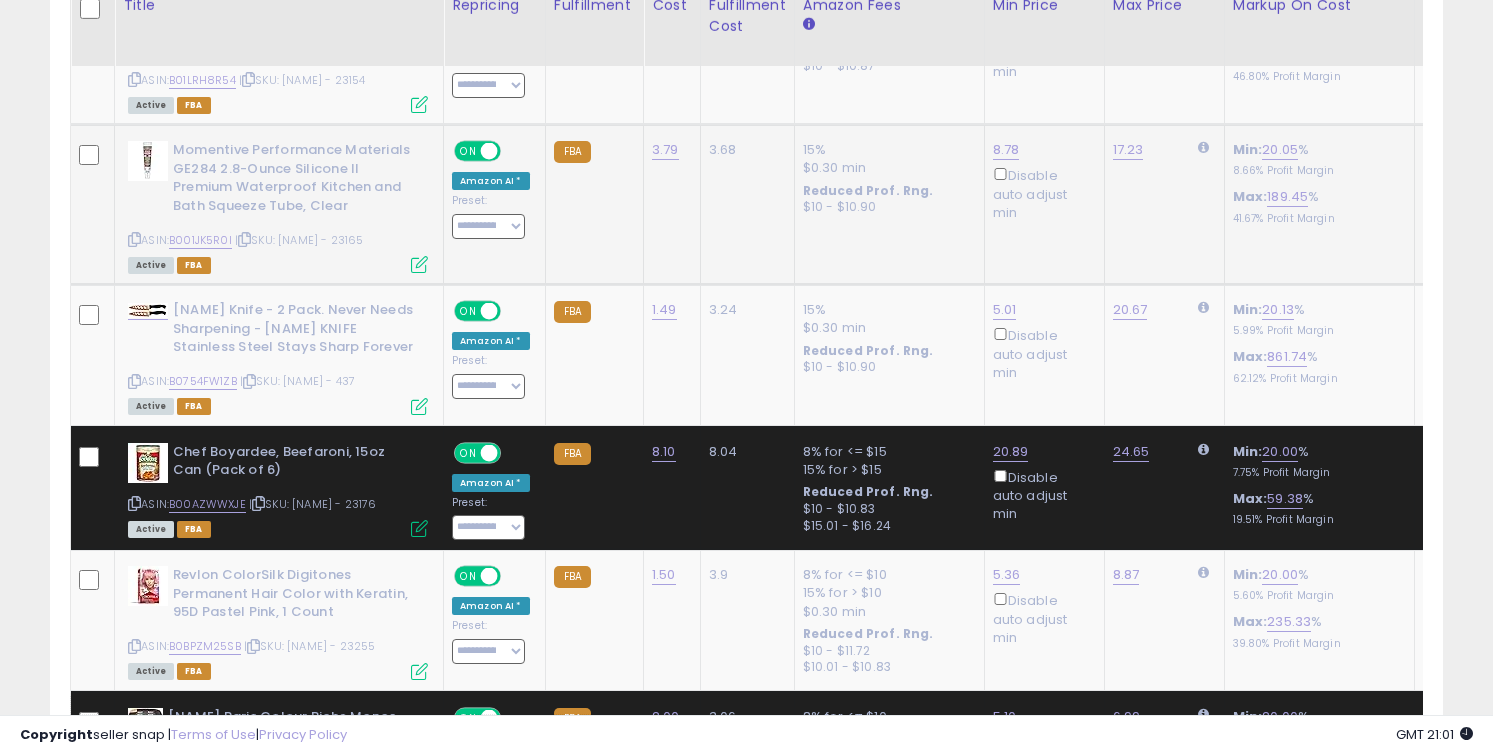 scroll, scrollTop: 4693, scrollLeft: 0, axis: vertical 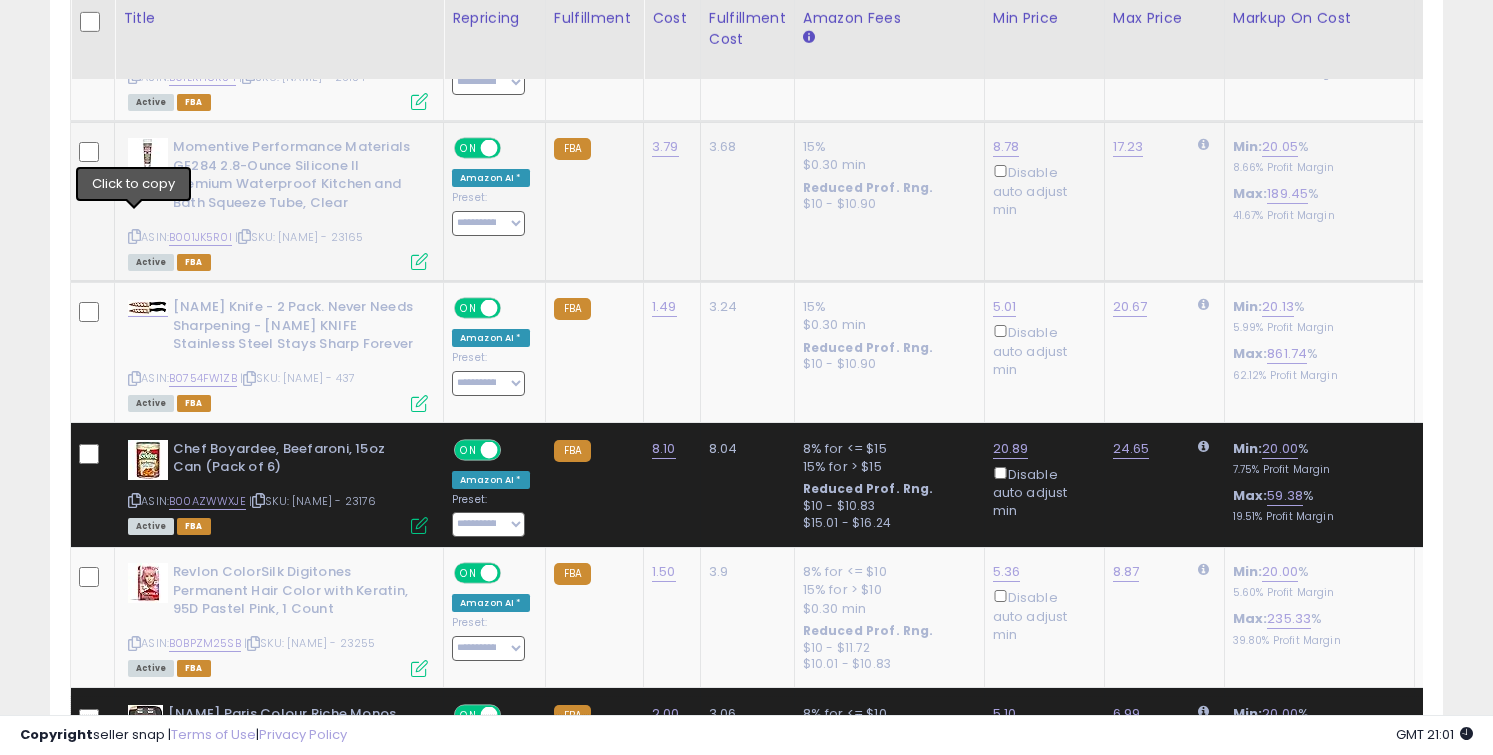 click at bounding box center [134, 236] 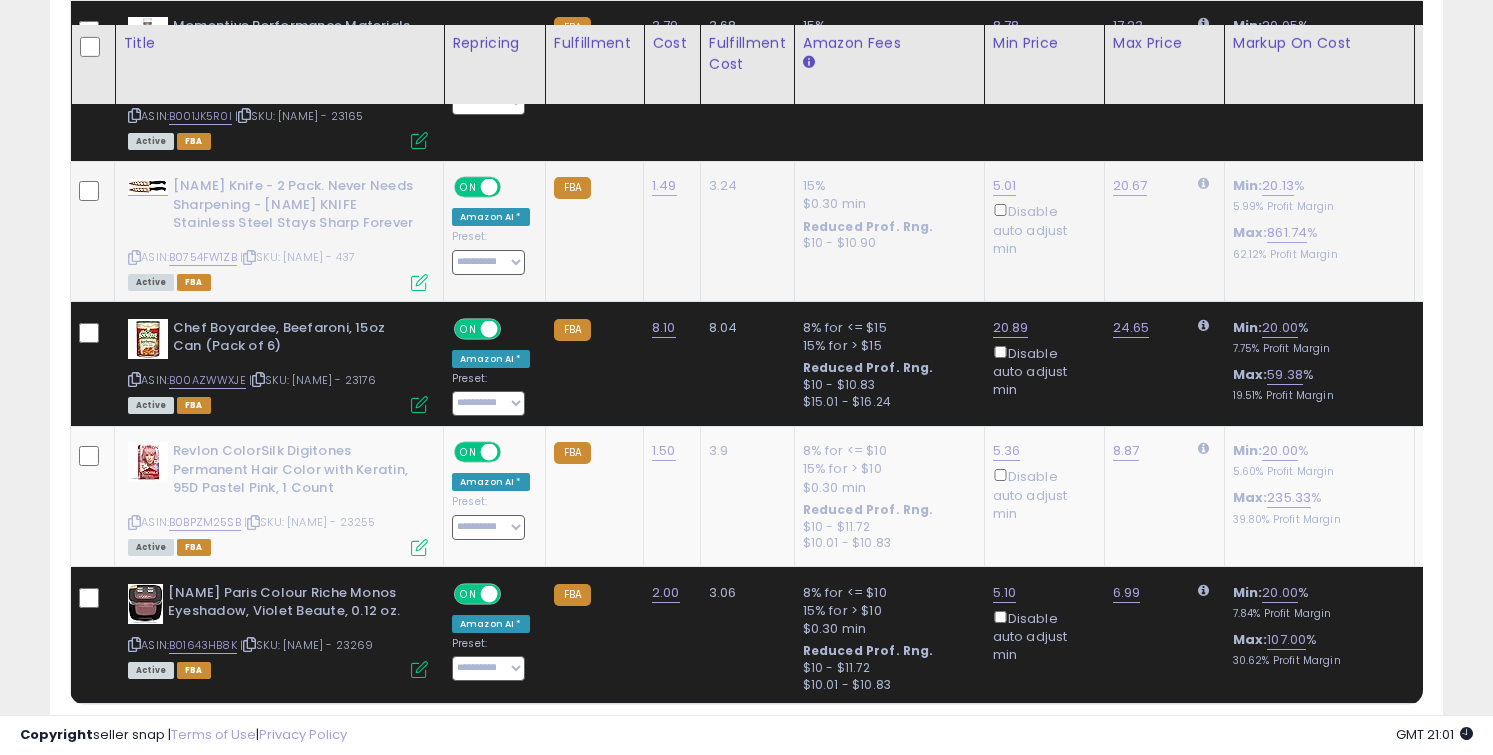 scroll, scrollTop: 4846, scrollLeft: 0, axis: vertical 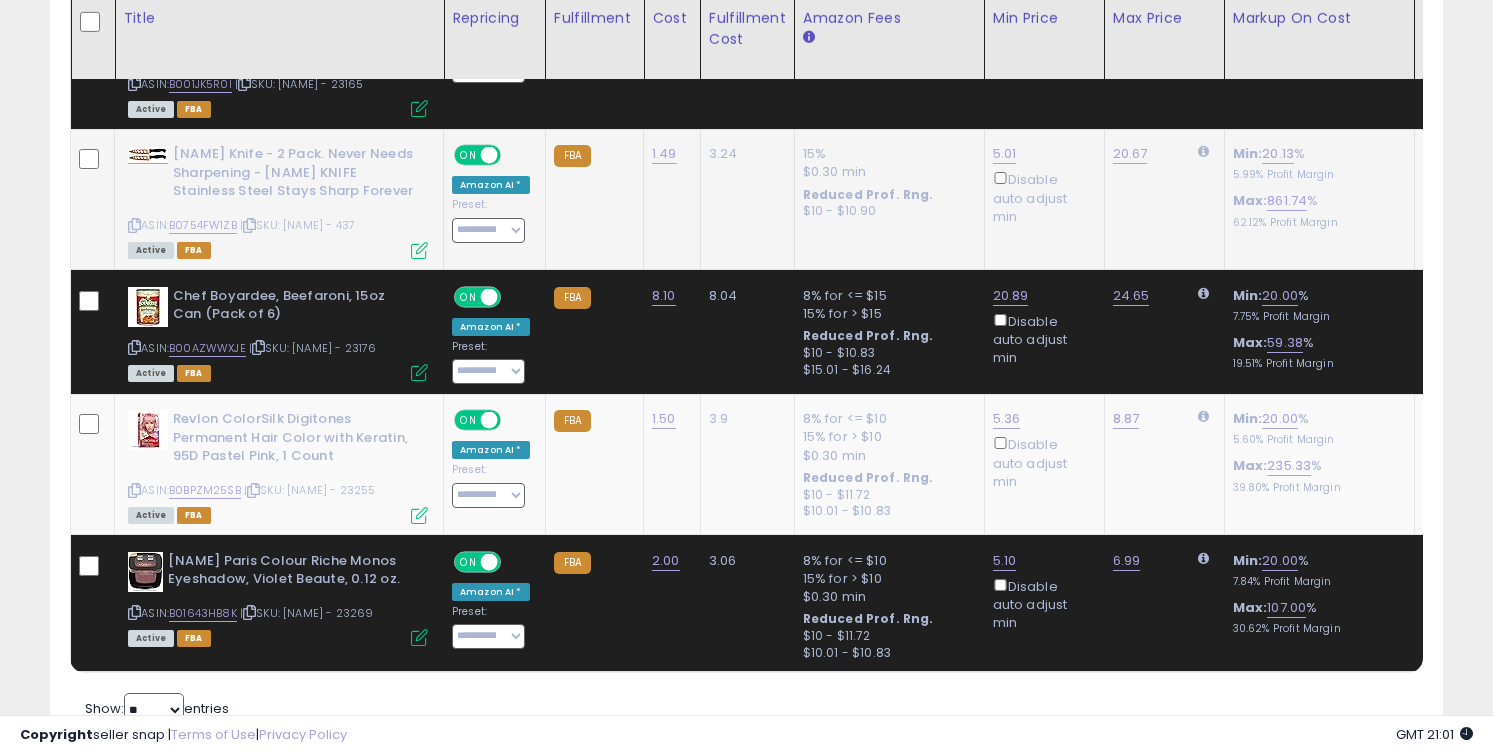 click at bounding box center [134, 225] 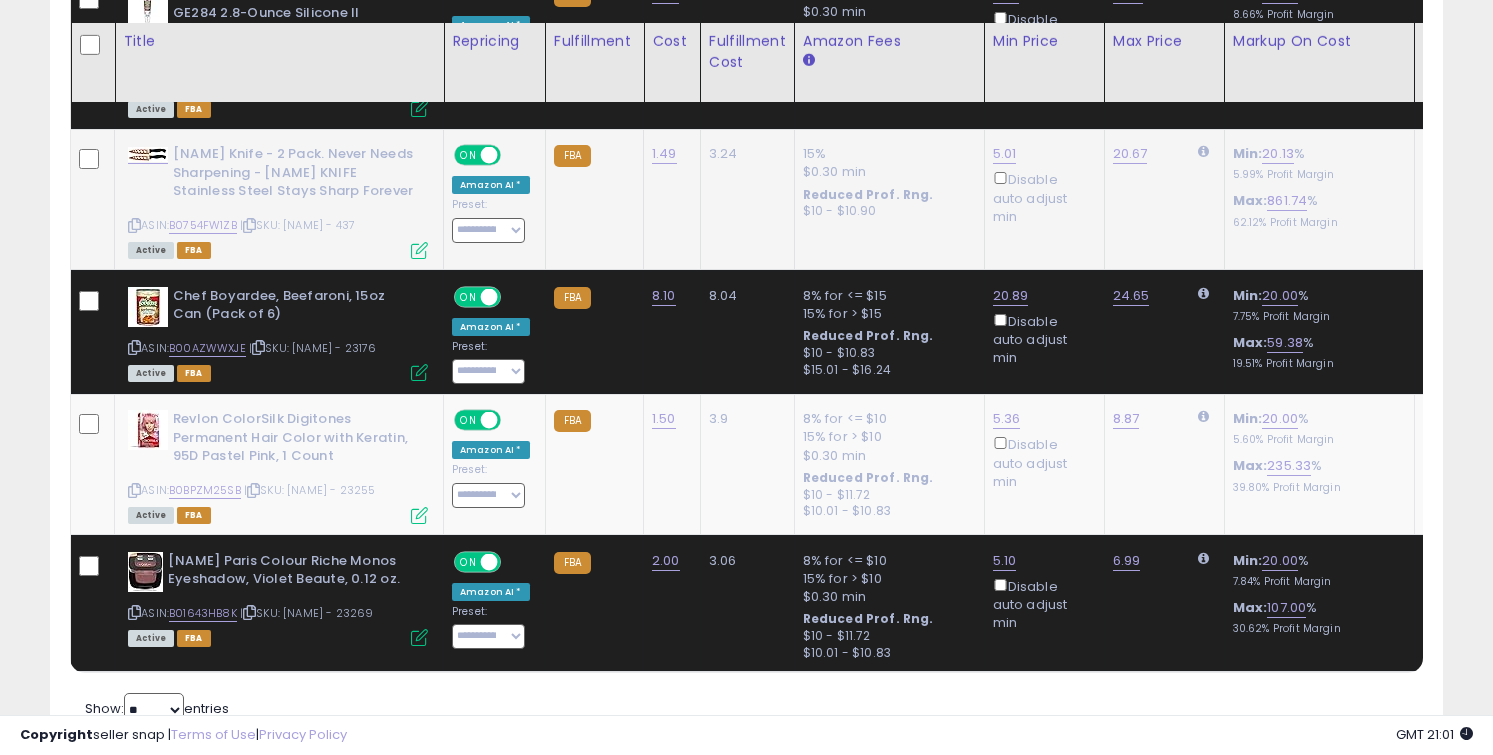 scroll, scrollTop: 4916, scrollLeft: 0, axis: vertical 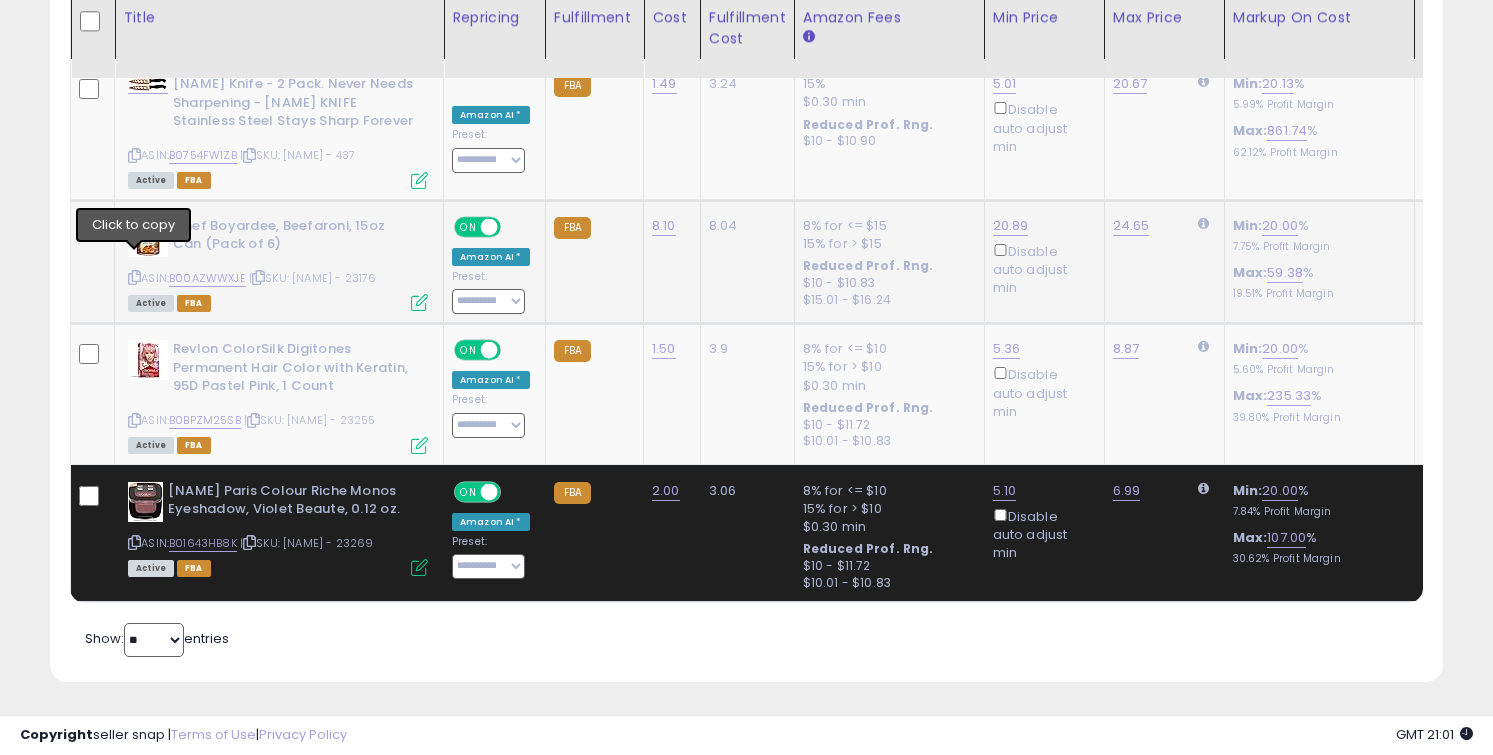 click at bounding box center (134, 277) 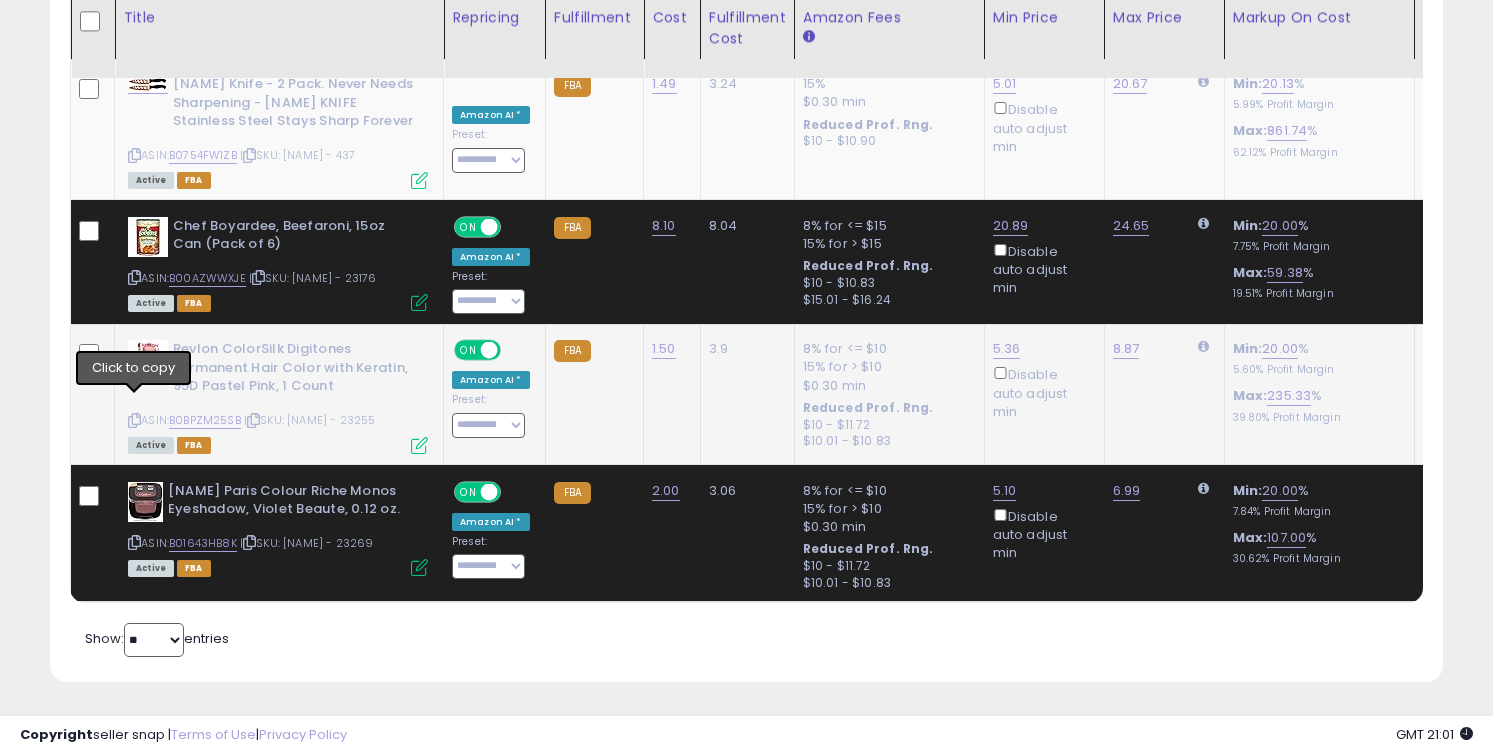 click at bounding box center [134, 420] 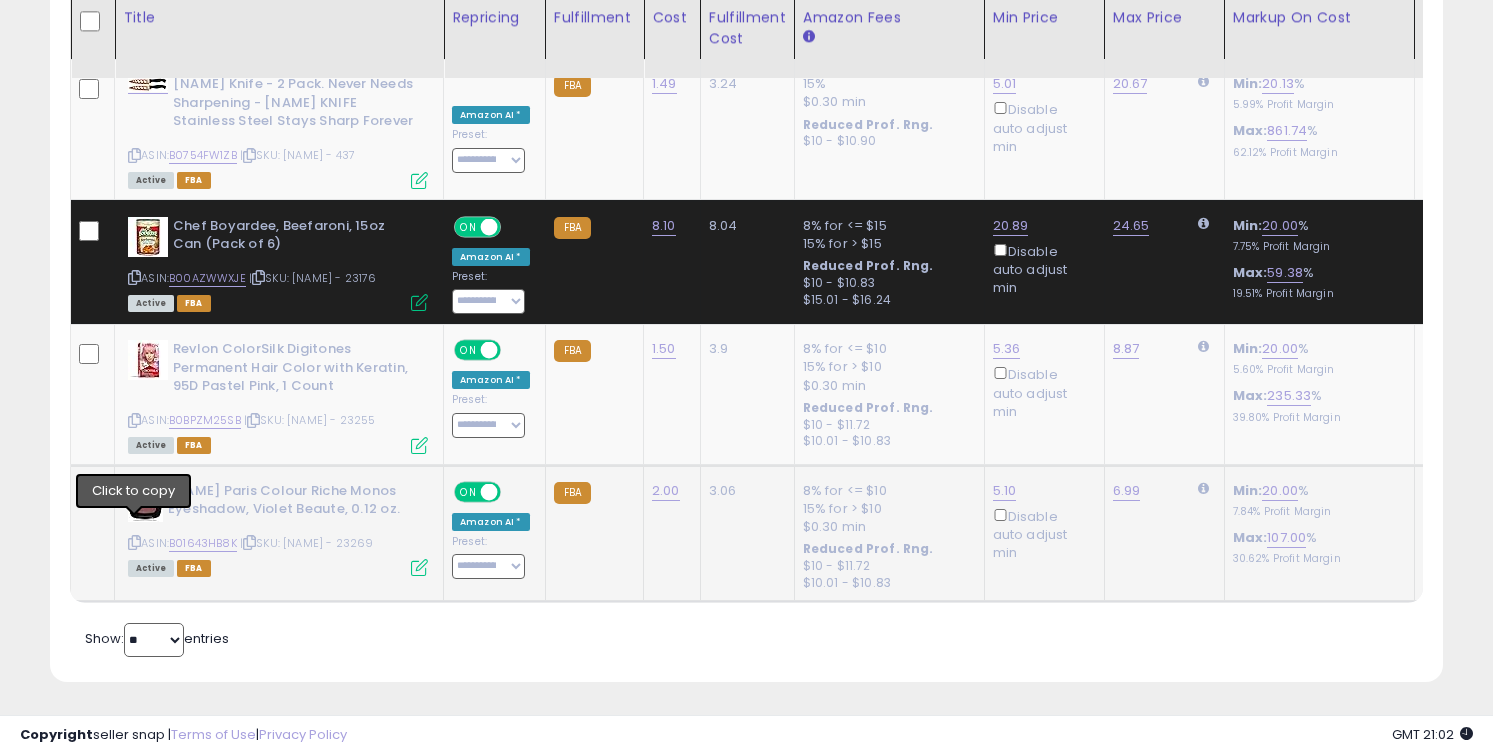 click at bounding box center [134, 542] 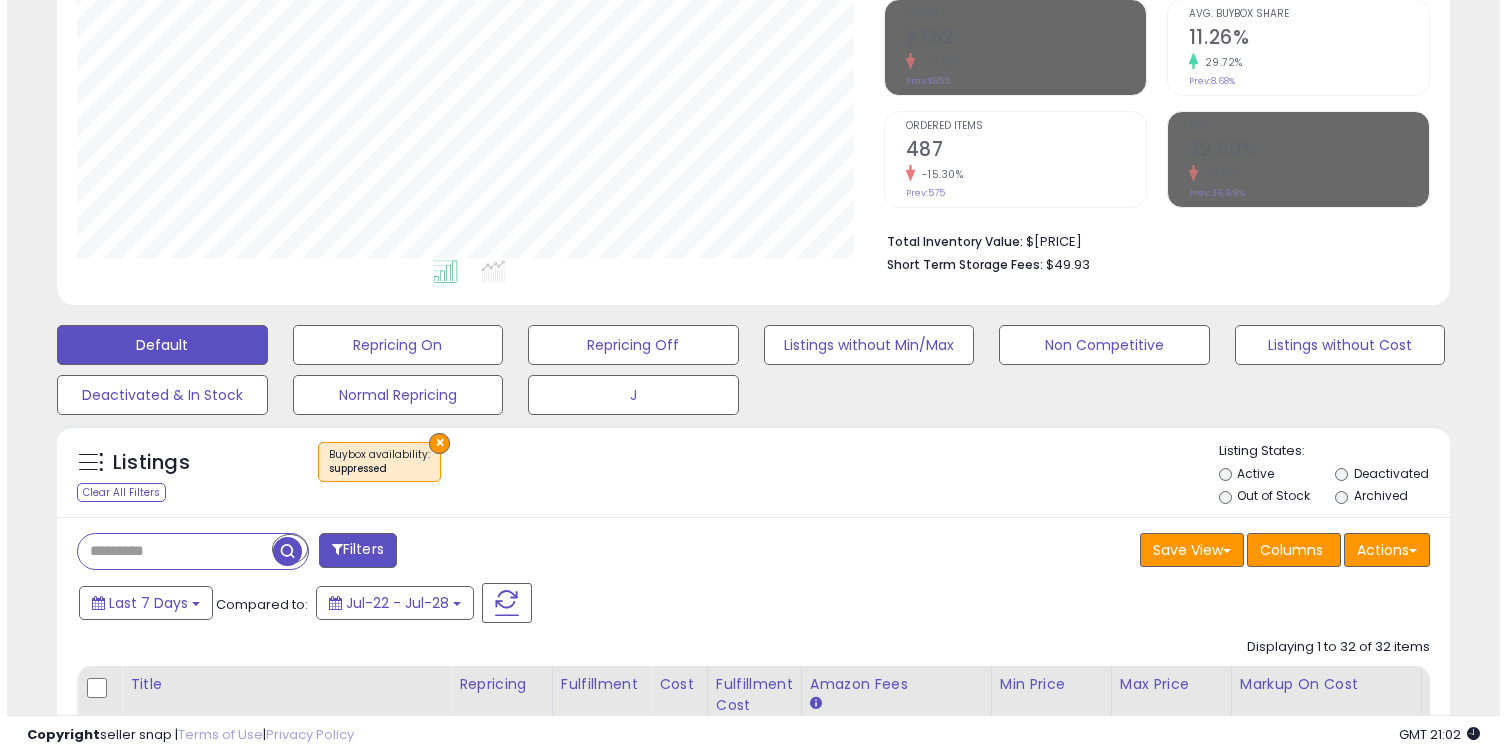 scroll, scrollTop: 310, scrollLeft: 0, axis: vertical 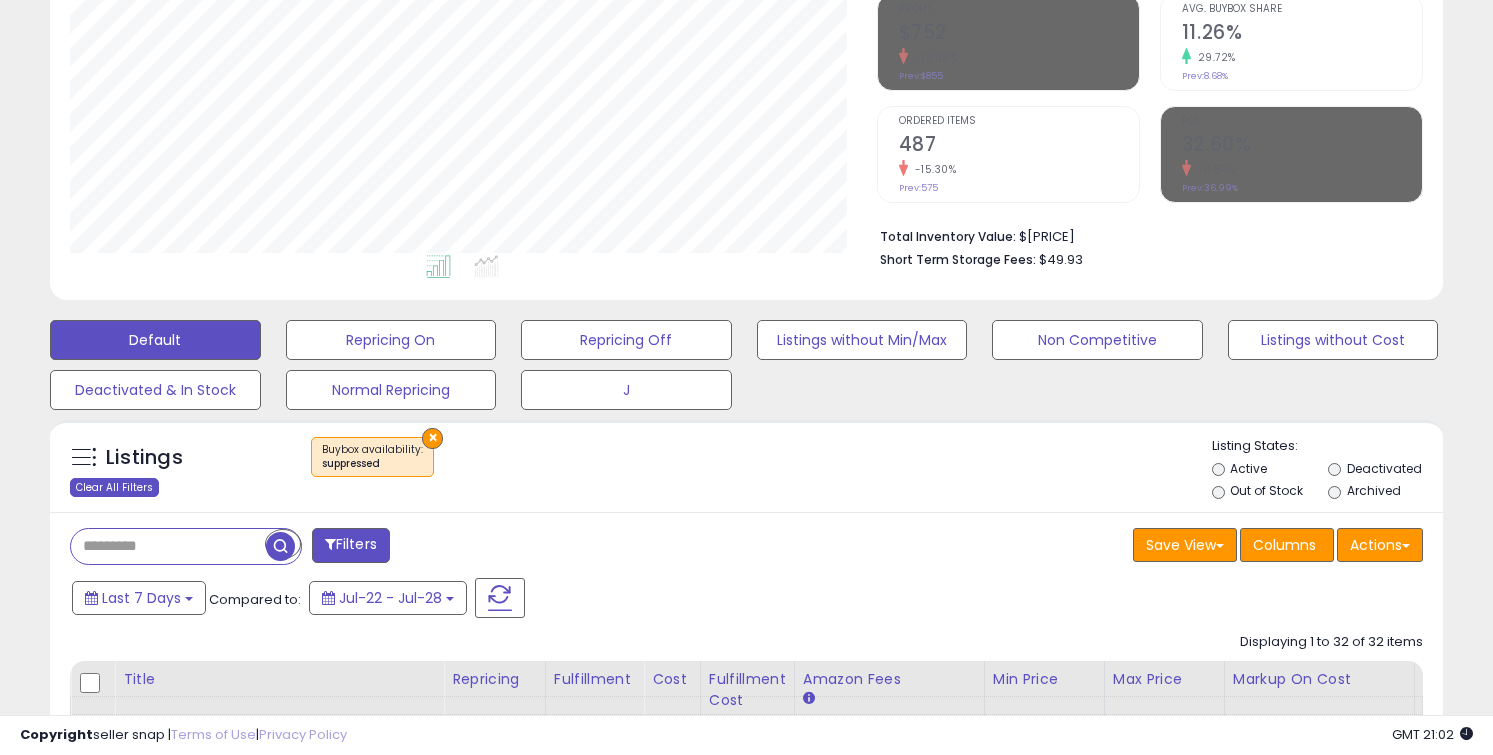 click on "Clear All Filters" at bounding box center (114, 487) 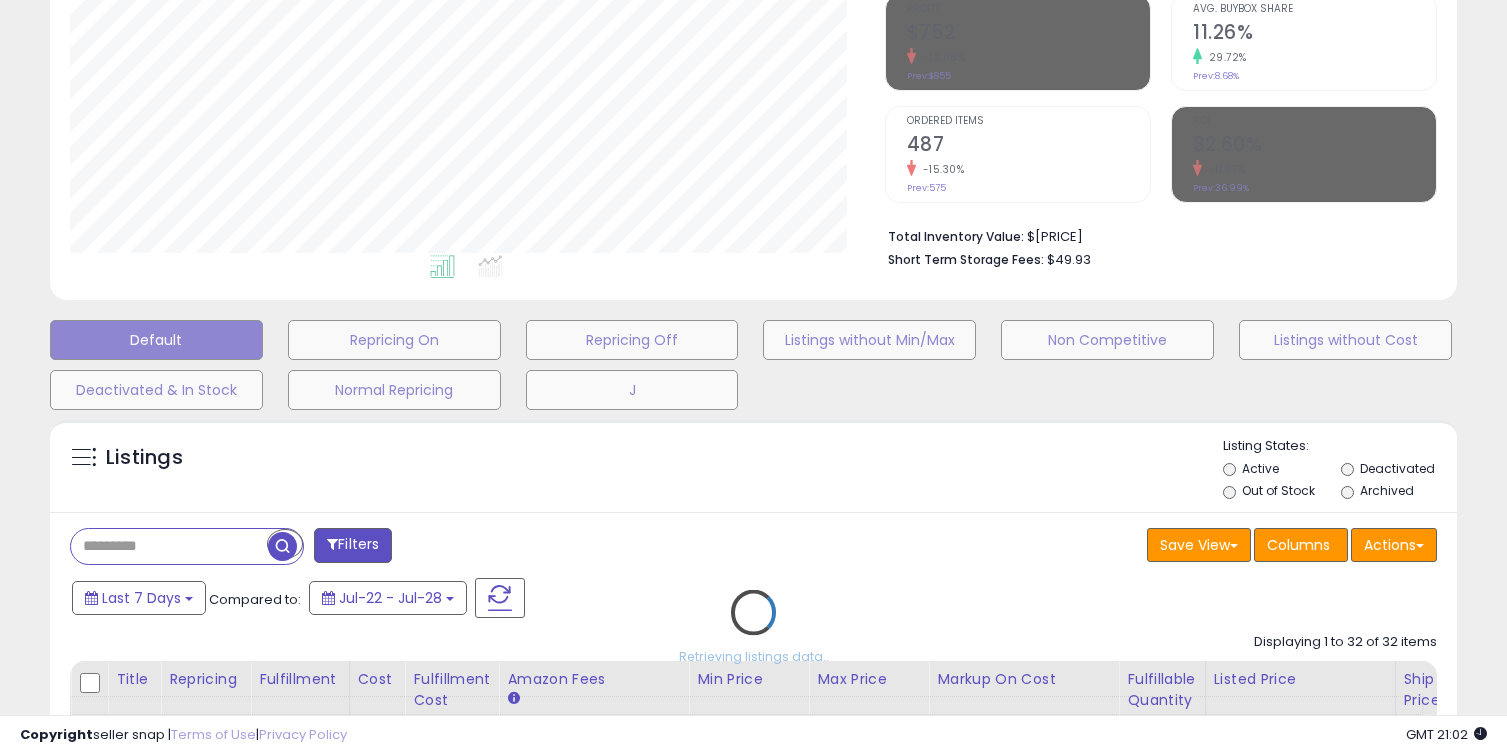 scroll, scrollTop: 999590, scrollLeft: 999185, axis: both 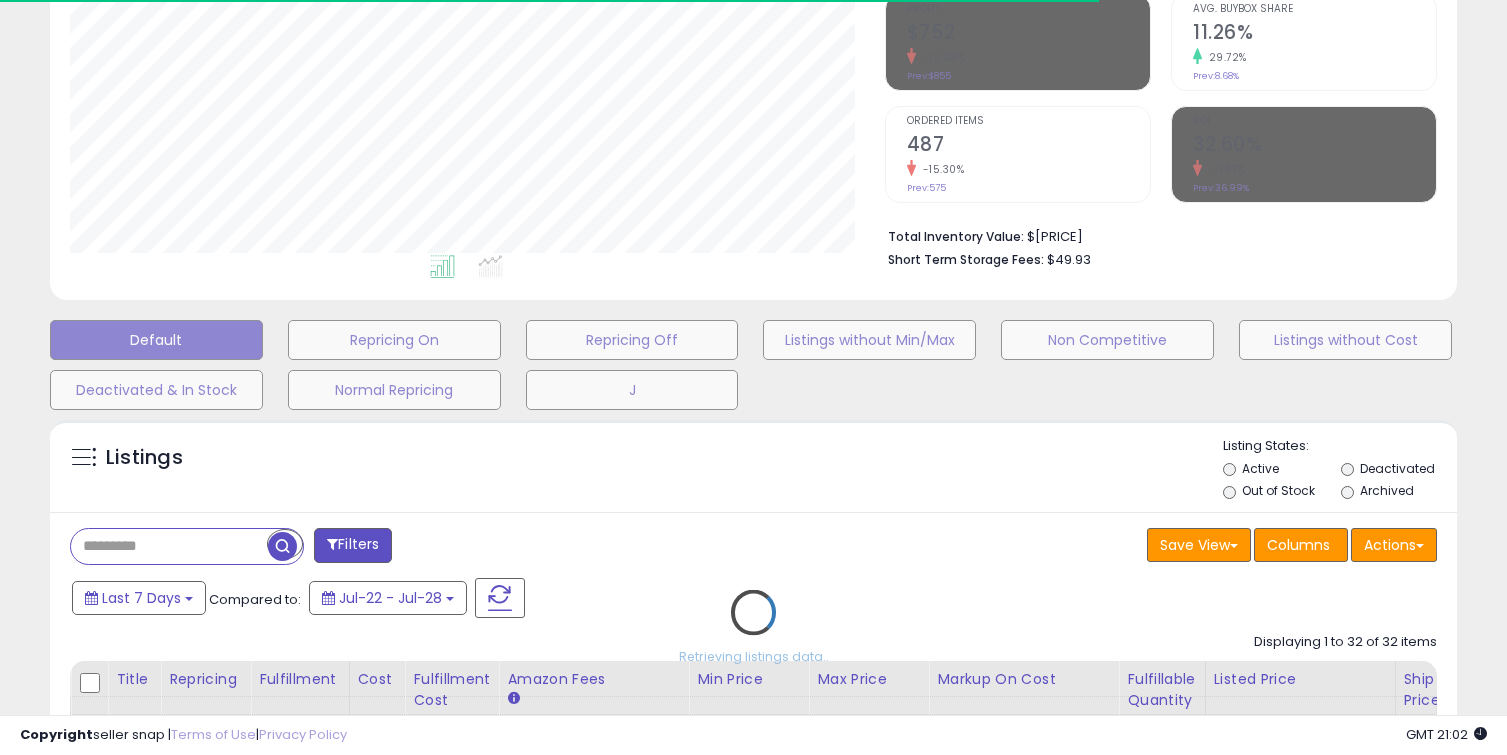 select on "**" 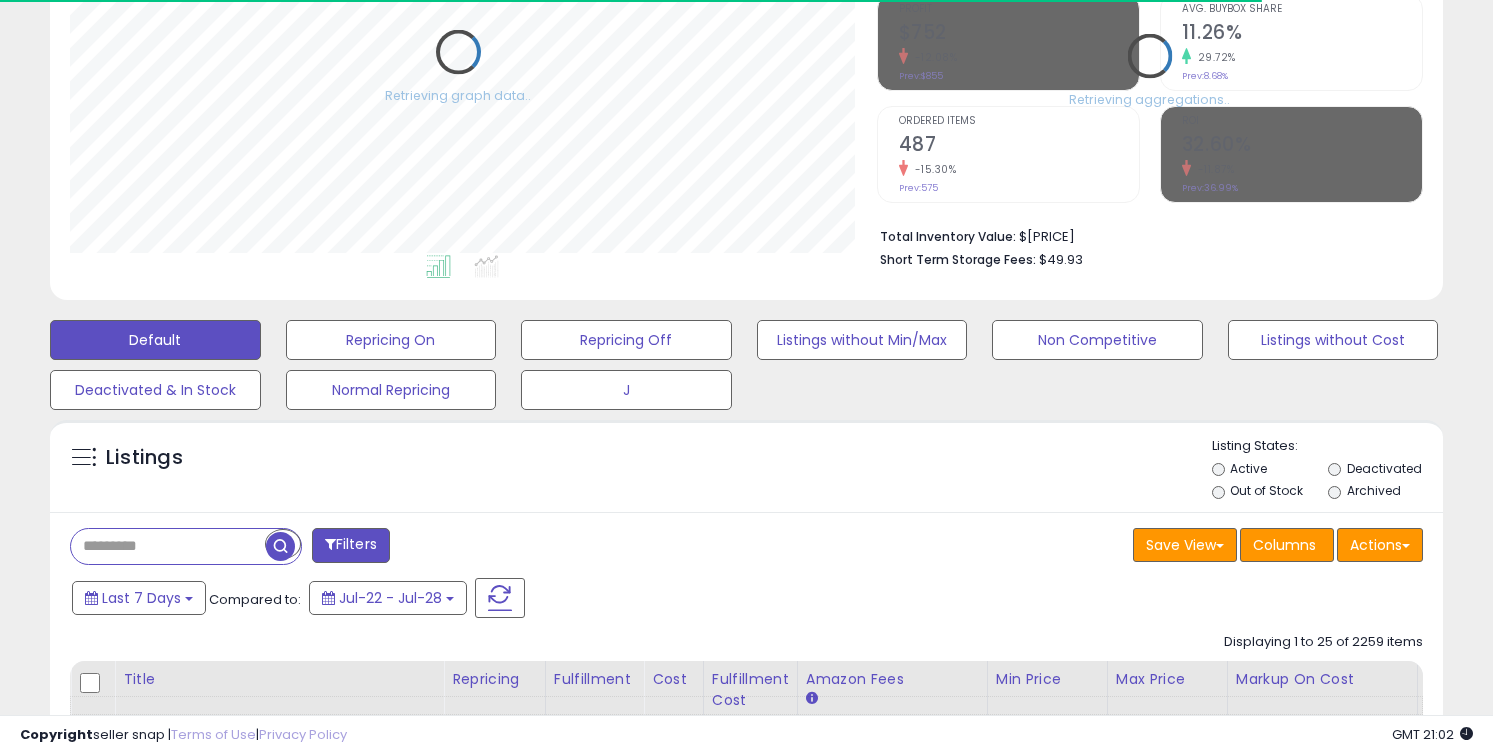 scroll, scrollTop: 410, scrollLeft: 806, axis: both 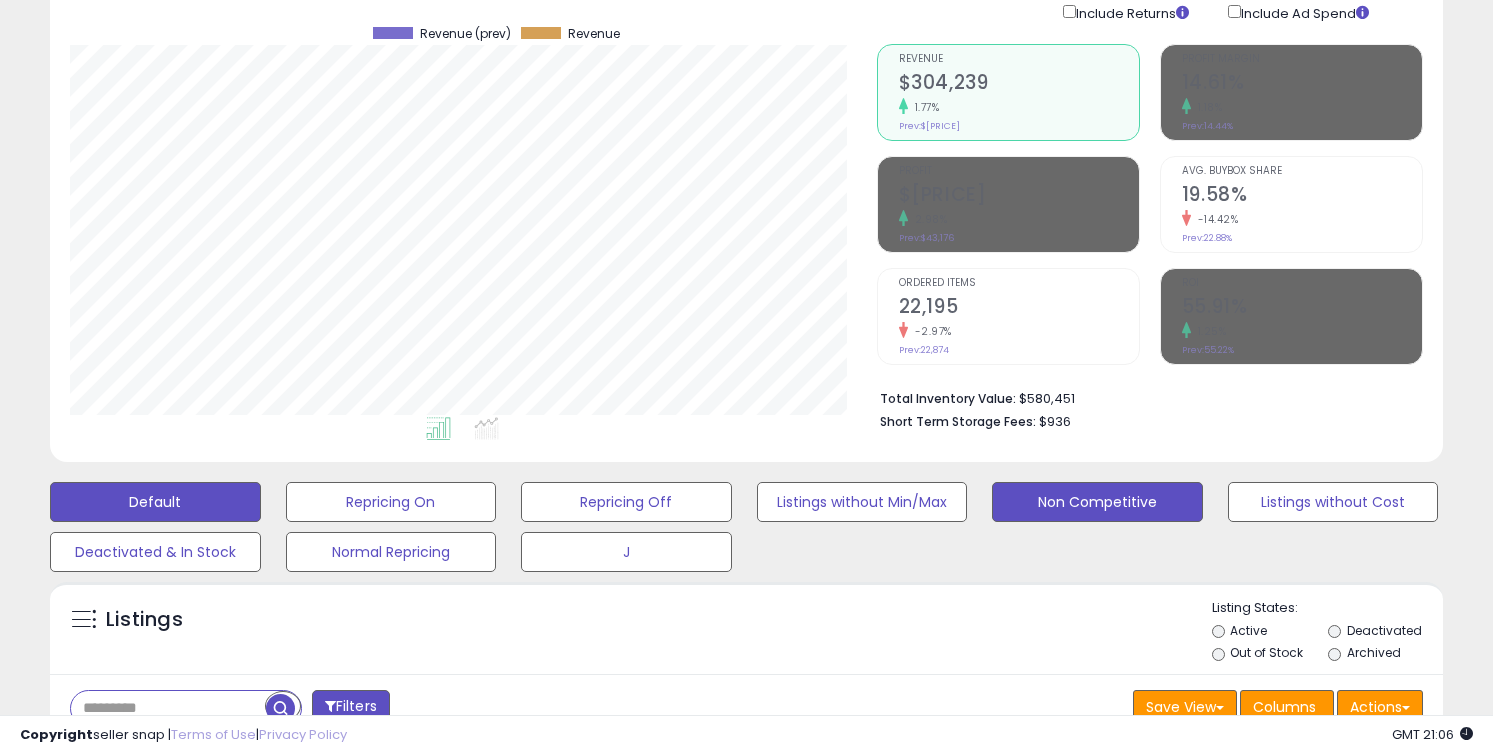 click on "Non Competitive" at bounding box center (391, 502) 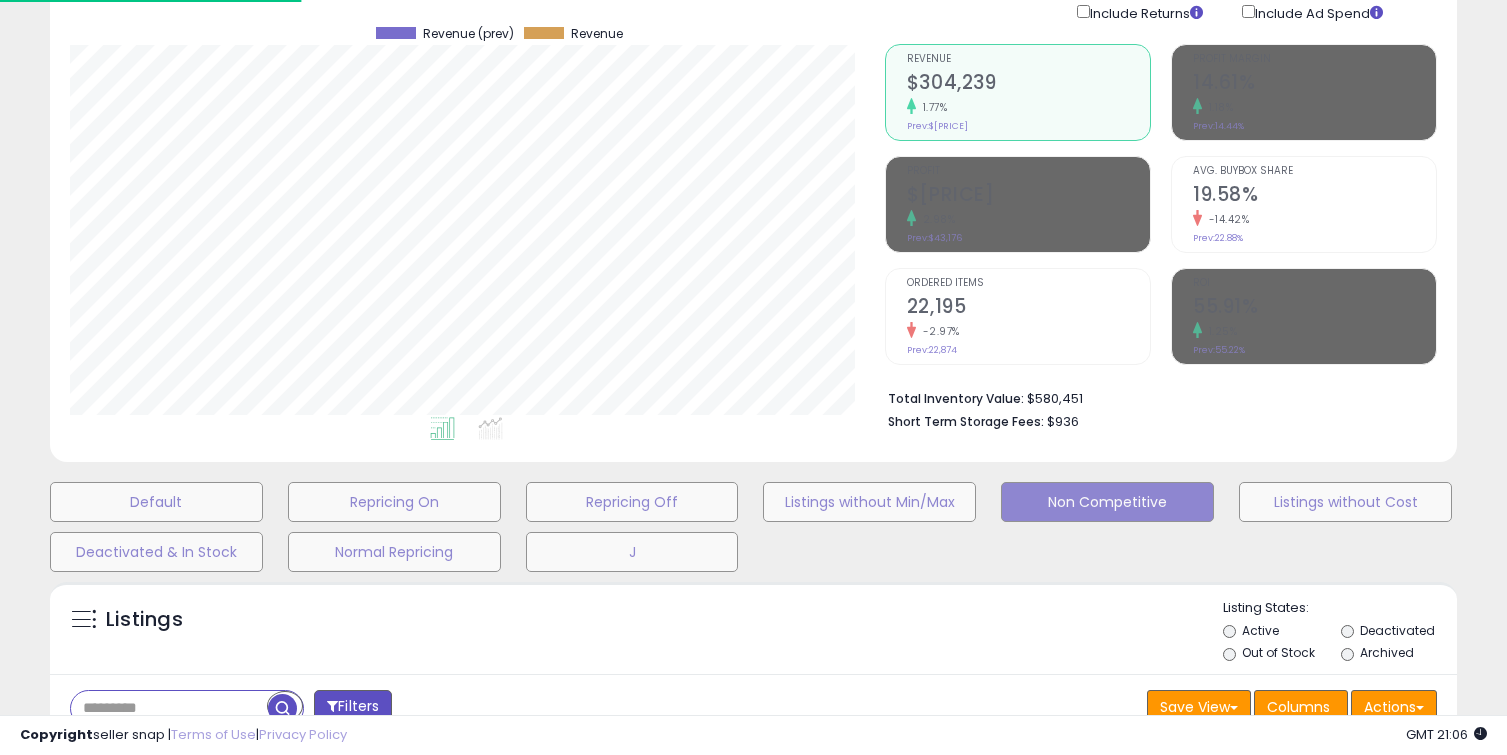 scroll, scrollTop: 999590, scrollLeft: 999185, axis: both 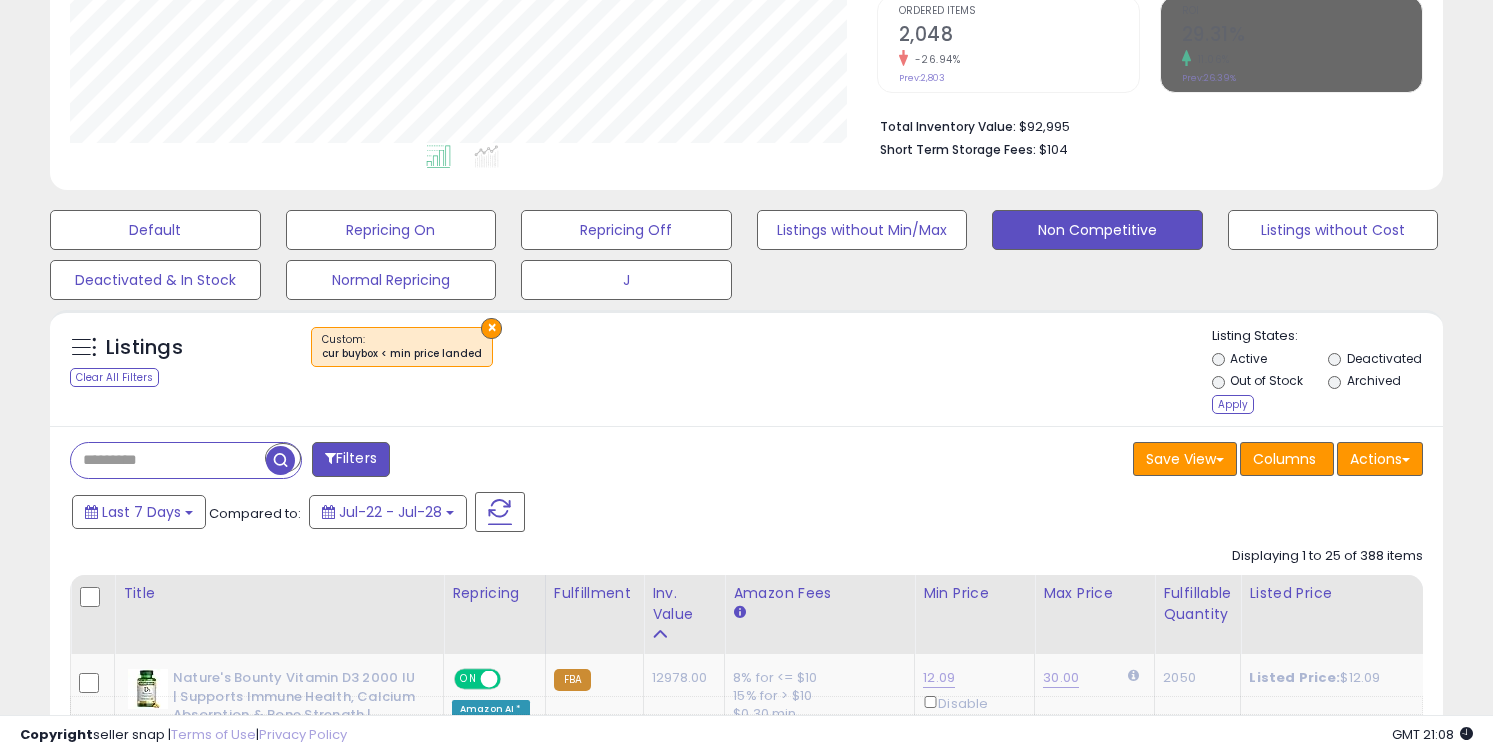 click on "Out of Stock" at bounding box center (1268, 383) 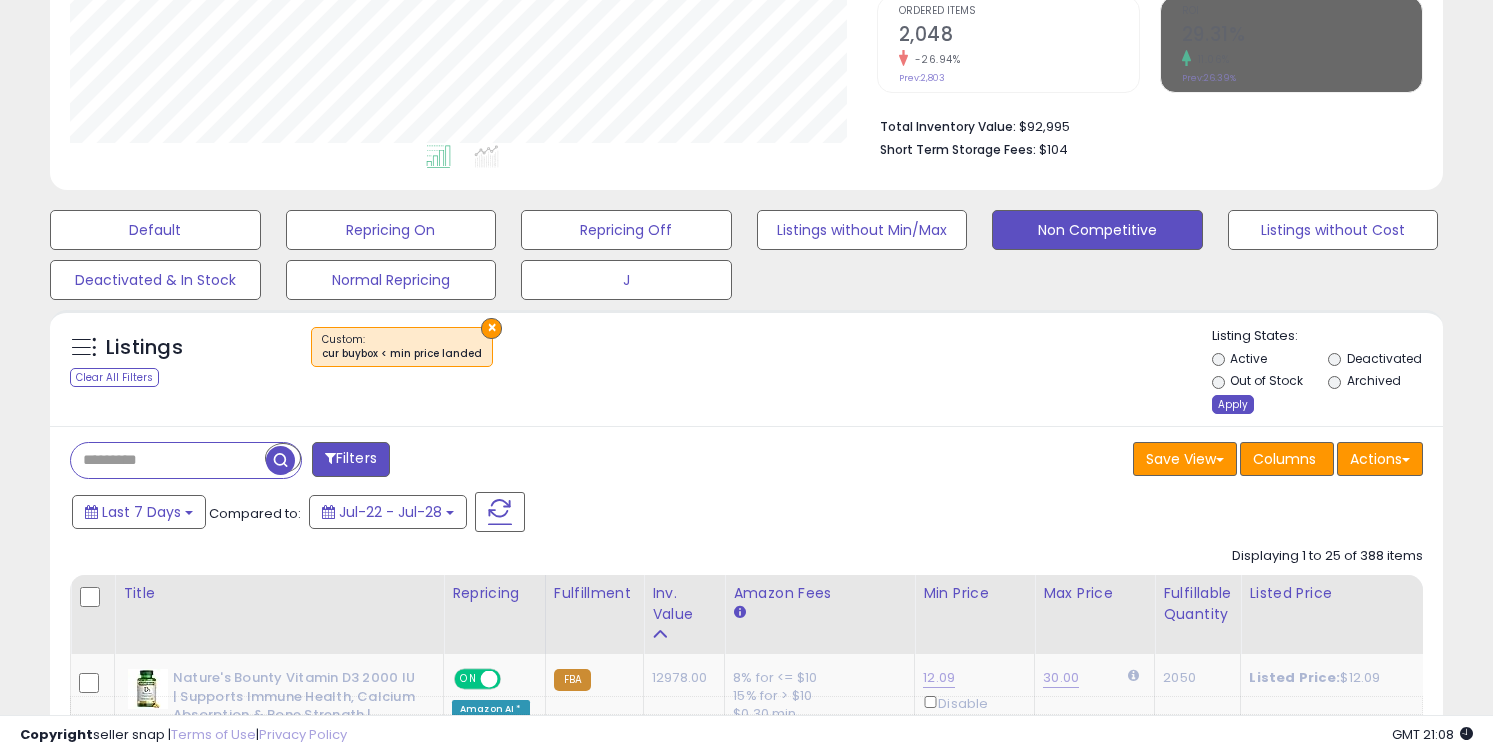 click on "Apply" at bounding box center (1233, 404) 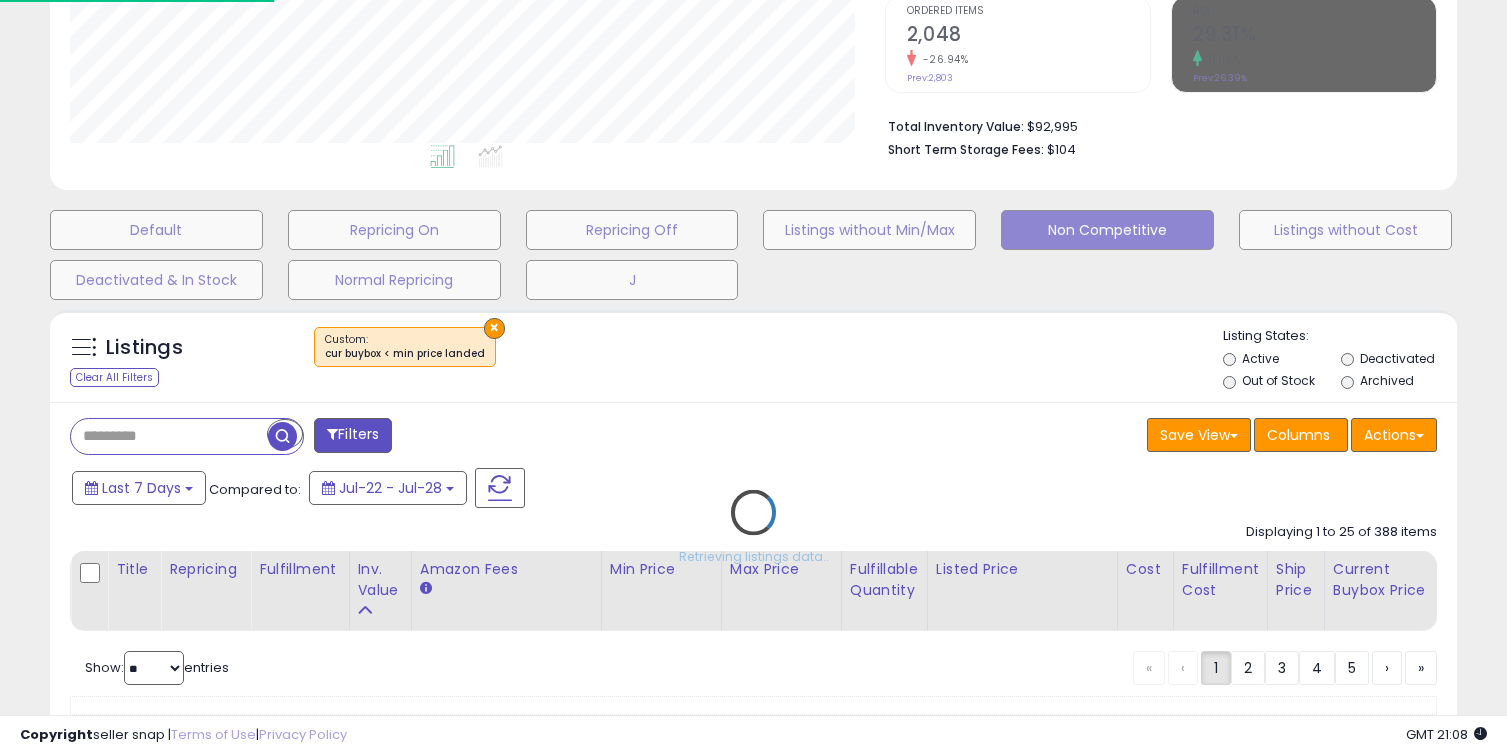 scroll, scrollTop: 999590, scrollLeft: 999185, axis: both 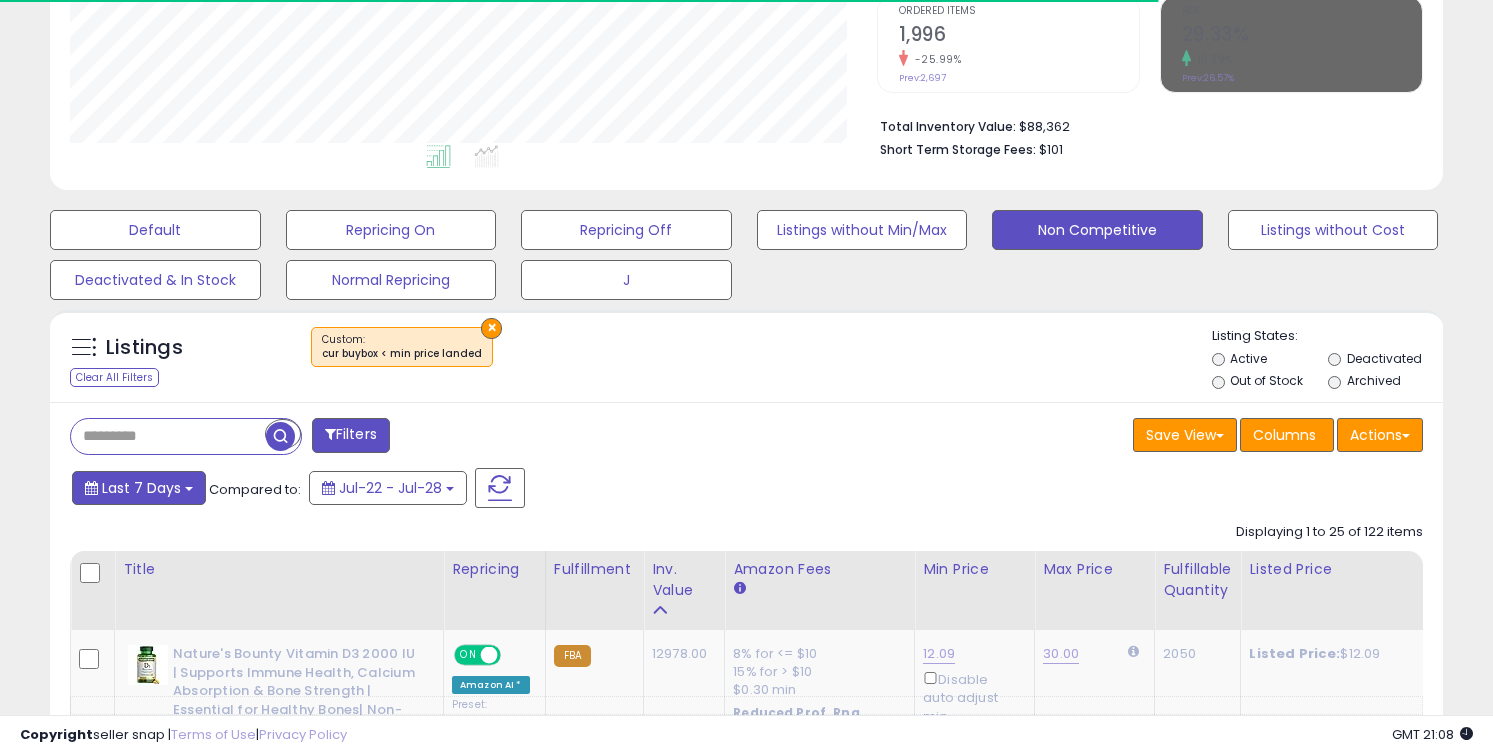 click on "Last 7 Days" at bounding box center [141, 488] 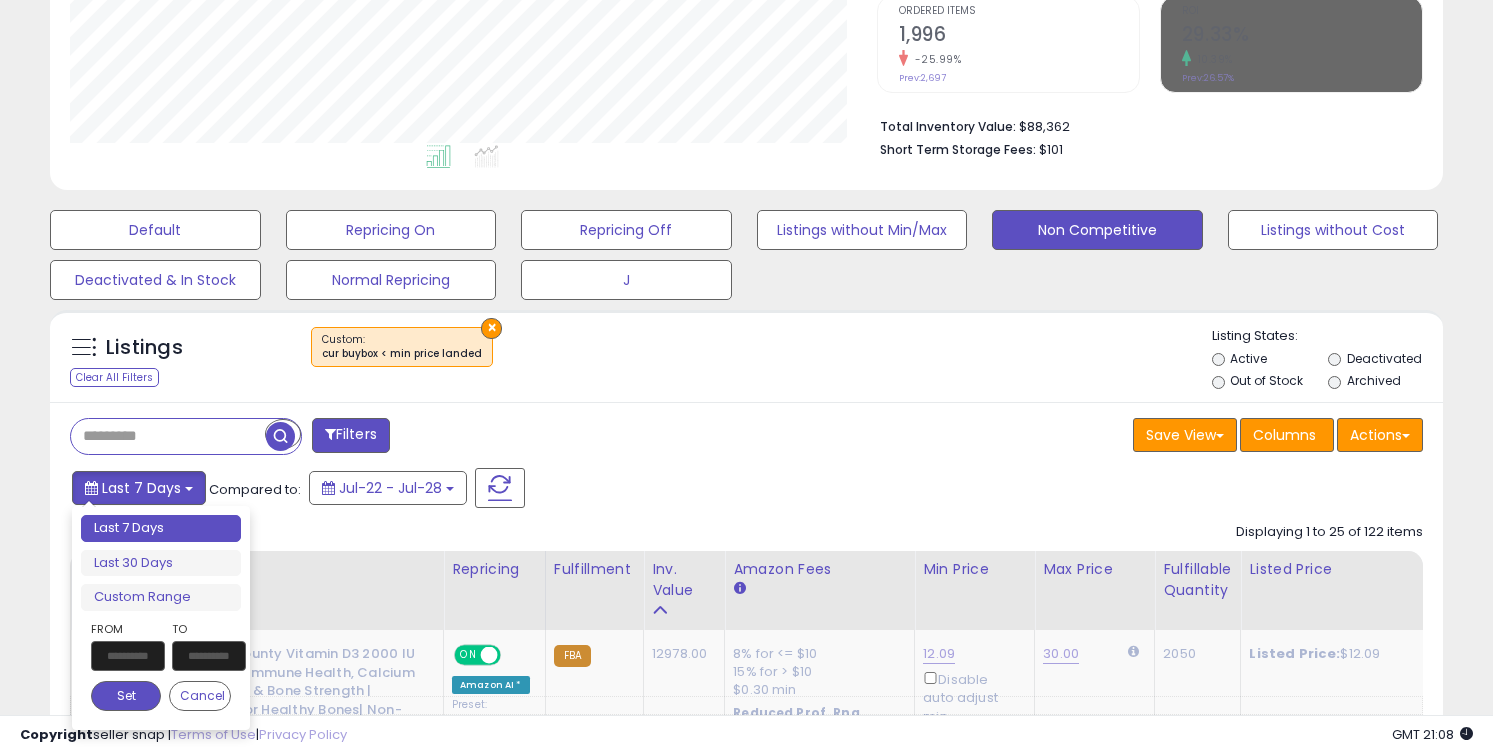 scroll, scrollTop: 999590, scrollLeft: 999193, axis: both 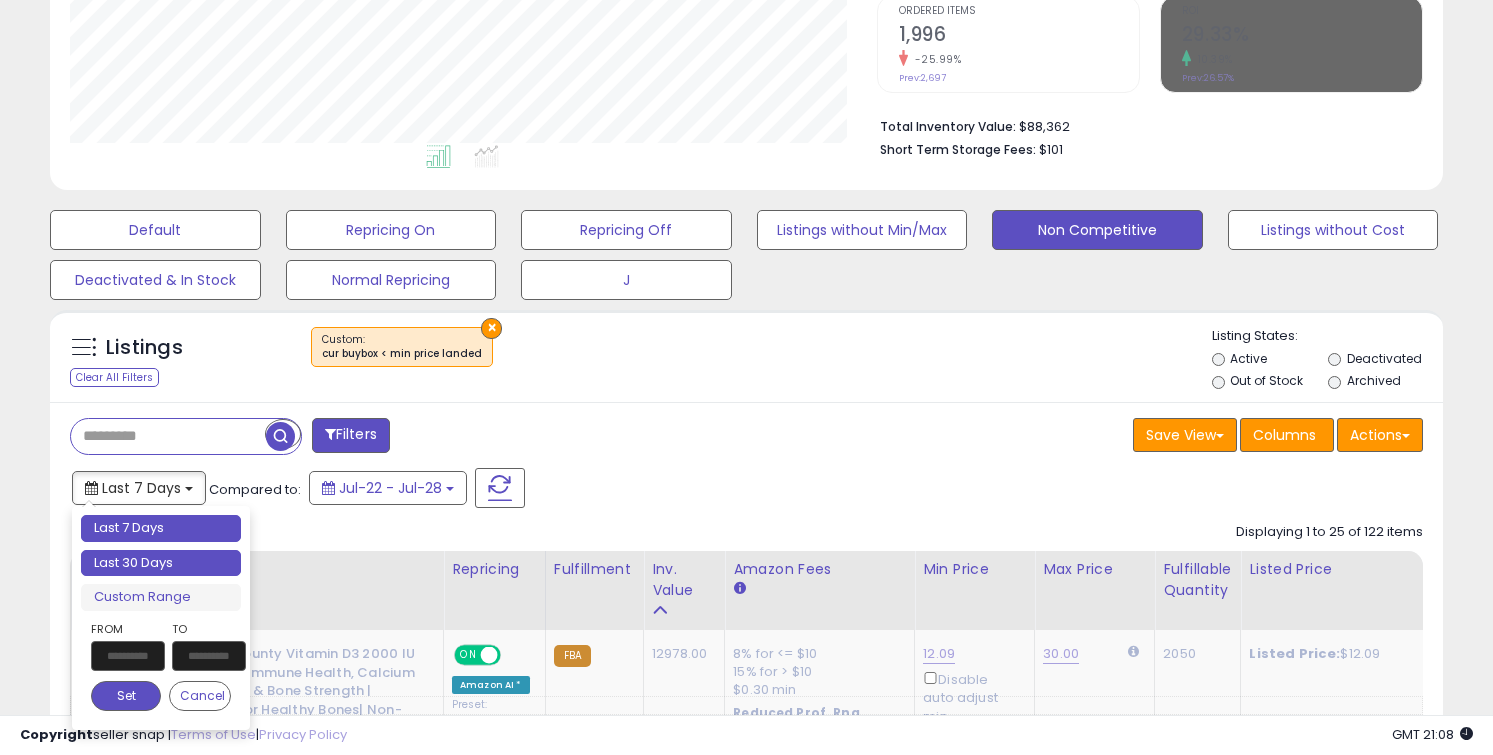 type on "**********" 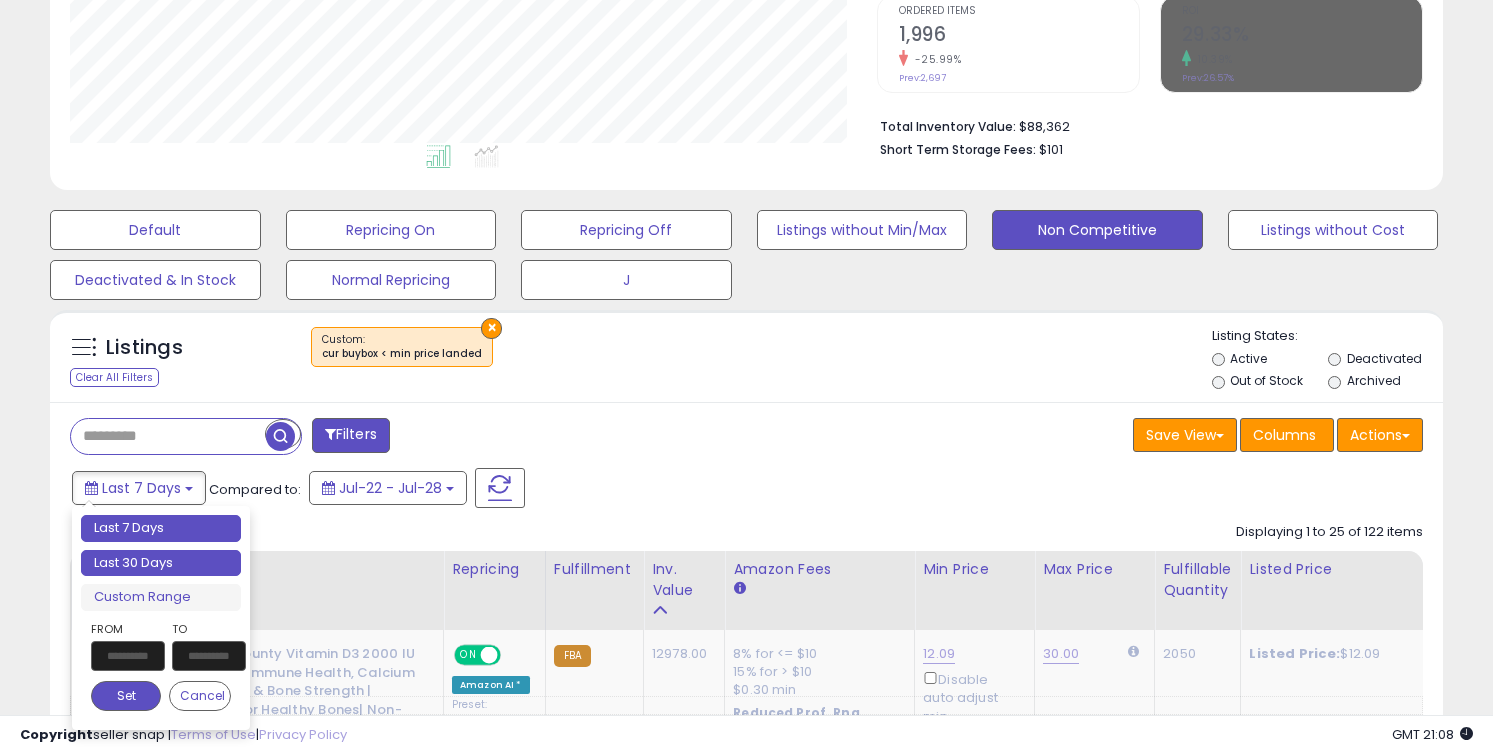 click on "Last 30 Days" at bounding box center (161, 563) 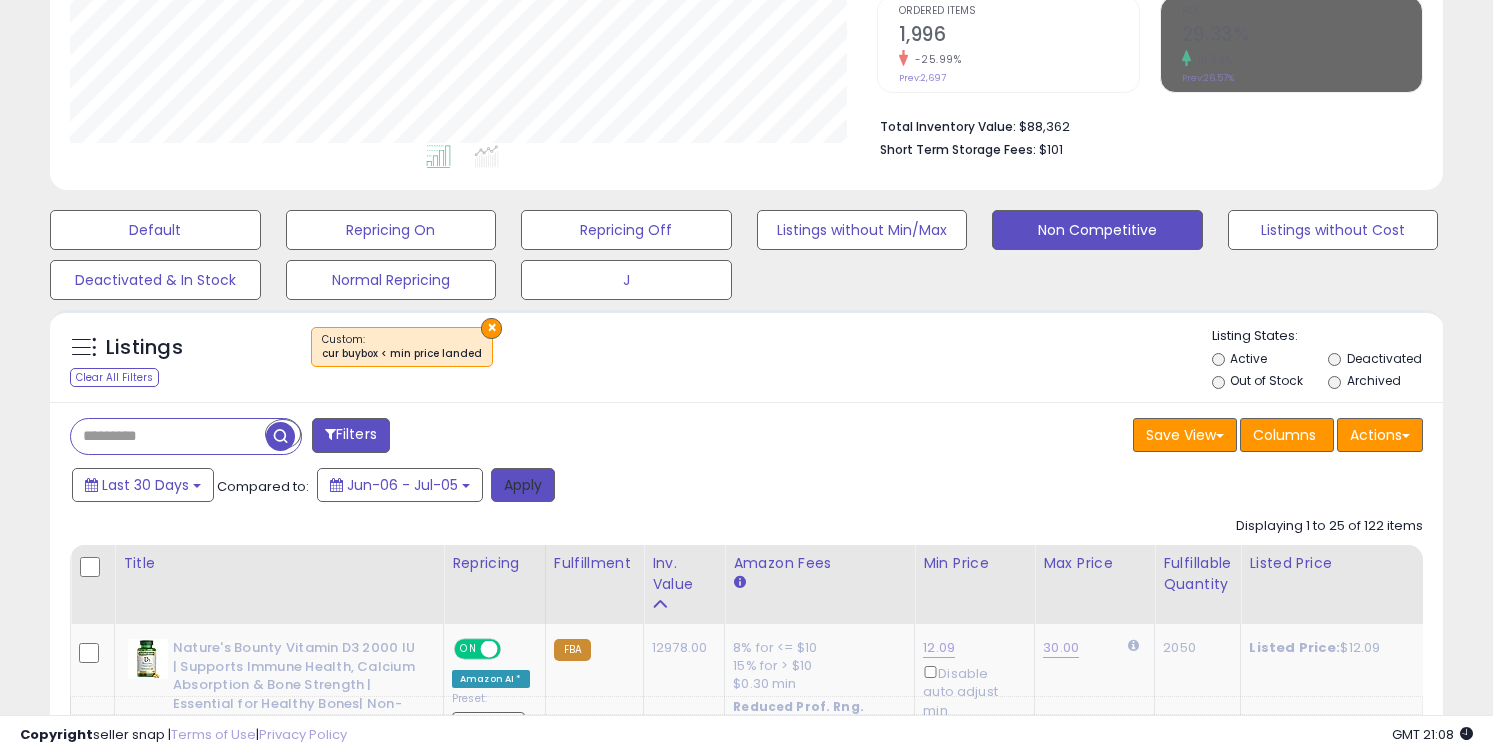 click on "Apply" at bounding box center (523, 485) 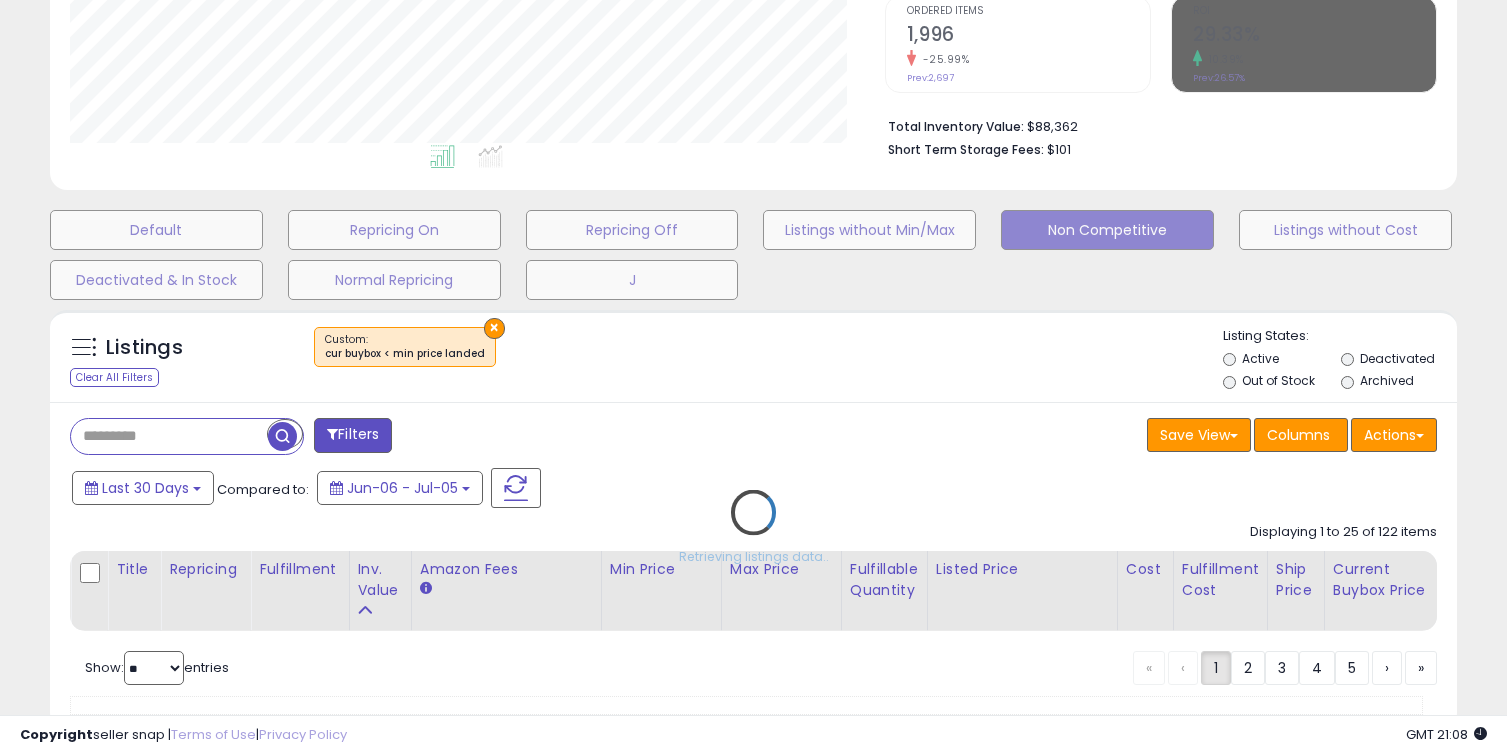 scroll, scrollTop: 999590, scrollLeft: 999185, axis: both 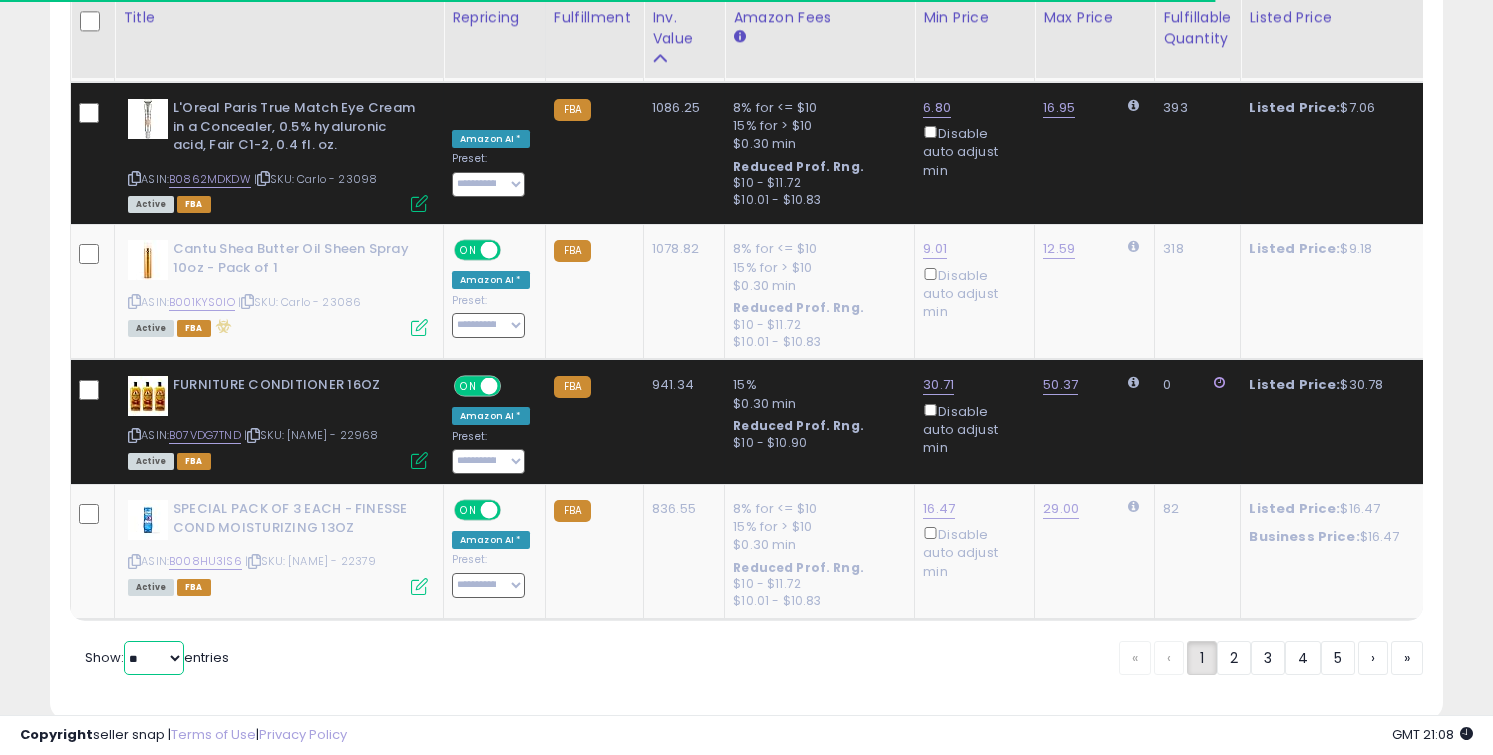 click on "**
**" at bounding box center [154, 658] 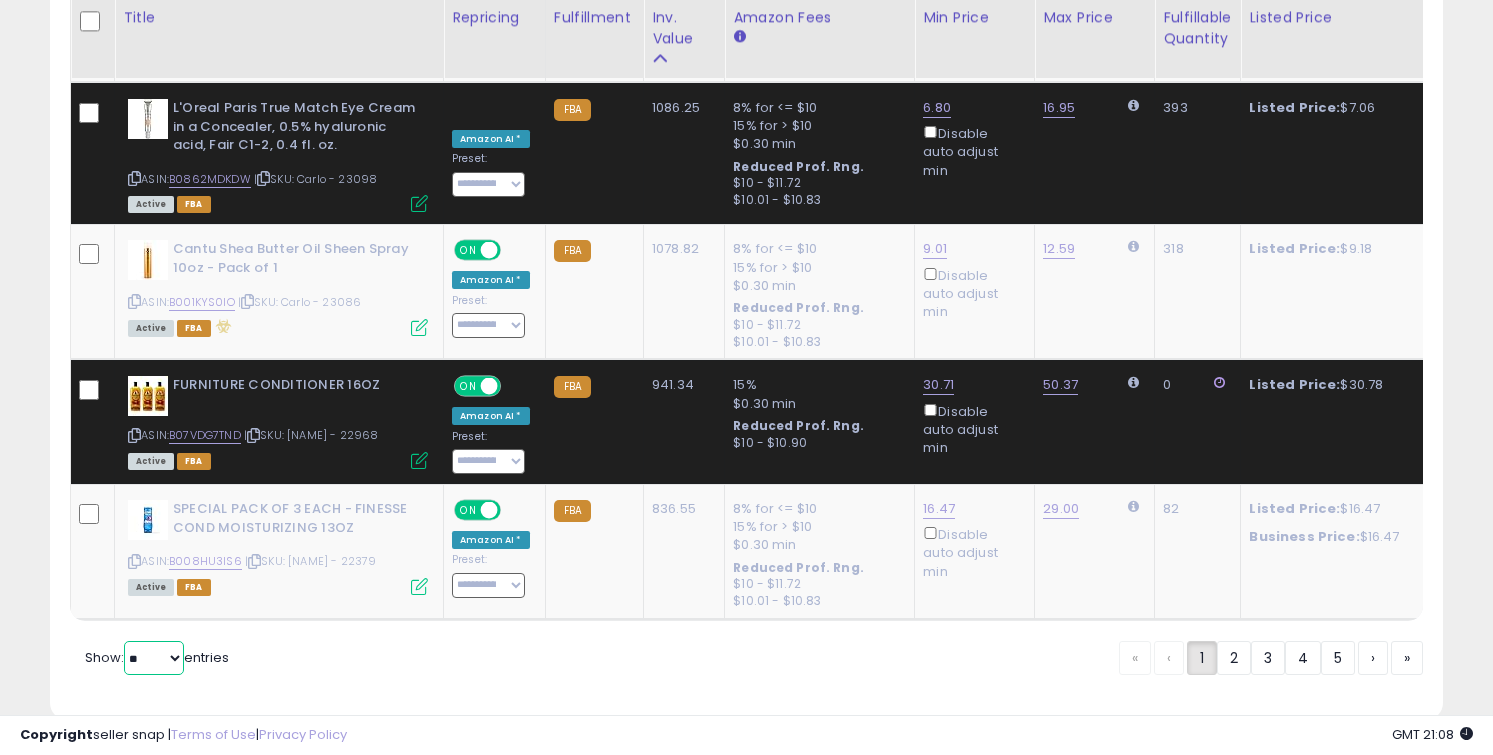 scroll, scrollTop: 999590, scrollLeft: 999193, axis: both 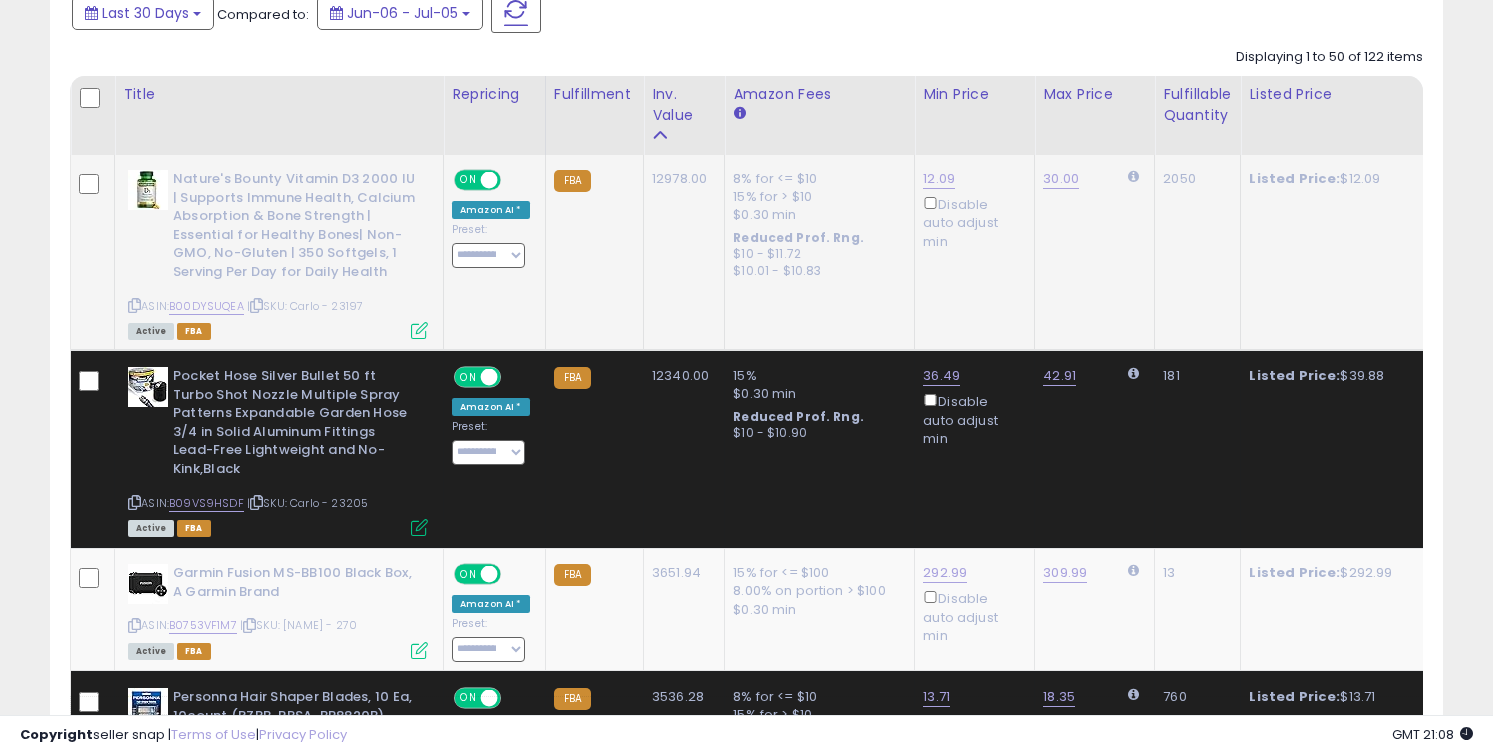 click at bounding box center (134, 305) 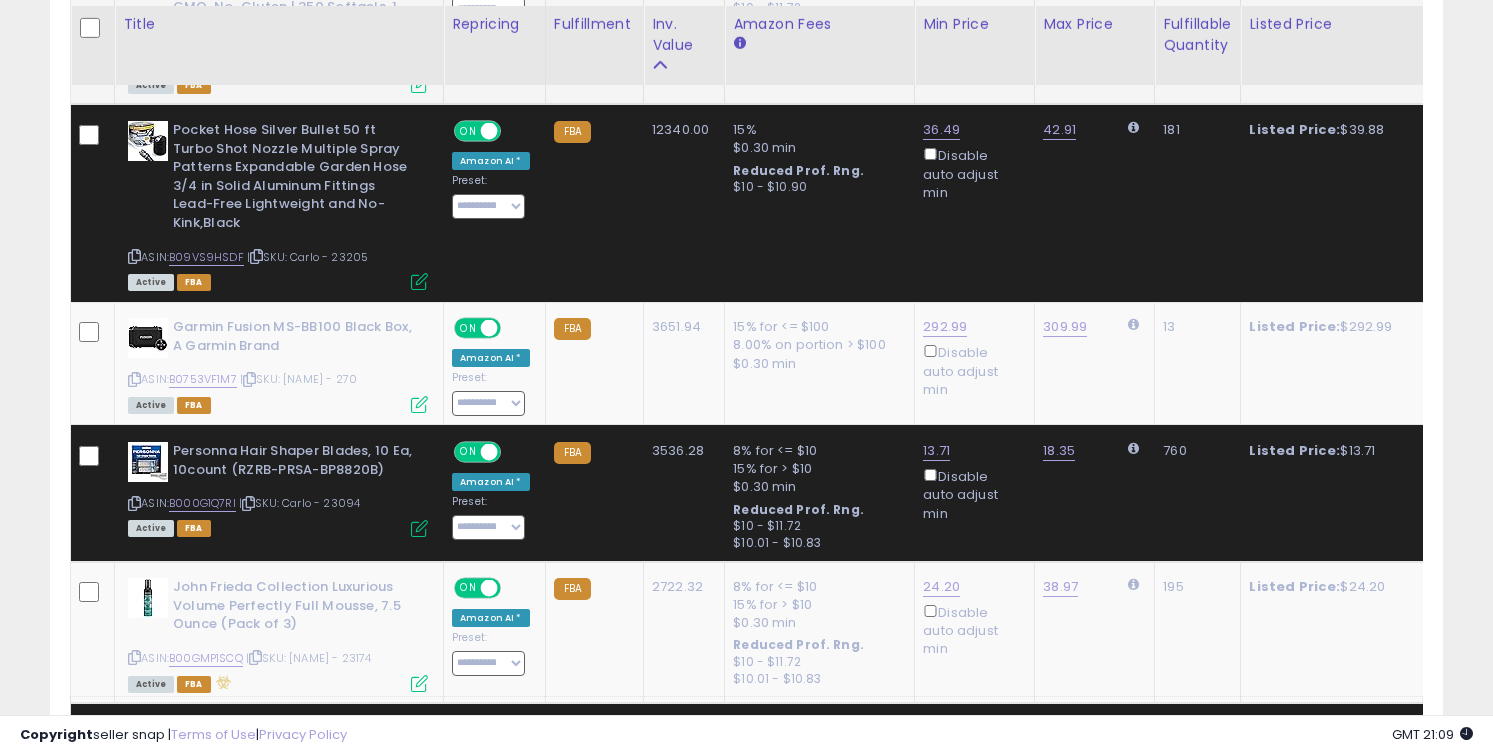 scroll, scrollTop: 1148, scrollLeft: 0, axis: vertical 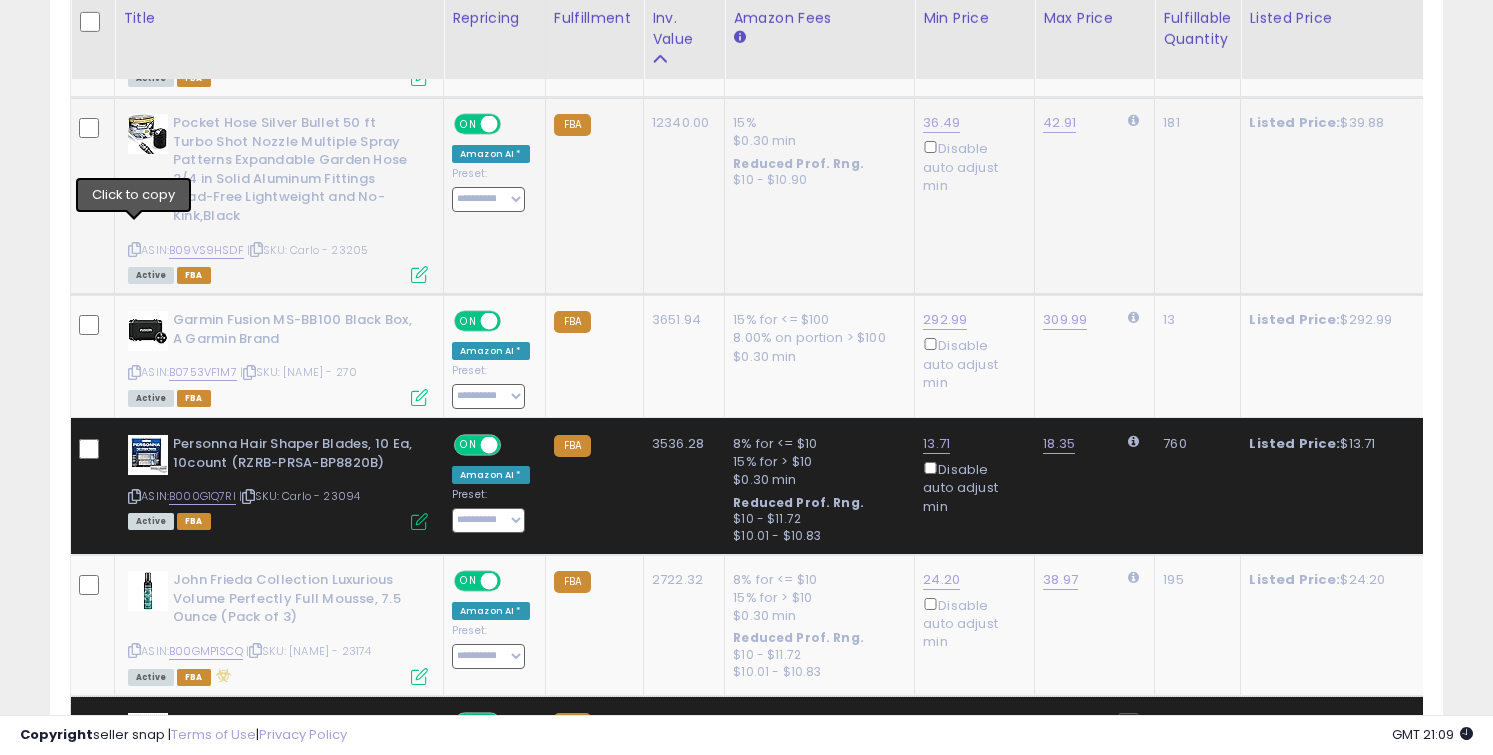 click at bounding box center (134, 249) 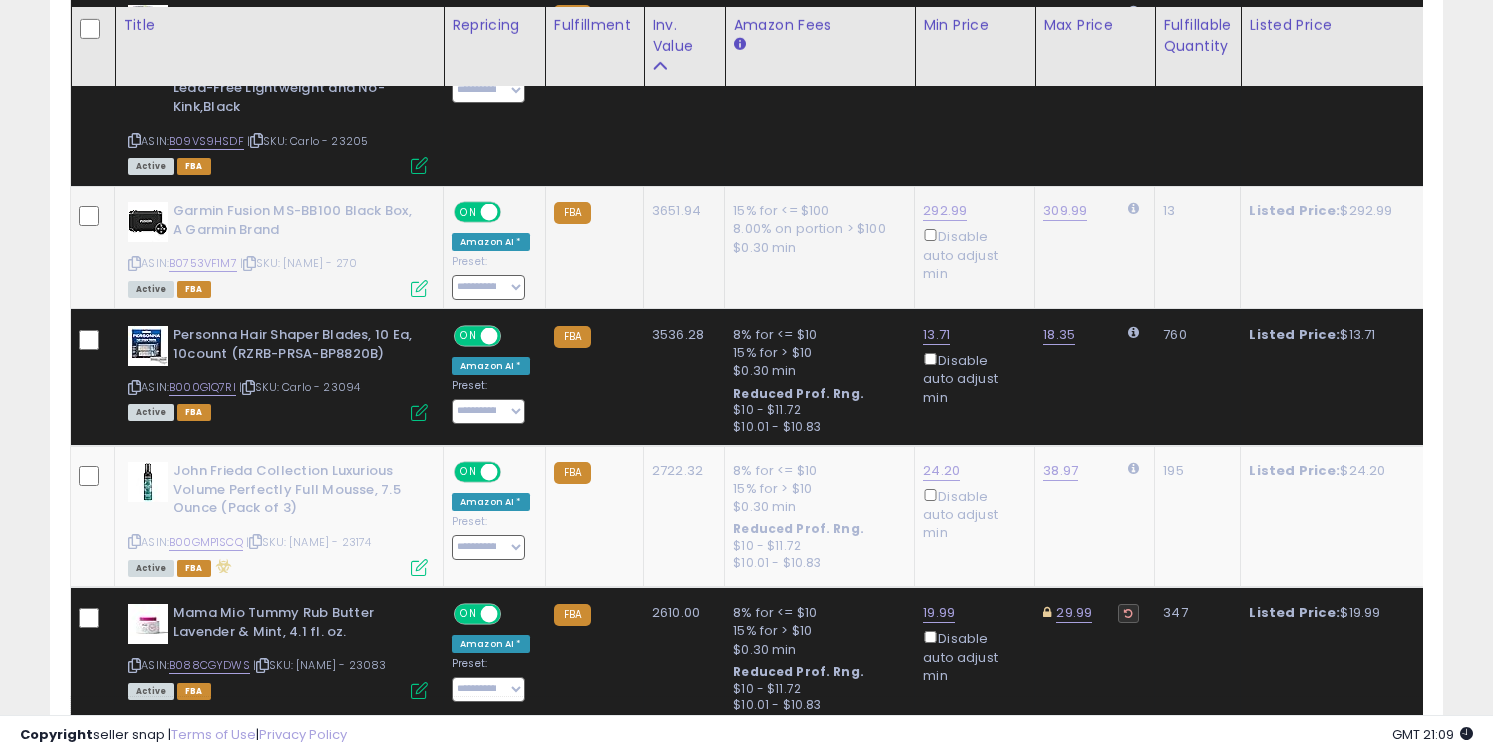 scroll, scrollTop: 1298, scrollLeft: 0, axis: vertical 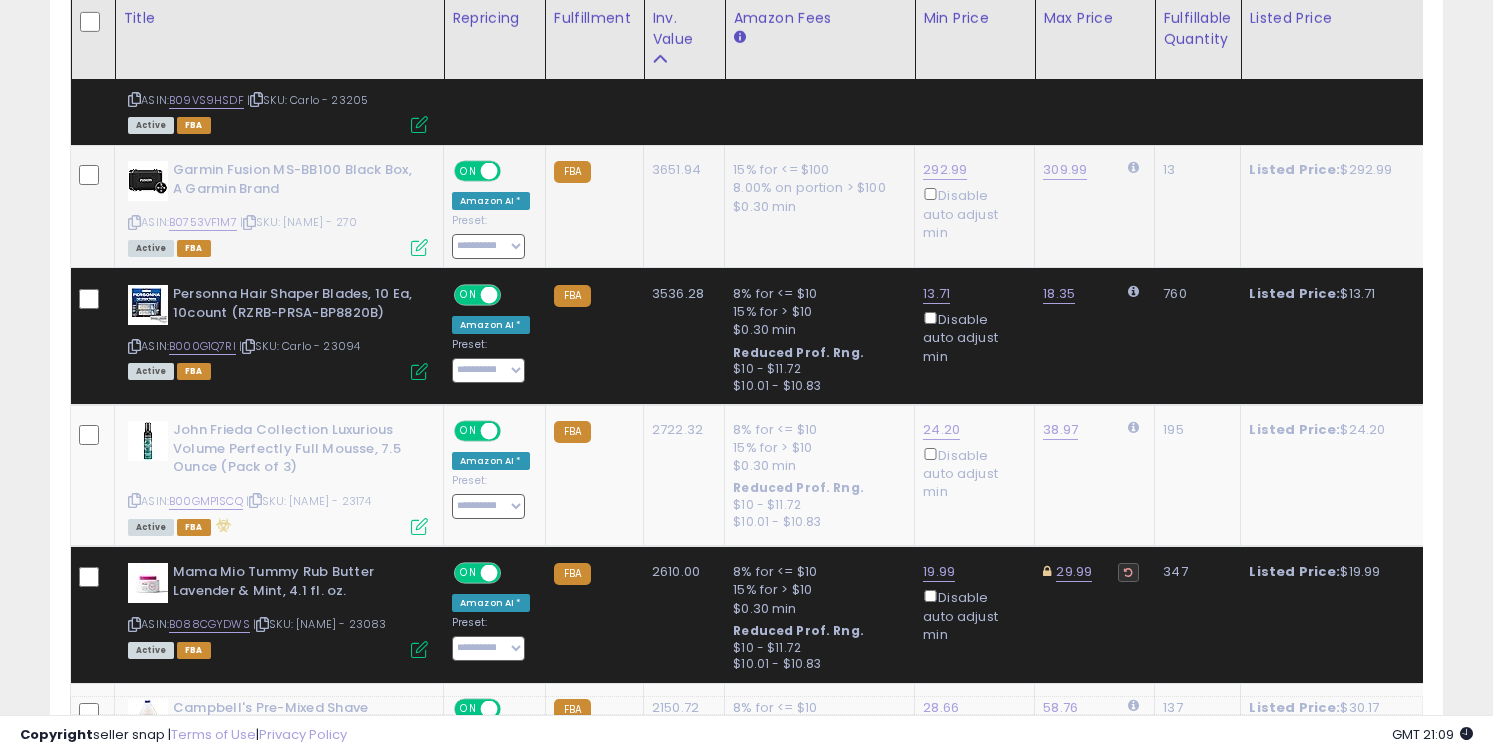 click at bounding box center [134, 222] 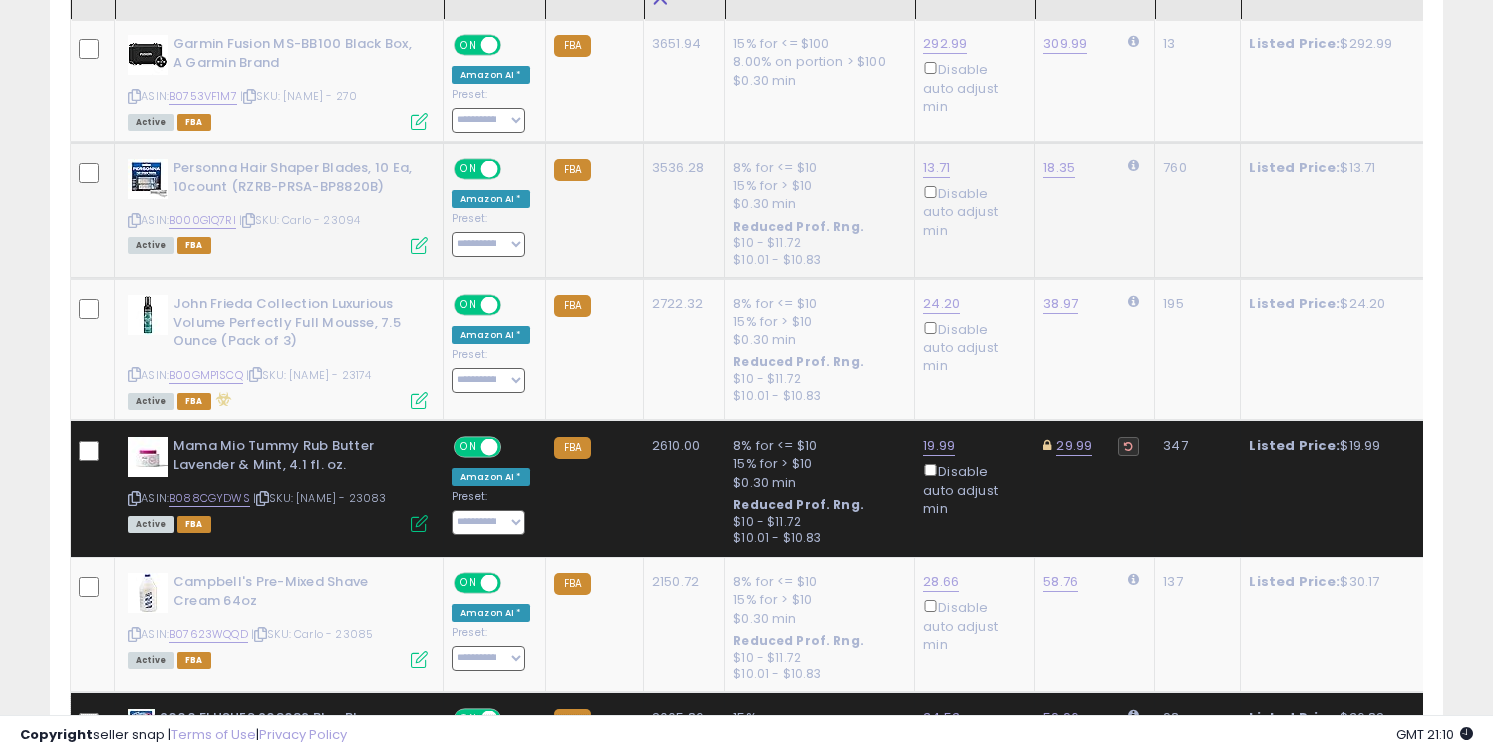 scroll, scrollTop: 1433, scrollLeft: 0, axis: vertical 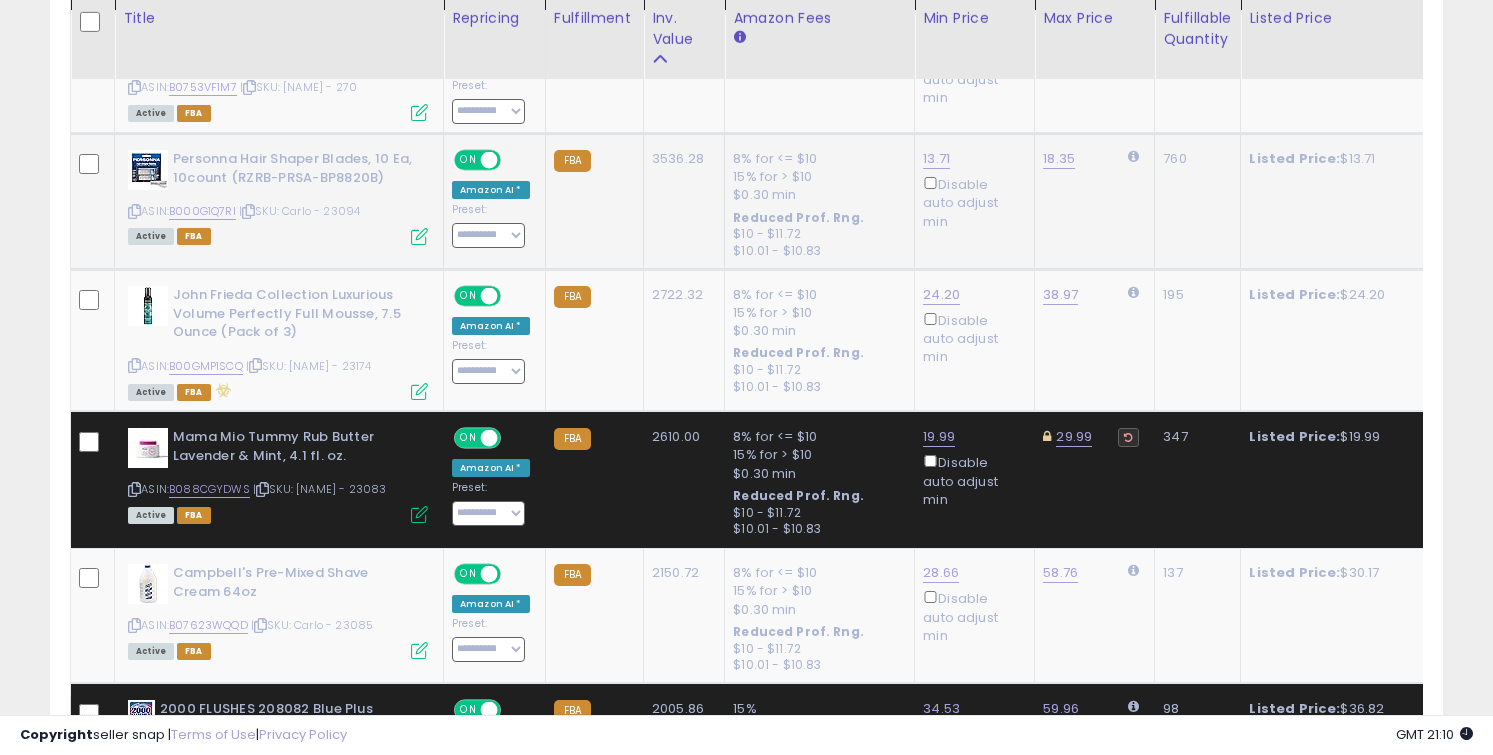 click at bounding box center [134, 211] 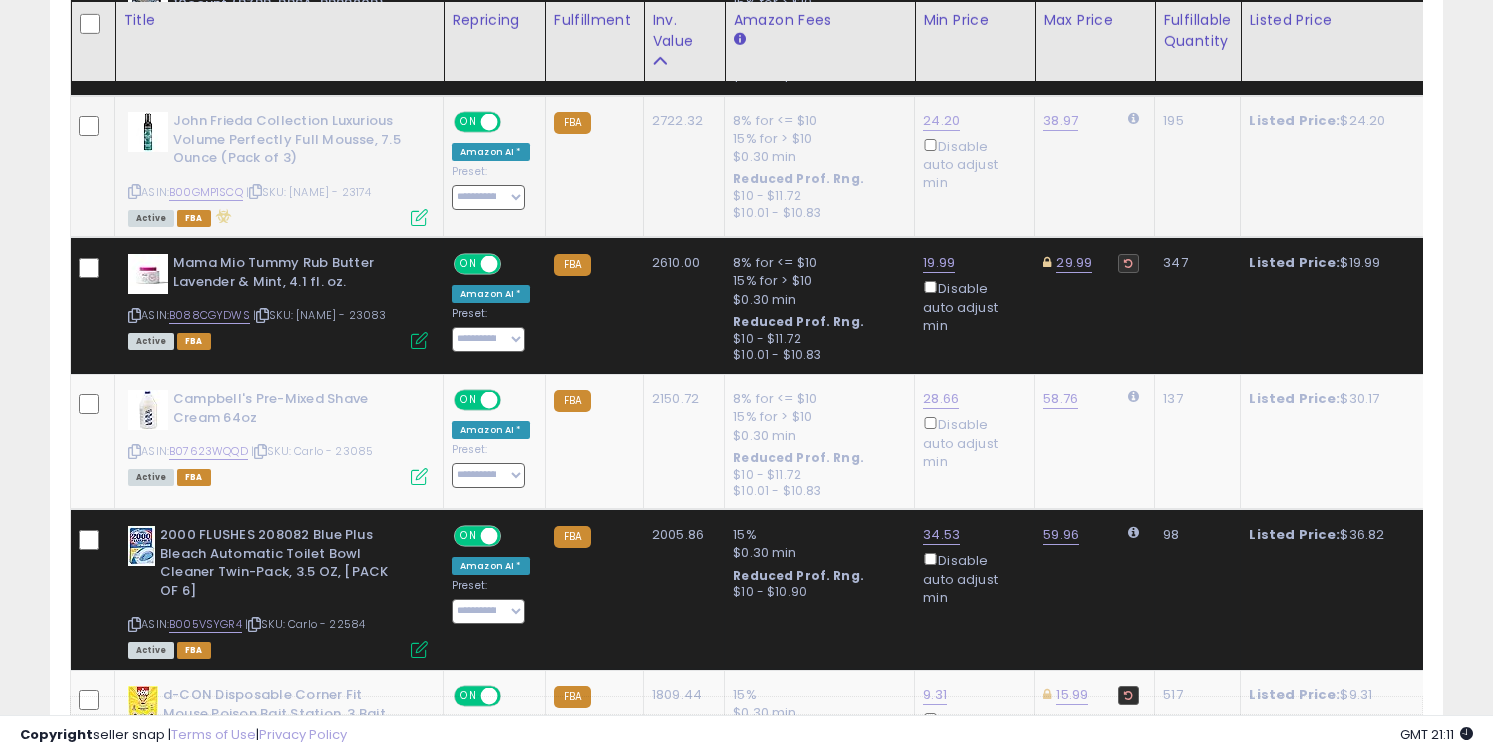 scroll, scrollTop: 1609, scrollLeft: 0, axis: vertical 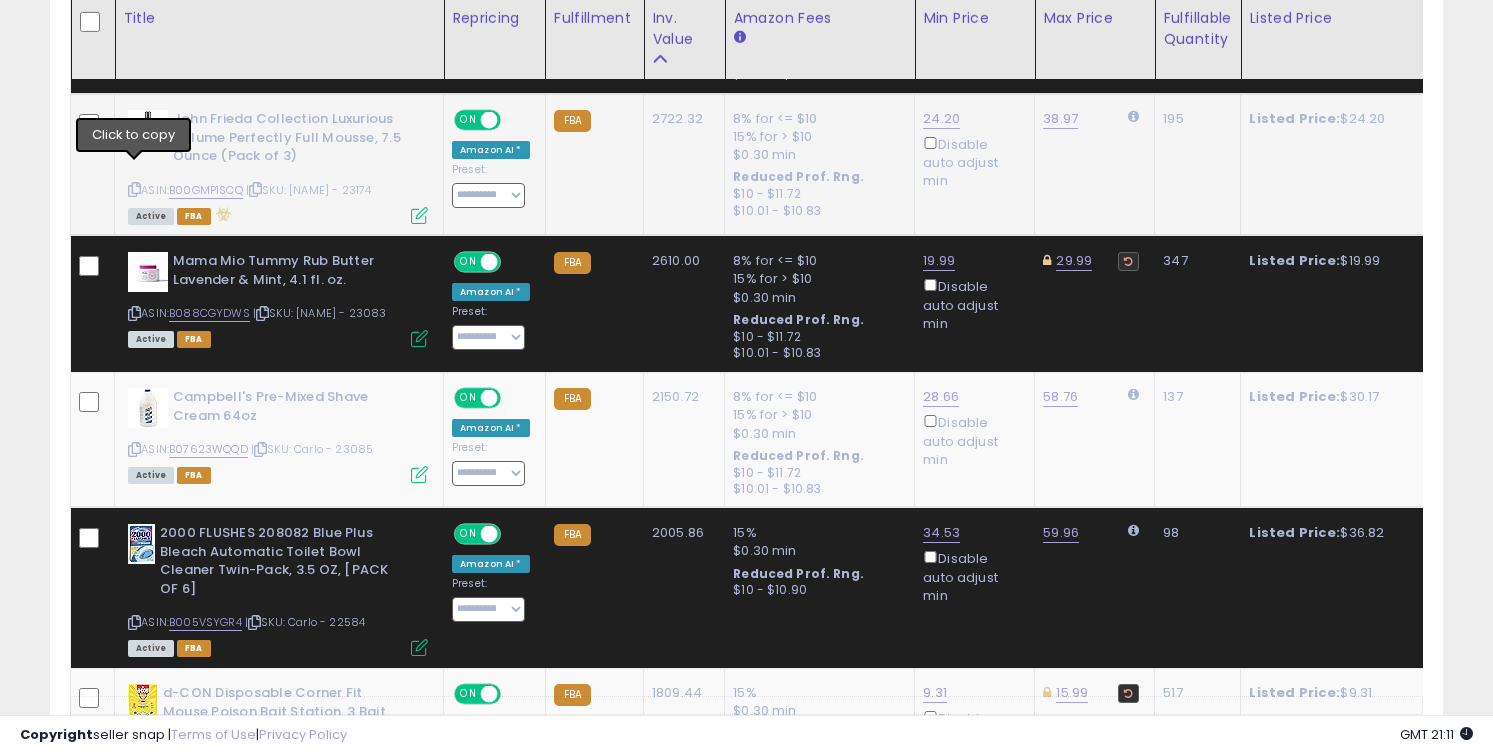 click at bounding box center (134, 189) 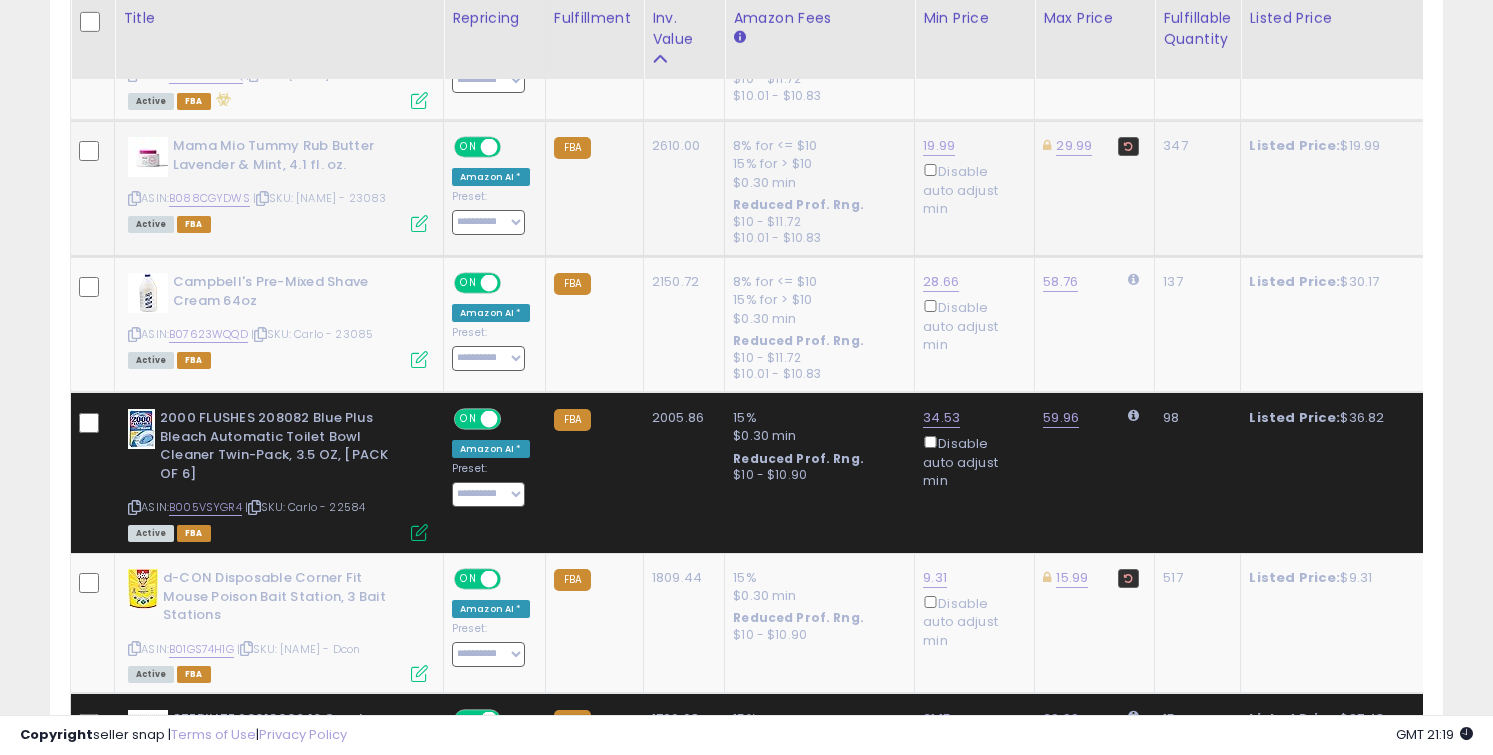 scroll, scrollTop: 1732, scrollLeft: 0, axis: vertical 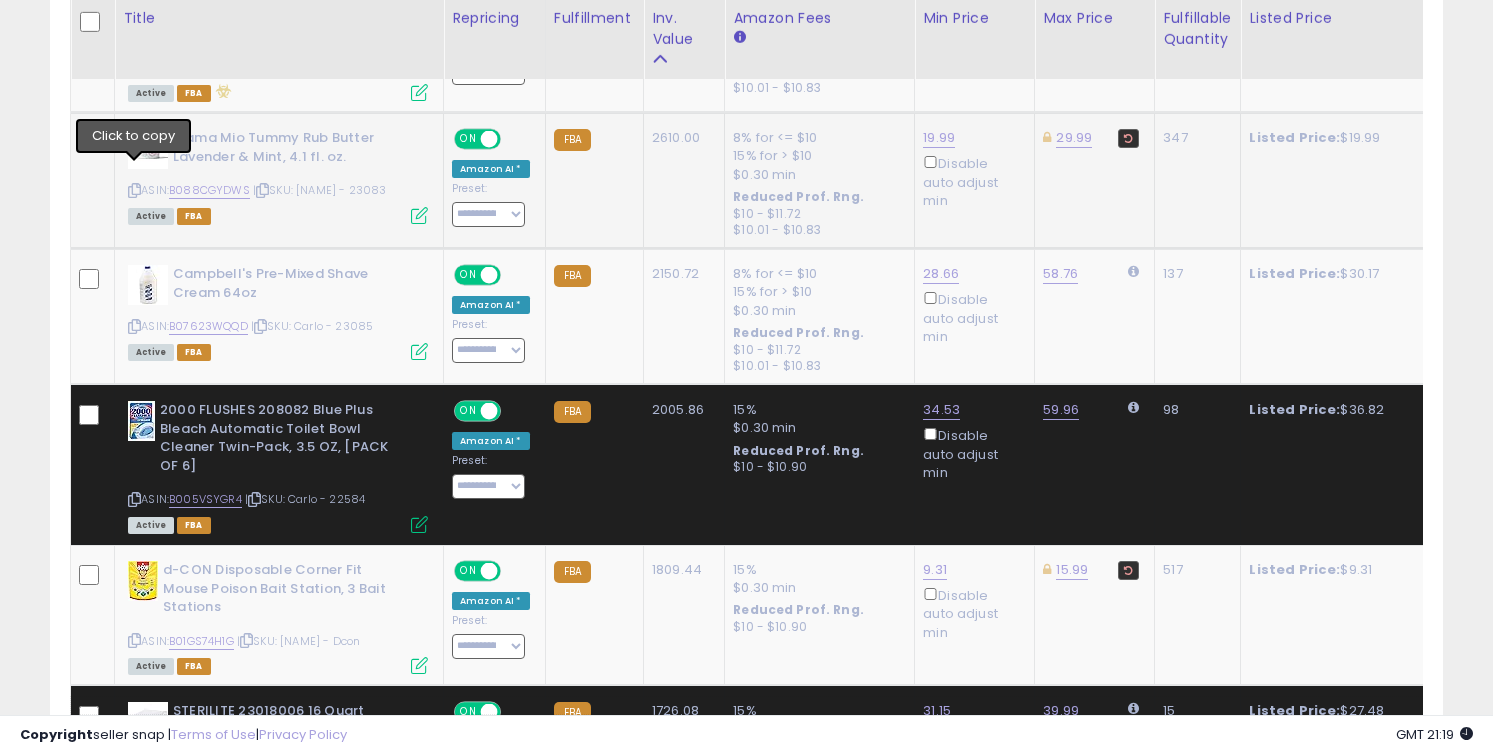 click at bounding box center [134, 190] 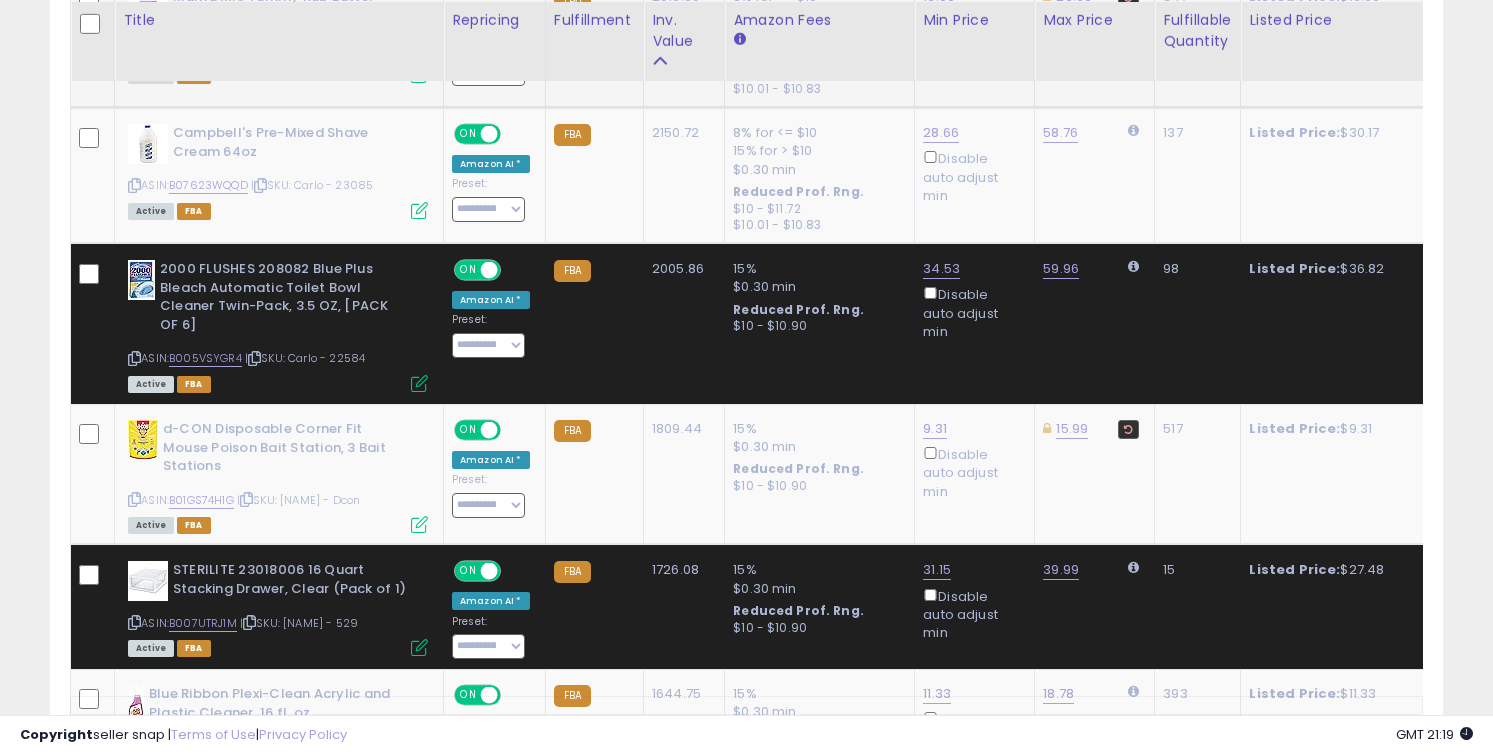 scroll, scrollTop: 1877, scrollLeft: 0, axis: vertical 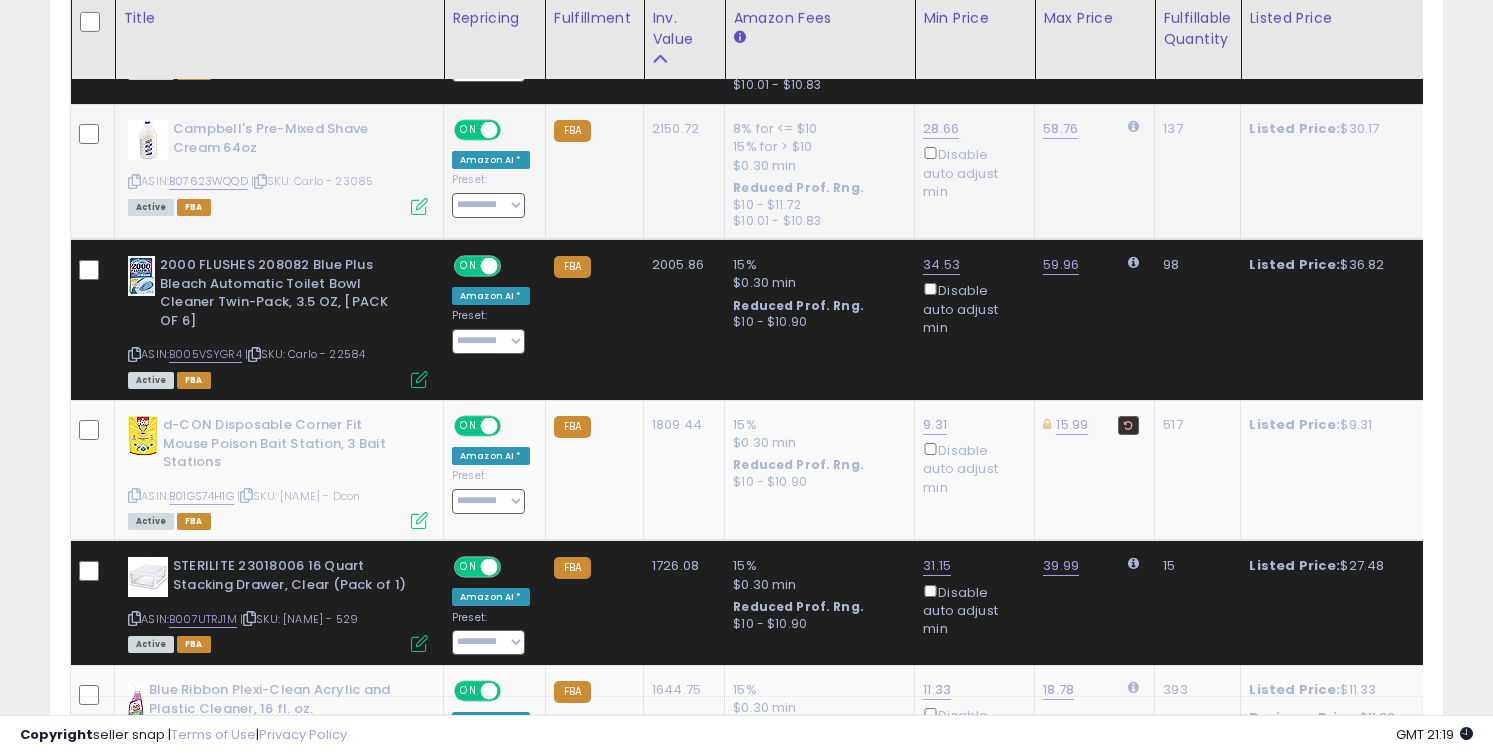 click at bounding box center [134, 181] 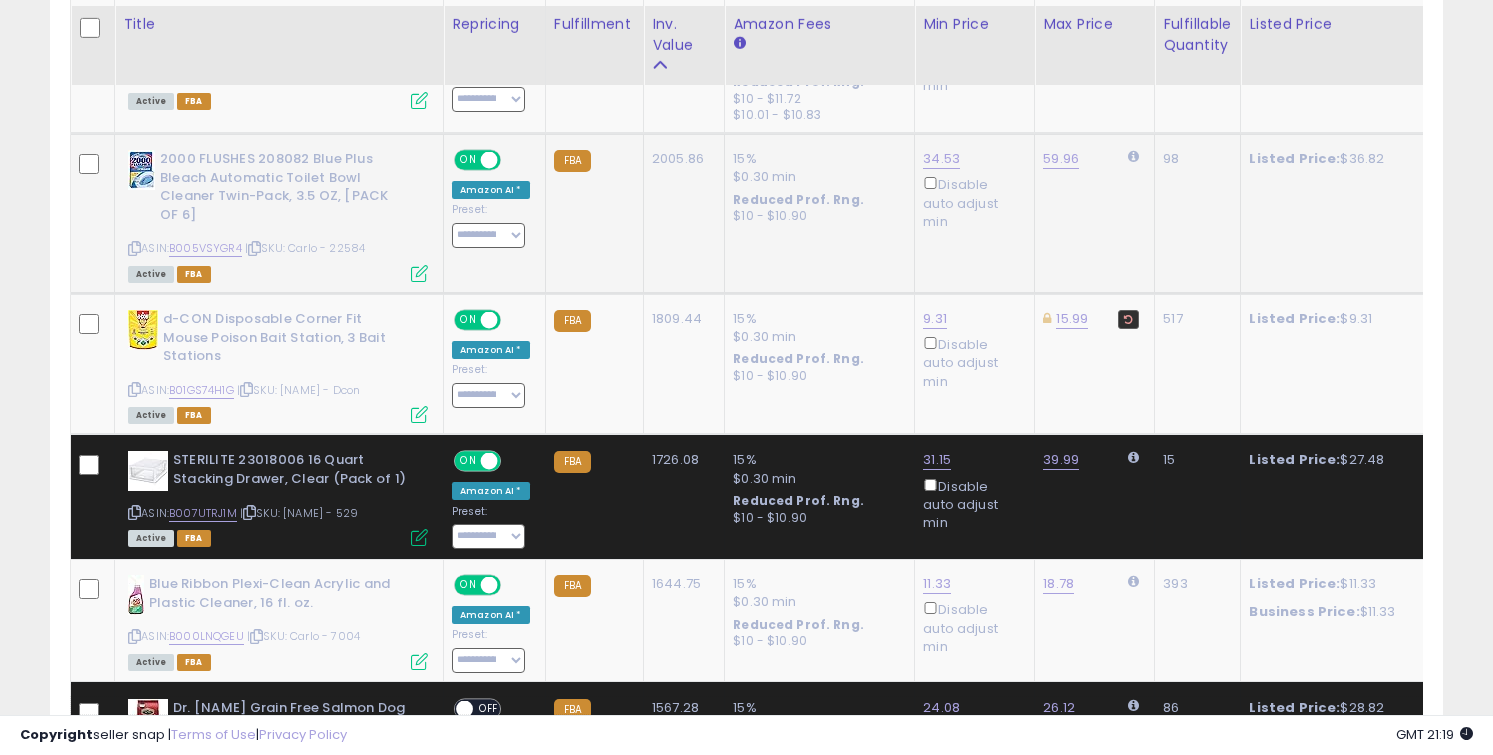 scroll, scrollTop: 2012, scrollLeft: 0, axis: vertical 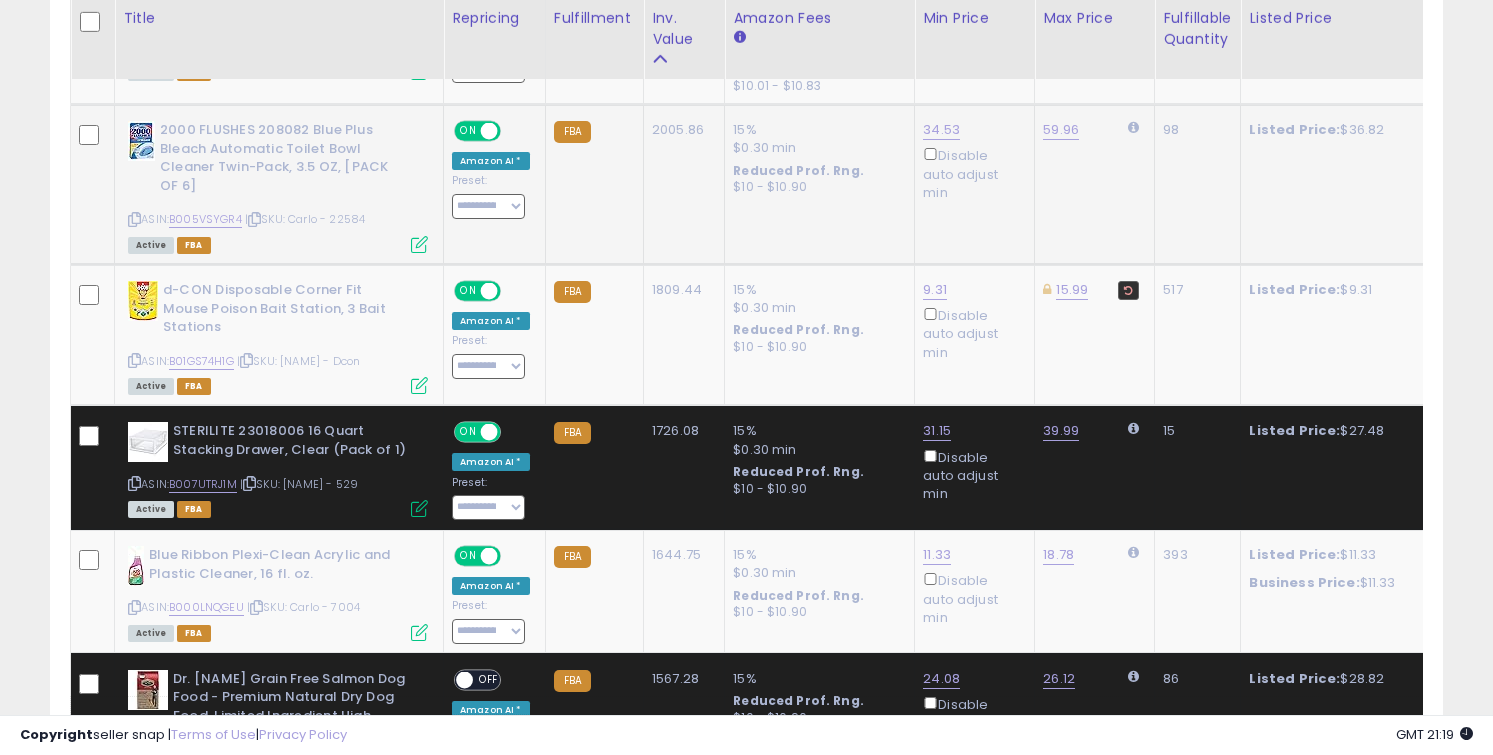 click at bounding box center [134, 219] 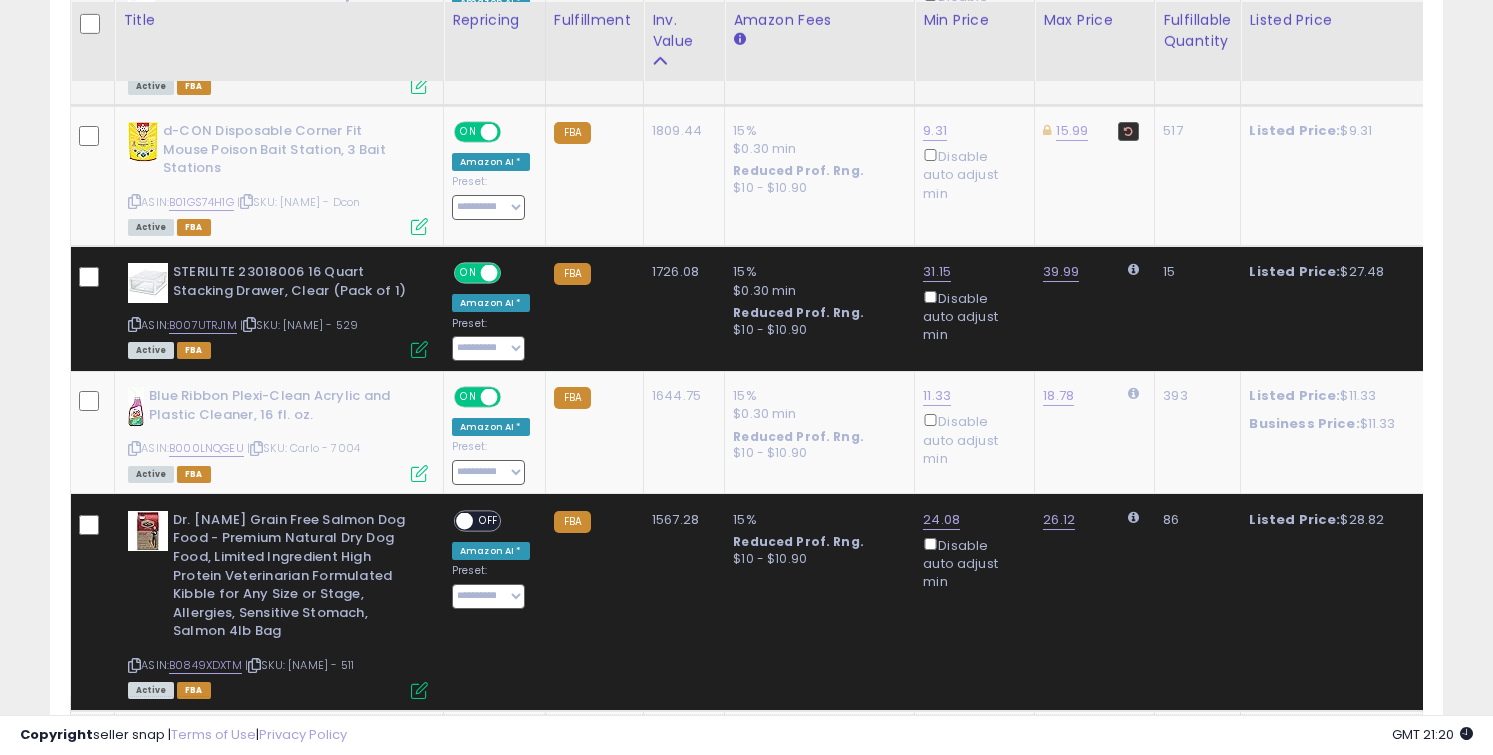 scroll, scrollTop: 2173, scrollLeft: 0, axis: vertical 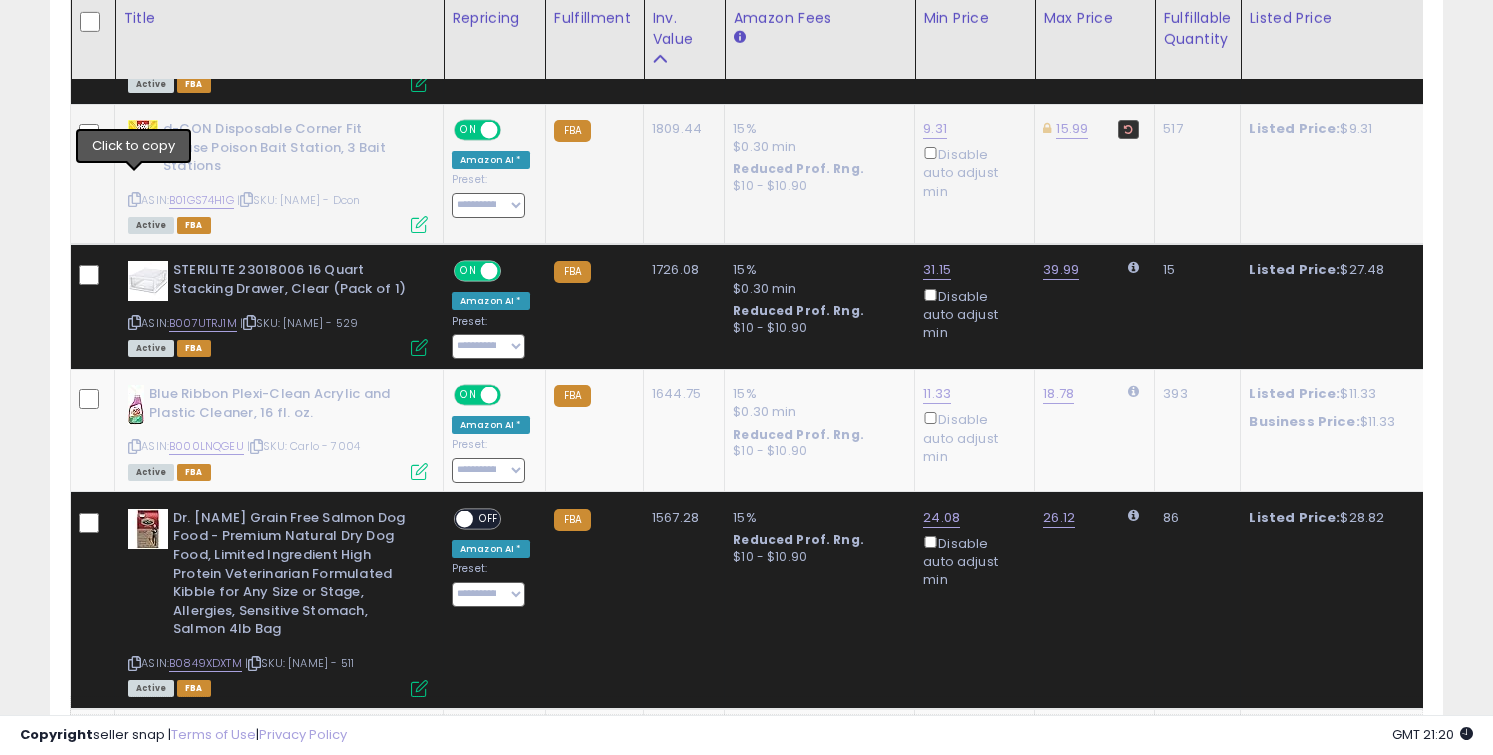 click at bounding box center (134, 199) 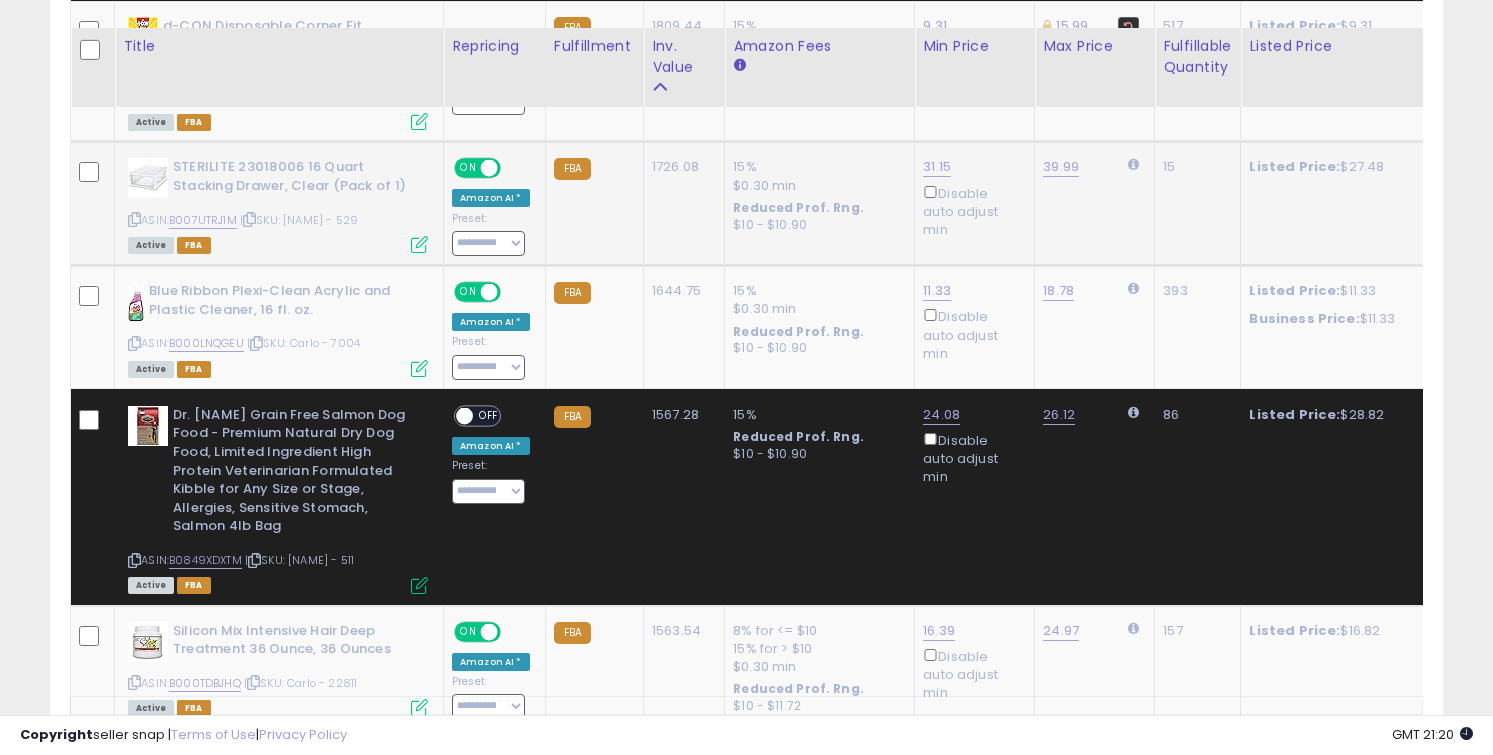 scroll, scrollTop: 2322, scrollLeft: 0, axis: vertical 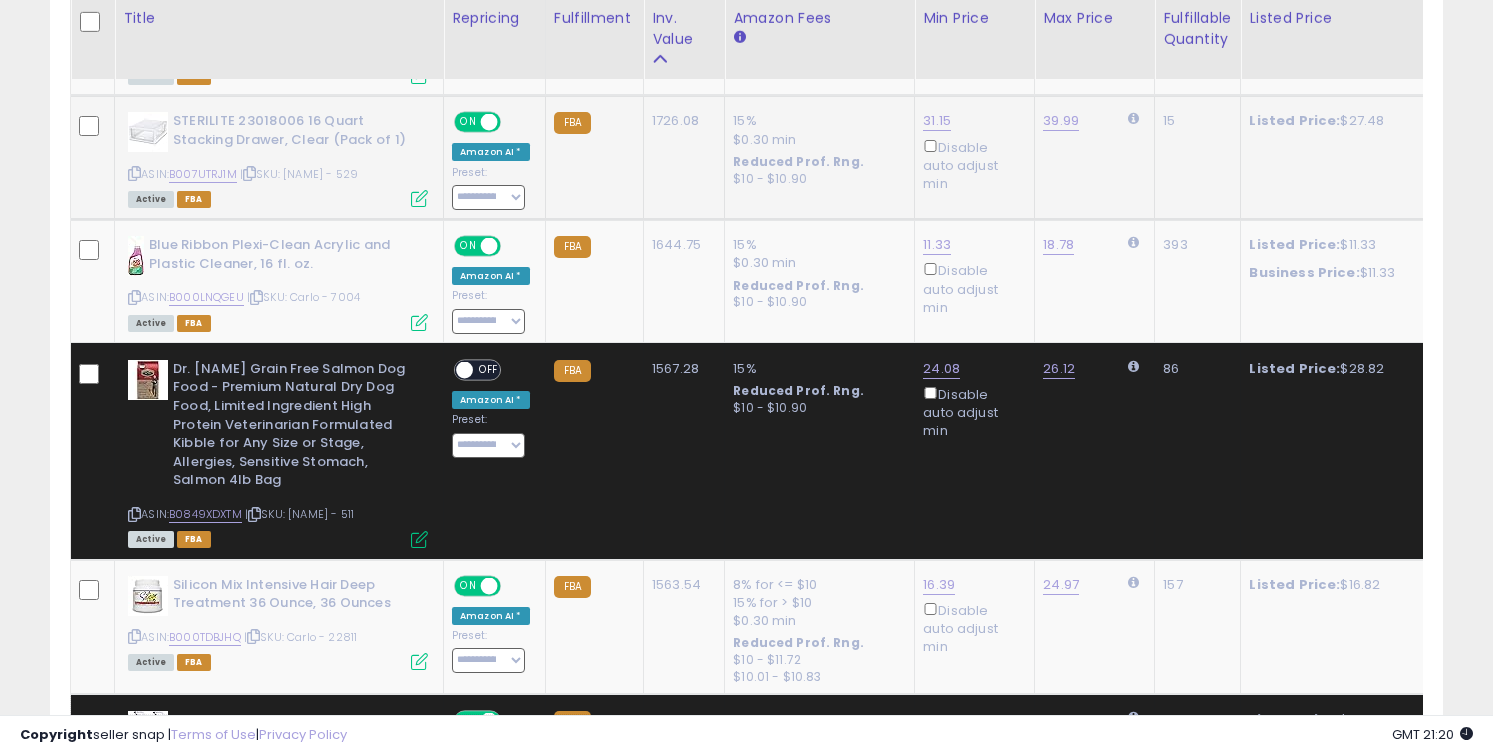 click at bounding box center (134, 173) 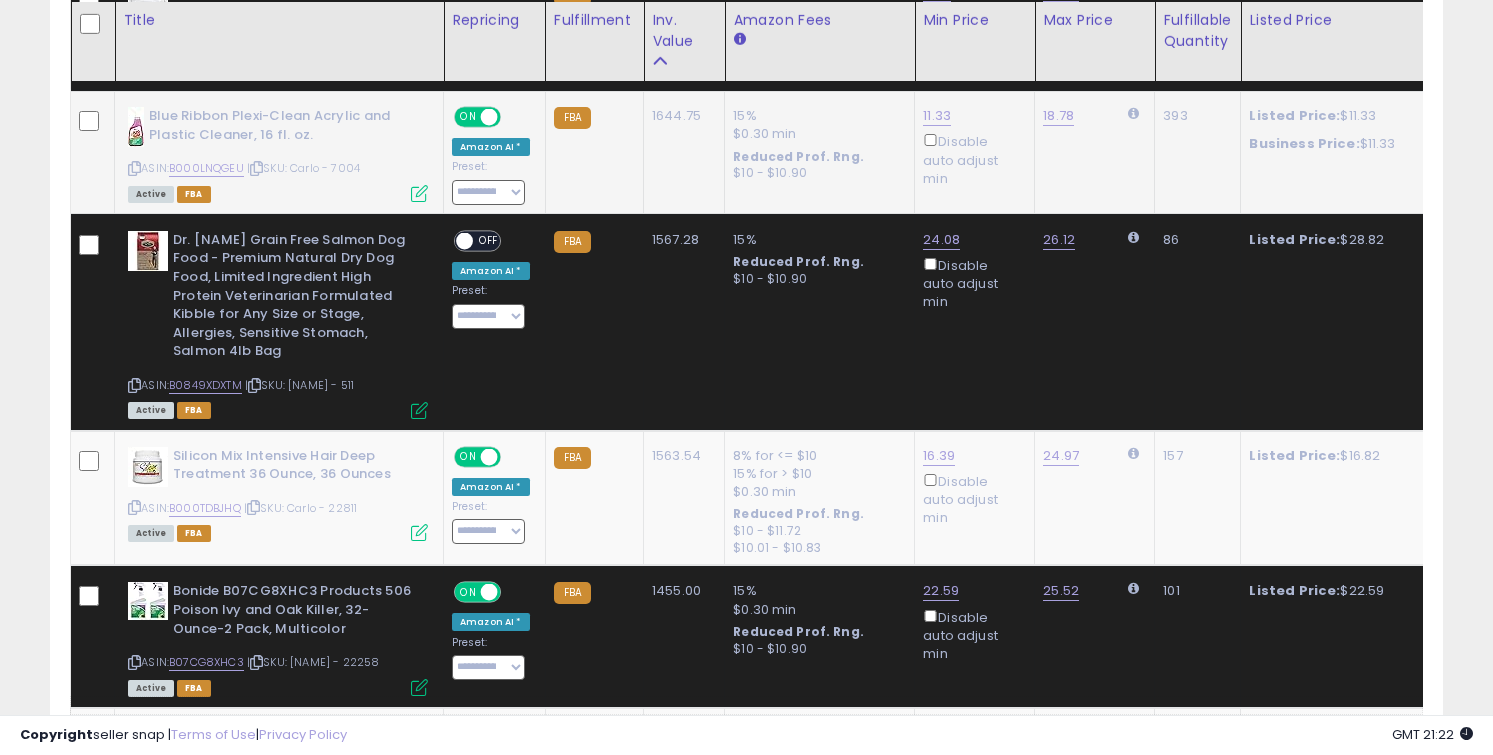 scroll, scrollTop: 2453, scrollLeft: 0, axis: vertical 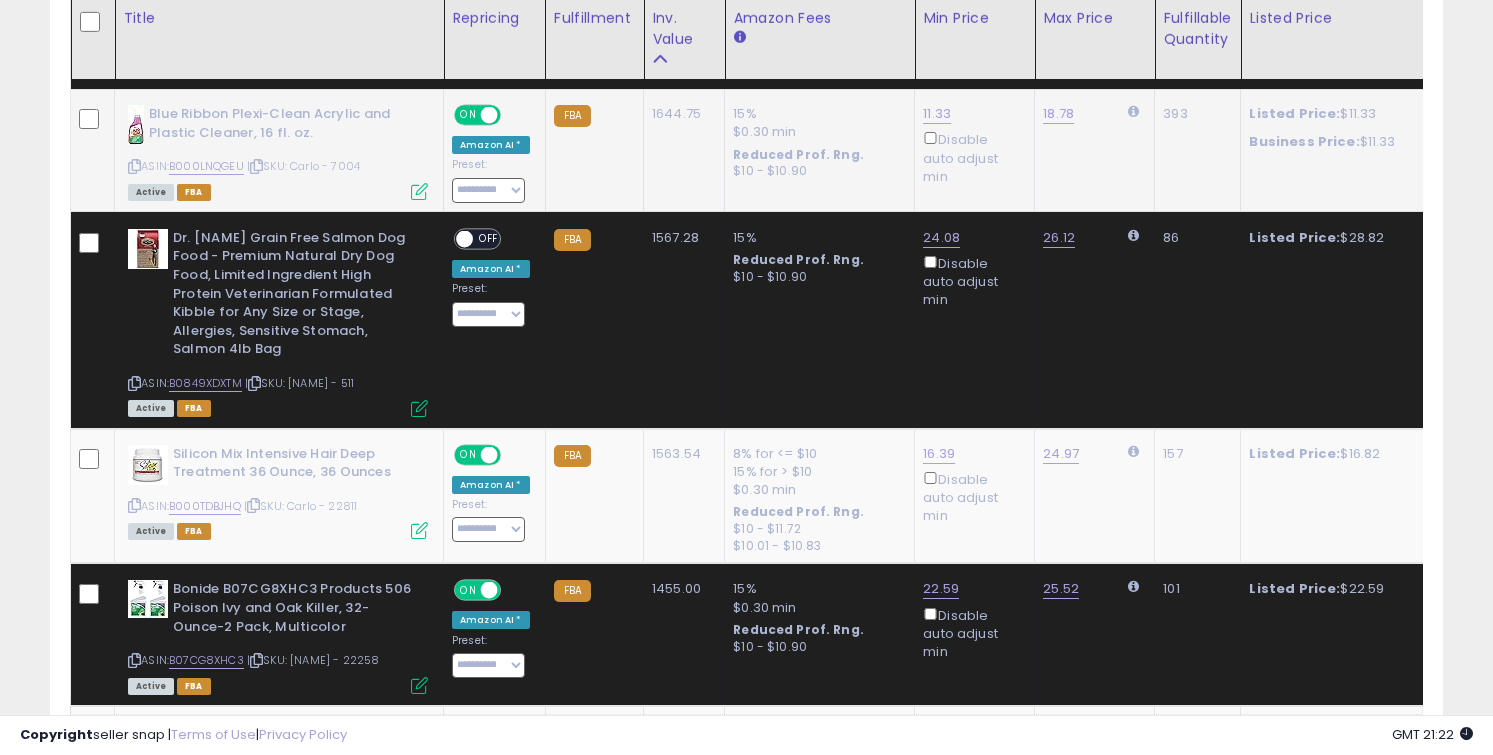 click at bounding box center (134, 166) 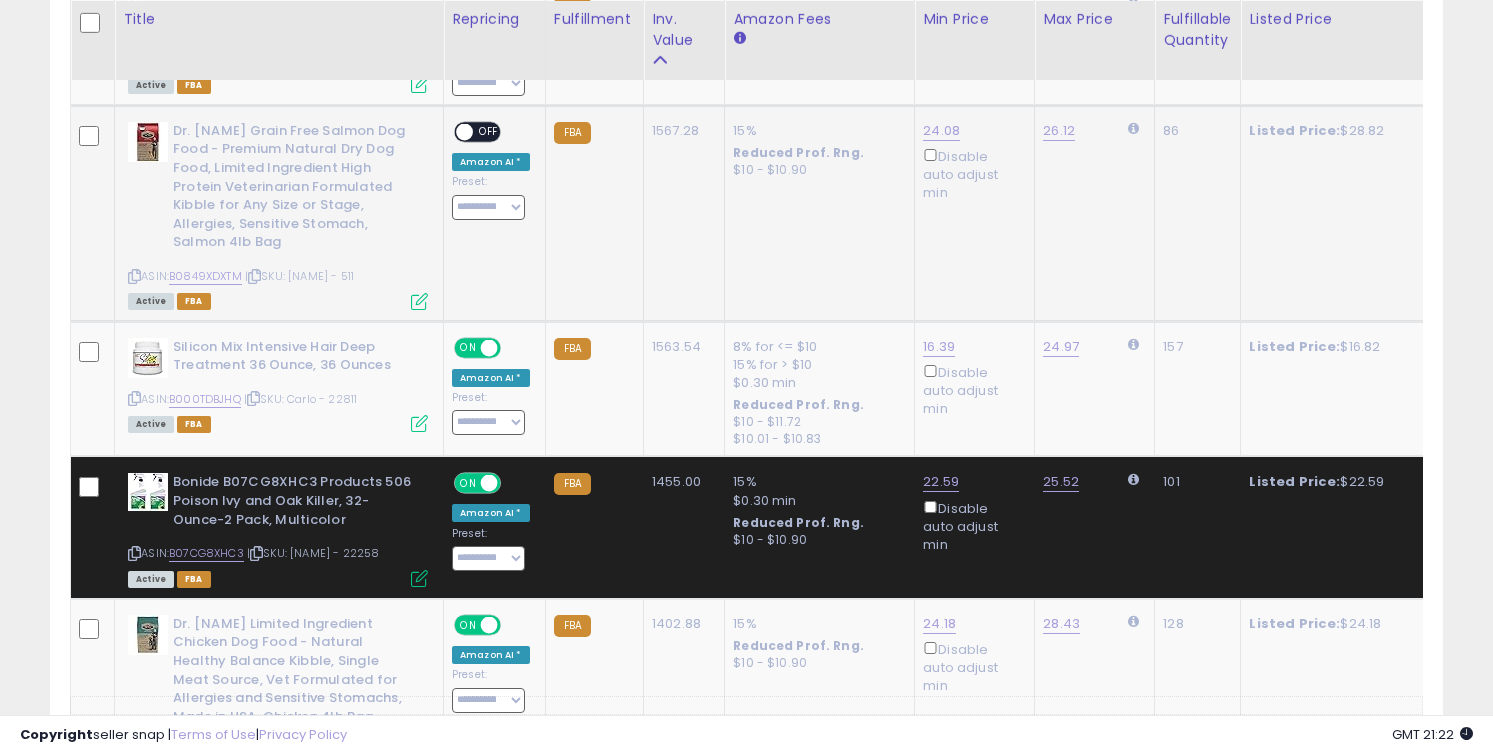 scroll, scrollTop: 2559, scrollLeft: 0, axis: vertical 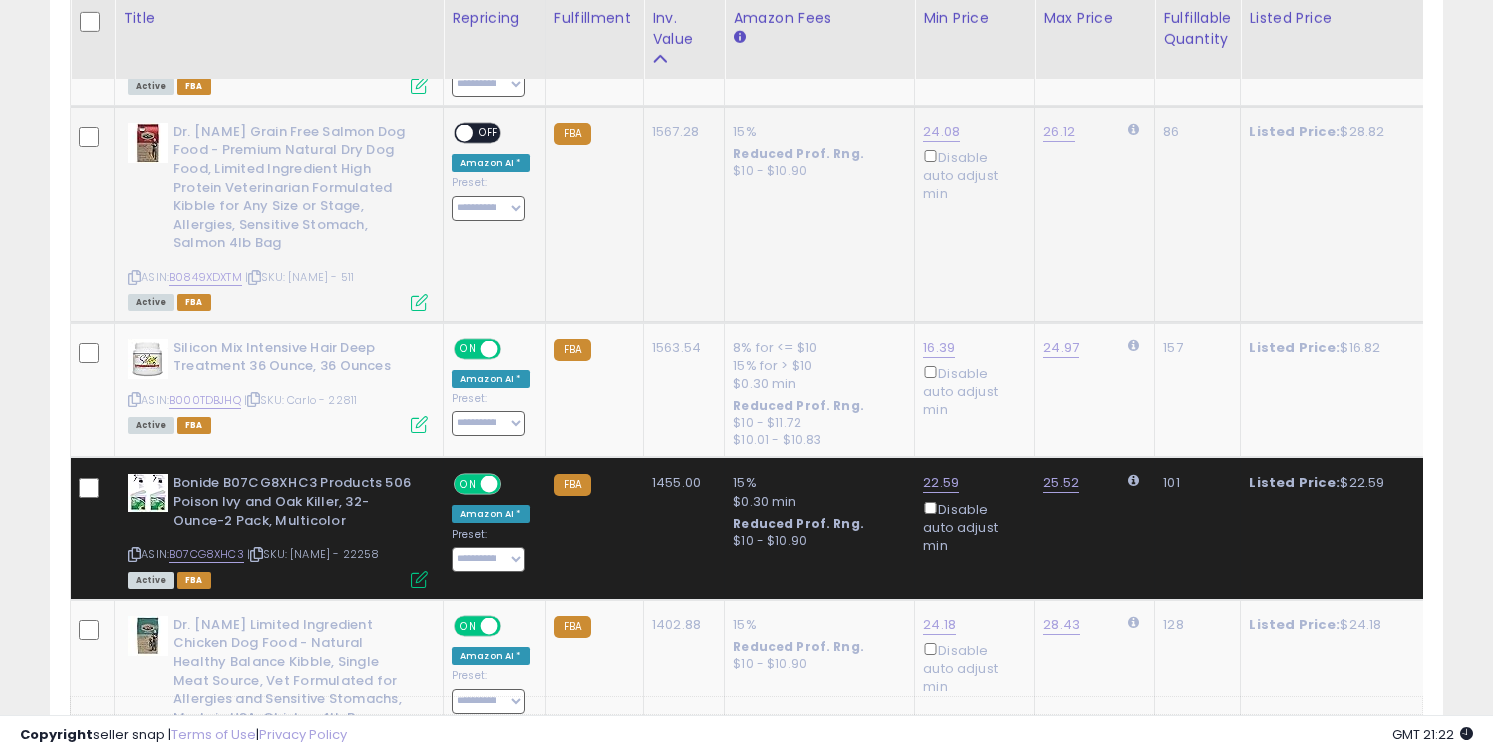 click at bounding box center [134, 277] 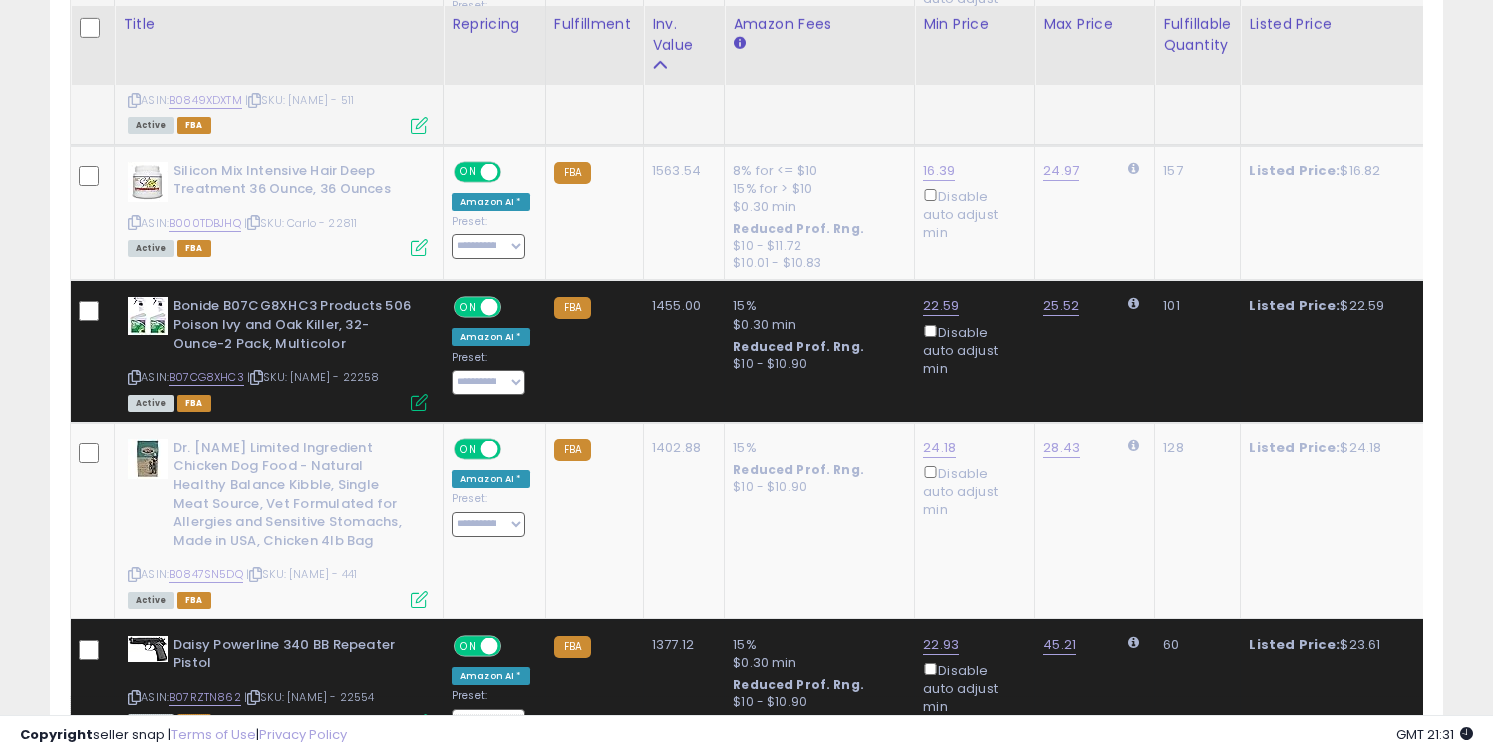 scroll, scrollTop: 2757, scrollLeft: 0, axis: vertical 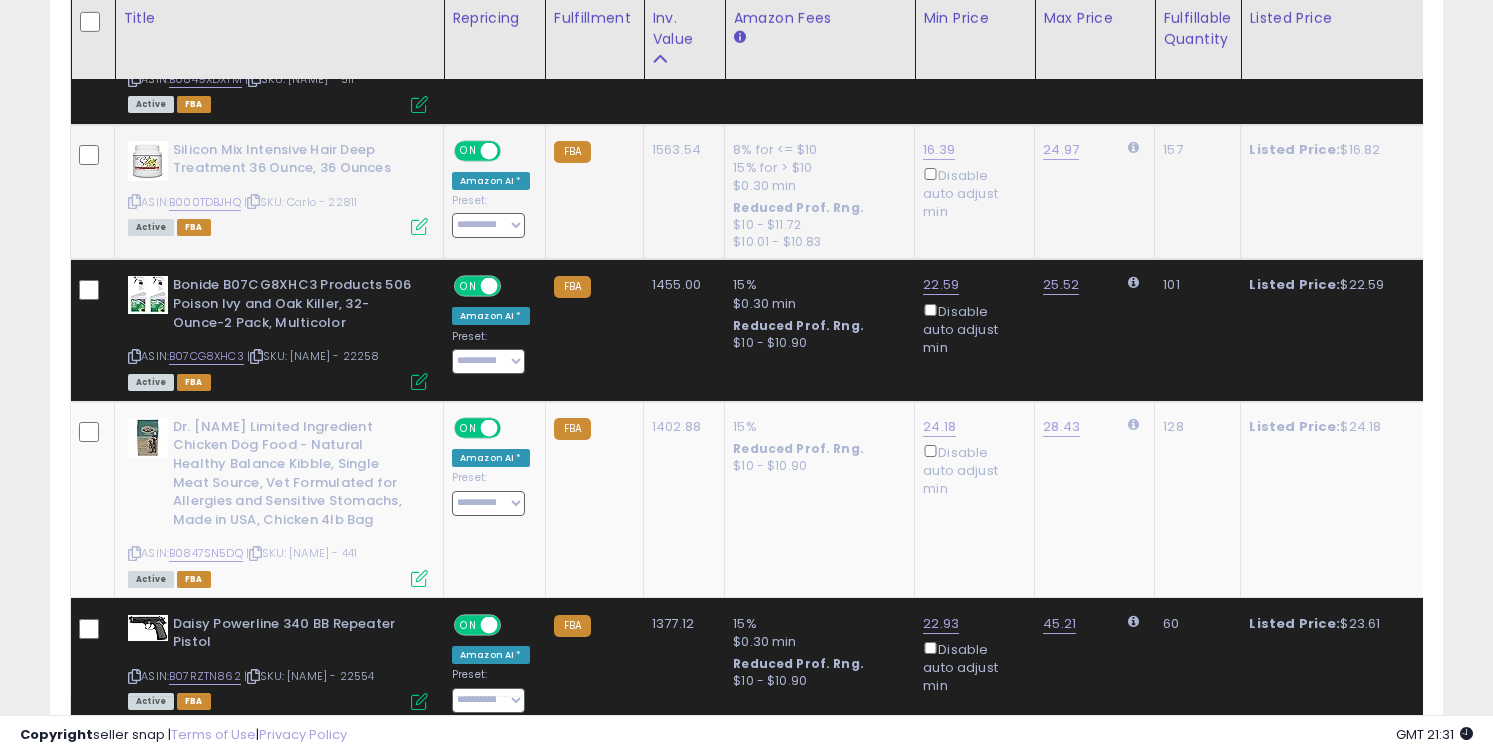 click at bounding box center [134, 201] 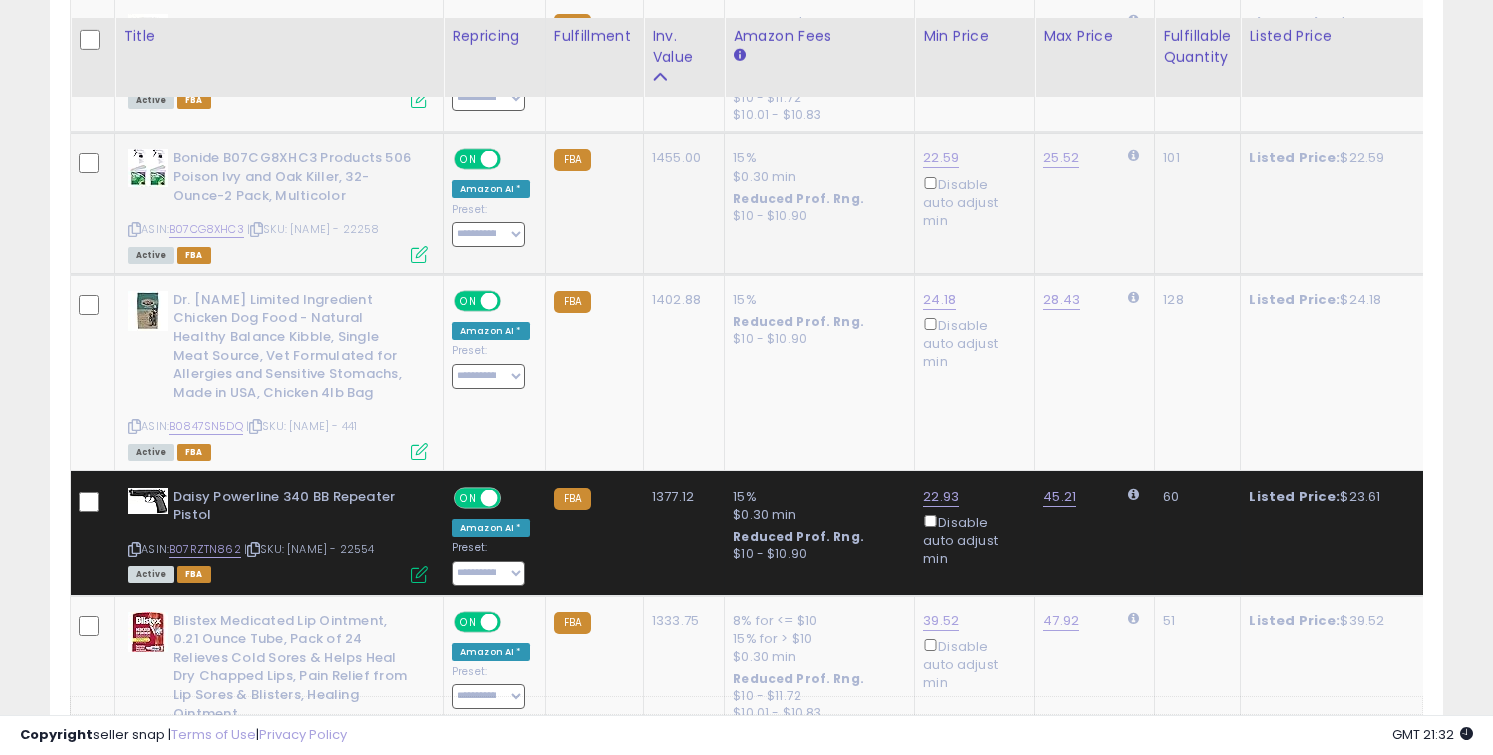 scroll, scrollTop: 2906, scrollLeft: 0, axis: vertical 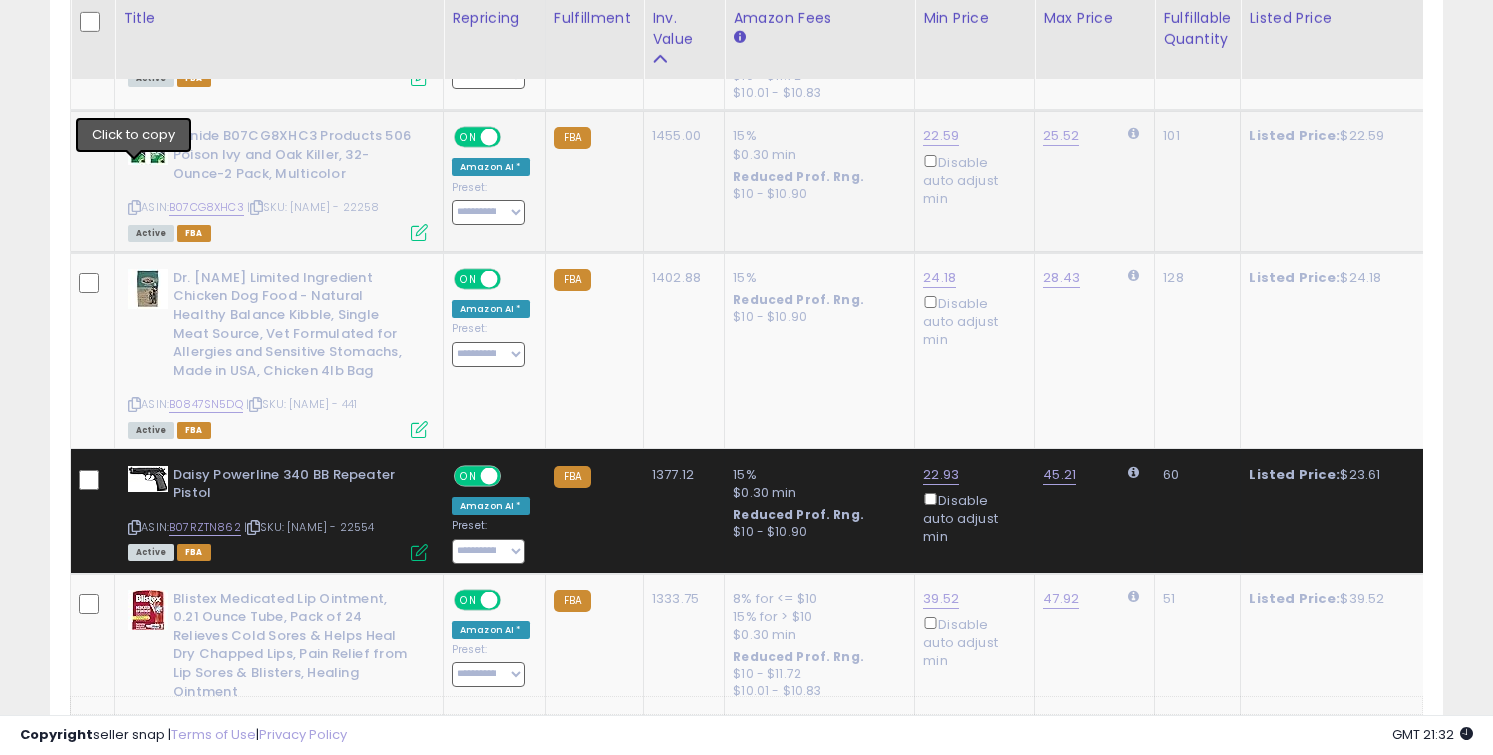click at bounding box center (134, 207) 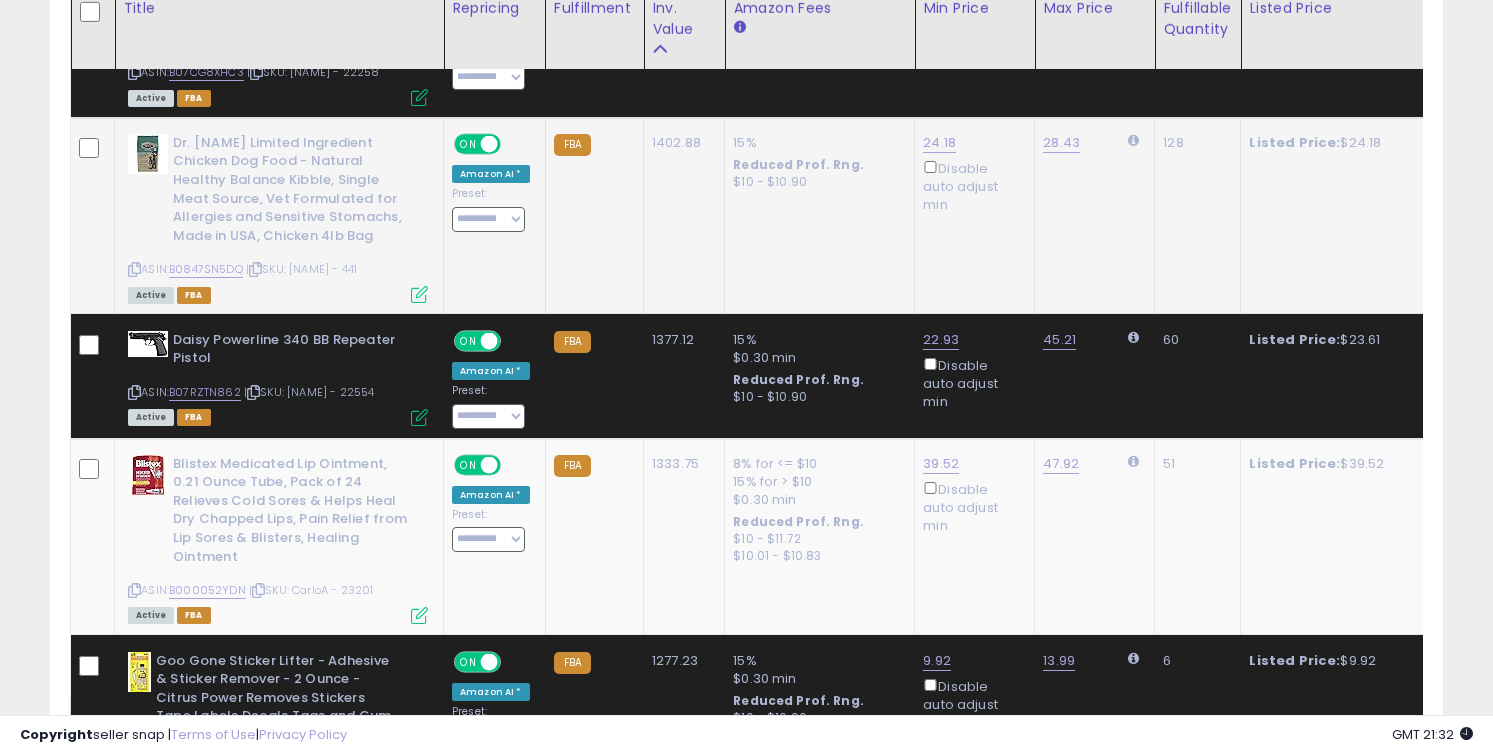 scroll, scrollTop: 3042, scrollLeft: 0, axis: vertical 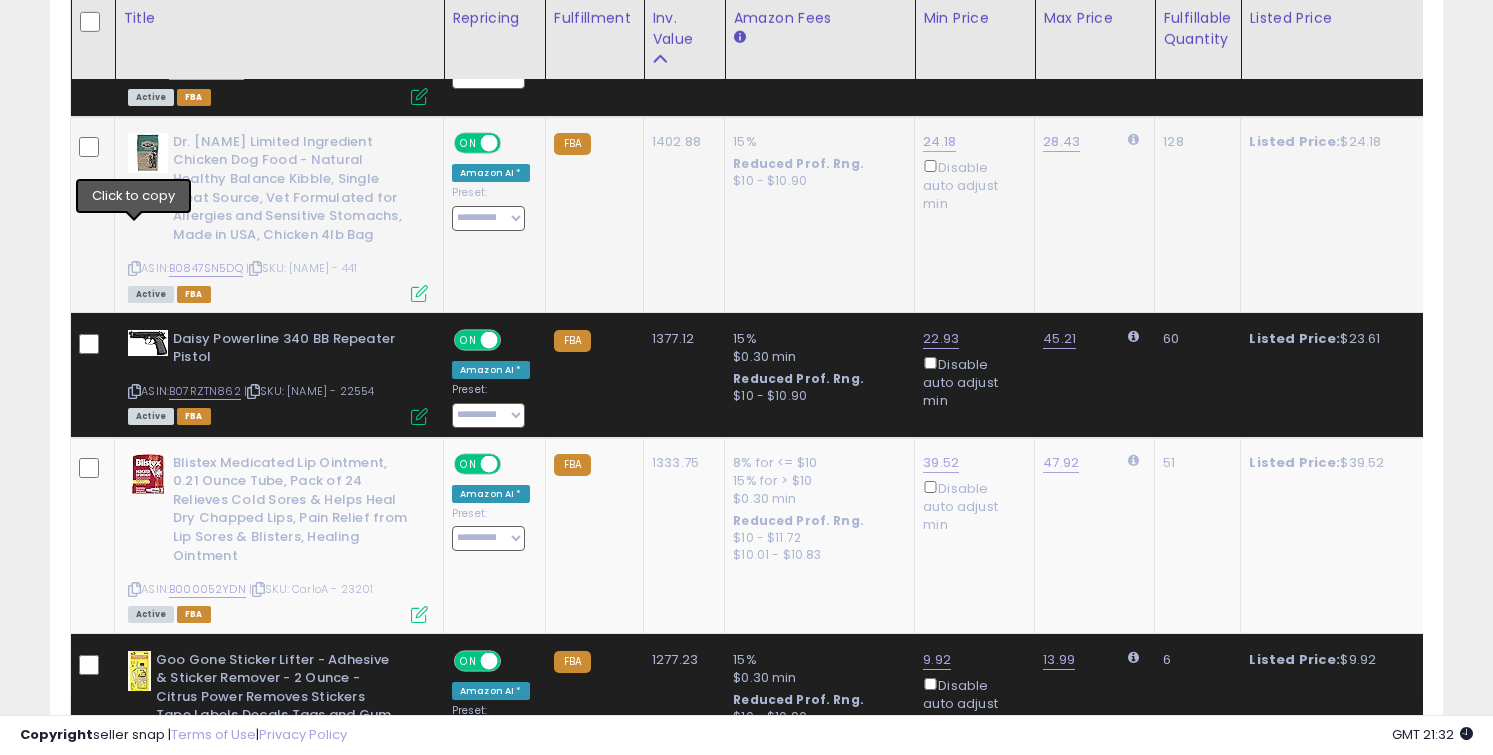 click at bounding box center [134, 268] 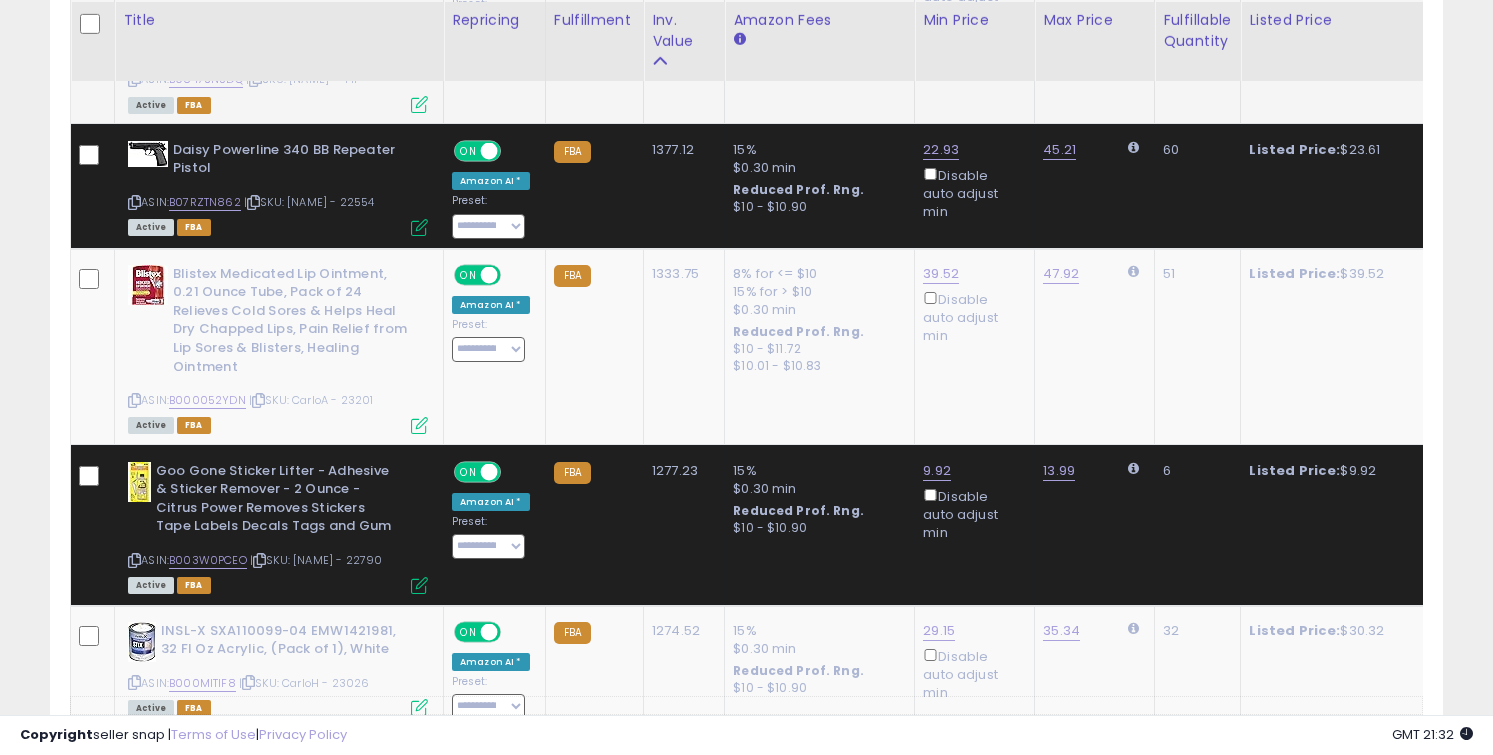 scroll, scrollTop: 3233, scrollLeft: 0, axis: vertical 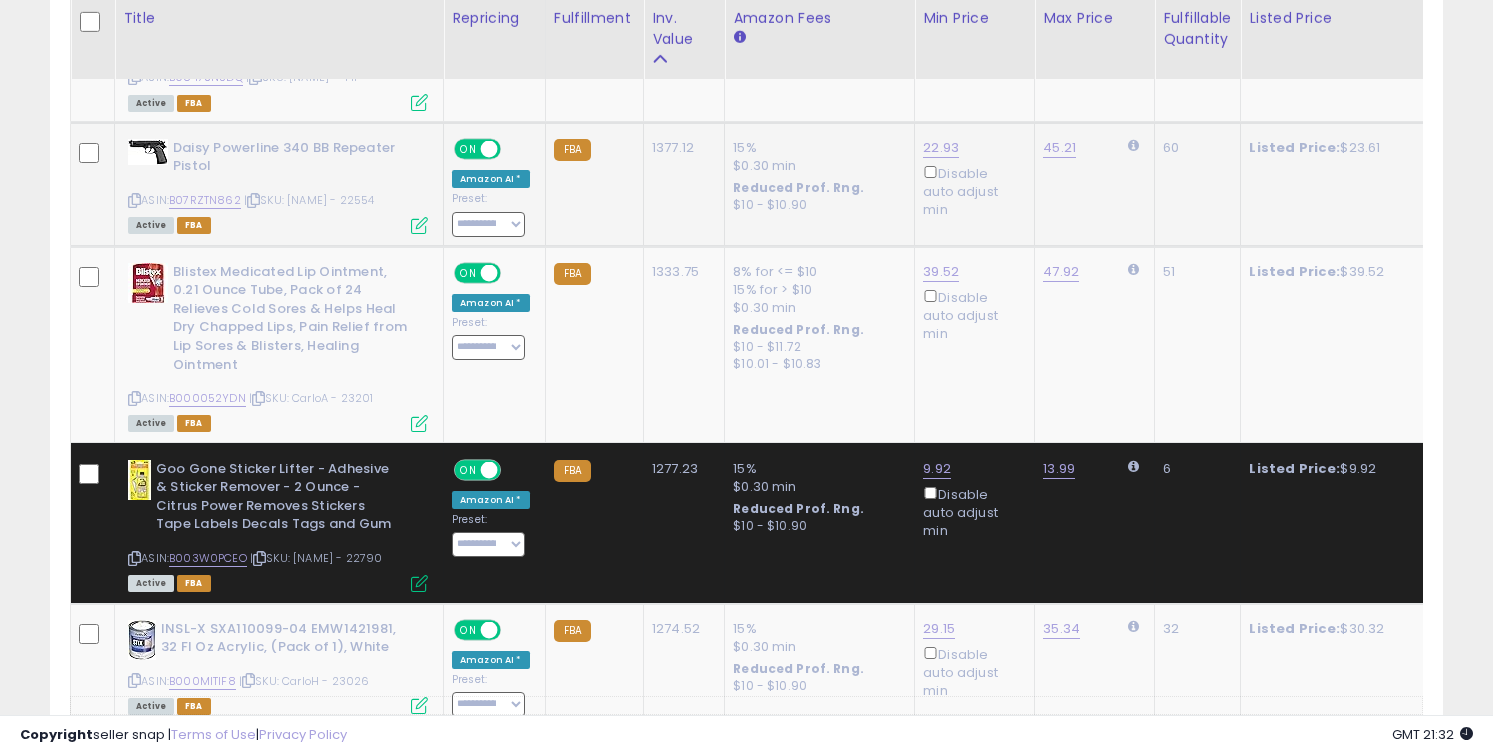click at bounding box center (134, 200) 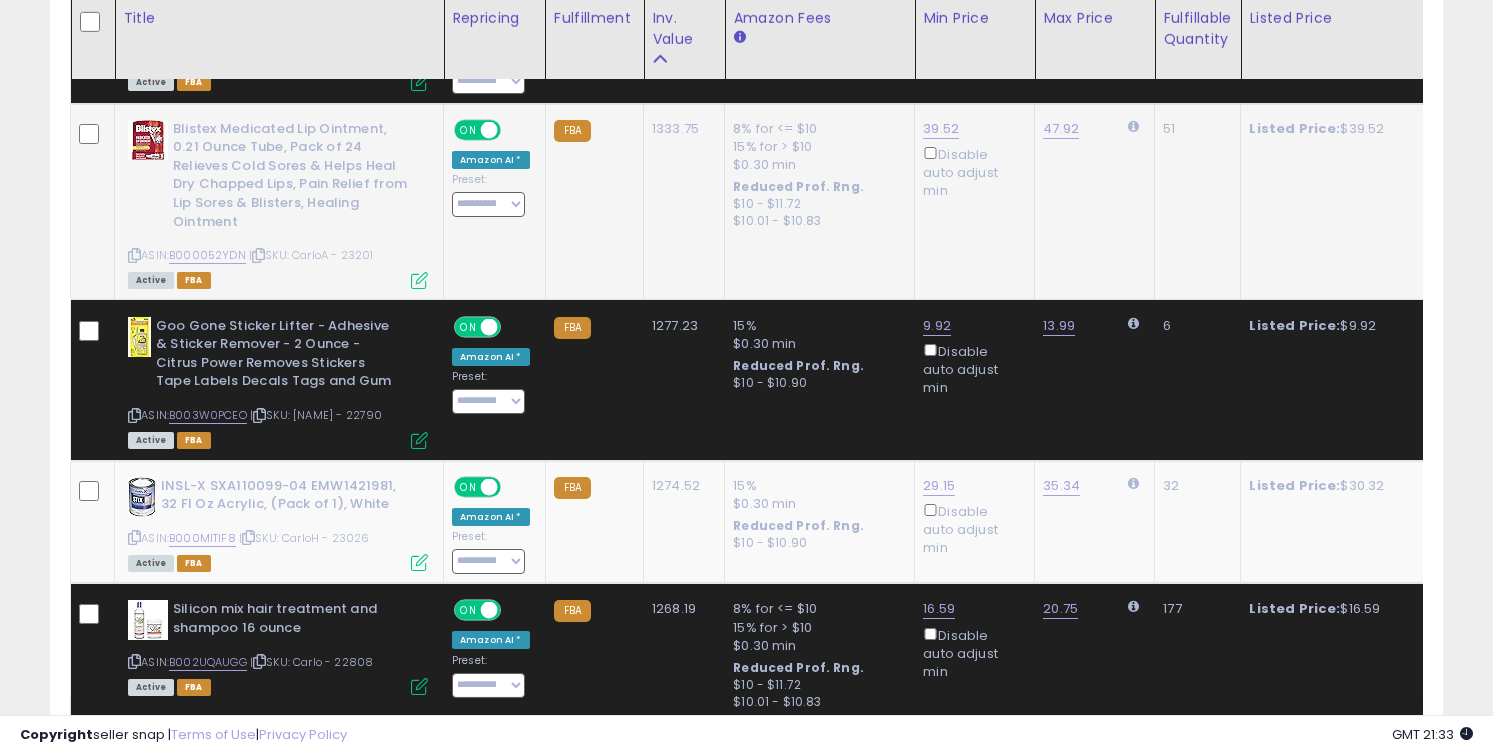 scroll, scrollTop: 3385, scrollLeft: 0, axis: vertical 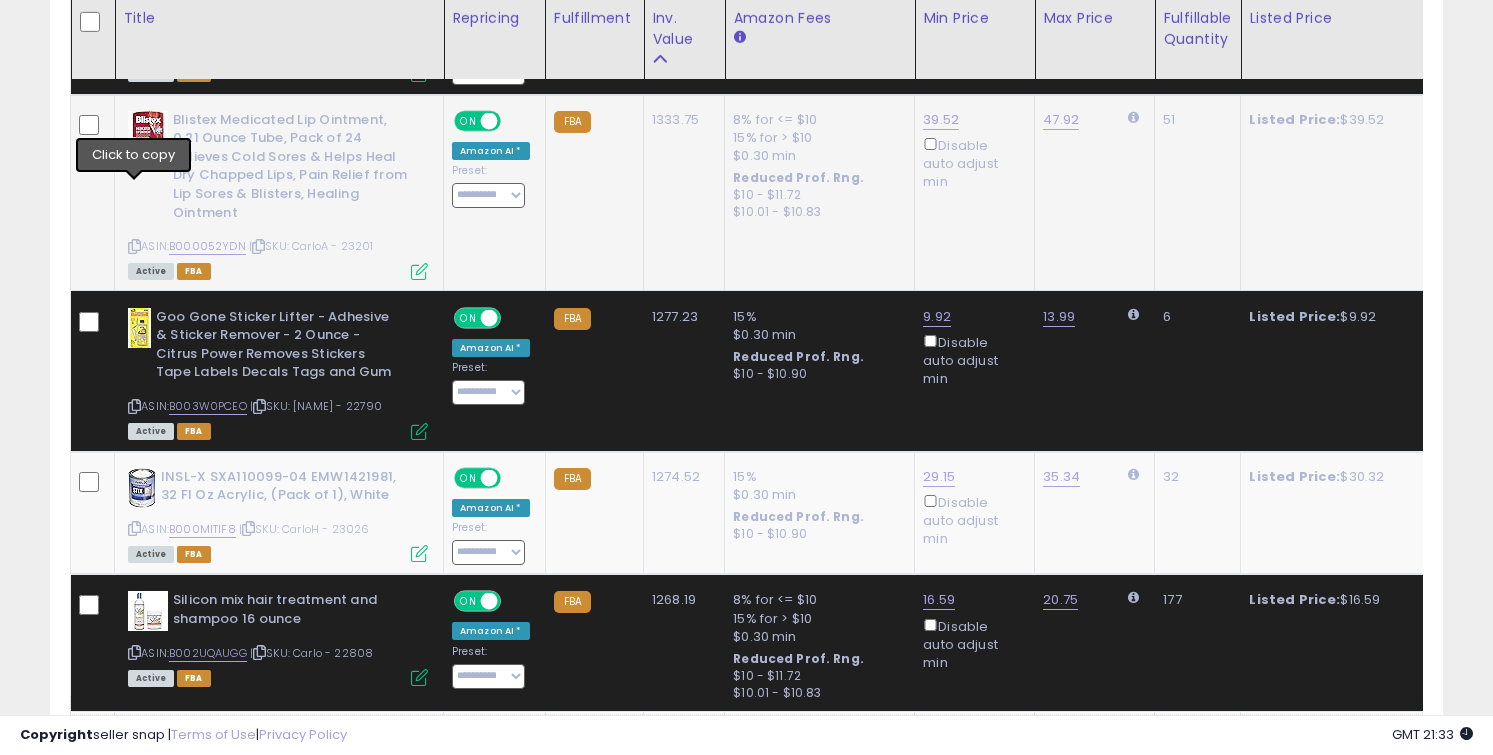 click at bounding box center (134, 246) 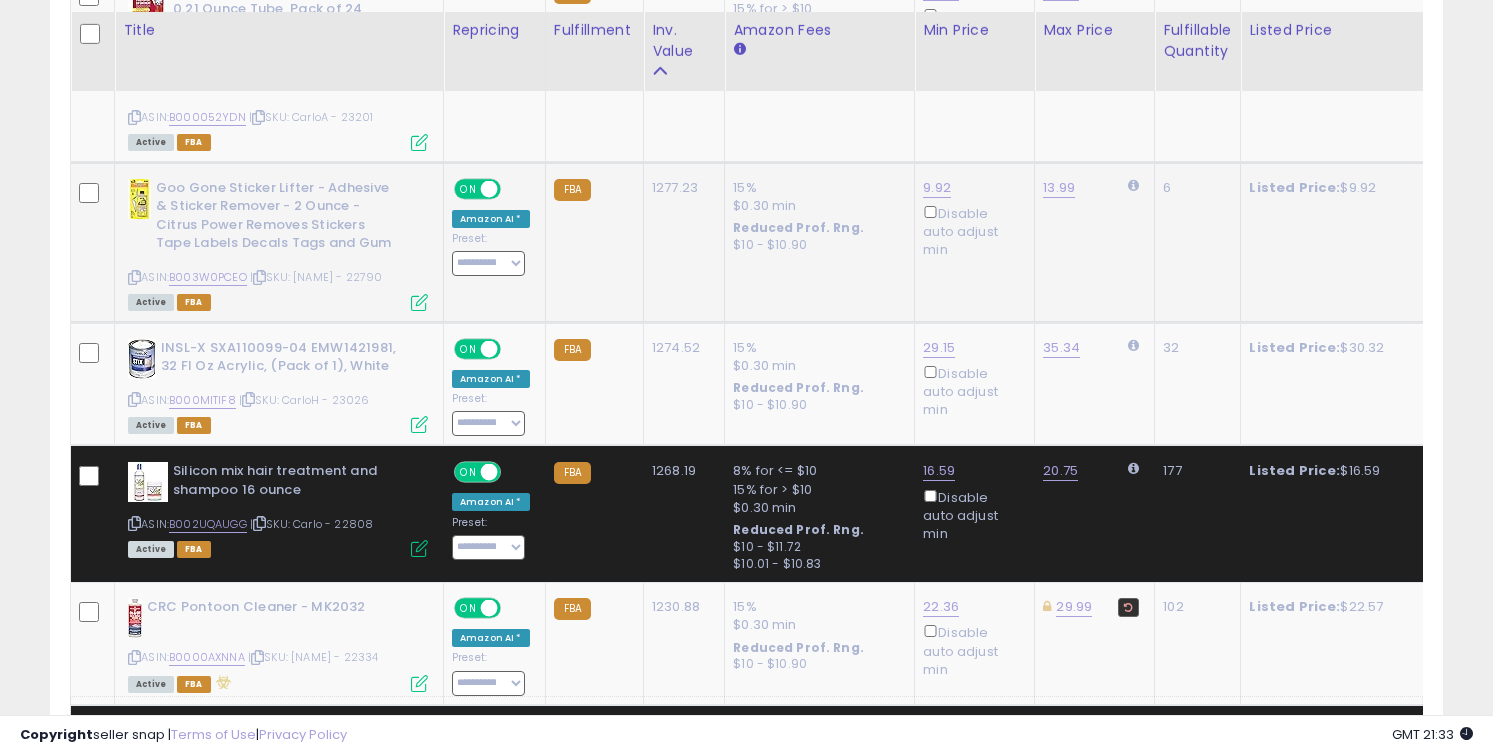 scroll, scrollTop: 3531, scrollLeft: 0, axis: vertical 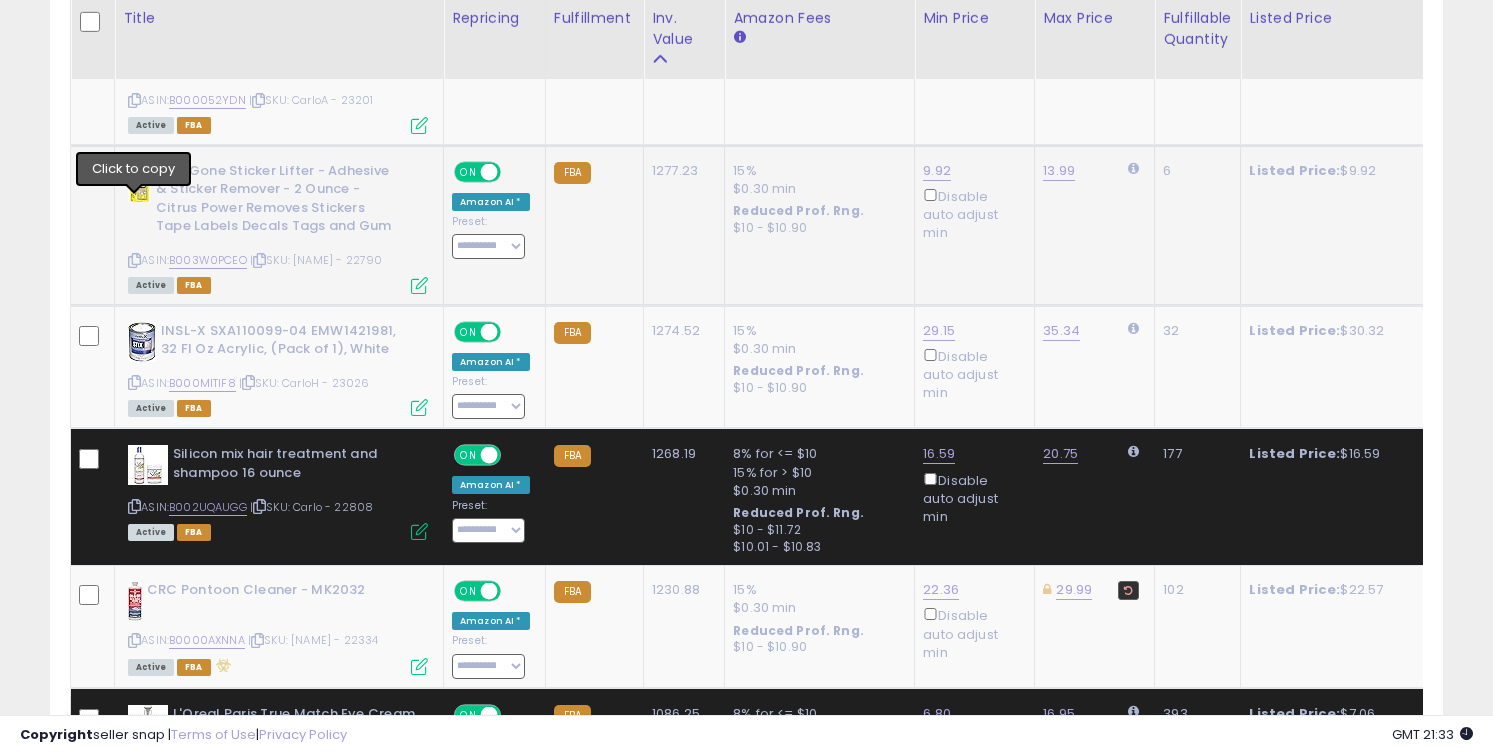 click at bounding box center (134, 260) 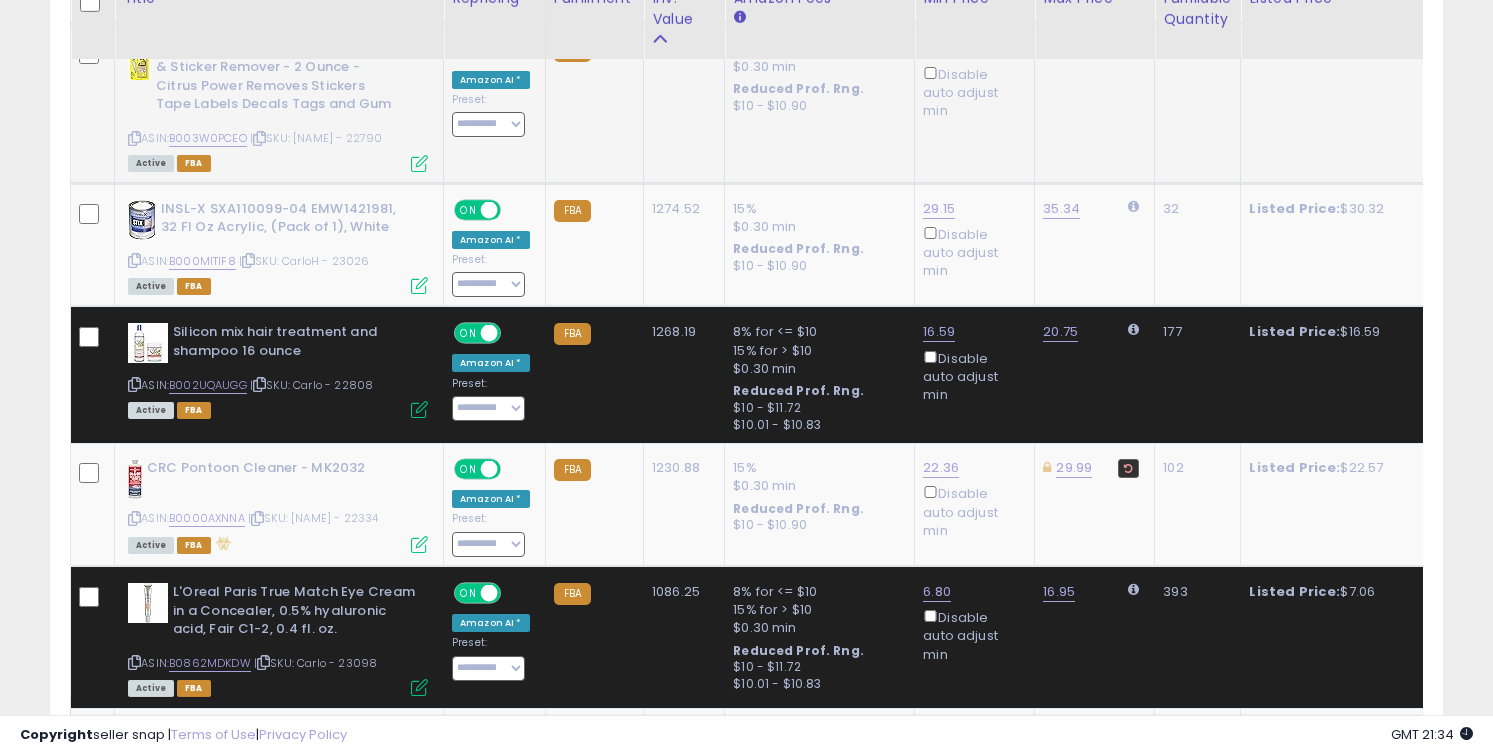 scroll, scrollTop: 3655, scrollLeft: 0, axis: vertical 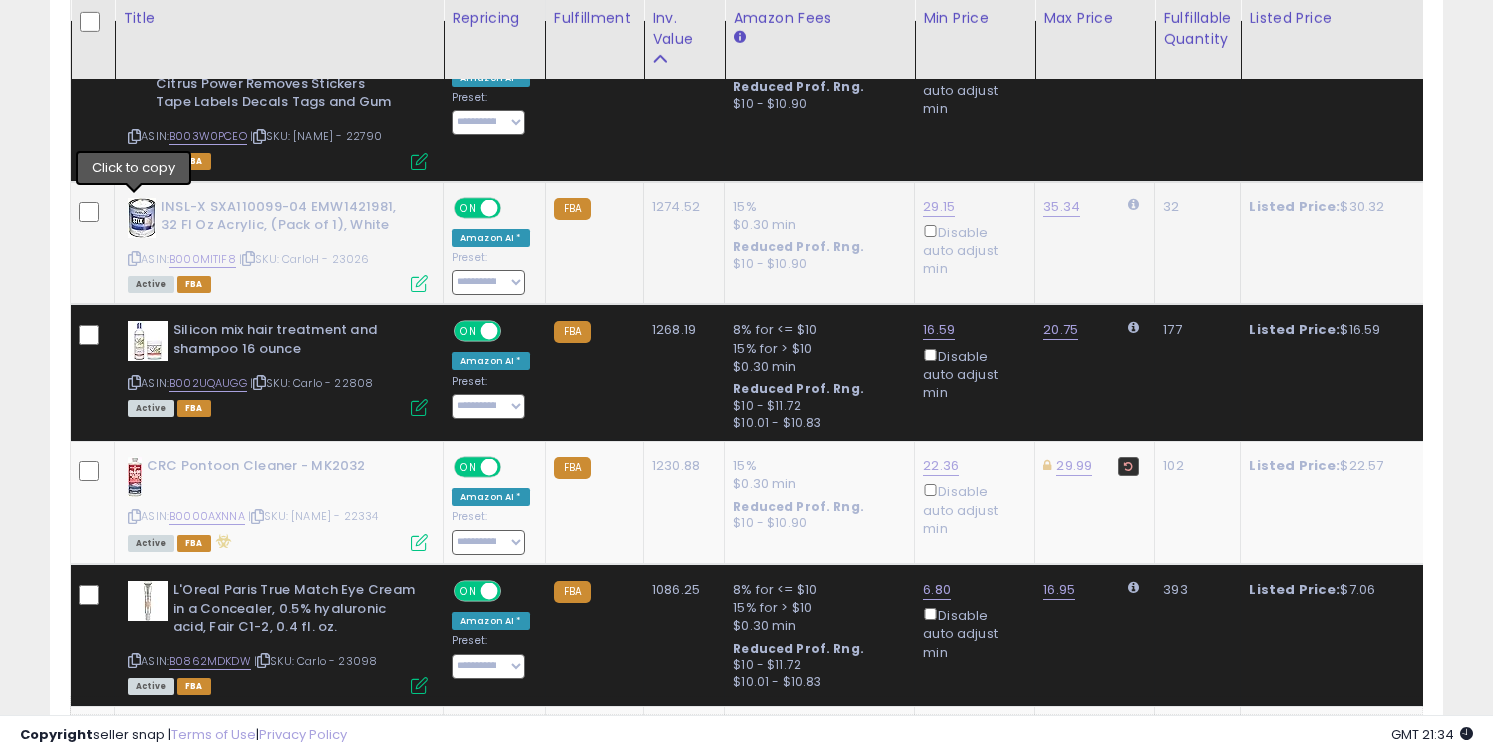 click at bounding box center (134, 258) 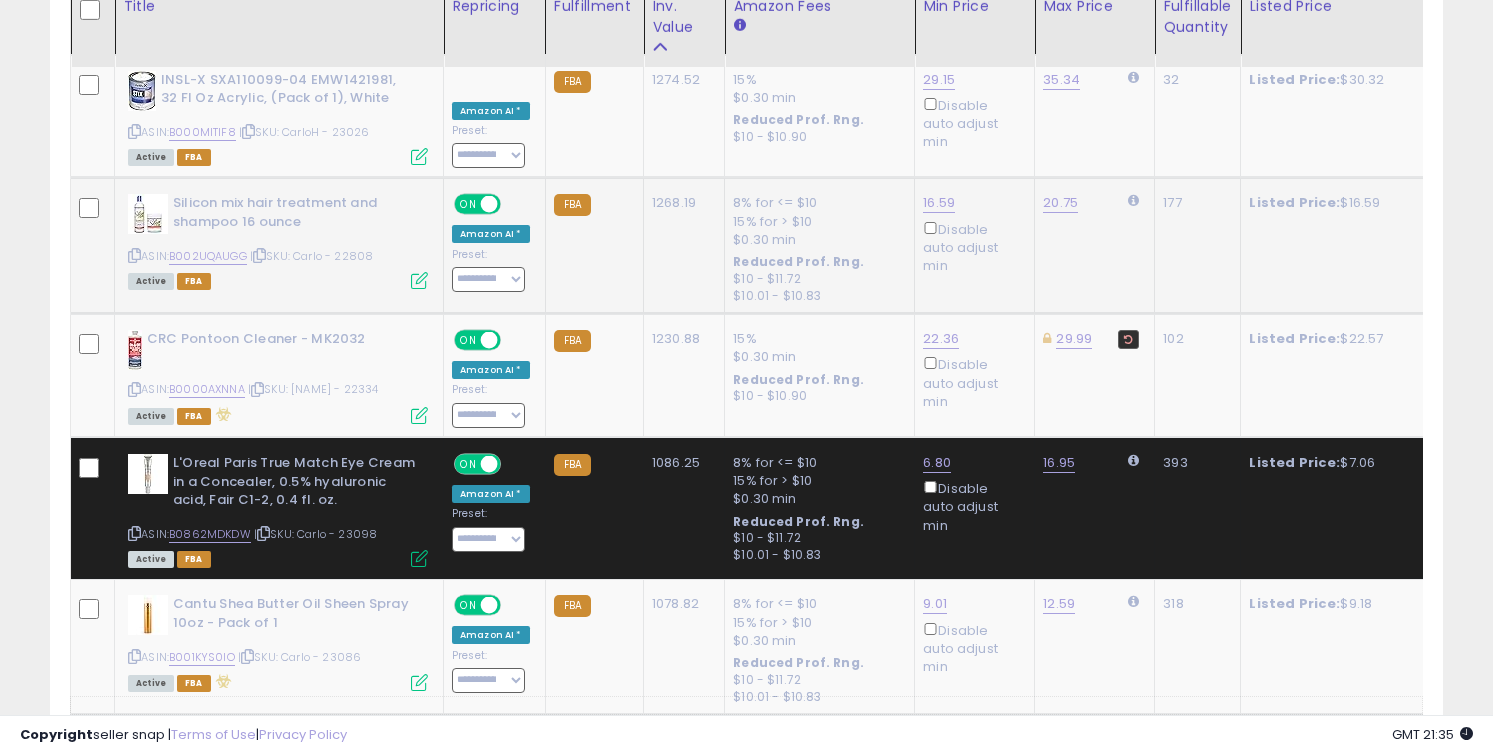 scroll, scrollTop: 3796, scrollLeft: 0, axis: vertical 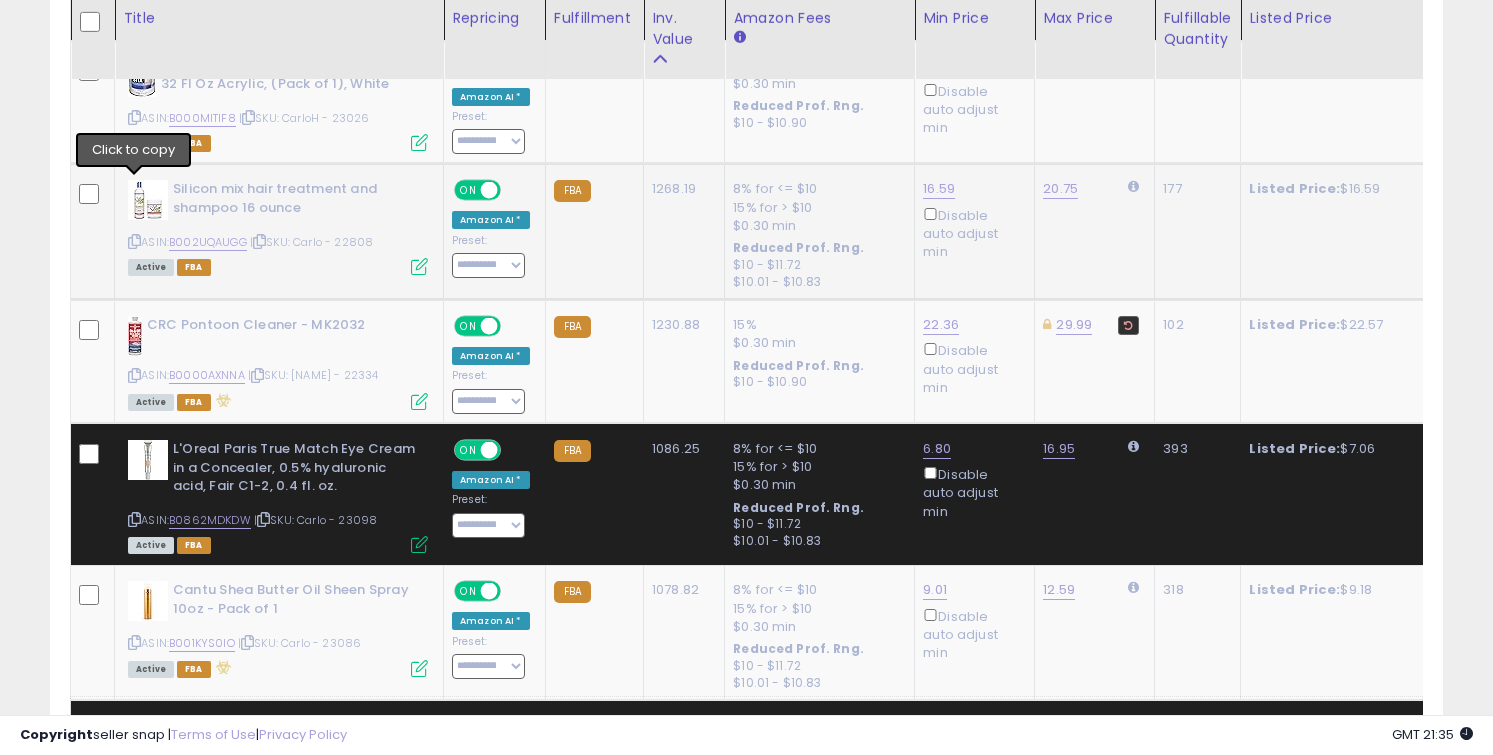 click at bounding box center [134, 241] 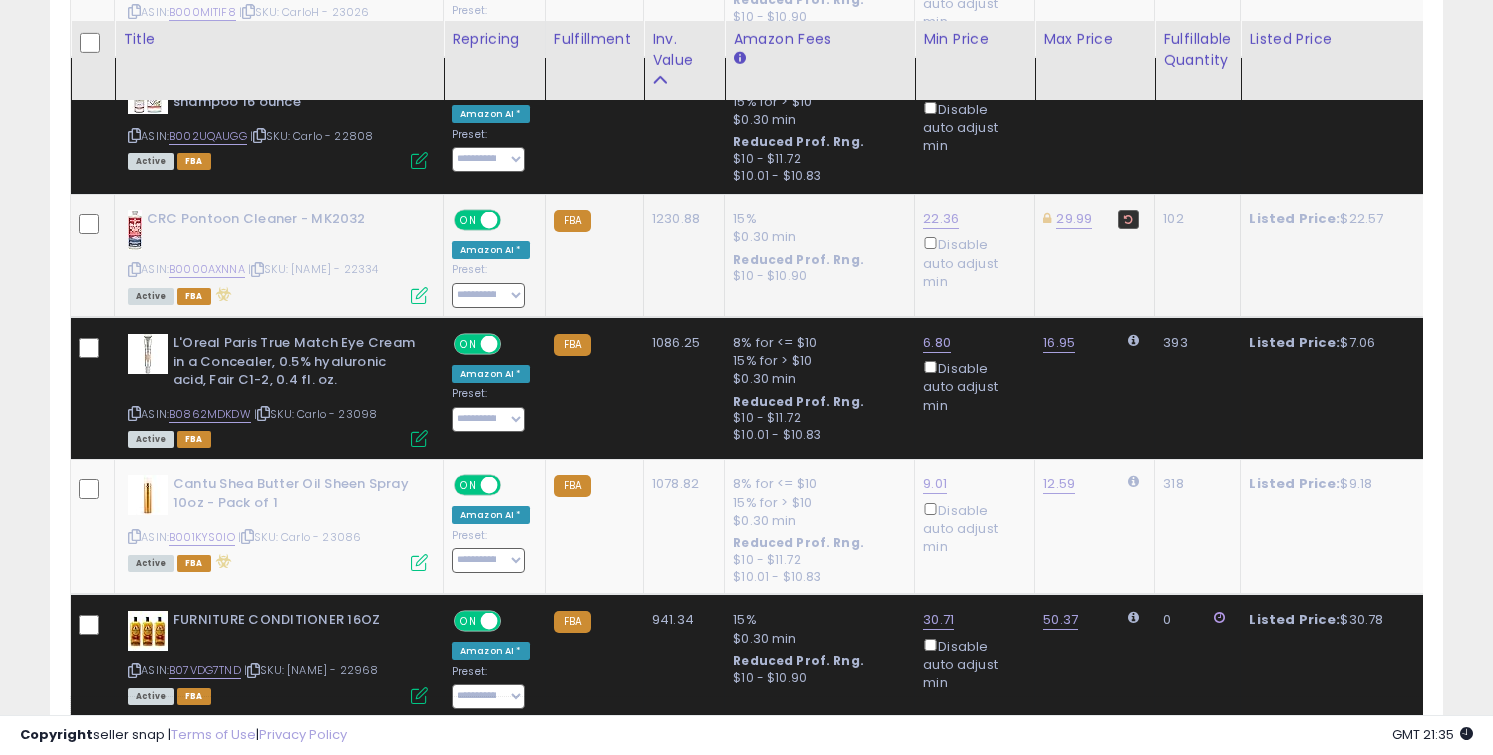 scroll, scrollTop: 3952, scrollLeft: 0, axis: vertical 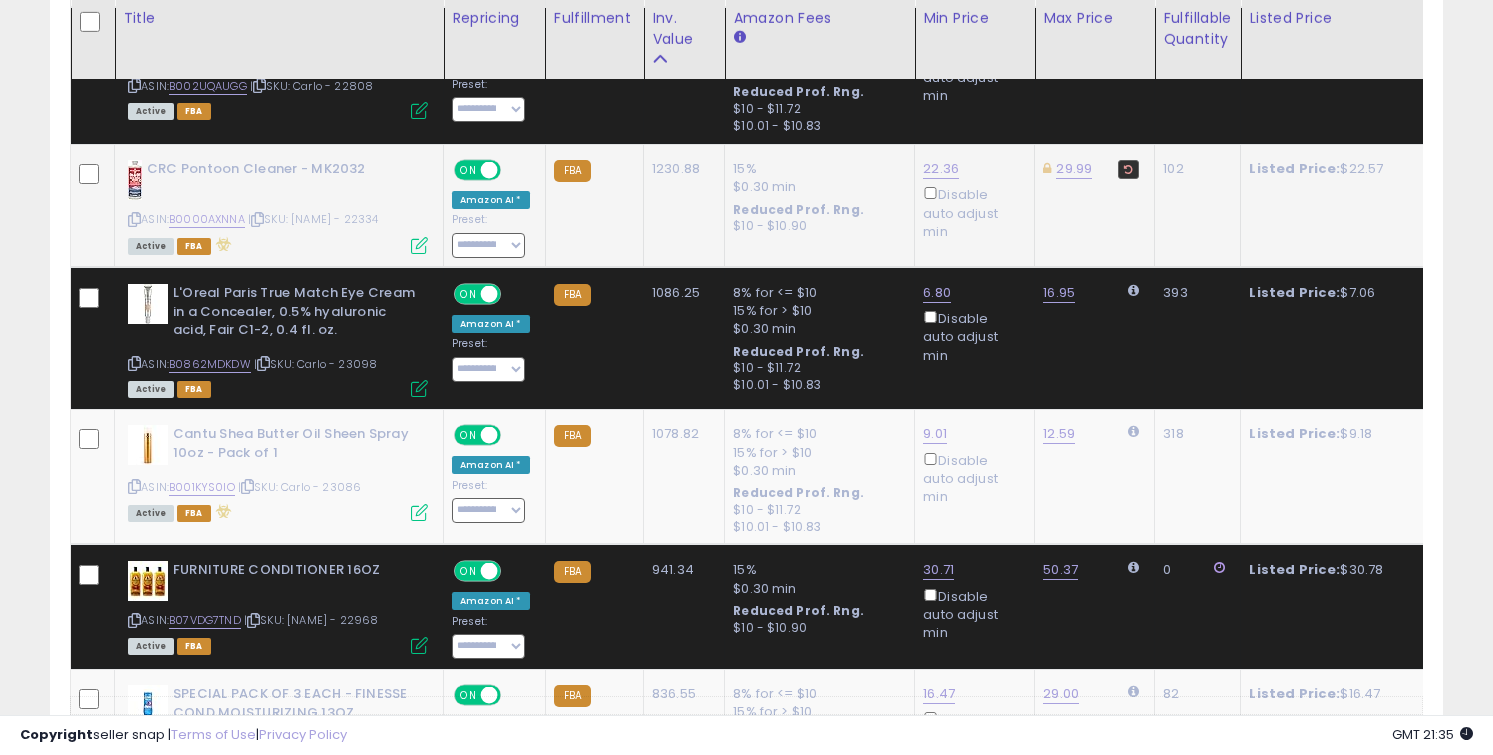 click at bounding box center [134, 219] 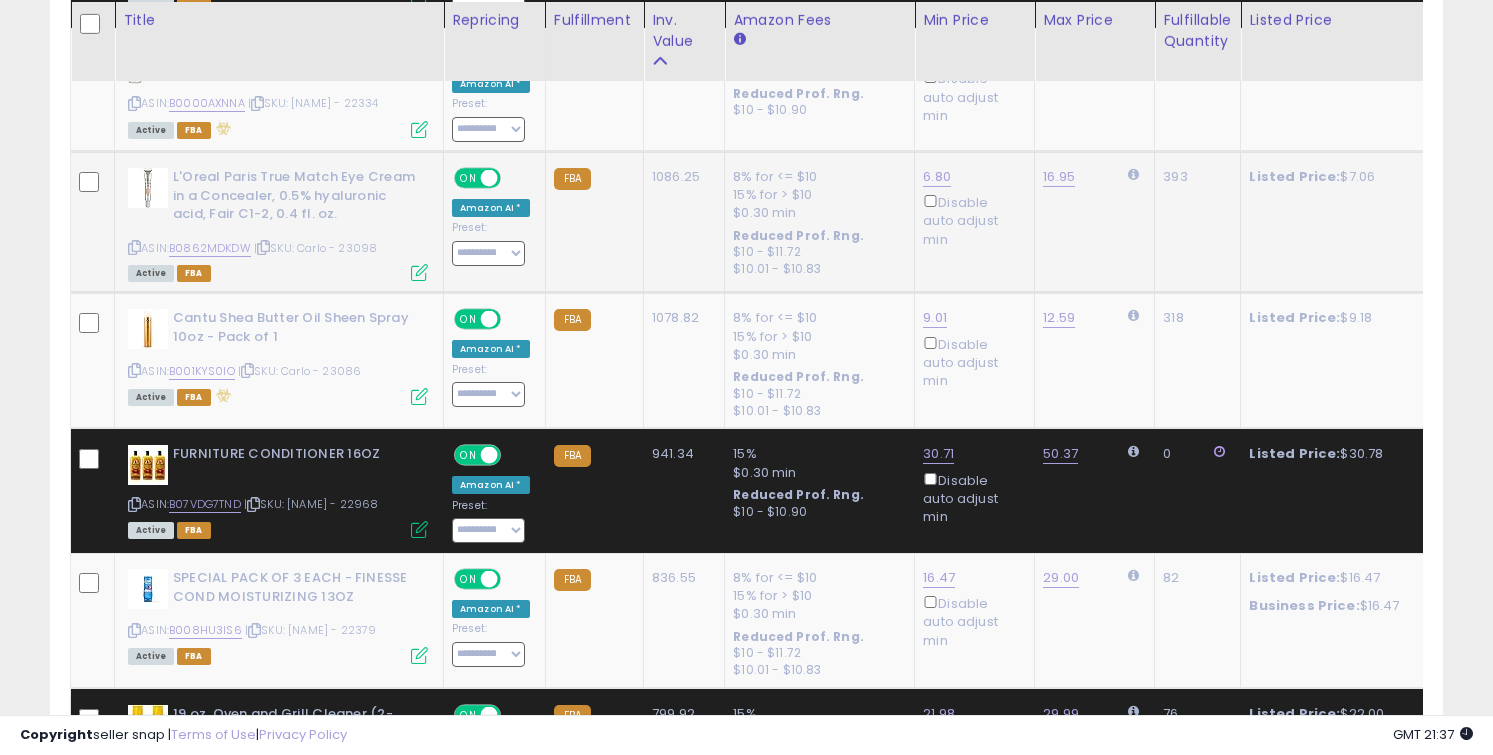 scroll, scrollTop: 4078, scrollLeft: 0, axis: vertical 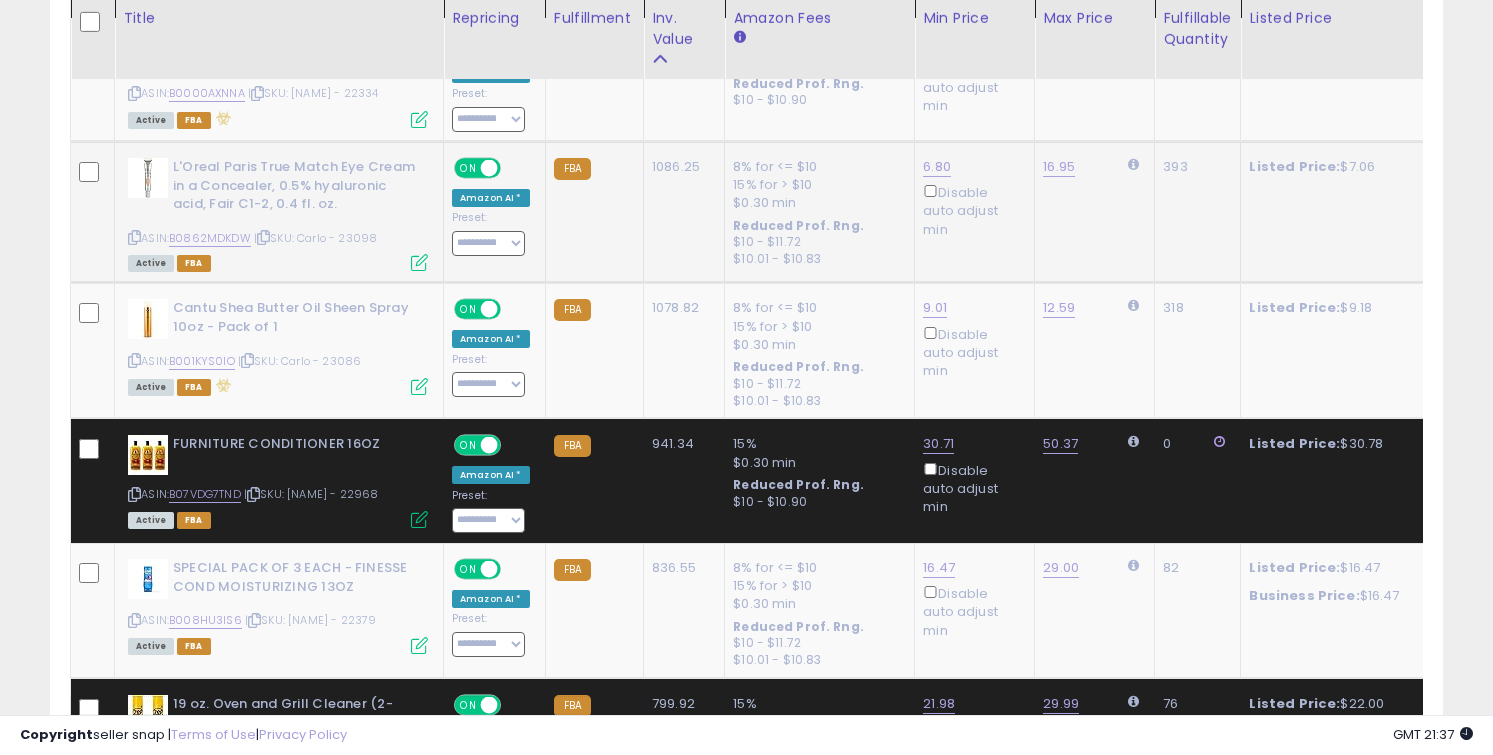click at bounding box center (134, 237) 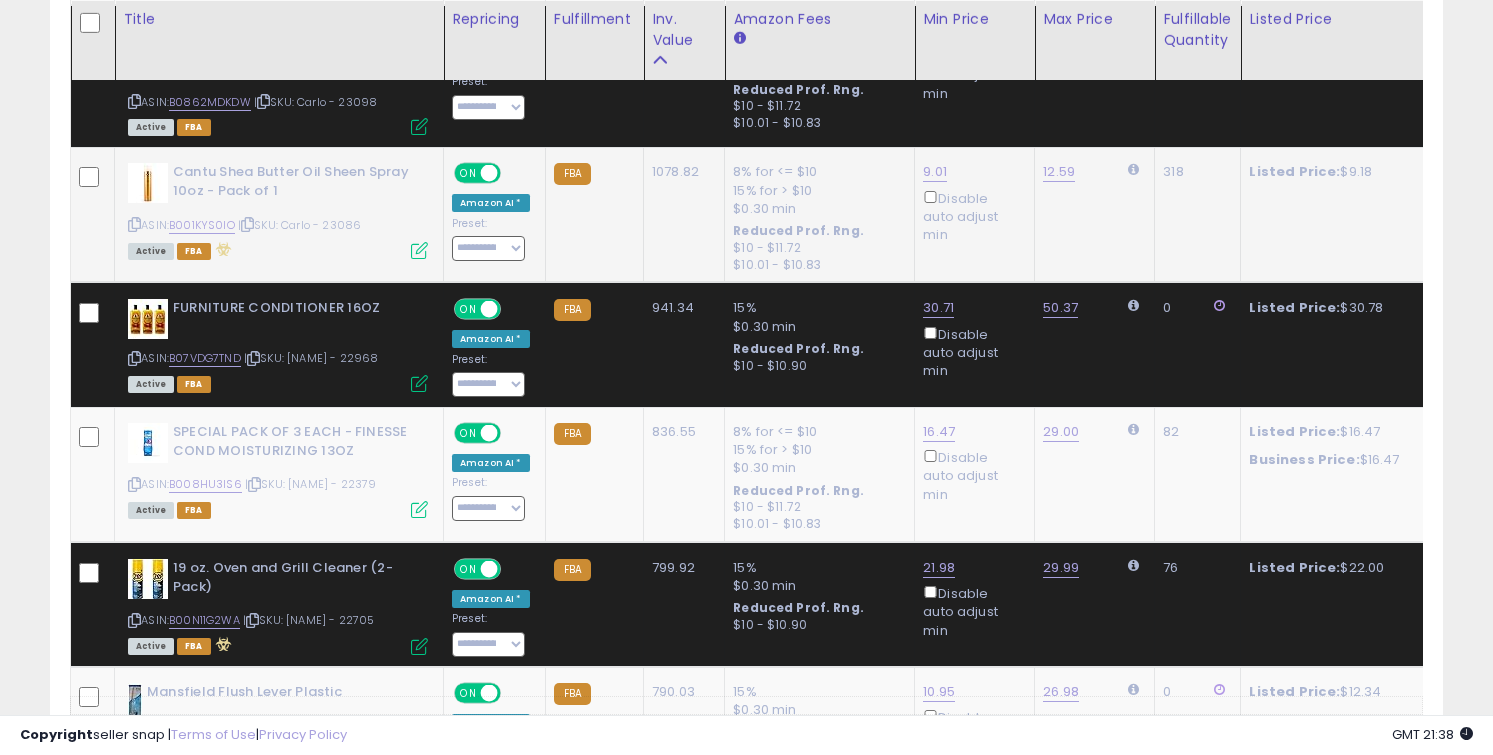 scroll, scrollTop: 4215, scrollLeft: 0, axis: vertical 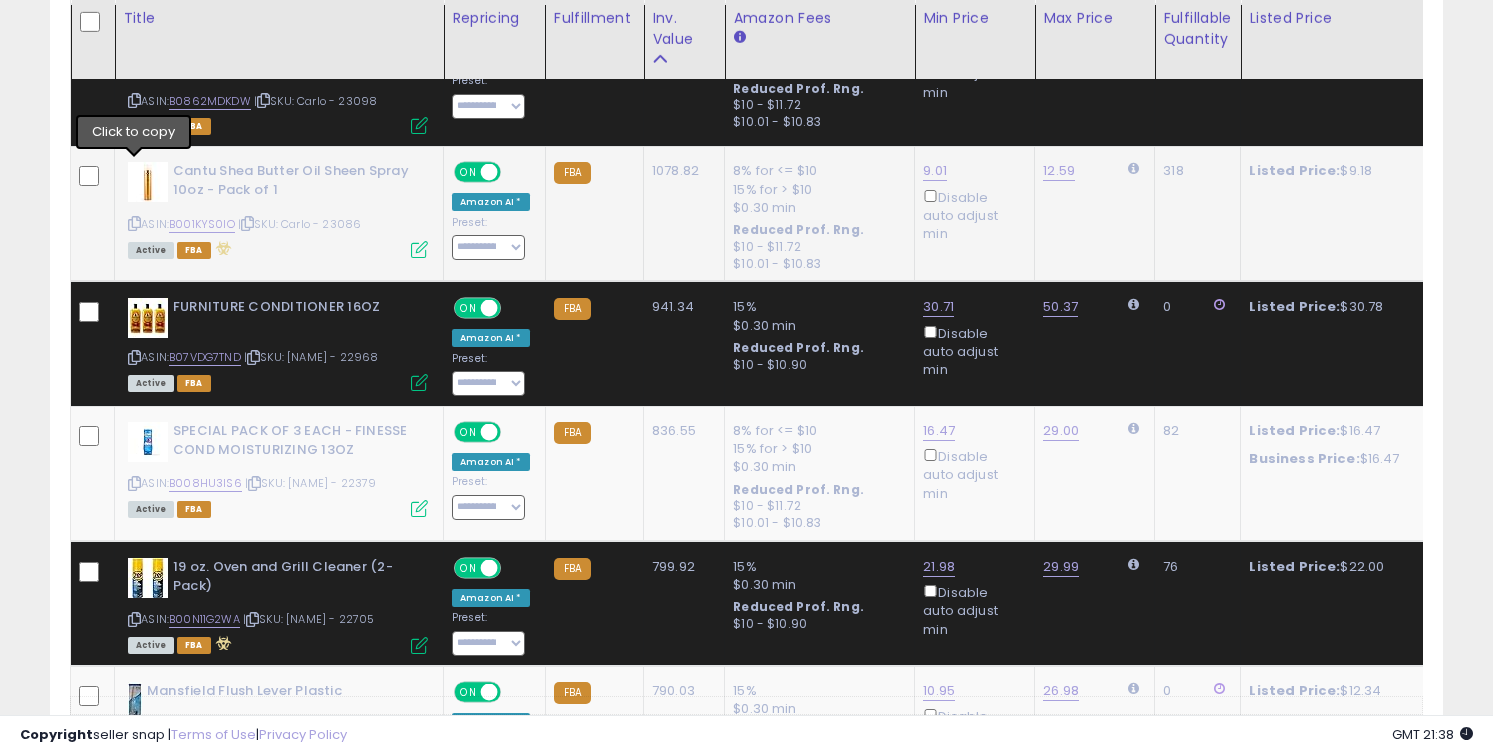 click at bounding box center [134, 223] 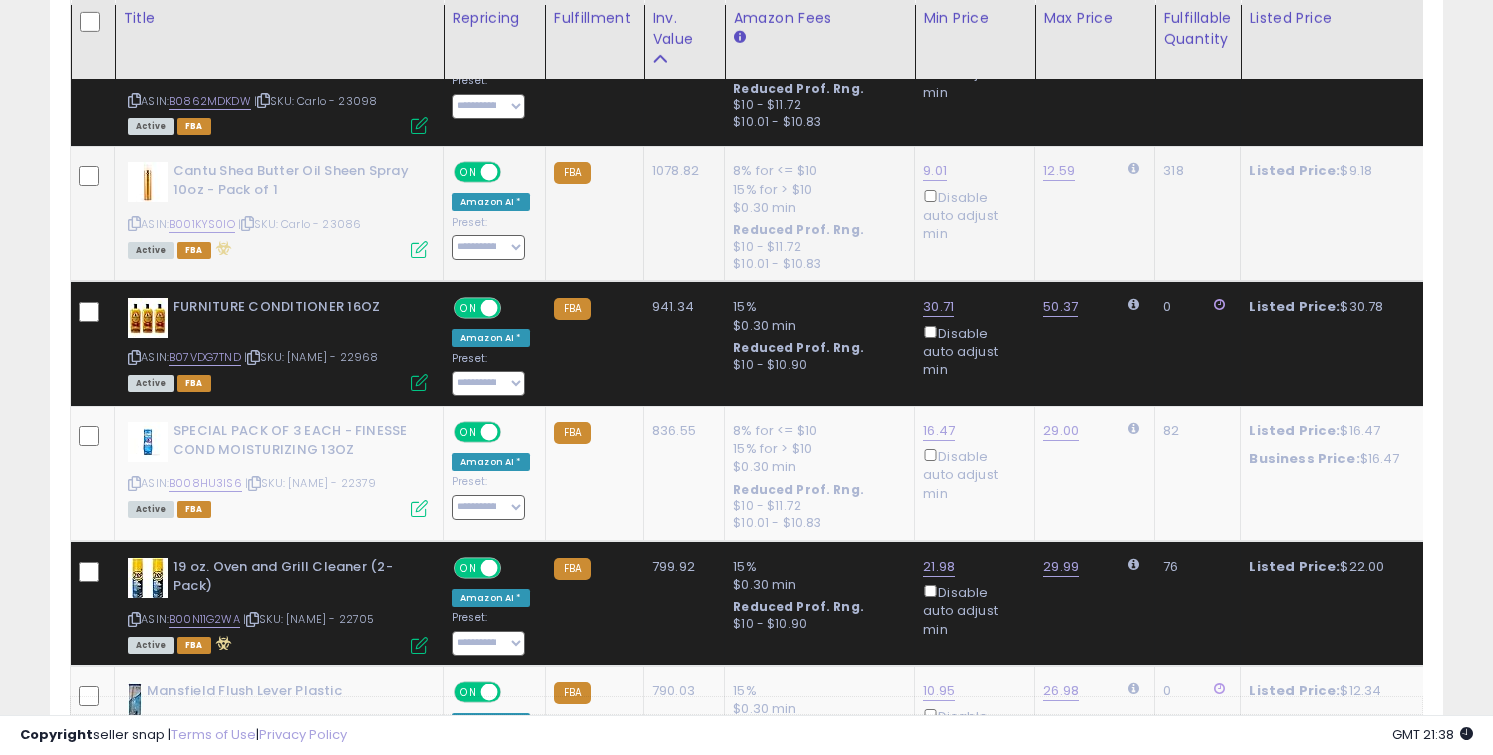 click at bounding box center [134, 223] 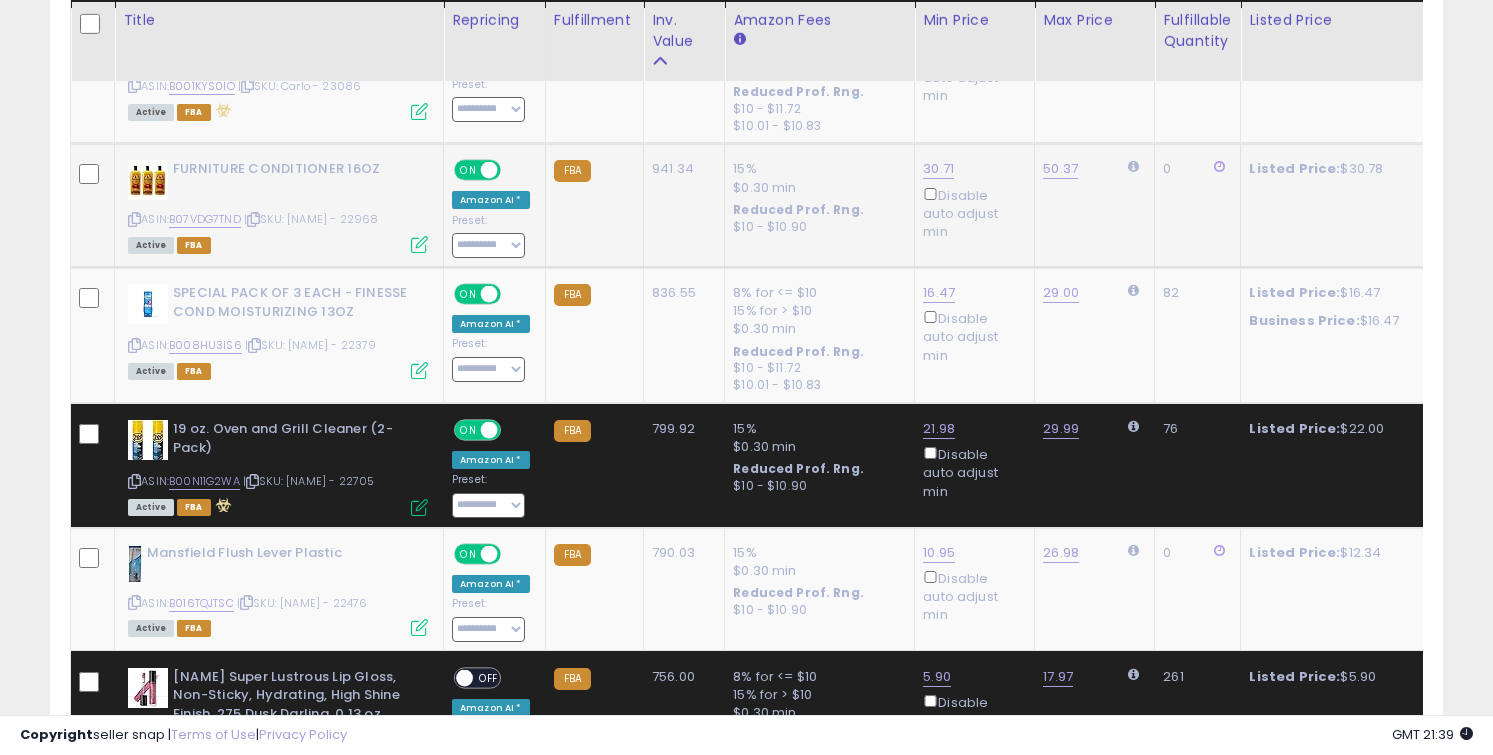 scroll, scrollTop: 4355, scrollLeft: 0, axis: vertical 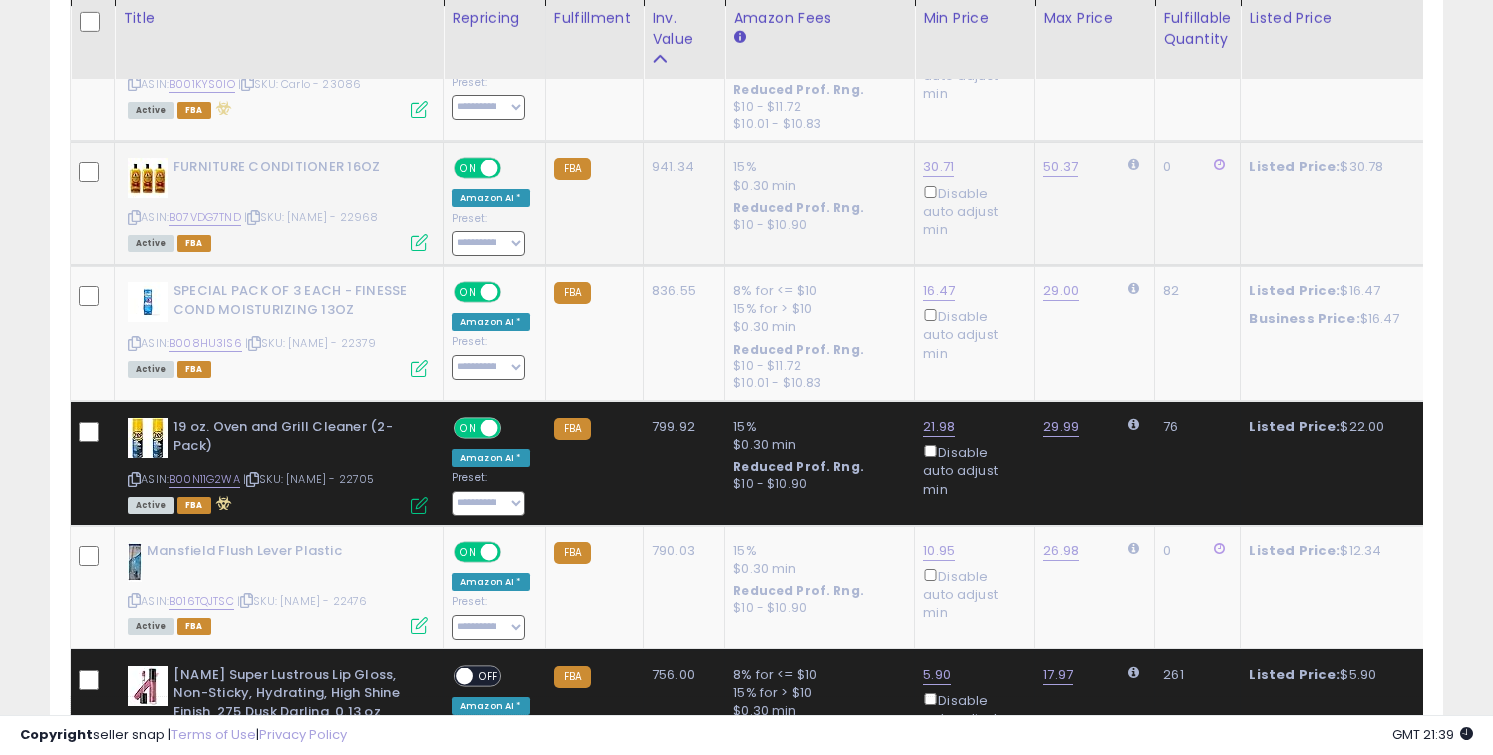 click at bounding box center (134, 217) 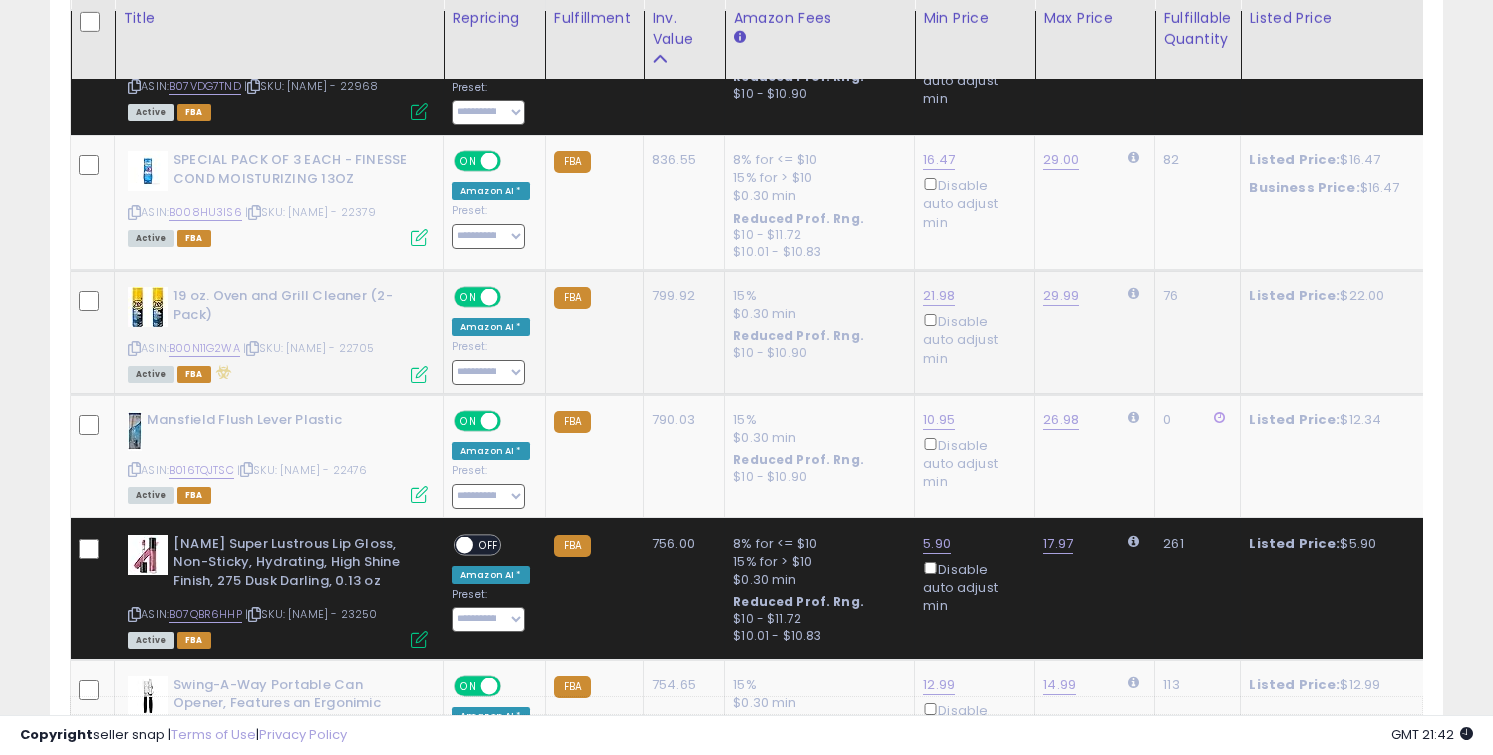 scroll, scrollTop: 4496, scrollLeft: 0, axis: vertical 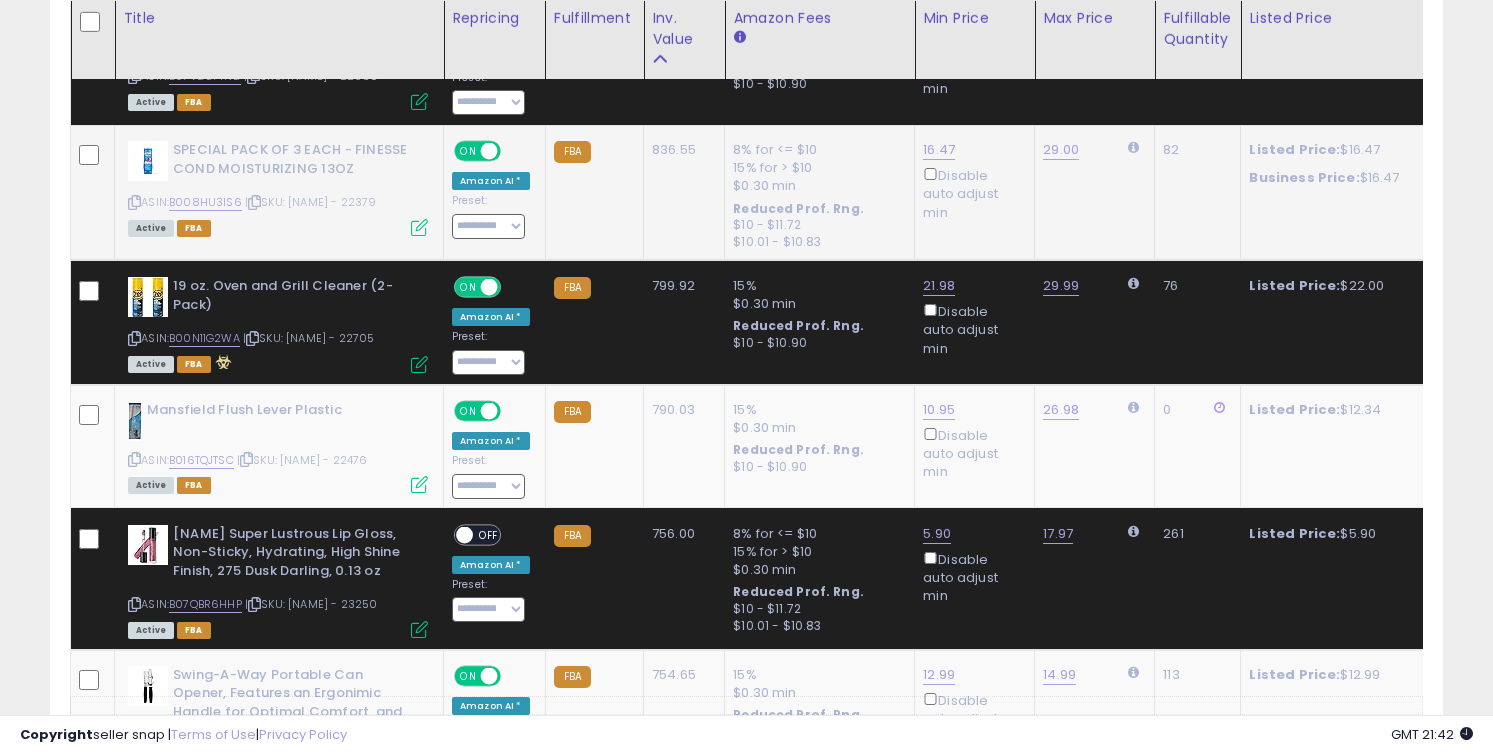 click at bounding box center (134, 202) 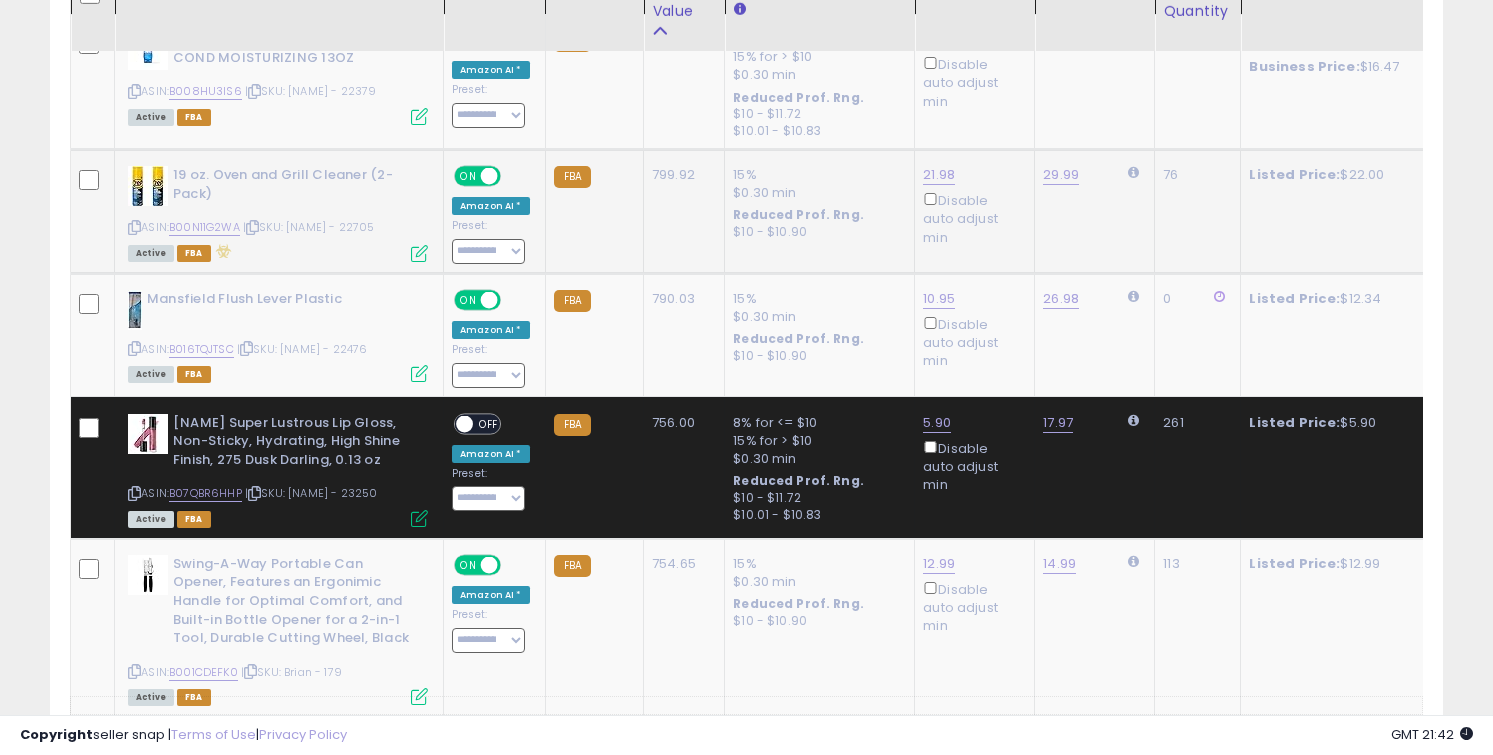 scroll, scrollTop: 4611, scrollLeft: 0, axis: vertical 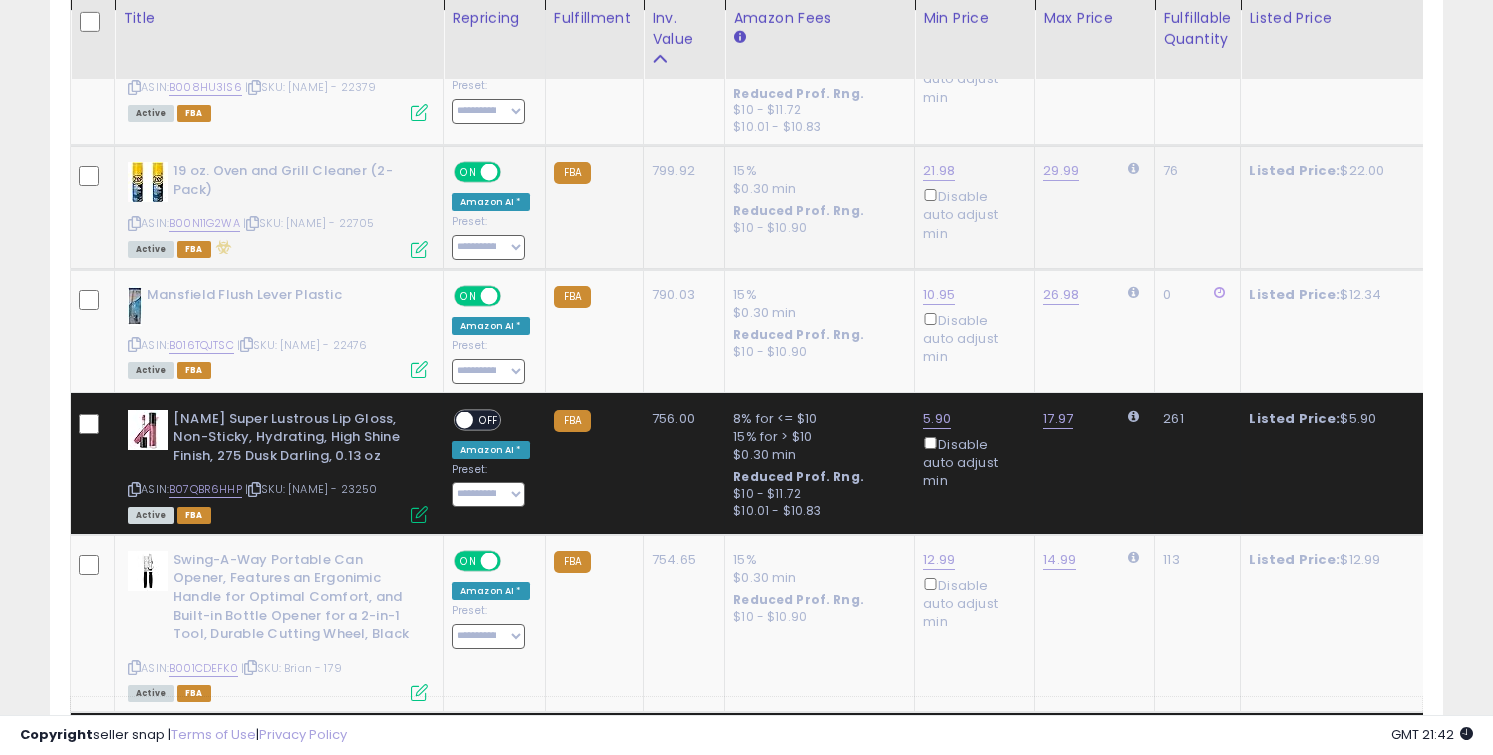 click at bounding box center (134, 223) 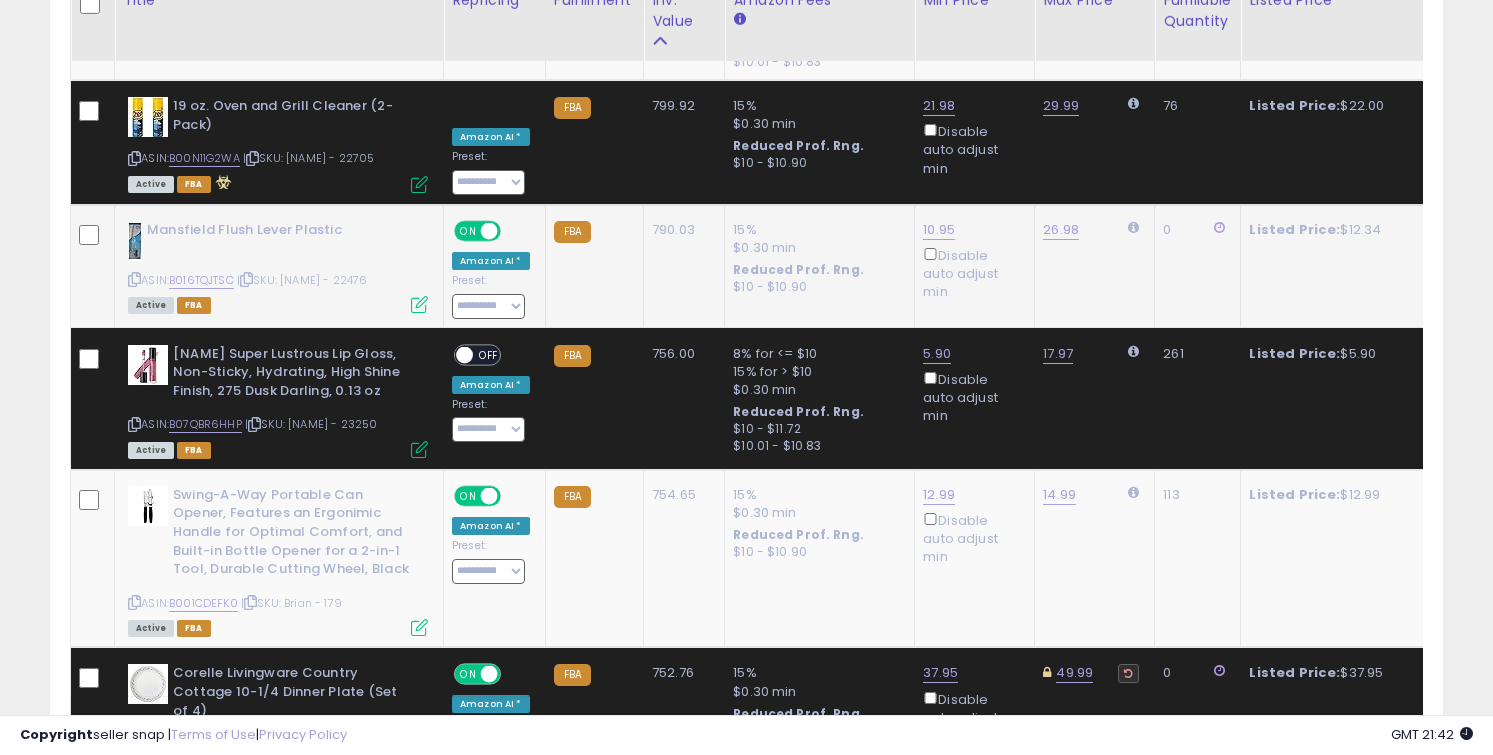 scroll, scrollTop: 4678, scrollLeft: 0, axis: vertical 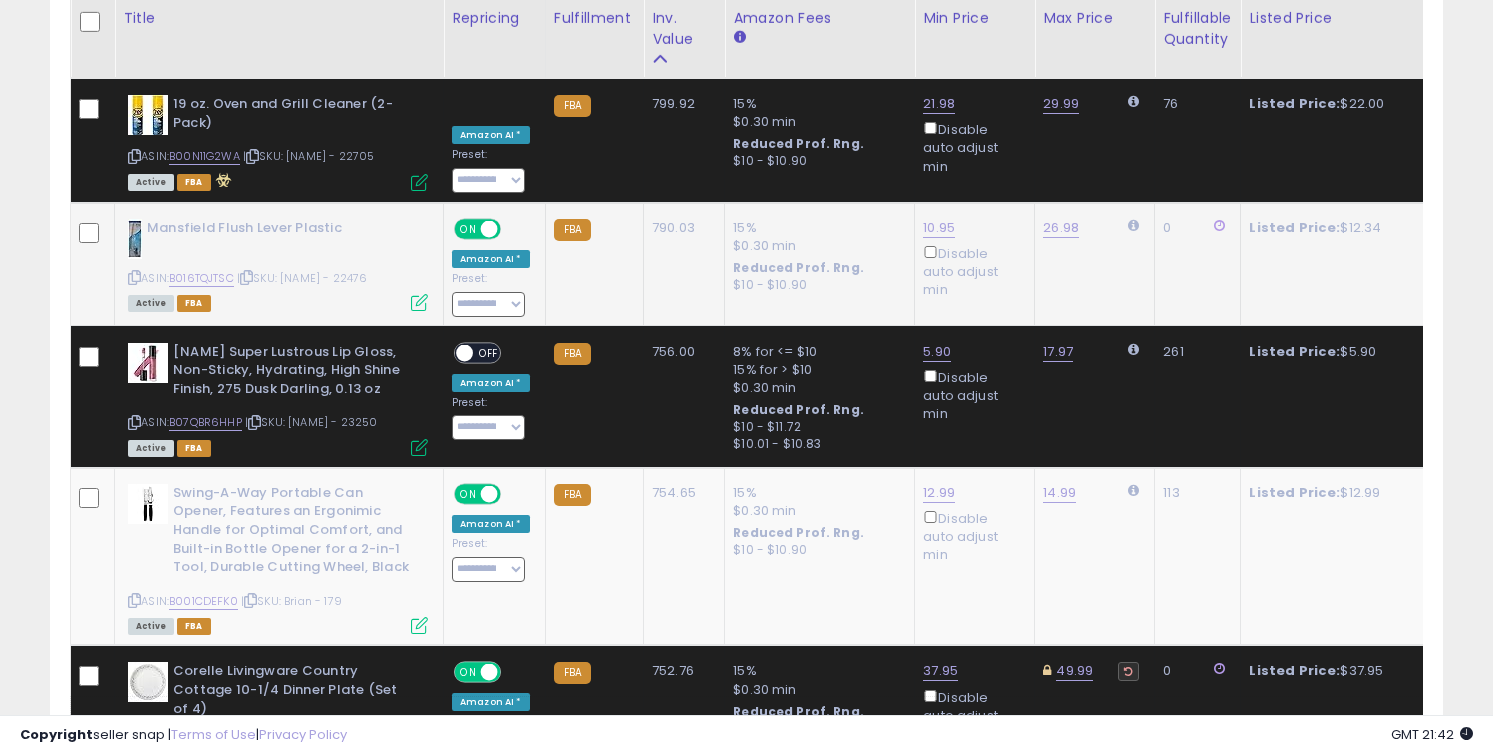 click at bounding box center (134, 277) 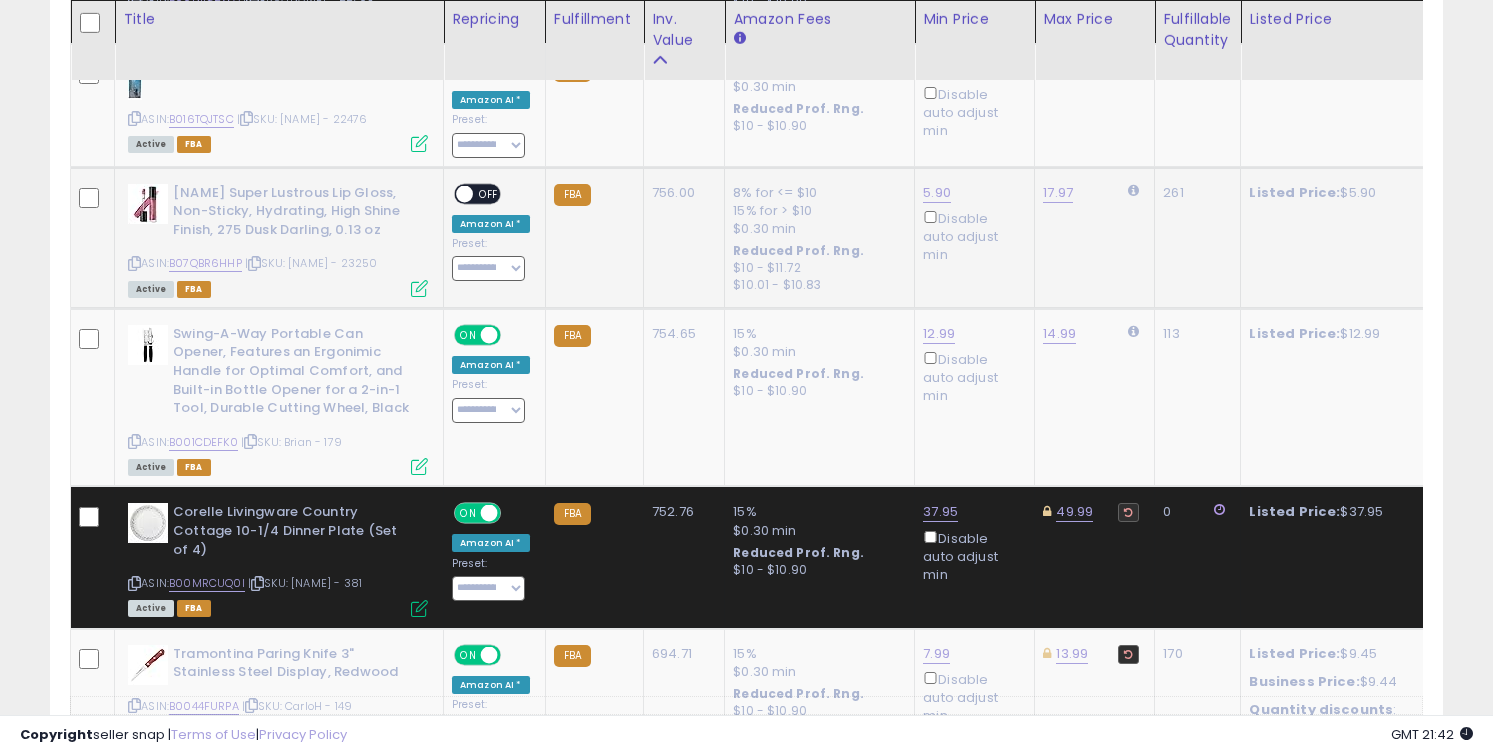 scroll, scrollTop: 4838, scrollLeft: 0, axis: vertical 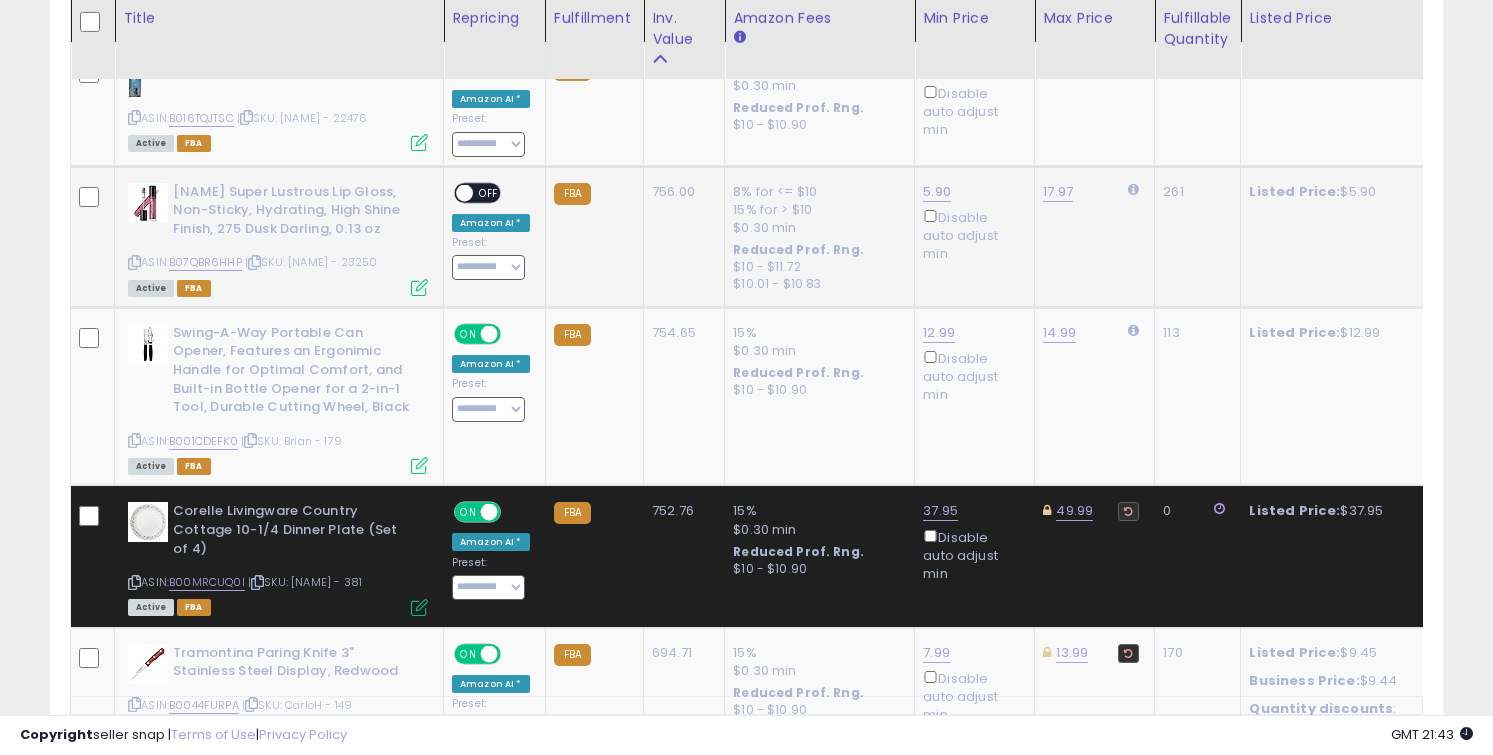 click at bounding box center [134, 262] 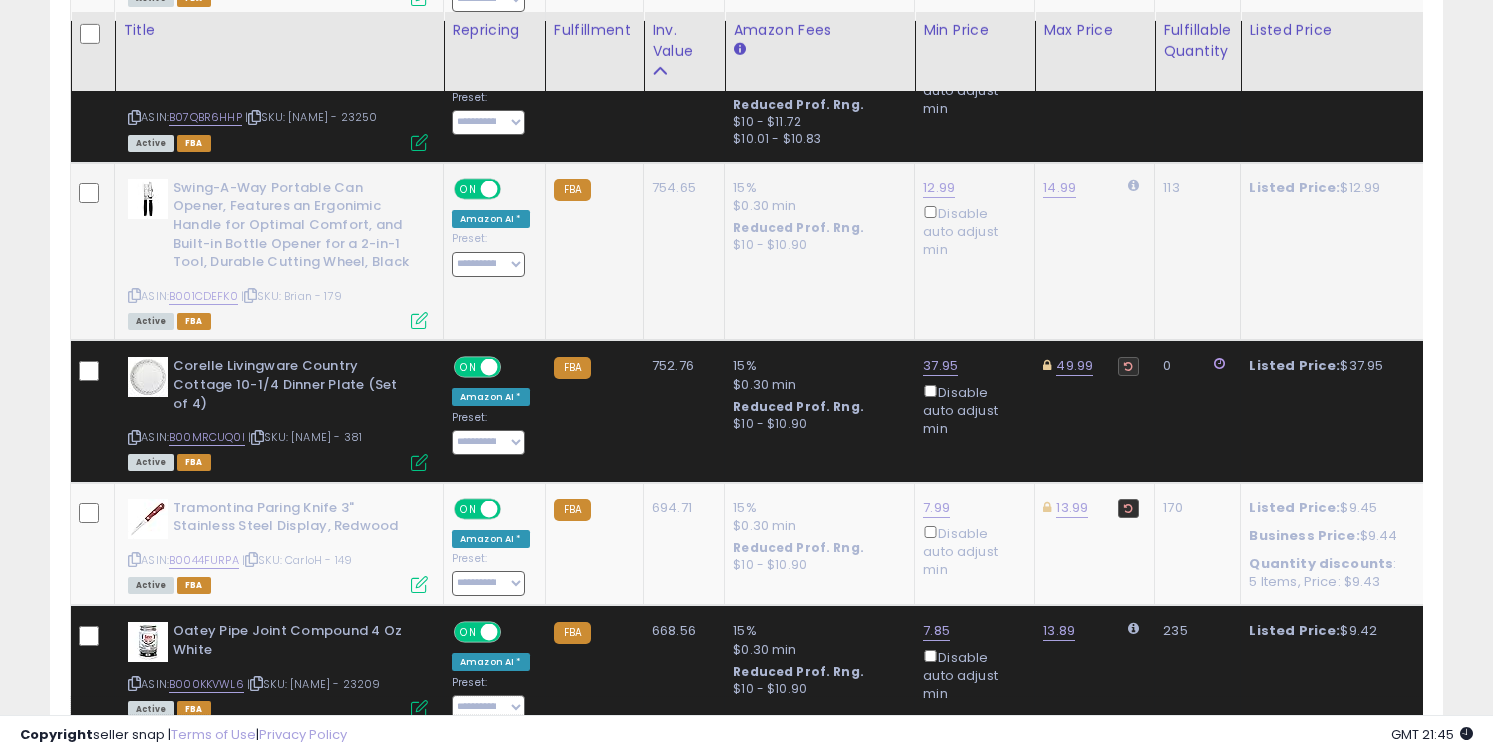scroll, scrollTop: 5001, scrollLeft: 0, axis: vertical 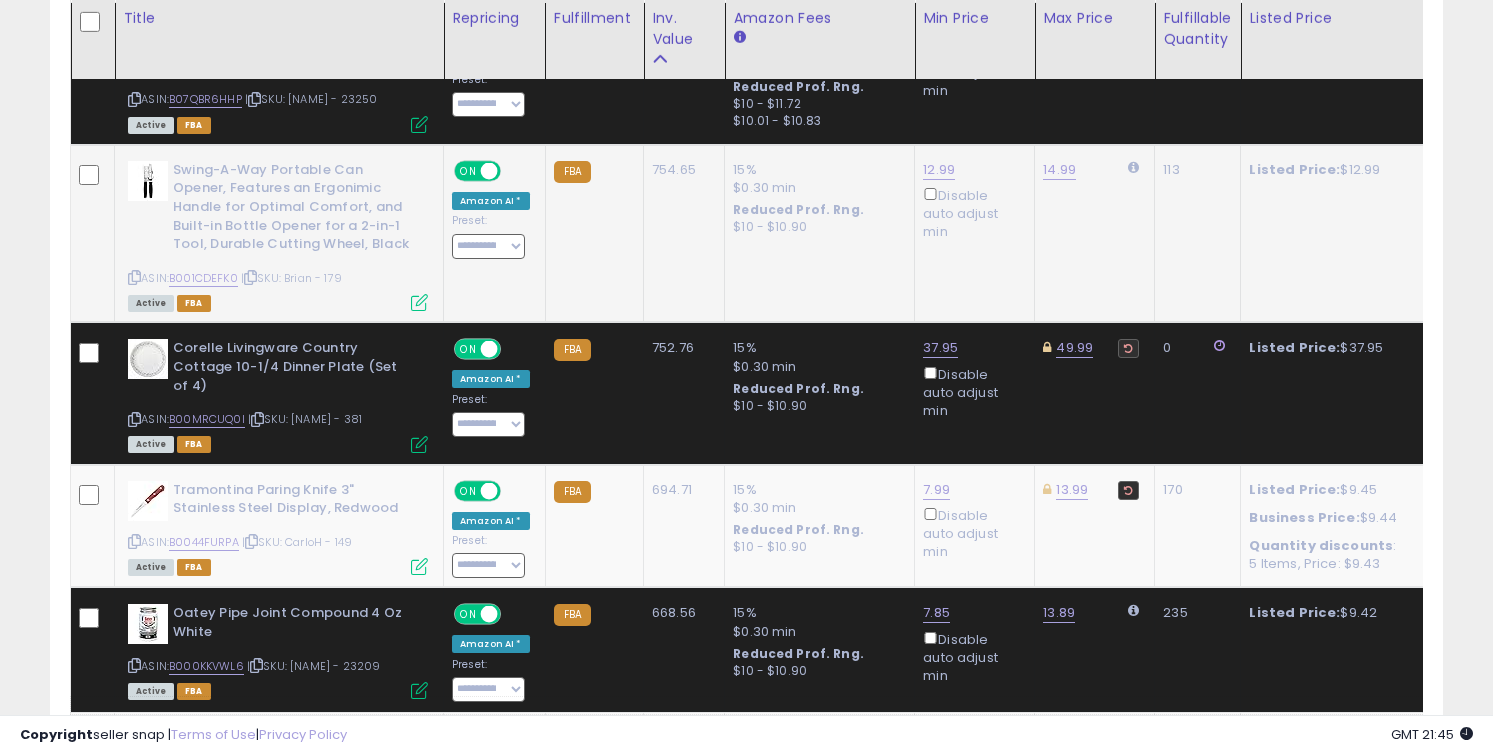 click at bounding box center [134, 277] 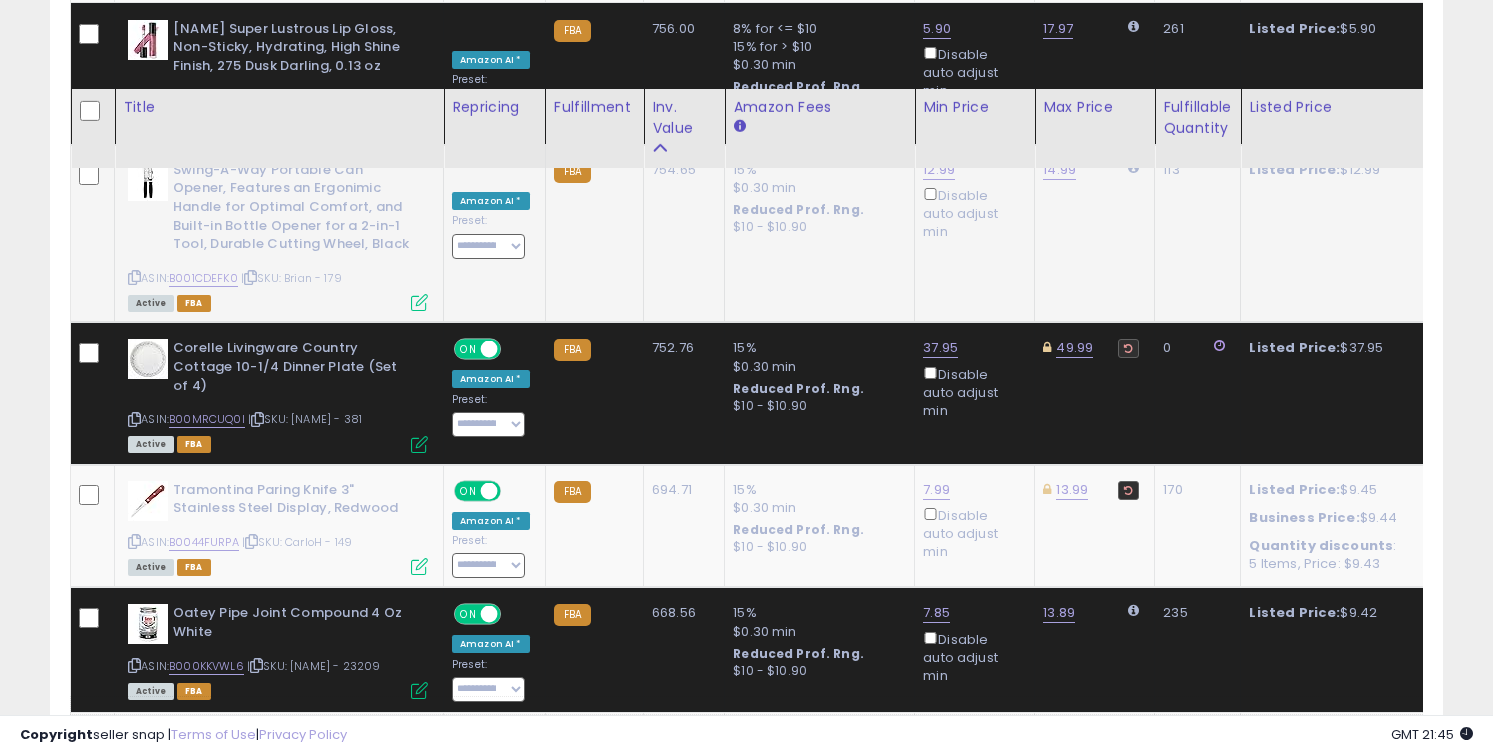 scroll, scrollTop: 5136, scrollLeft: 0, axis: vertical 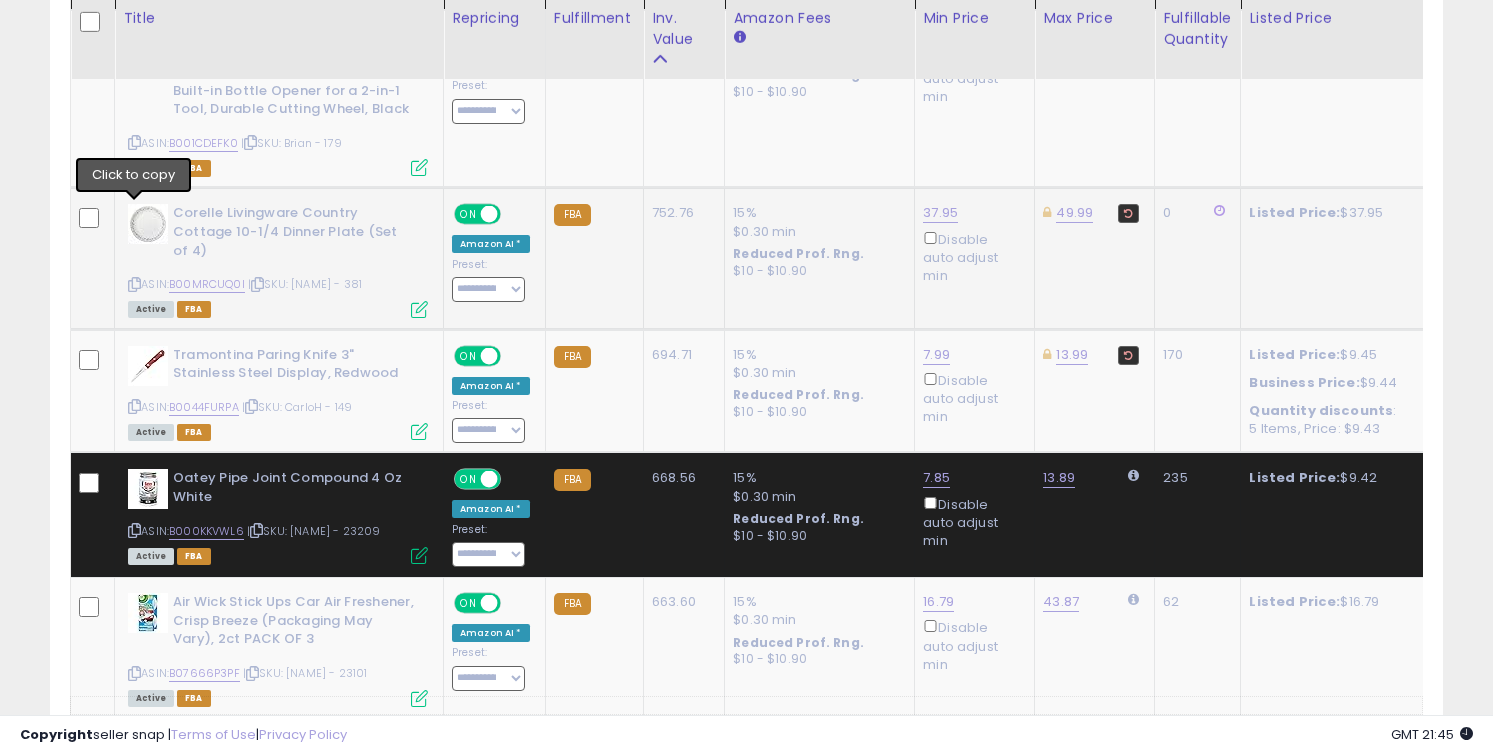 click at bounding box center [134, 284] 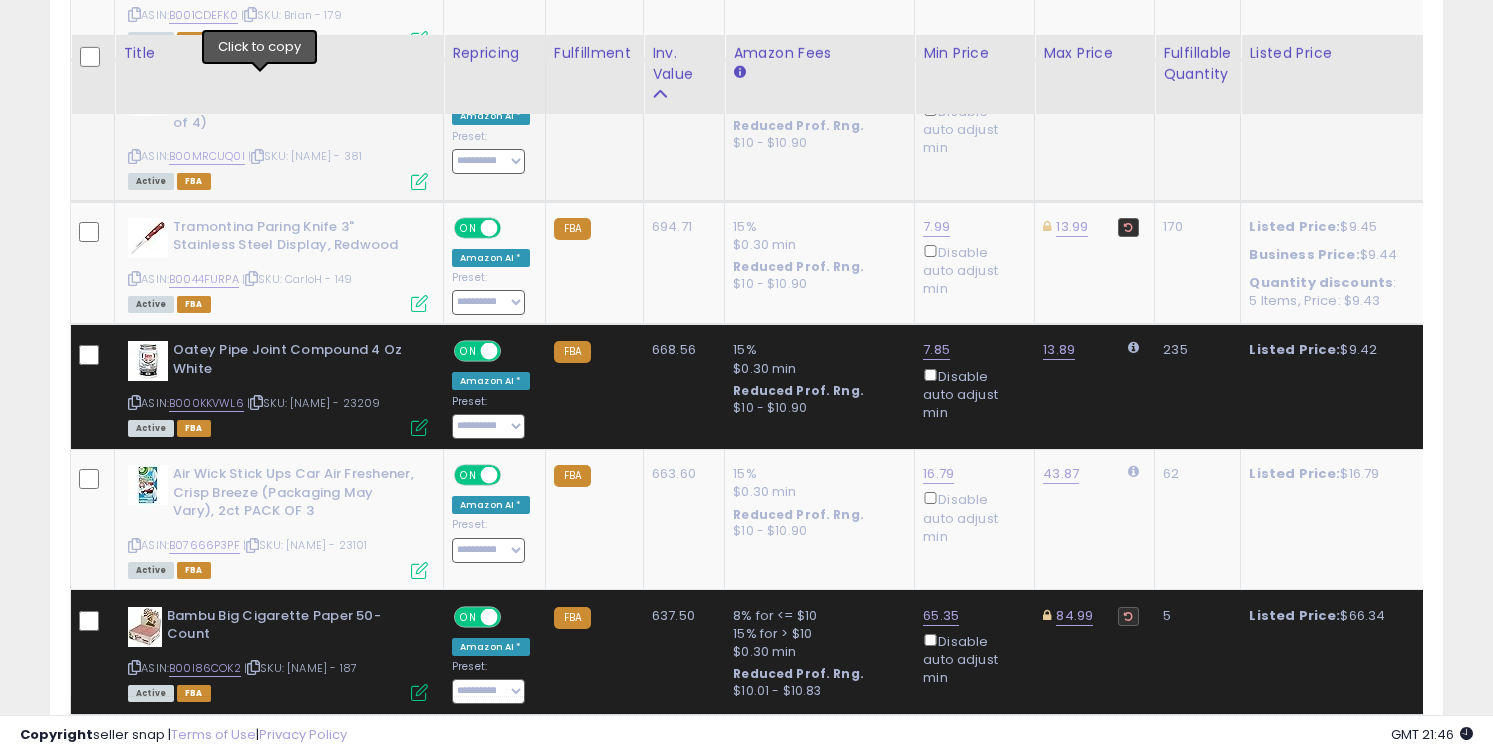 scroll, scrollTop: 5307, scrollLeft: 0, axis: vertical 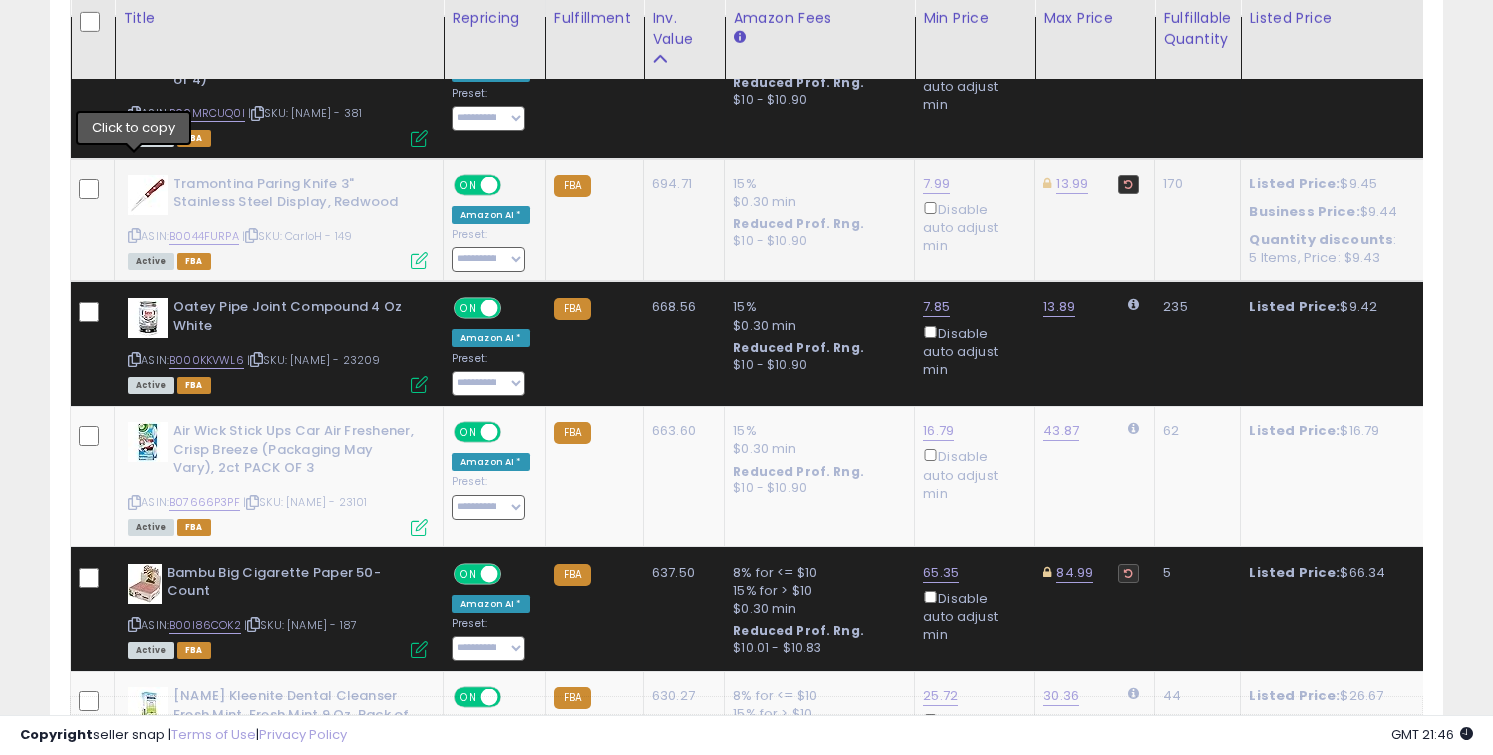 click at bounding box center [134, 235] 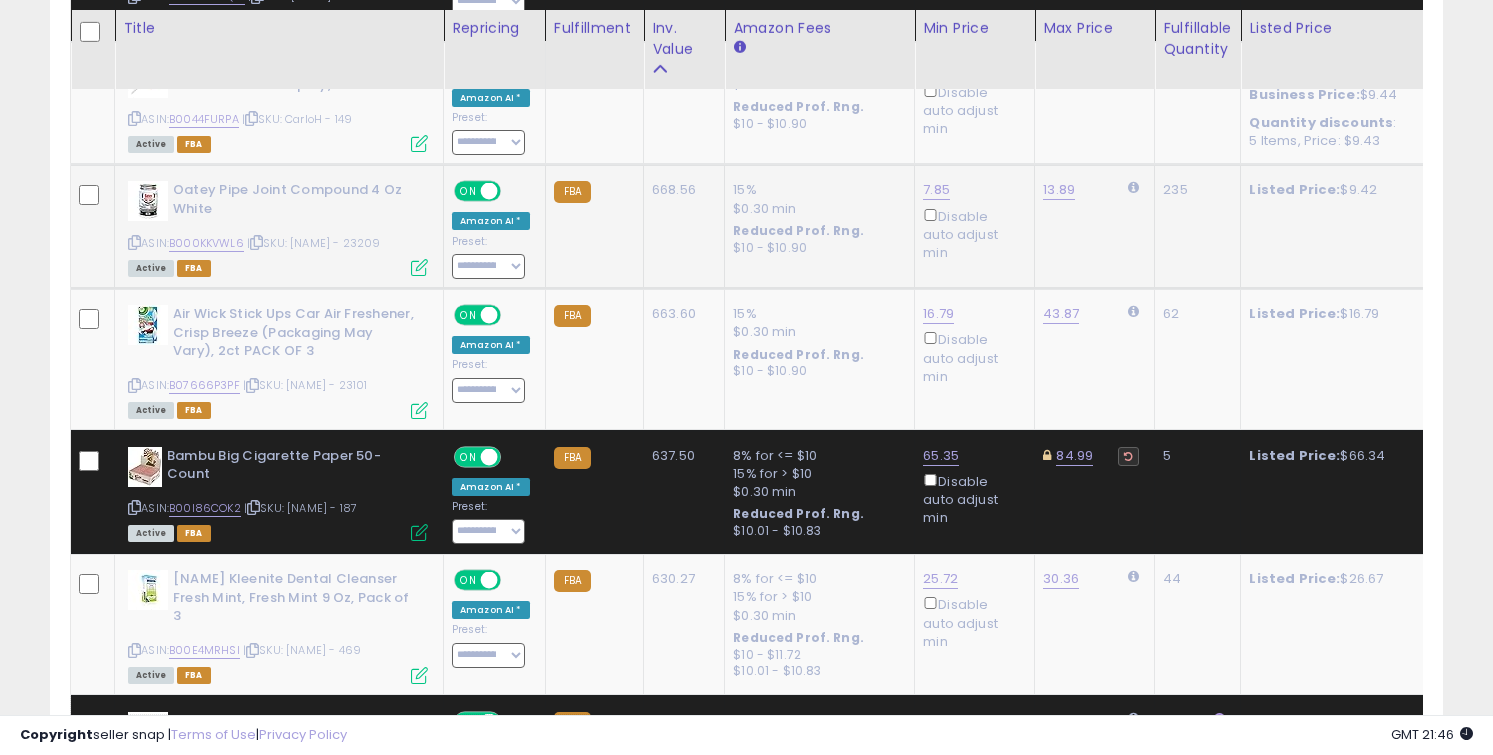 scroll, scrollTop: 5449, scrollLeft: 0, axis: vertical 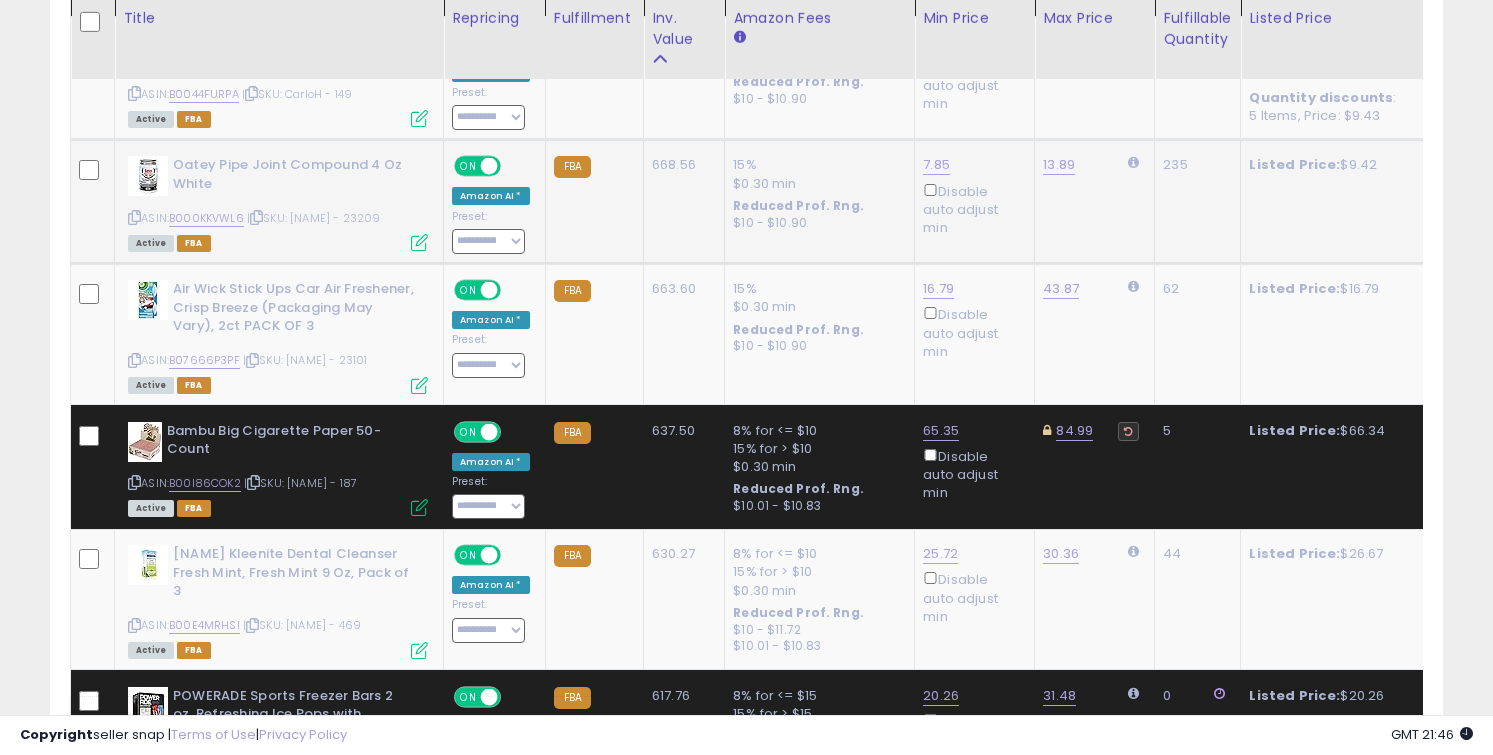 click at bounding box center [134, 217] 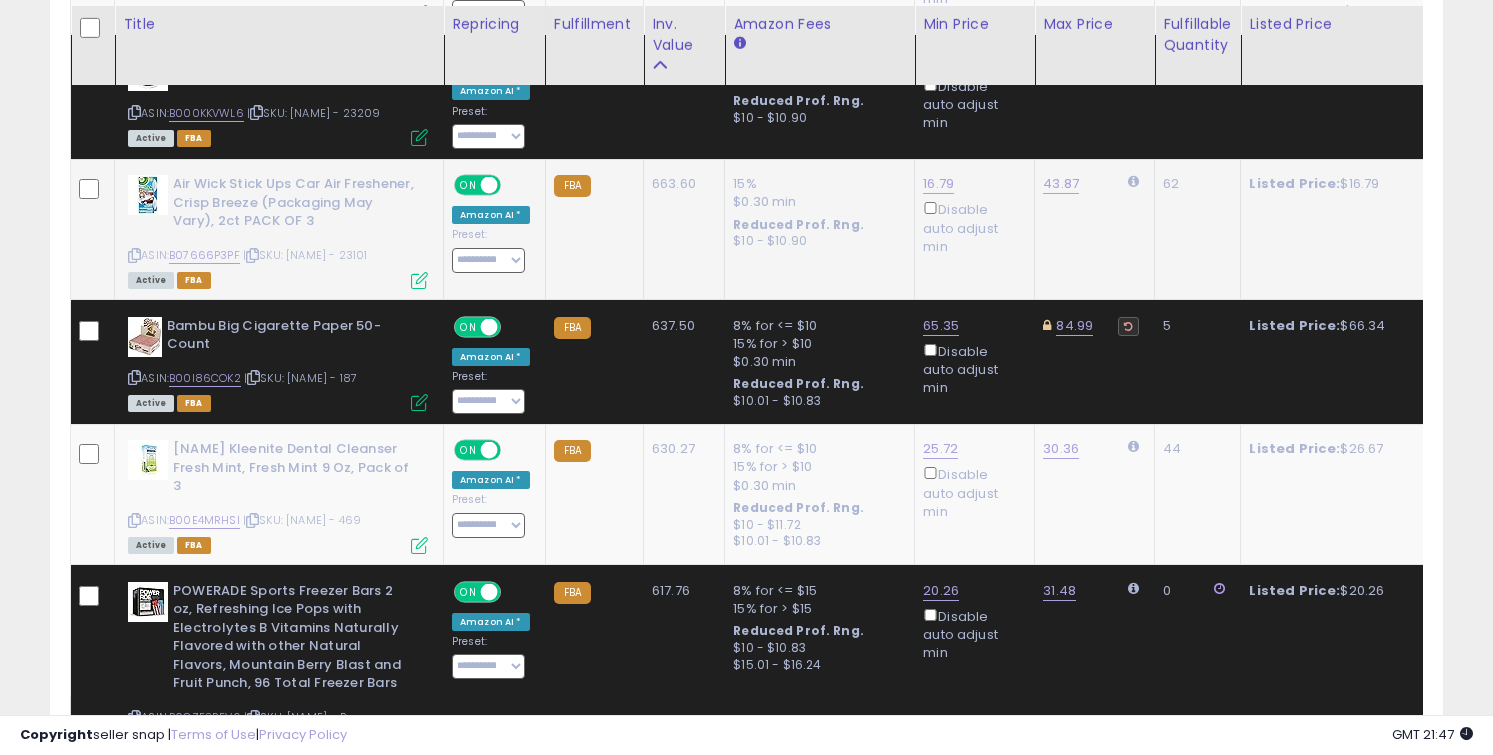 scroll, scrollTop: 5564, scrollLeft: 0, axis: vertical 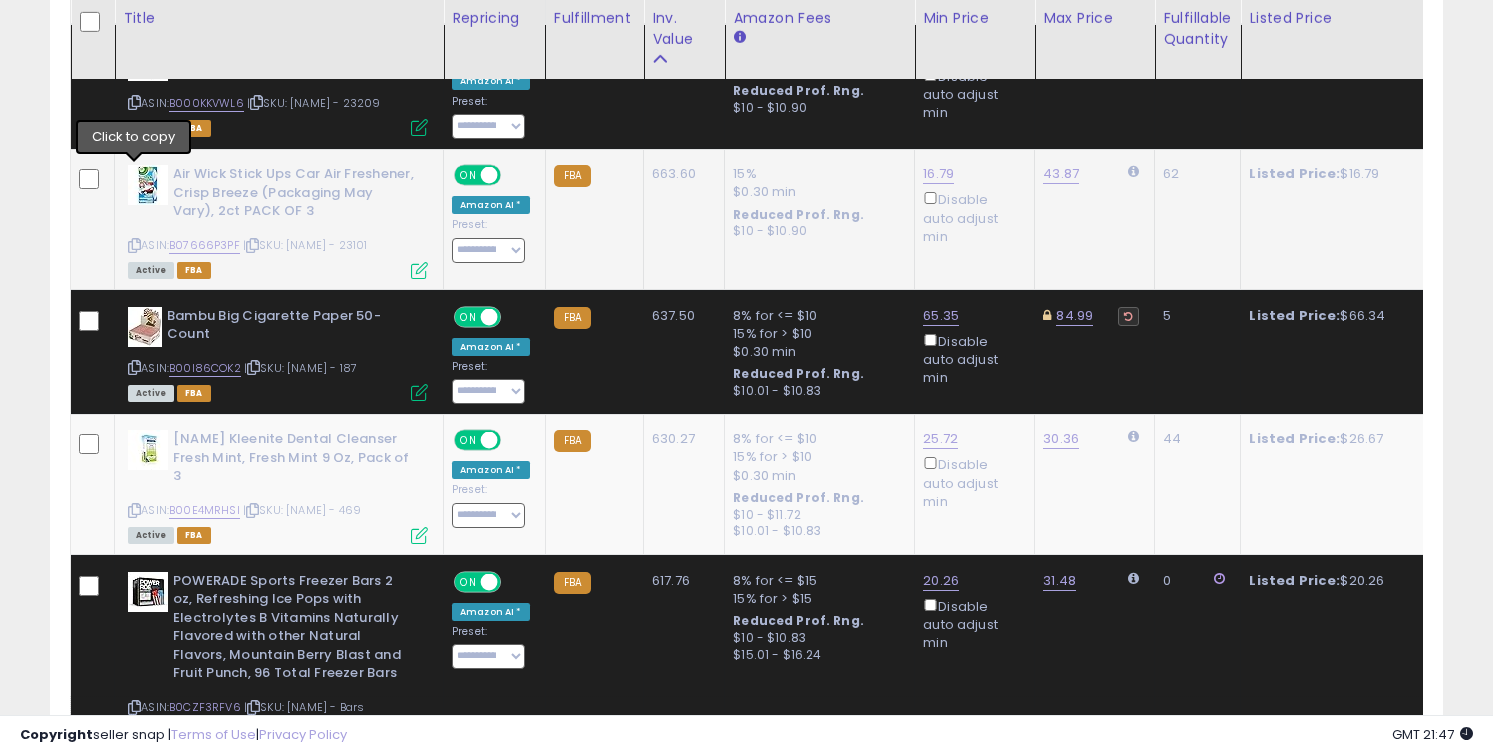 click at bounding box center (134, 245) 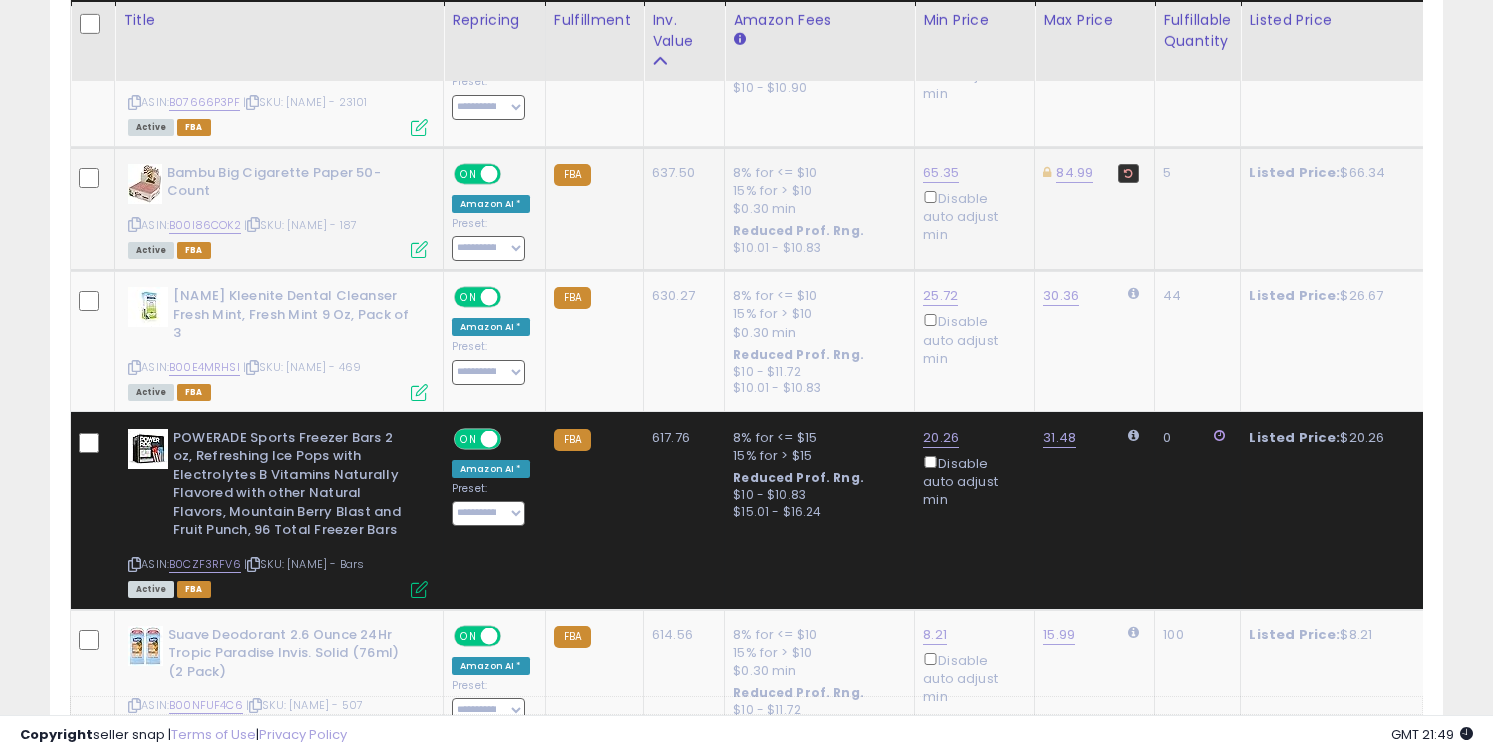 scroll, scrollTop: 5709, scrollLeft: 0, axis: vertical 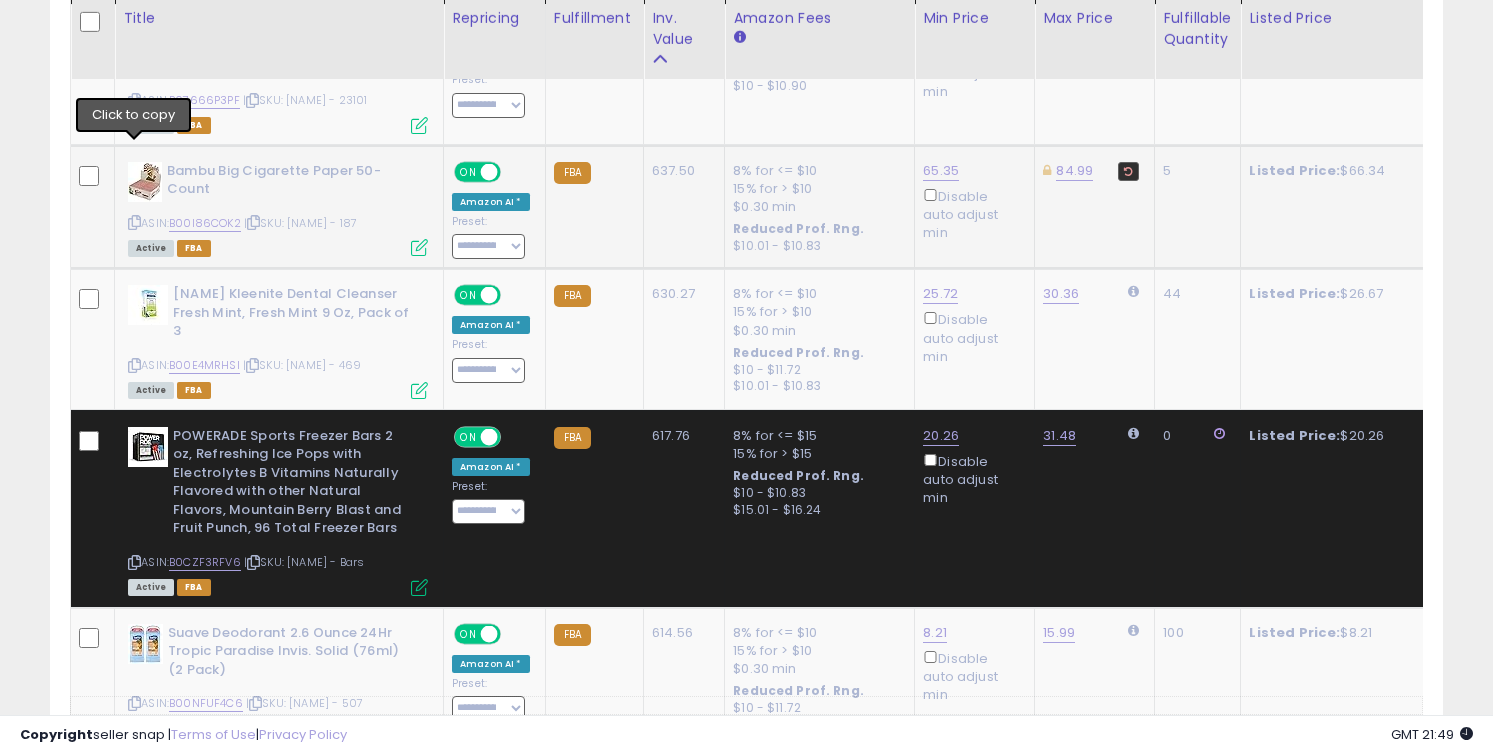 click at bounding box center [134, 222] 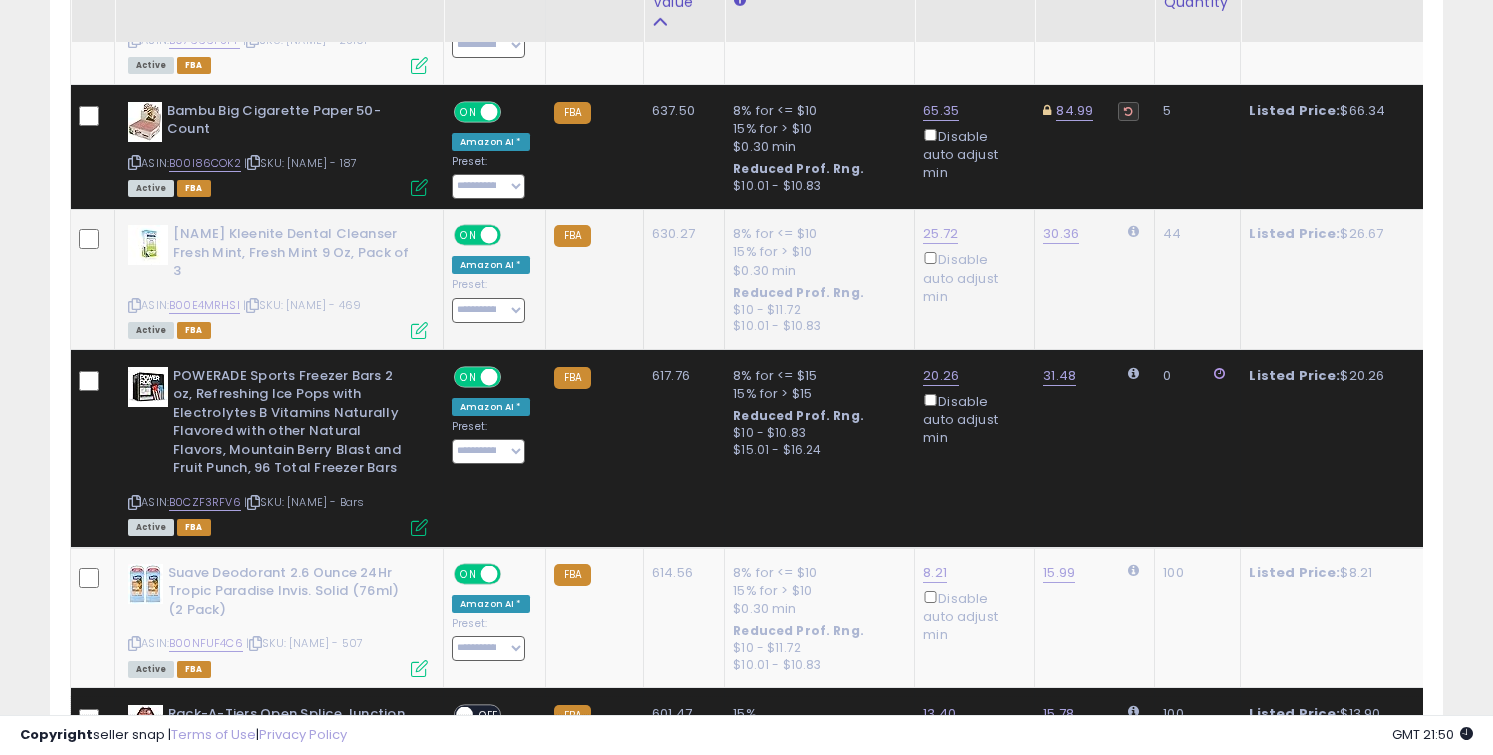 scroll, scrollTop: 5807, scrollLeft: 0, axis: vertical 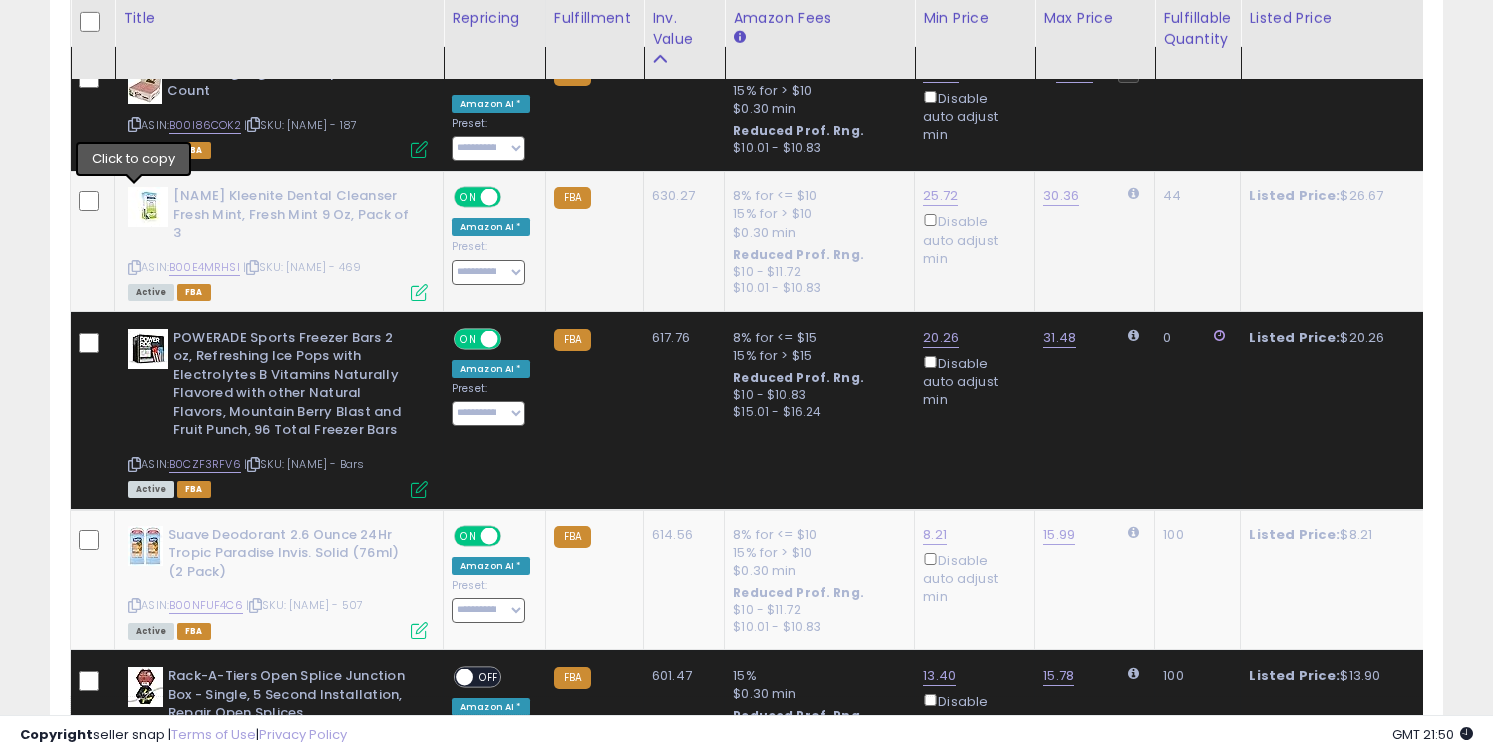 click at bounding box center [134, 267] 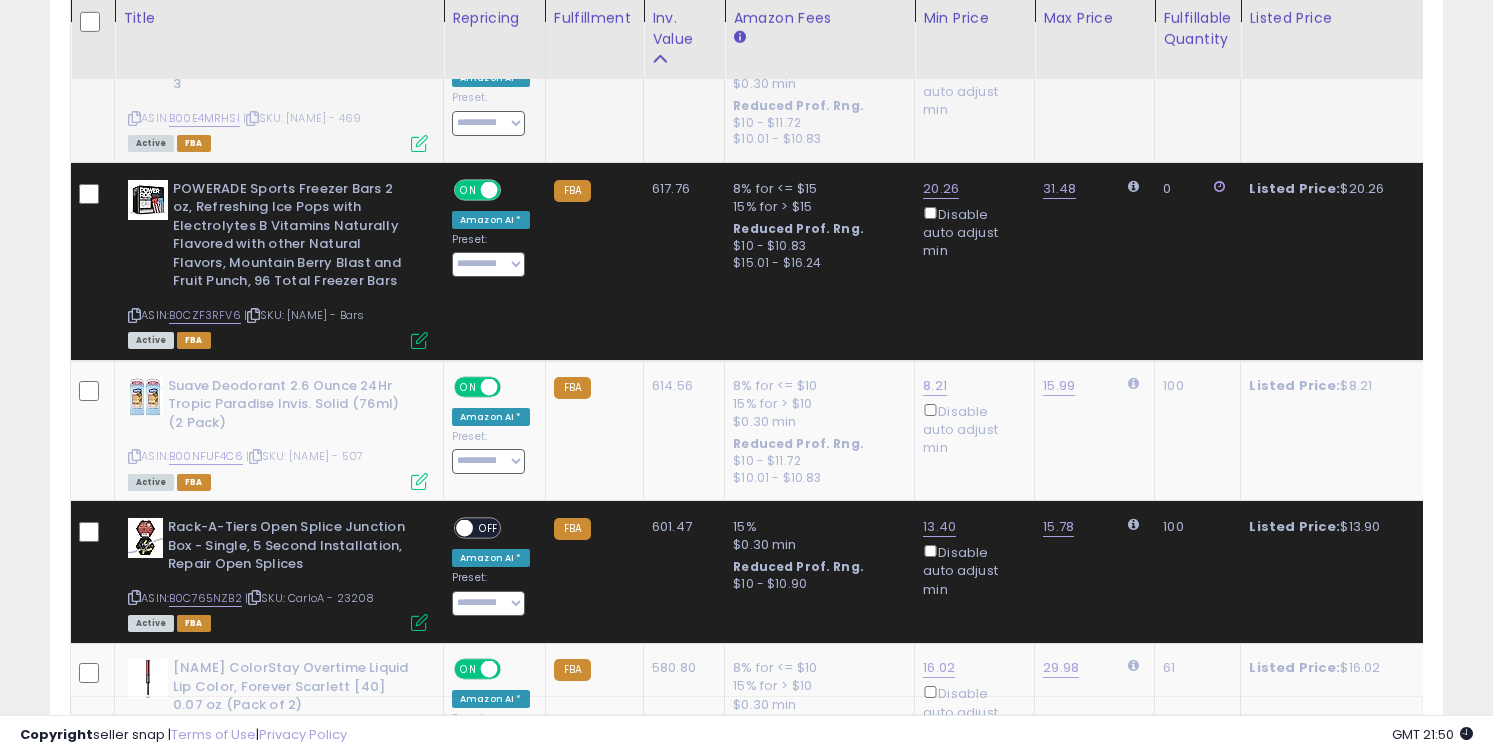 scroll, scrollTop: 5957, scrollLeft: 0, axis: vertical 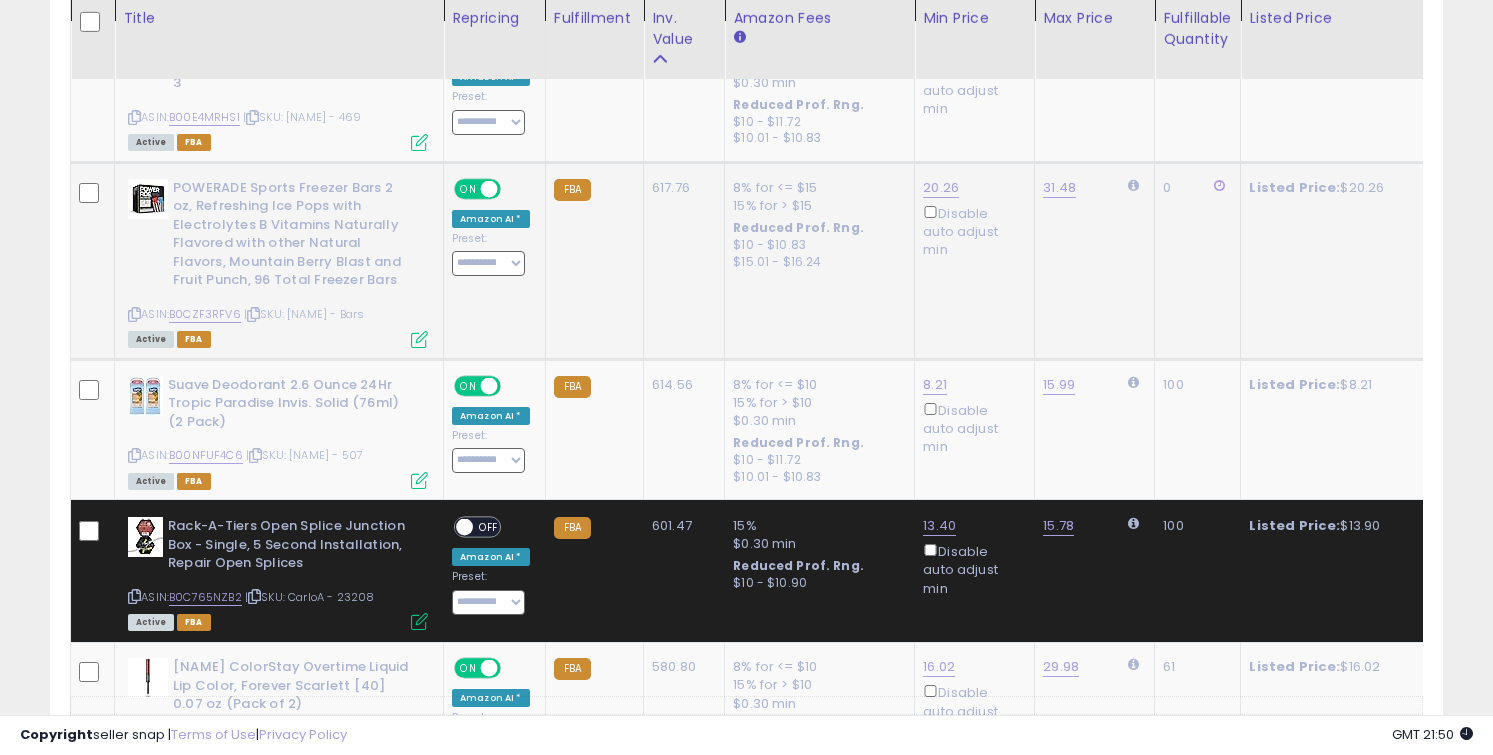 click at bounding box center (134, 314) 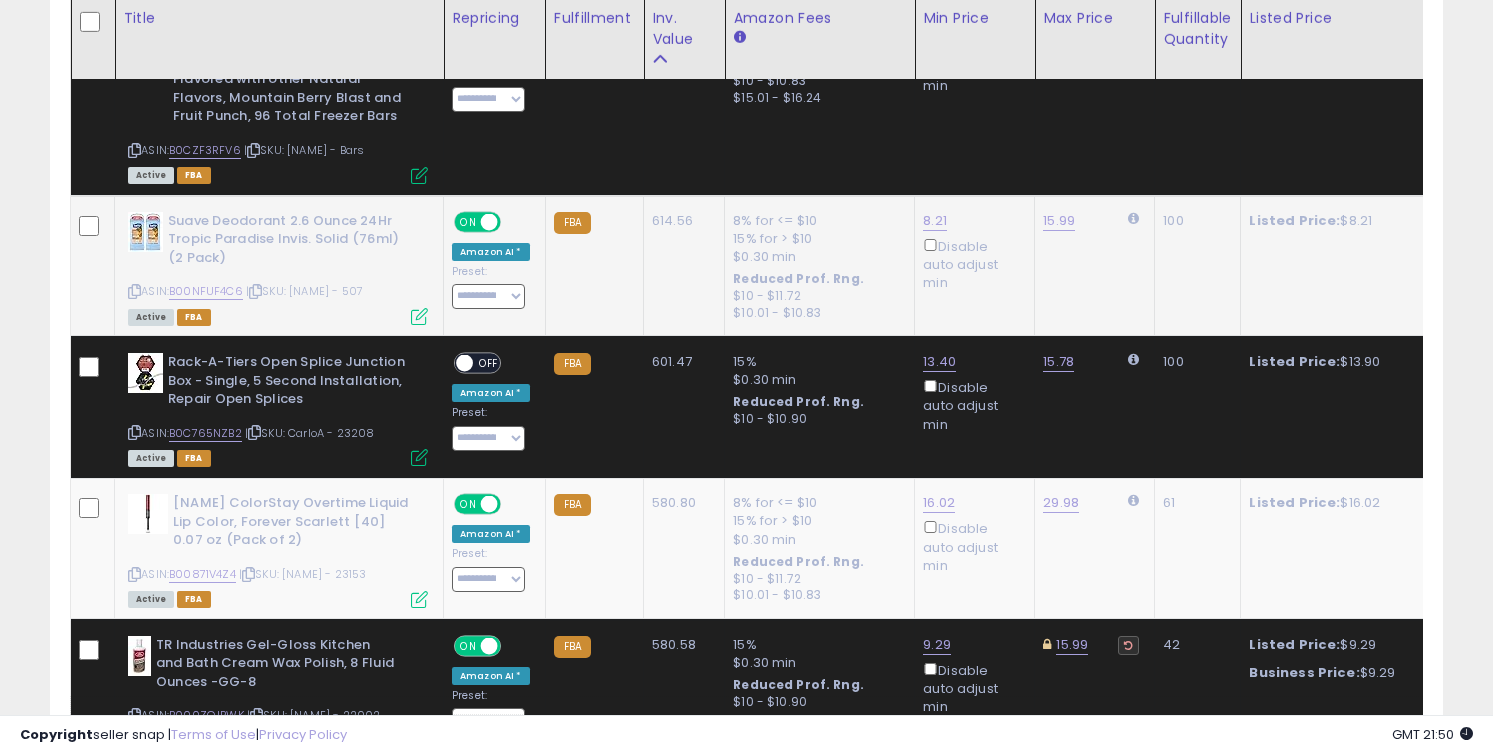 scroll, scrollTop: 6124, scrollLeft: 0, axis: vertical 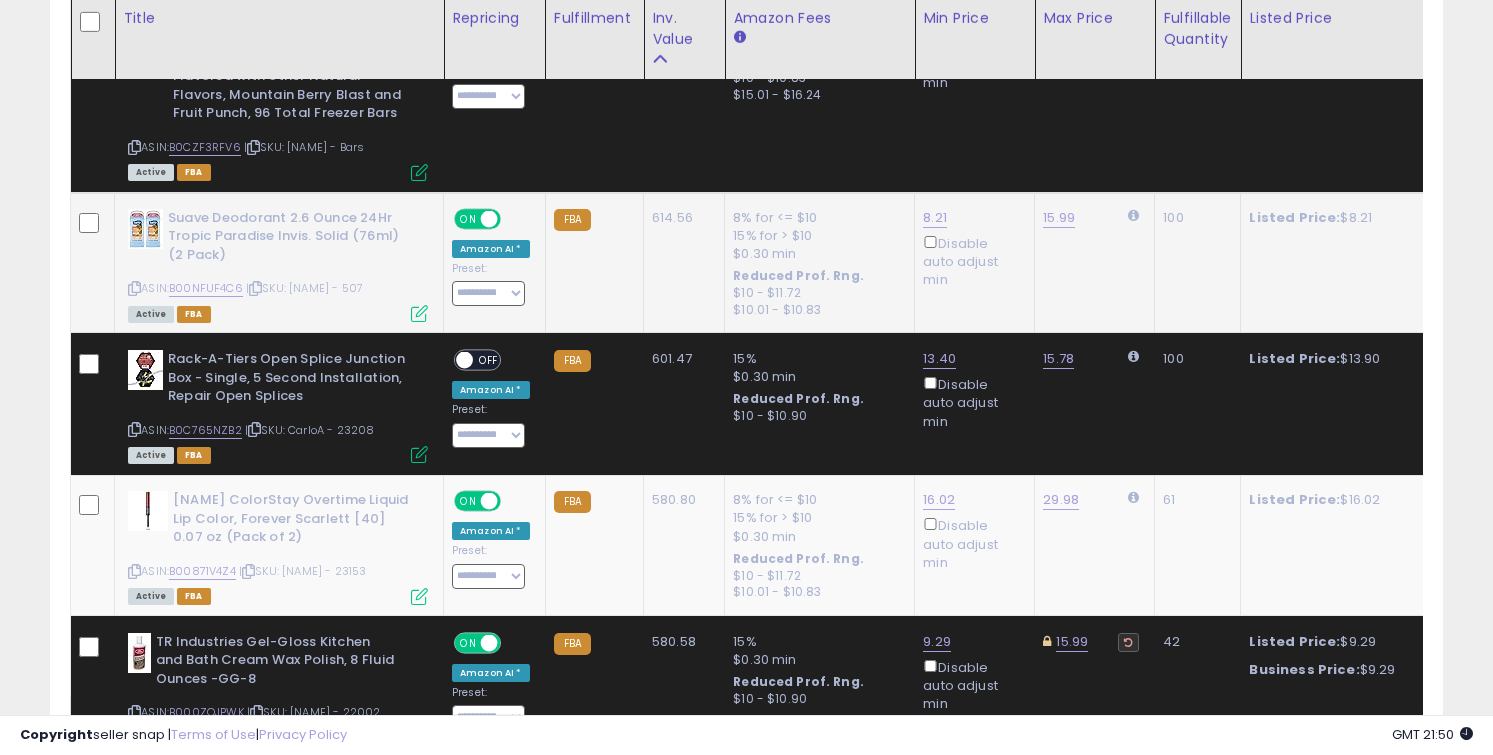 click at bounding box center (134, 288) 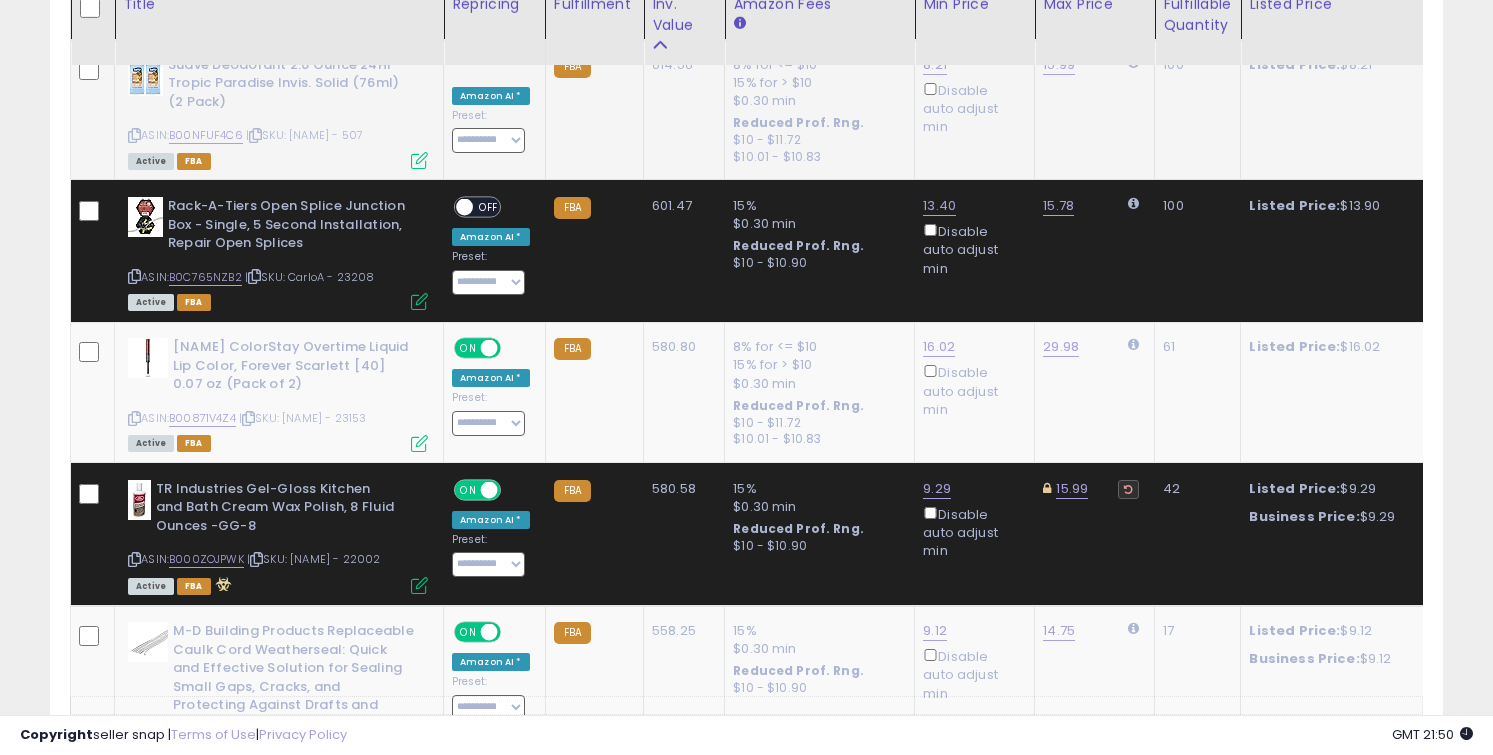 scroll, scrollTop: 6298, scrollLeft: 0, axis: vertical 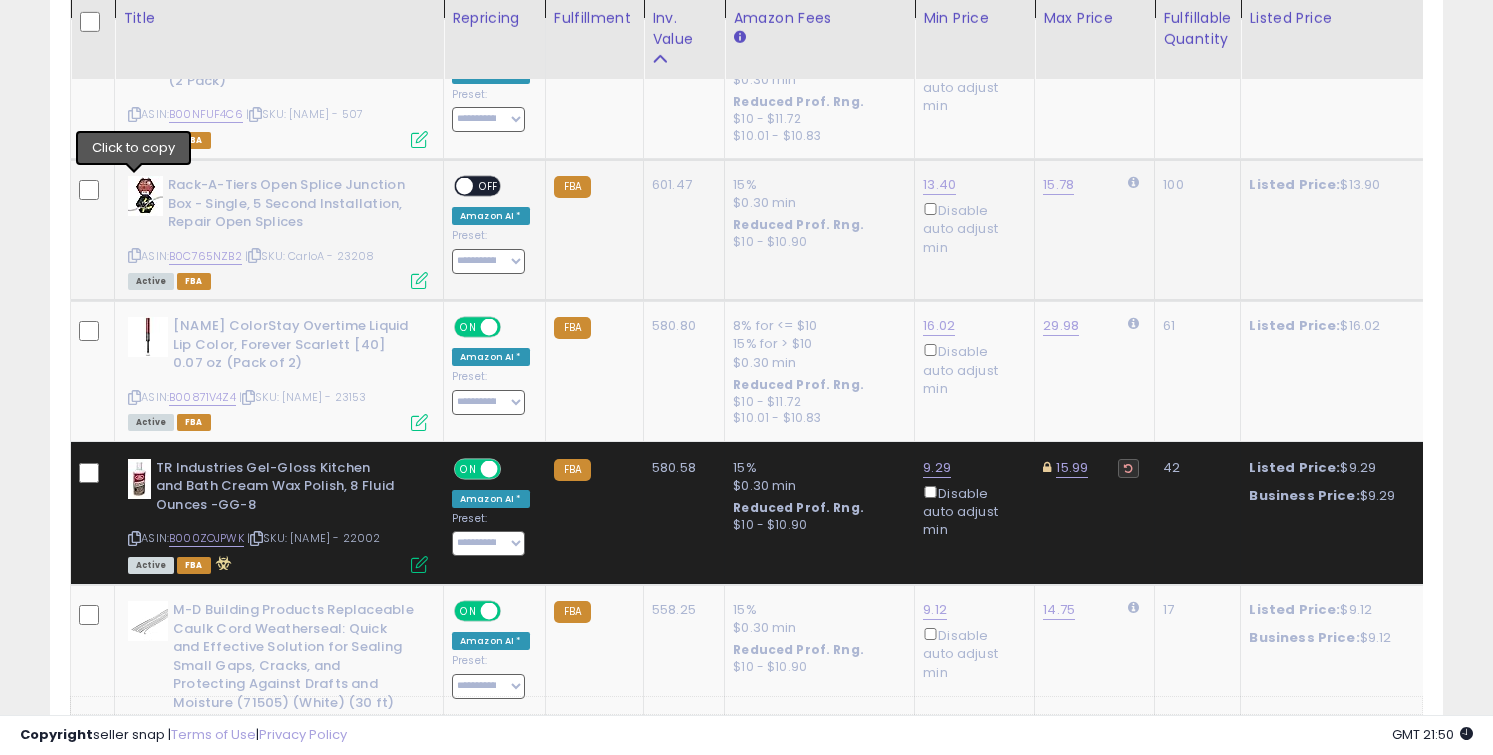 click at bounding box center [134, 255] 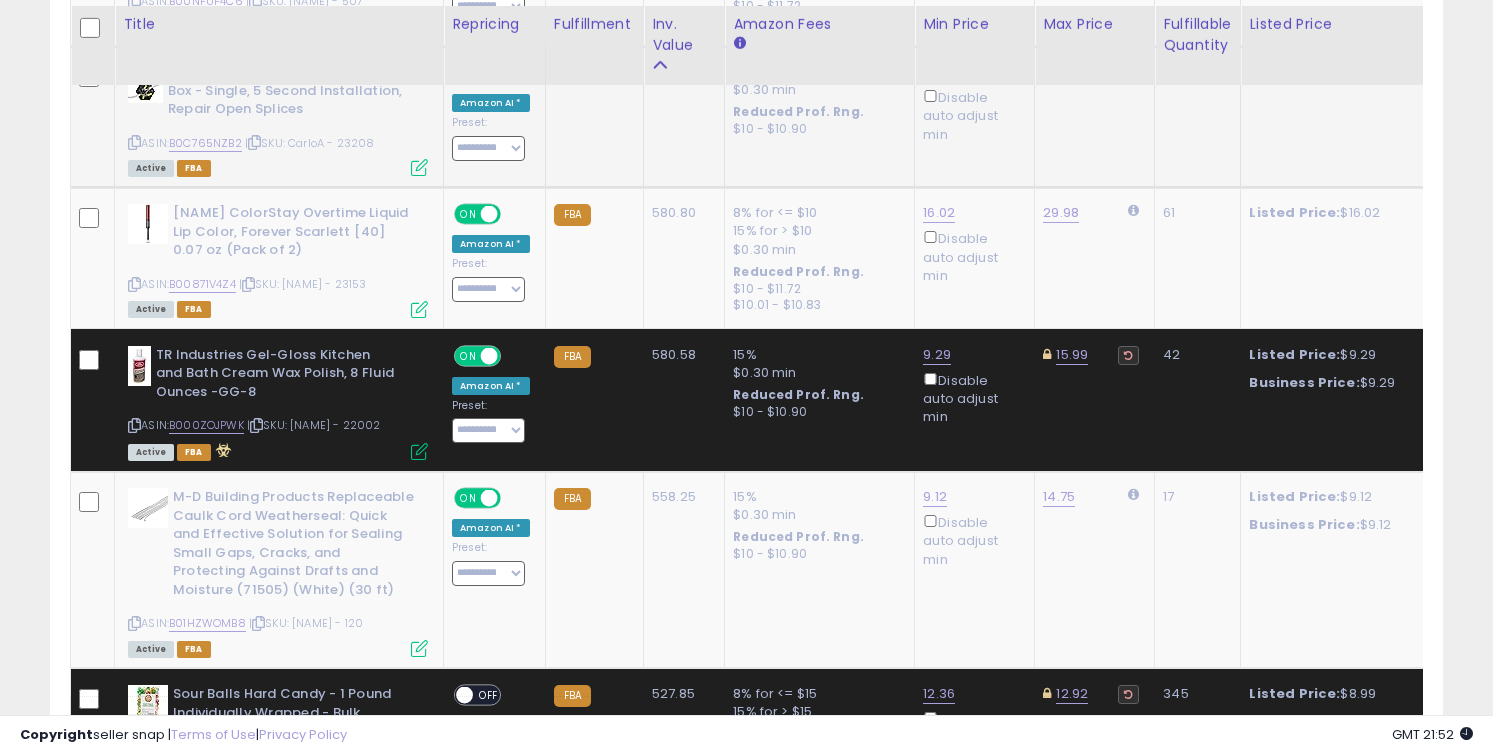 scroll, scrollTop: 6446, scrollLeft: 0, axis: vertical 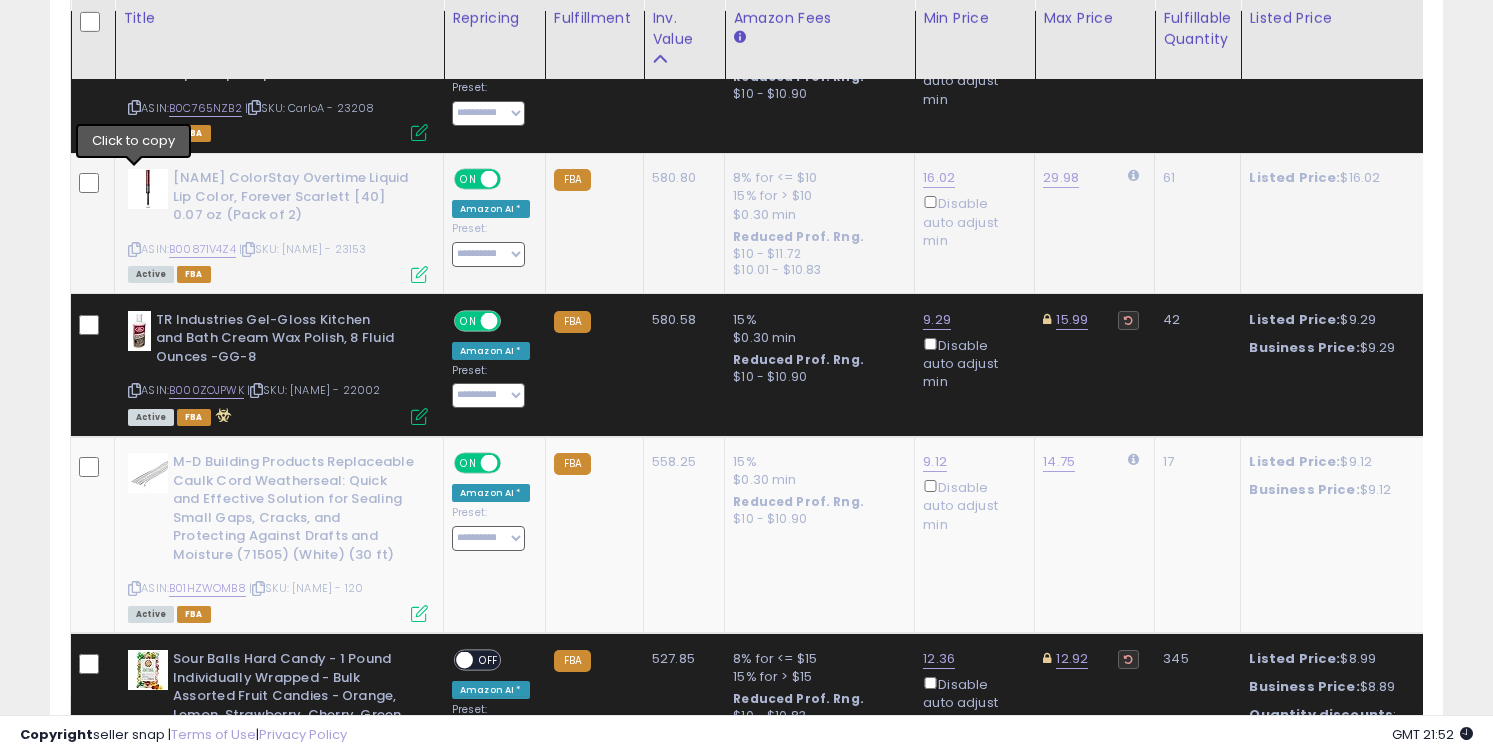 click at bounding box center (134, 249) 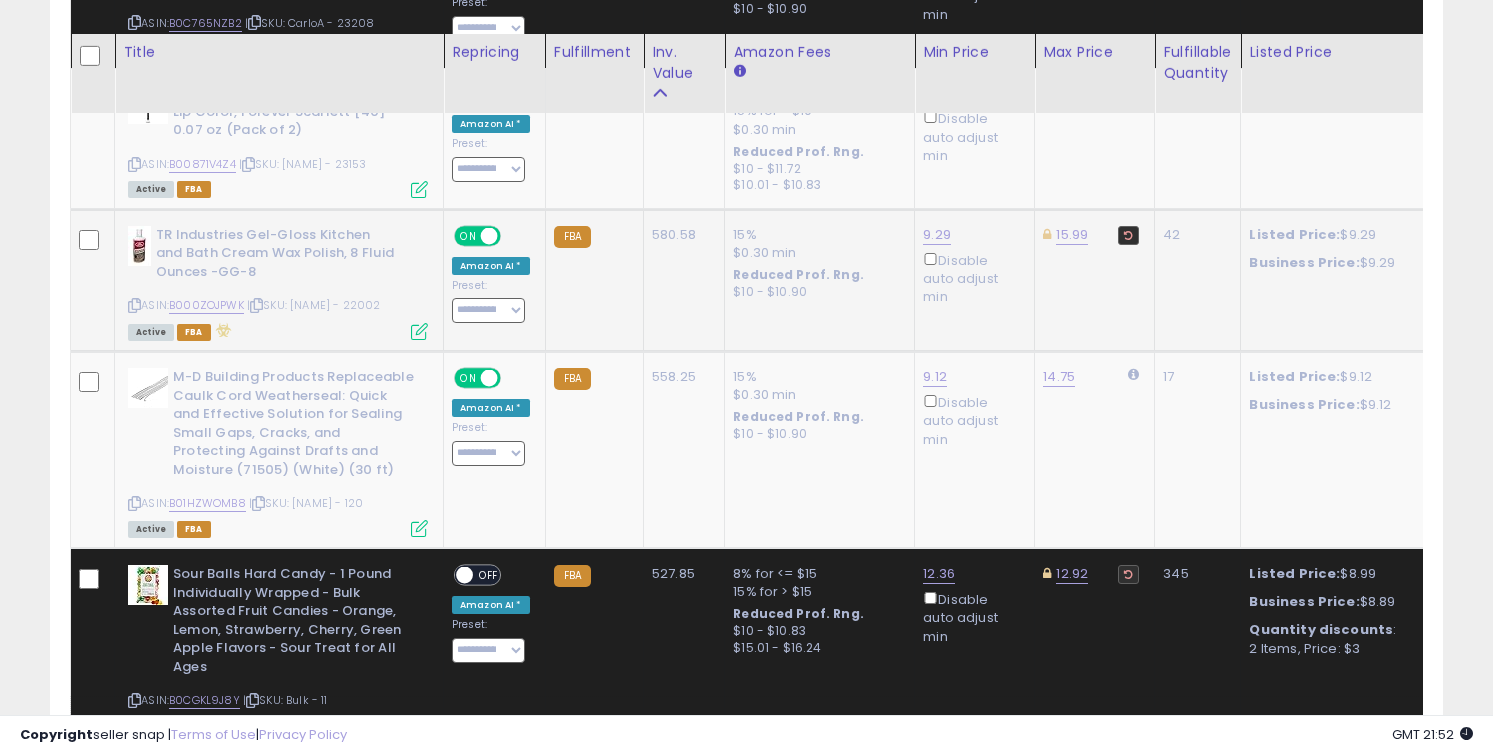 scroll, scrollTop: 6588, scrollLeft: 0, axis: vertical 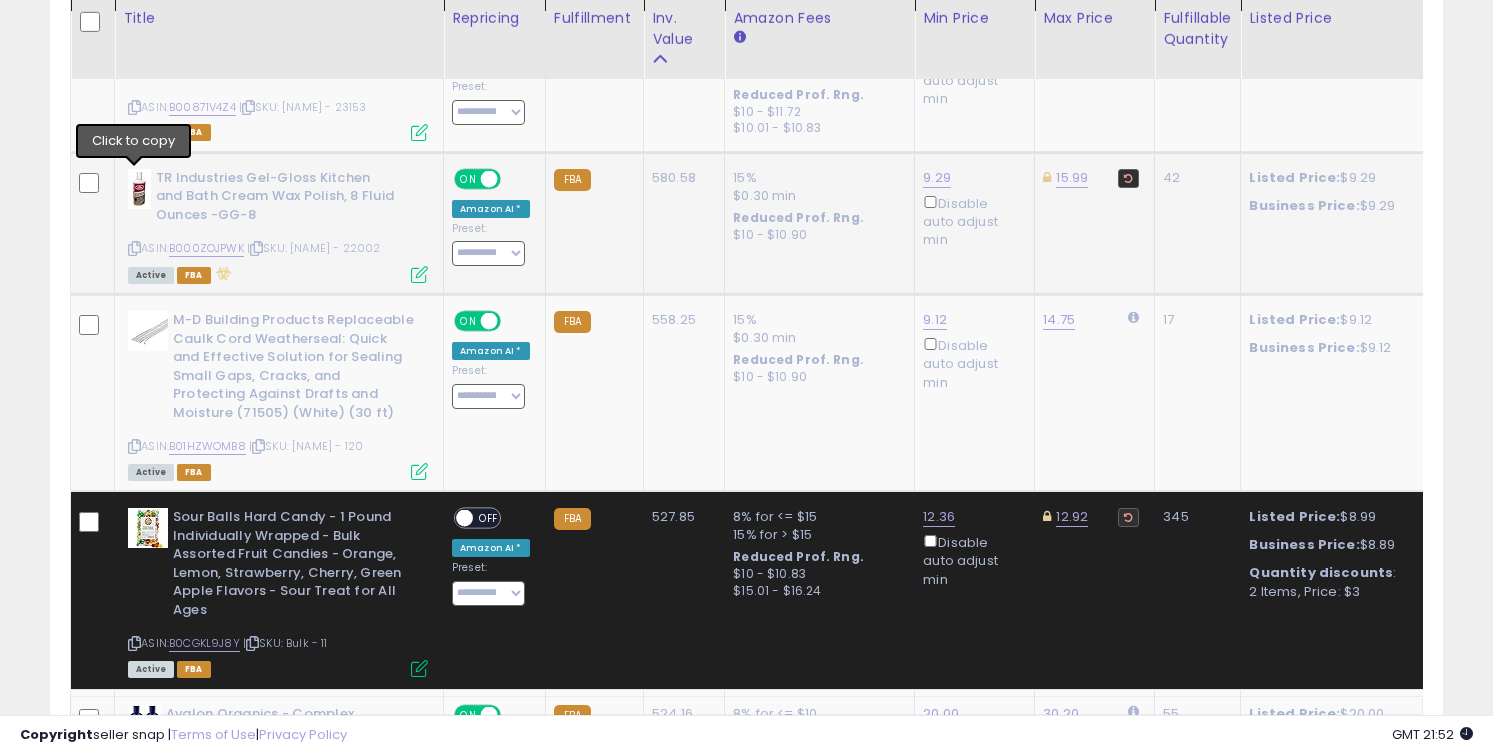 click at bounding box center [134, 248] 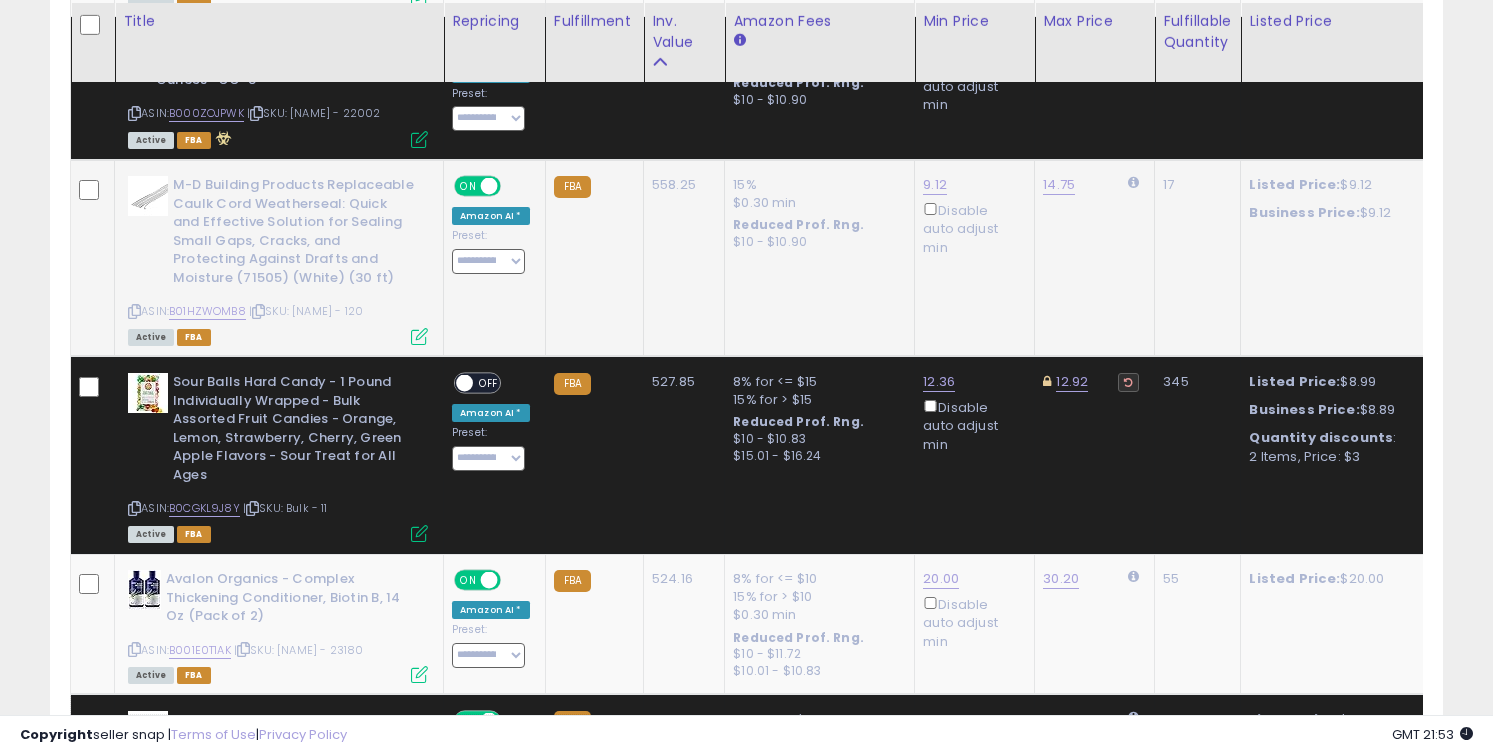 scroll, scrollTop: 6726, scrollLeft: 0, axis: vertical 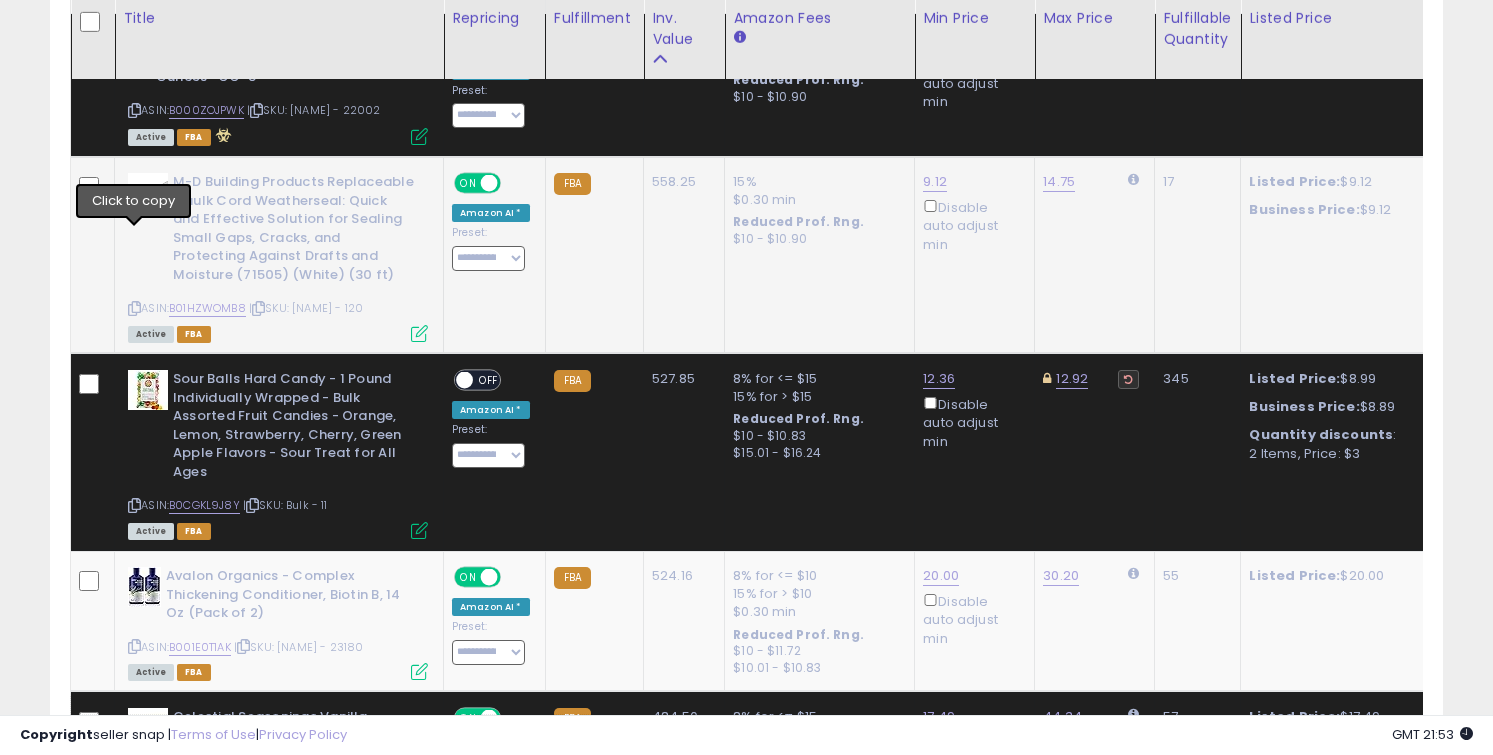 click at bounding box center [134, 308] 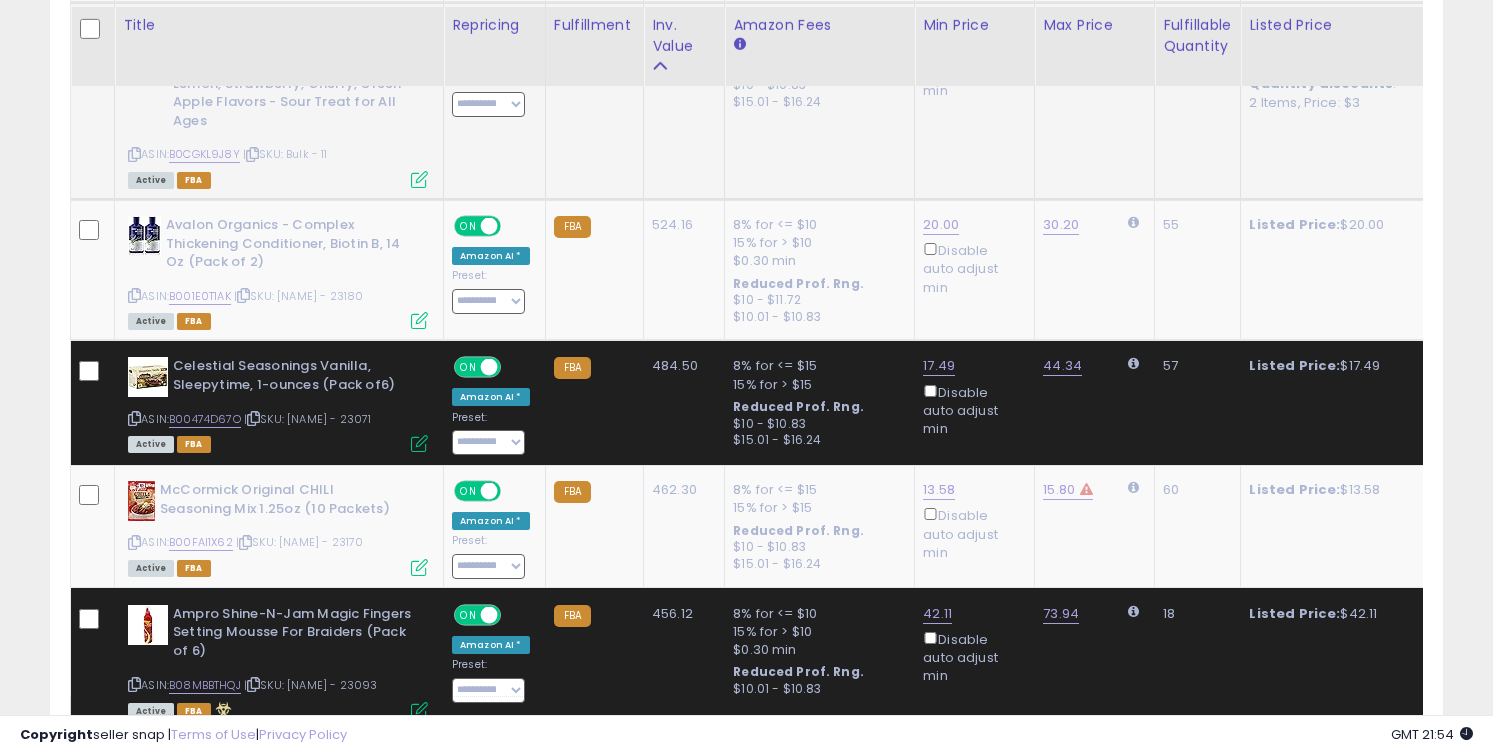 scroll, scrollTop: 7114, scrollLeft: 0, axis: vertical 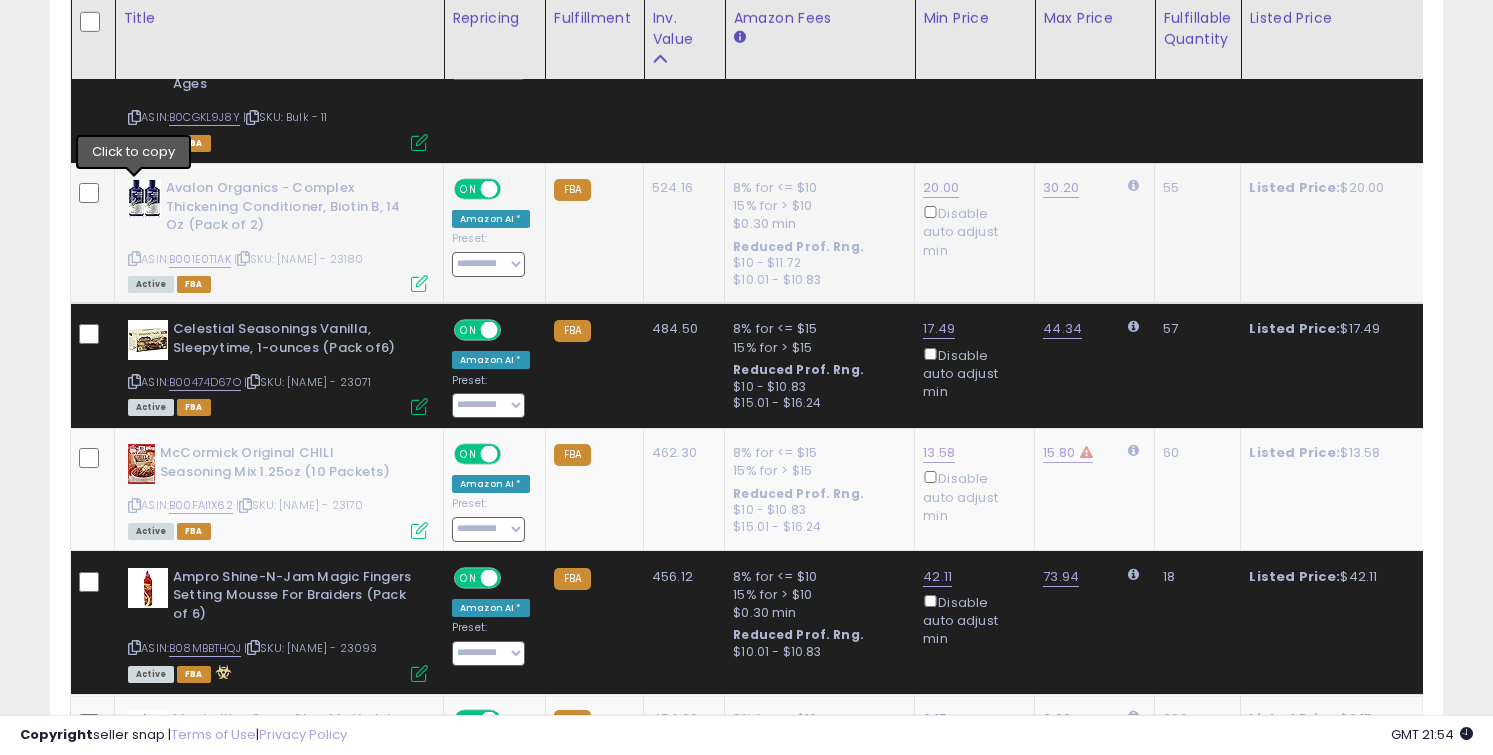 click at bounding box center [134, 258] 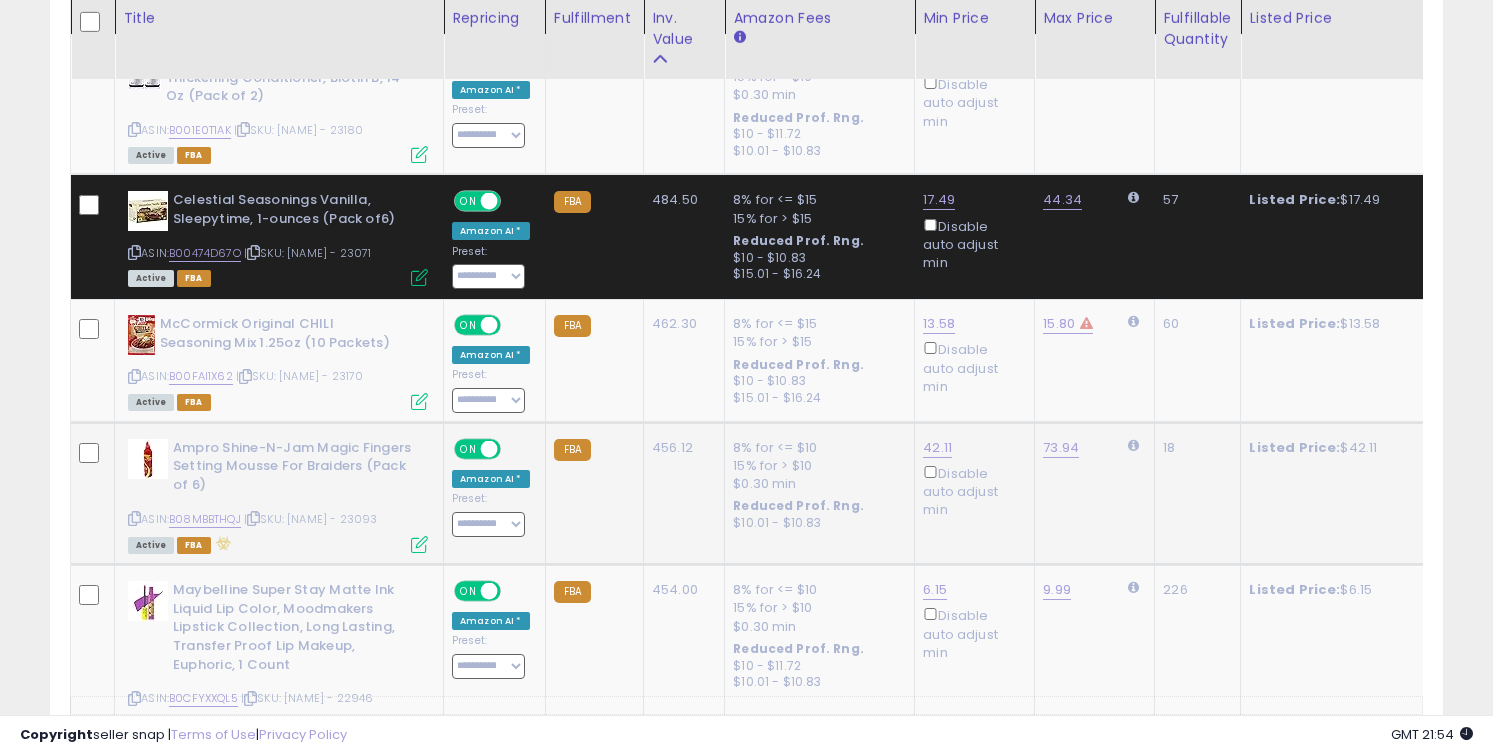 scroll, scrollTop: 7244, scrollLeft: 0, axis: vertical 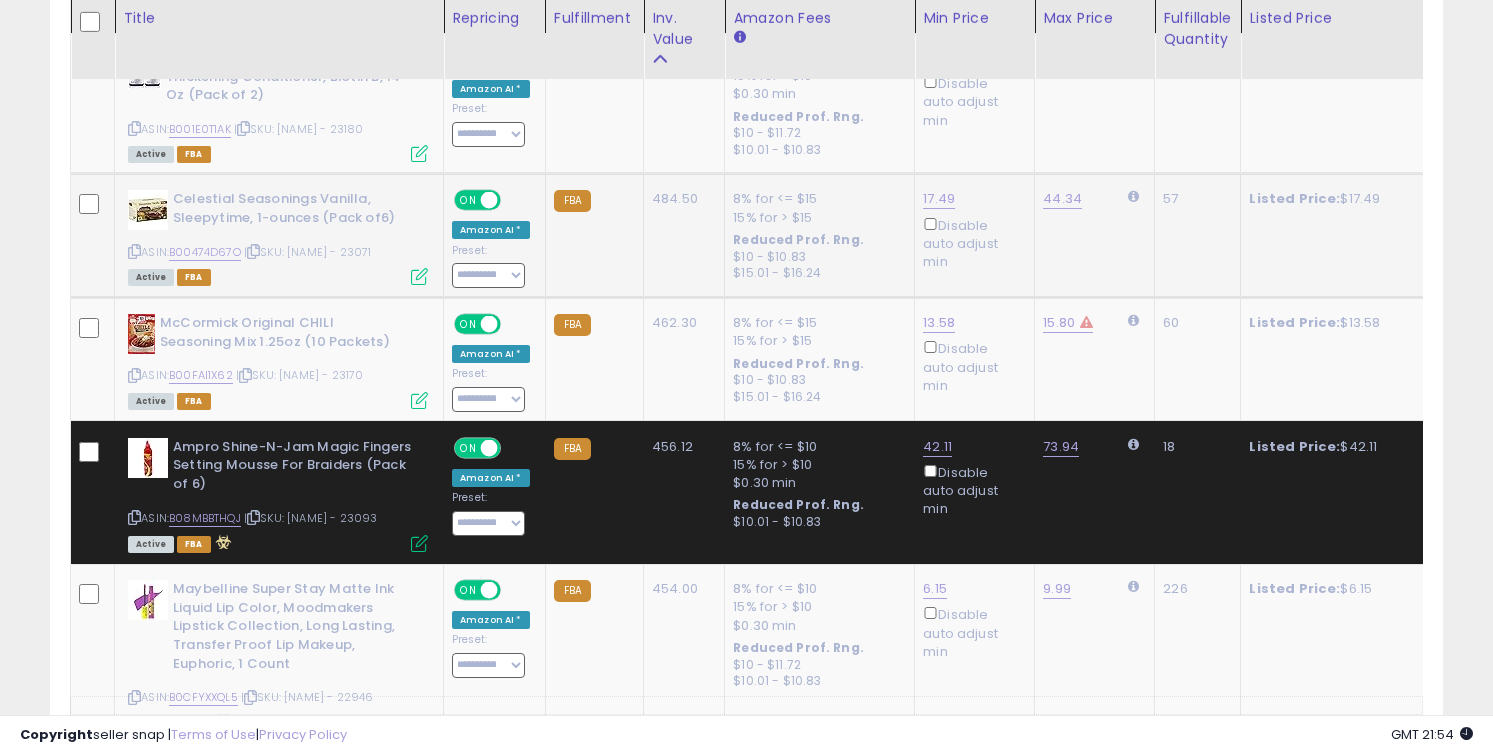 click at bounding box center (134, 251) 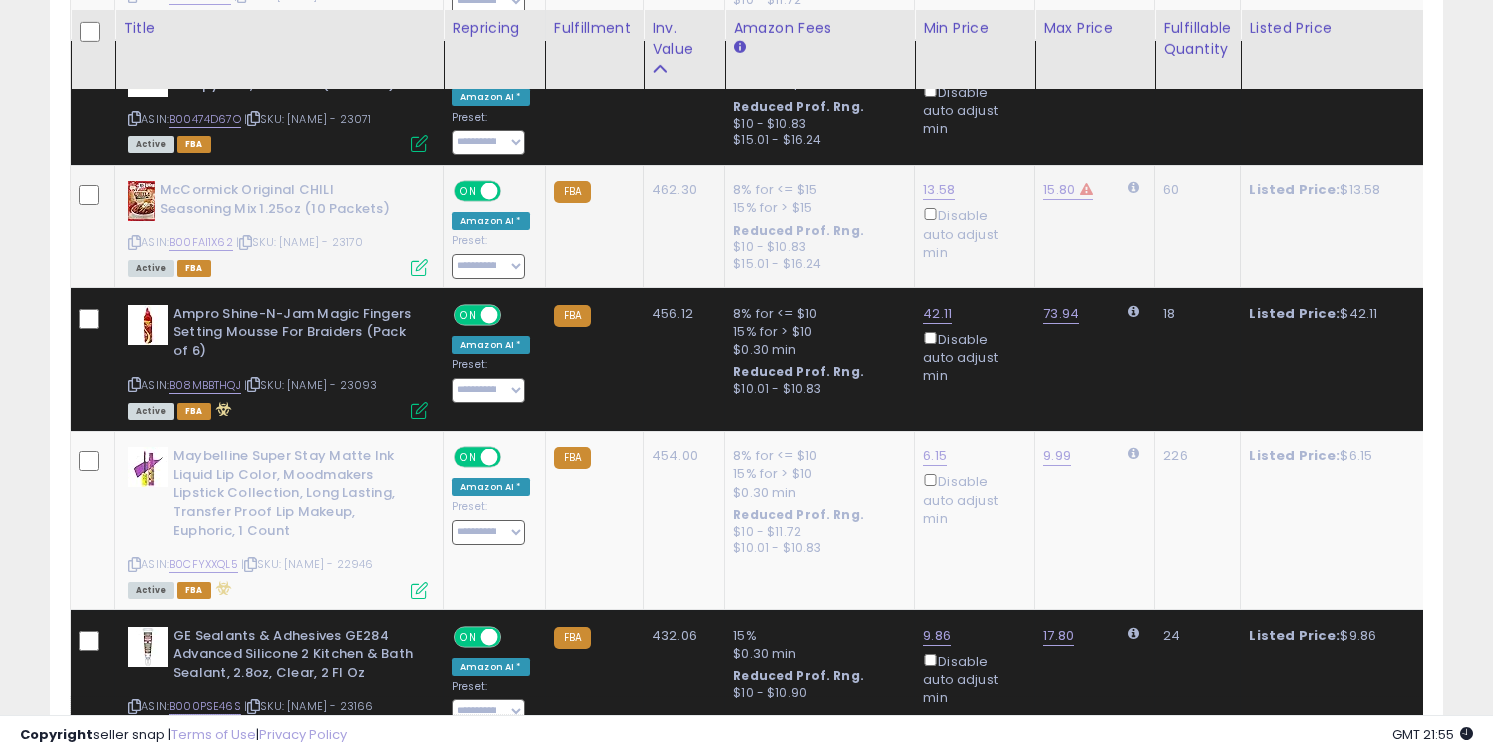 scroll, scrollTop: 7387, scrollLeft: 0, axis: vertical 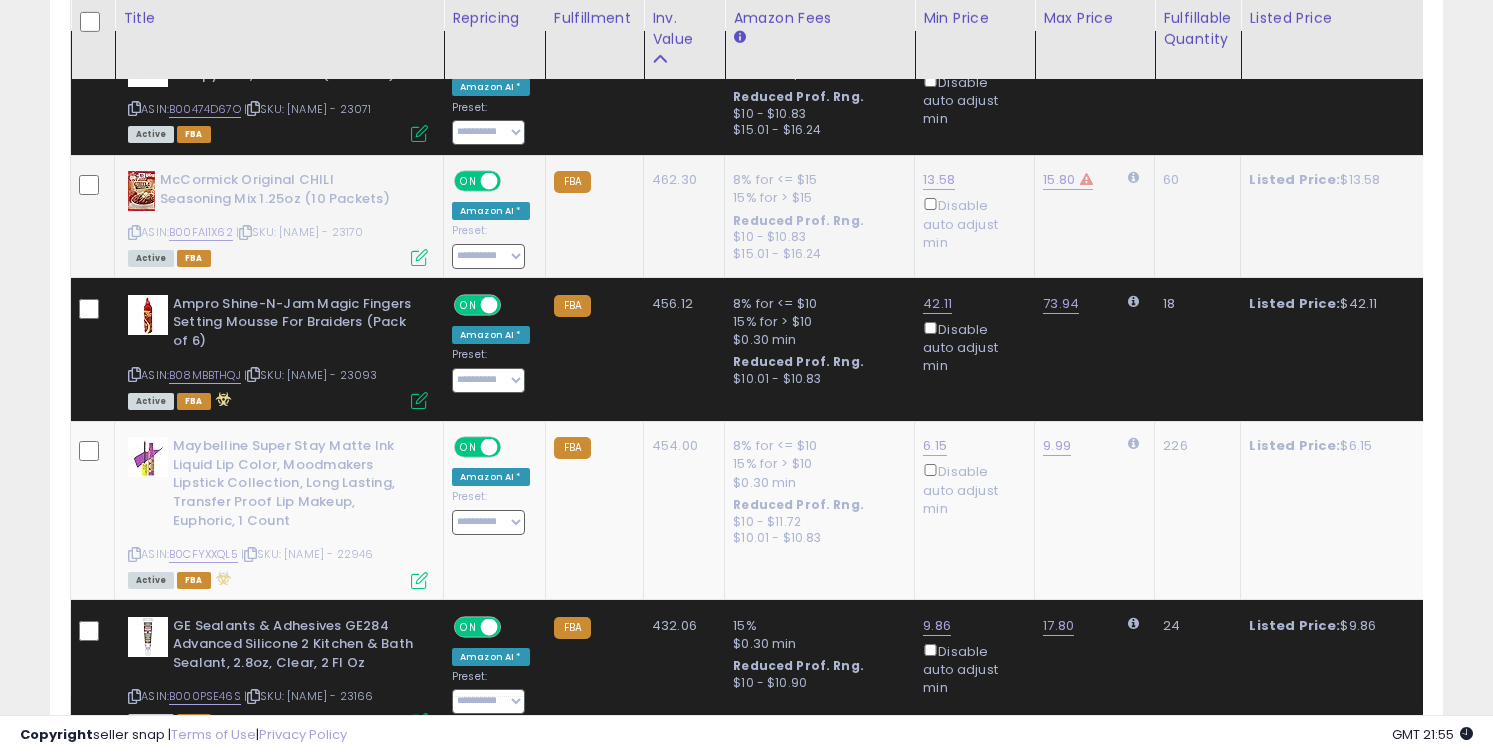 click at bounding box center [134, 232] 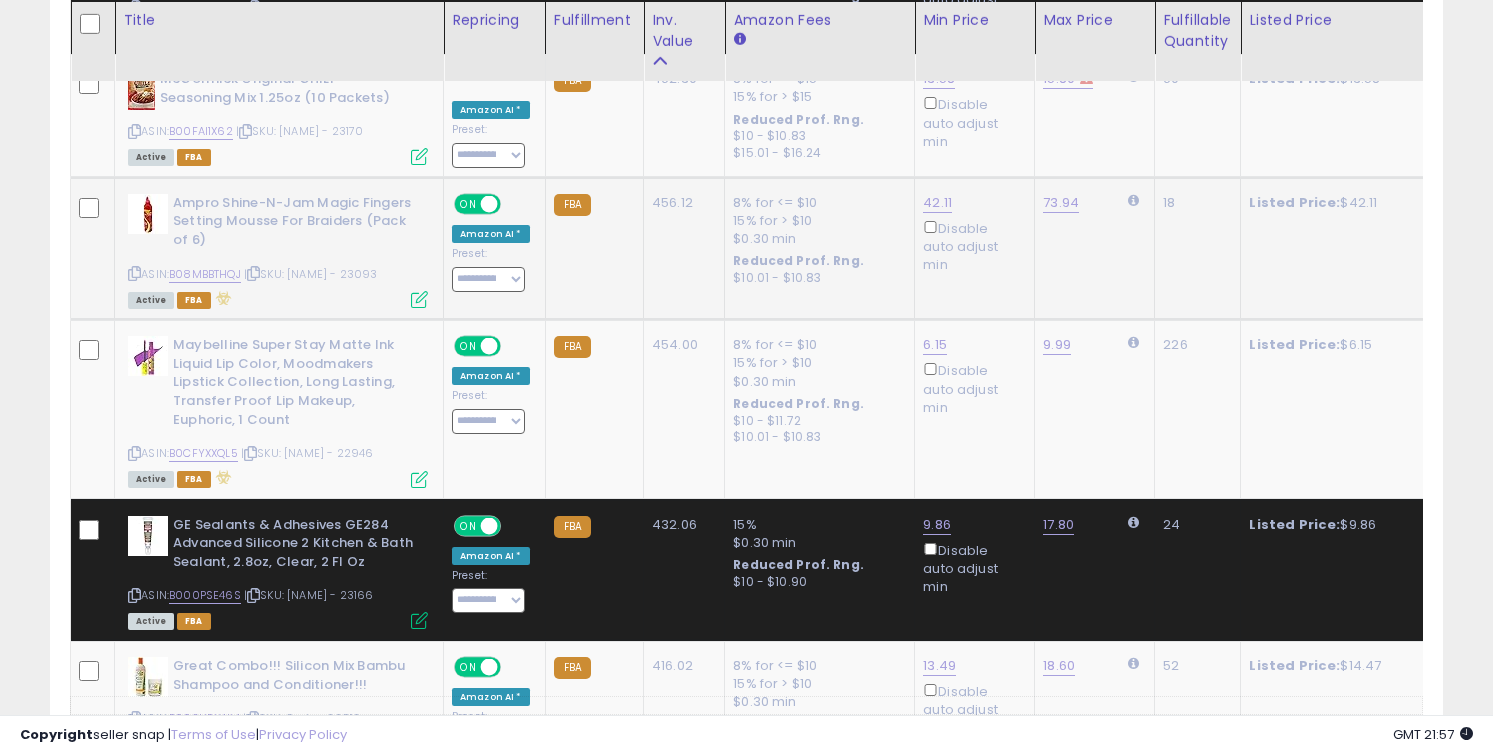 scroll, scrollTop: 7490, scrollLeft: 0, axis: vertical 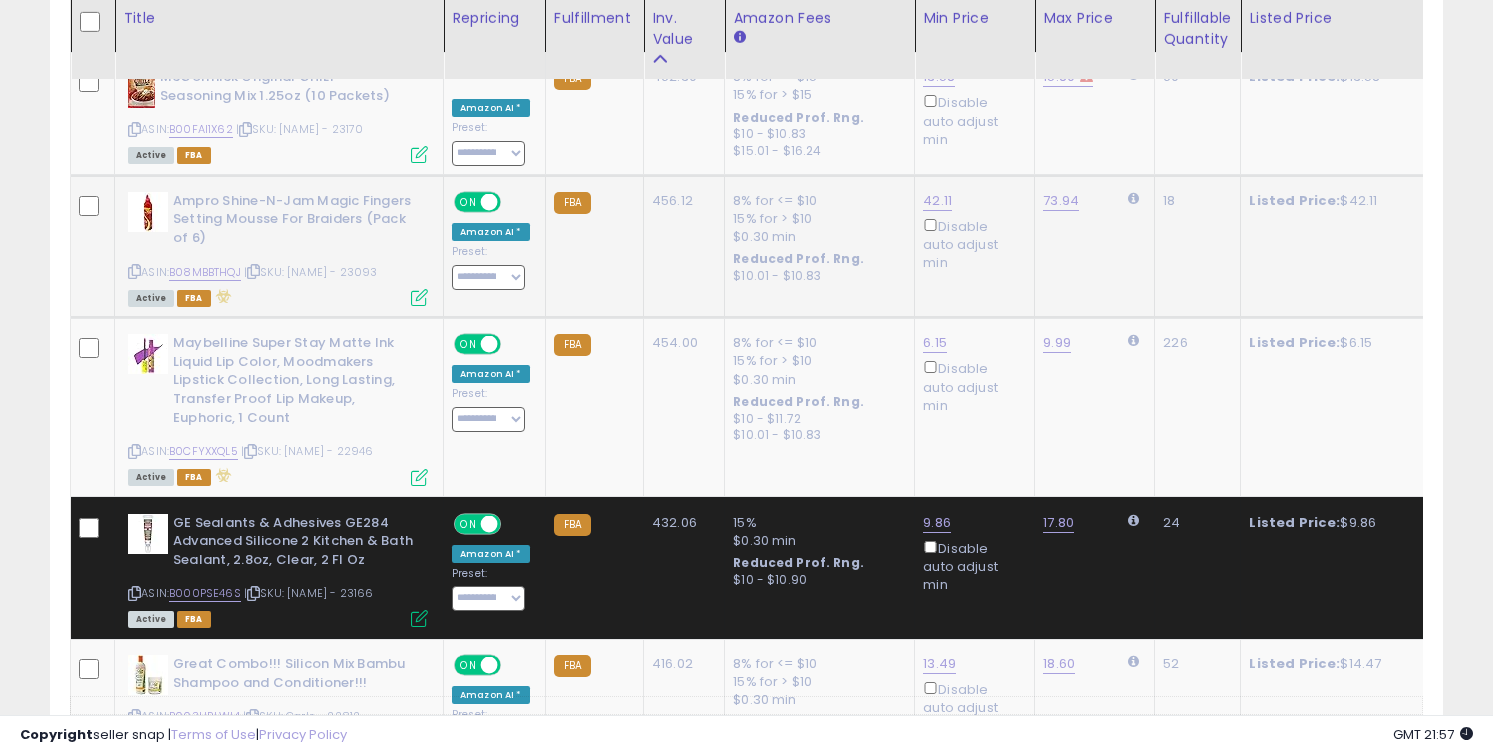 click at bounding box center (134, 271) 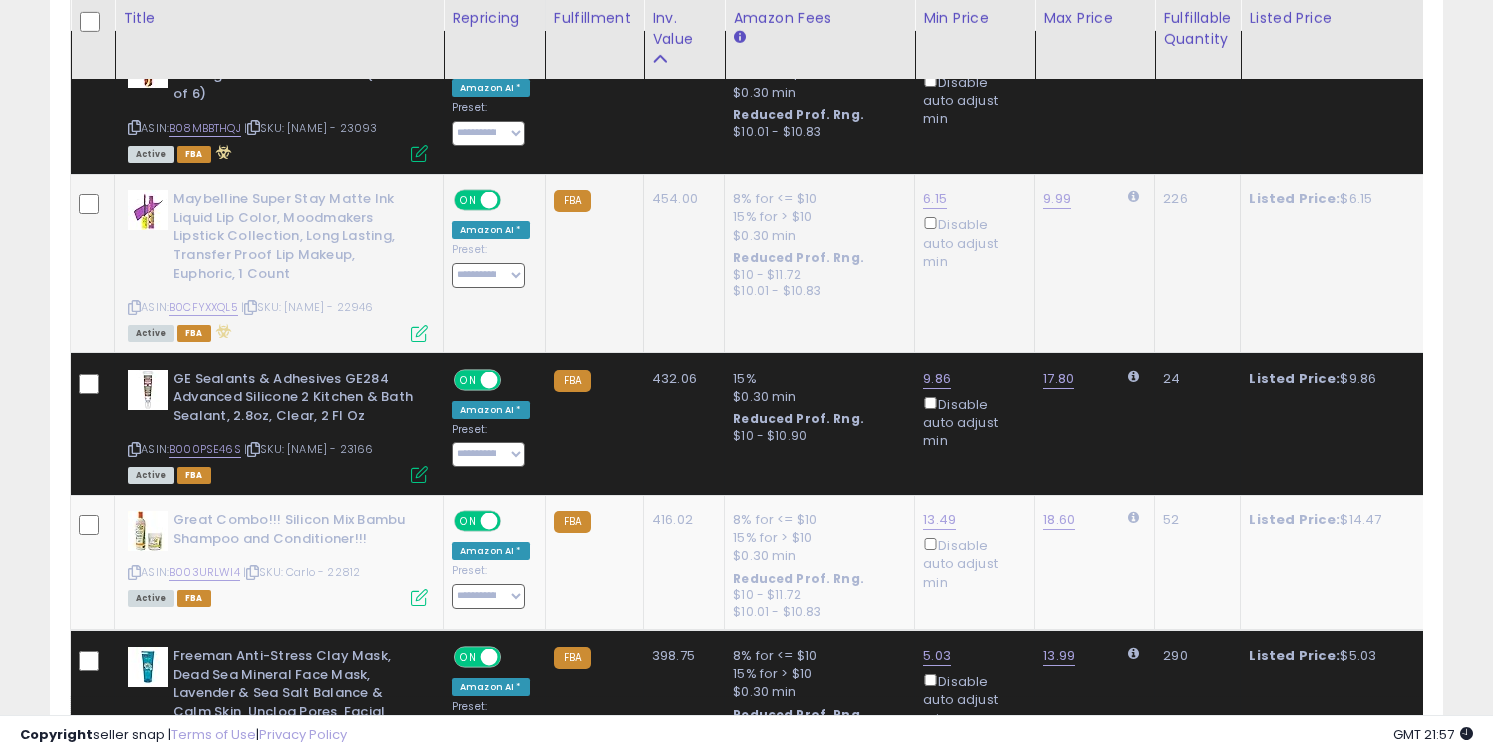 scroll, scrollTop: 7635, scrollLeft: 0, axis: vertical 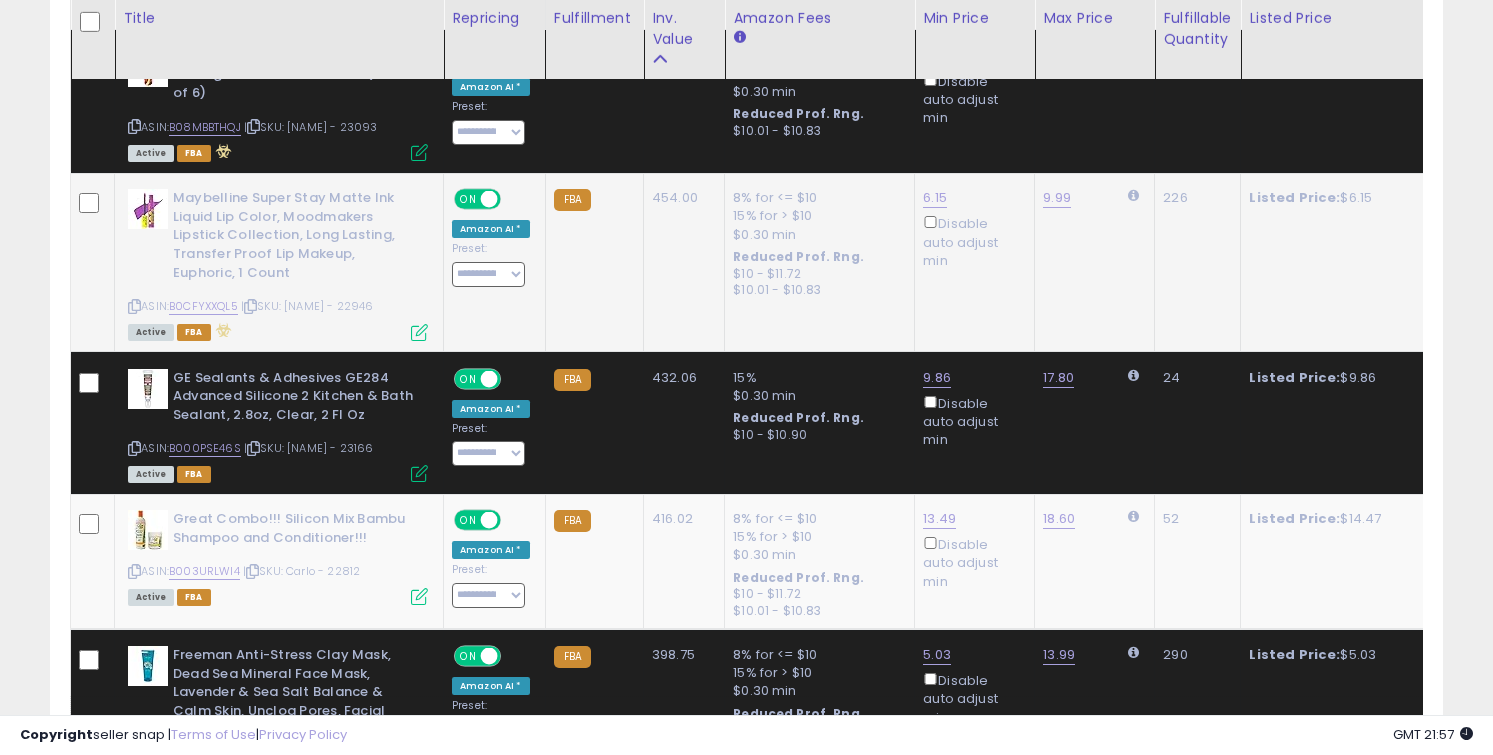 click at bounding box center (134, 306) 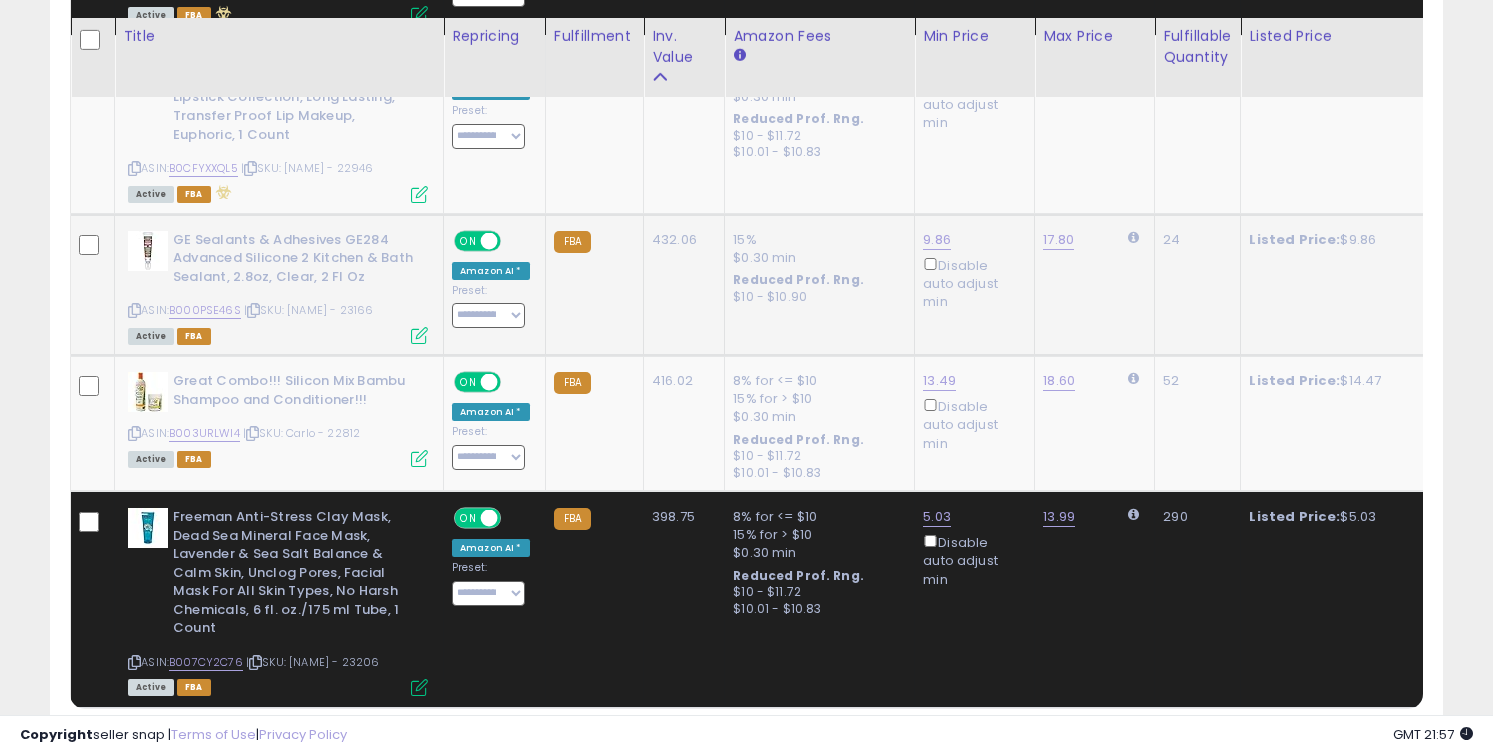 scroll, scrollTop: 7791, scrollLeft: 0, axis: vertical 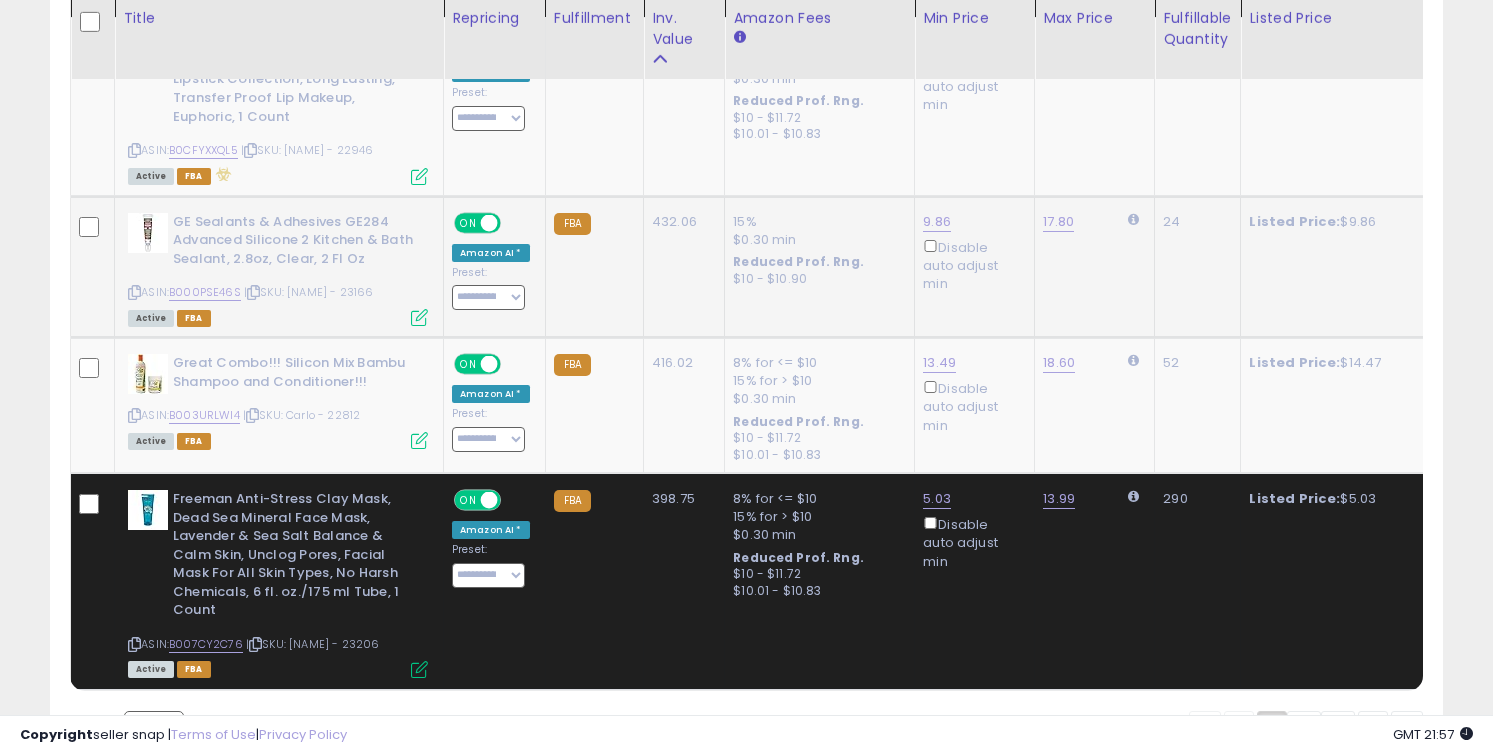 click at bounding box center [134, 292] 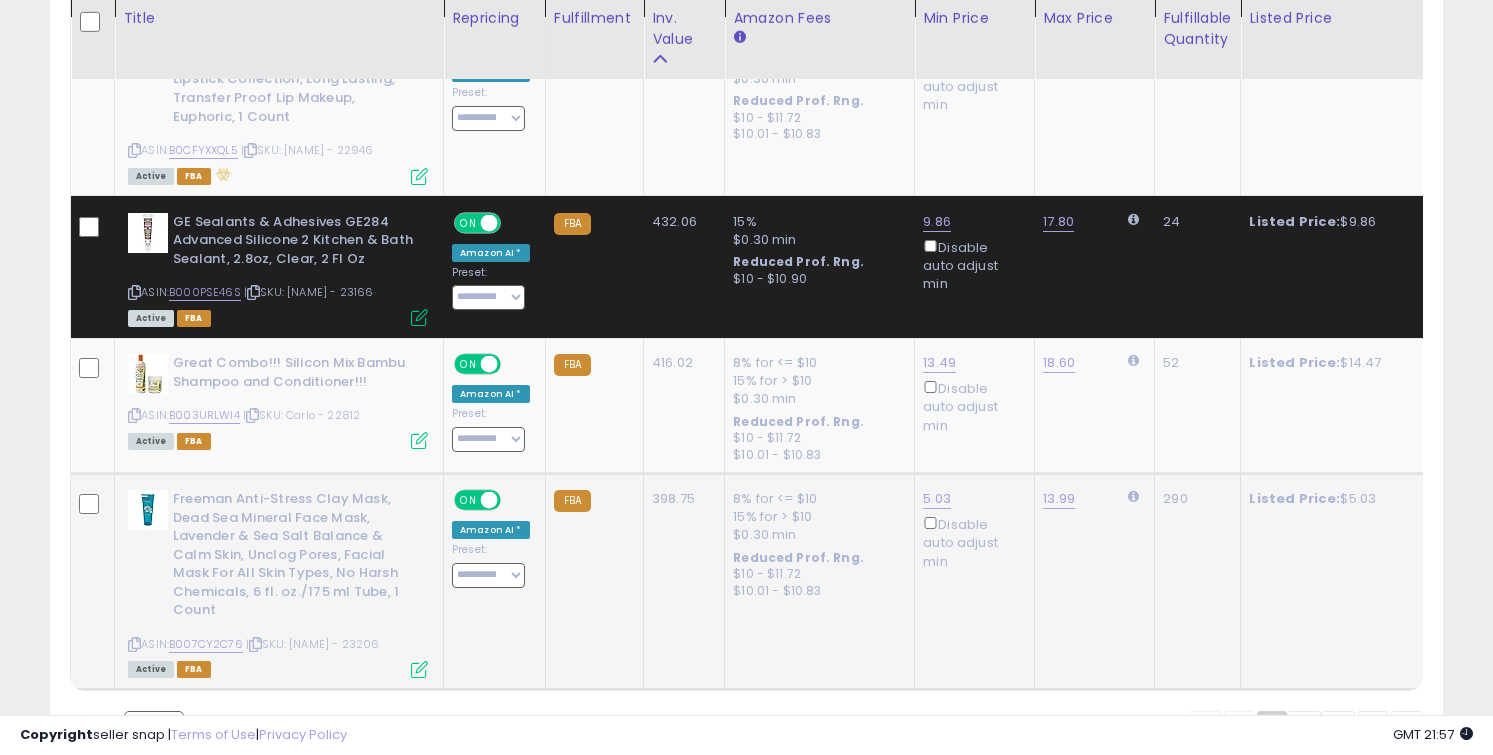 scroll, scrollTop: 7845, scrollLeft: 0, axis: vertical 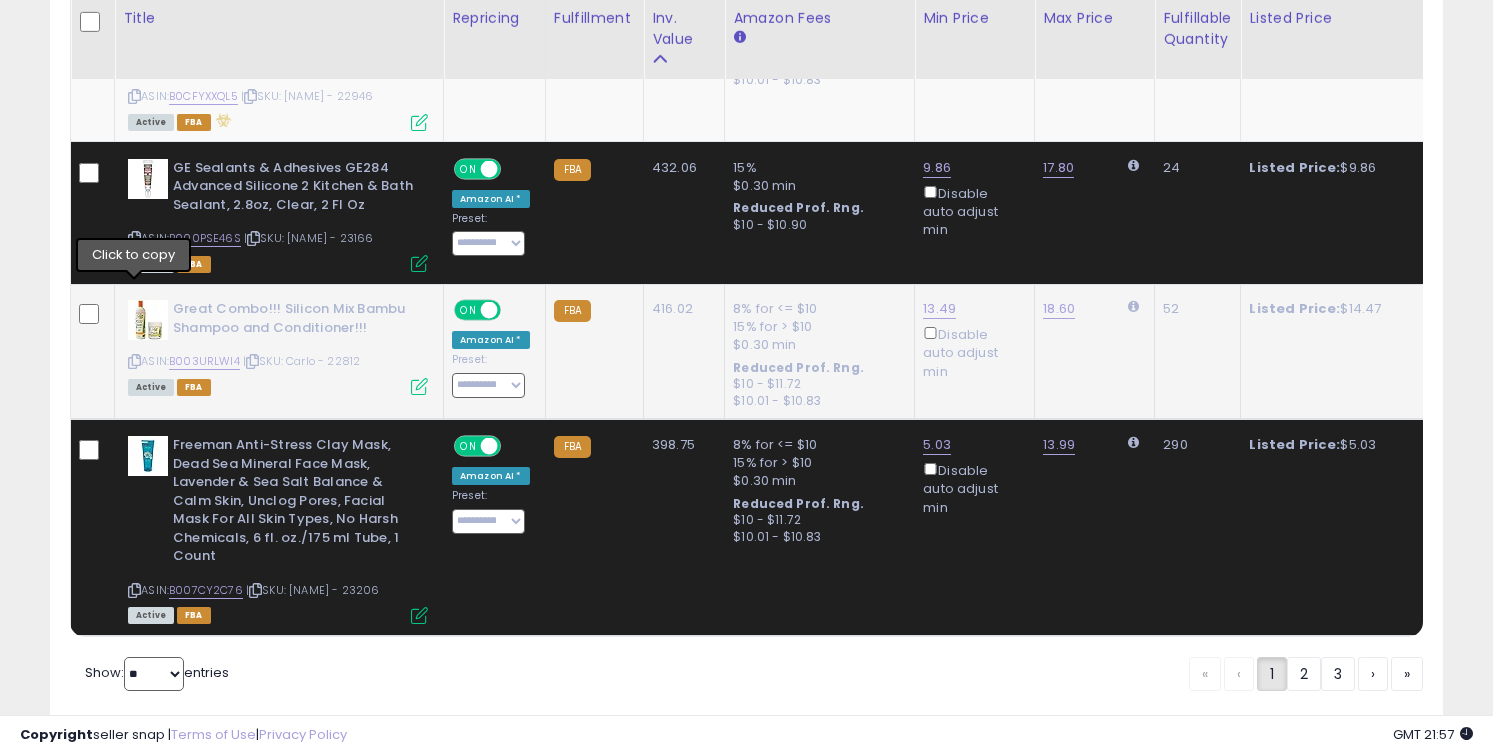 click at bounding box center [134, 361] 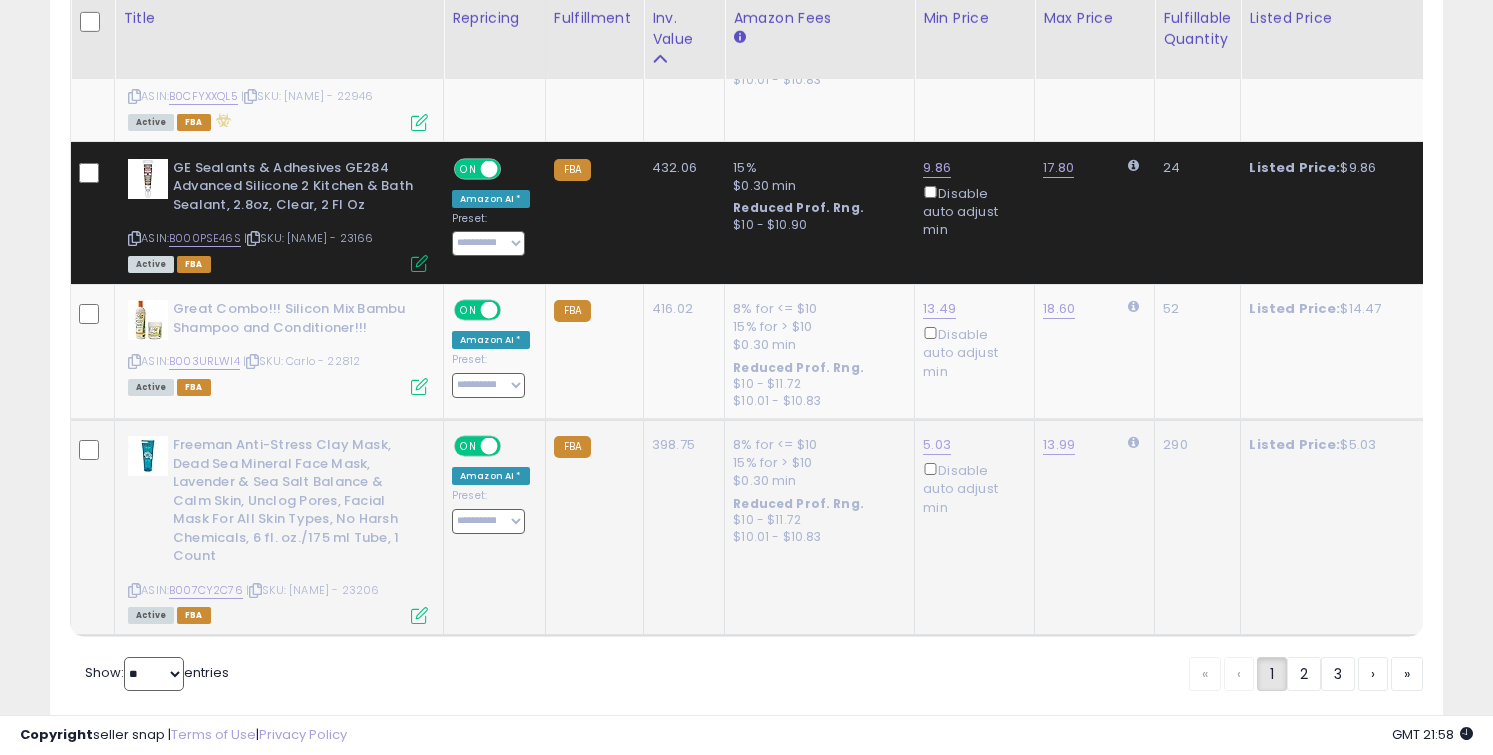 click at bounding box center (134, 590) 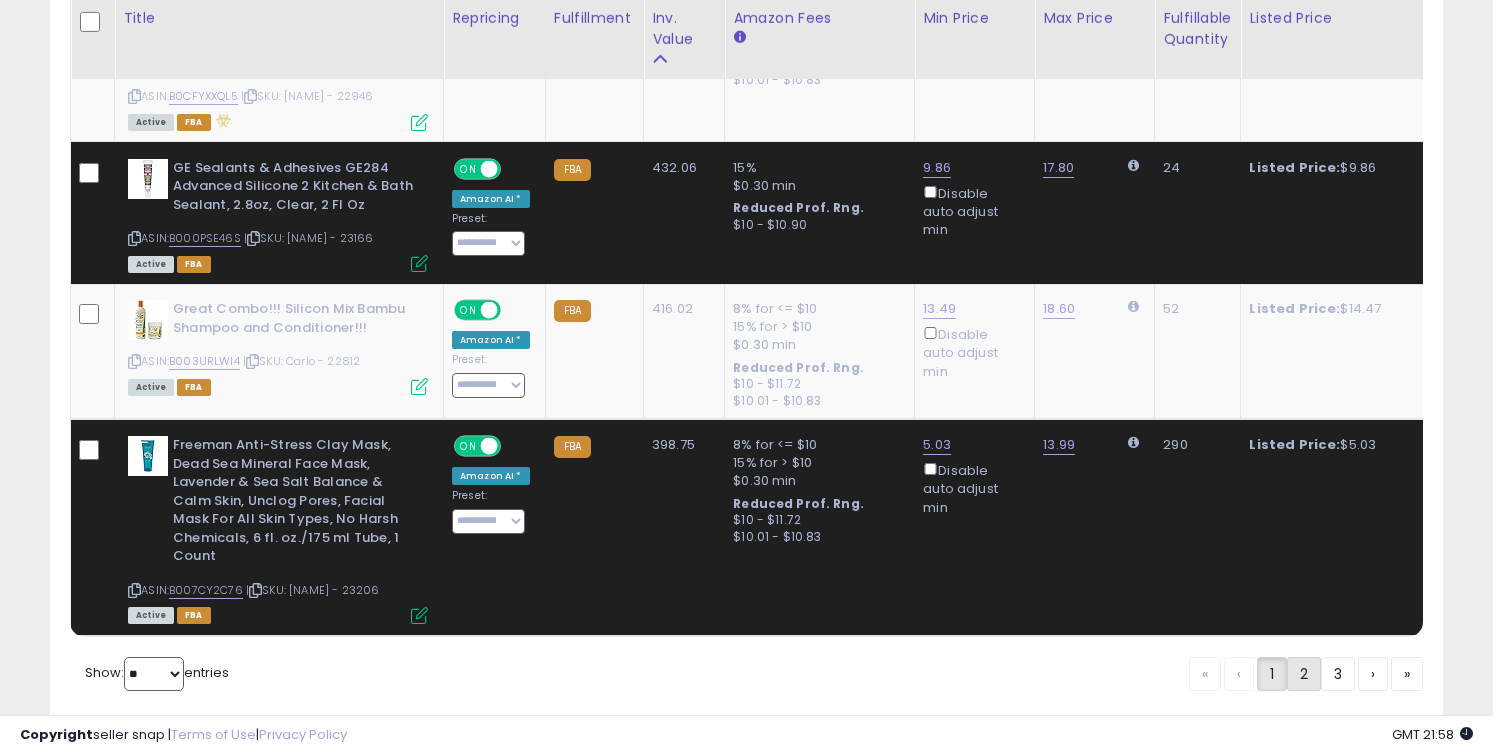 click on "2" 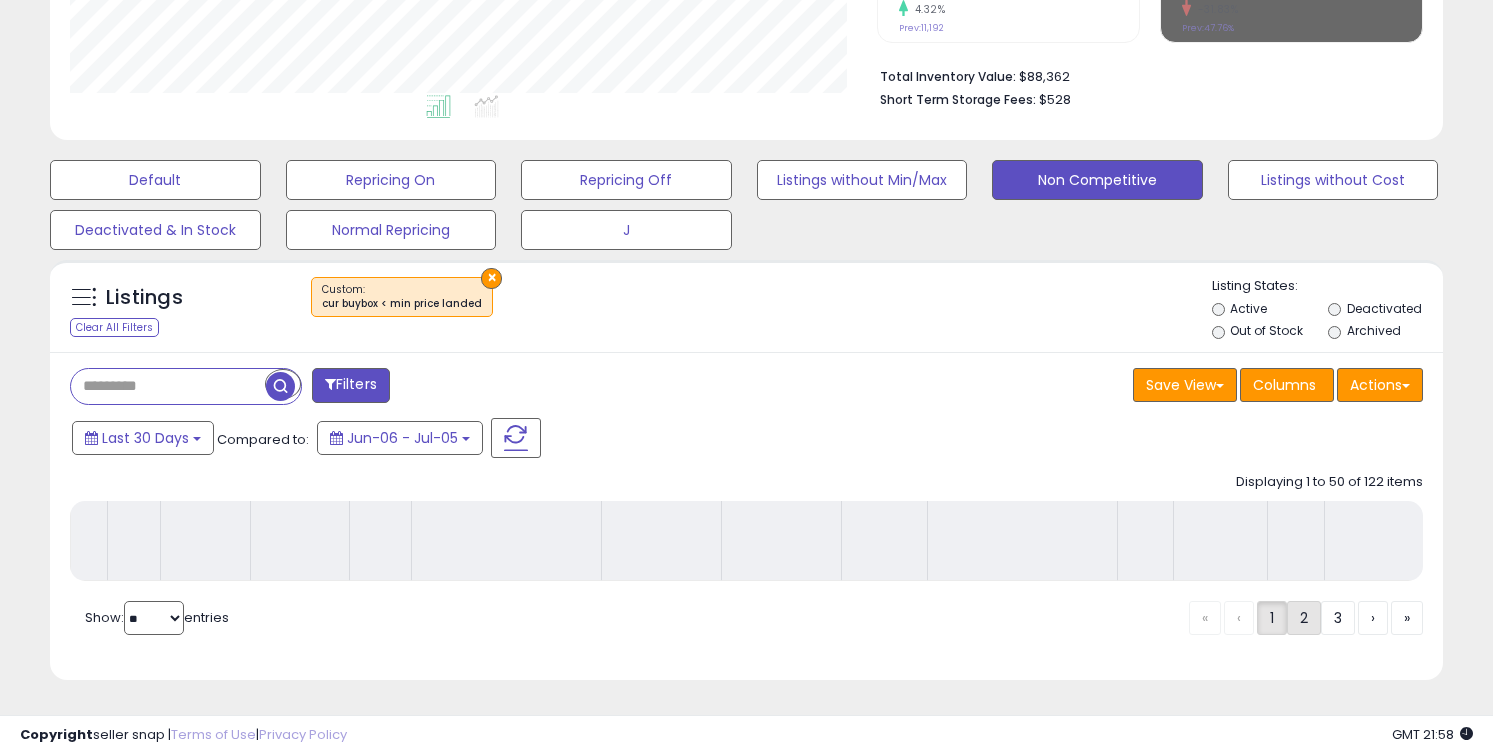 scroll, scrollTop: 484, scrollLeft: 0, axis: vertical 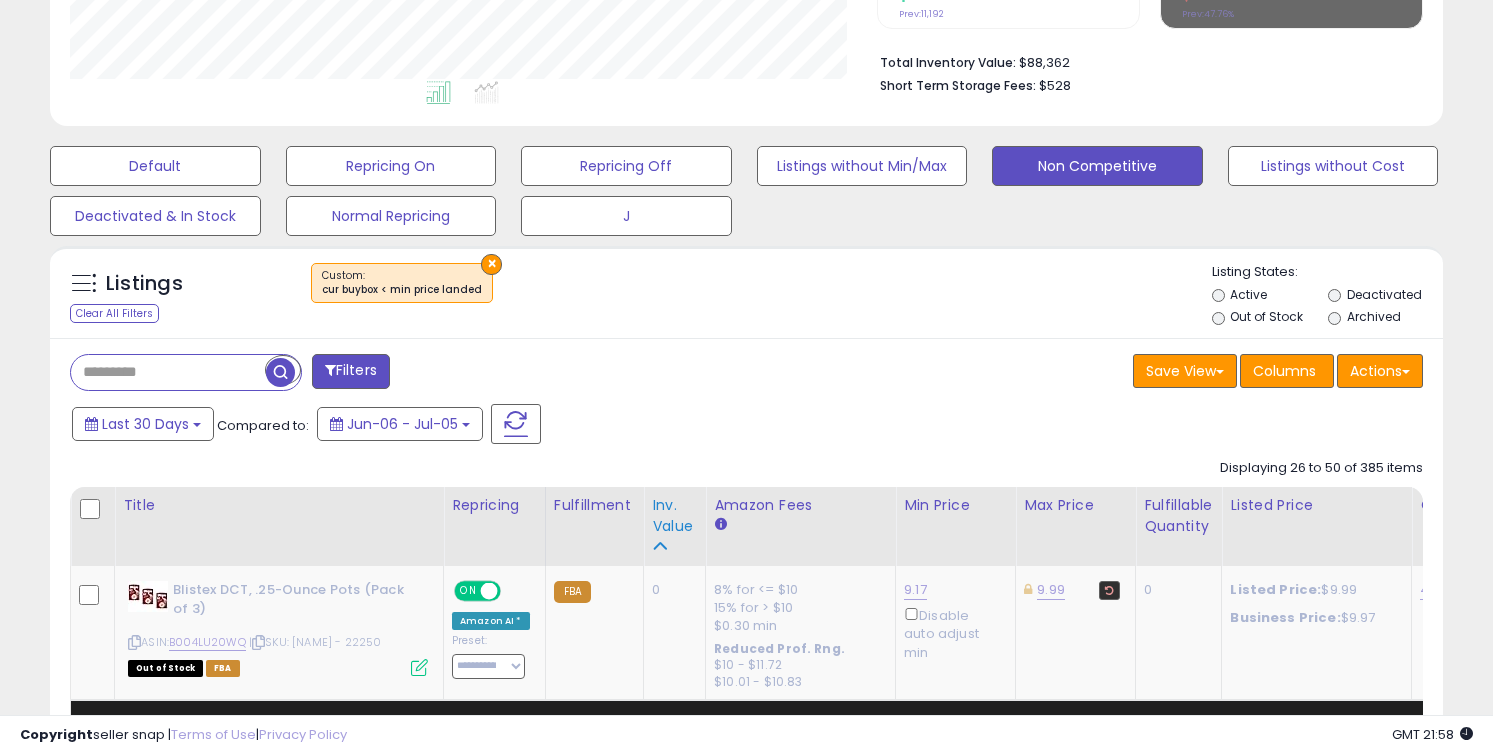click on "Inv. value" at bounding box center [674, 516] 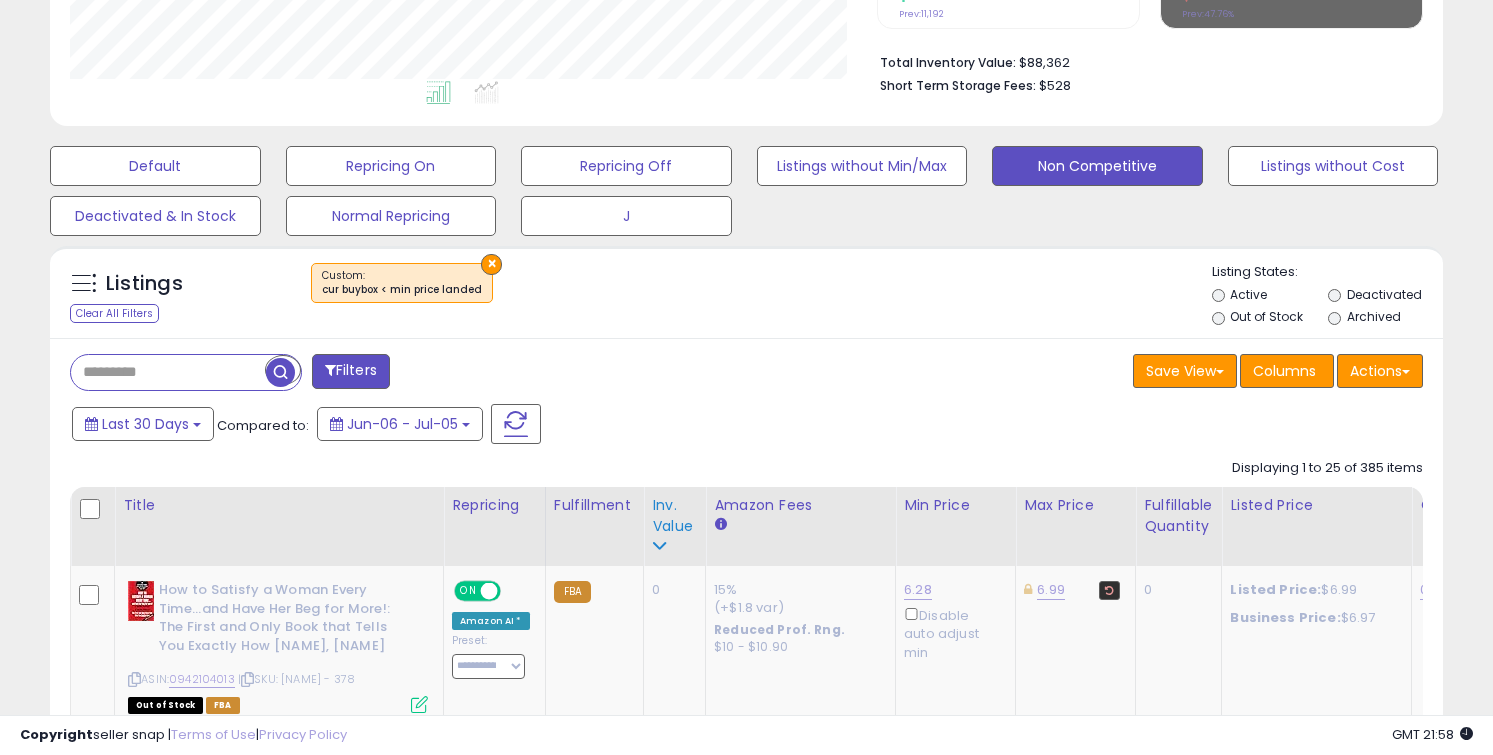 click on "Inv. value" at bounding box center [674, 516] 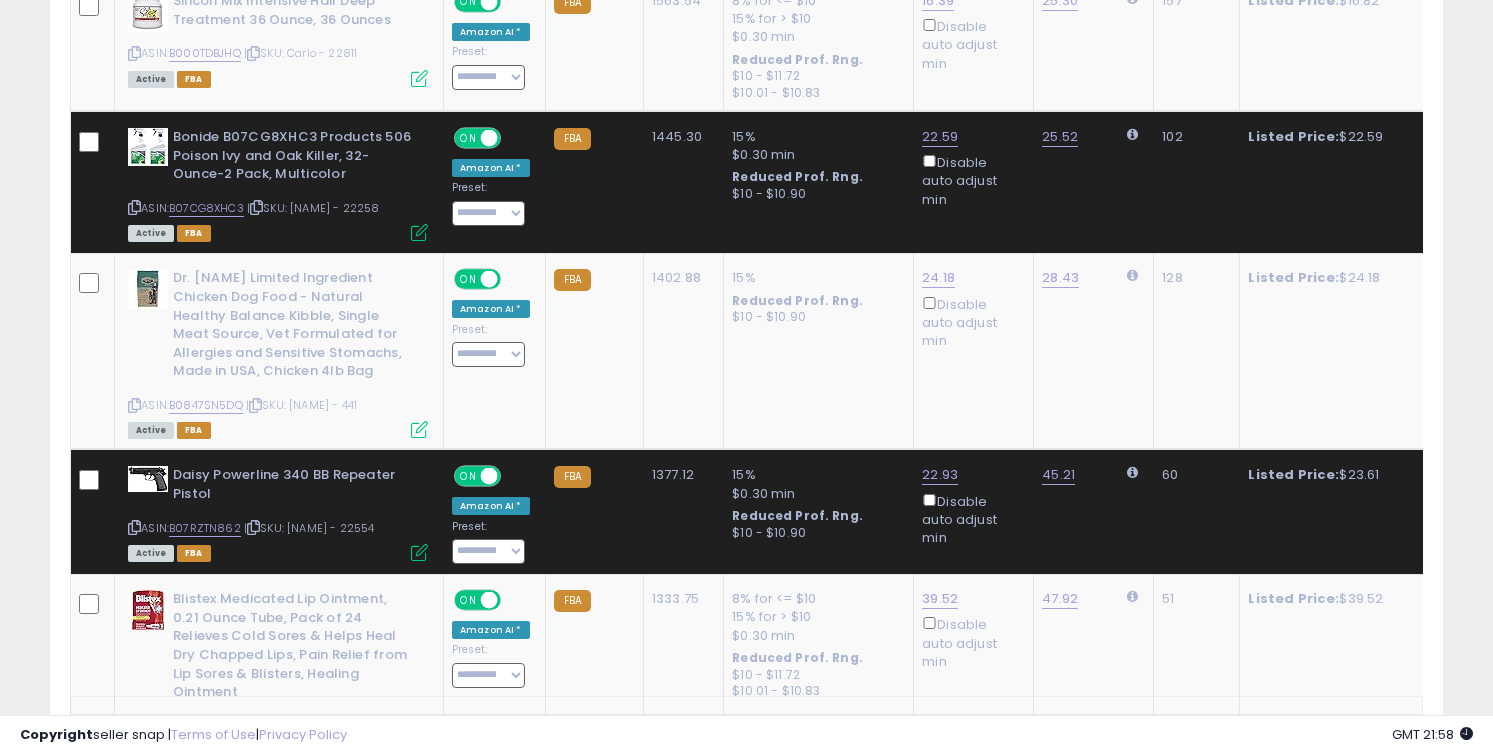 scroll, scrollTop: 4179, scrollLeft: 0, axis: vertical 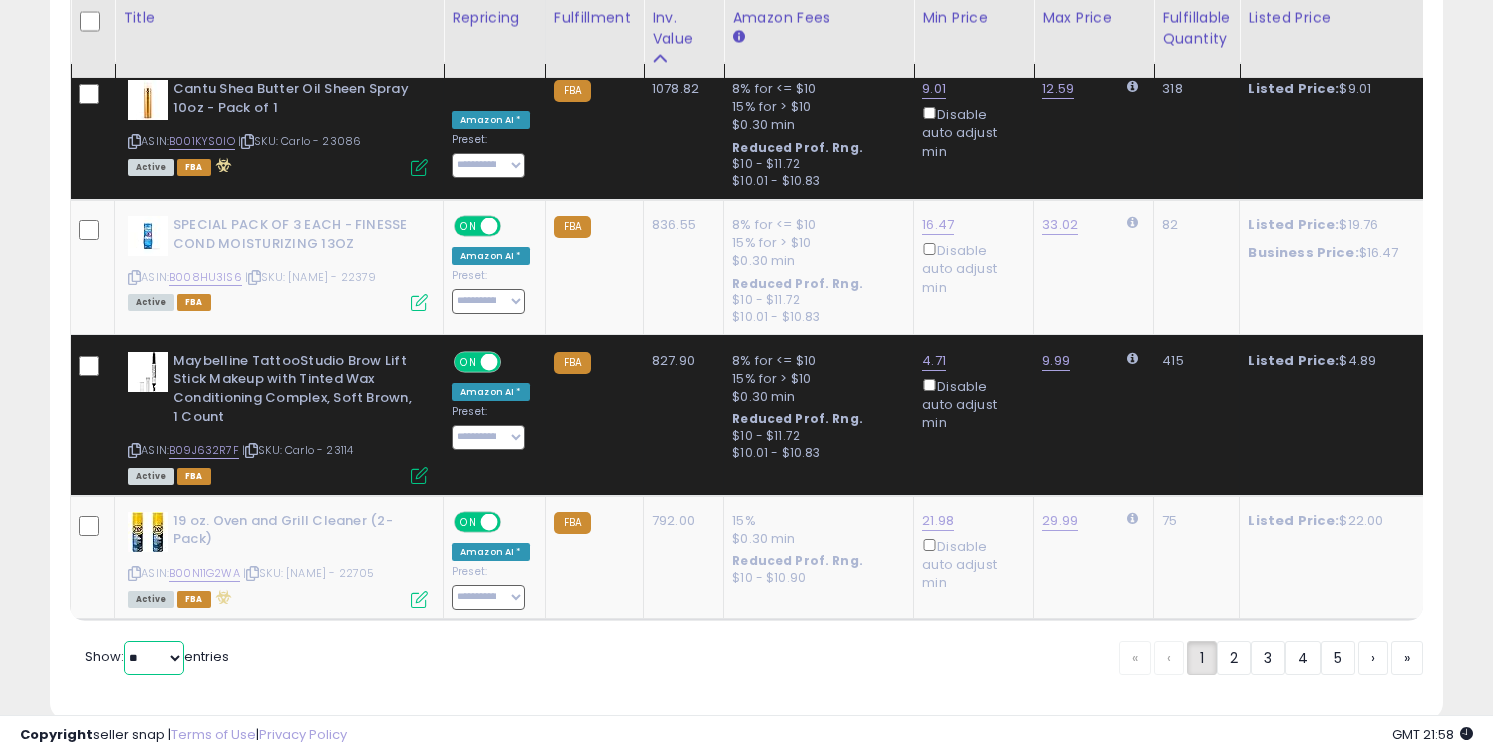 click on "**
**" at bounding box center (154, 658) 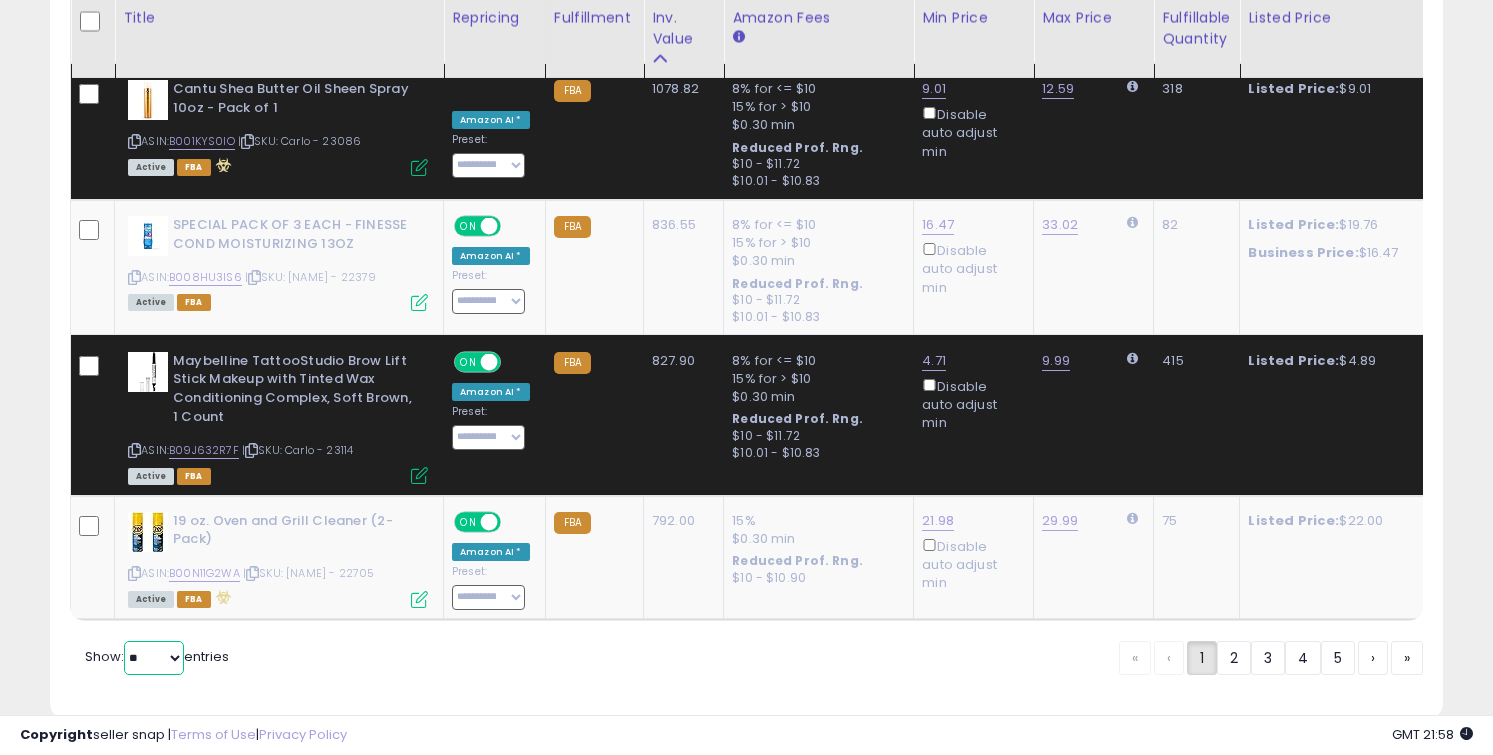 select on "**" 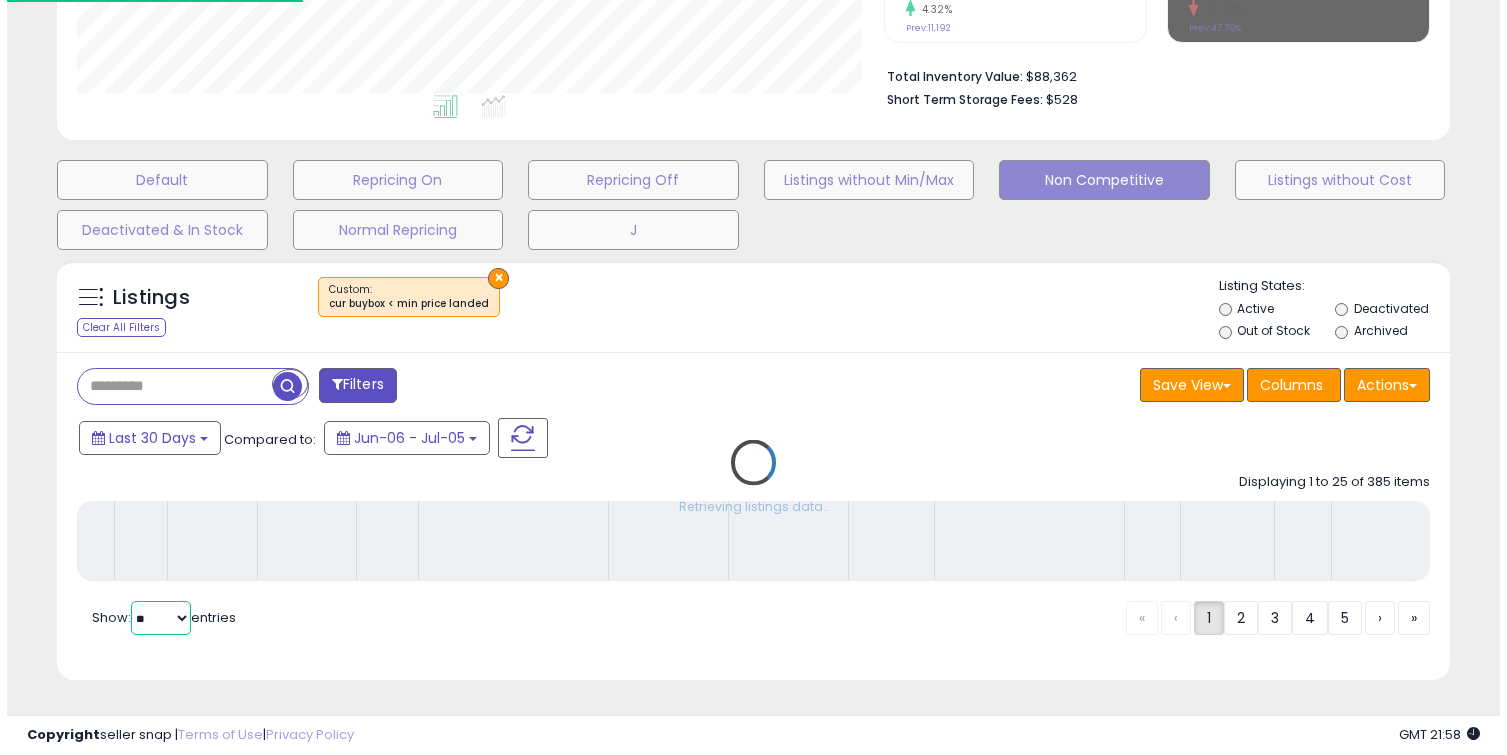 scroll, scrollTop: 484, scrollLeft: 0, axis: vertical 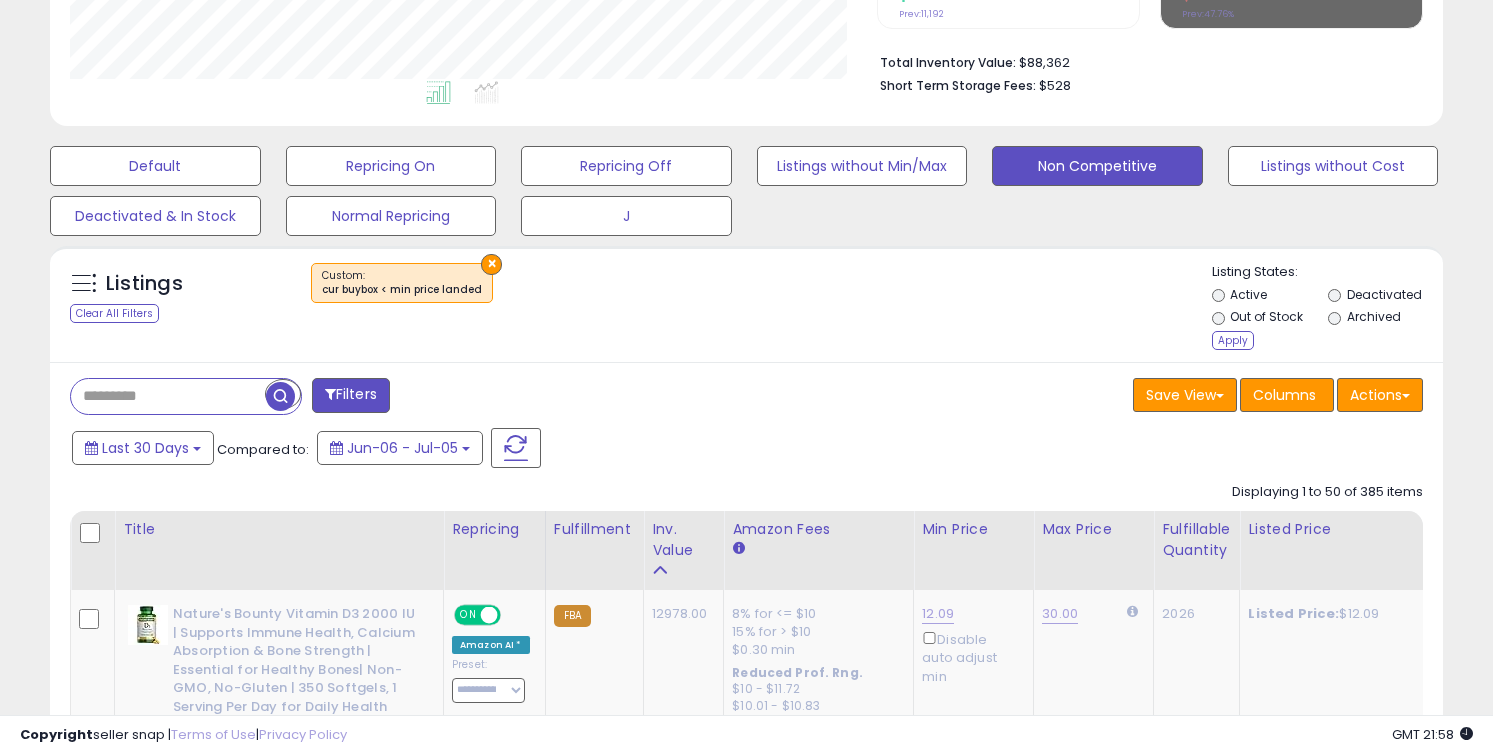 click on "Deactivated" at bounding box center [1384, 297] 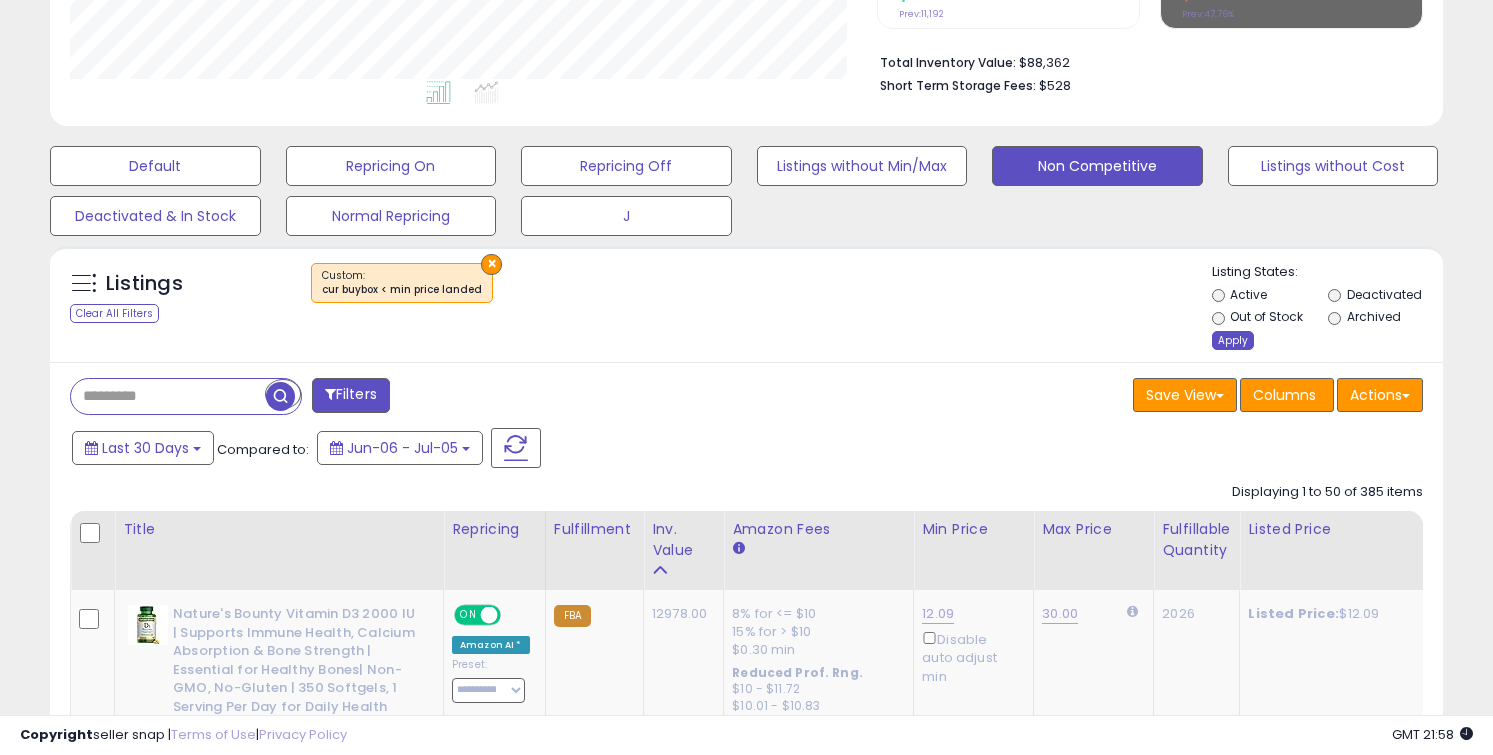 click on "Apply" at bounding box center (1233, 340) 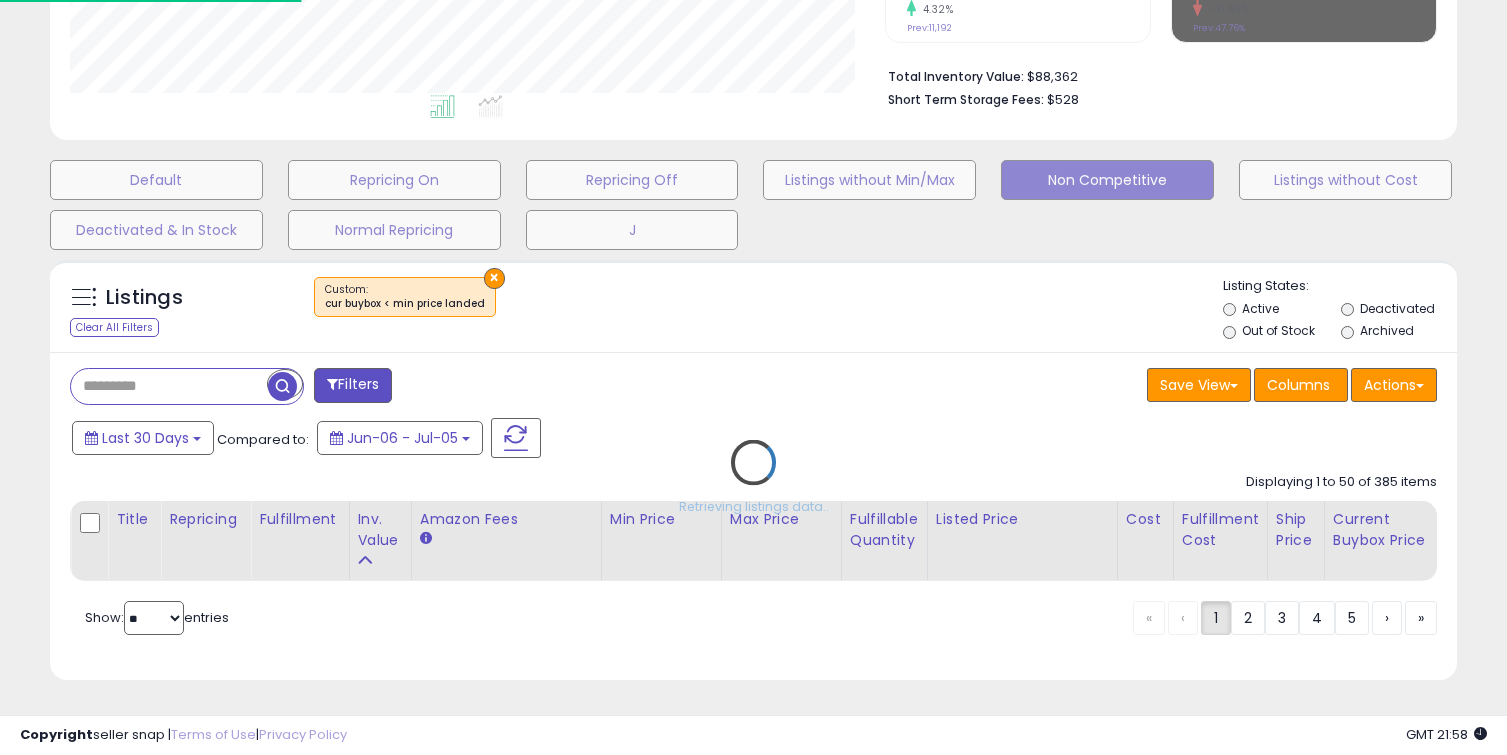 scroll, scrollTop: 999590, scrollLeft: 999185, axis: both 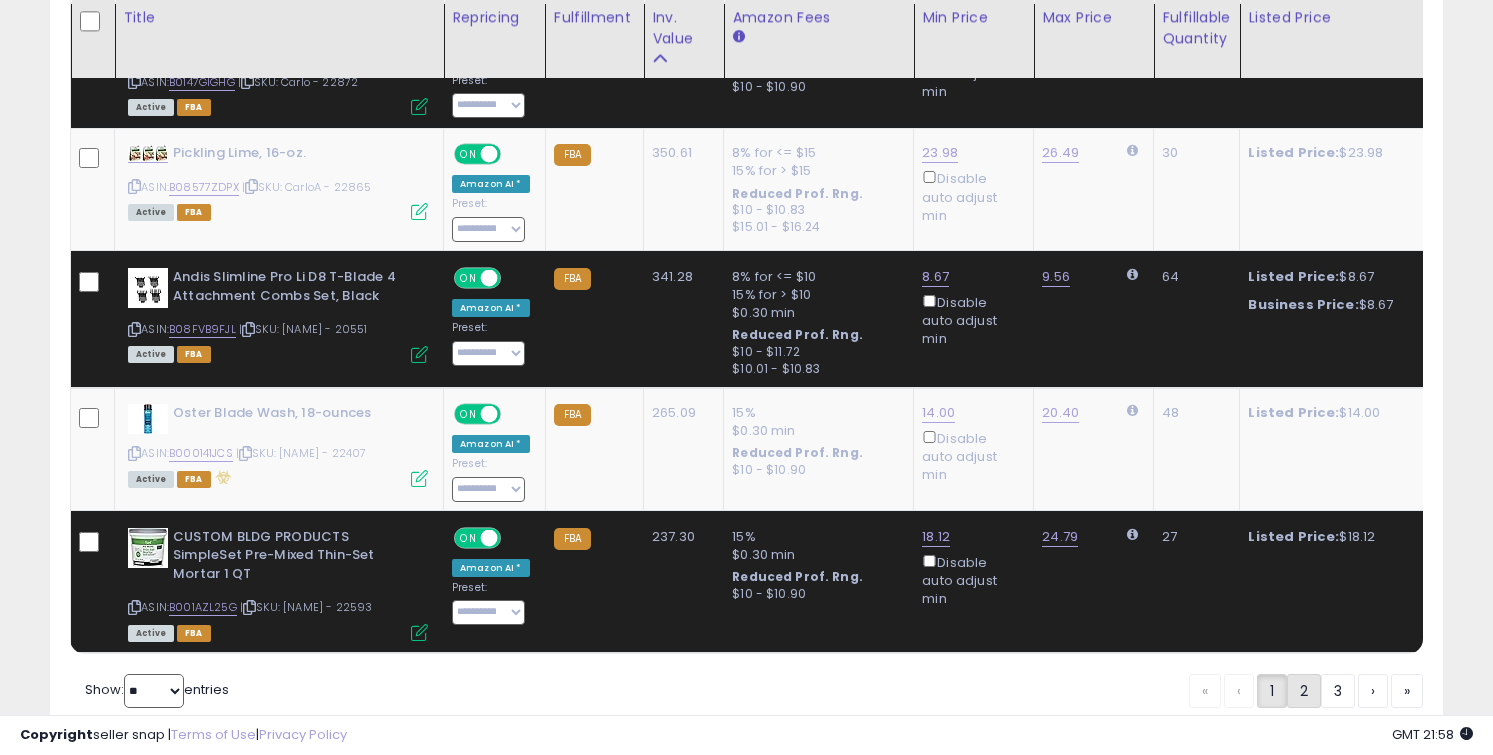 click on "2" 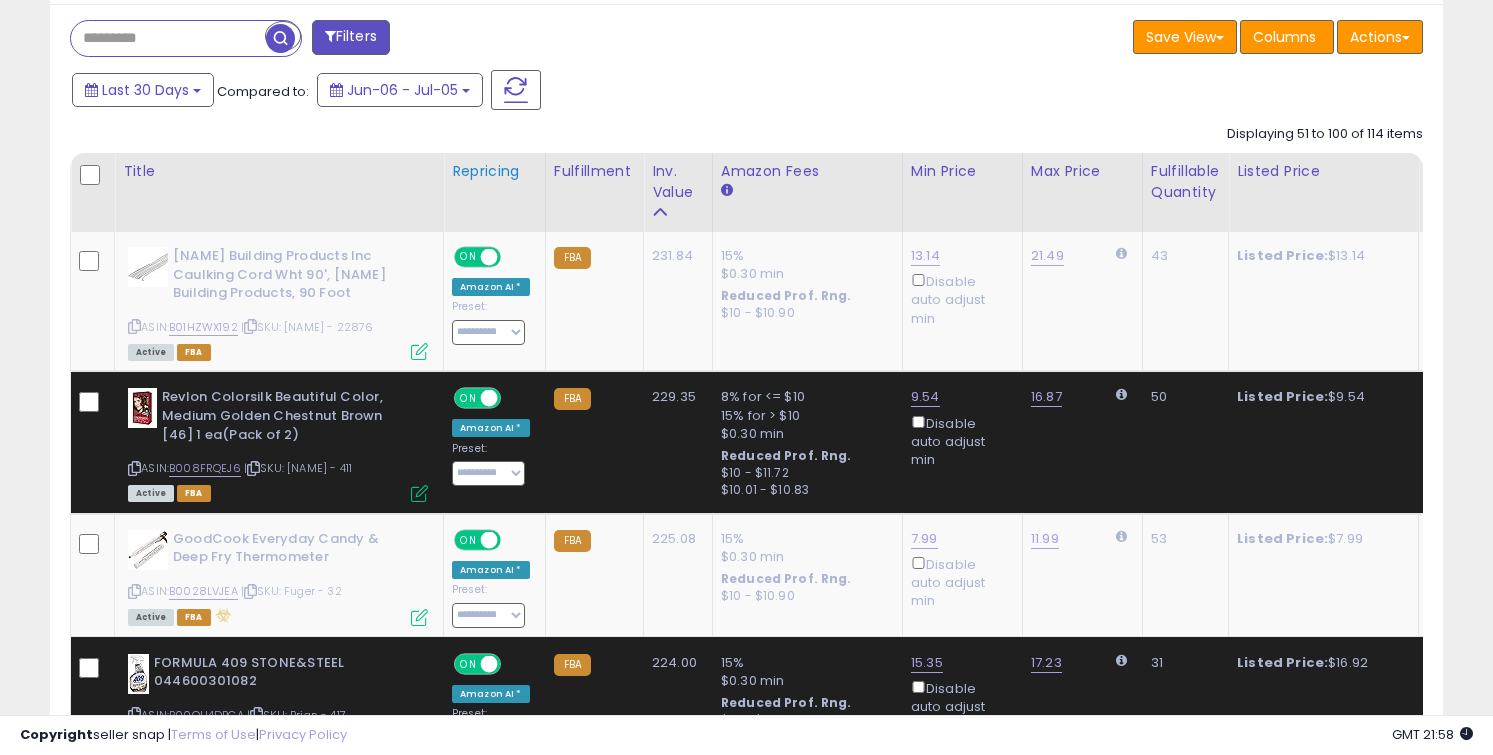 scroll, scrollTop: 820, scrollLeft: 0, axis: vertical 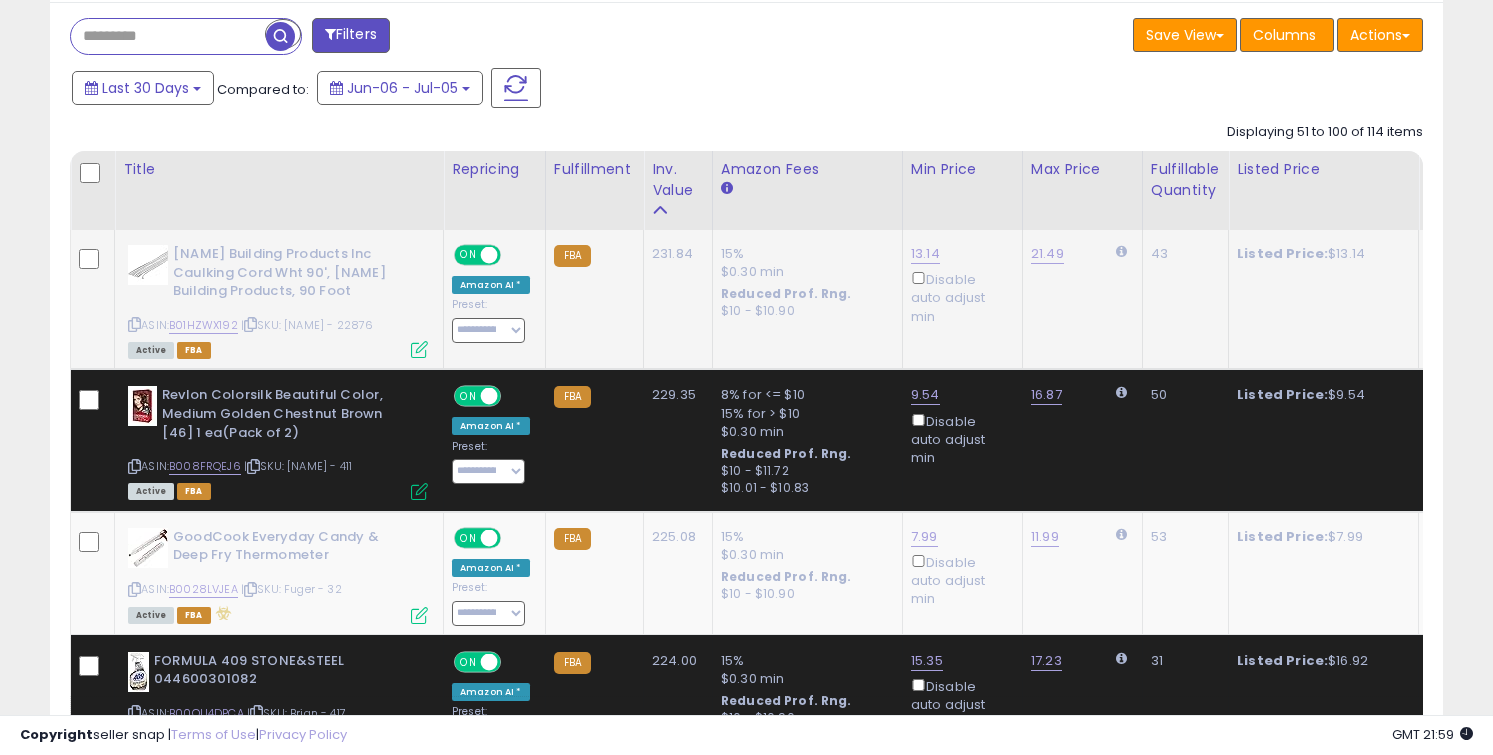 click at bounding box center (134, 324) 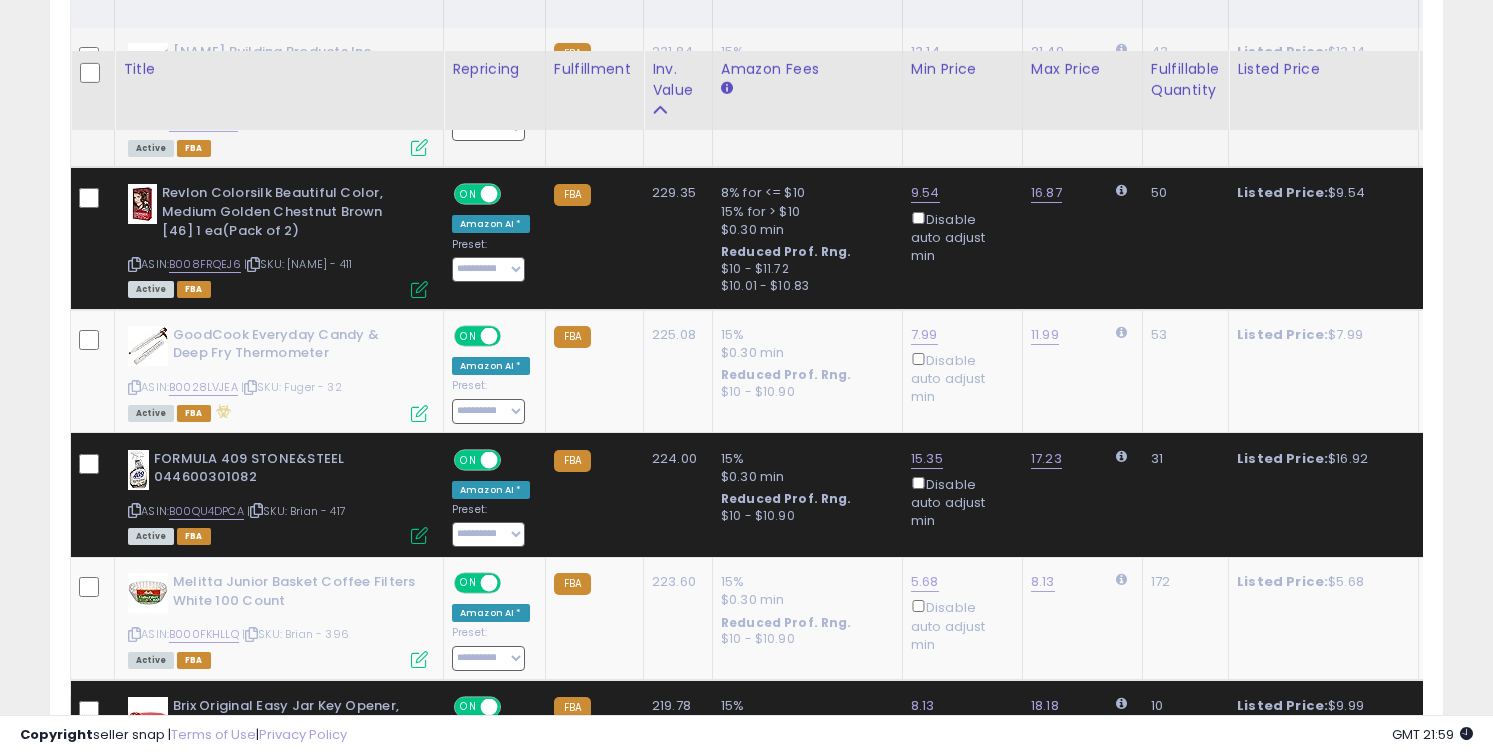 scroll, scrollTop: 1077, scrollLeft: 0, axis: vertical 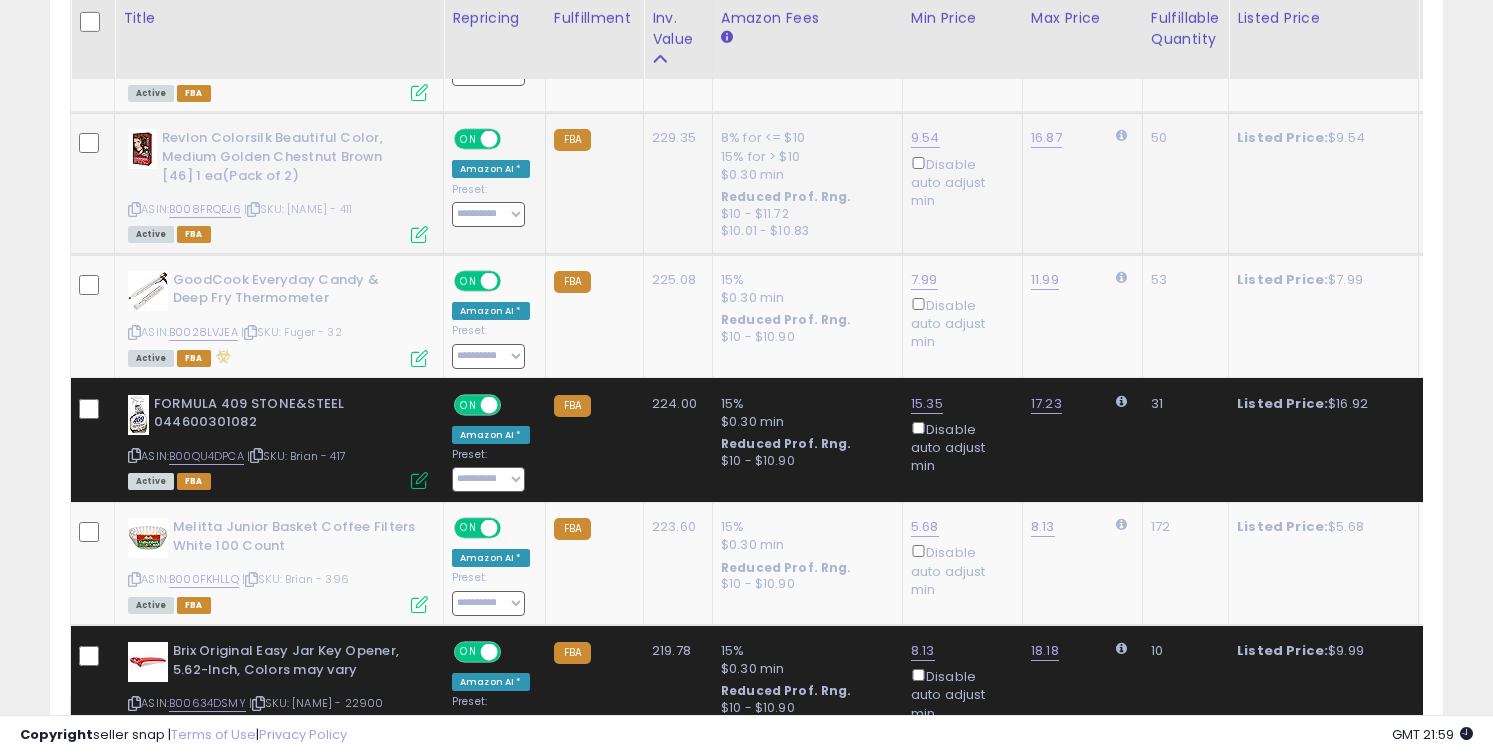 click at bounding box center [134, 209] 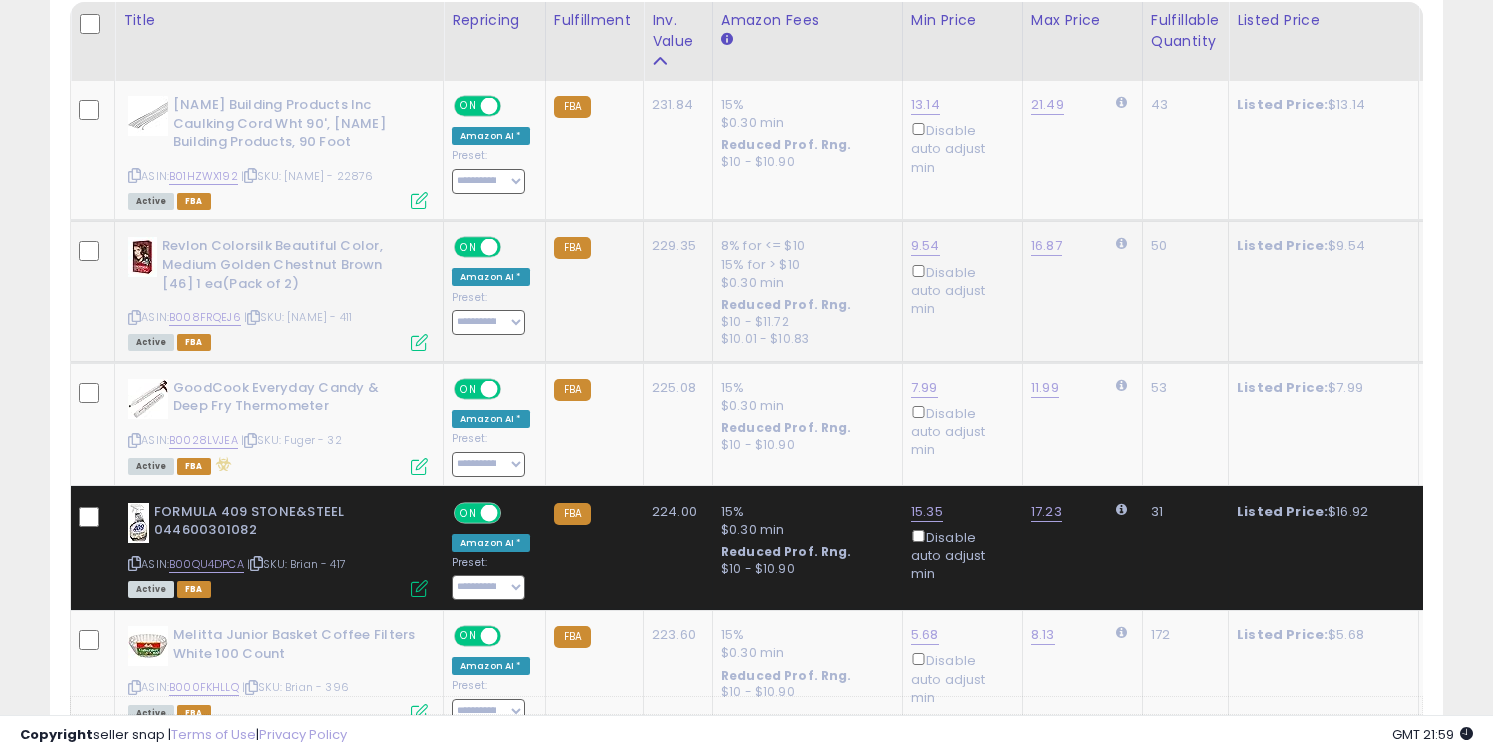 scroll, scrollTop: 945, scrollLeft: 0, axis: vertical 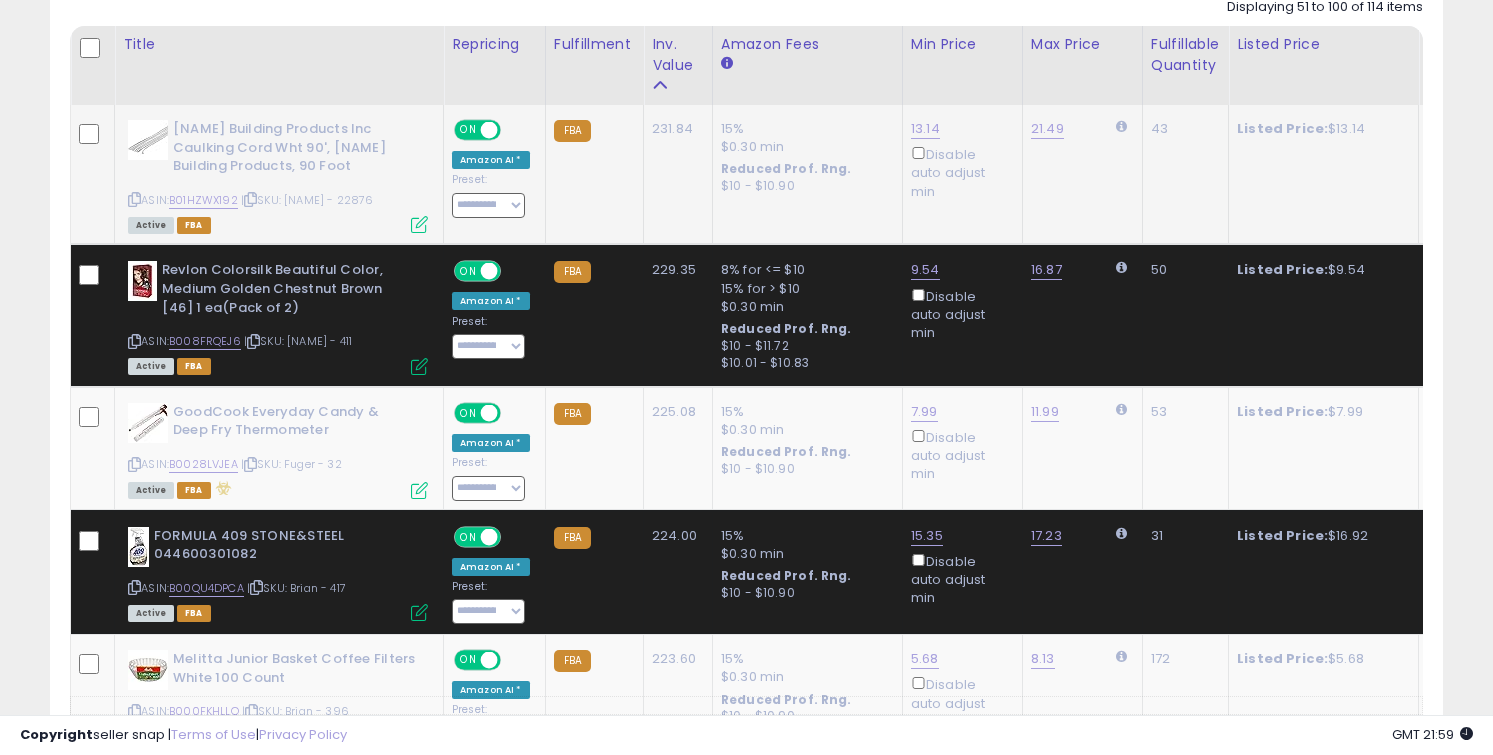 click at bounding box center (134, 199) 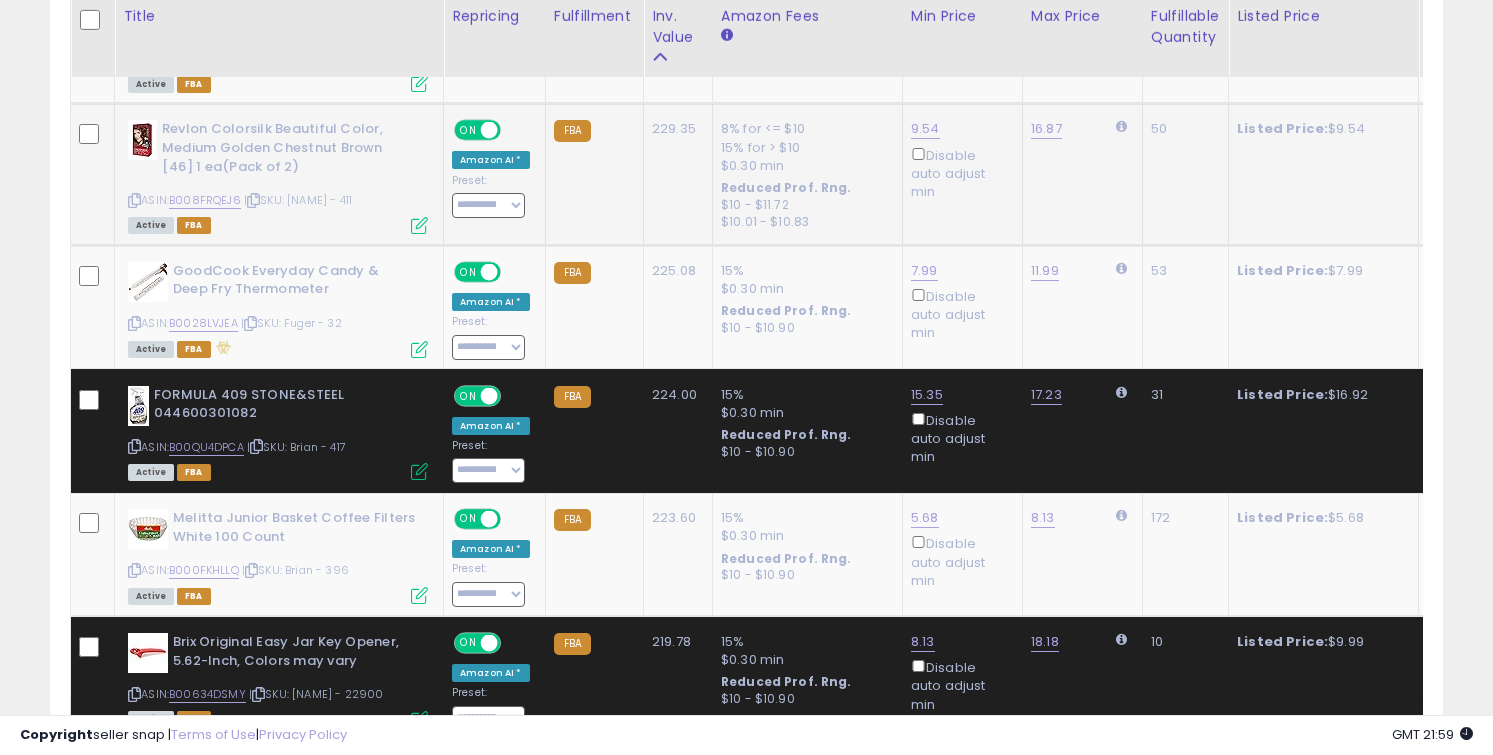 scroll, scrollTop: 1087, scrollLeft: 0, axis: vertical 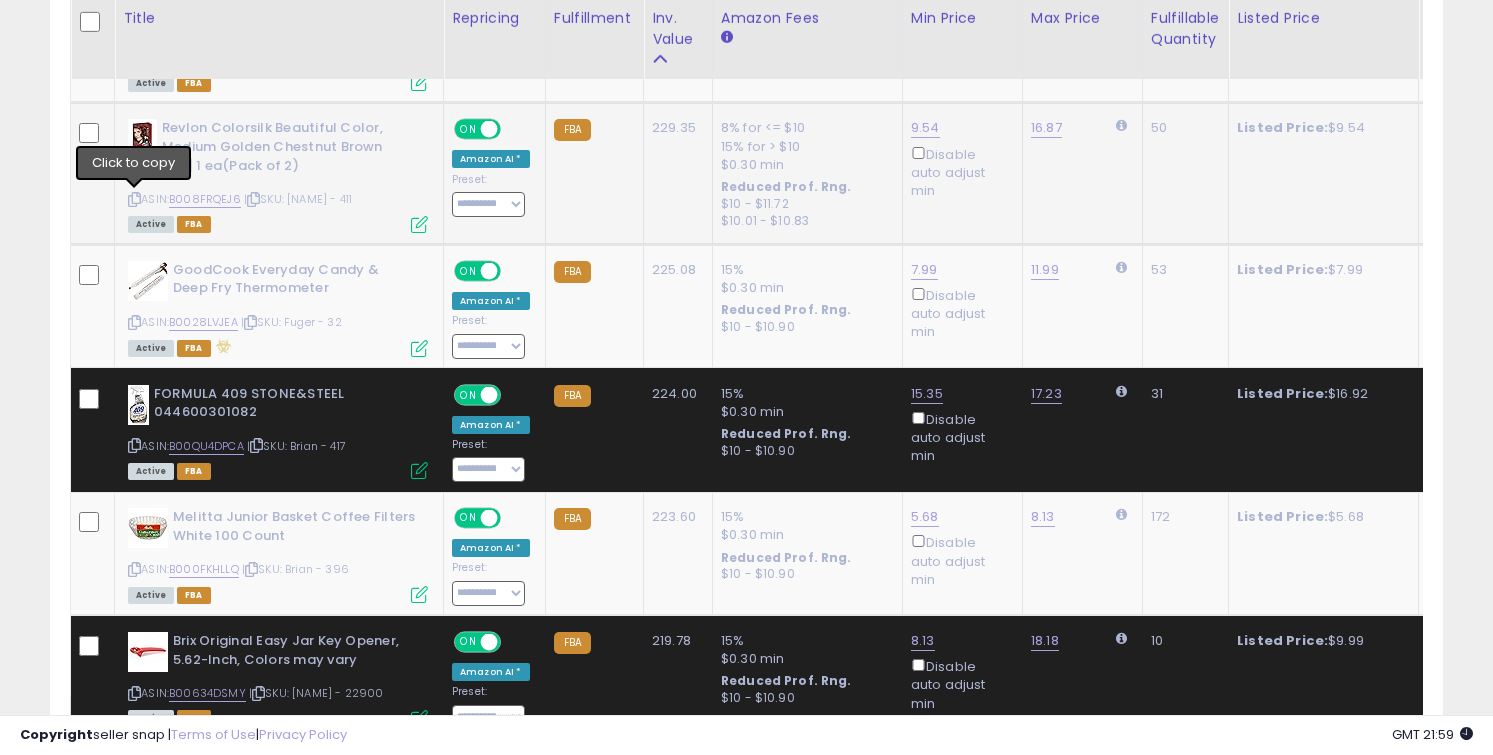 click at bounding box center (134, 199) 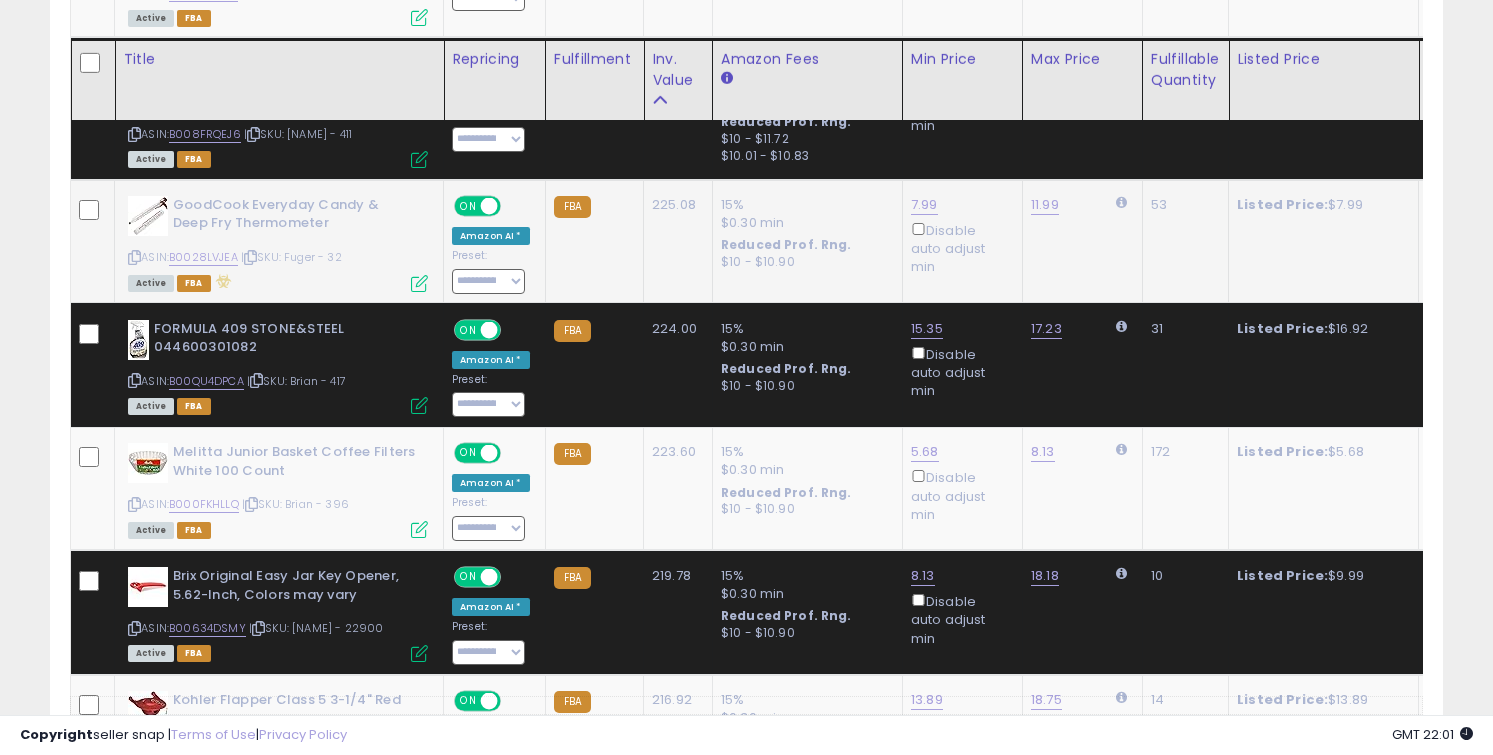 scroll, scrollTop: 1210, scrollLeft: 0, axis: vertical 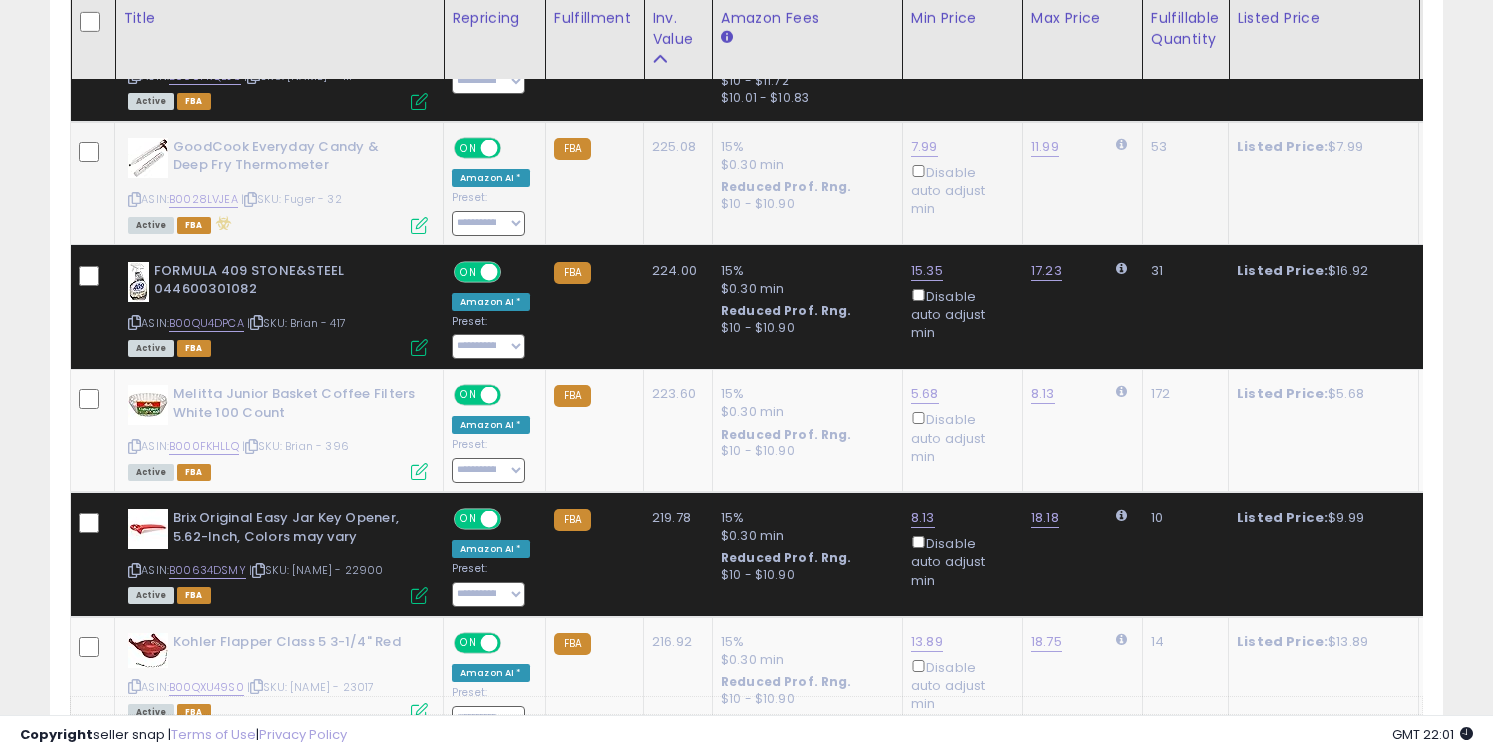 click at bounding box center (134, 199) 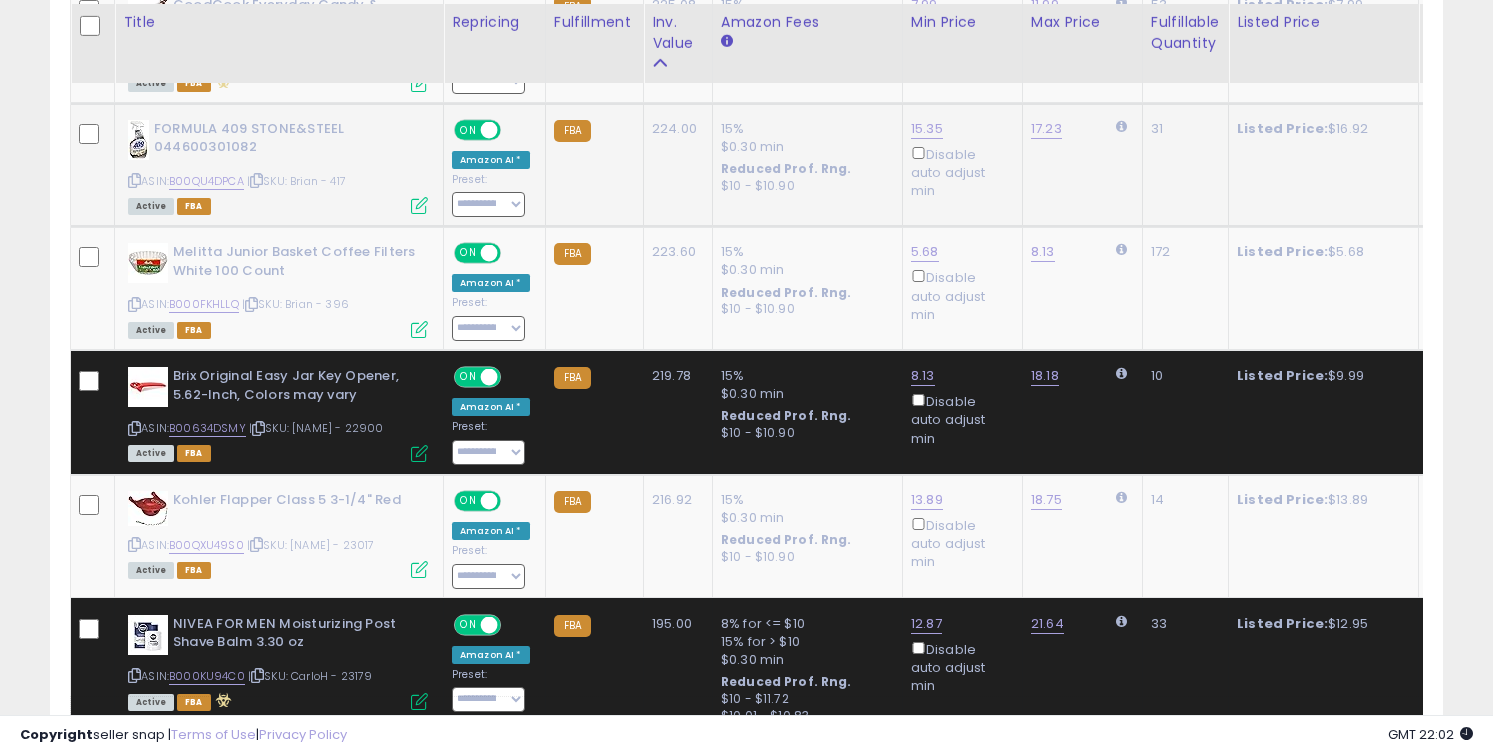 scroll, scrollTop: 1382, scrollLeft: 0, axis: vertical 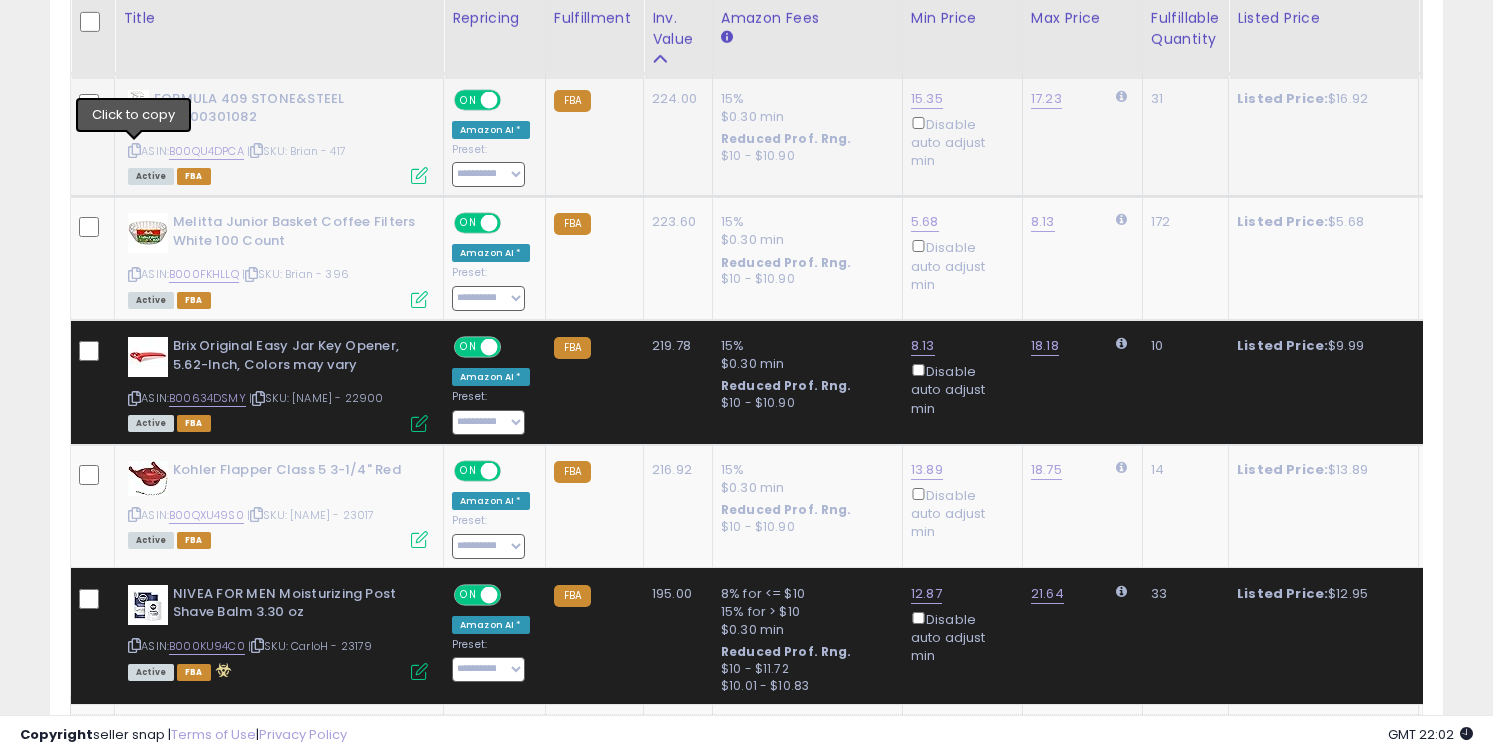 click at bounding box center [134, 150] 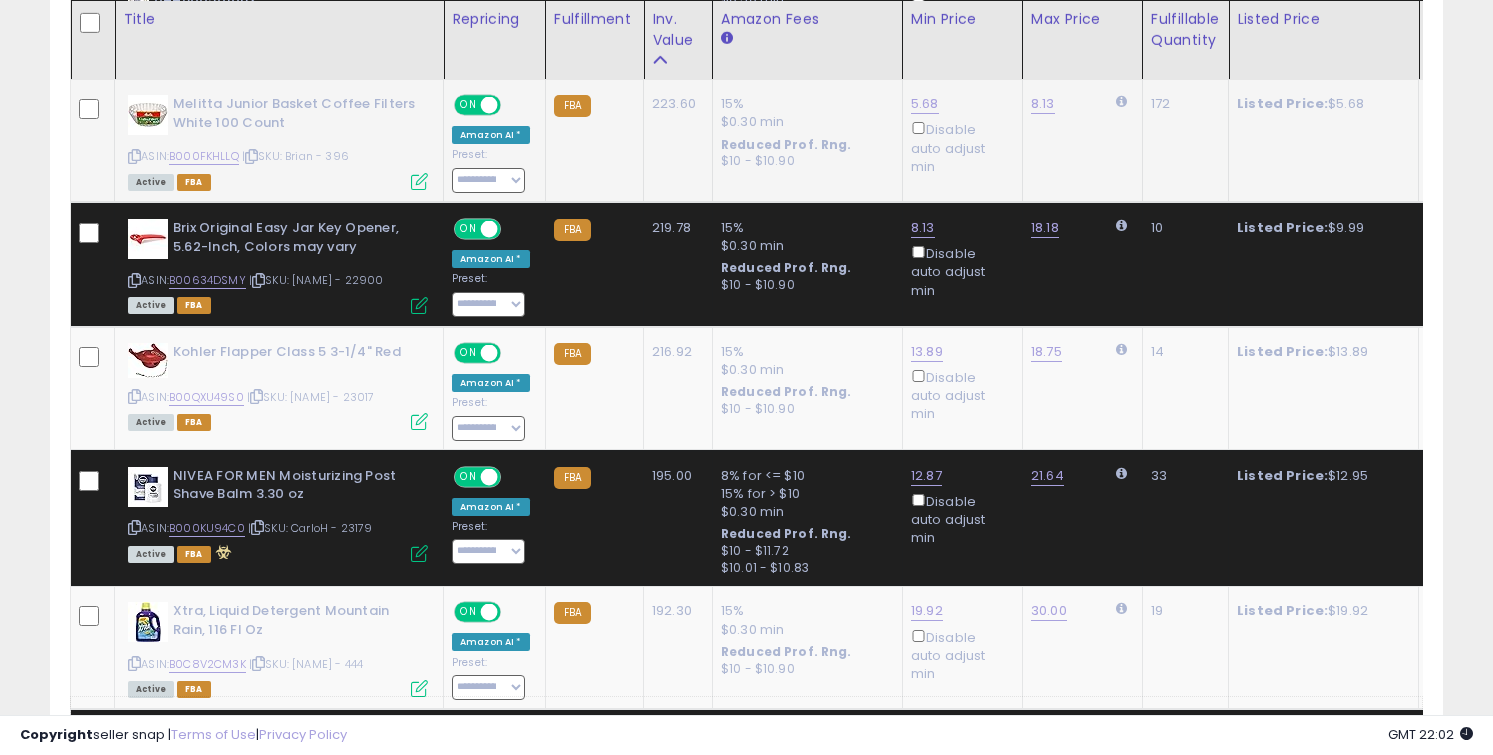 scroll, scrollTop: 1501, scrollLeft: 0, axis: vertical 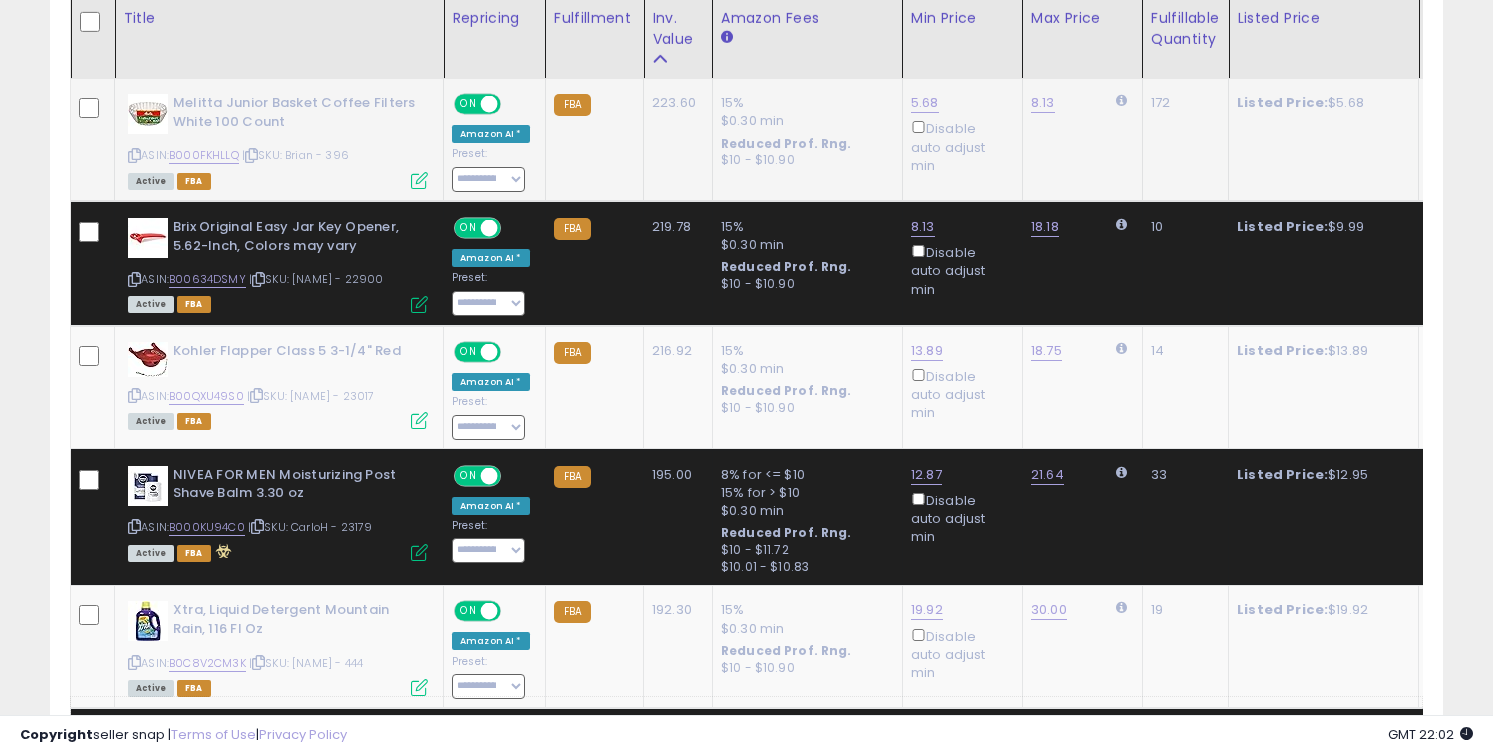 click at bounding box center [134, 155] 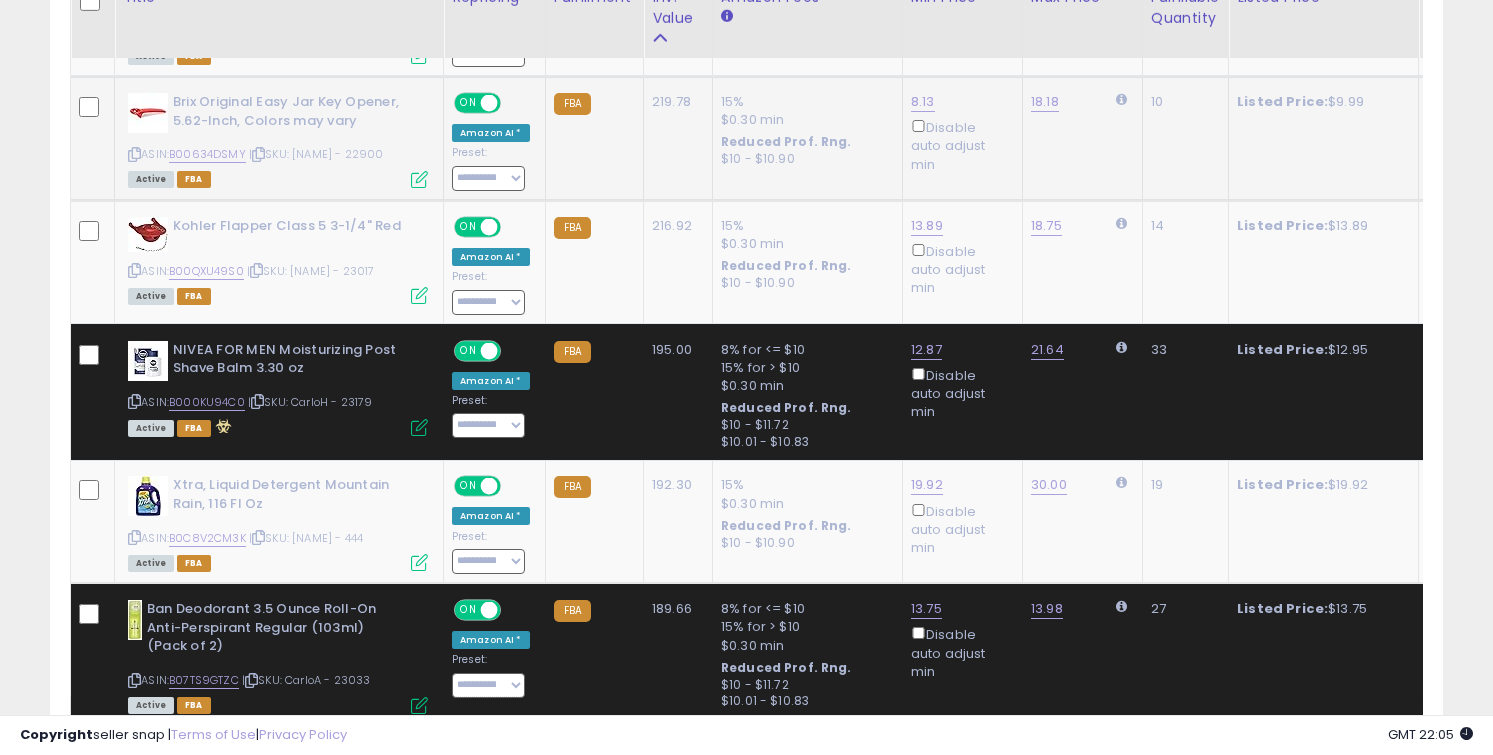 scroll, scrollTop: 1634, scrollLeft: 0, axis: vertical 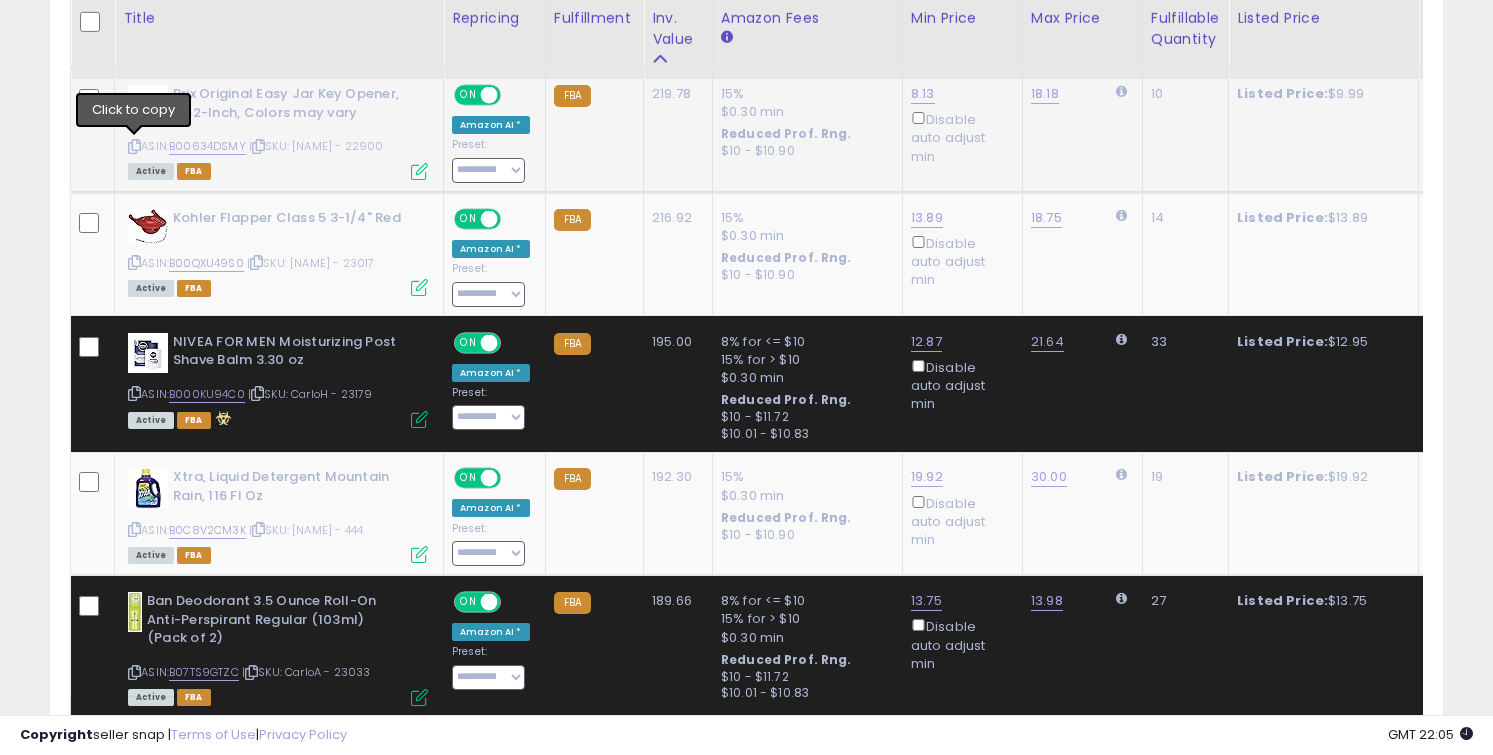click at bounding box center [134, 146] 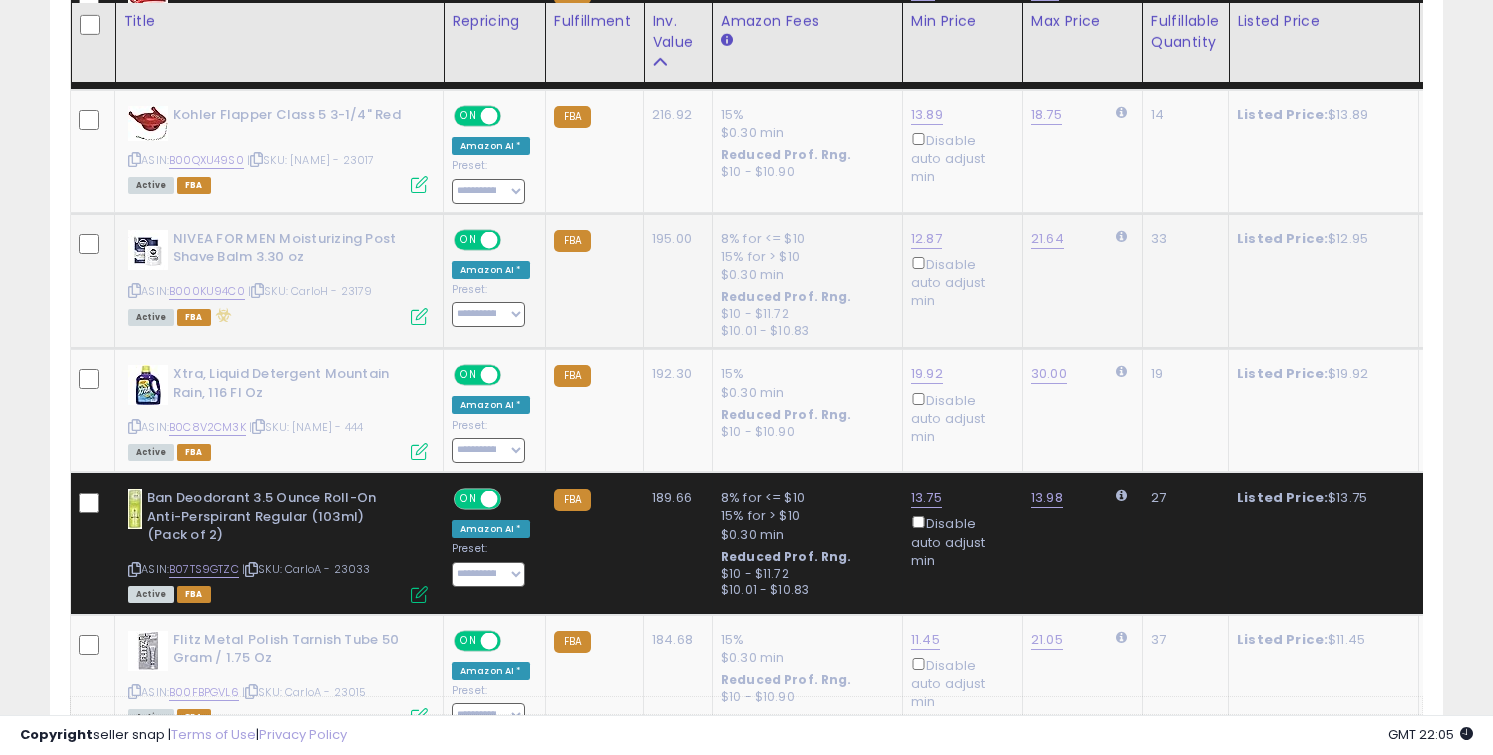scroll, scrollTop: 1741, scrollLeft: 0, axis: vertical 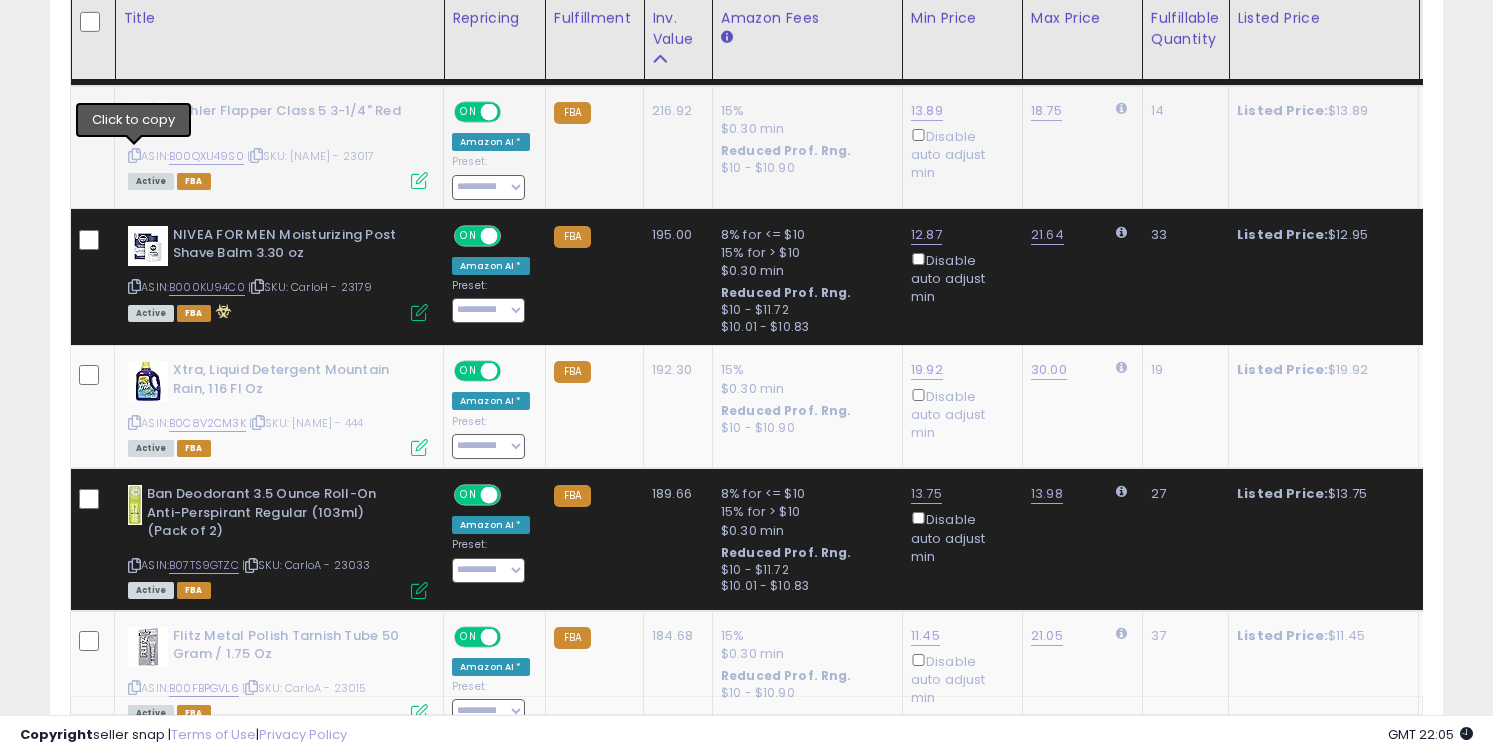 click at bounding box center [134, 155] 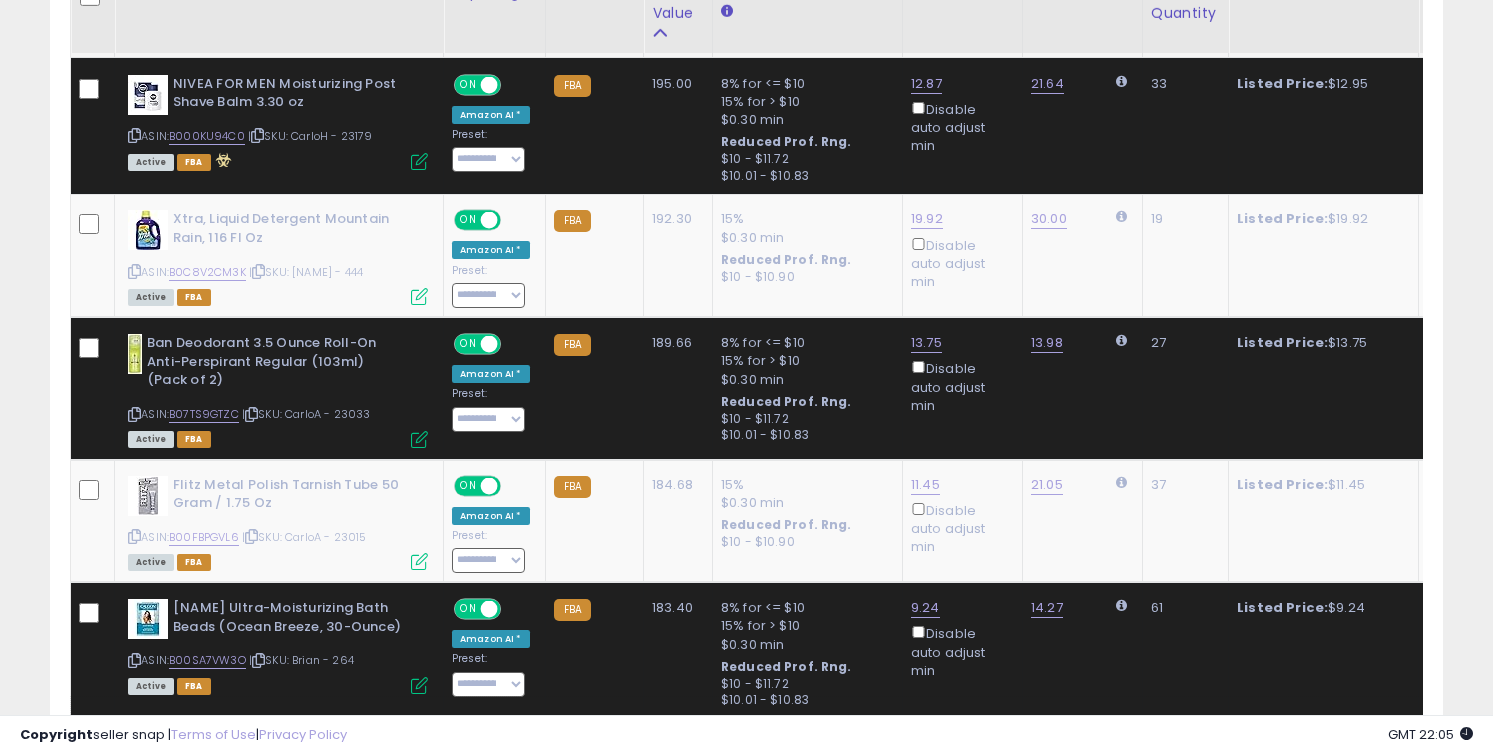scroll, scrollTop: 1898, scrollLeft: 0, axis: vertical 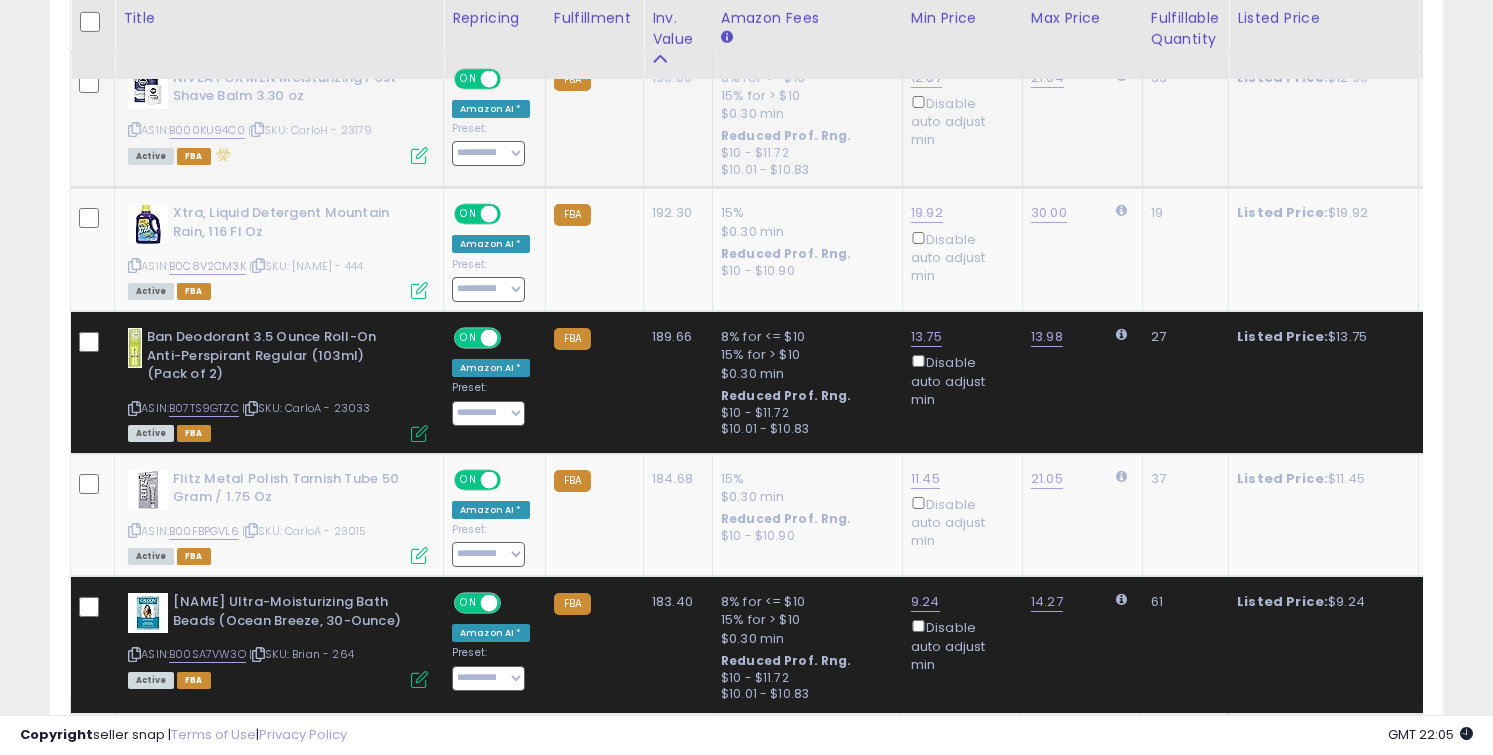 click at bounding box center (134, 129) 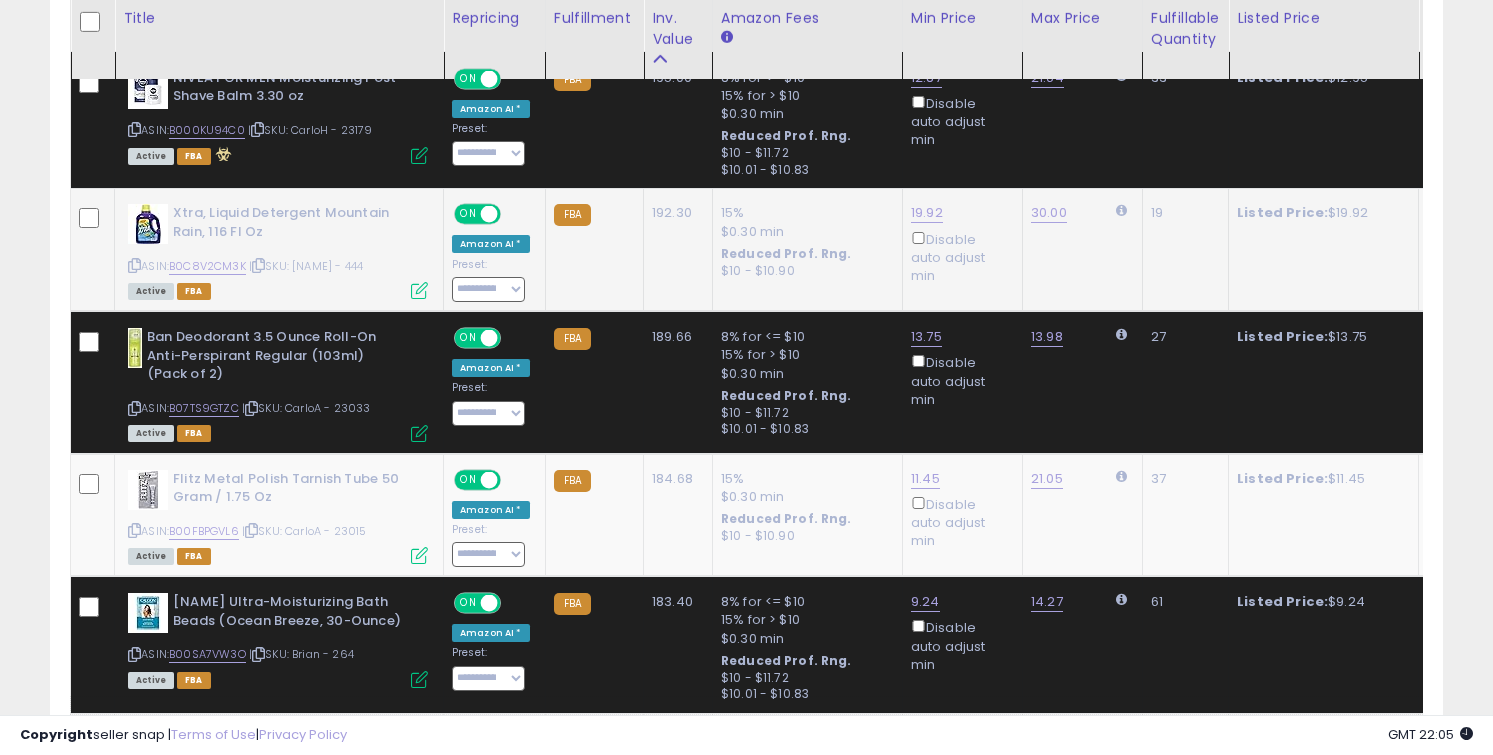 click at bounding box center [134, 265] 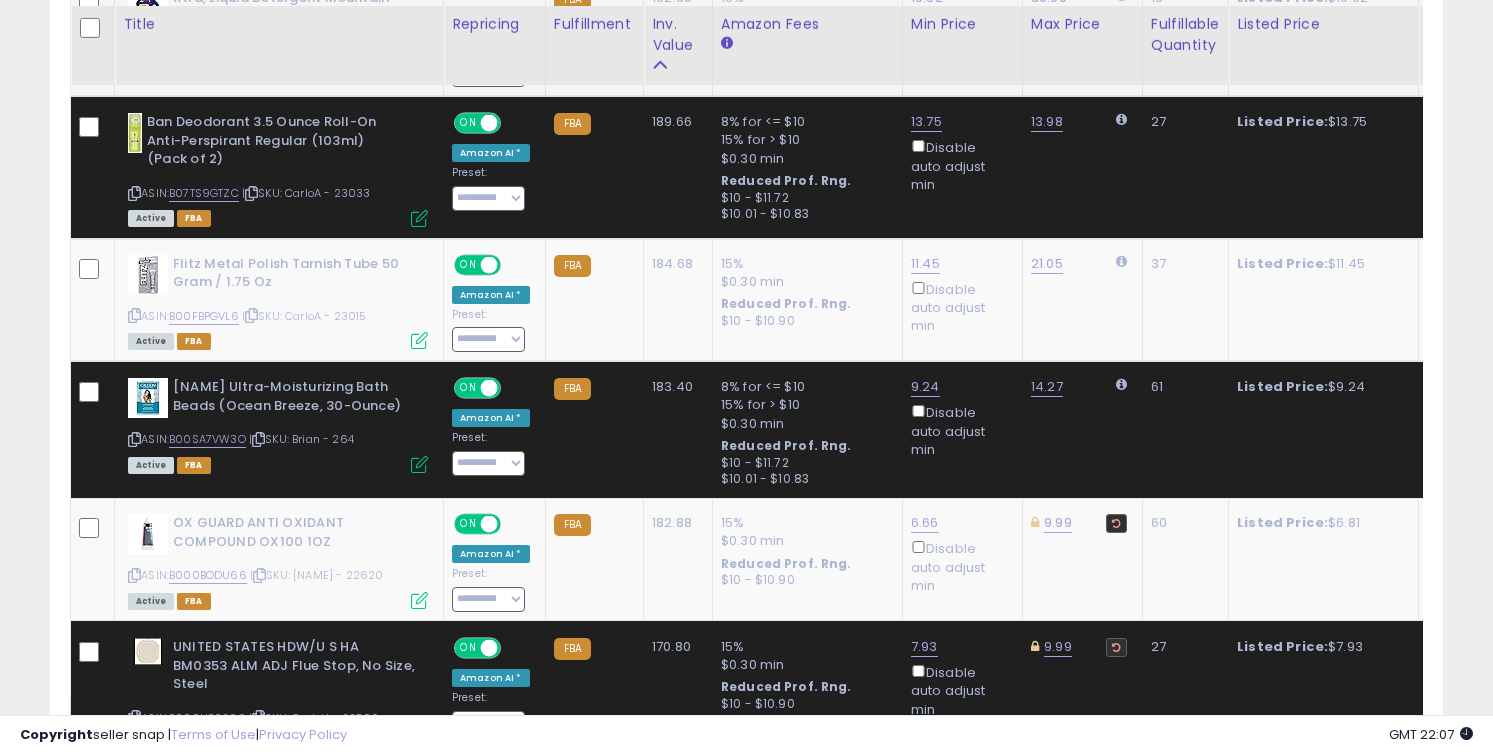 scroll, scrollTop: 2125, scrollLeft: 0, axis: vertical 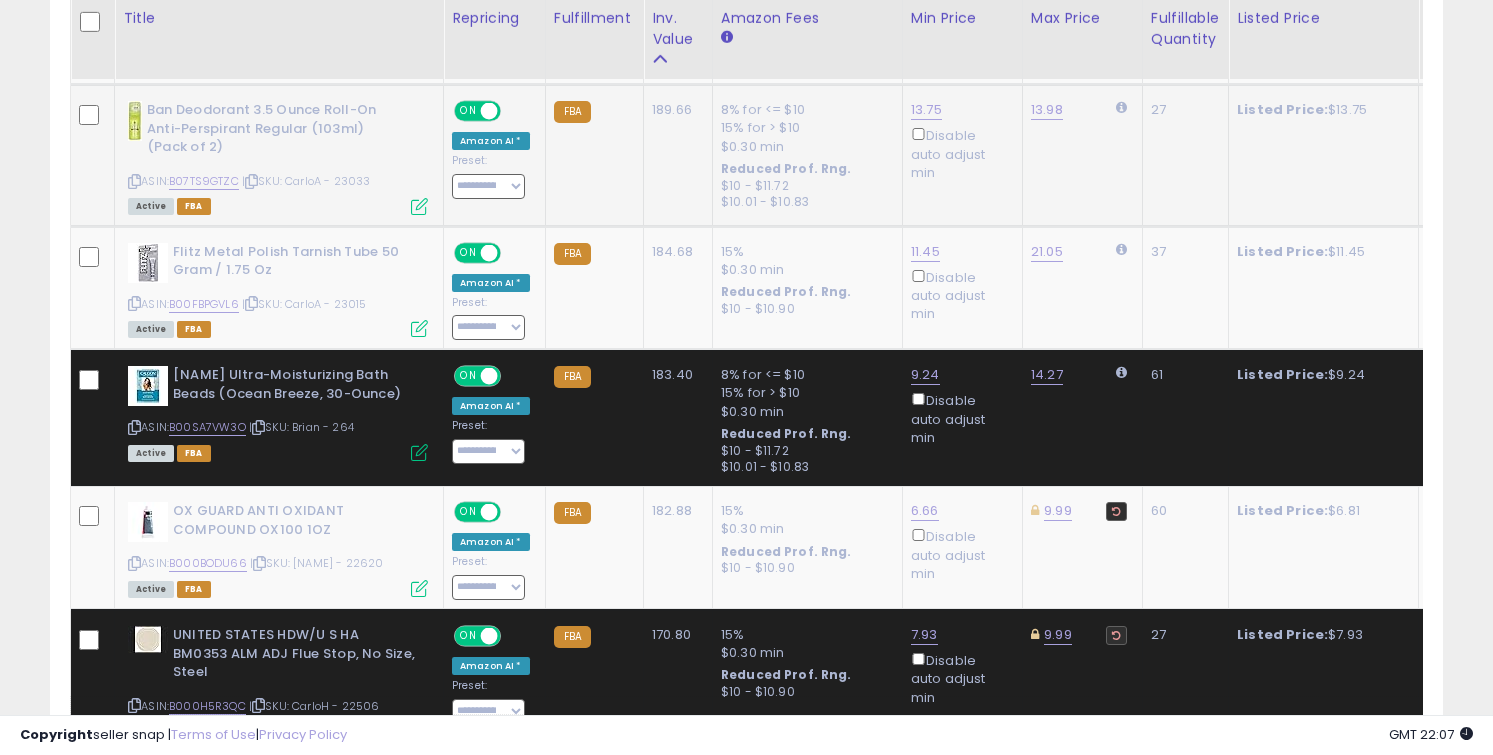 click at bounding box center [134, 181] 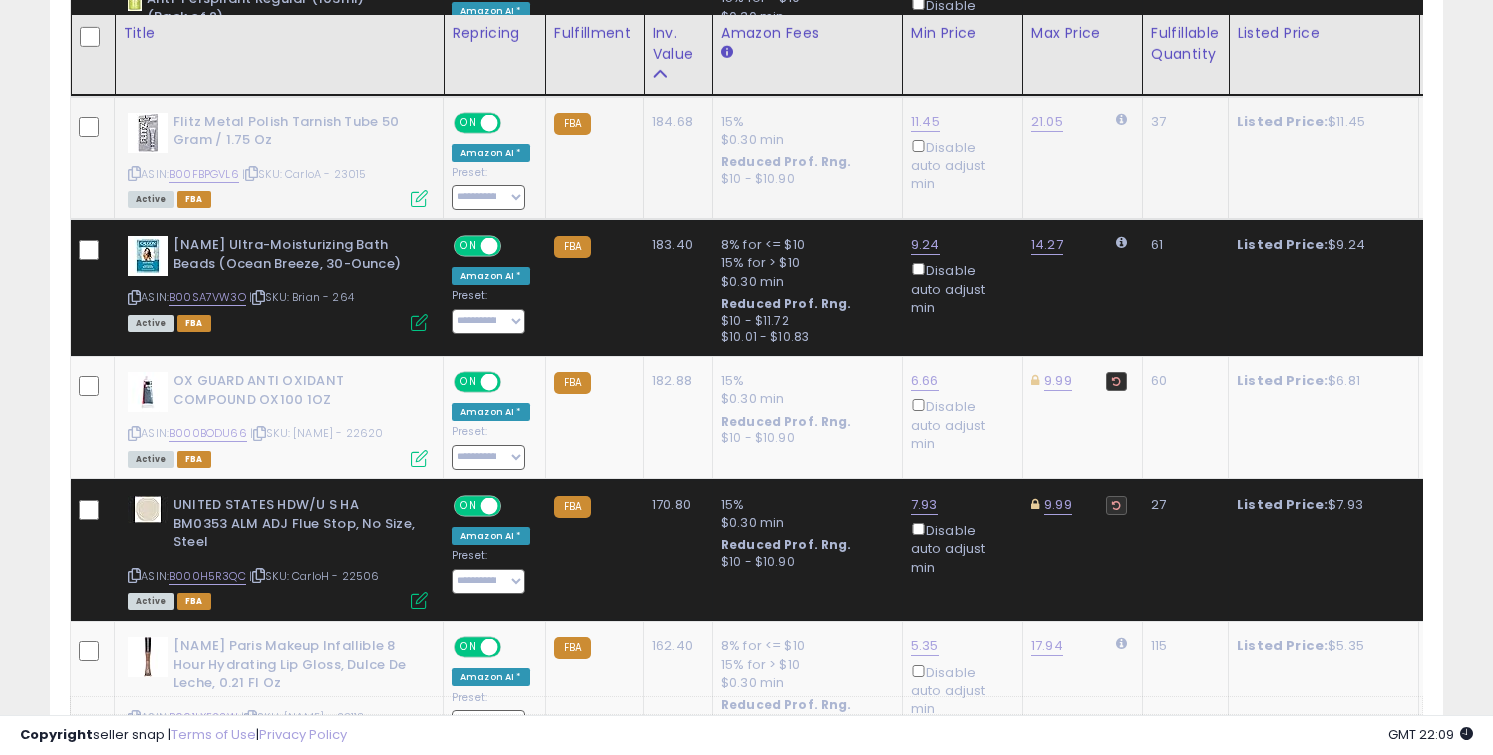 scroll, scrollTop: 2271, scrollLeft: 0, axis: vertical 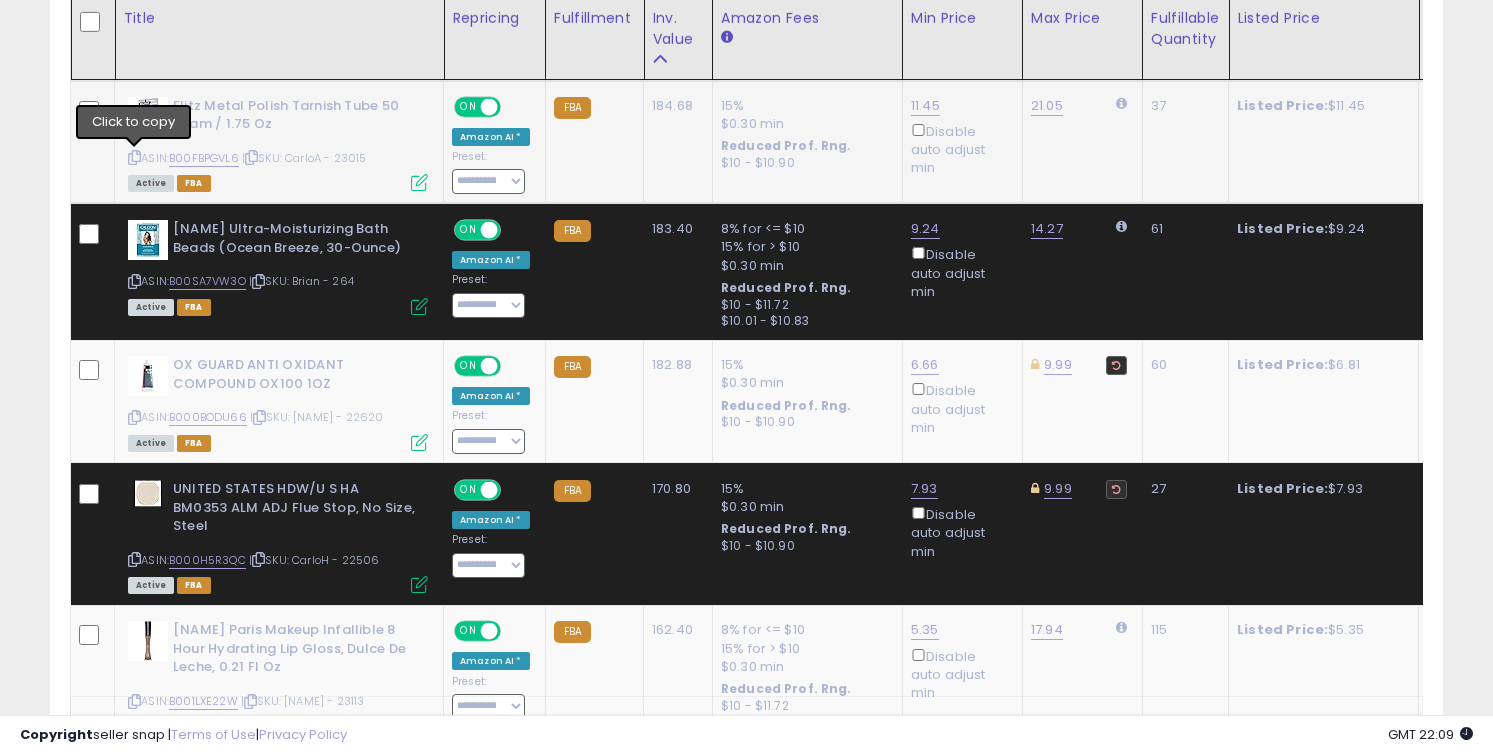 click at bounding box center (134, 157) 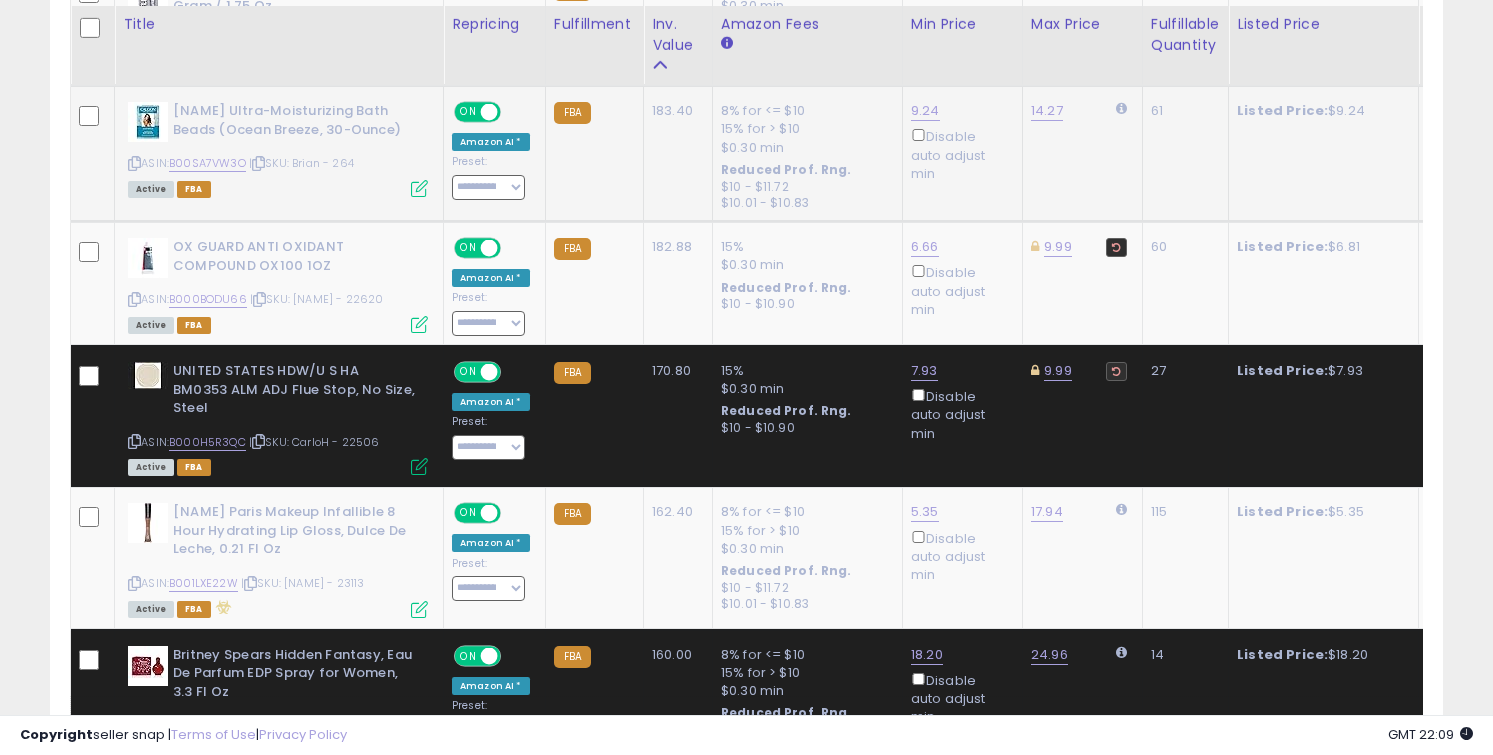 scroll, scrollTop: 2404, scrollLeft: 0, axis: vertical 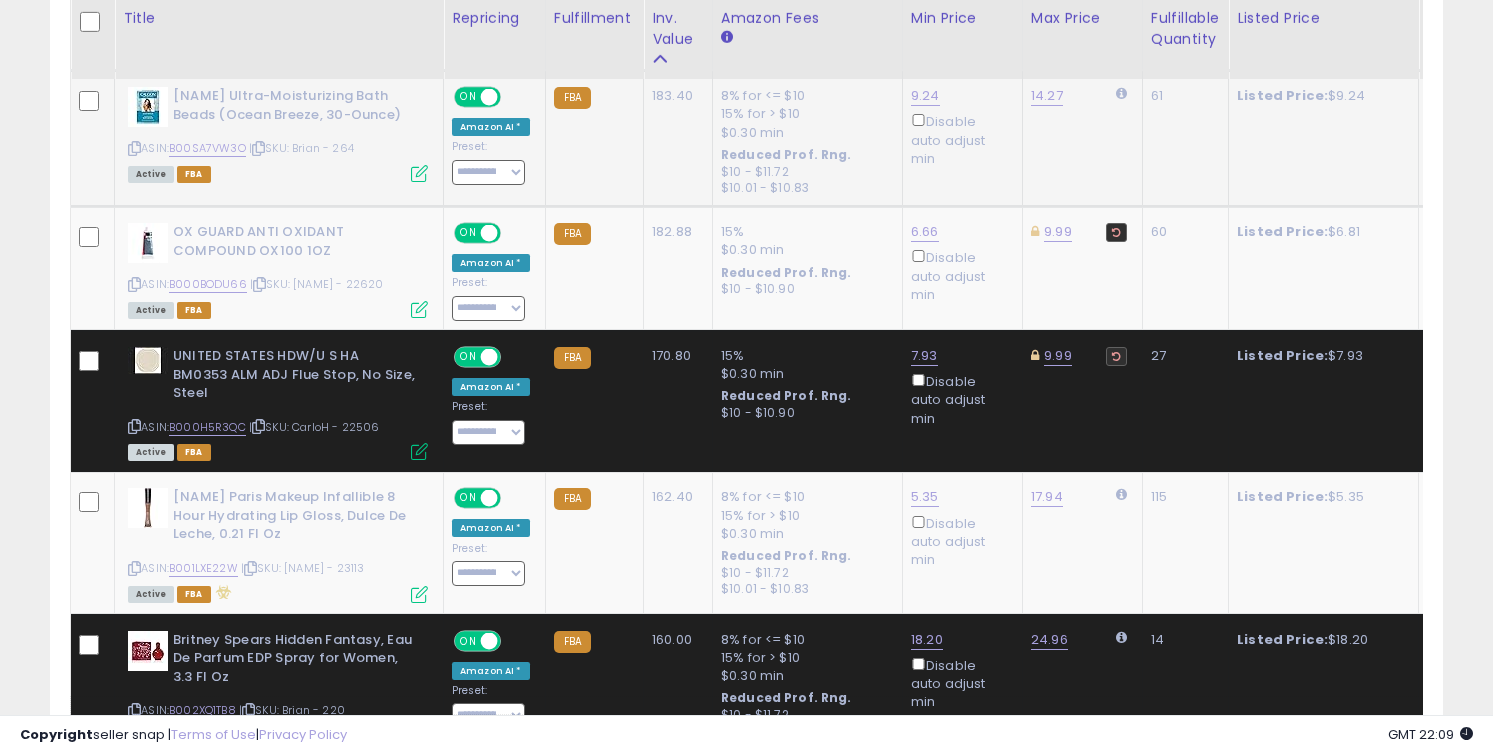 click at bounding box center (134, 148) 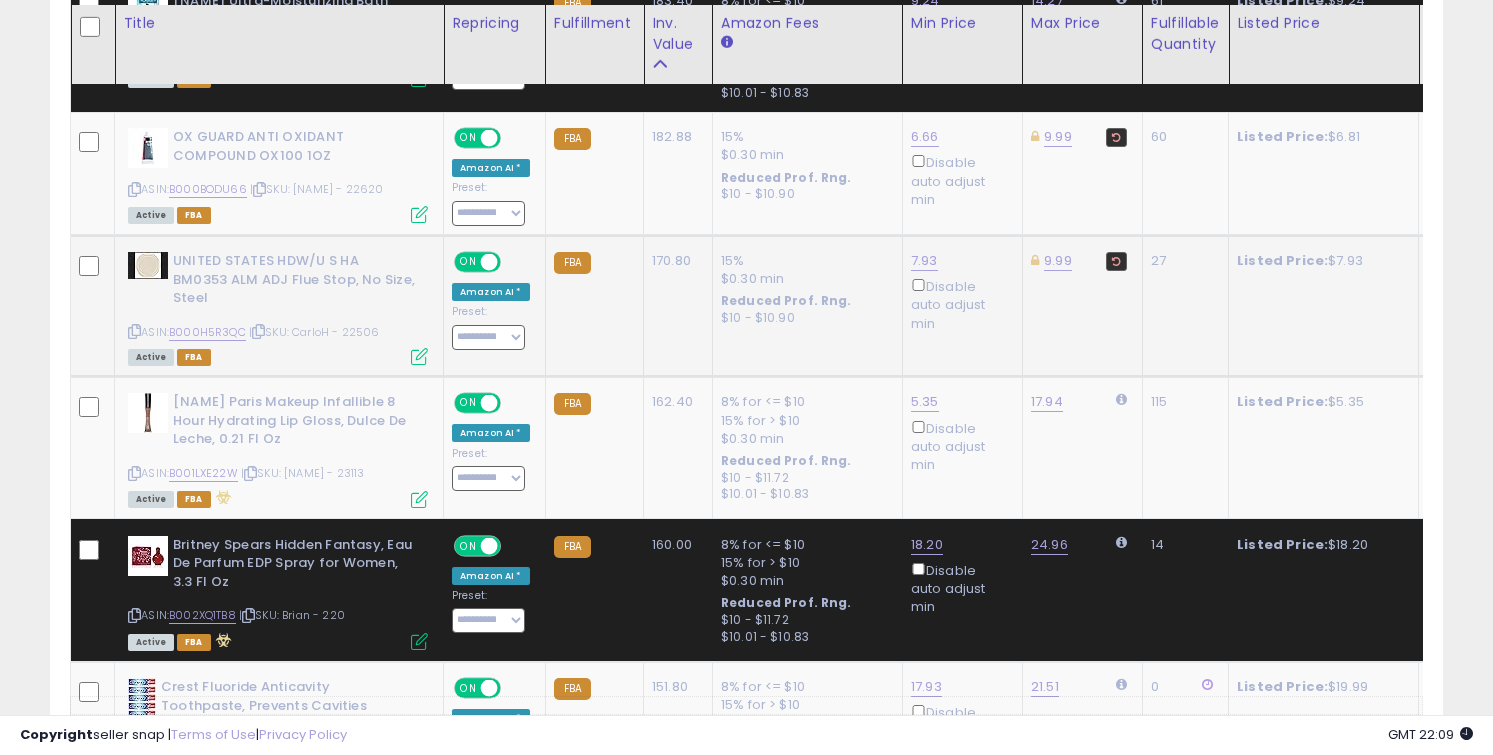 scroll, scrollTop: 2535, scrollLeft: 0, axis: vertical 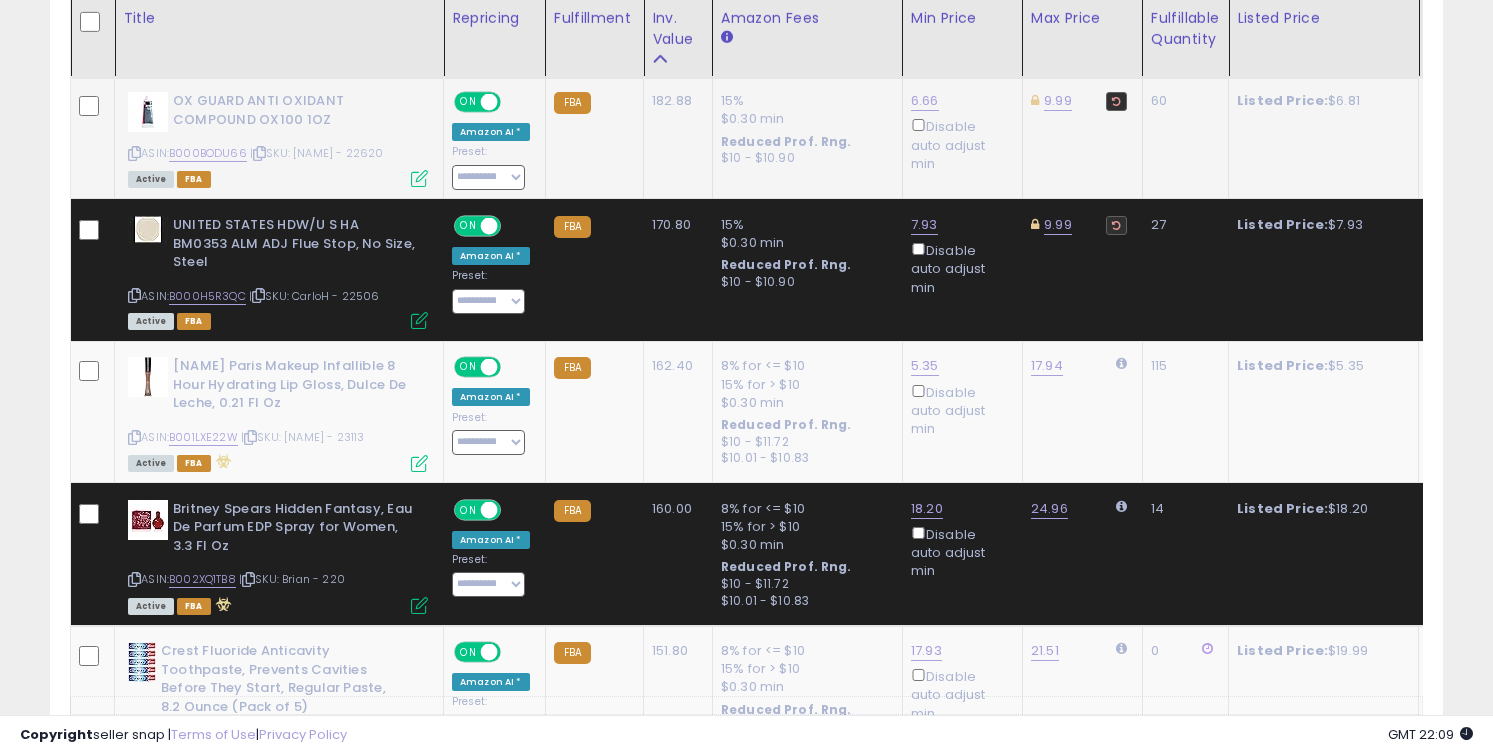 click at bounding box center [134, 153] 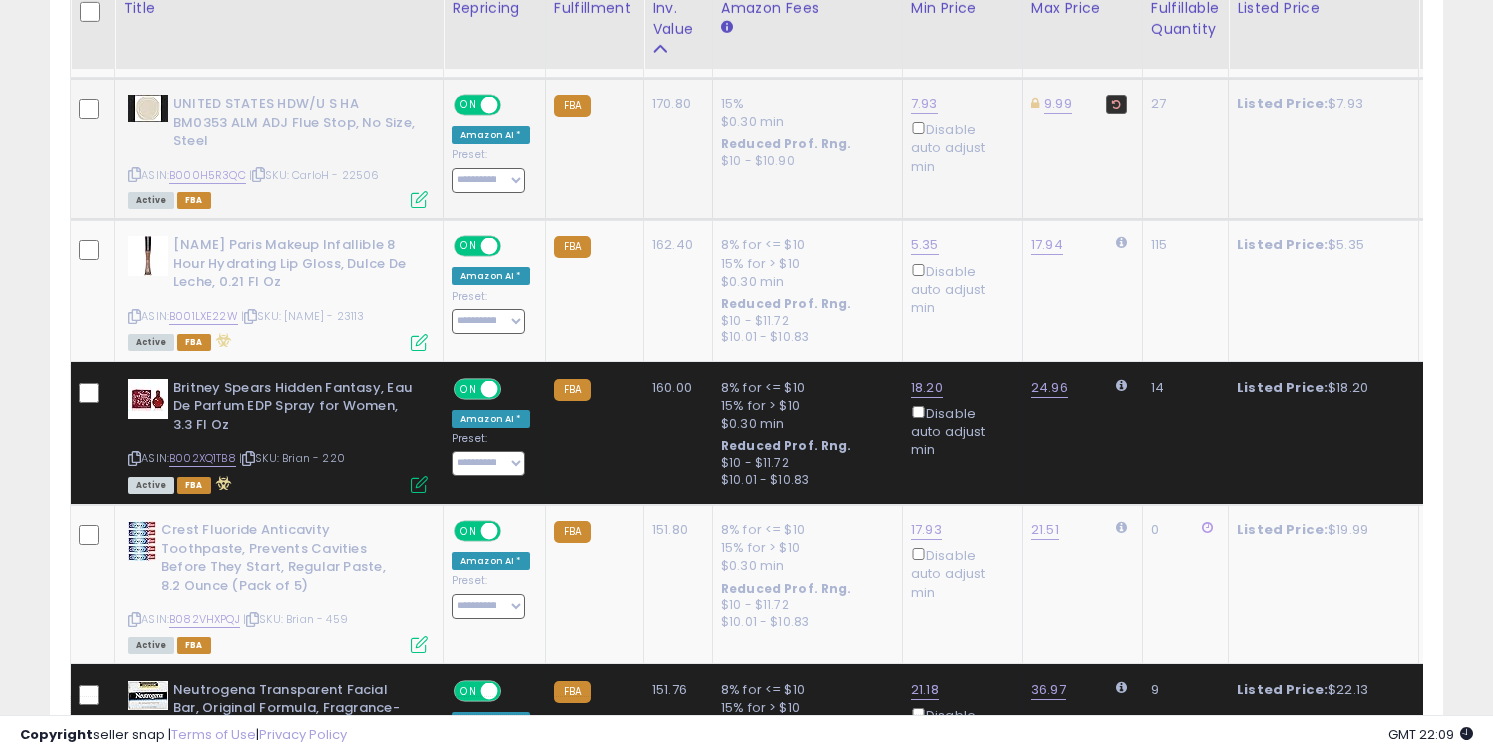 scroll, scrollTop: 2663, scrollLeft: 0, axis: vertical 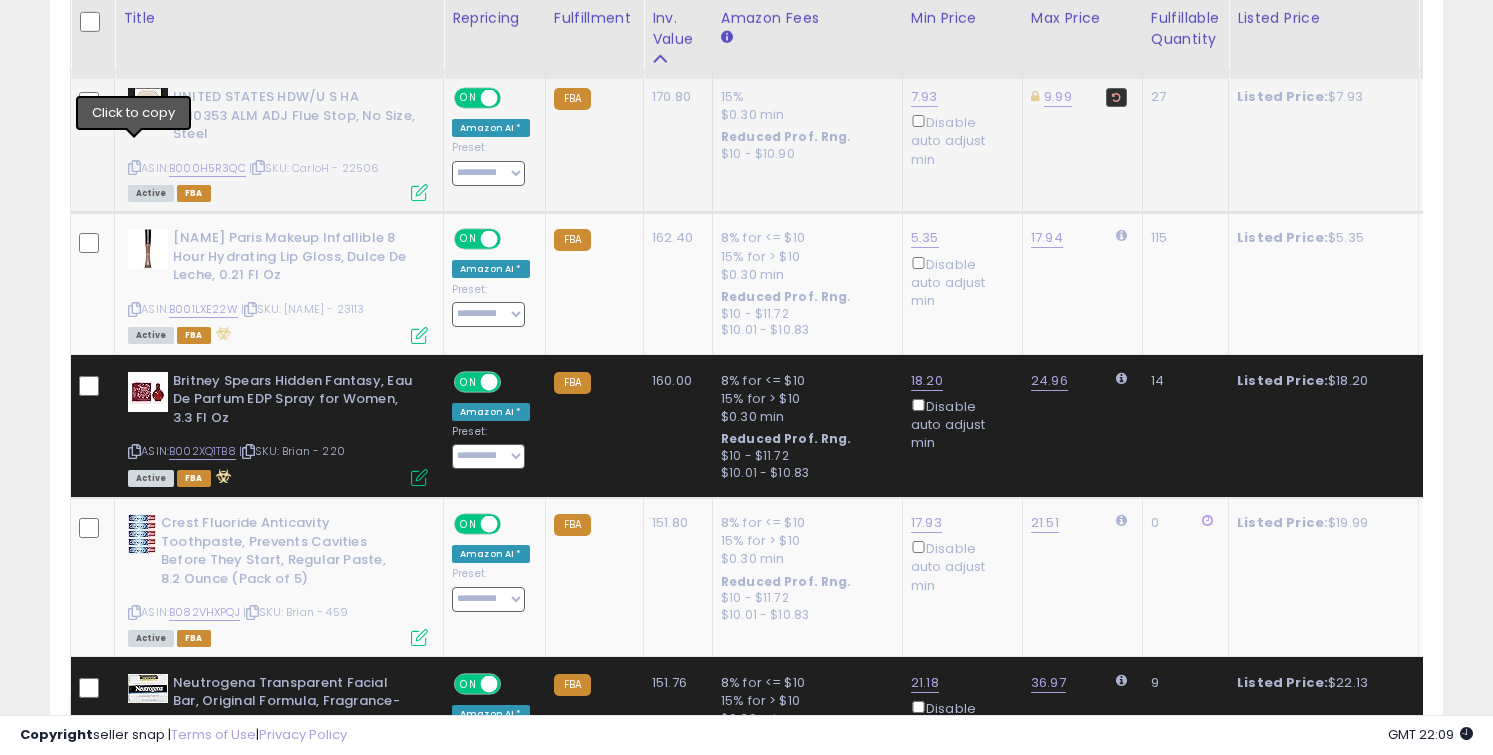 click at bounding box center (134, 167) 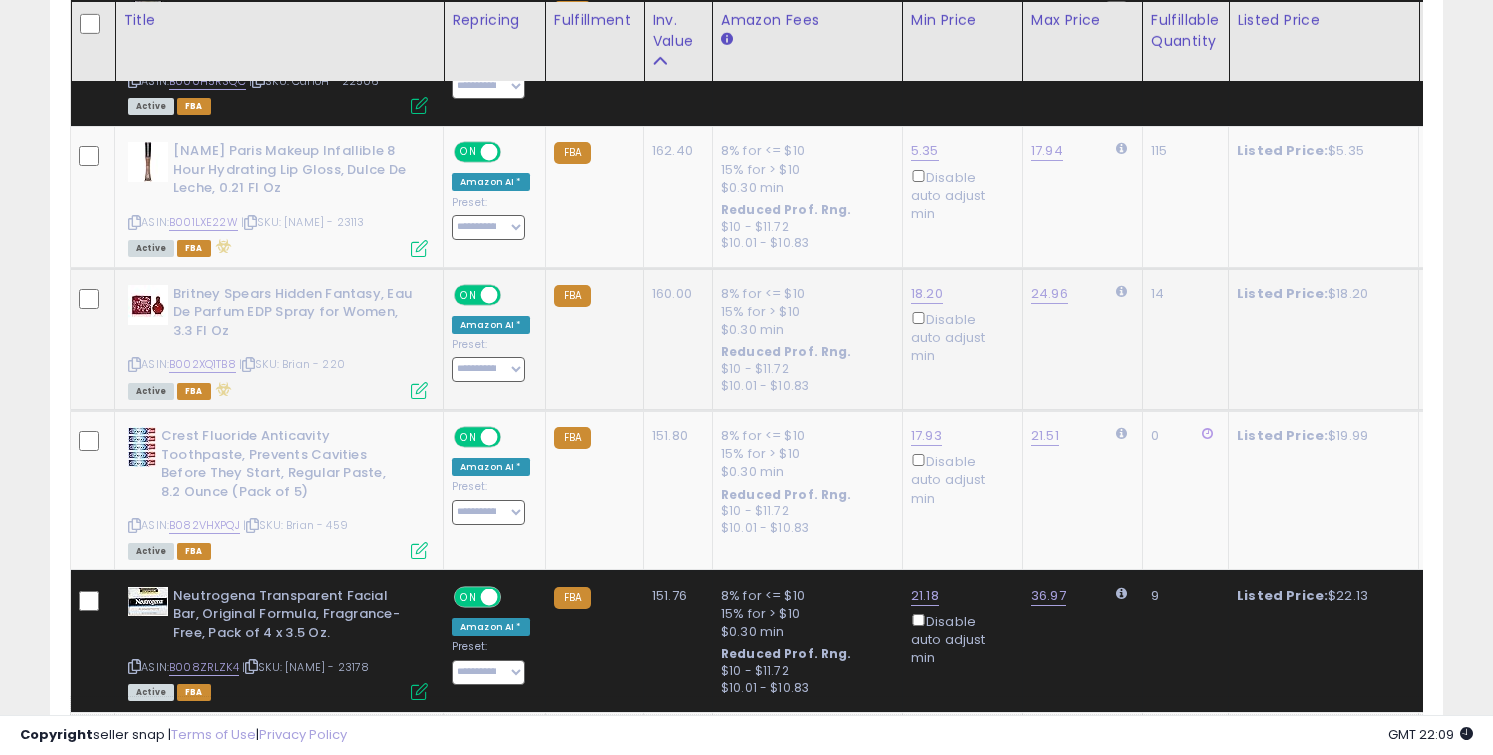 scroll, scrollTop: 2786, scrollLeft: 0, axis: vertical 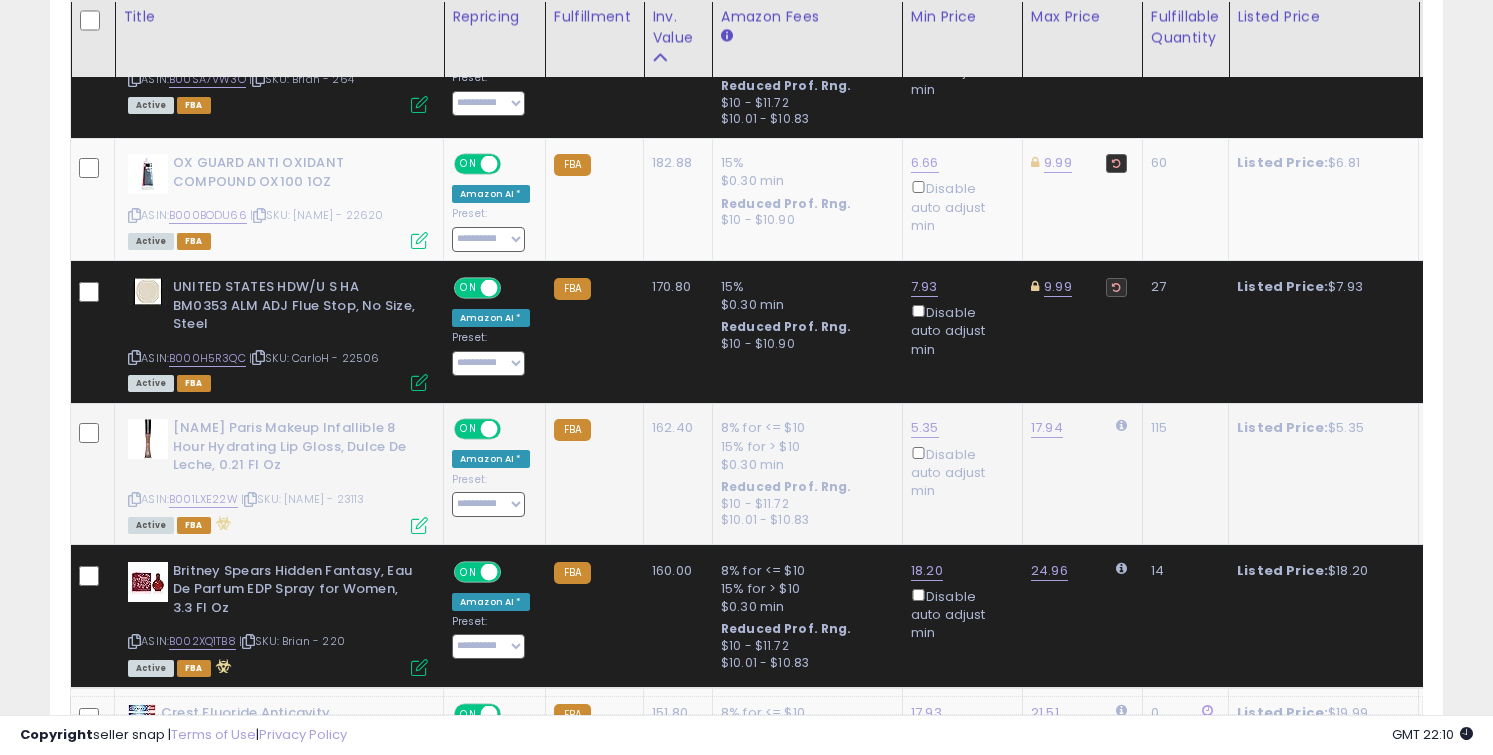 click at bounding box center (134, 499) 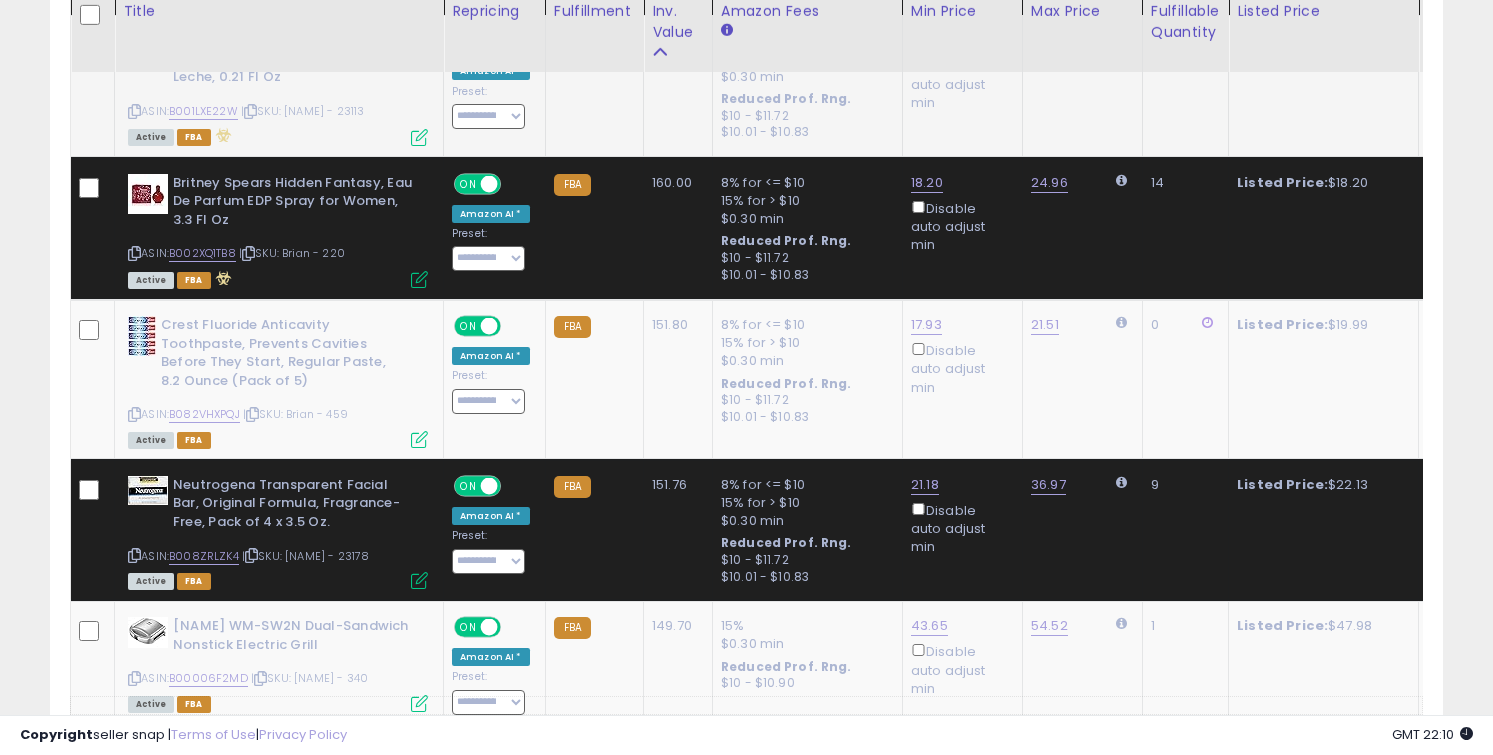 scroll, scrollTop: 2863, scrollLeft: 0, axis: vertical 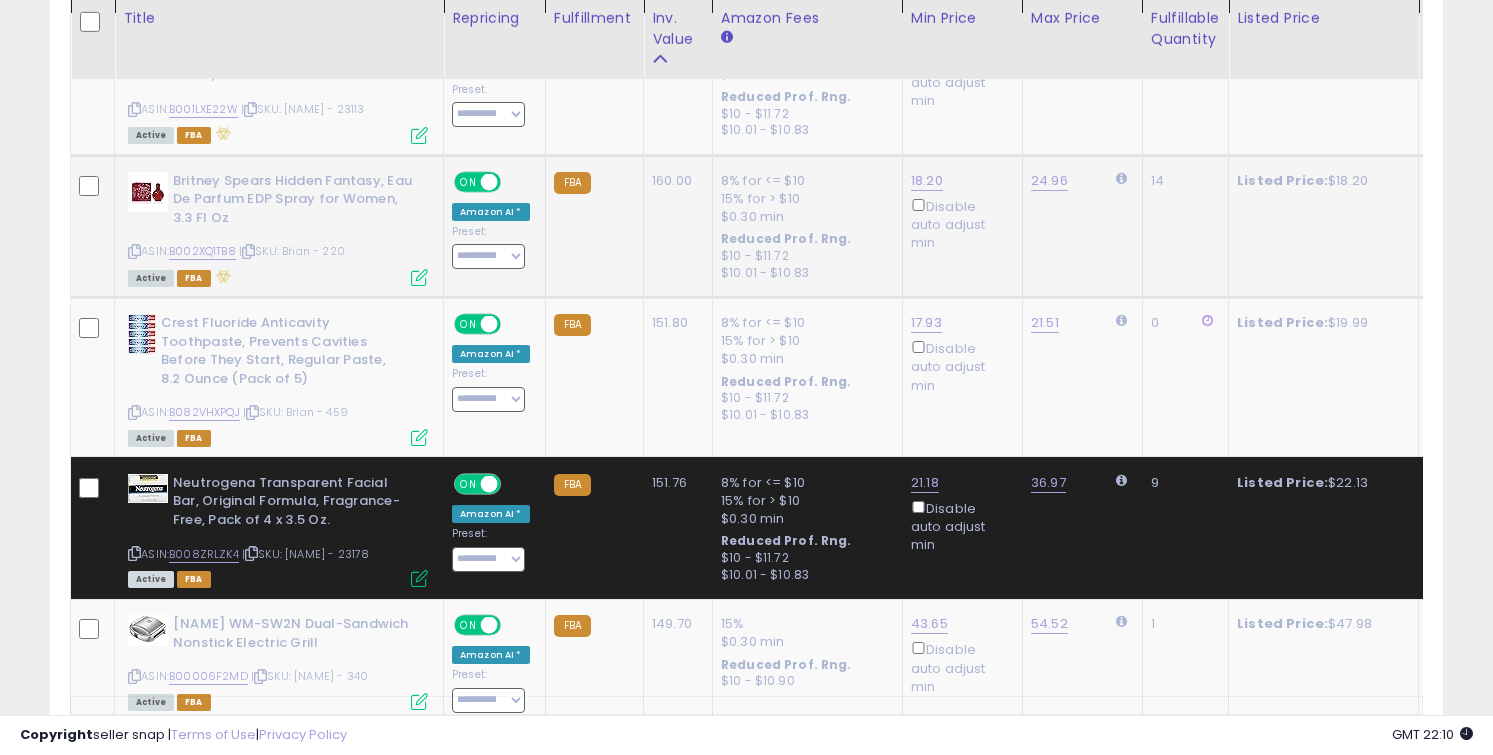 click at bounding box center (134, 251) 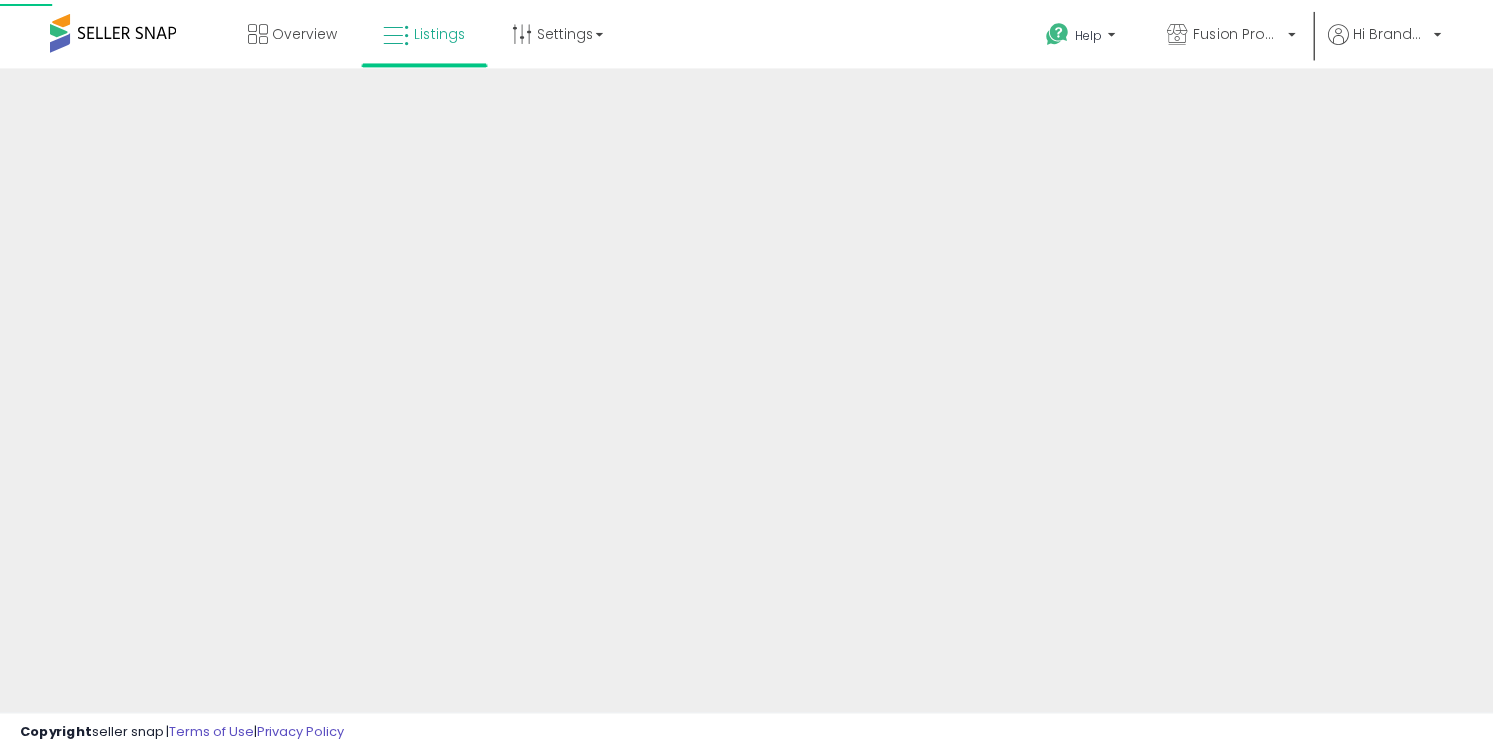 scroll, scrollTop: 0, scrollLeft: 0, axis: both 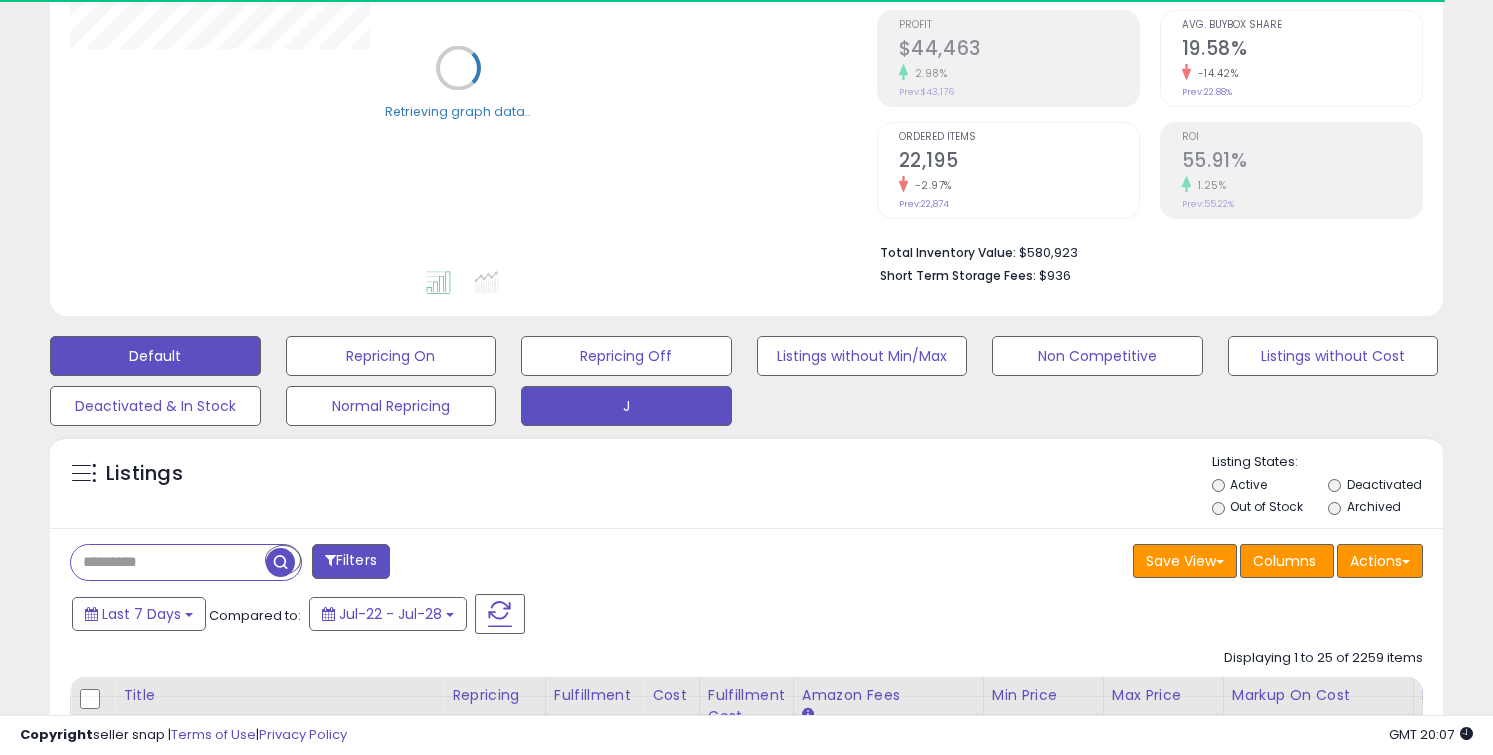 click on "J" at bounding box center (391, 356) 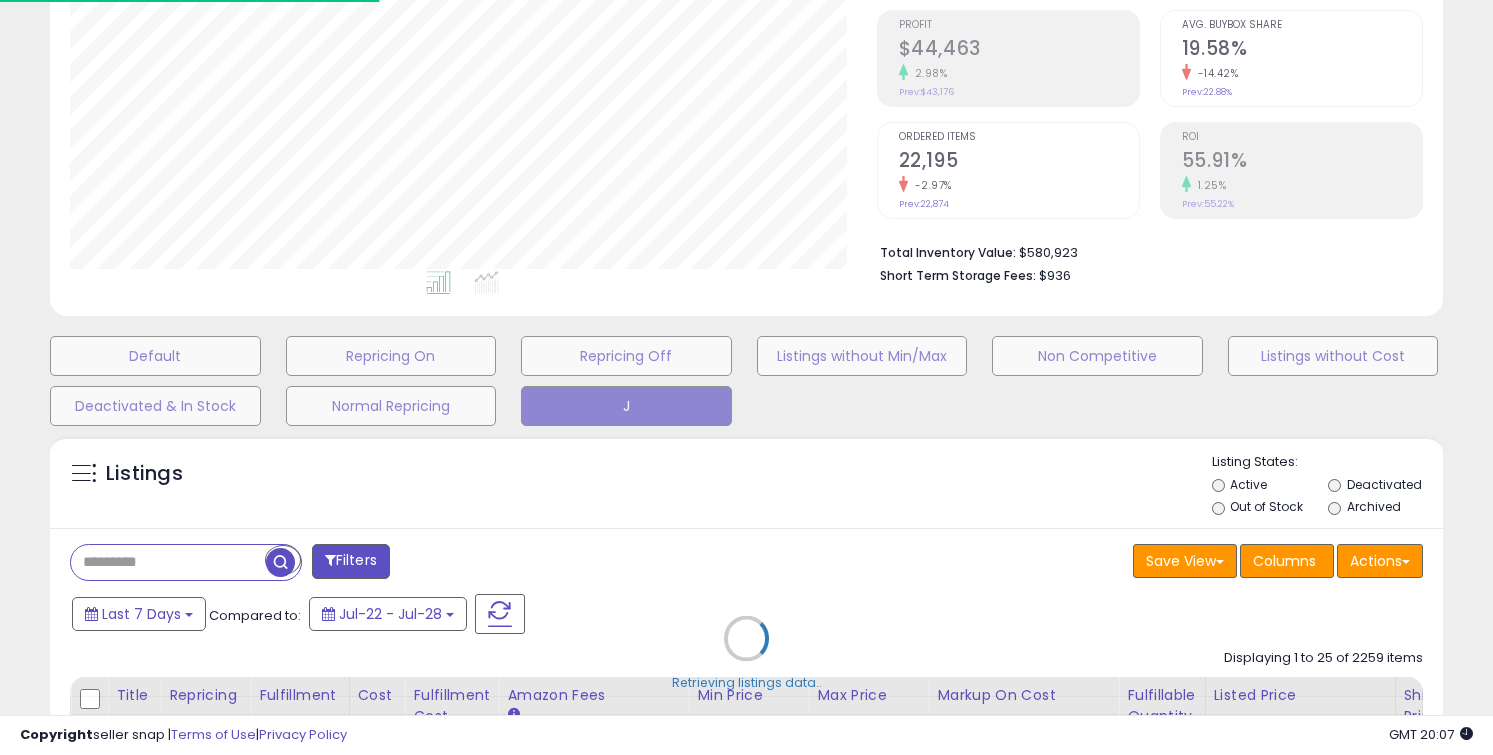 scroll, scrollTop: 999590, scrollLeft: 999193, axis: both 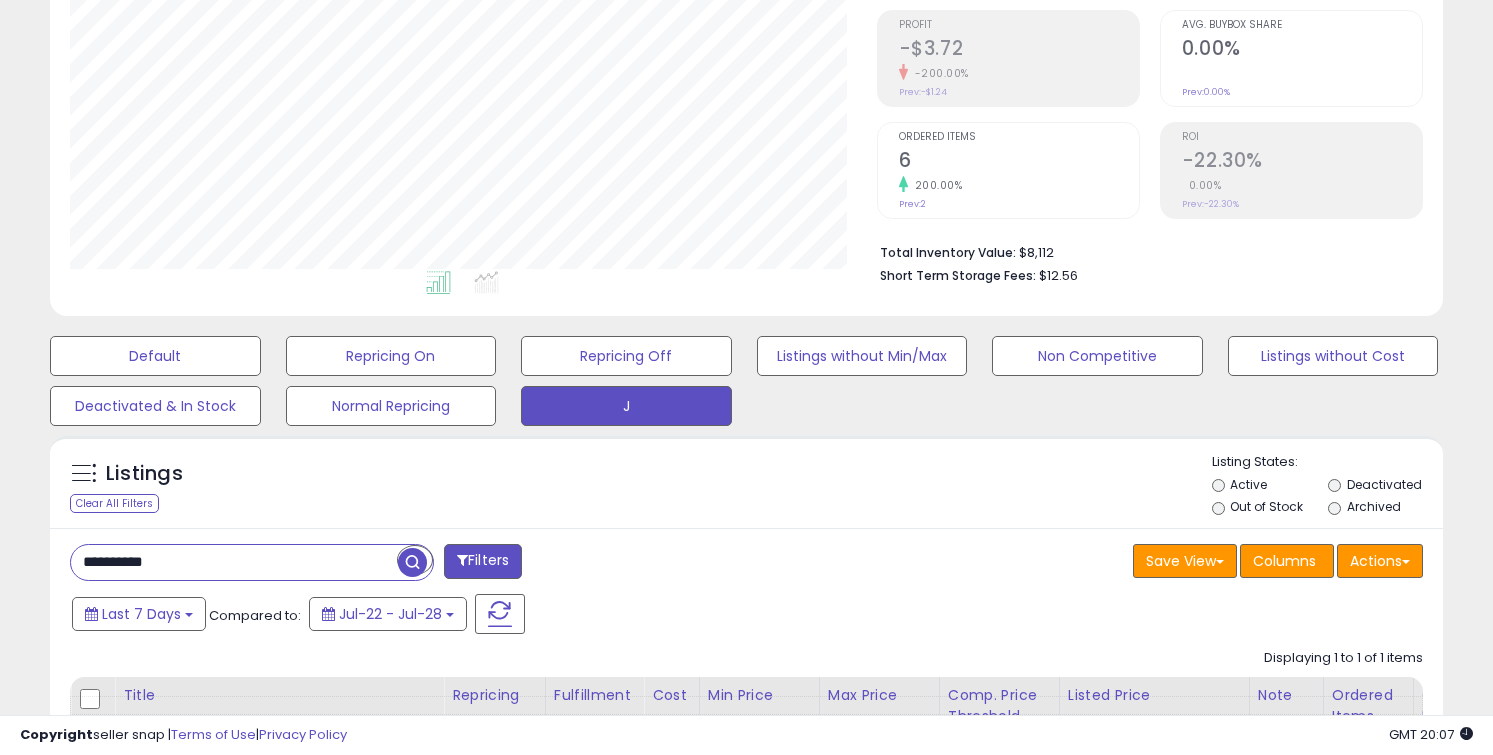 click on "**********" at bounding box center [234, 562] 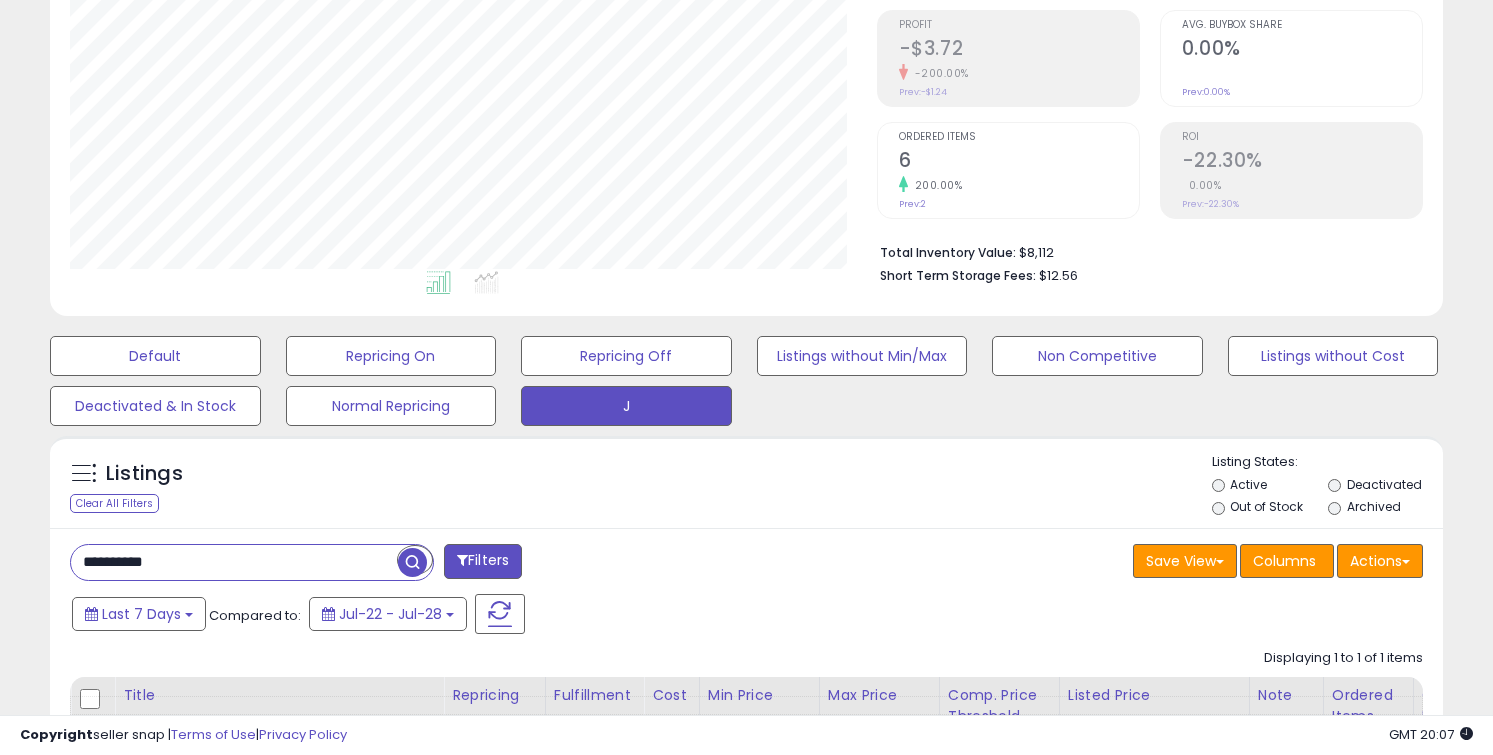 paste 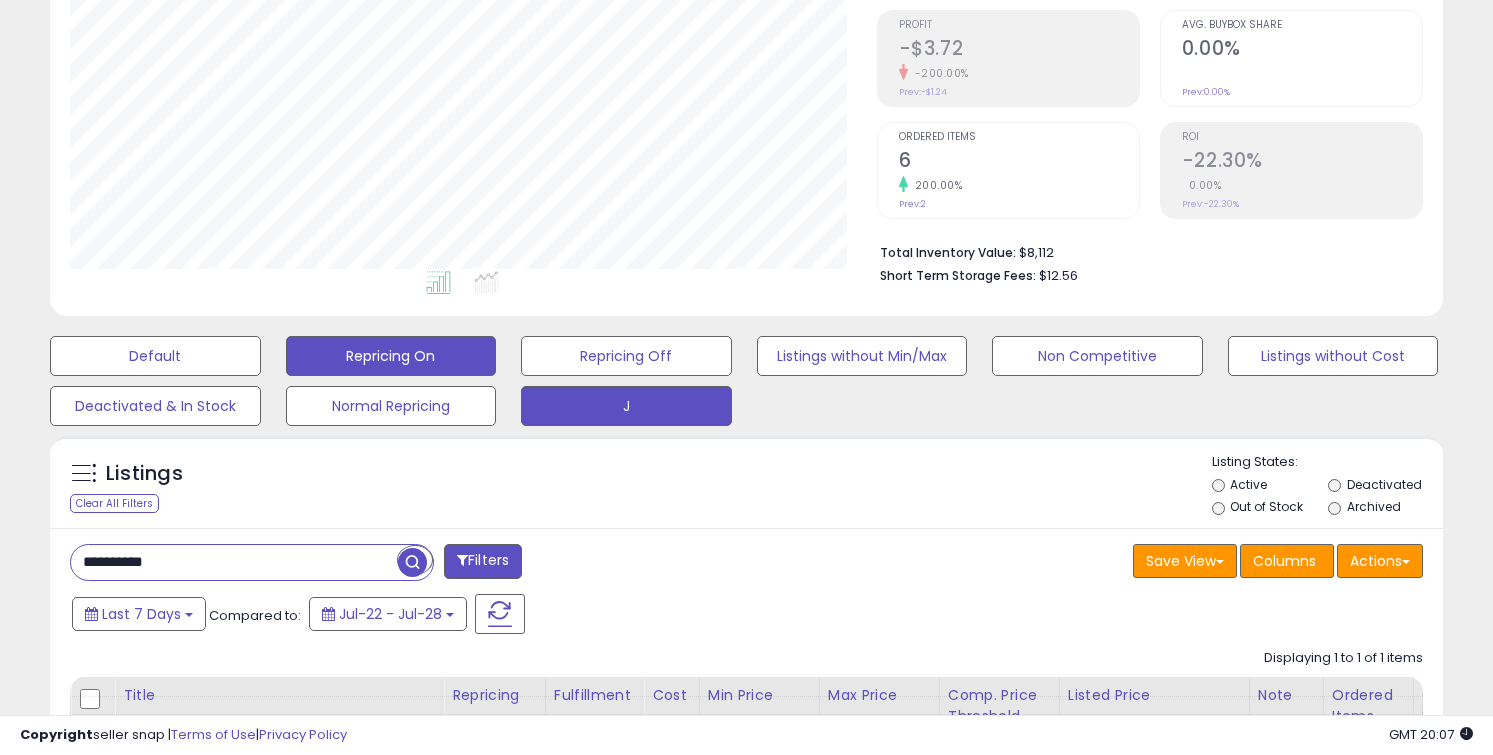 scroll, scrollTop: 999590, scrollLeft: 999185, axis: both 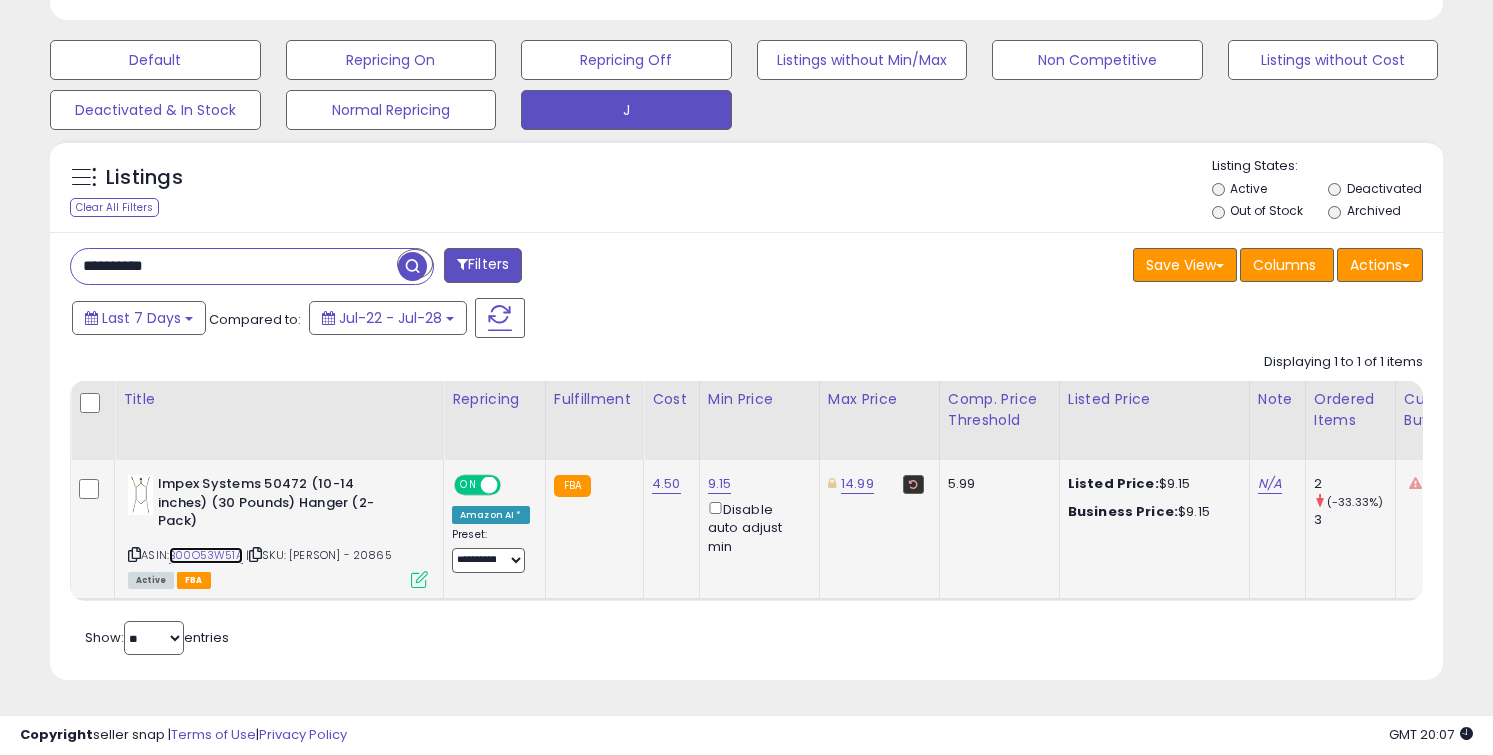 click on "B00O53W51A" at bounding box center [206, 555] 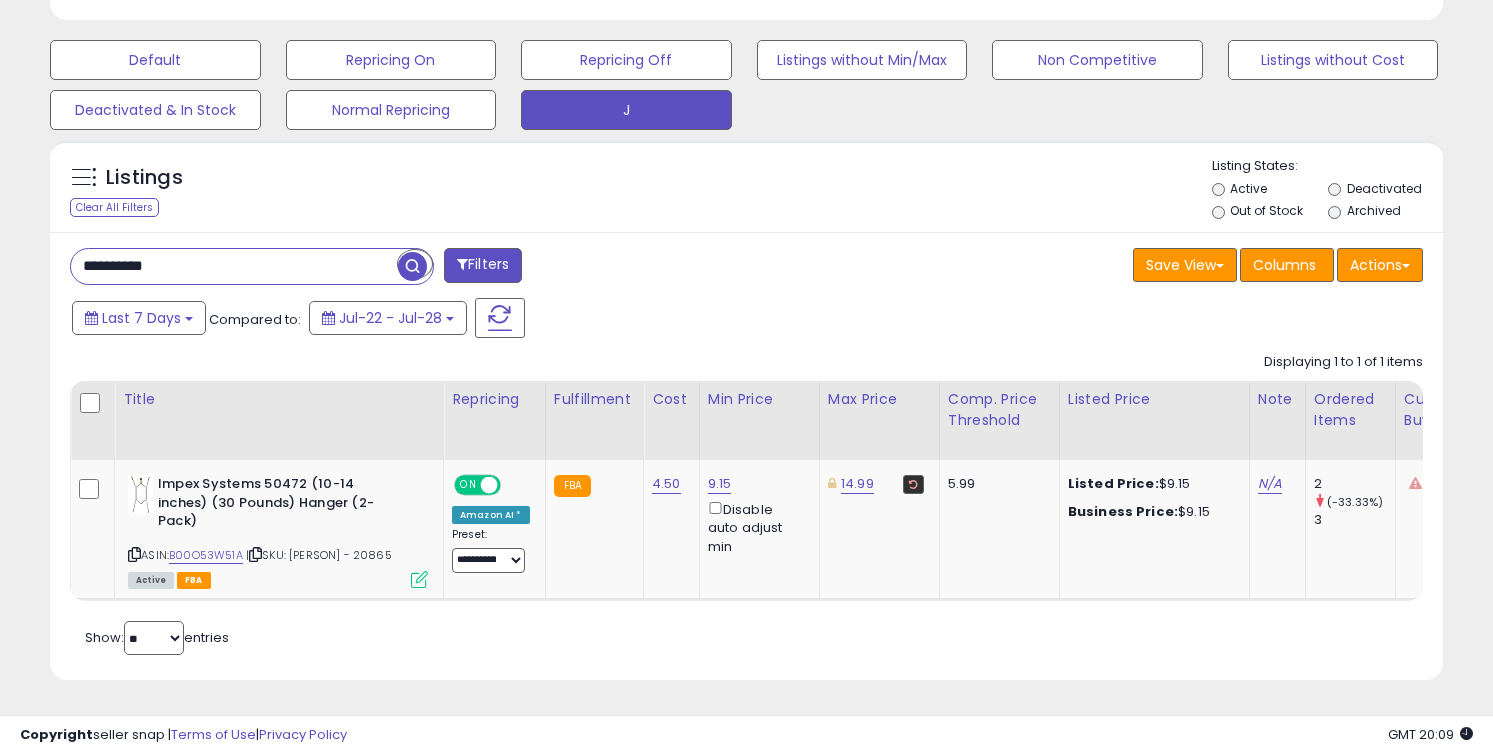 paste 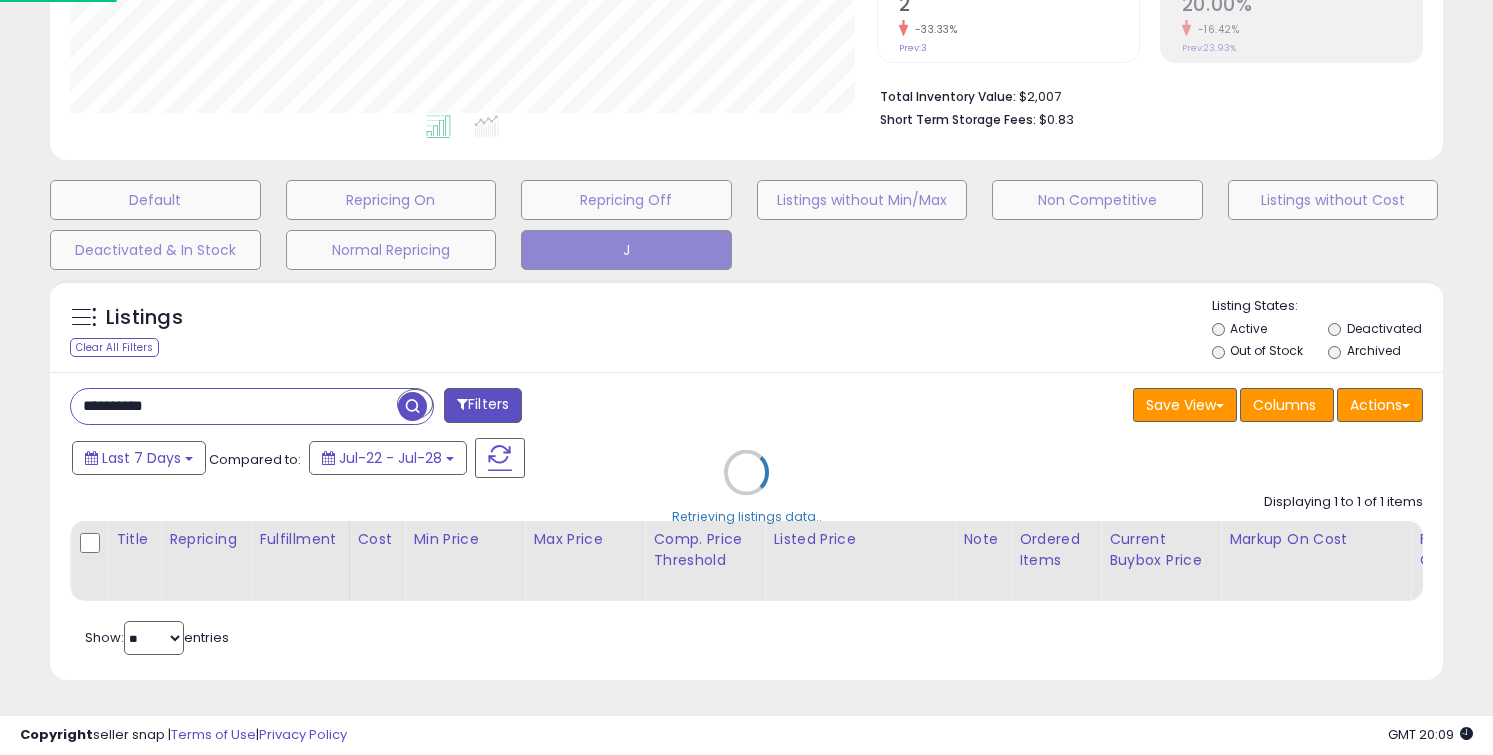 scroll, scrollTop: 999590, scrollLeft: 999185, axis: both 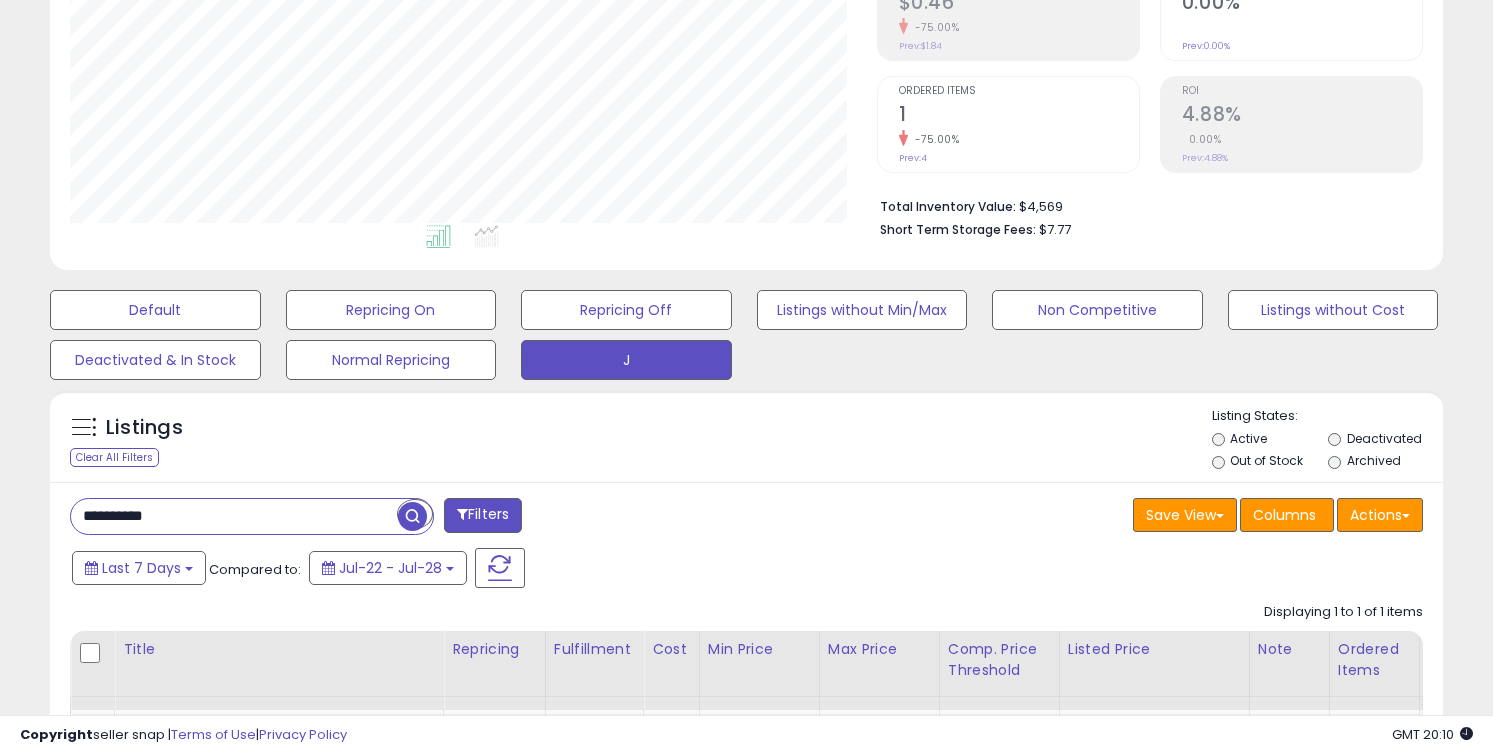 paste 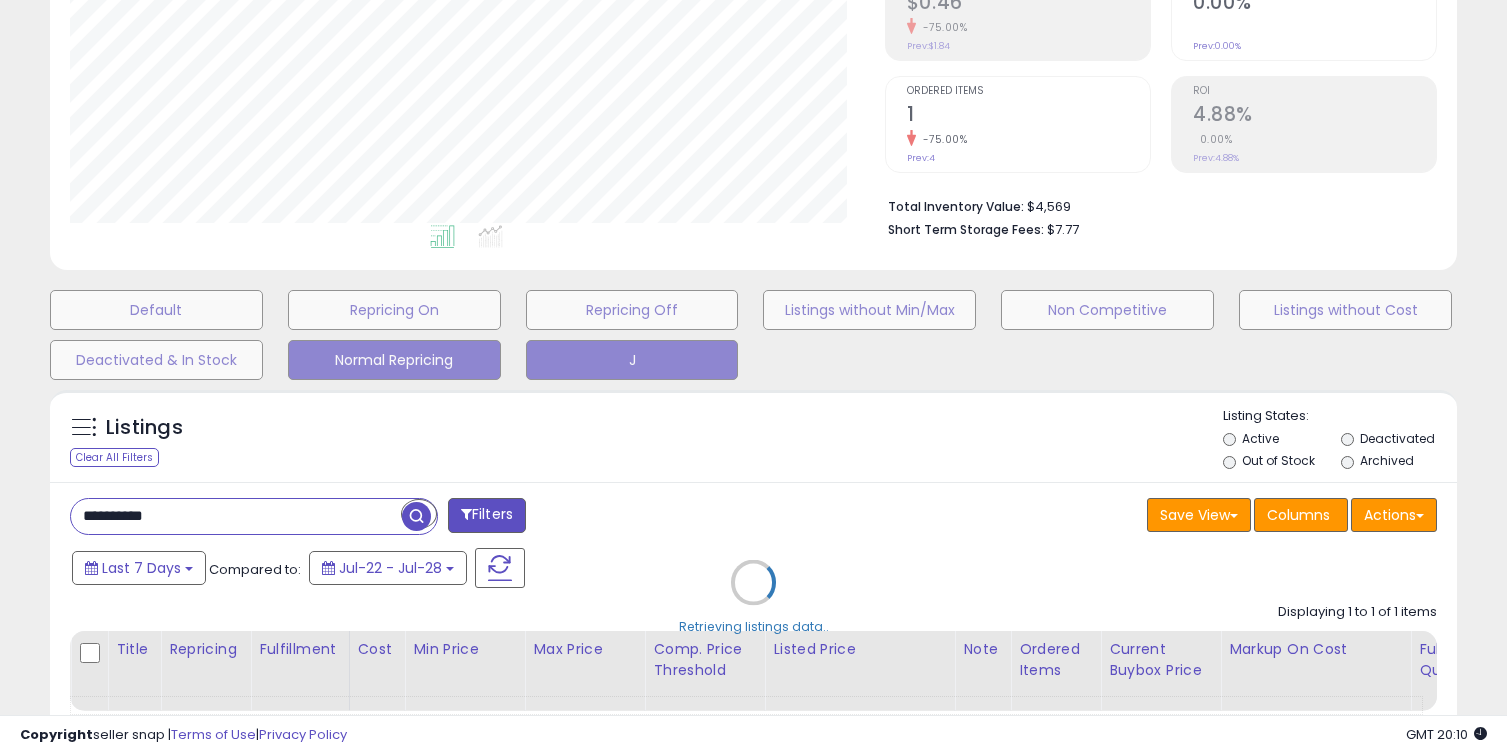 scroll, scrollTop: 999590, scrollLeft: 999185, axis: both 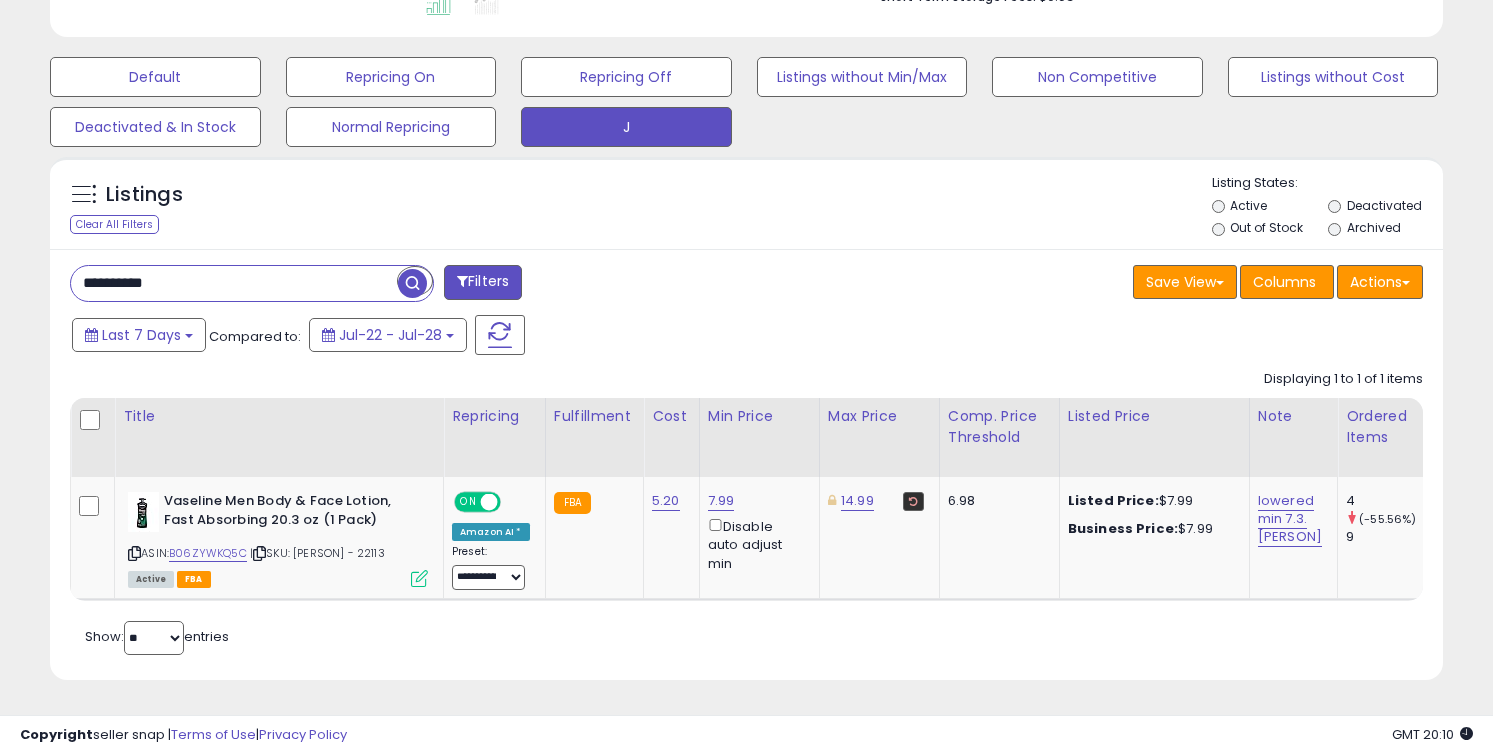 paste 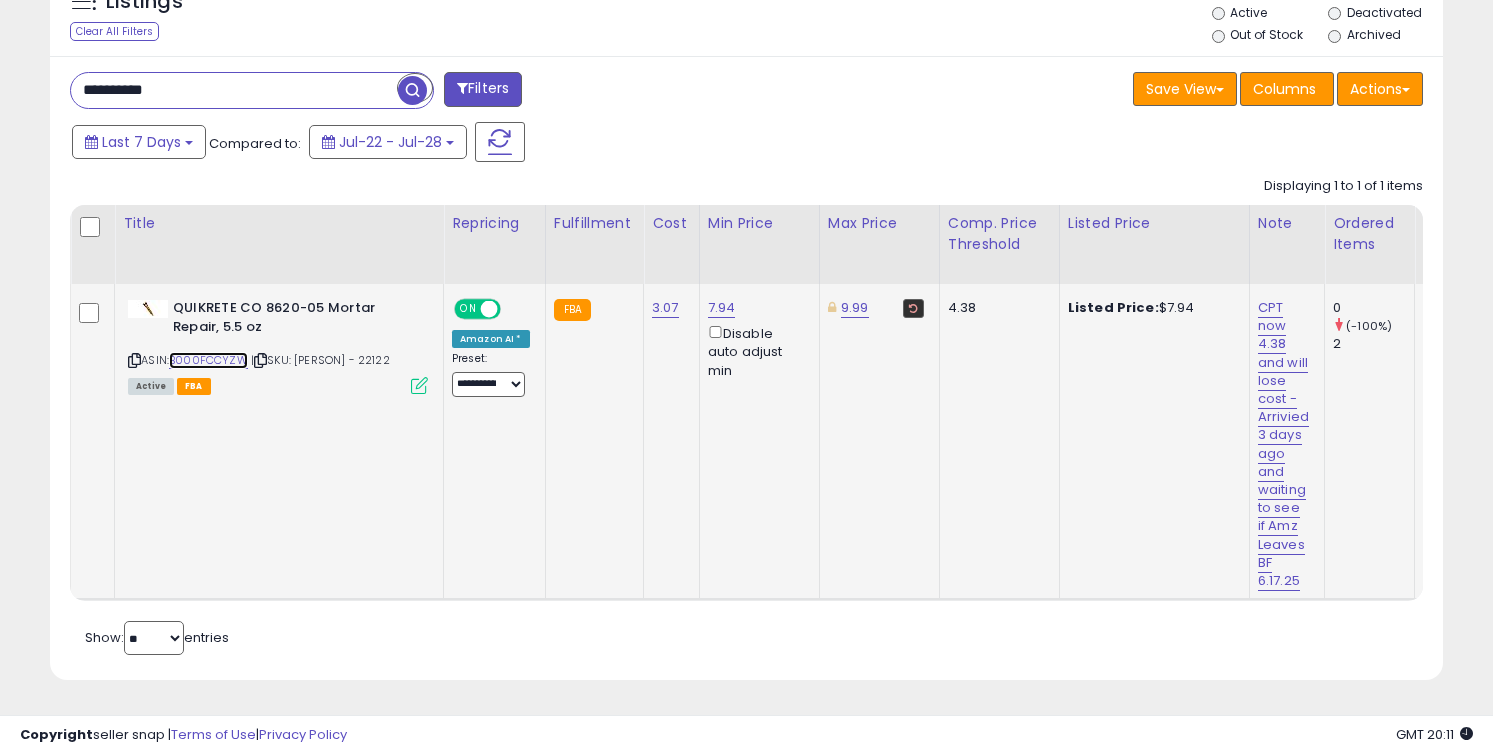 click on "B000FCCYZW" at bounding box center [208, 360] 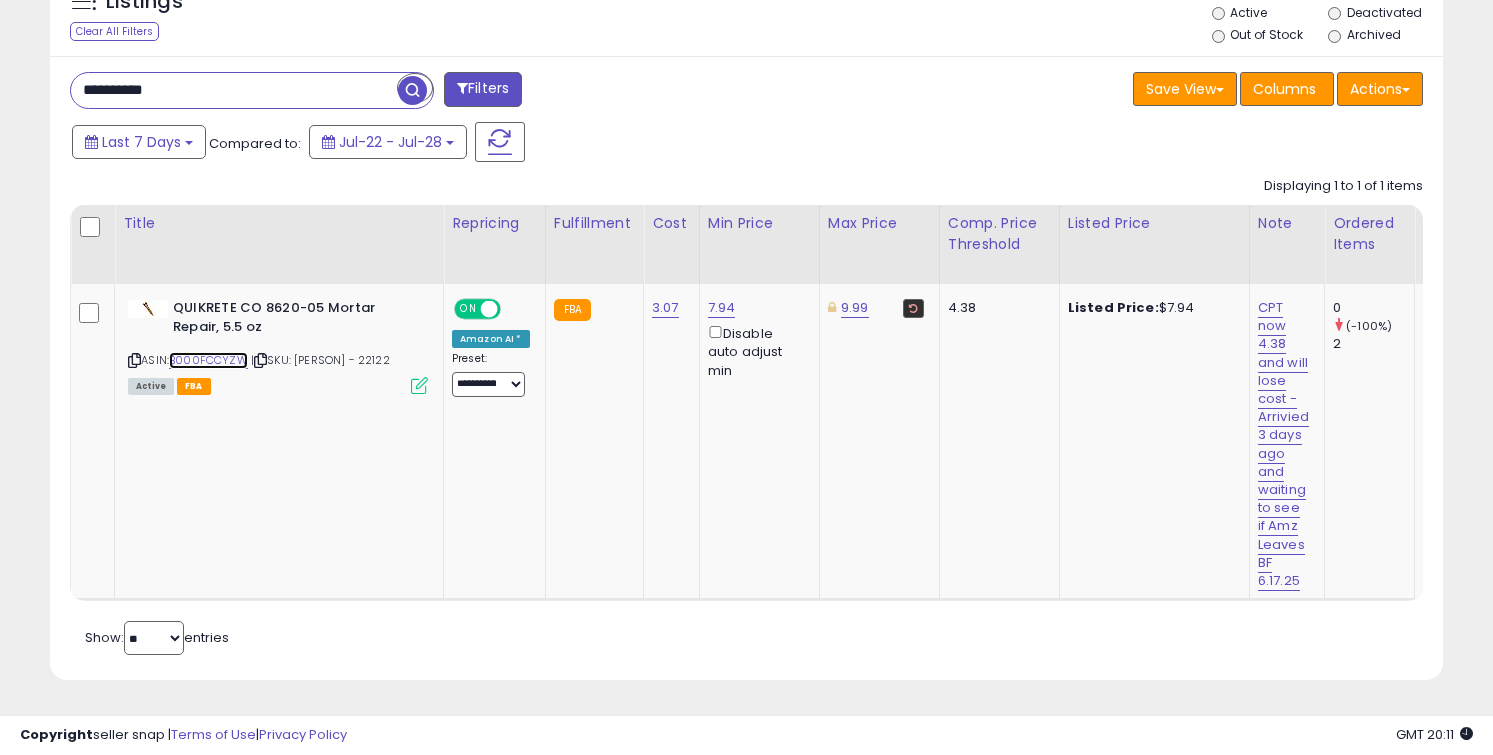scroll, scrollTop: 0, scrollLeft: 218, axis: horizontal 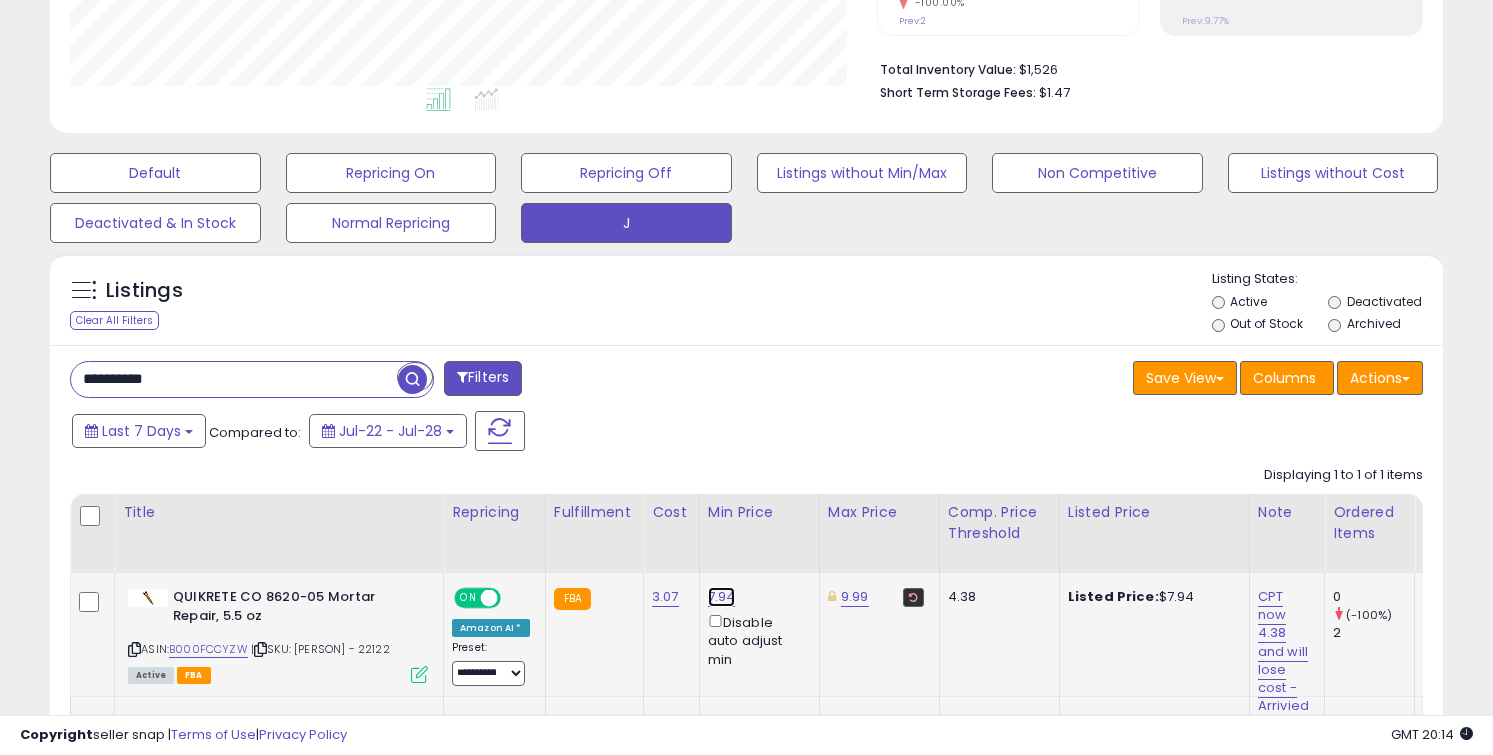 click on "7.94" at bounding box center [722, 597] 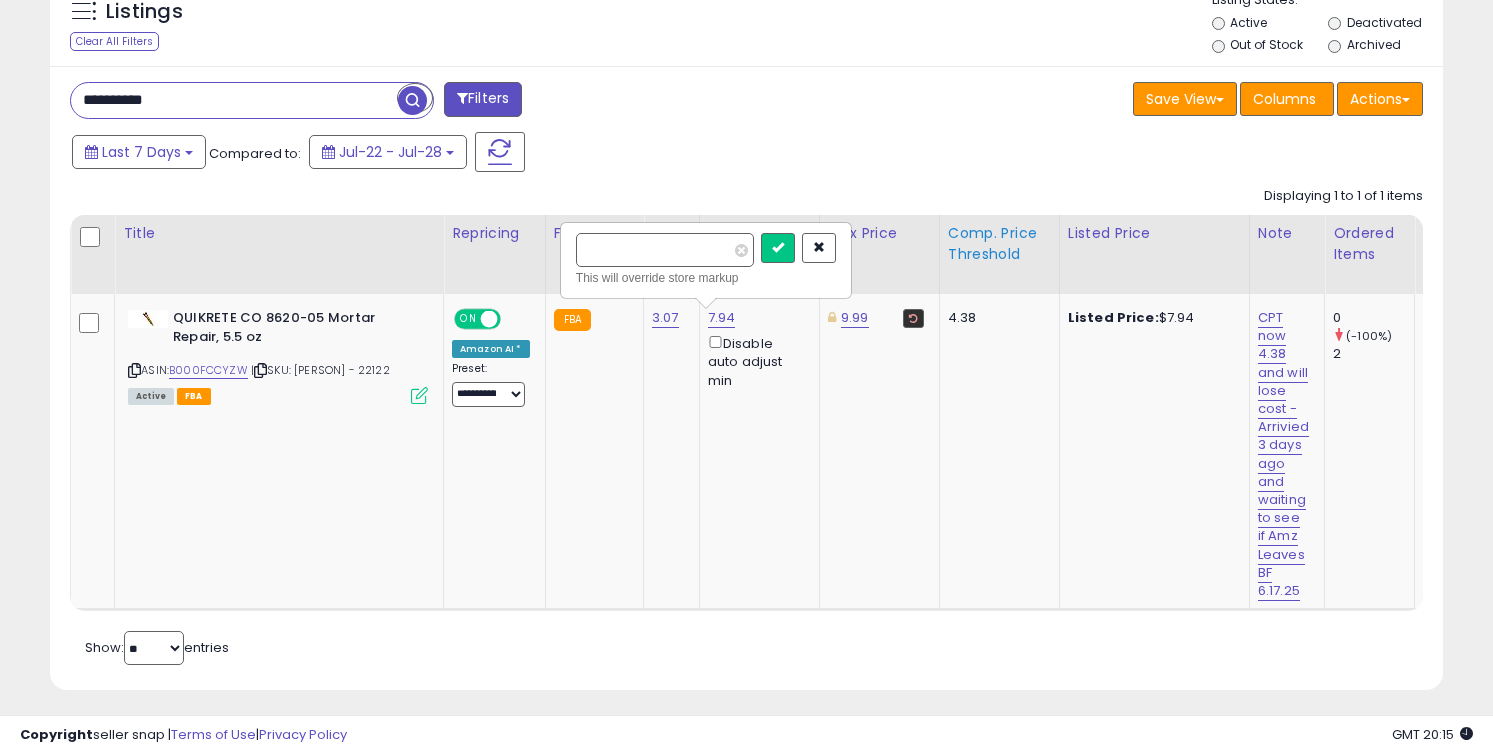 scroll, scrollTop: 752, scrollLeft: 0, axis: vertical 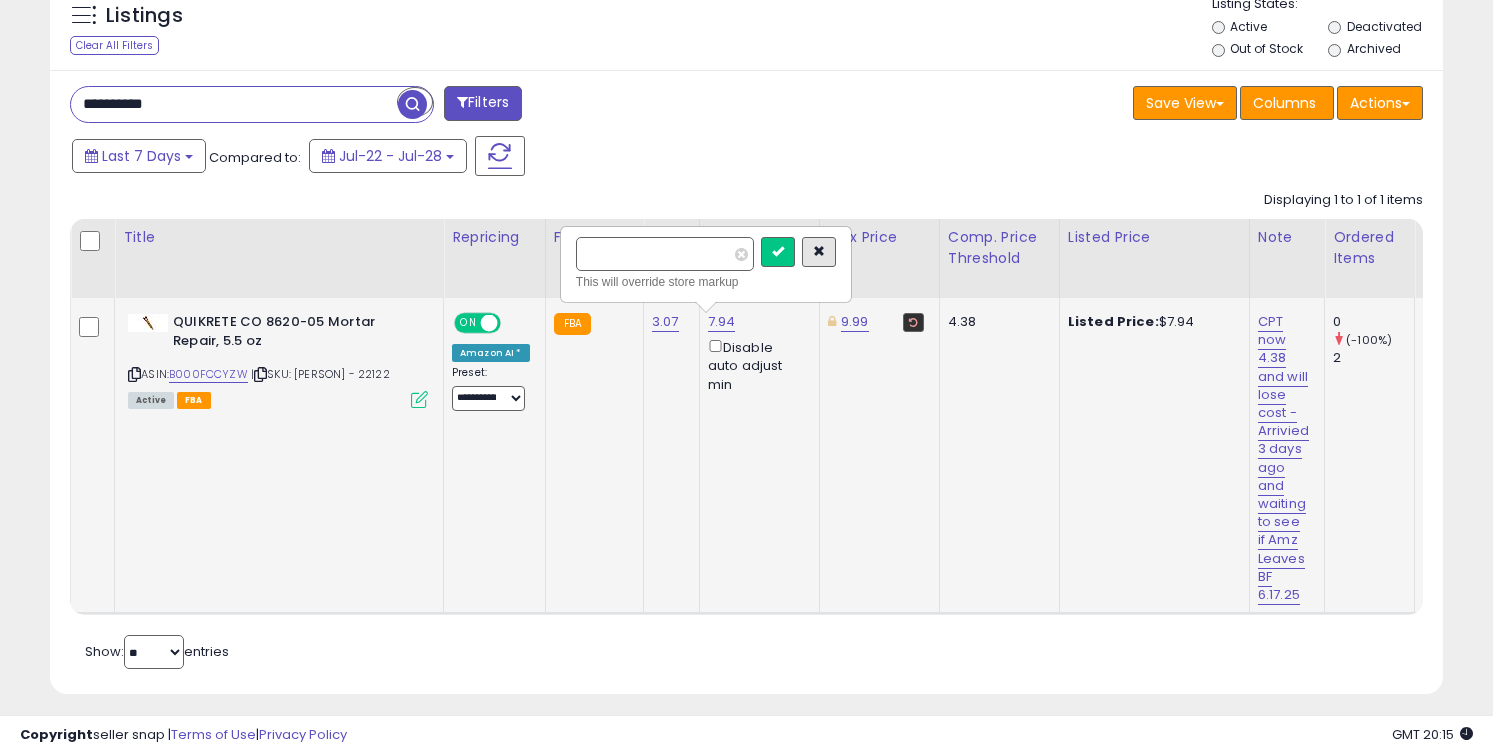 click at bounding box center (819, 252) 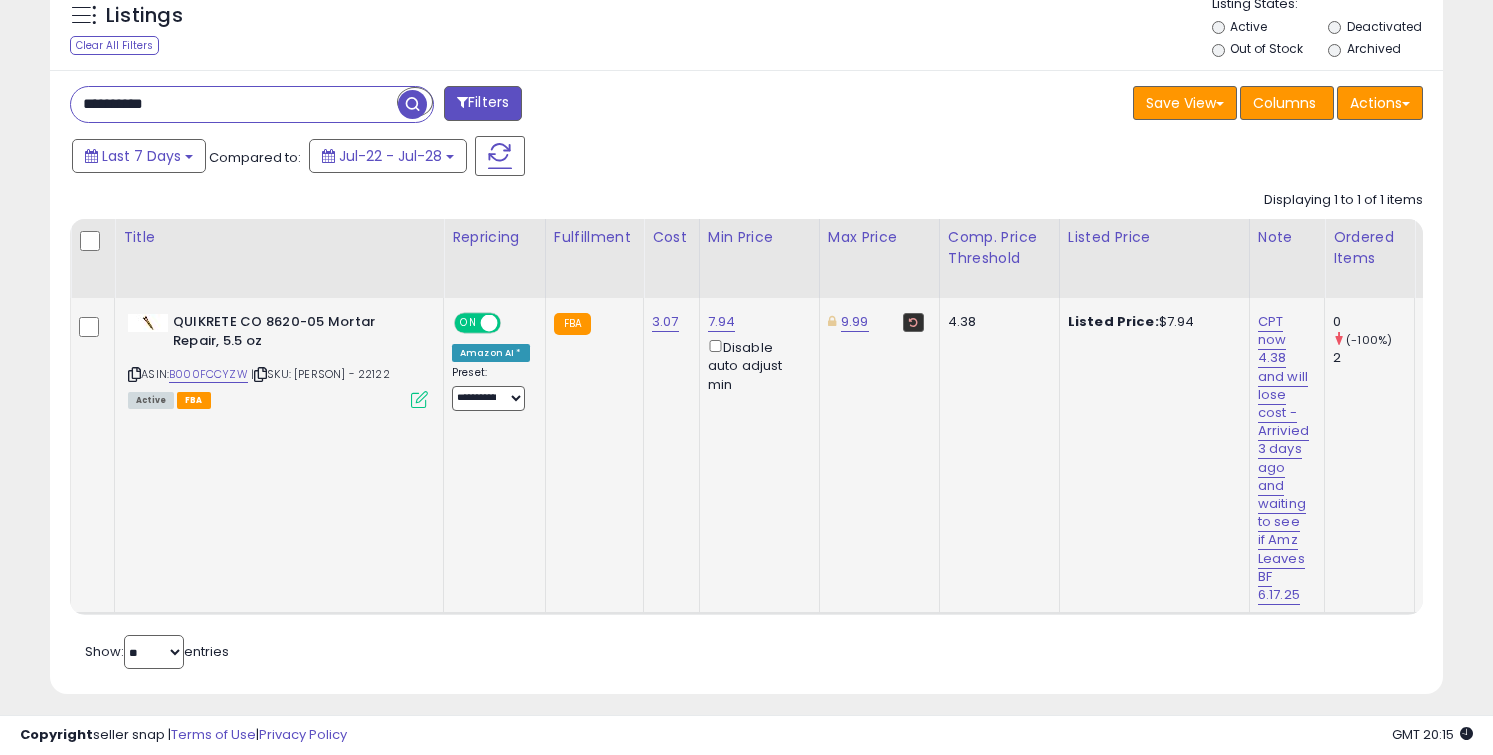scroll, scrollTop: 0, scrollLeft: 626, axis: horizontal 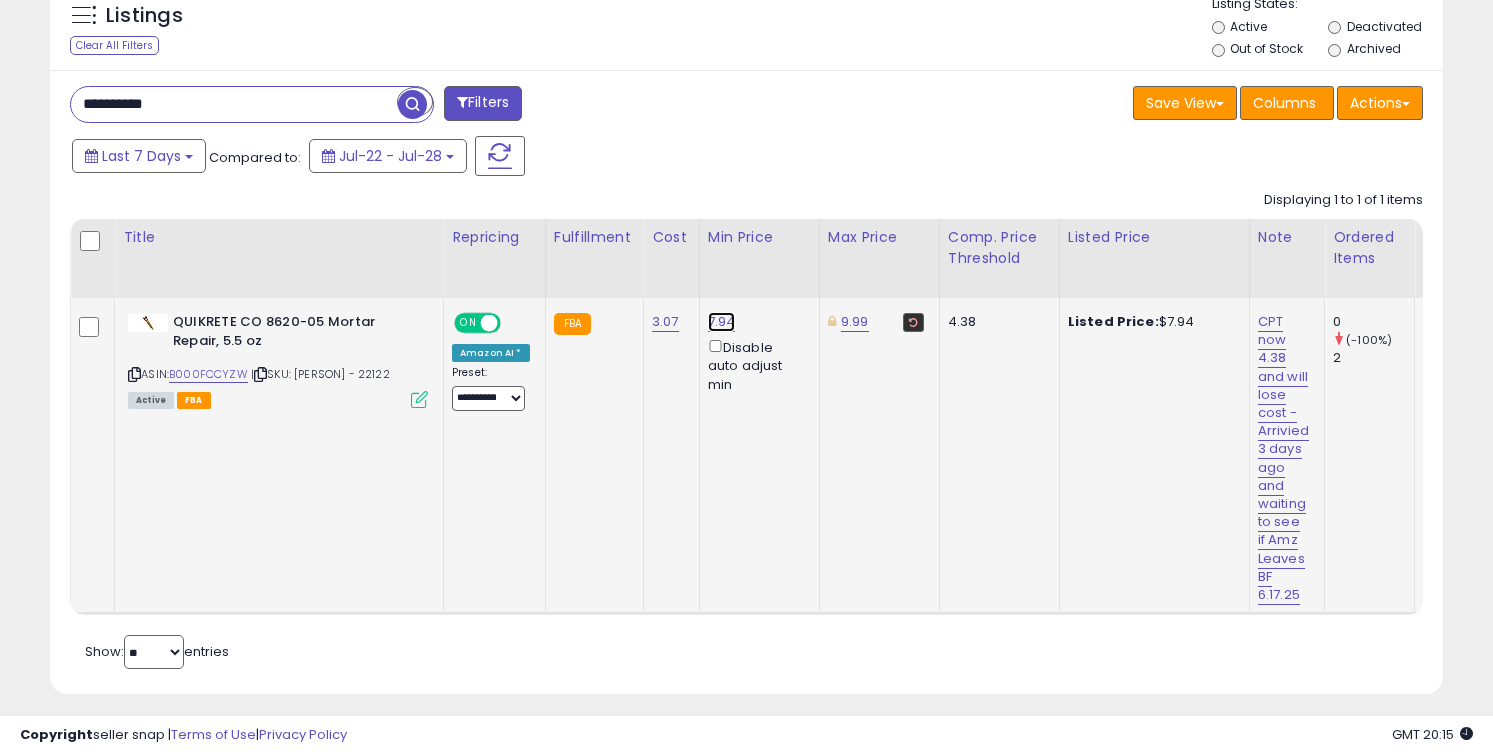 click on "7.94" at bounding box center [722, 322] 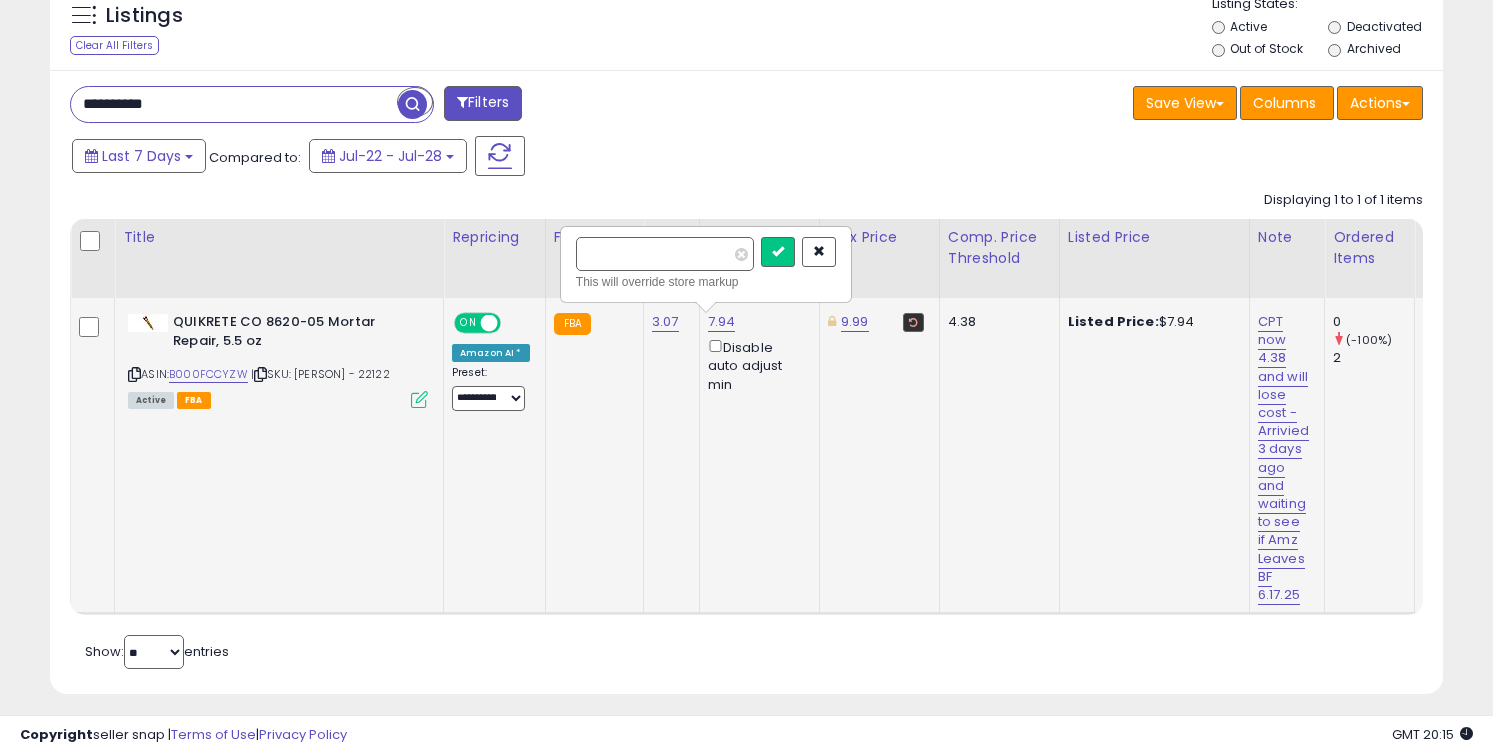 type on "*" 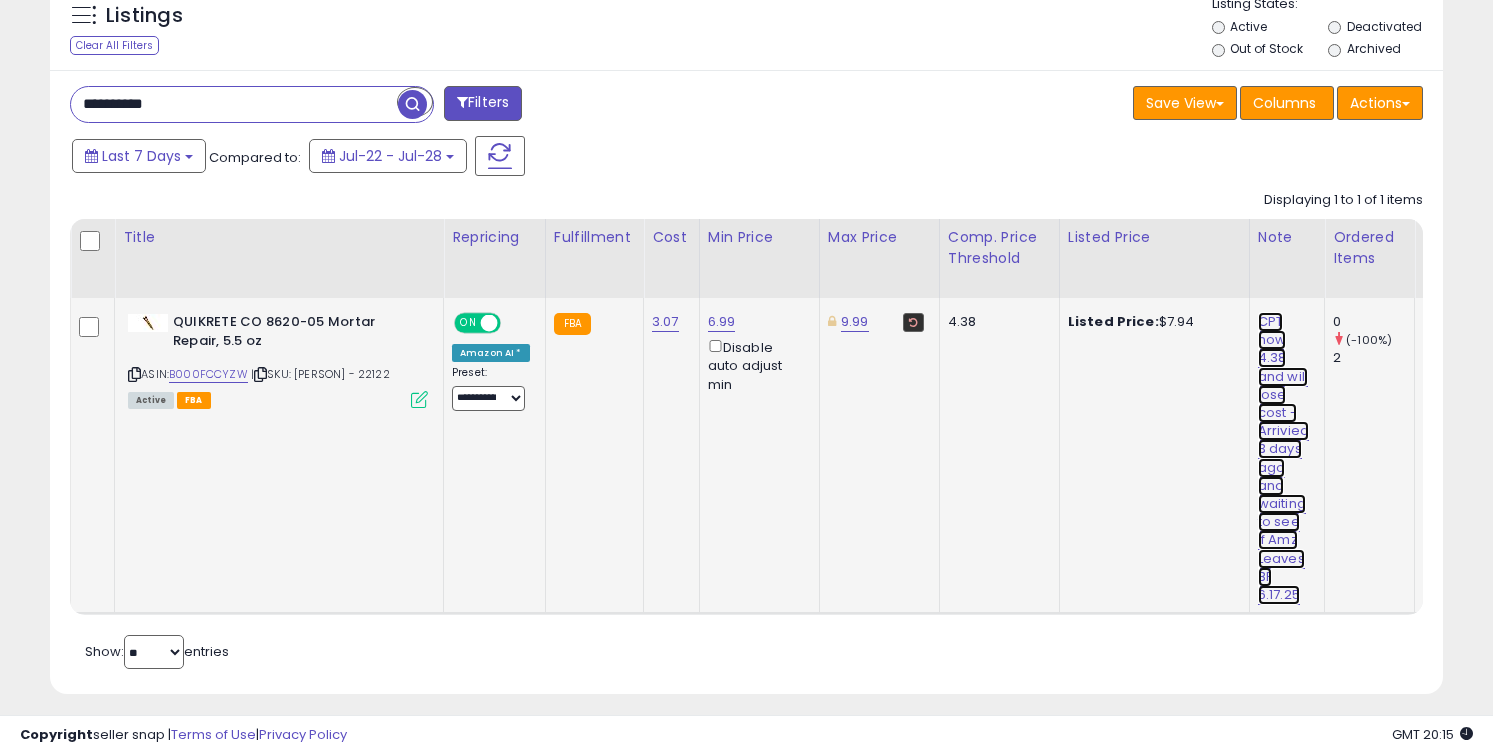 click on "CPT now 4.38 and will lose cost - Arrivied 3 days ago and waiting to see if Amz Leaves BF 6.17.25" at bounding box center (1283, 458) 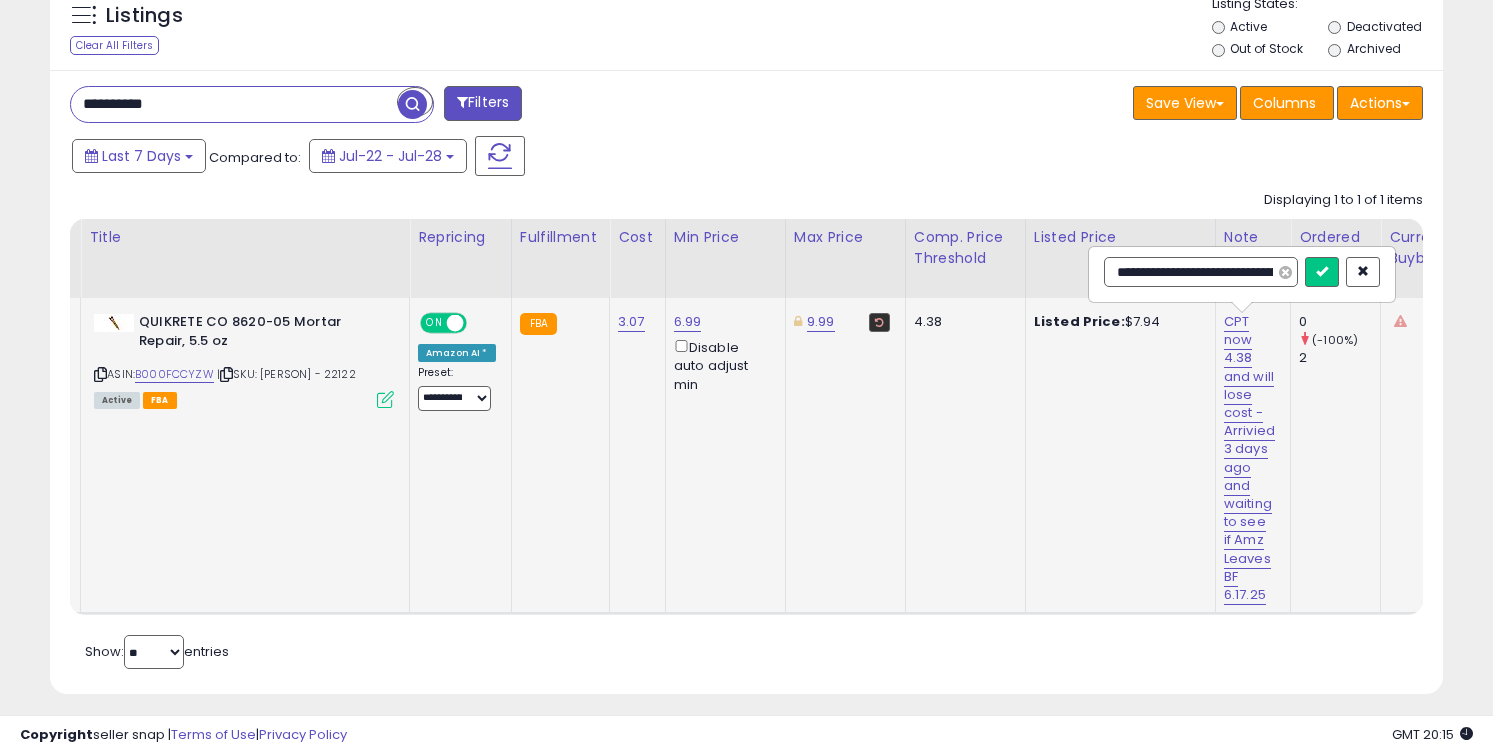 click at bounding box center [1285, 272] 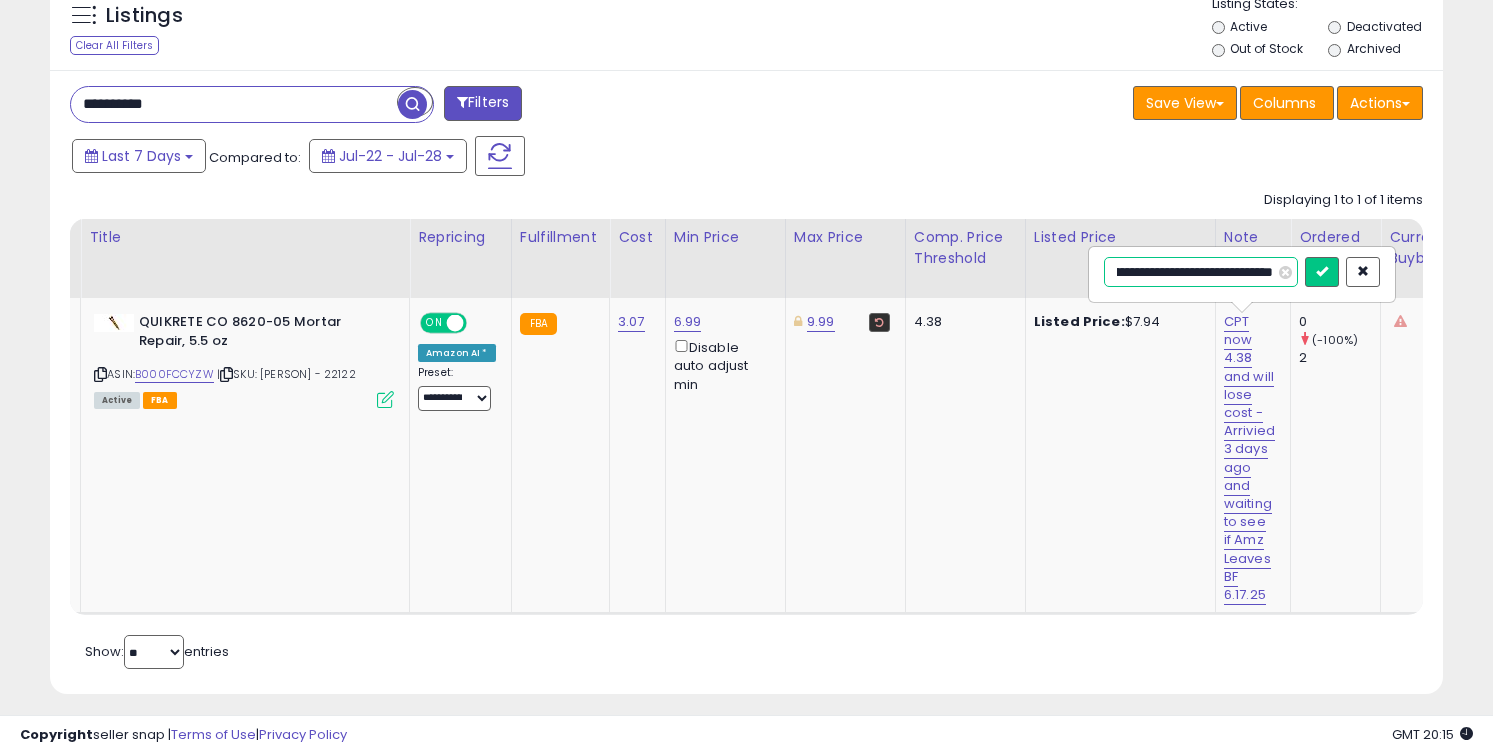 type on "**********" 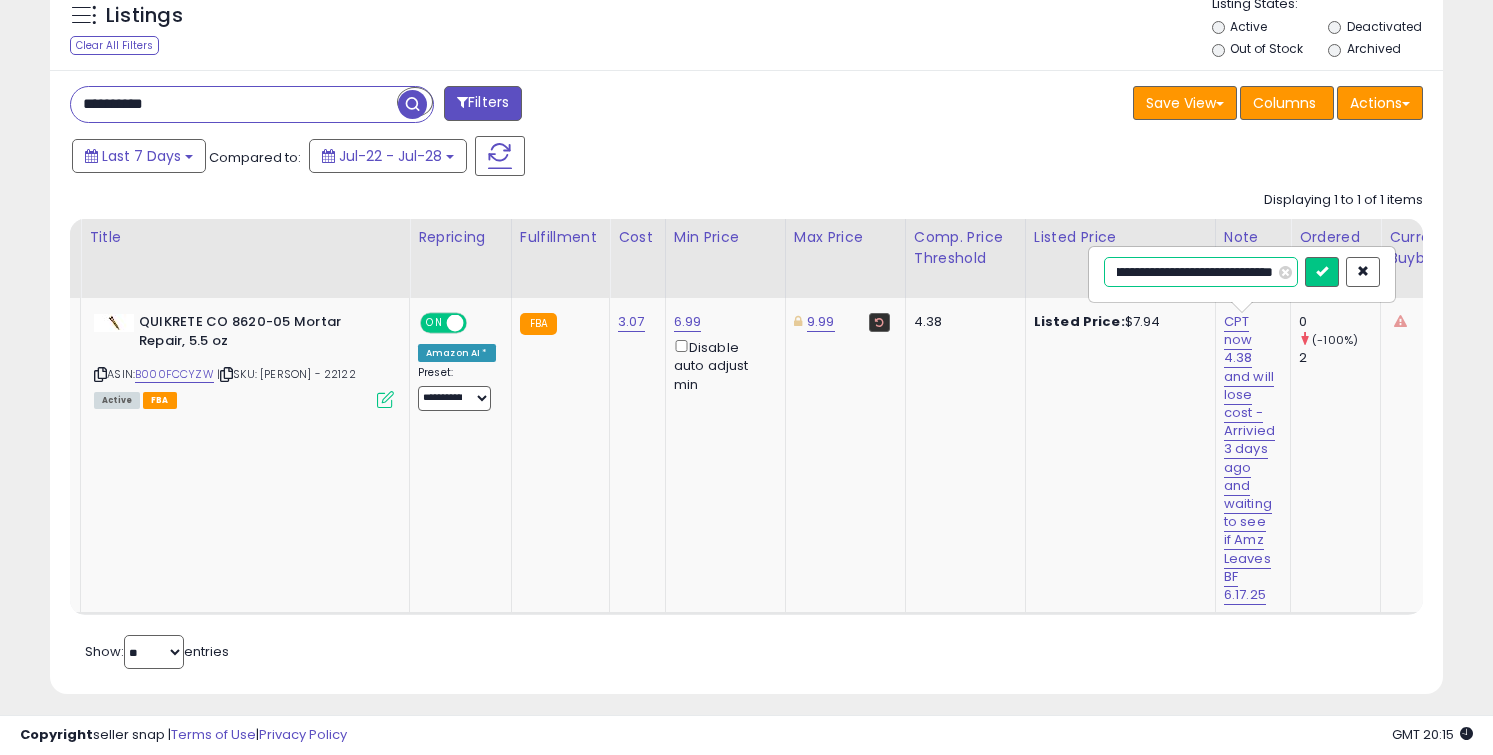 click at bounding box center [1322, 272] 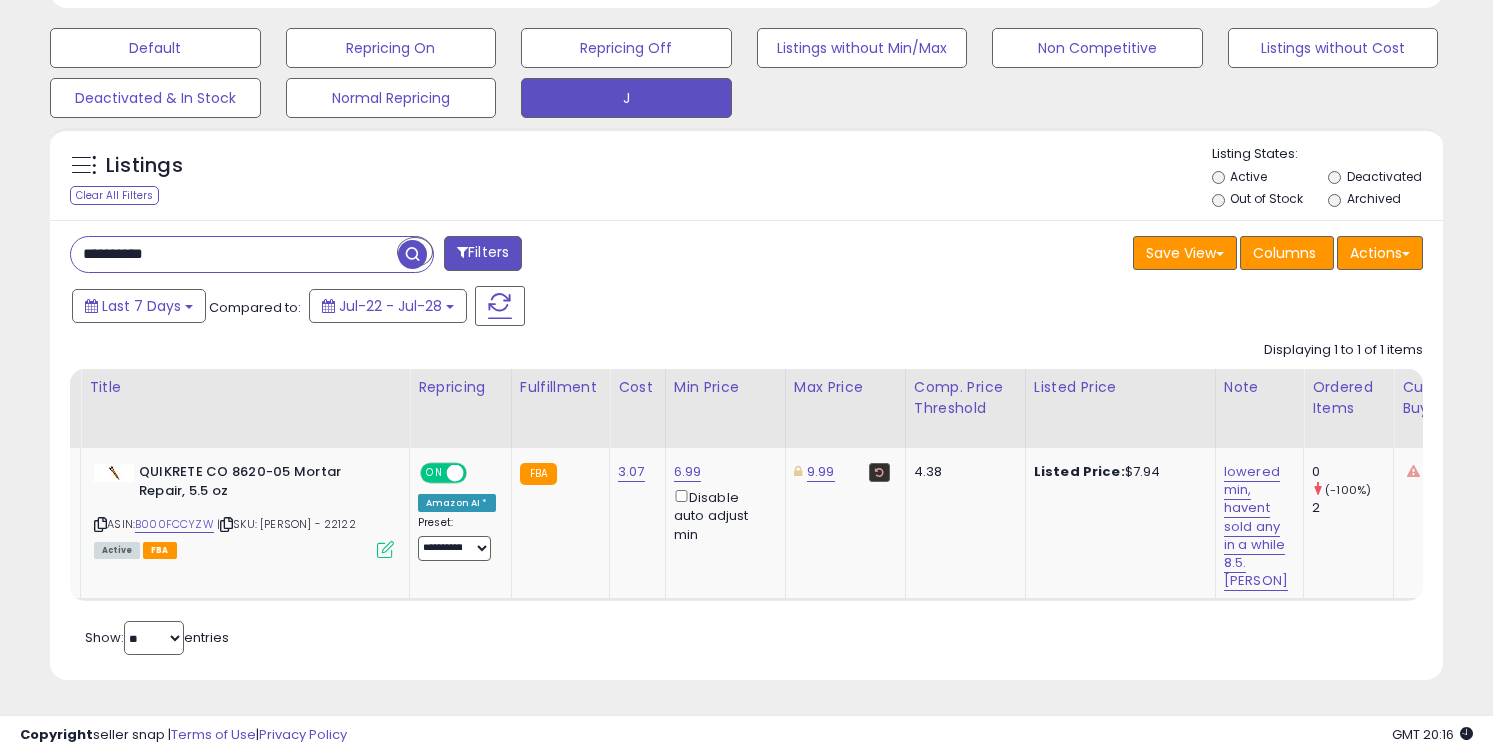 click on "**********" at bounding box center [234, 254] 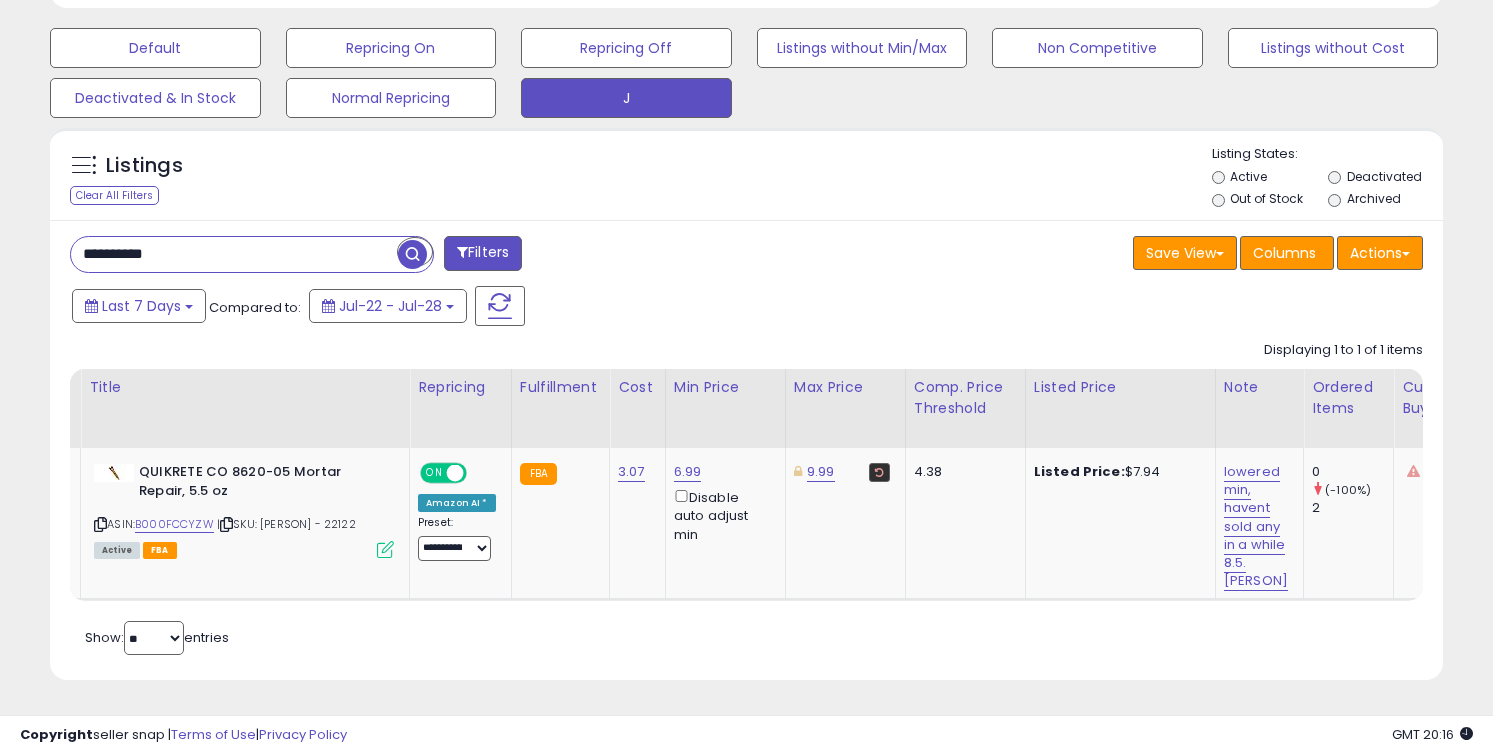paste 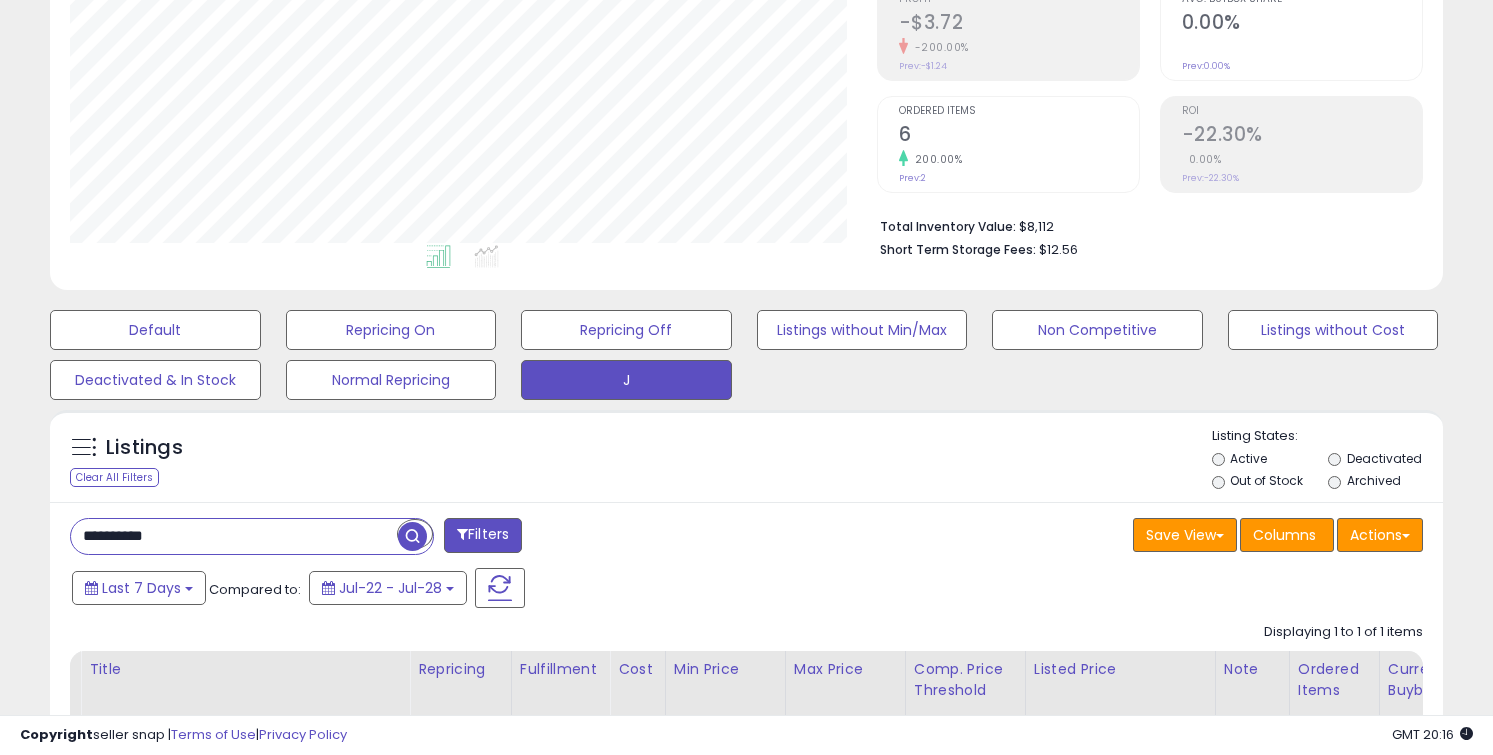 scroll, scrollTop: 587, scrollLeft: 0, axis: vertical 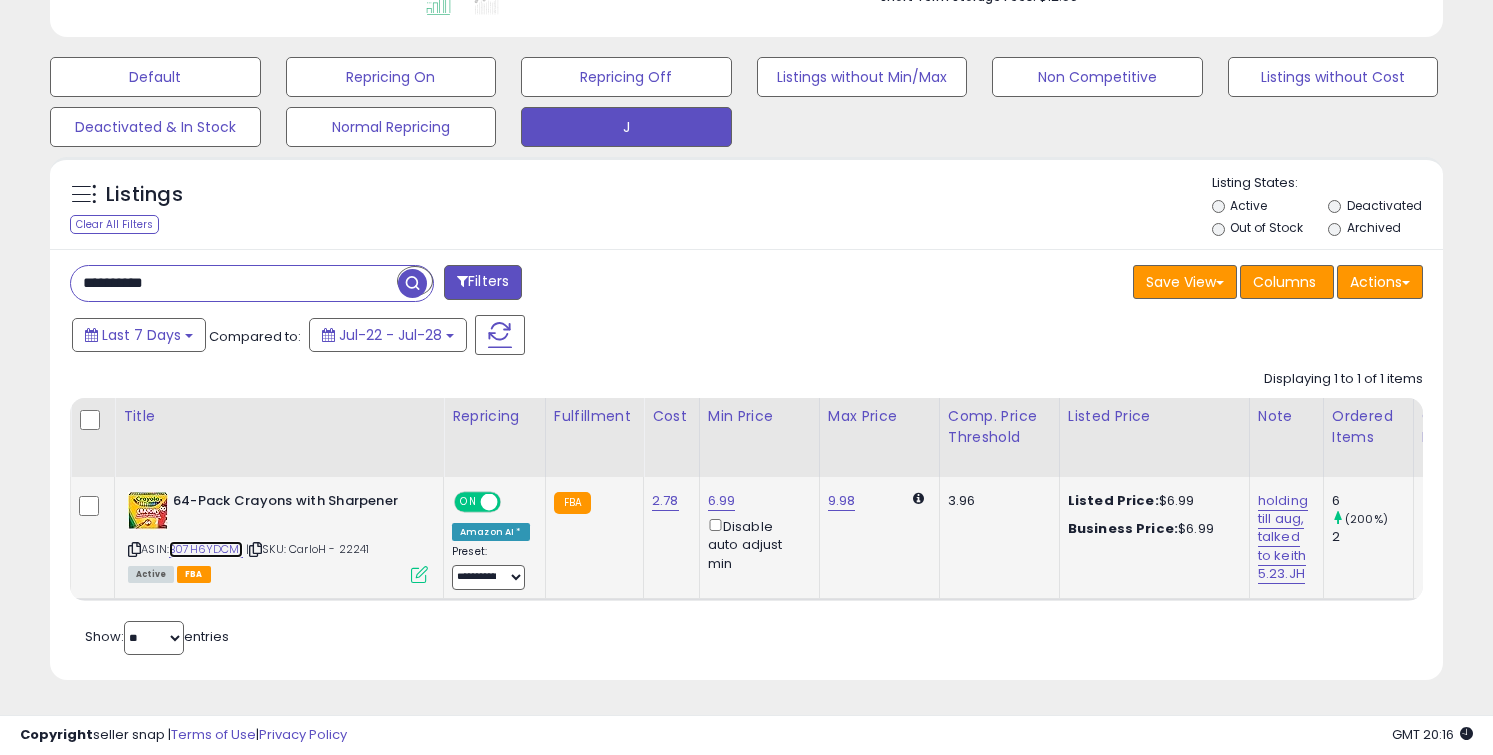 click on "B07H6YDCM1" at bounding box center [206, 549] 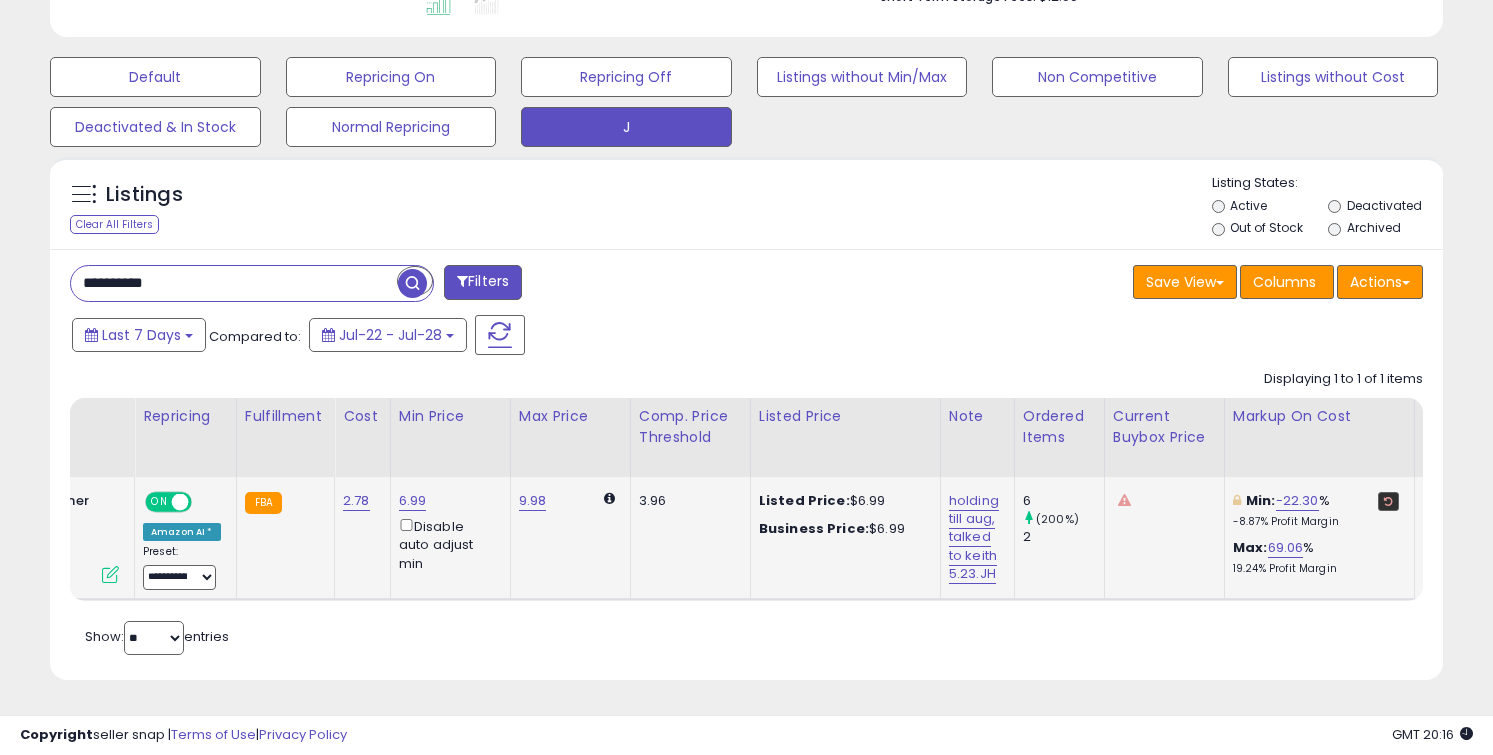 click at bounding box center [1388, 501] 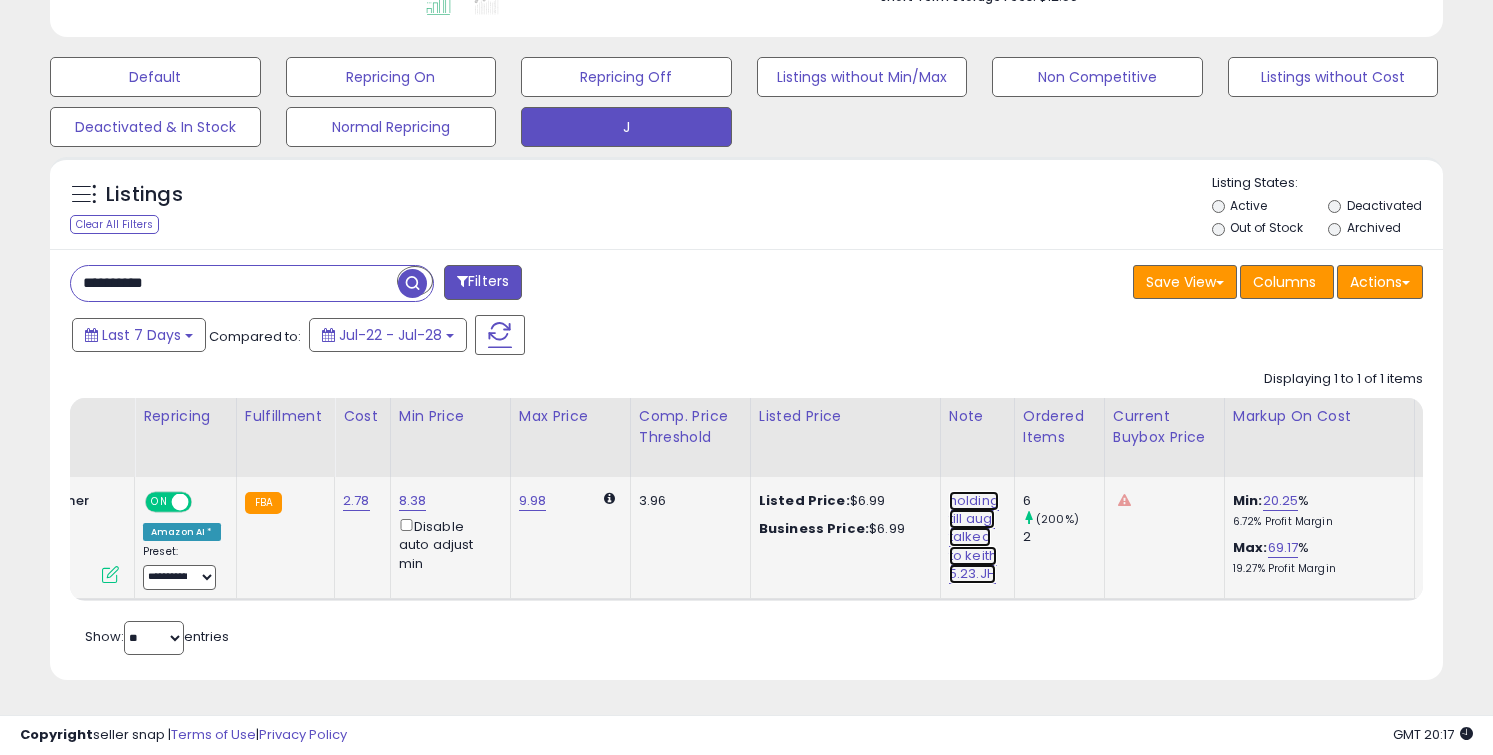 click on "holding till aug, talked to keith 5.23.JH" at bounding box center [974, 537] 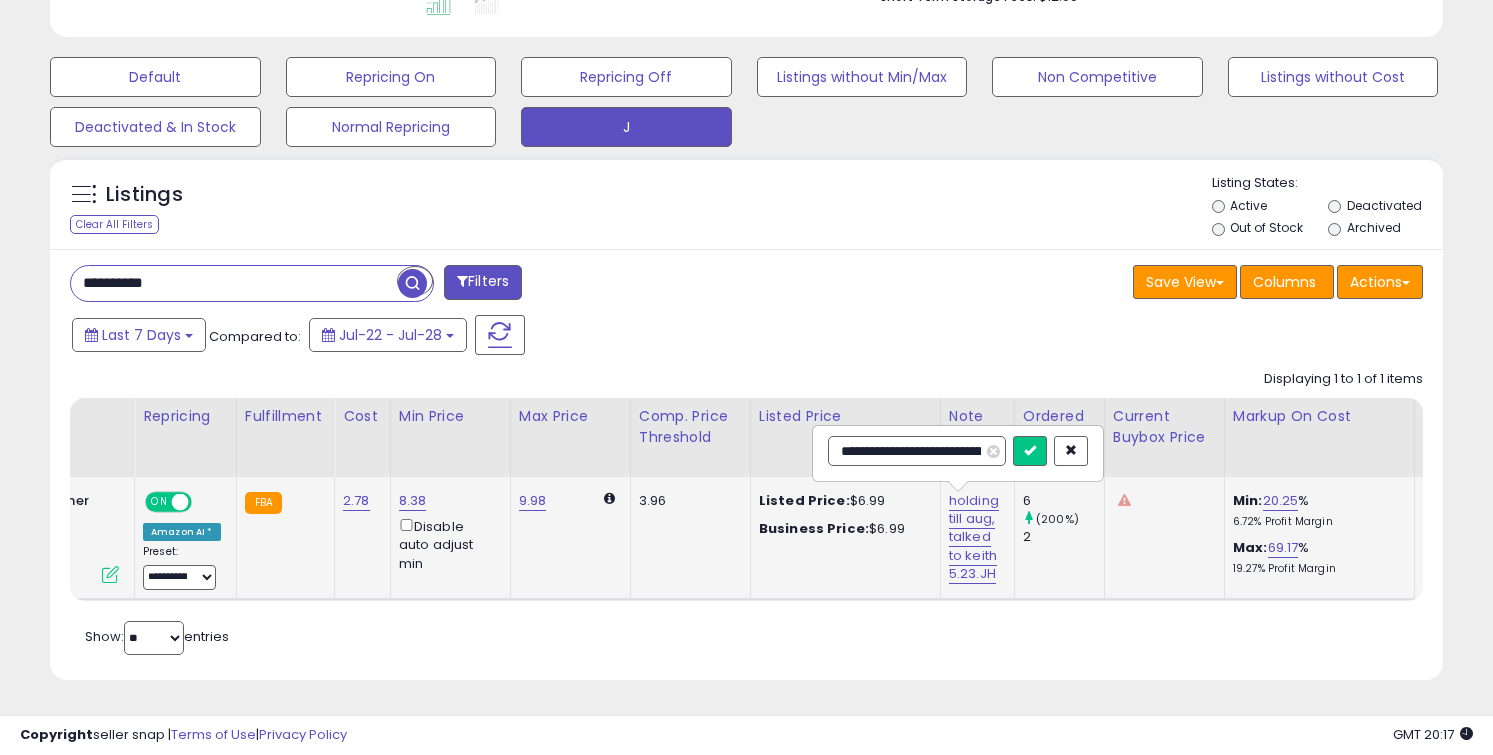 scroll, scrollTop: 0, scrollLeft: 94, axis: horizontal 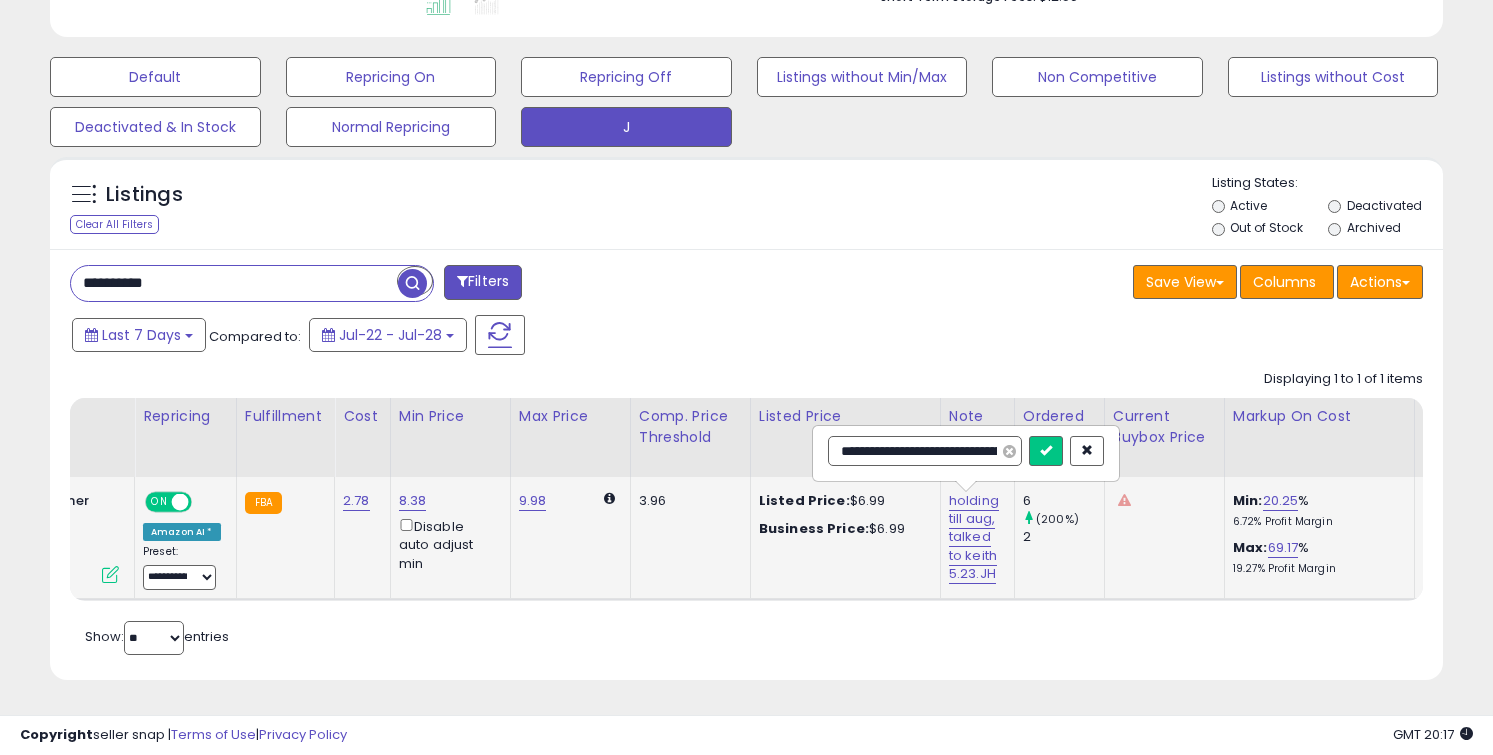 click at bounding box center (1009, 451) 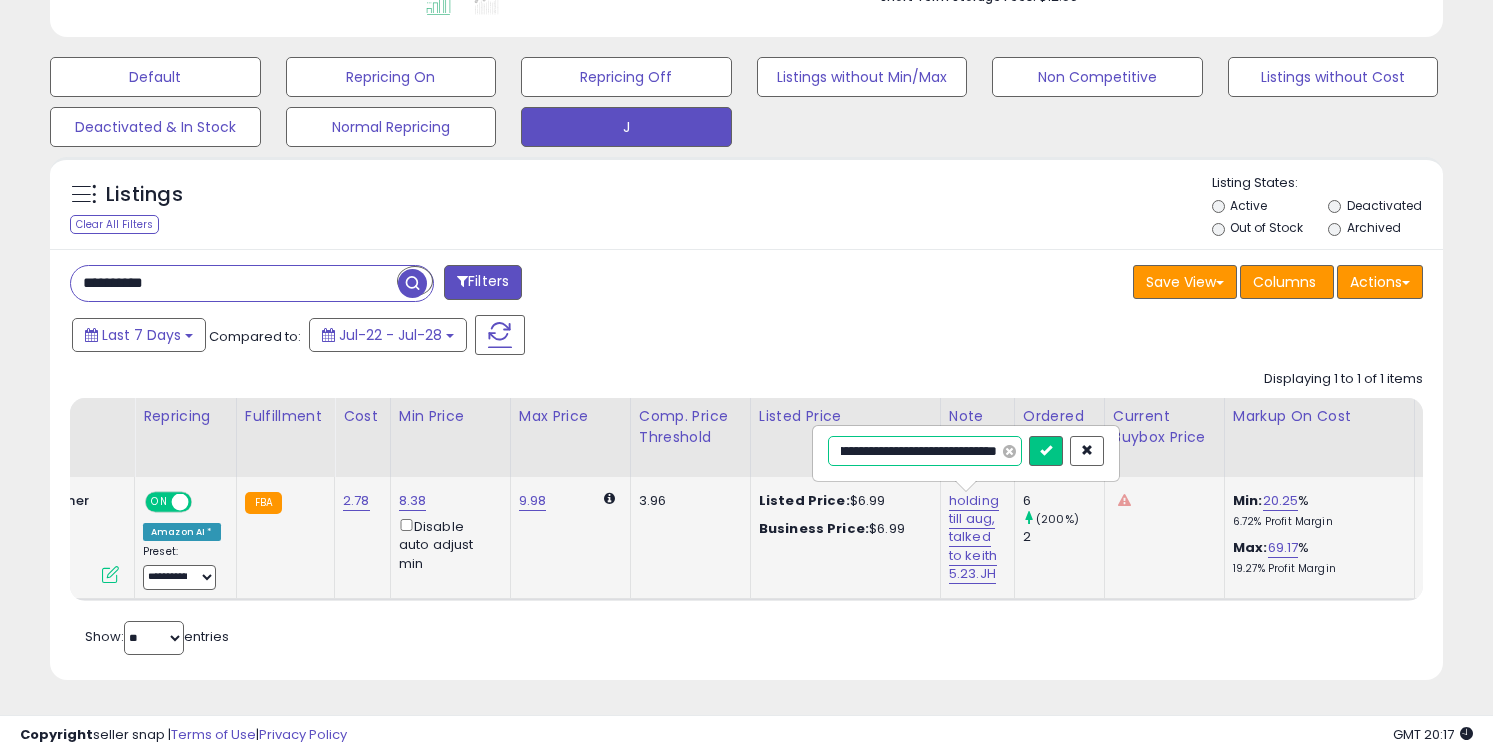 scroll, scrollTop: 0, scrollLeft: 150, axis: horizontal 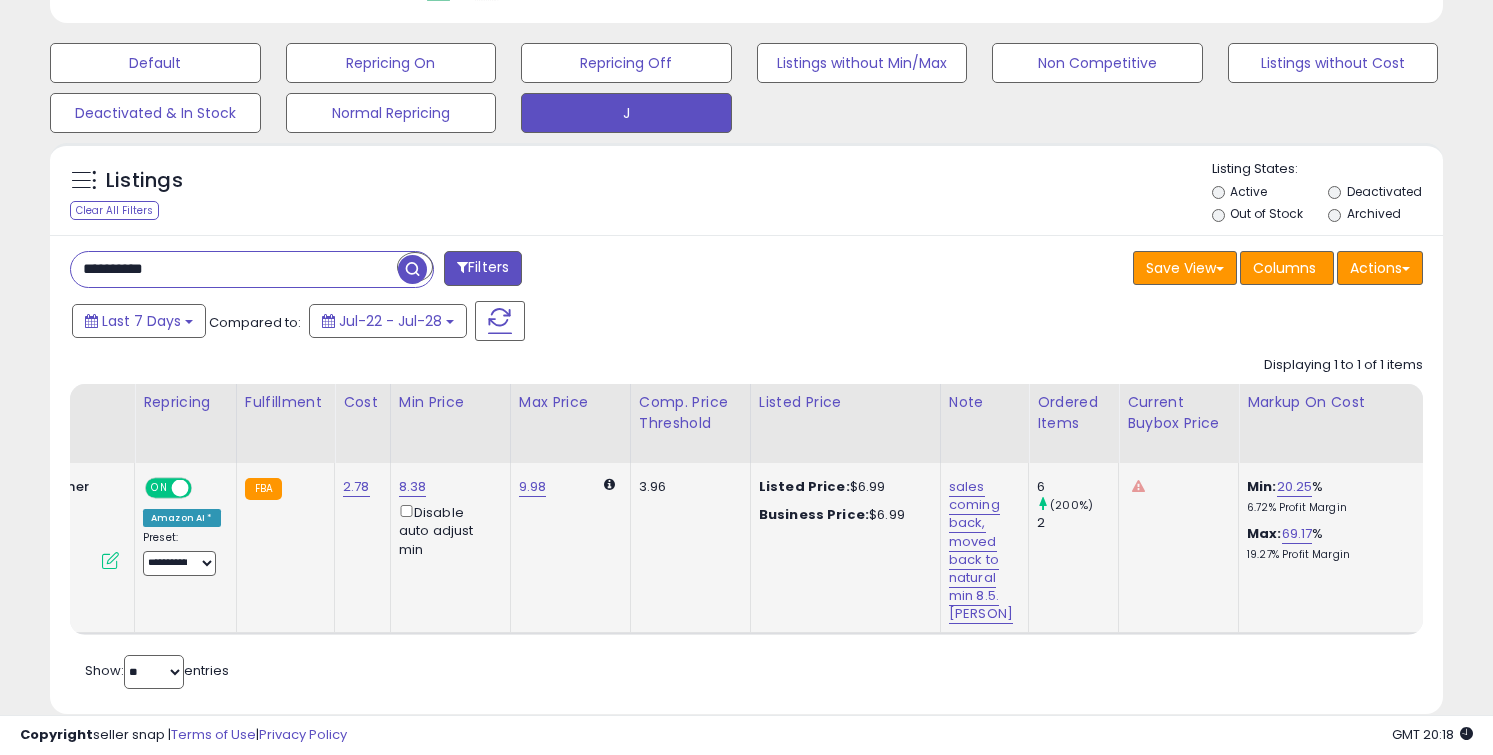 click on "**********" at bounding box center (234, 269) 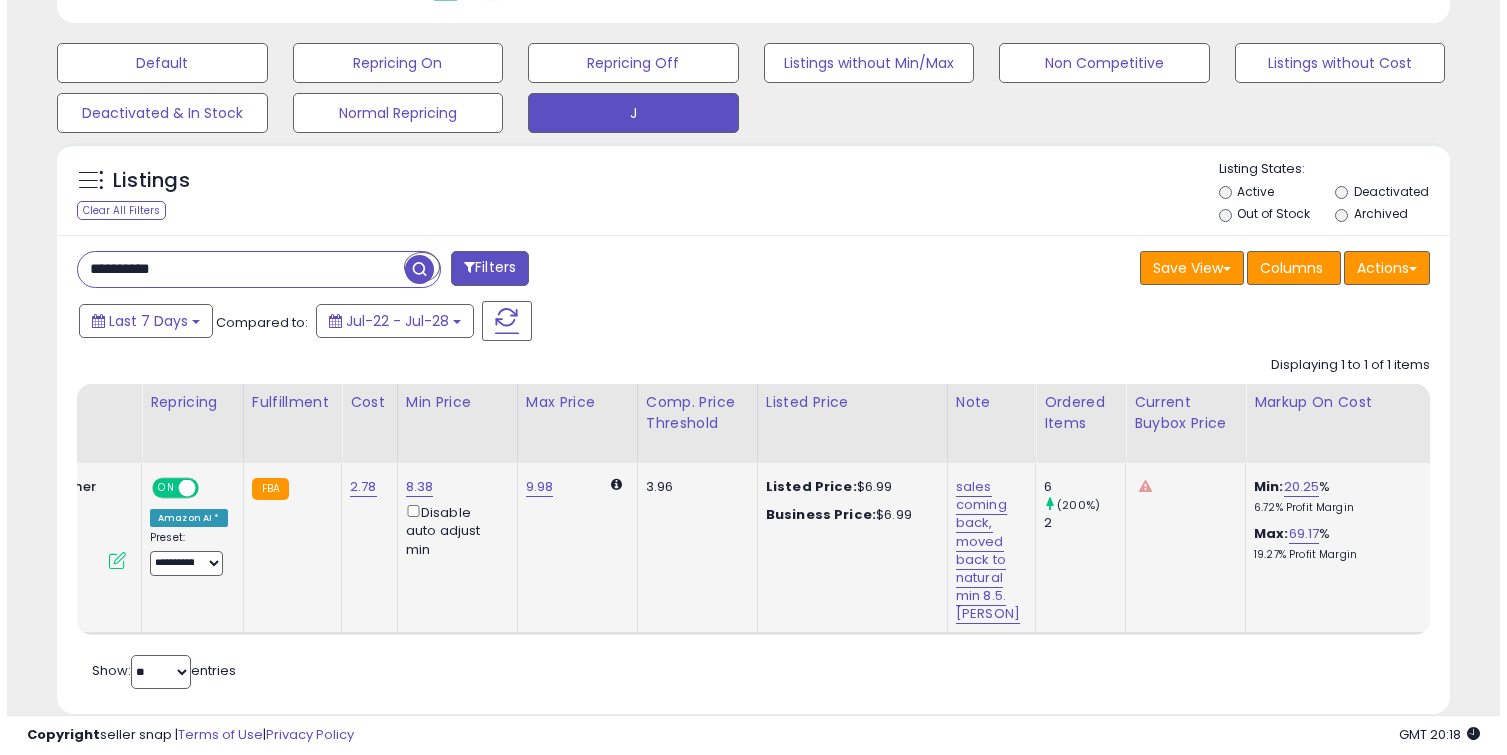 scroll, scrollTop: 464, scrollLeft: 0, axis: vertical 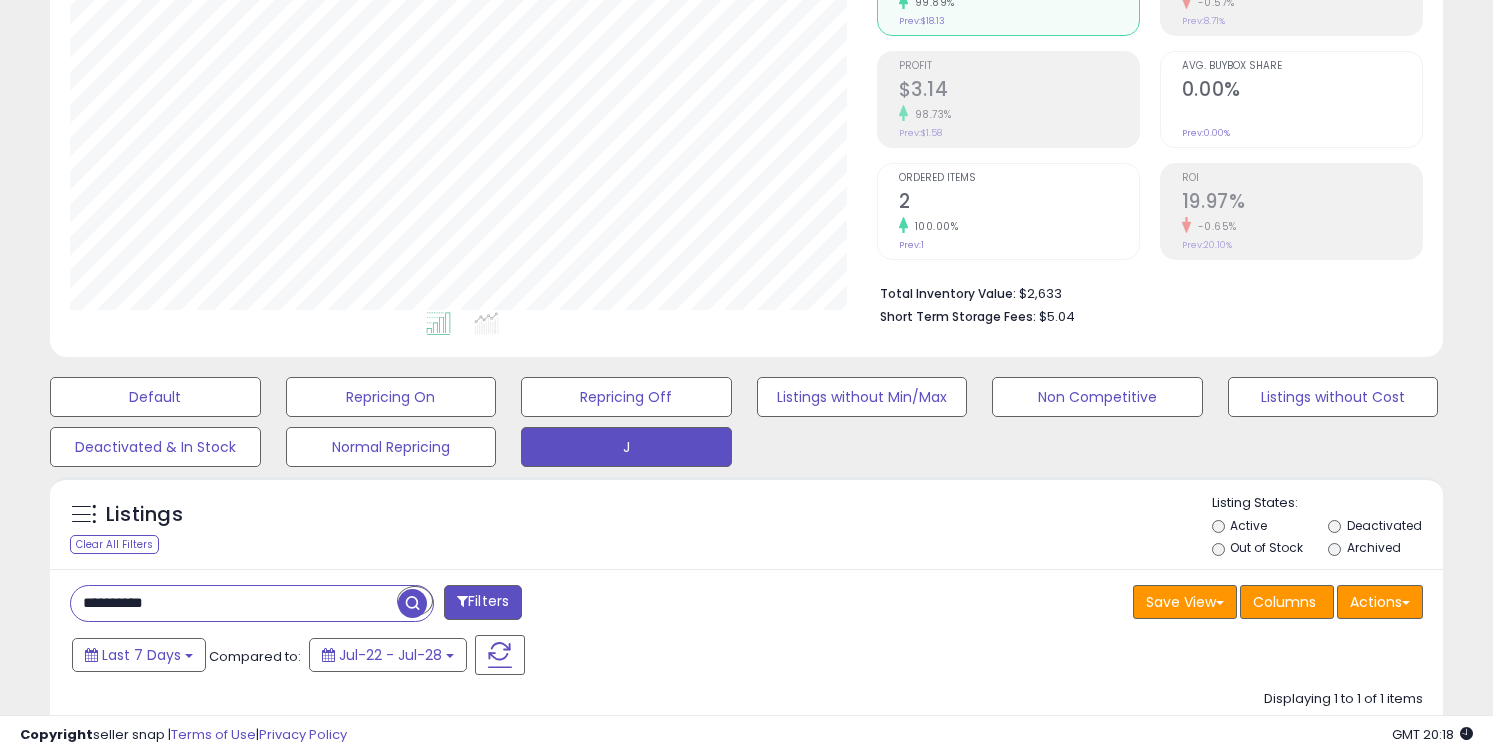 click on "**********" at bounding box center (234, 603) 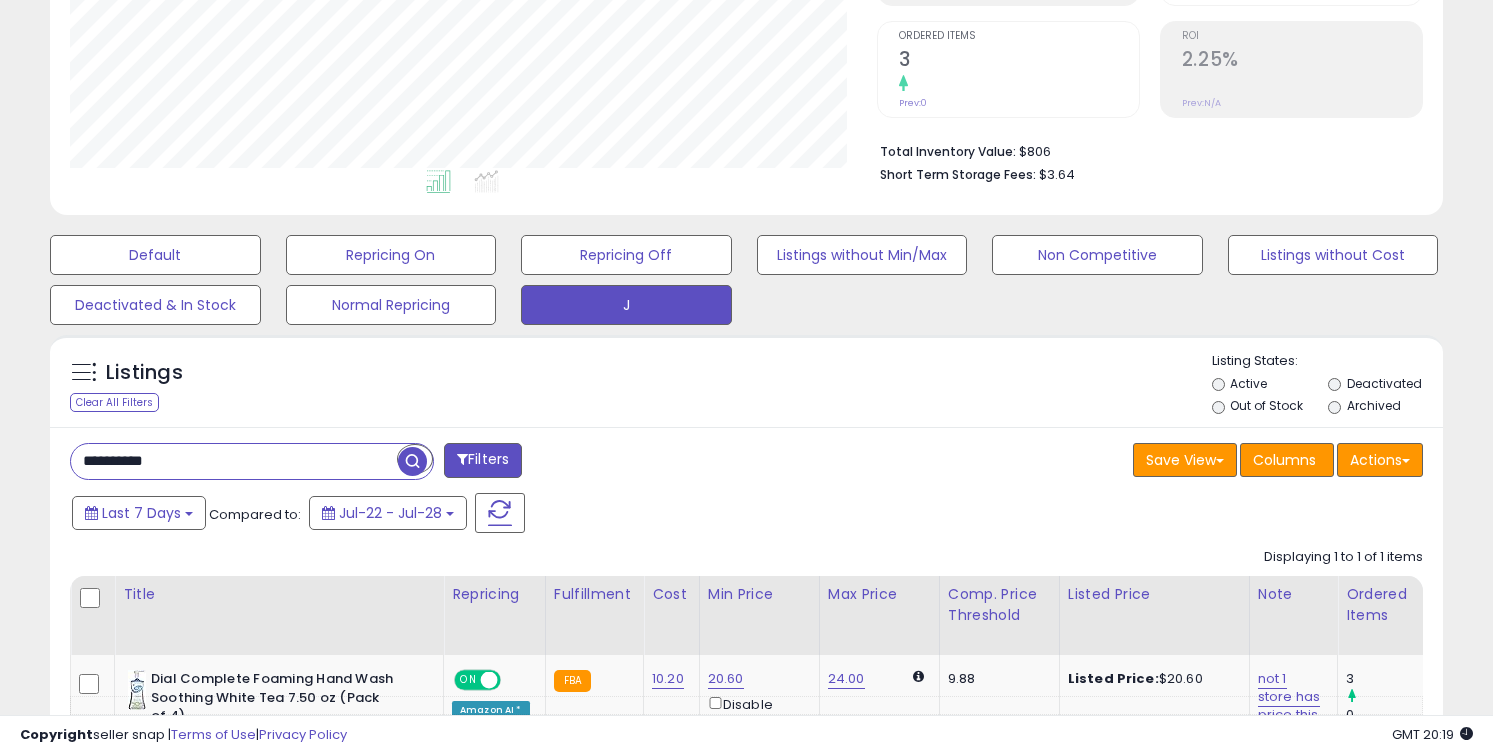 click on "**********" at bounding box center (234, 461) 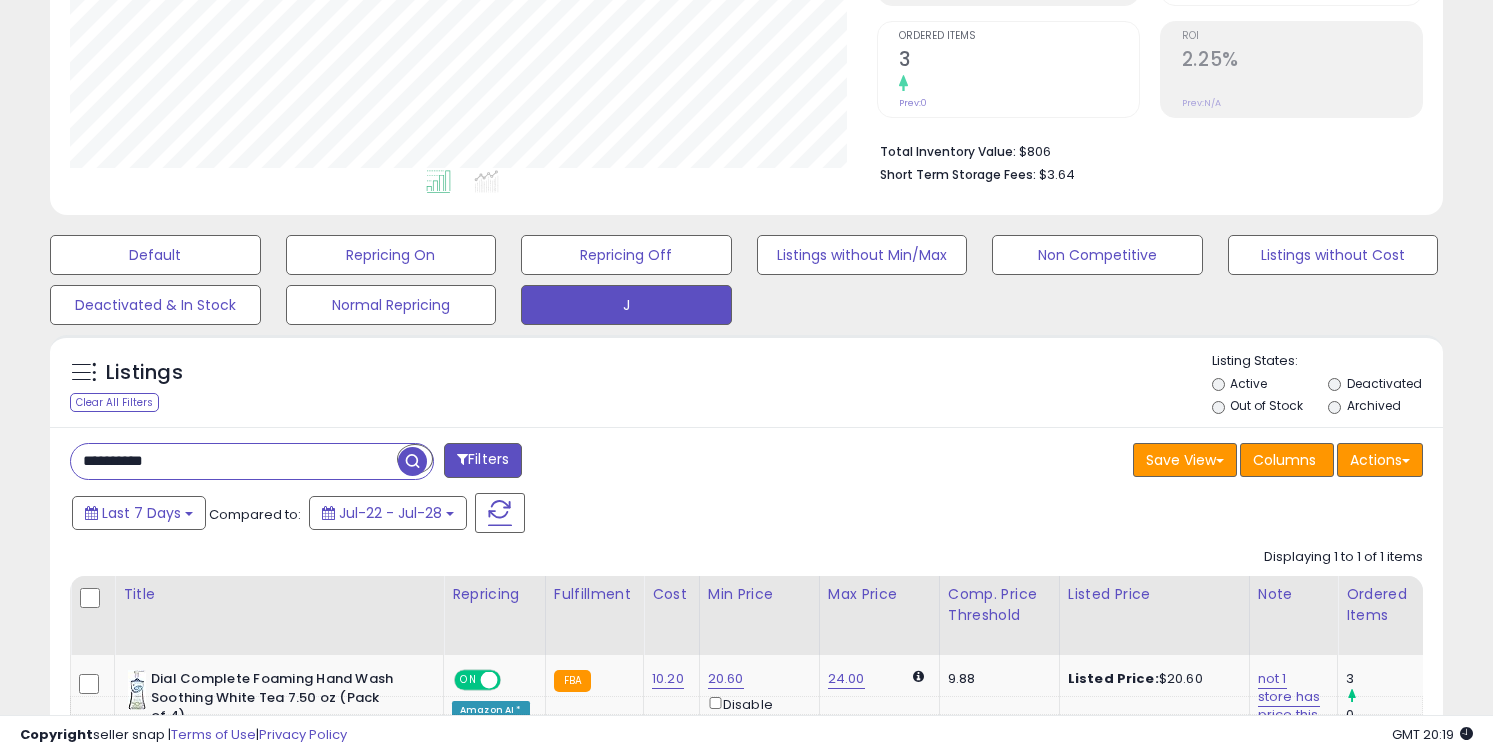 paste 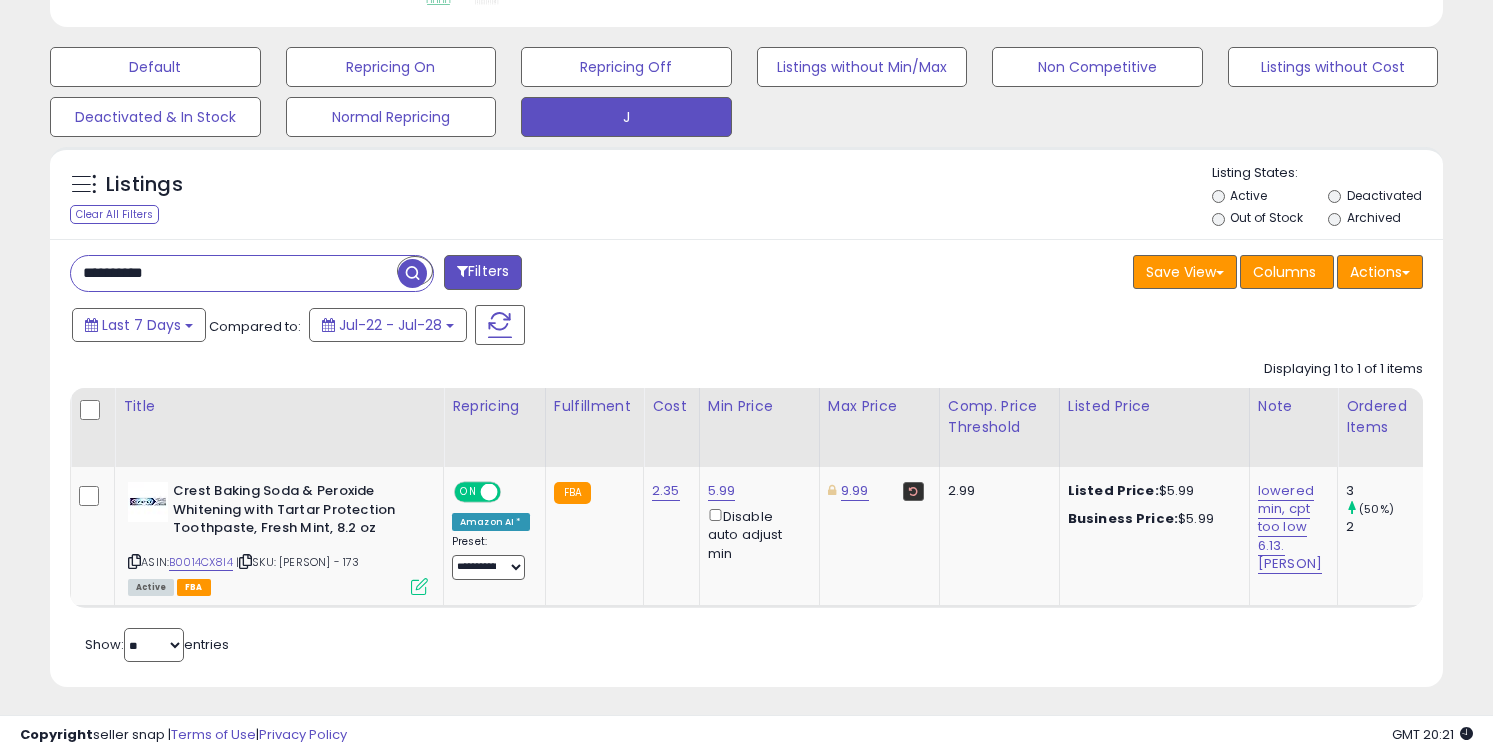 scroll, scrollTop: 584, scrollLeft: 0, axis: vertical 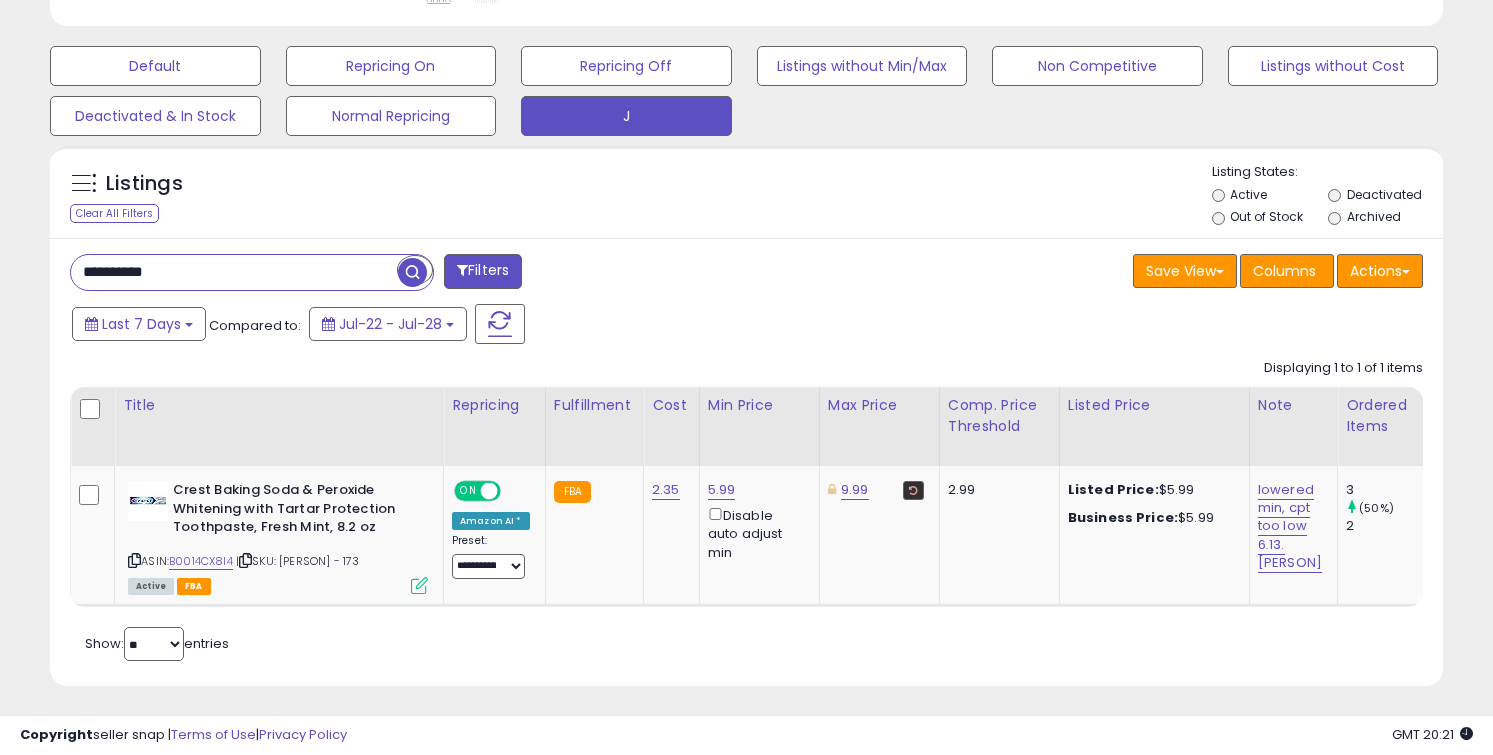click on "**********" at bounding box center [234, 272] 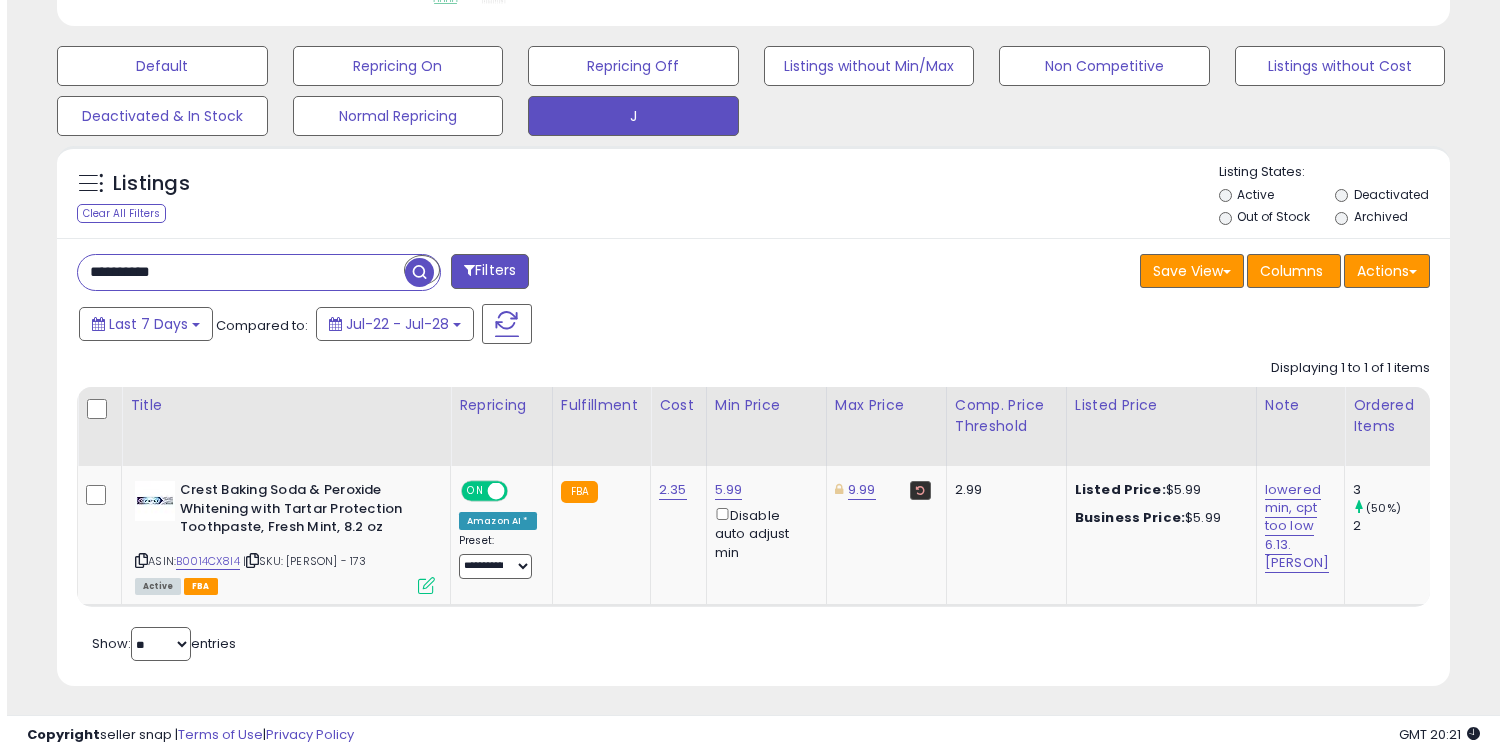 scroll, scrollTop: 464, scrollLeft: 0, axis: vertical 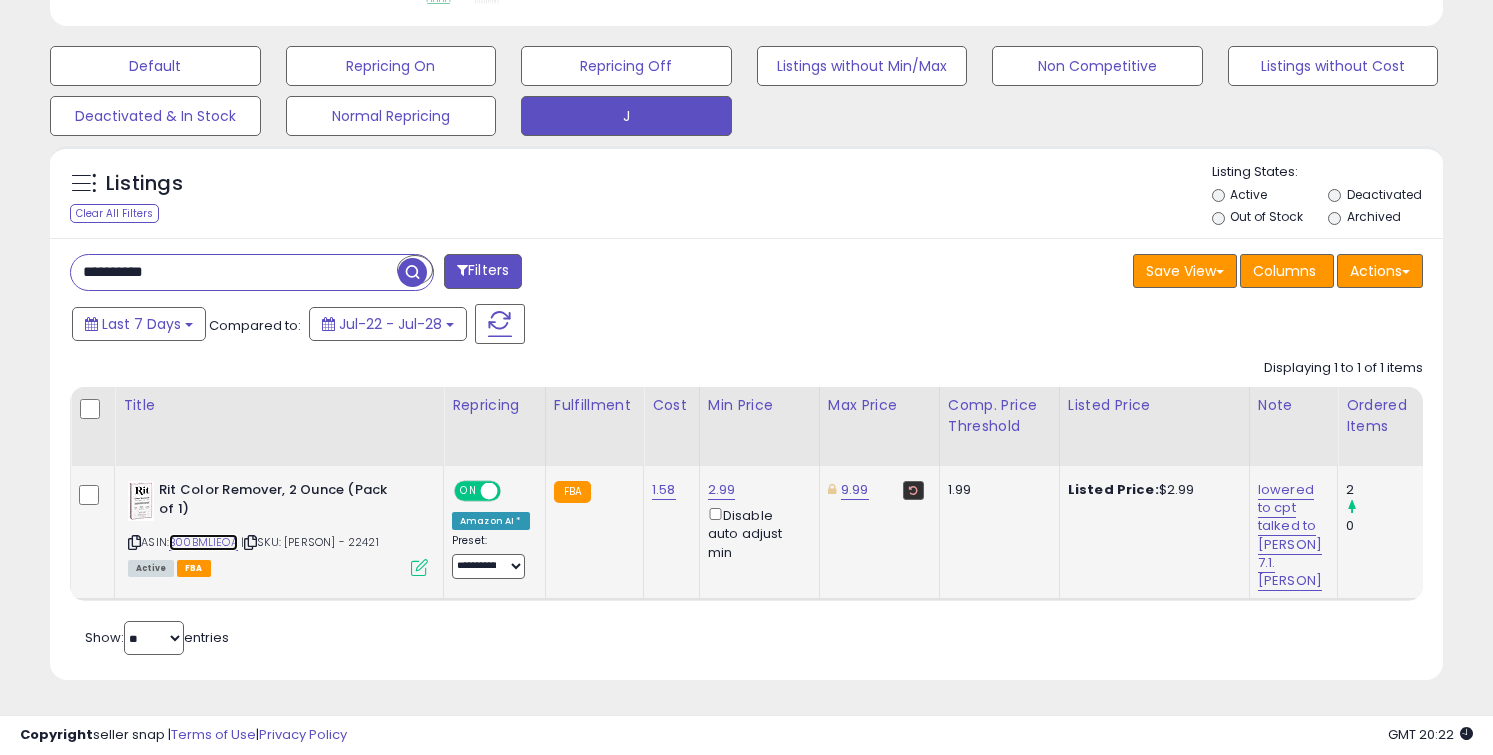 click on "B00BMLIEOA" at bounding box center (203, 542) 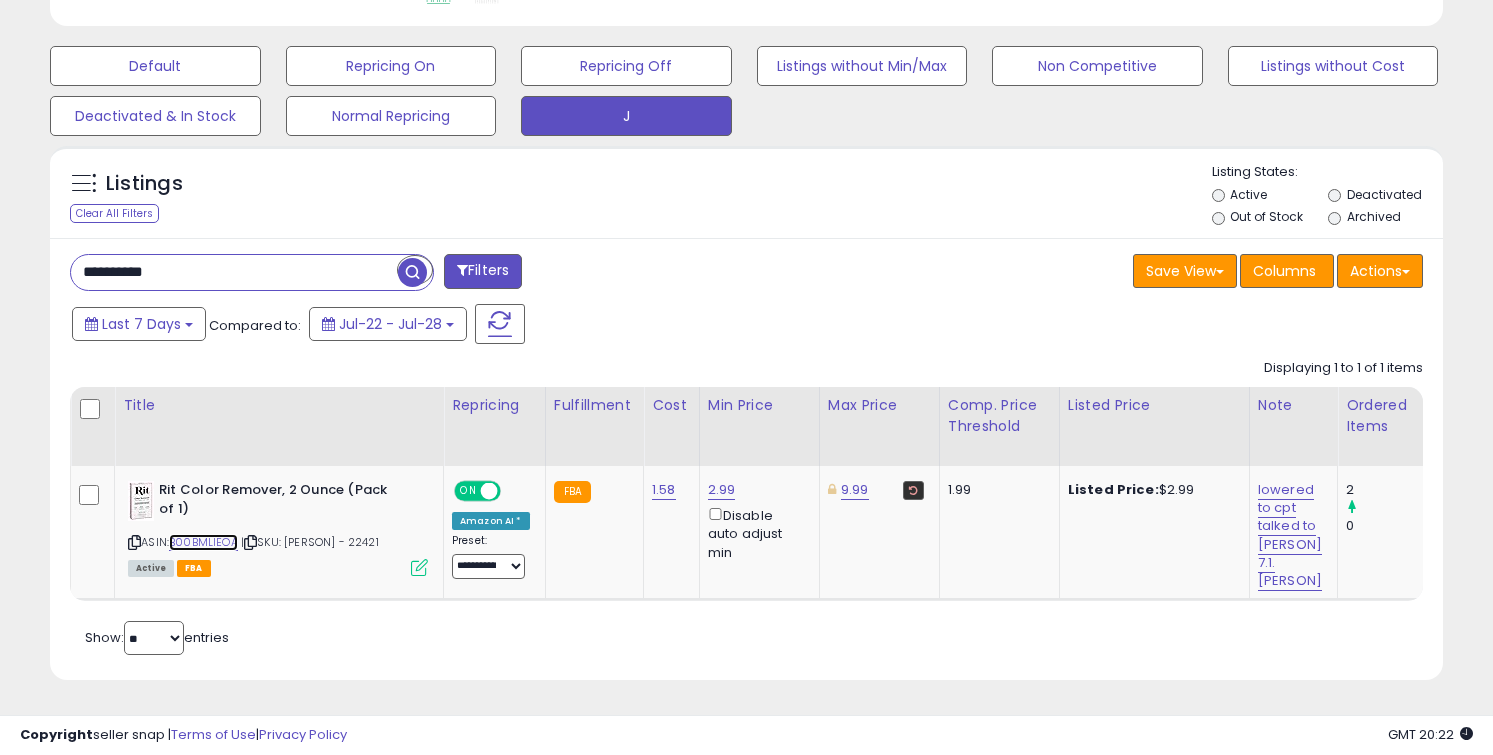 scroll, scrollTop: 0, scrollLeft: 251, axis: horizontal 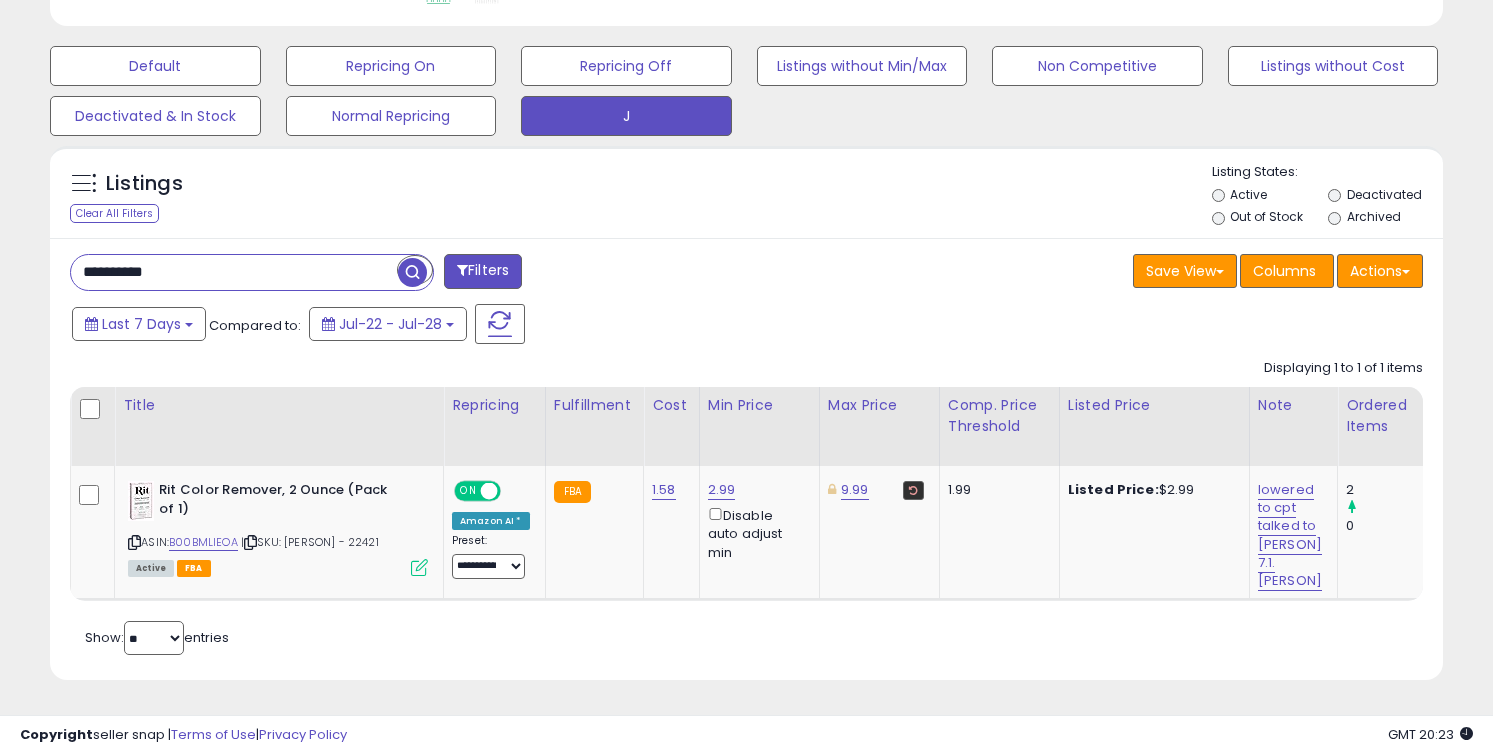 paste 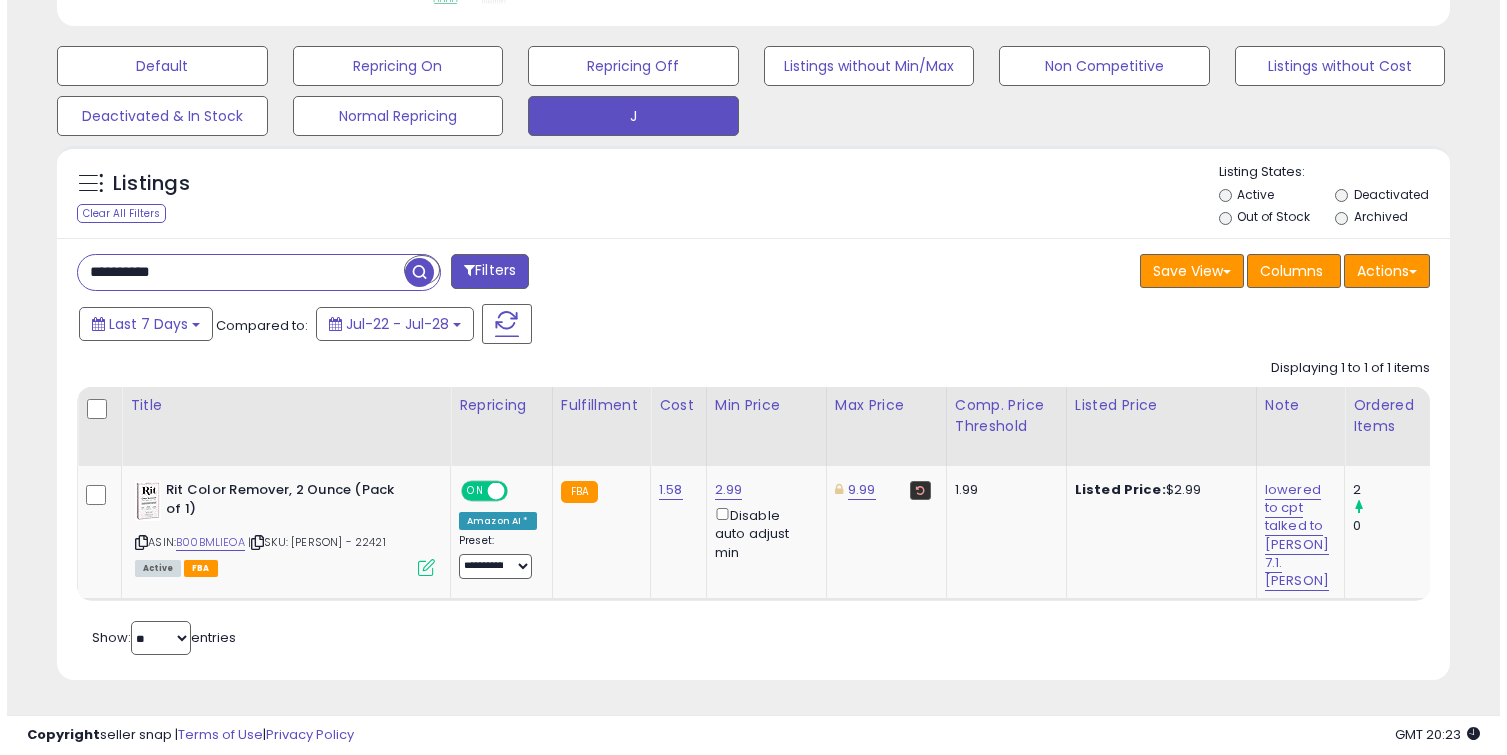 scroll, scrollTop: 464, scrollLeft: 0, axis: vertical 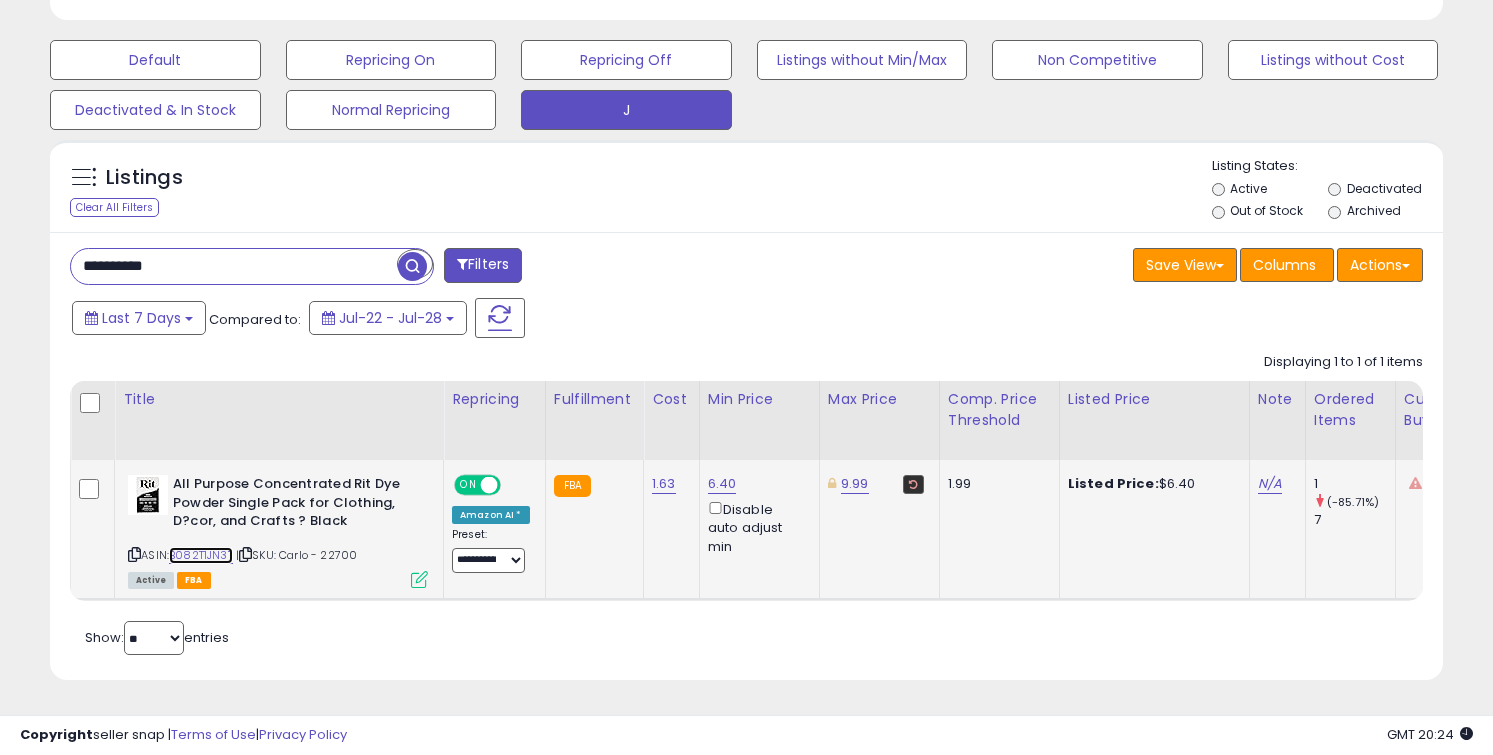 click on "B082T1JN3T" at bounding box center (201, 555) 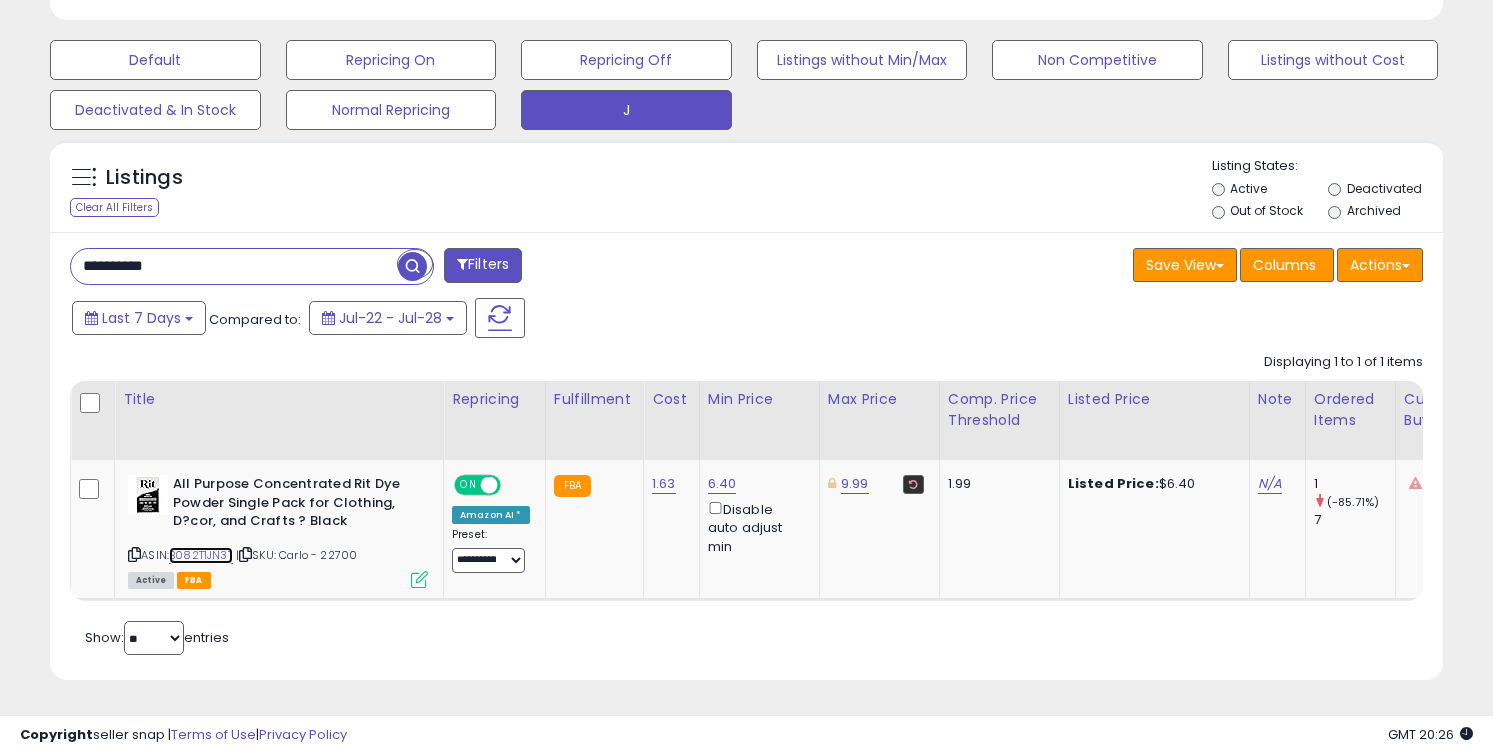 scroll, scrollTop: 0, scrollLeft: 537, axis: horizontal 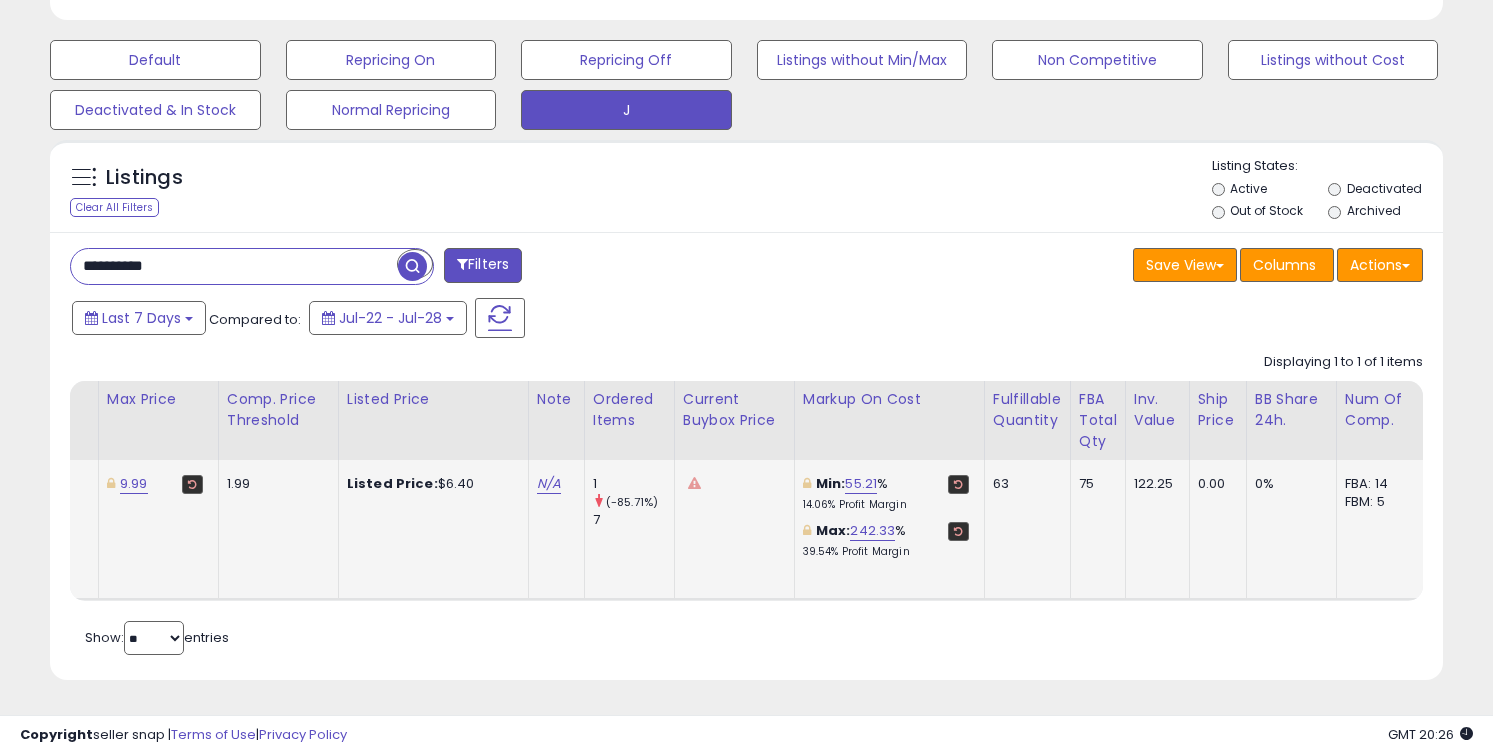 click at bounding box center [958, 484] 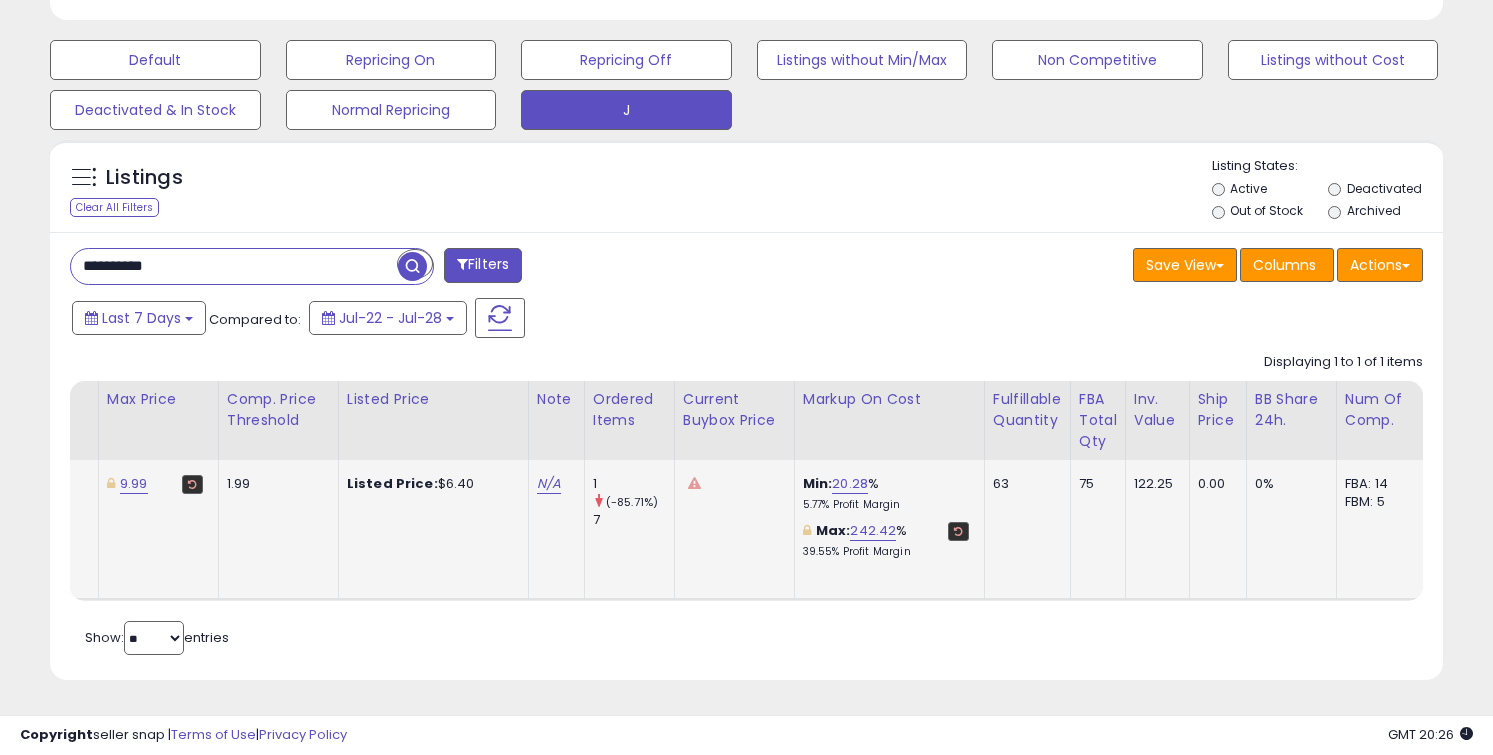 scroll, scrollTop: 0, scrollLeft: 346, axis: horizontal 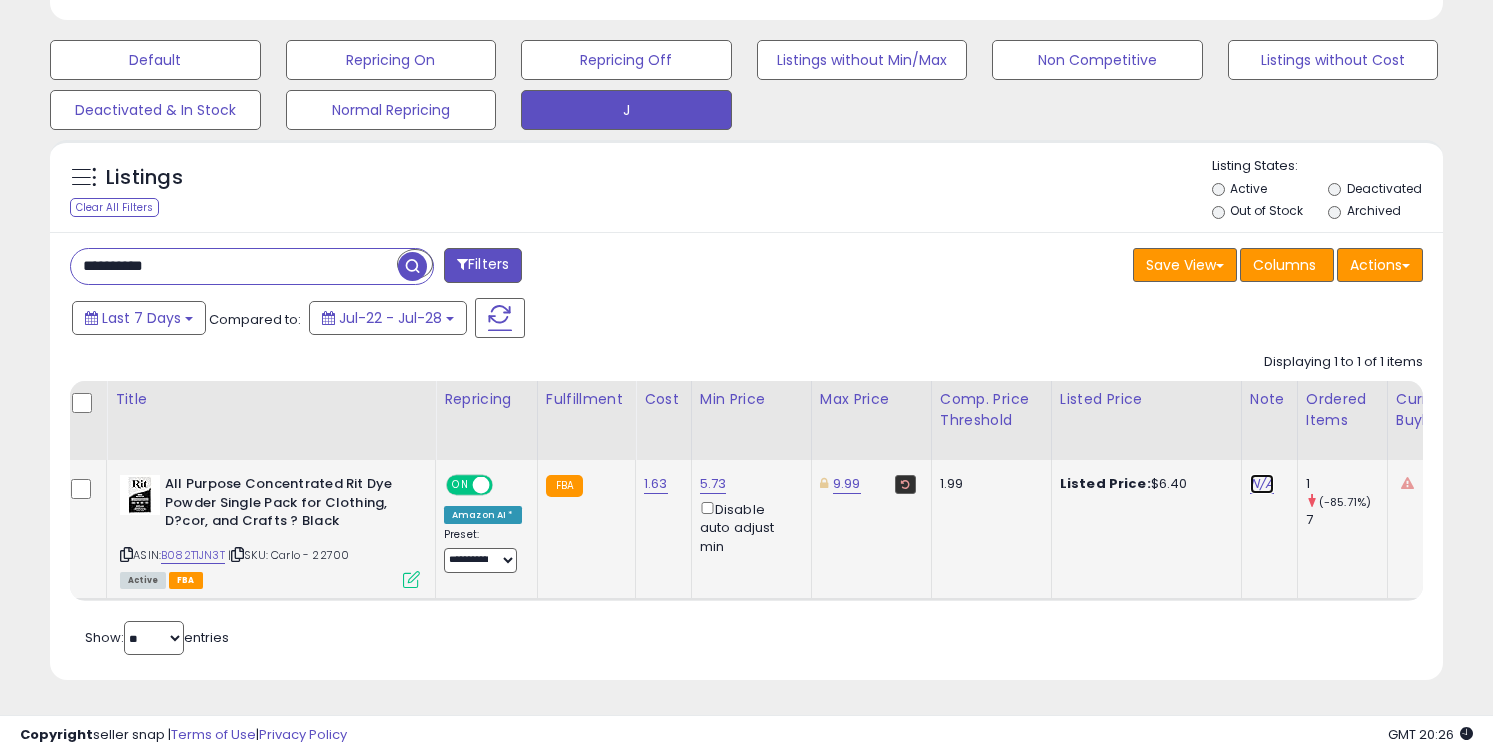click on "N/A" at bounding box center (1262, 484) 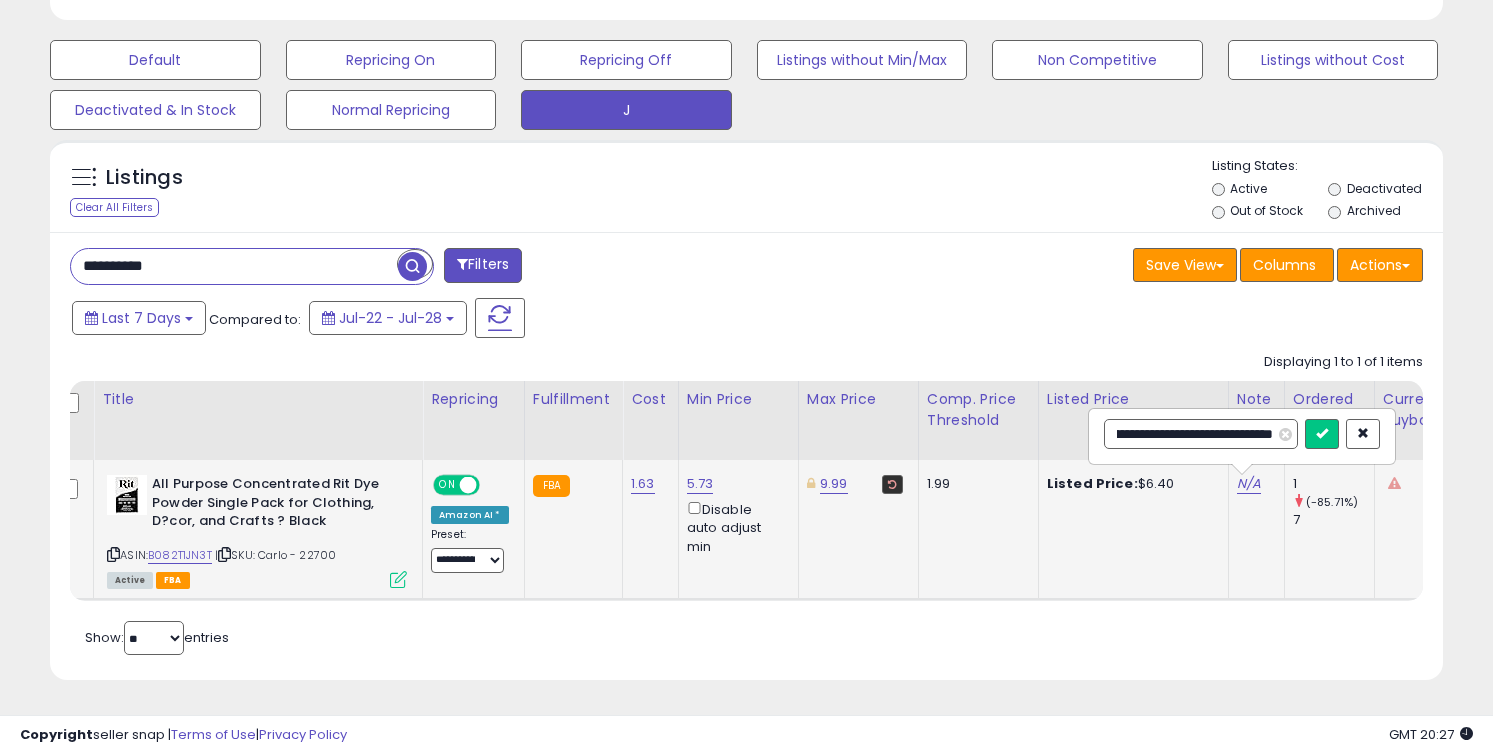 type on "**********" 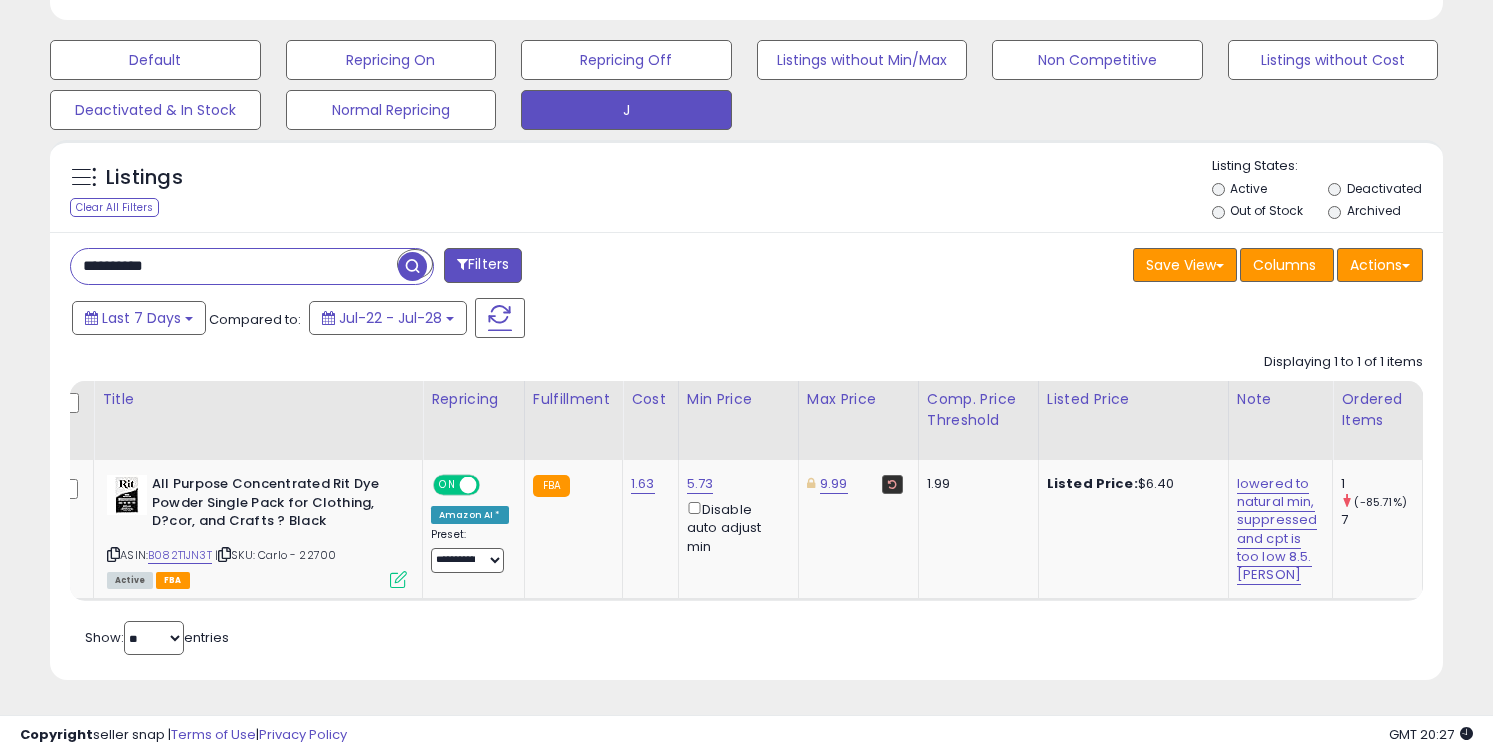 click on "**********" at bounding box center (234, 266) 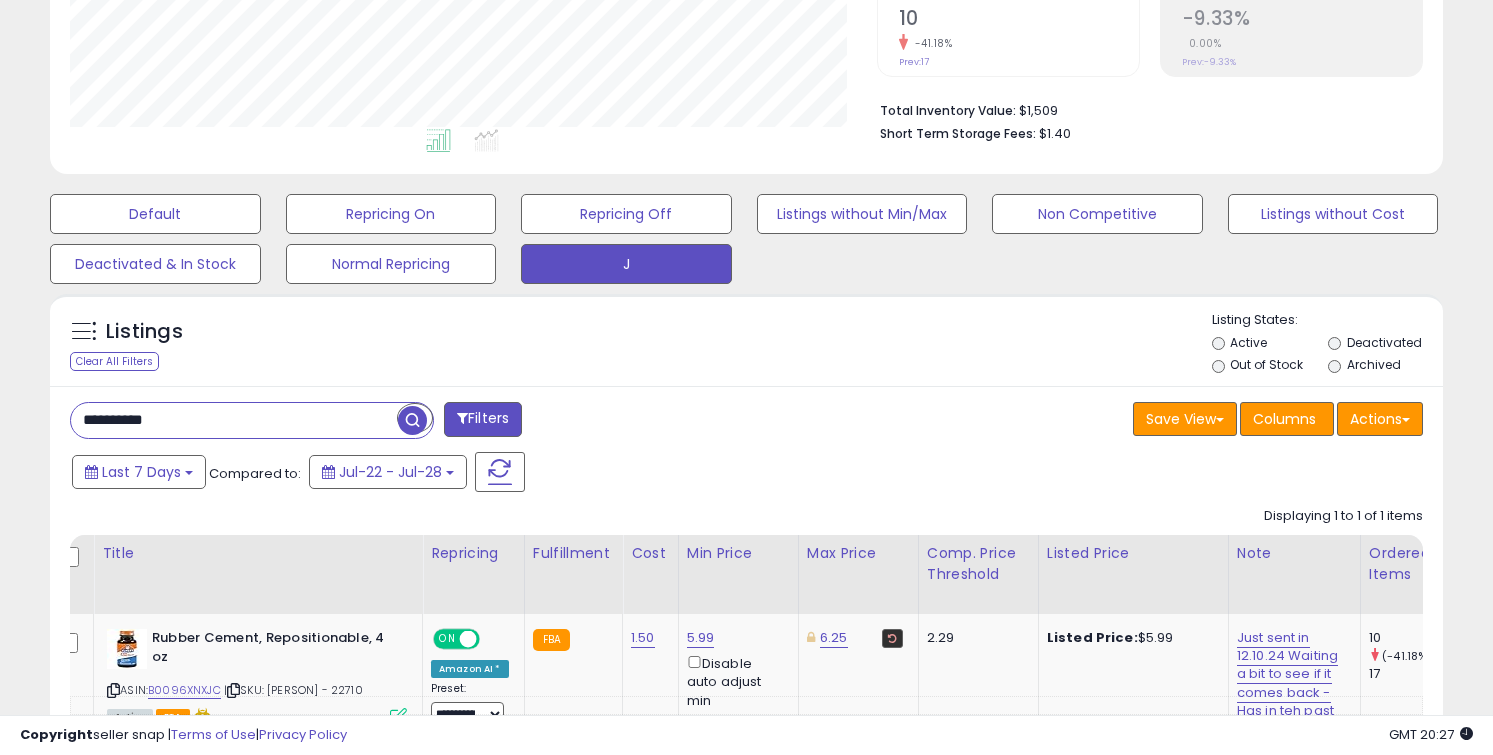 scroll, scrollTop: 653, scrollLeft: 0, axis: vertical 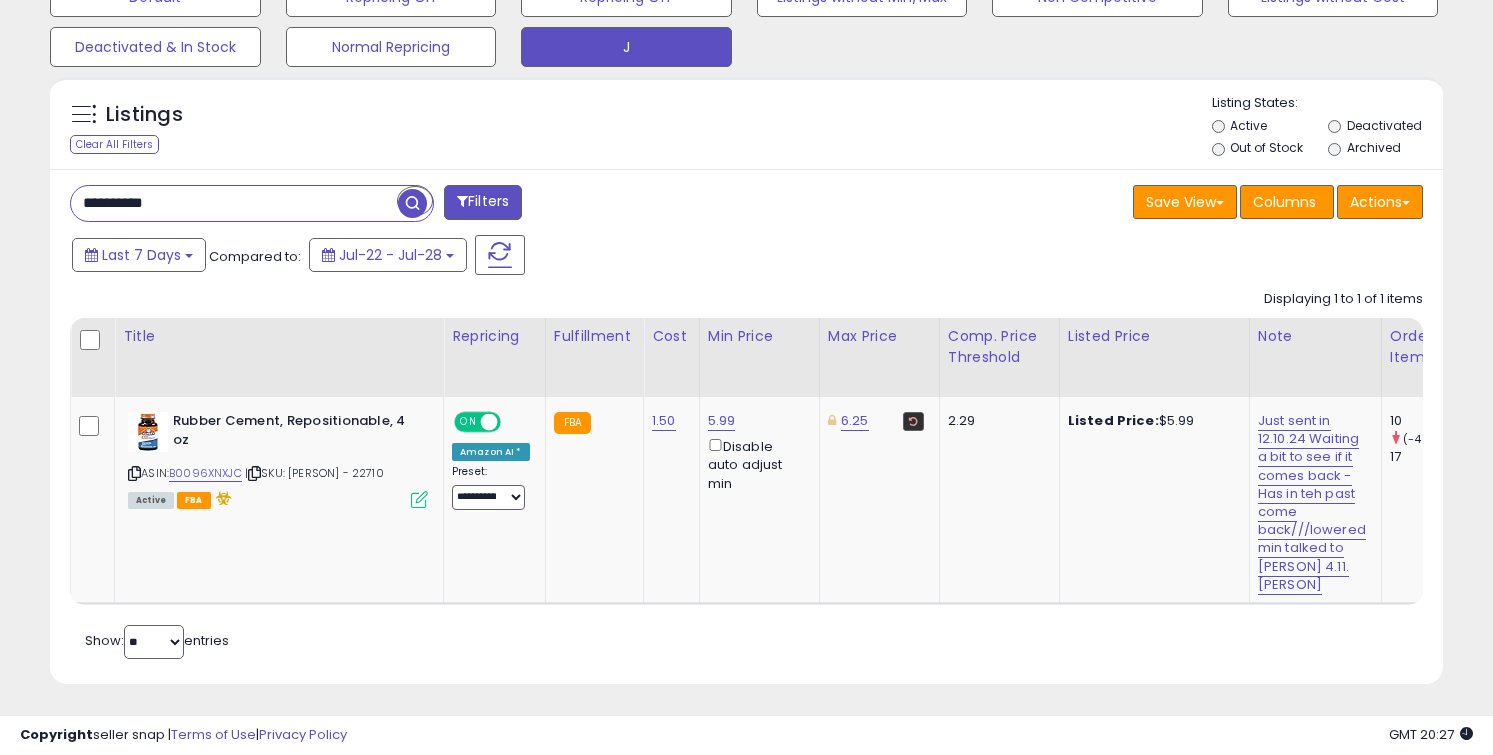 click on "**********" at bounding box center (234, 203) 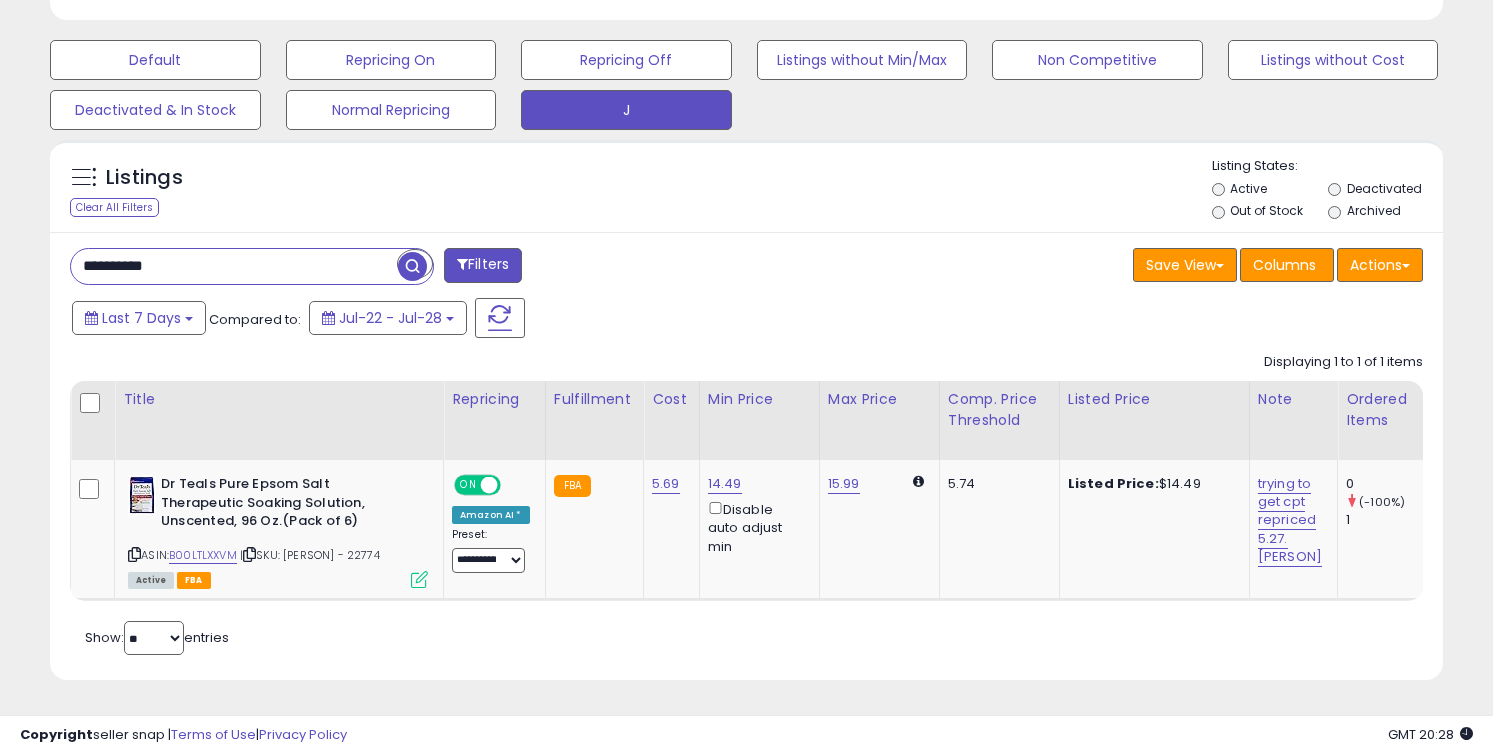 click on "Retrieving listings data..
Displaying 1 to 1 of 1 items
Title
Repricing" at bounding box center (746, 502) 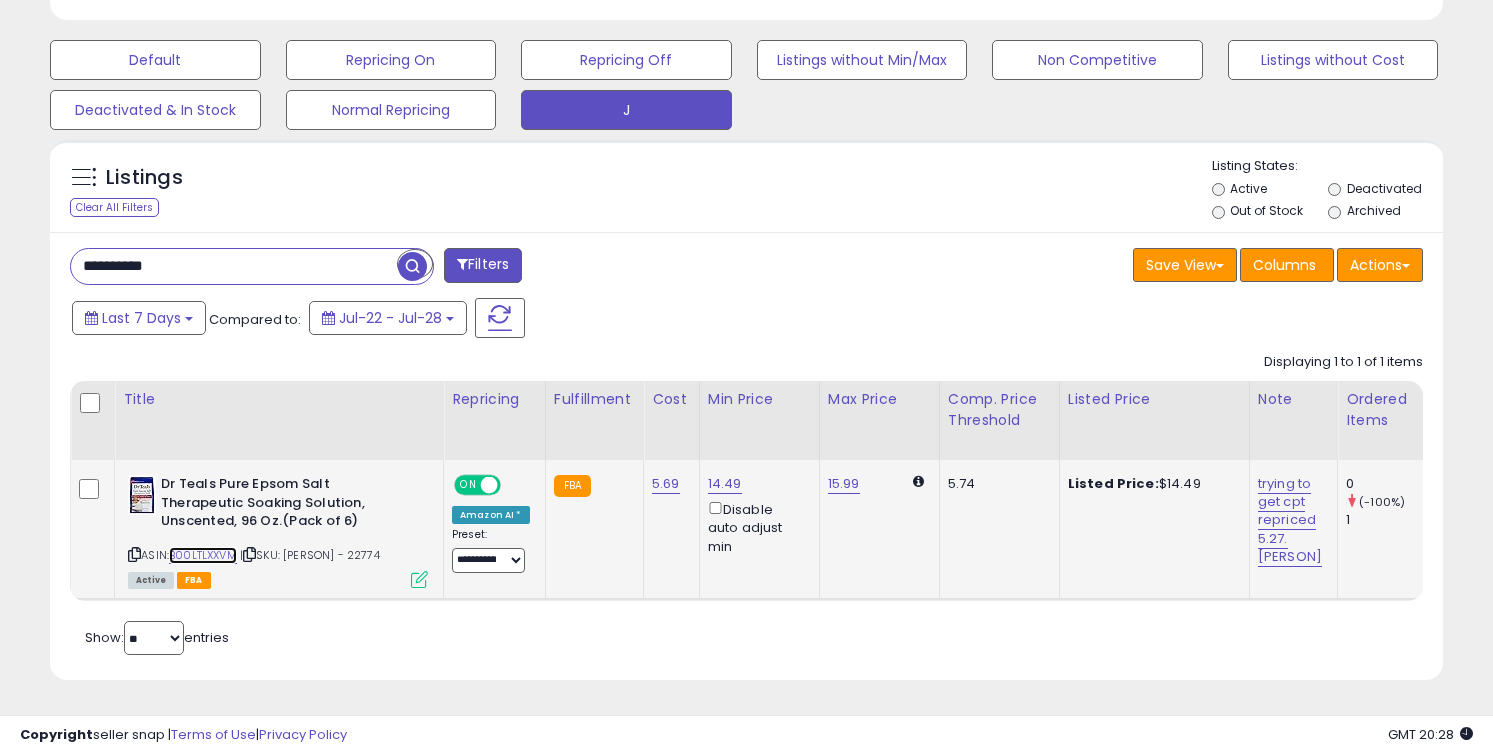 click on "B00LTLXXVM" at bounding box center (203, 555) 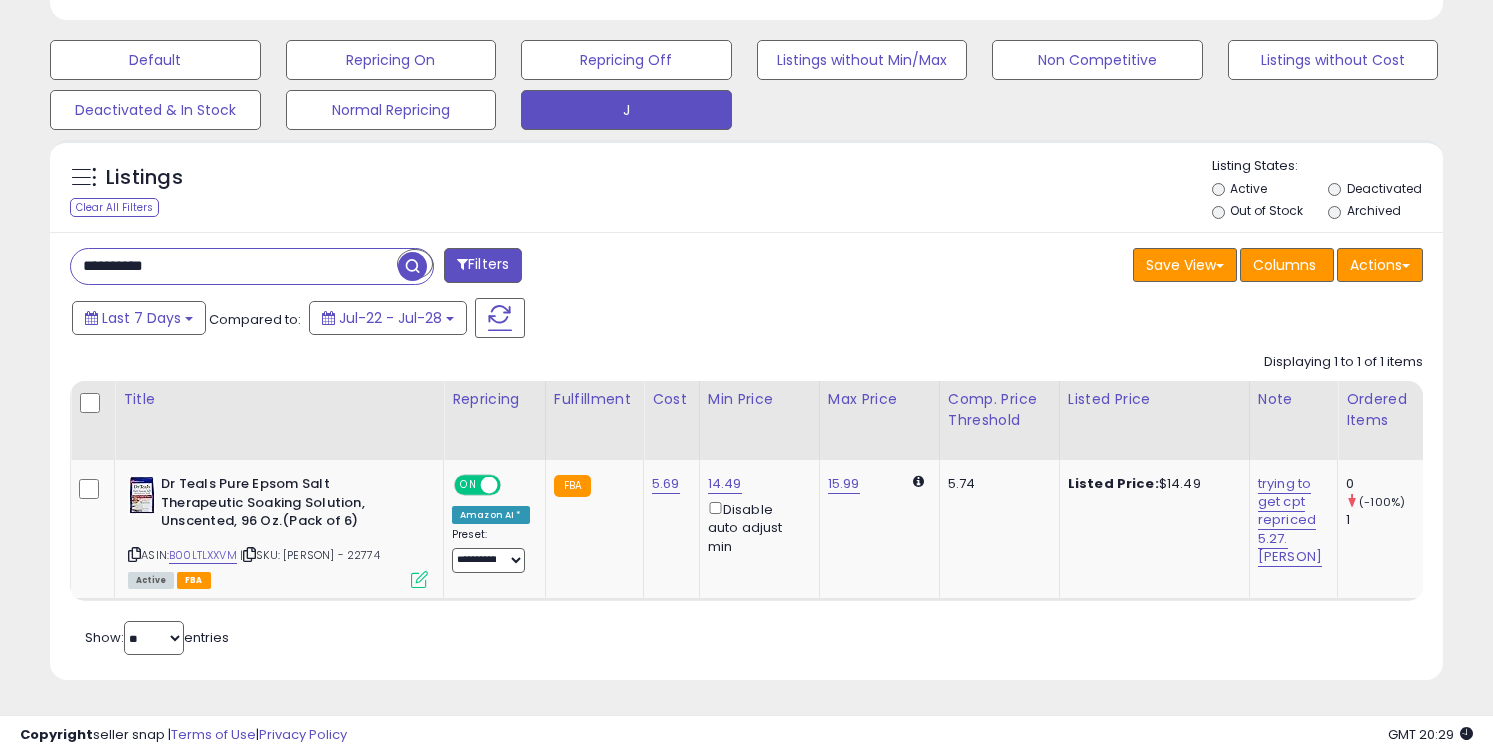 click on "**********" at bounding box center [234, 266] 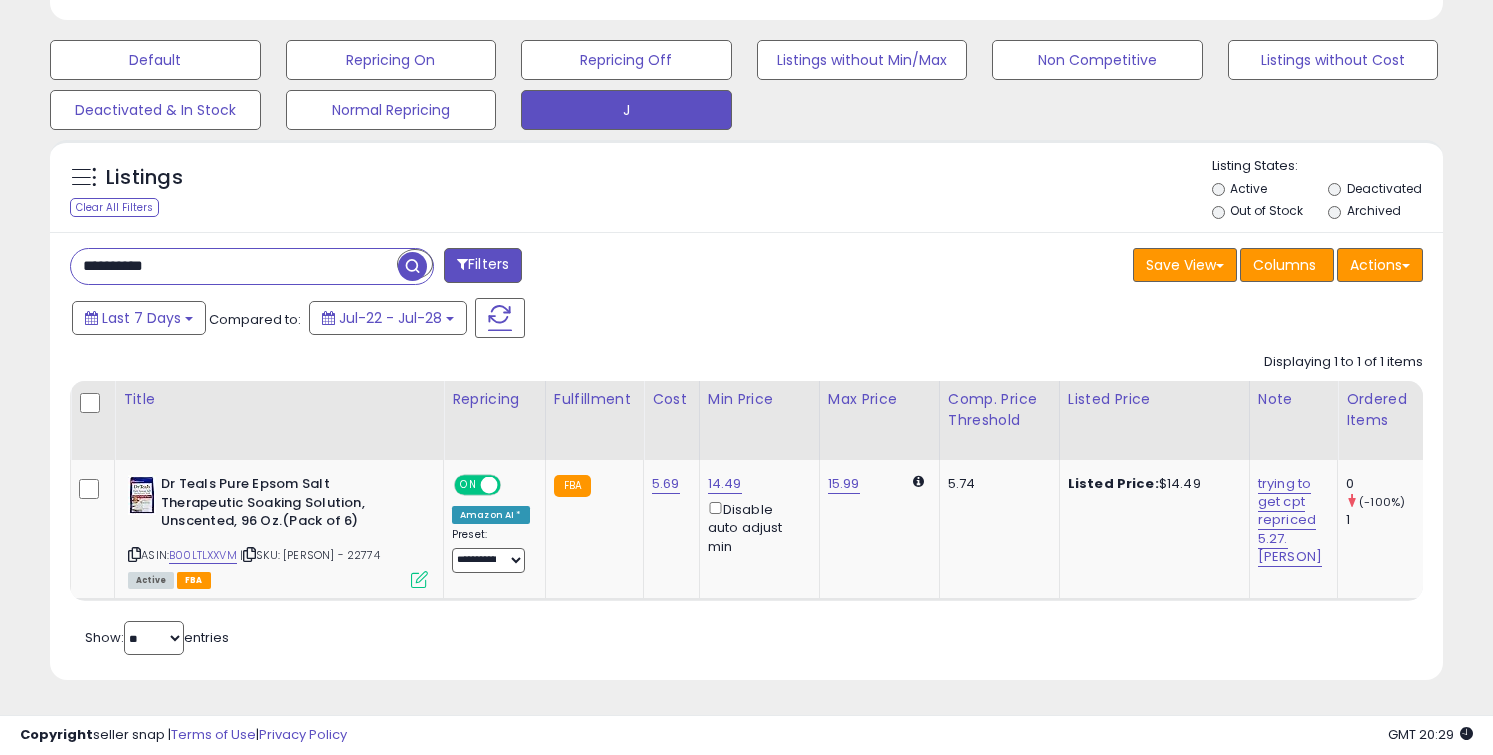 scroll, scrollTop: 999590, scrollLeft: 999185, axis: both 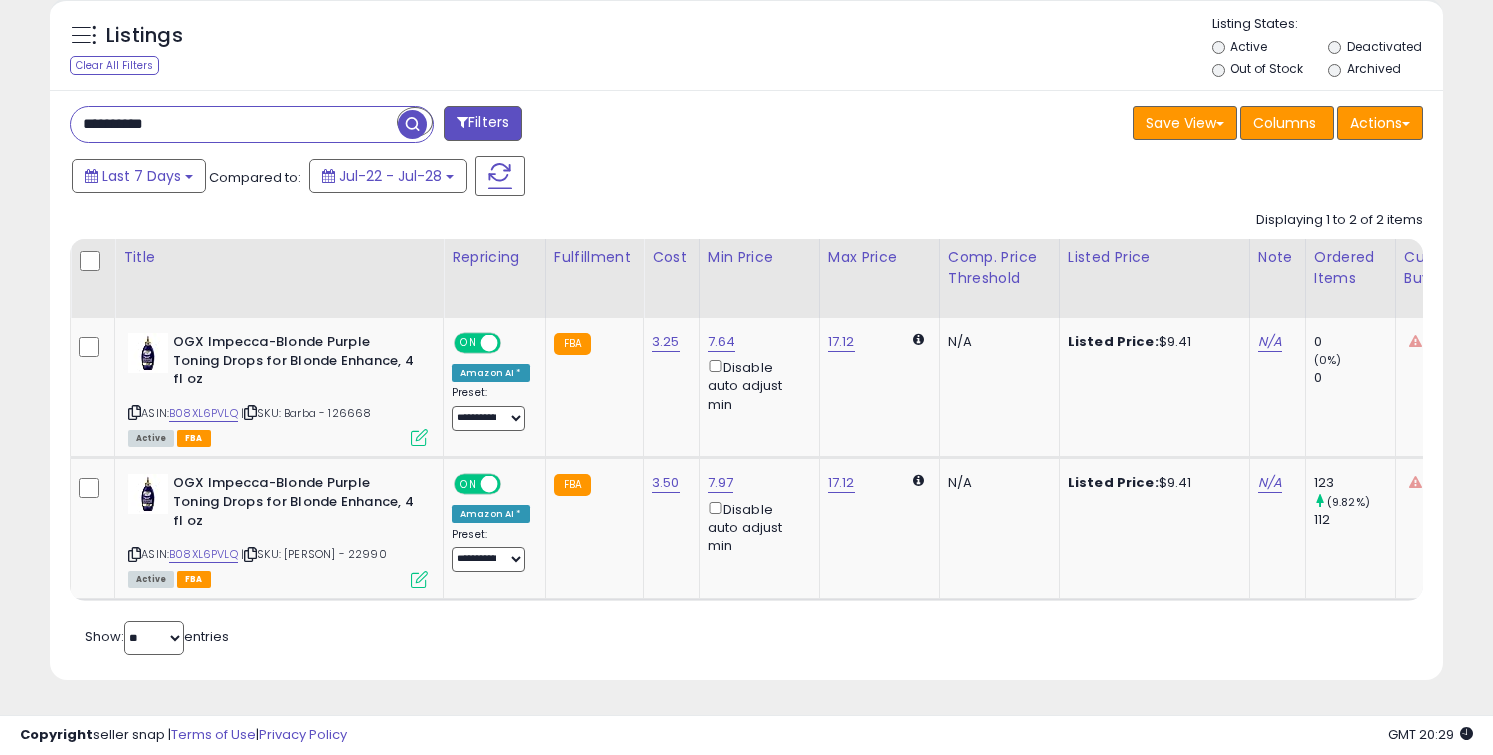 paste 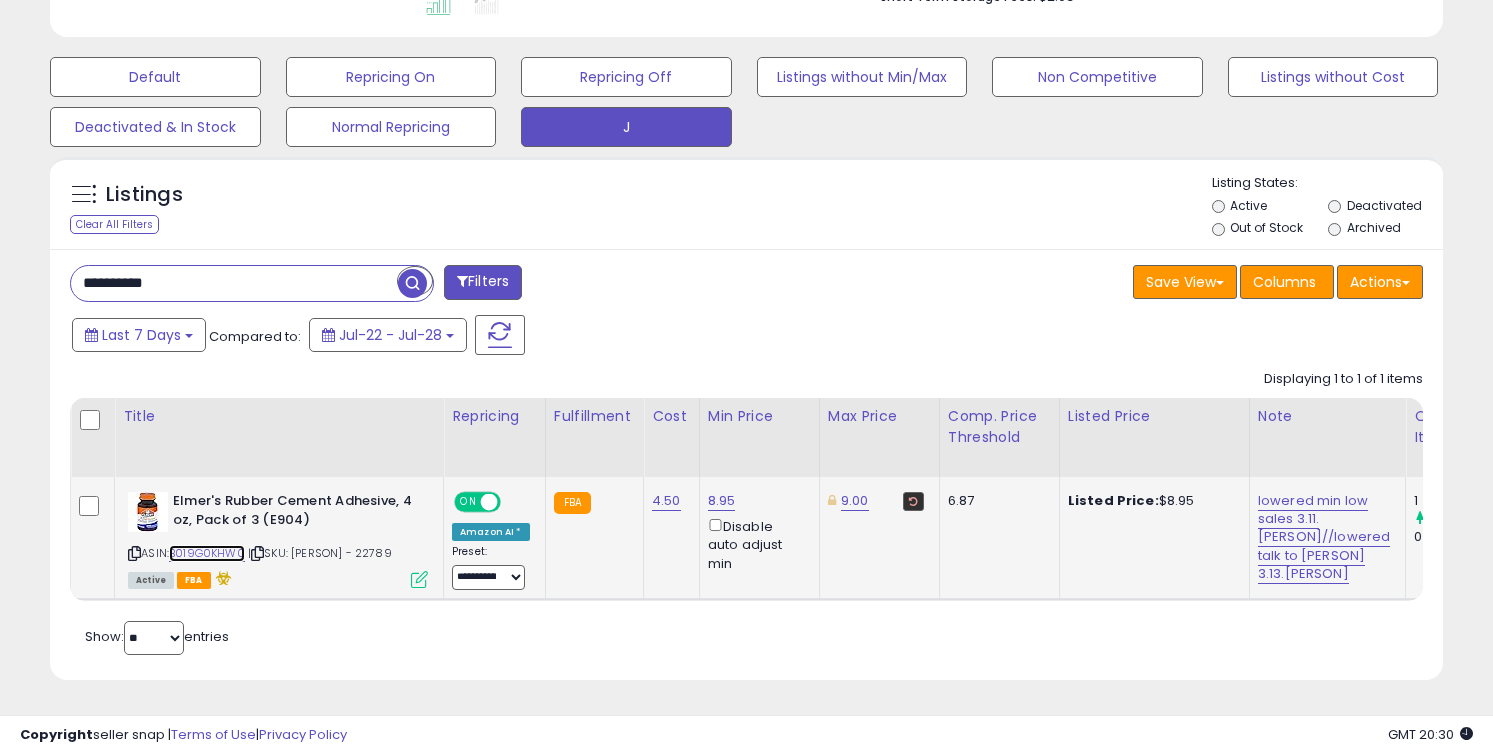 click on "B019G0KHW0" at bounding box center [207, 553] 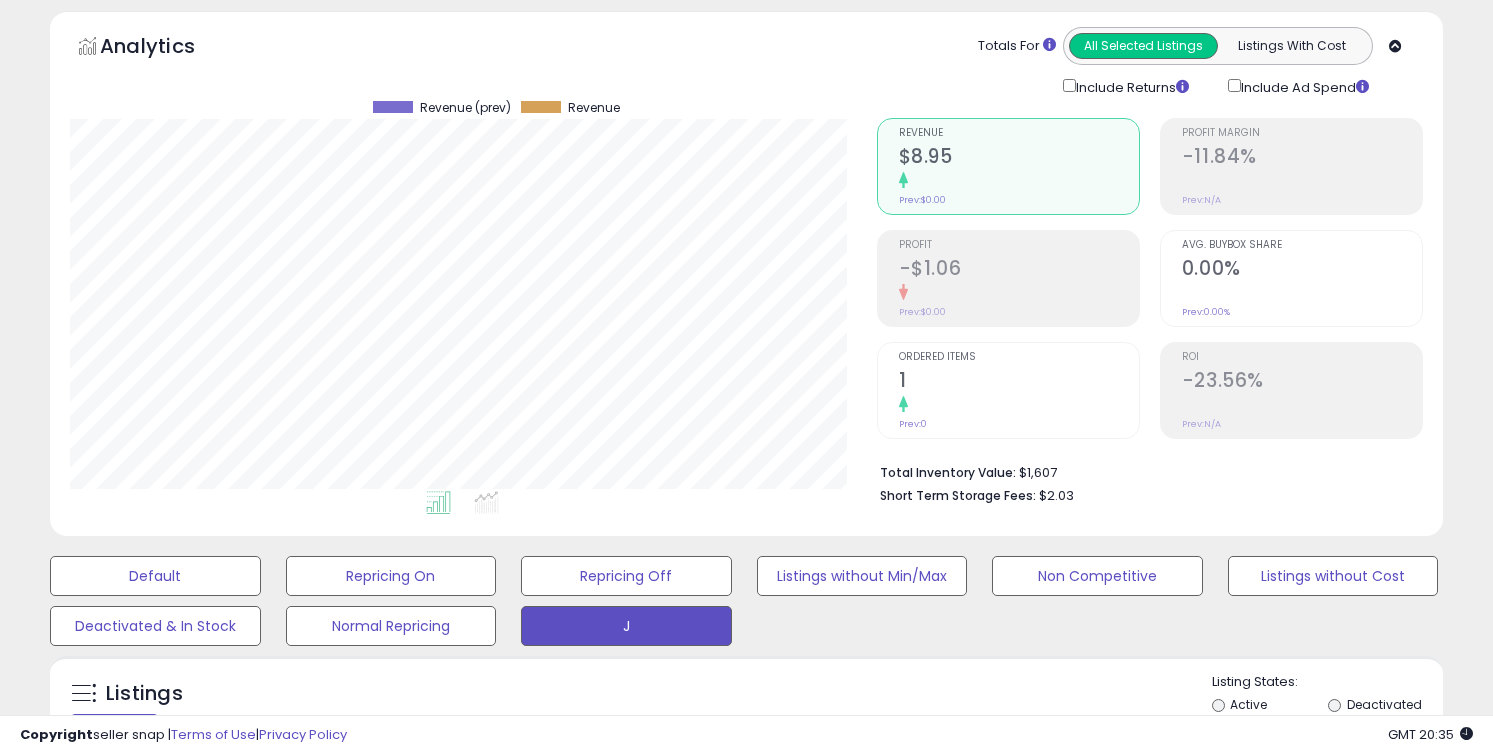 scroll, scrollTop: 3, scrollLeft: 0, axis: vertical 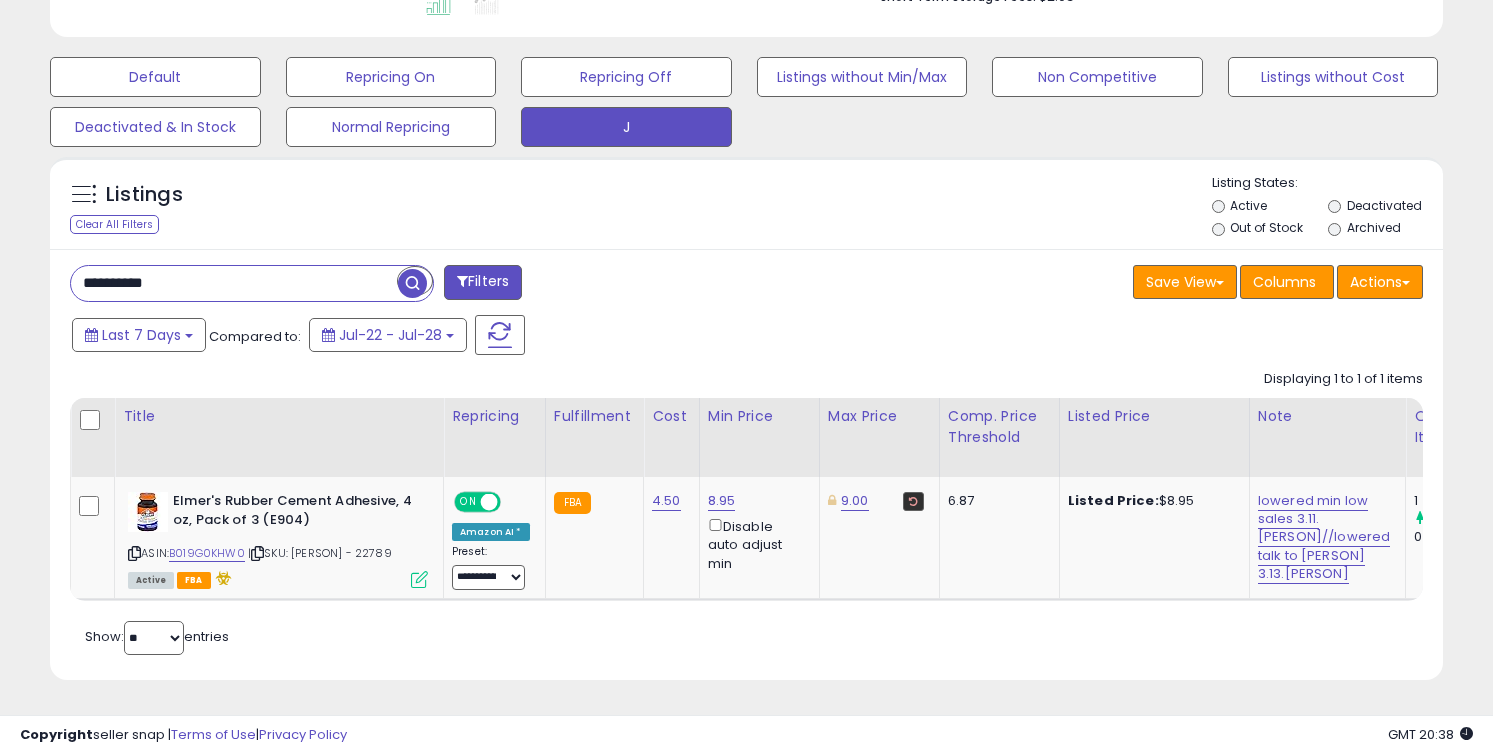 click on "**********" at bounding box center (234, 283) 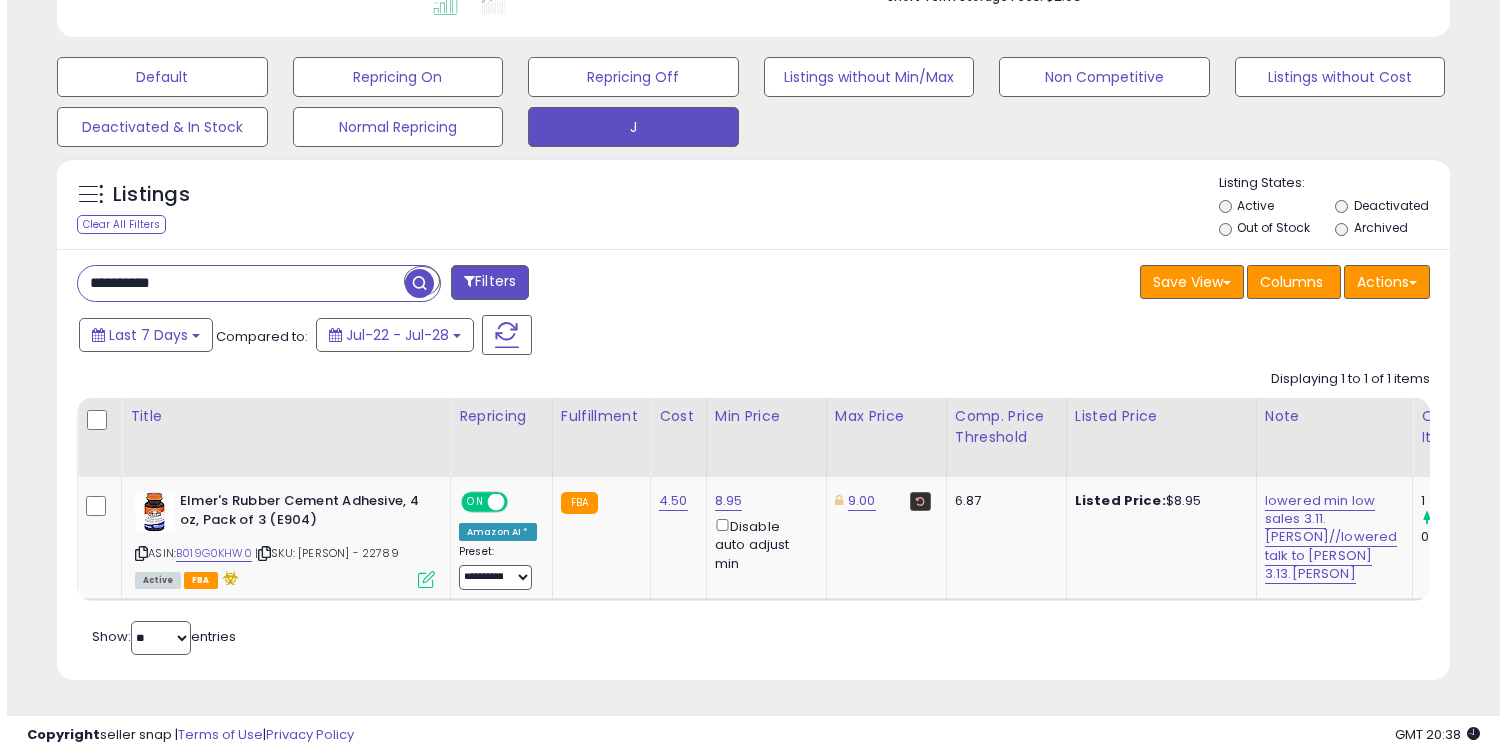 scroll, scrollTop: 464, scrollLeft: 0, axis: vertical 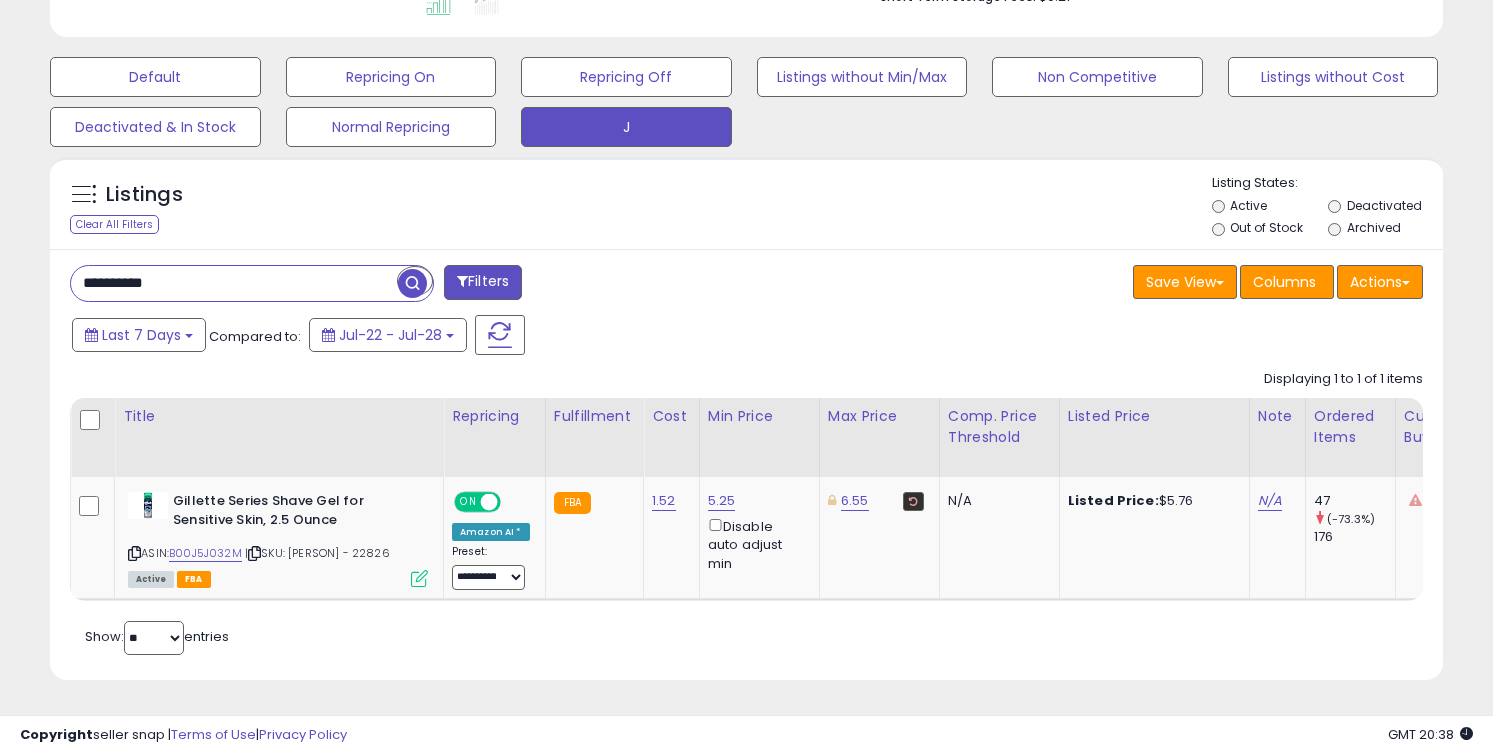 paste 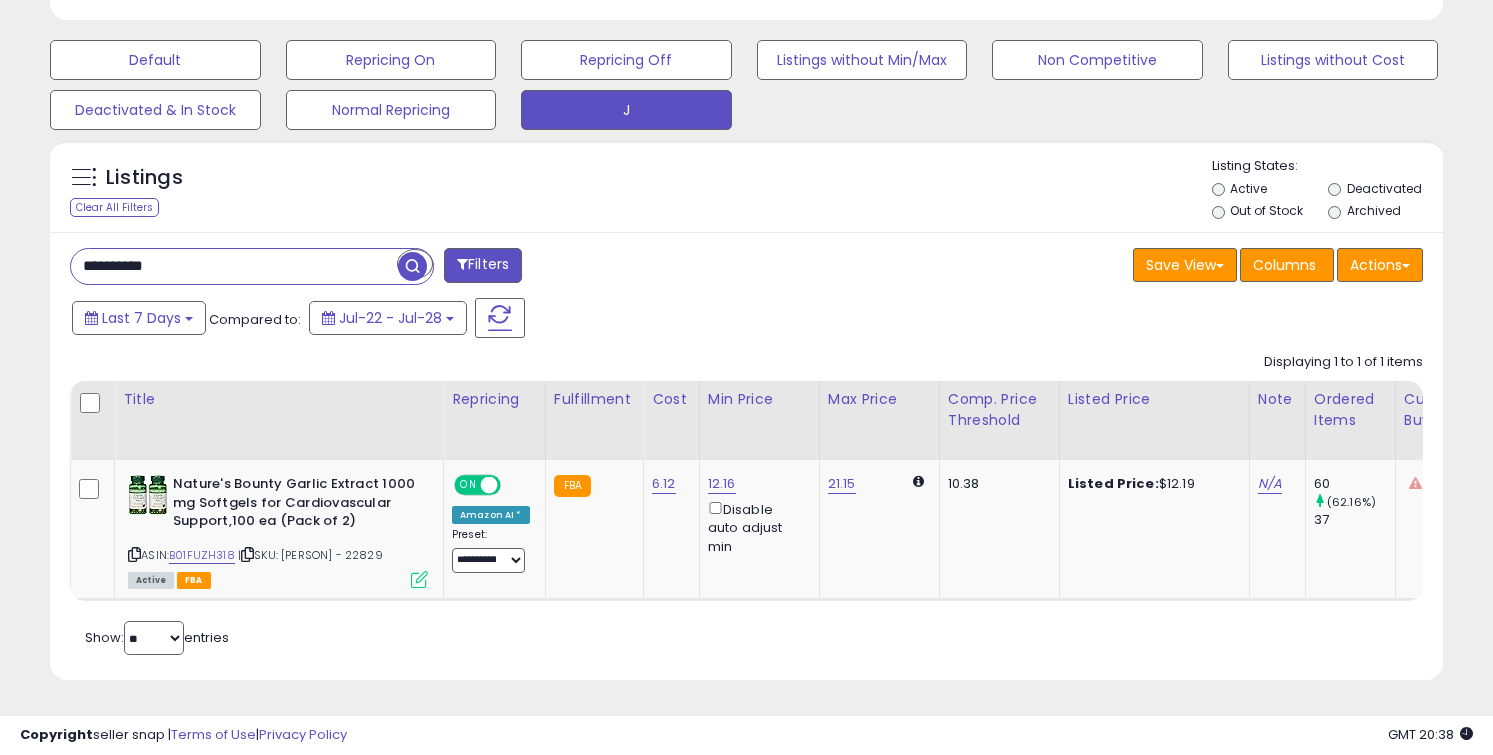 paste 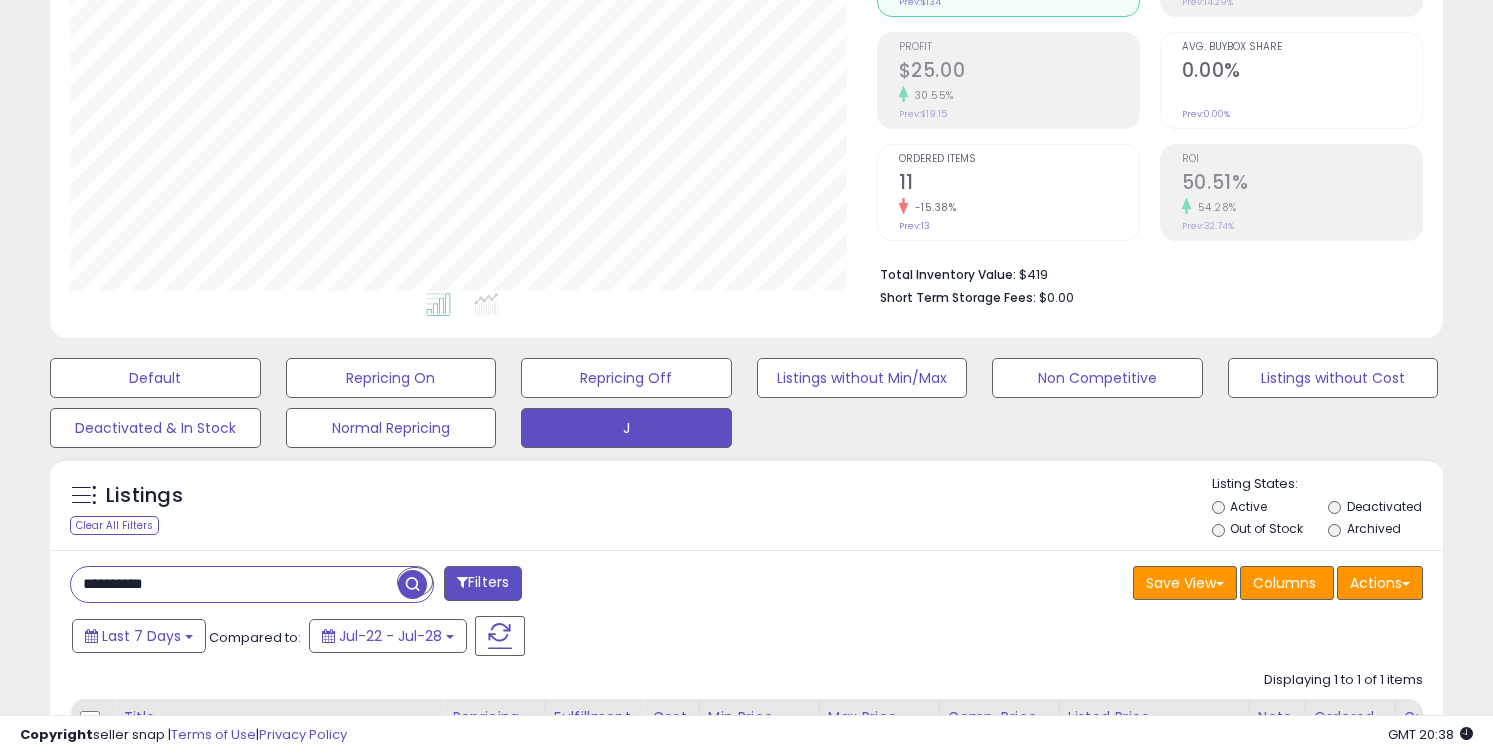 click on "**********" at bounding box center [234, 584] 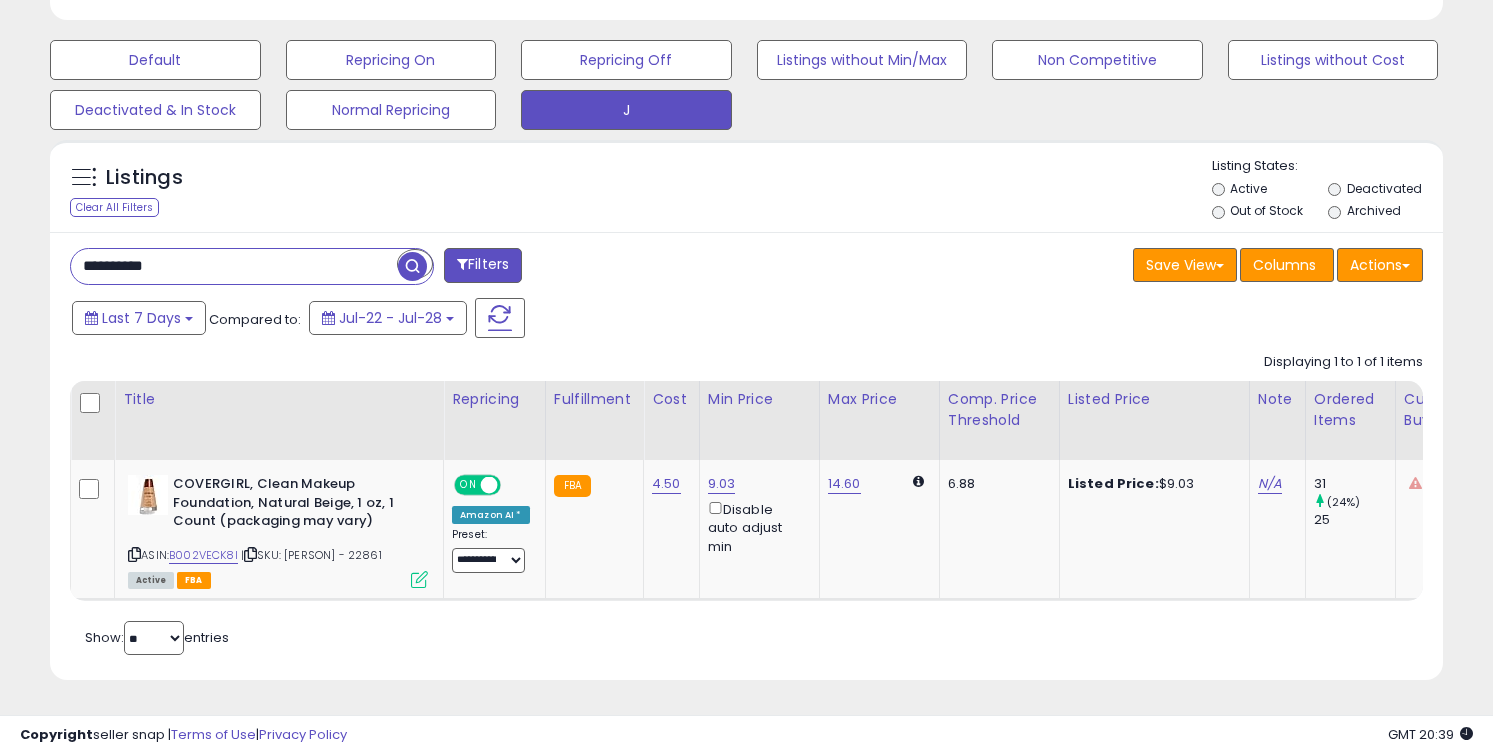 paste 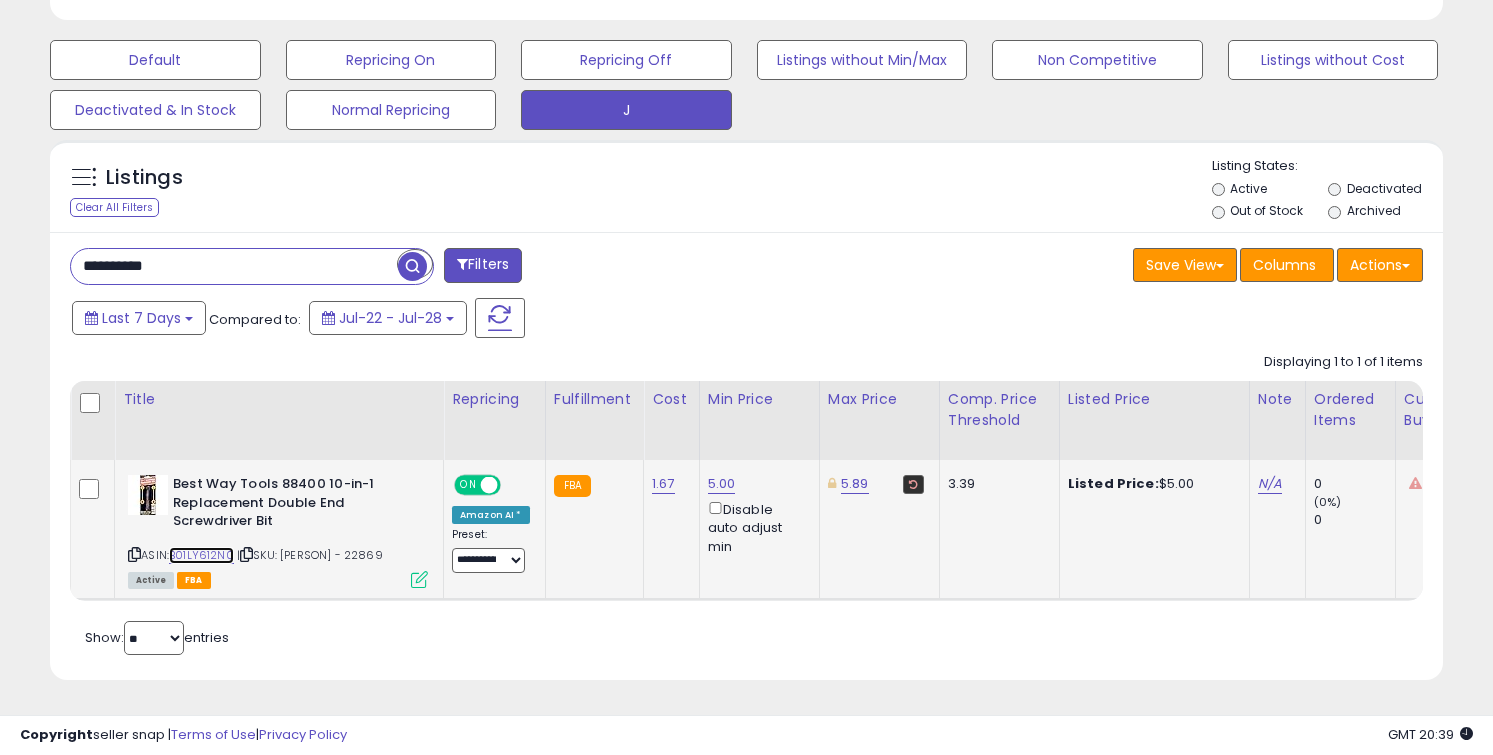 click on "B01LY612N0" at bounding box center (201, 555) 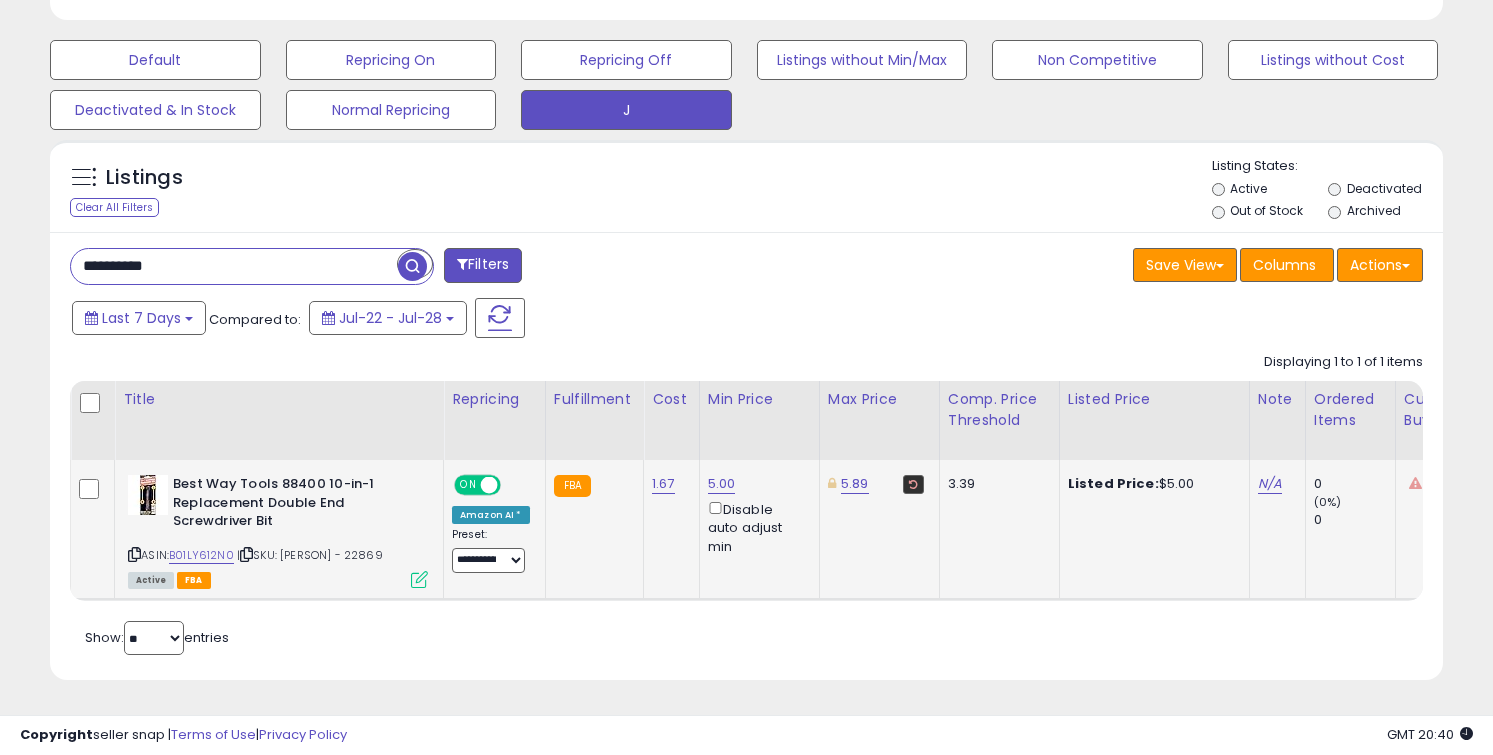 click on "Disable auto adjust min" at bounding box center (756, 527) 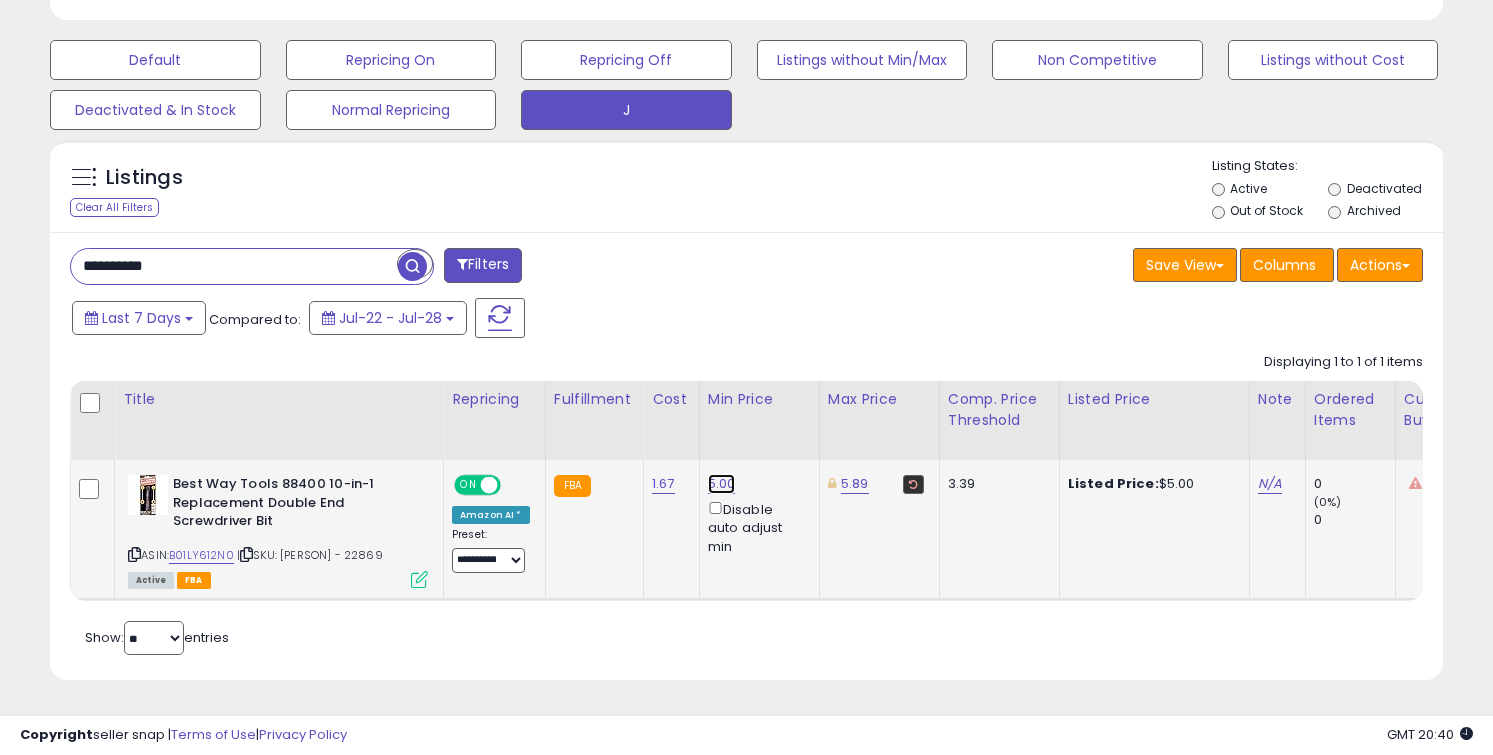 click on "5.00" at bounding box center [722, 484] 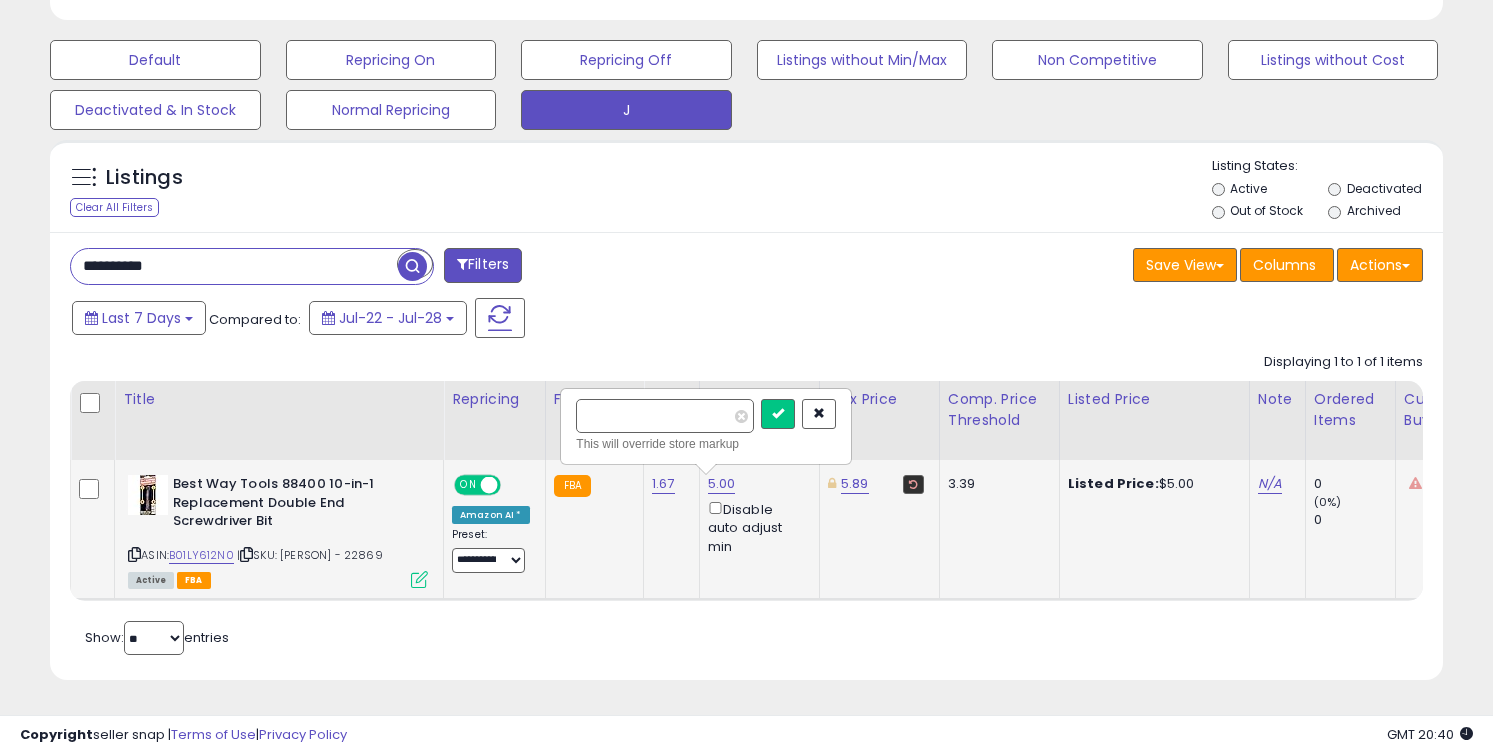 type on "*" 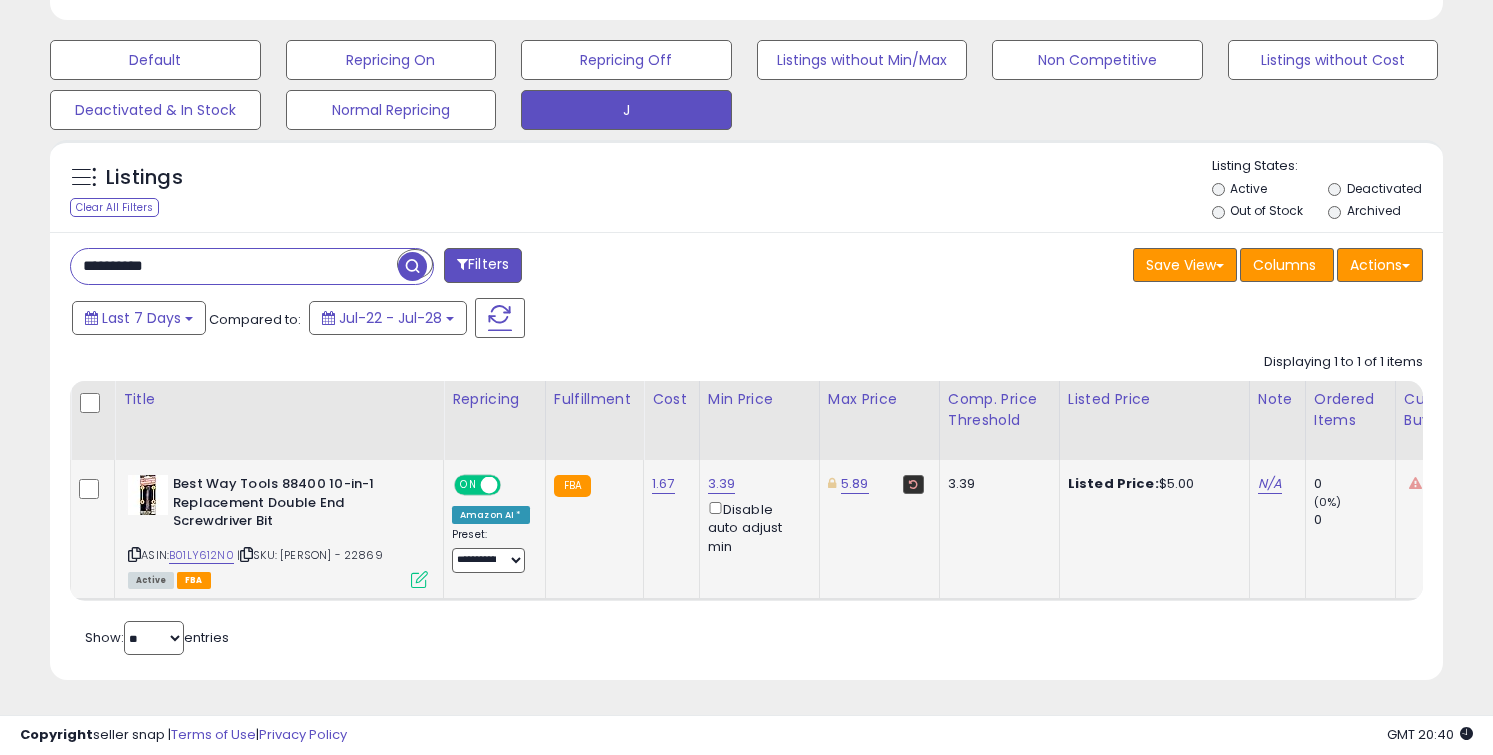 scroll, scrollTop: 0, scrollLeft: 641, axis: horizontal 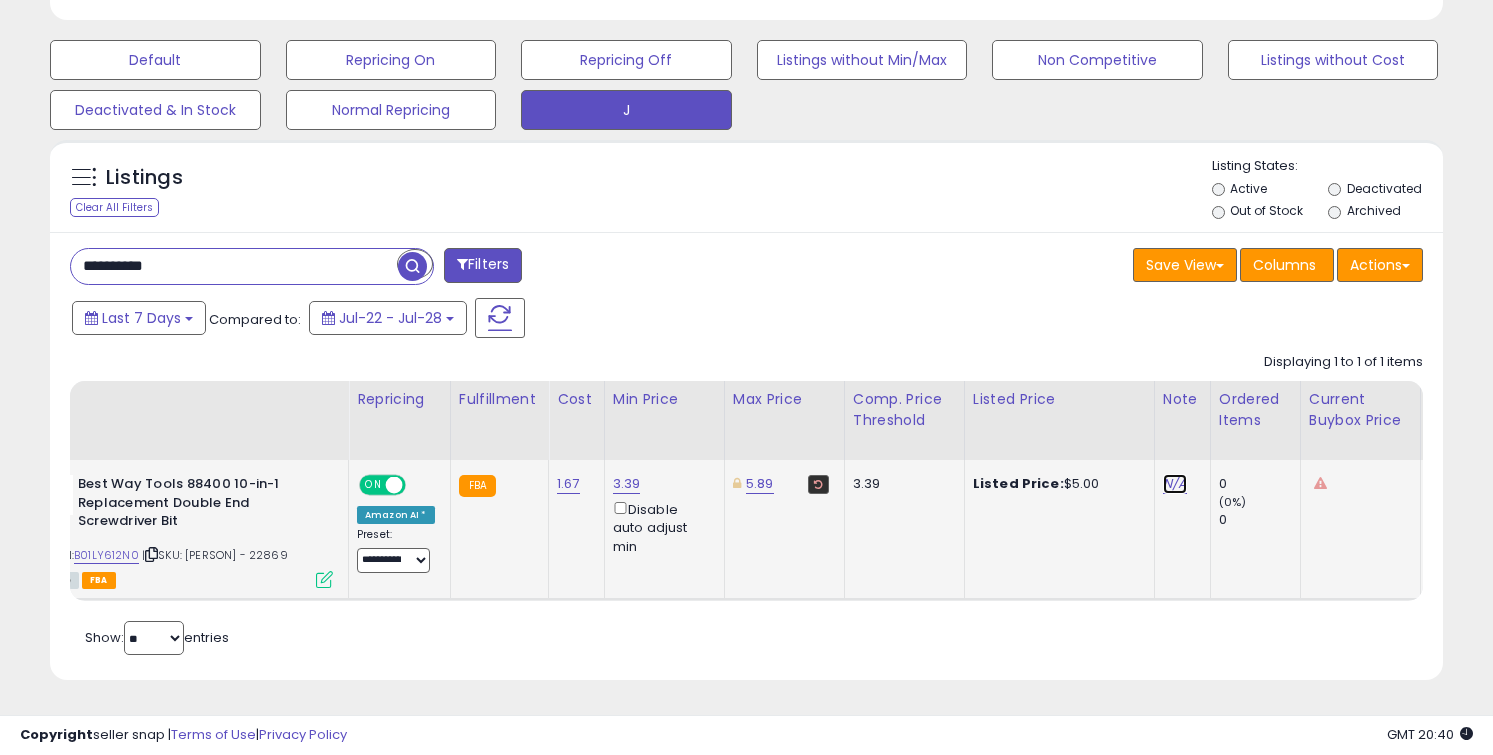 click on "N/A" at bounding box center [1175, 484] 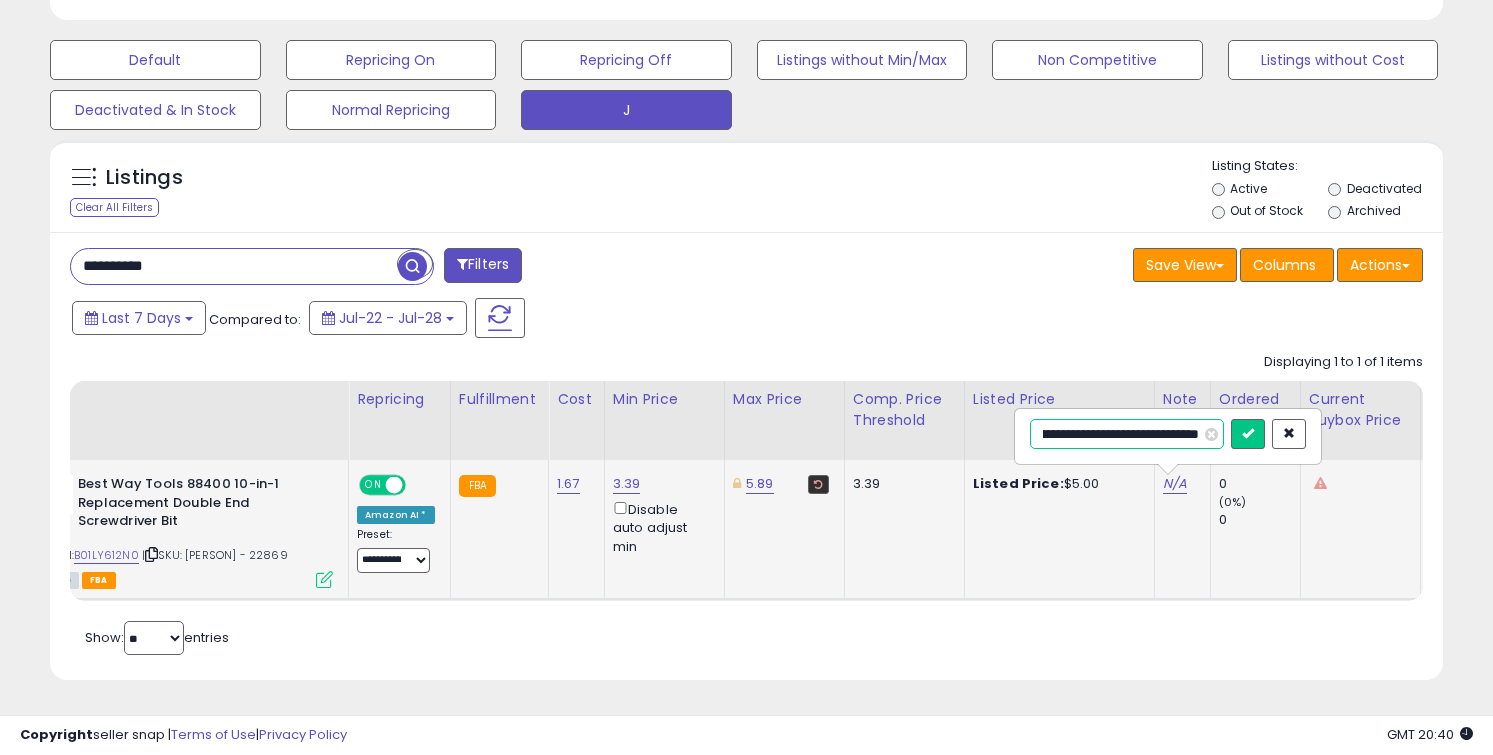 scroll, scrollTop: 0, scrollLeft: 142, axis: horizontal 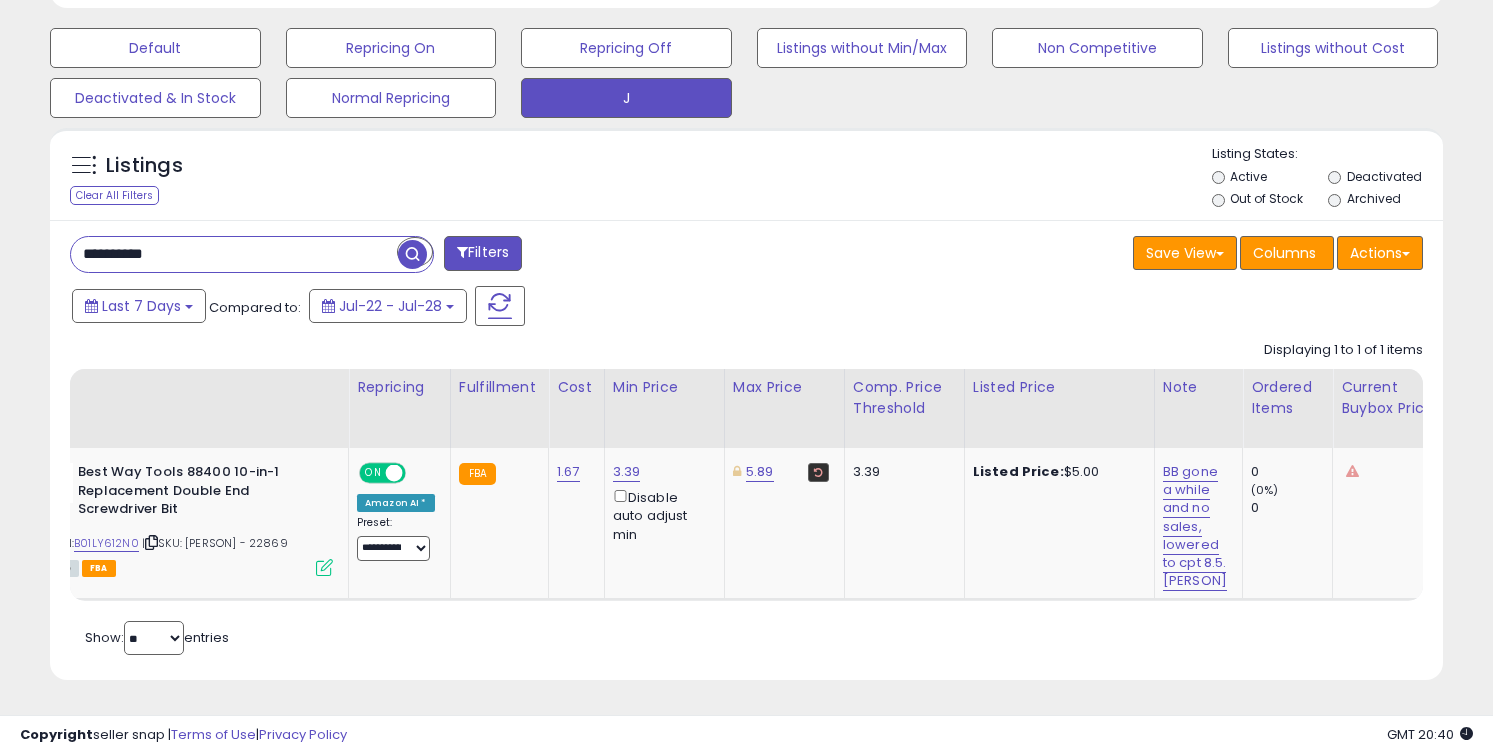 paste 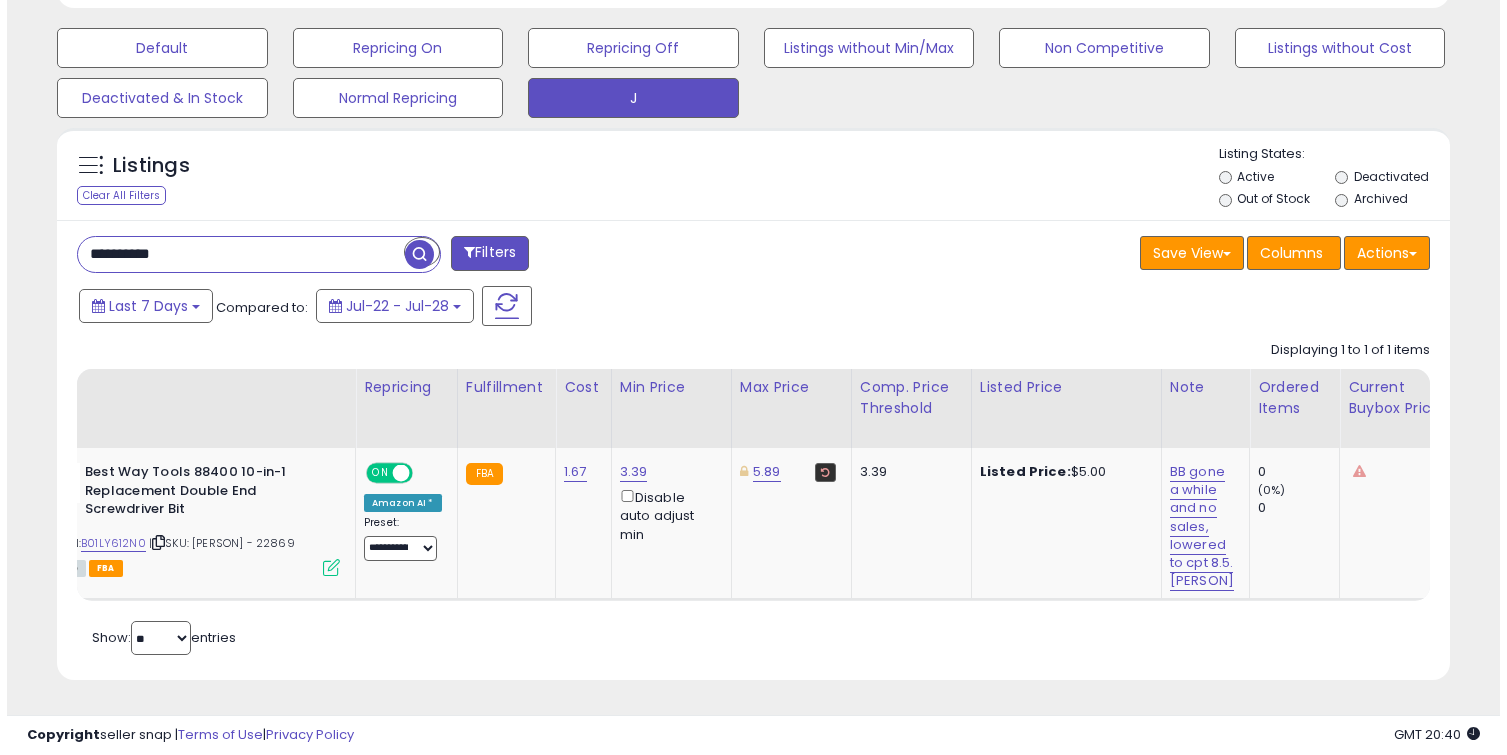 scroll, scrollTop: 464, scrollLeft: 0, axis: vertical 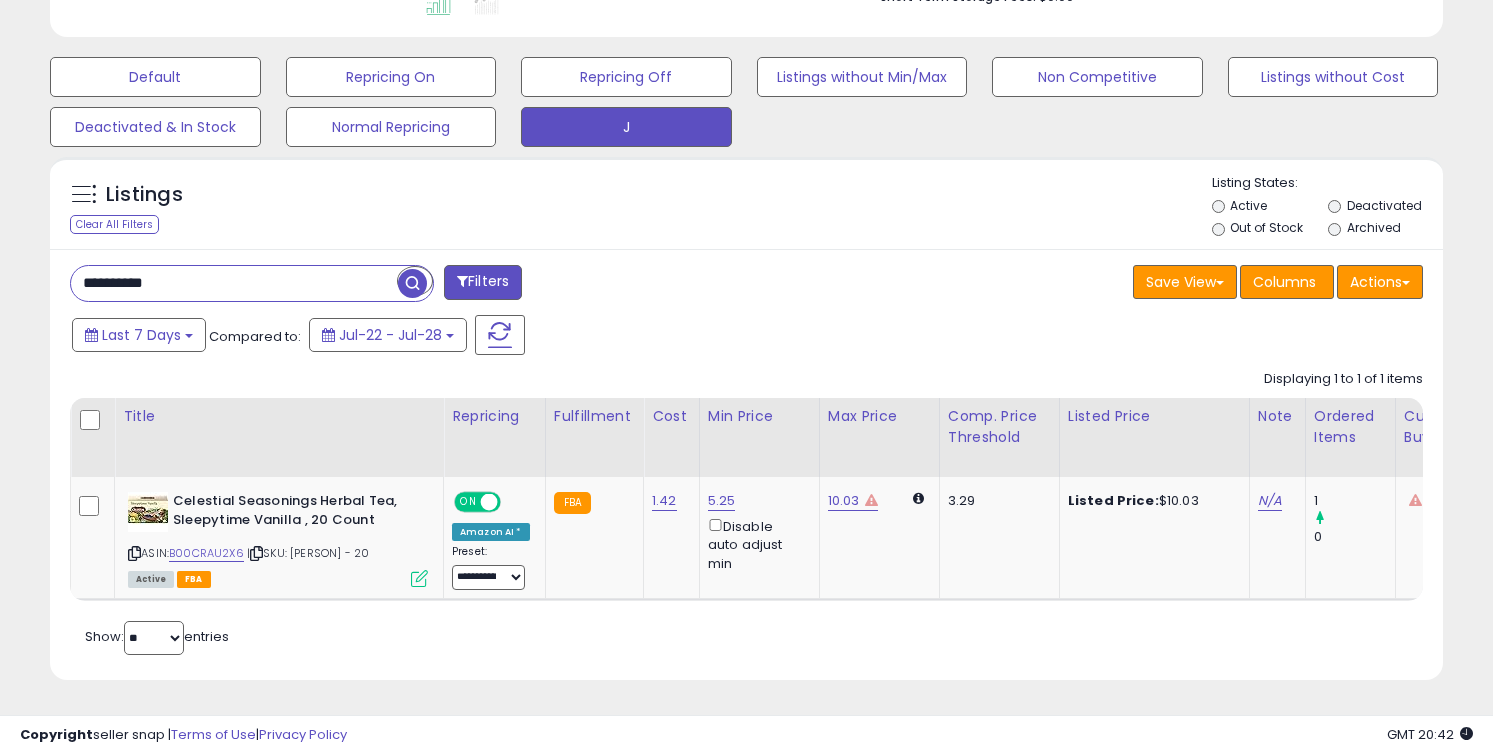 paste 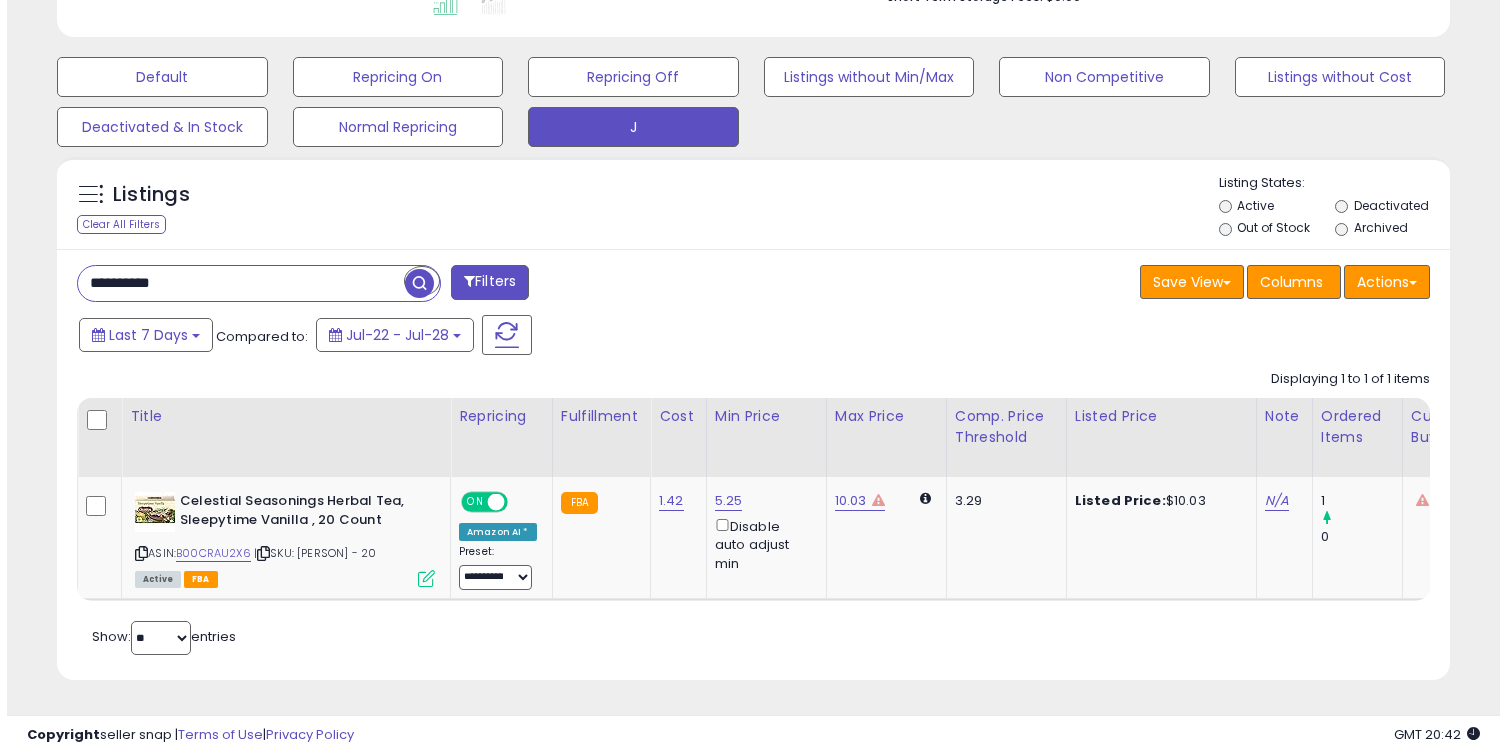 scroll, scrollTop: 464, scrollLeft: 0, axis: vertical 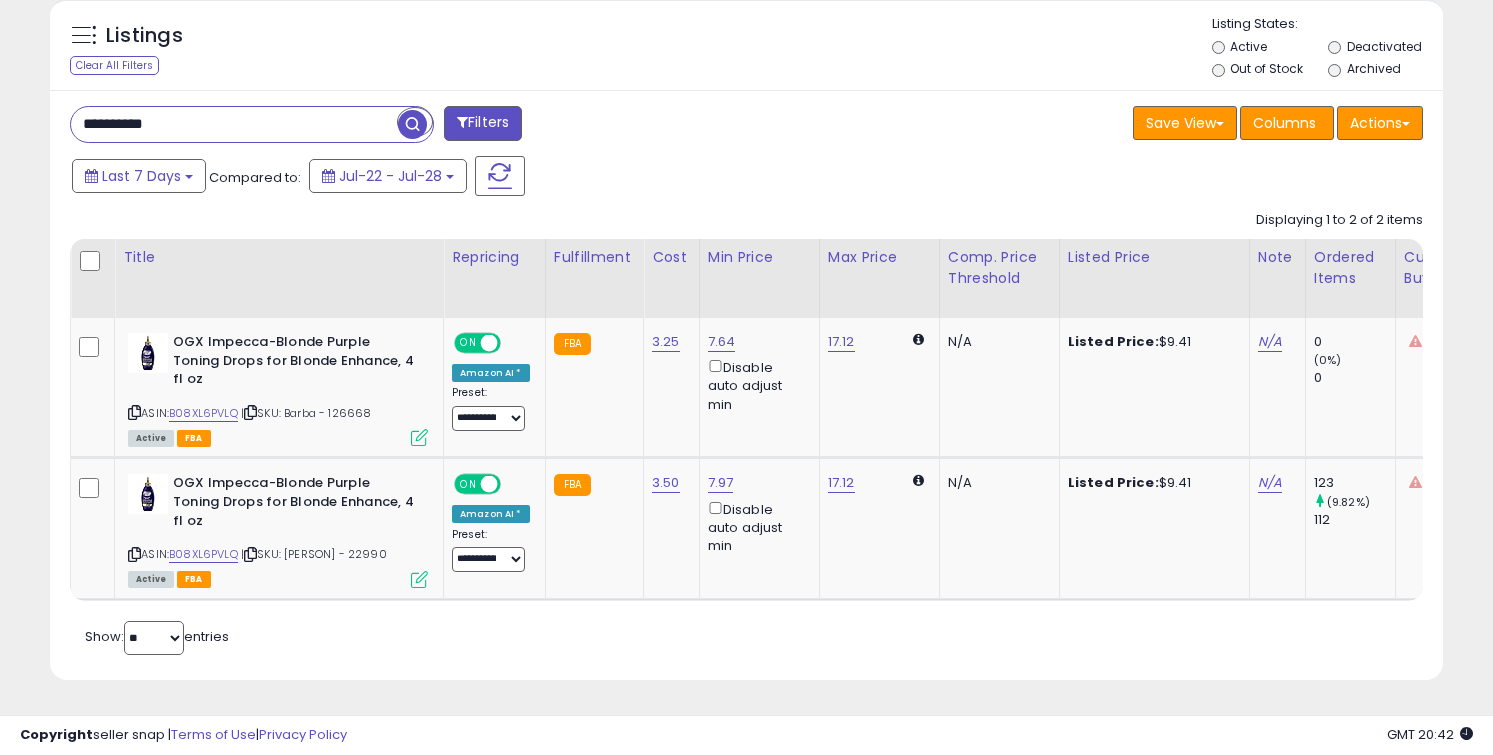 paste 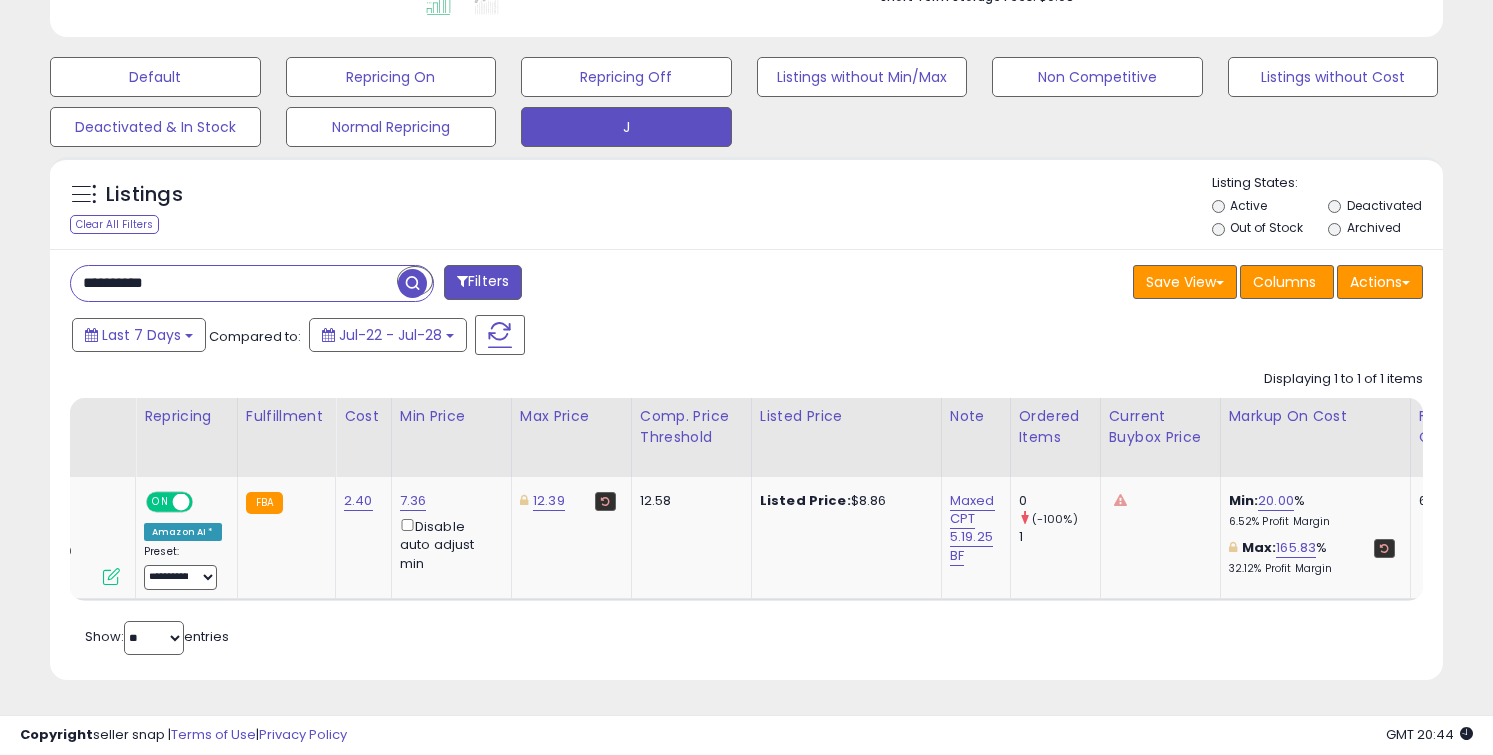 drag, startPoint x: 477, startPoint y: 601, endPoint x: 338, endPoint y: 615, distance: 139.70326 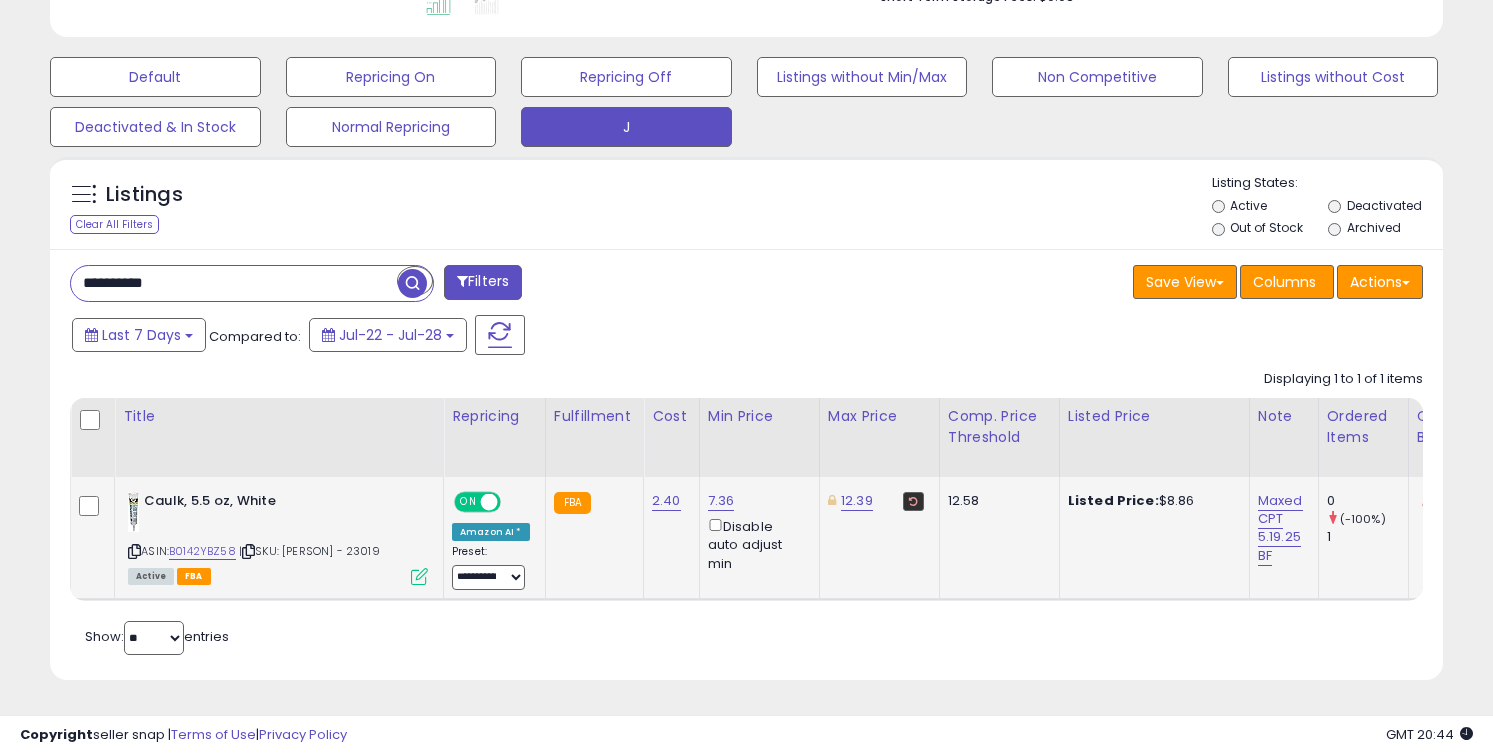 click on "ASIN:  B0142YBZ58    |   SKU: CarloA - 23019 Active FBA" at bounding box center (278, 537) 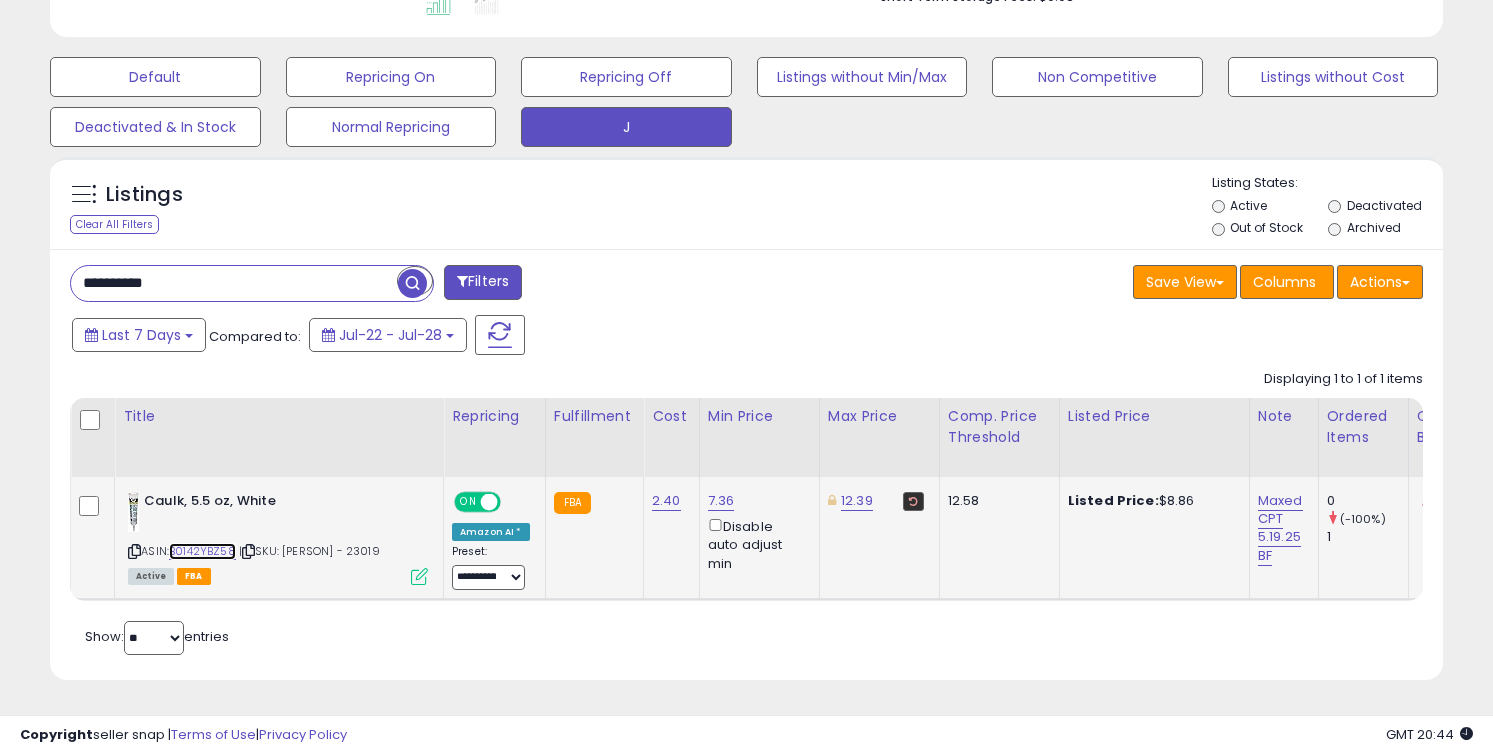 click on "B0142YBZ58" at bounding box center [202, 551] 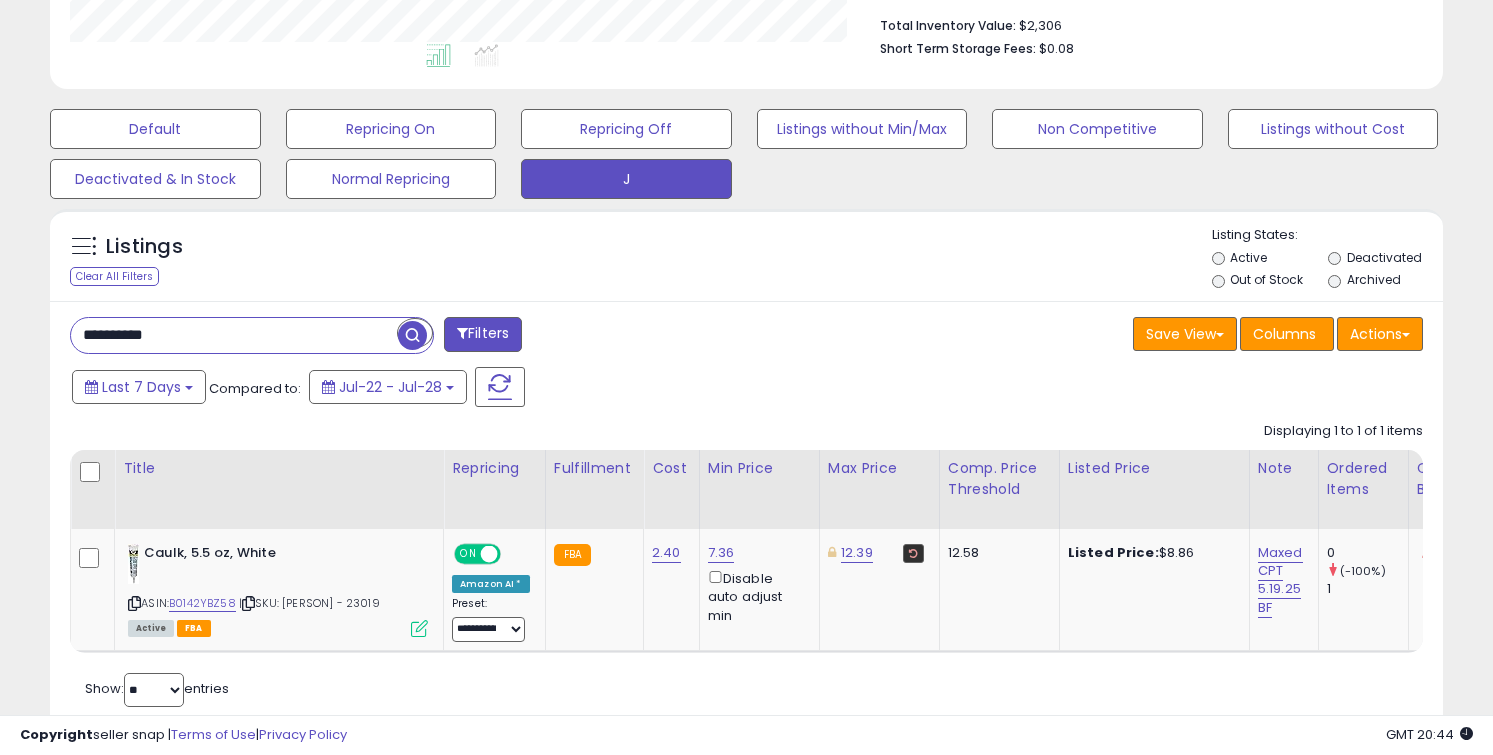 click on "**********" at bounding box center [234, 335] 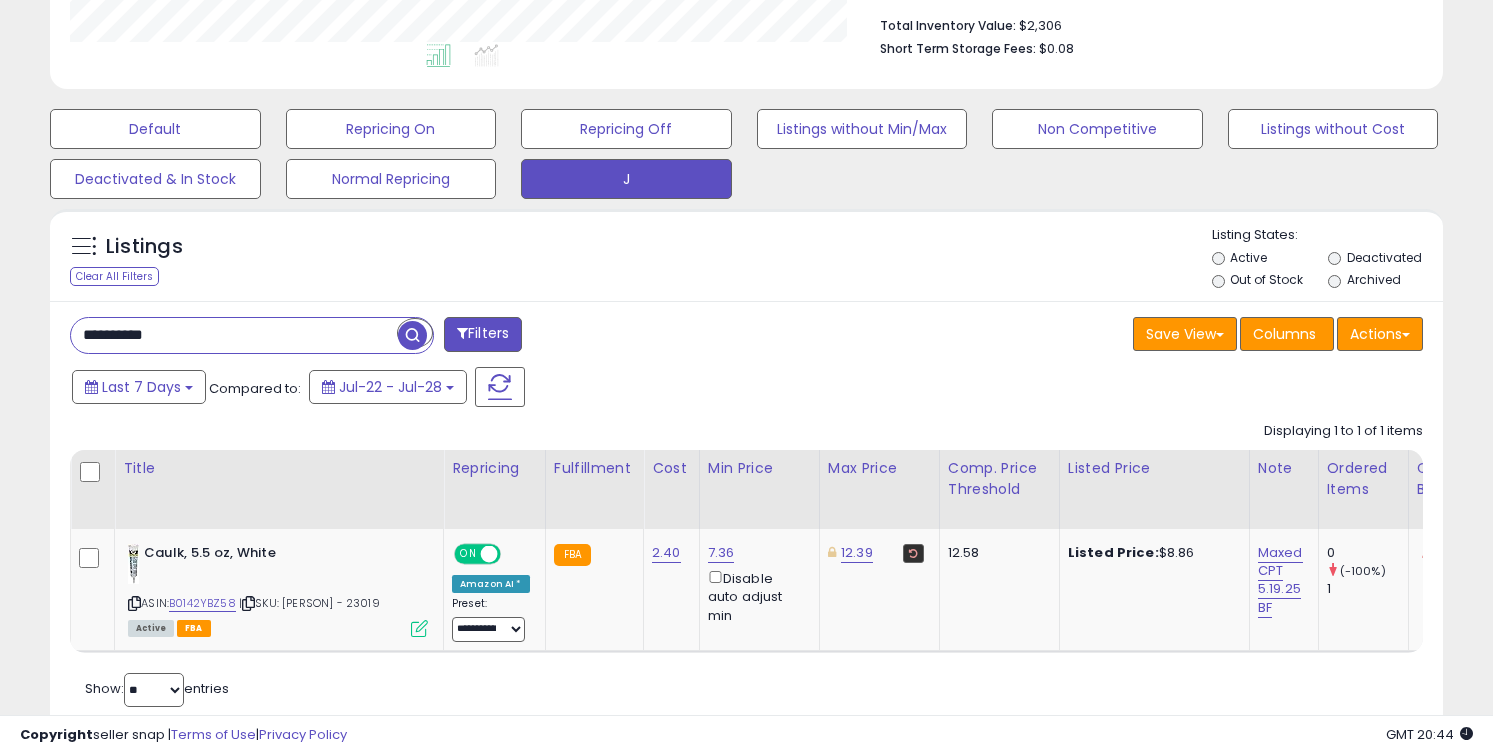 paste 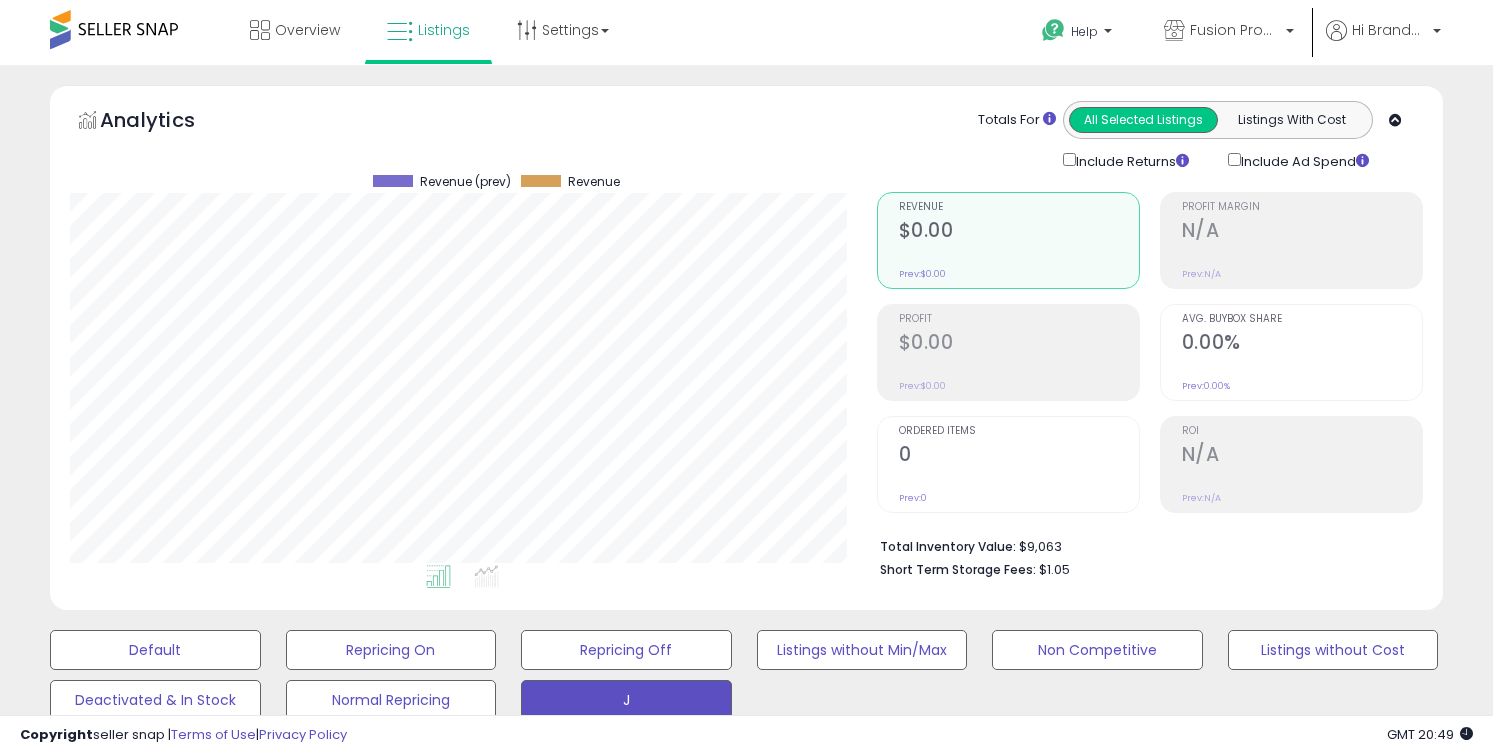 scroll, scrollTop: 660, scrollLeft: 0, axis: vertical 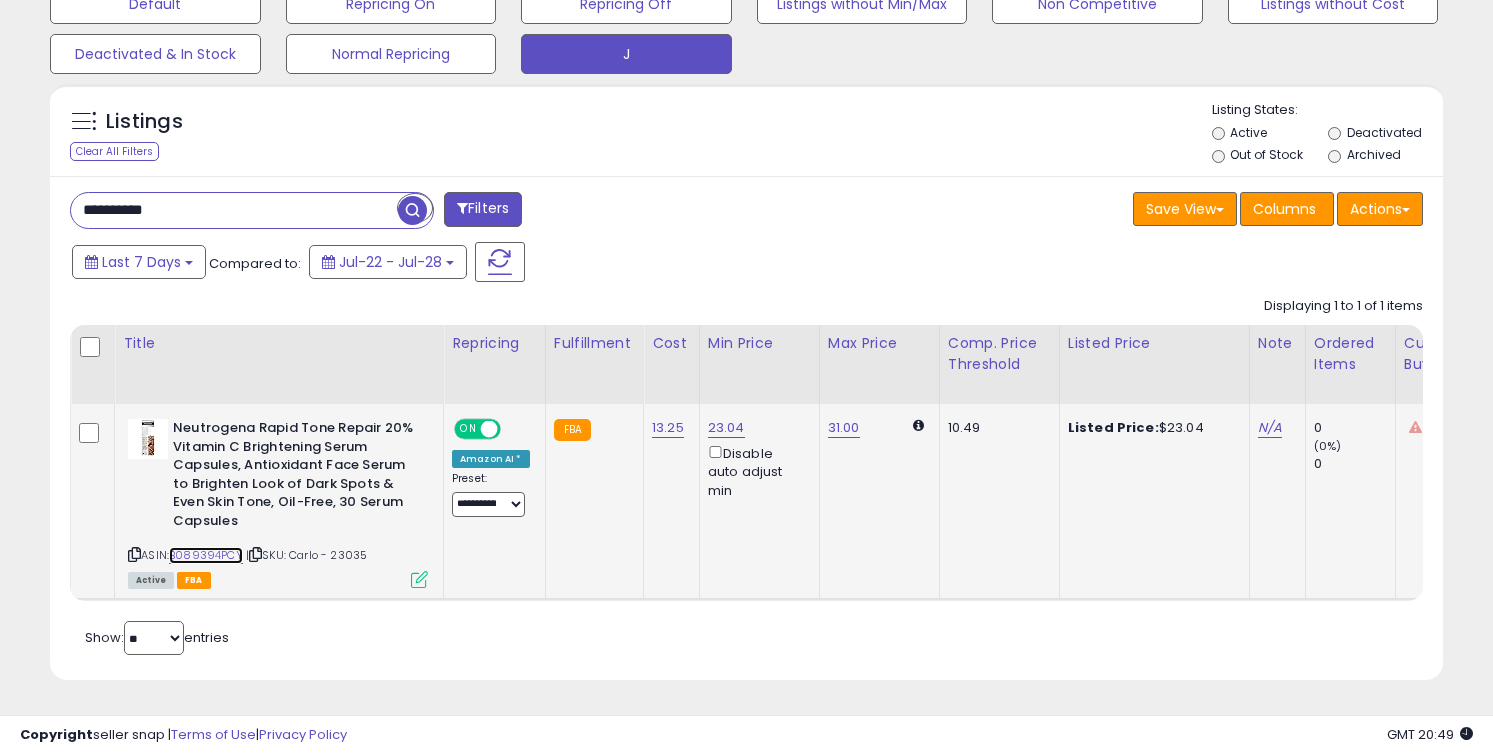click on "B089394PCY" at bounding box center [206, 555] 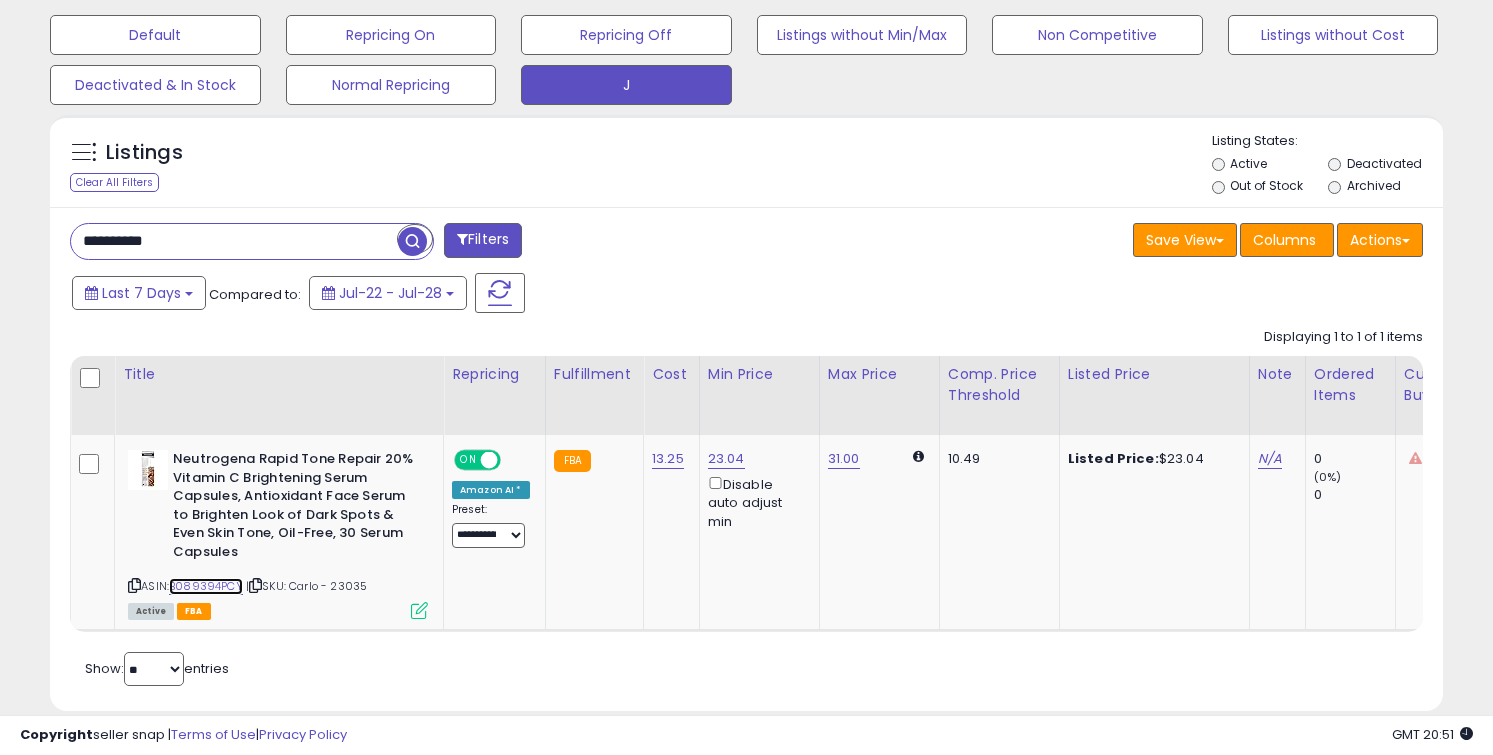 scroll, scrollTop: 660, scrollLeft: 0, axis: vertical 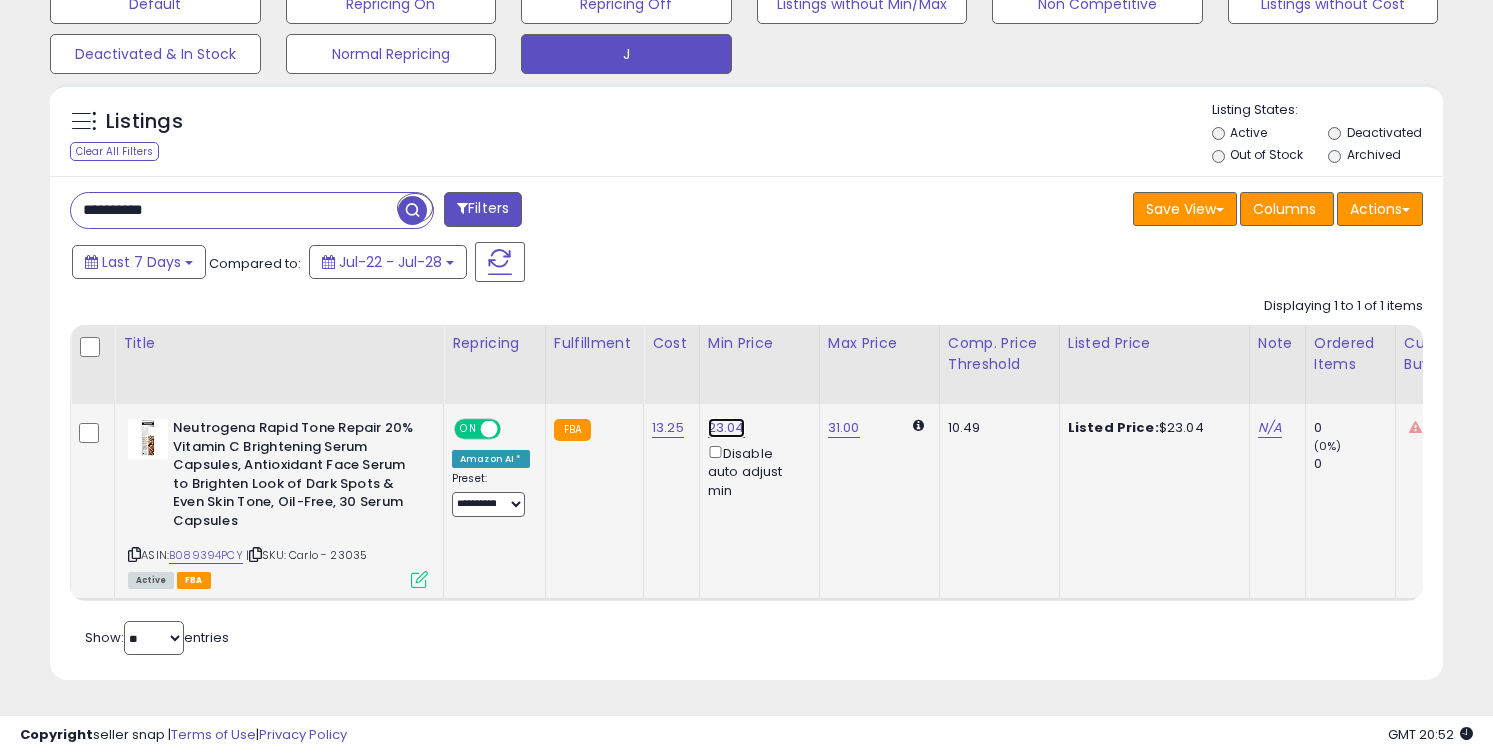 click on "23.04" at bounding box center [726, 428] 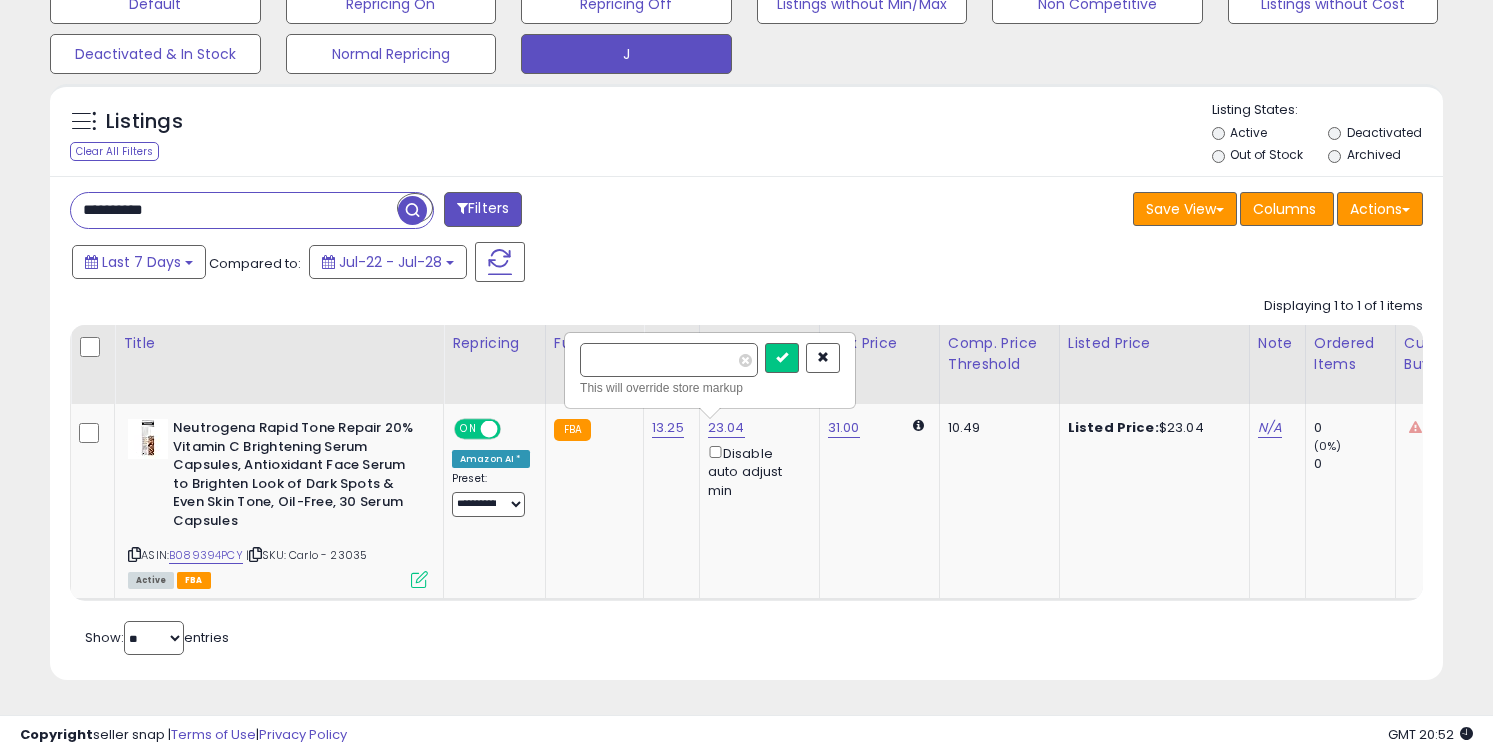 type on "*" 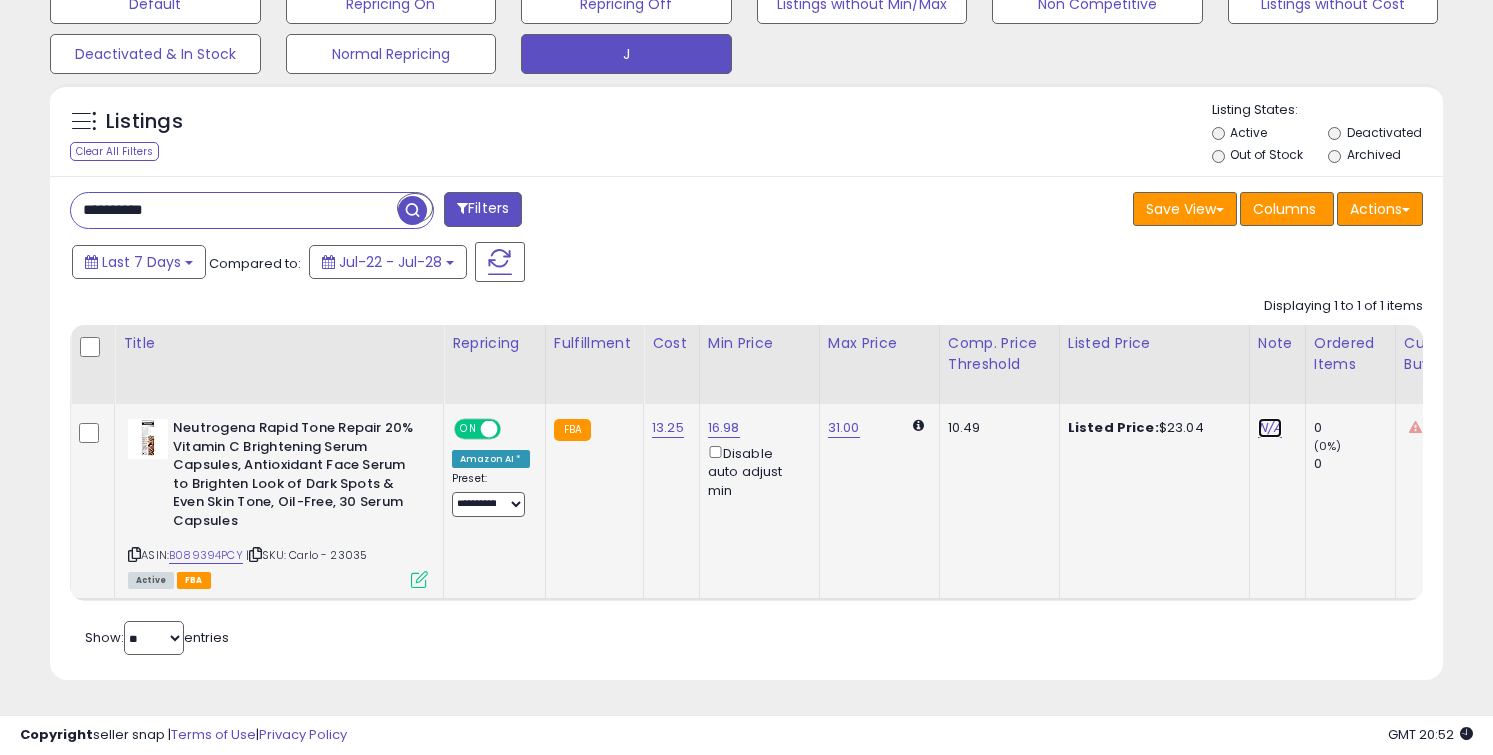 click on "N/A" at bounding box center [1270, 428] 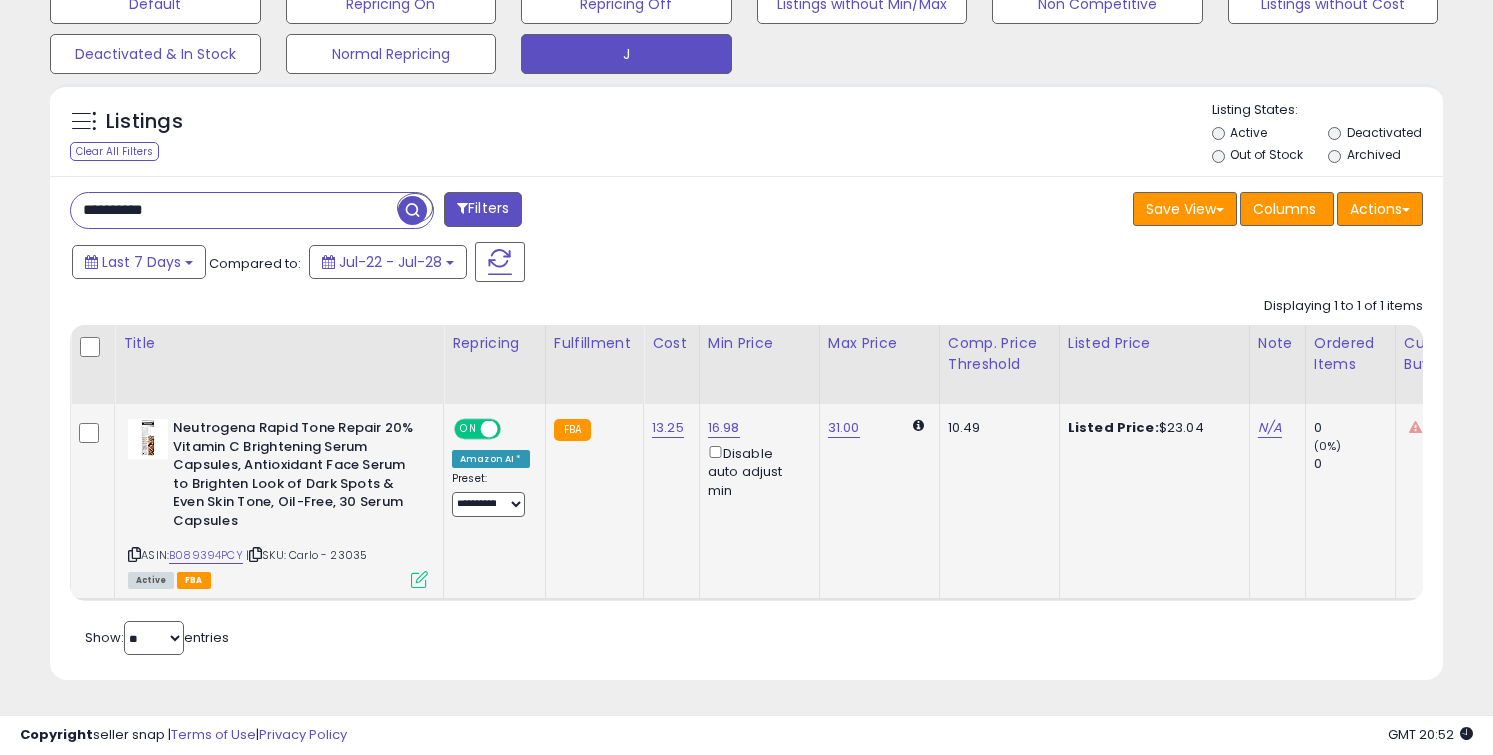 scroll, scrollTop: 0, scrollLeft: 21, axis: horizontal 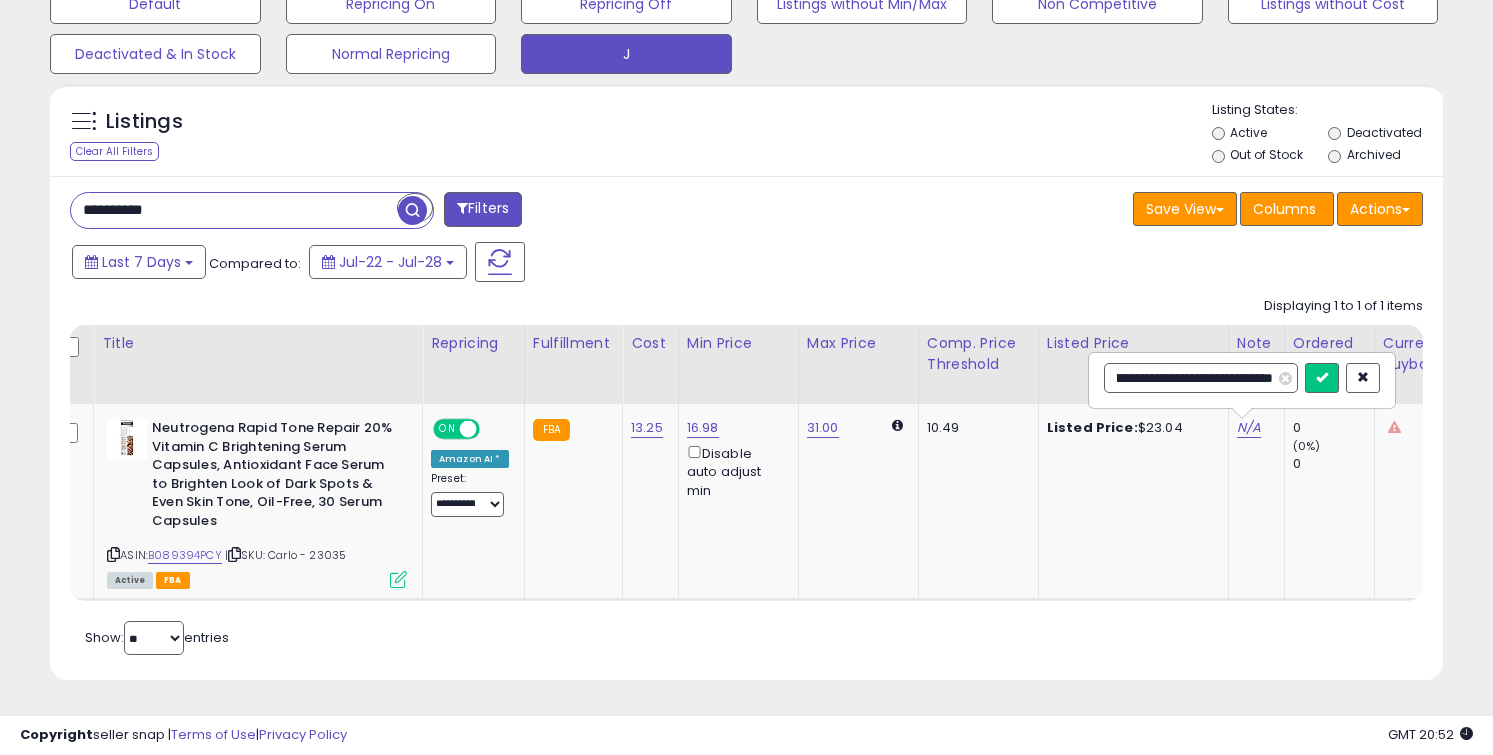 type on "**********" 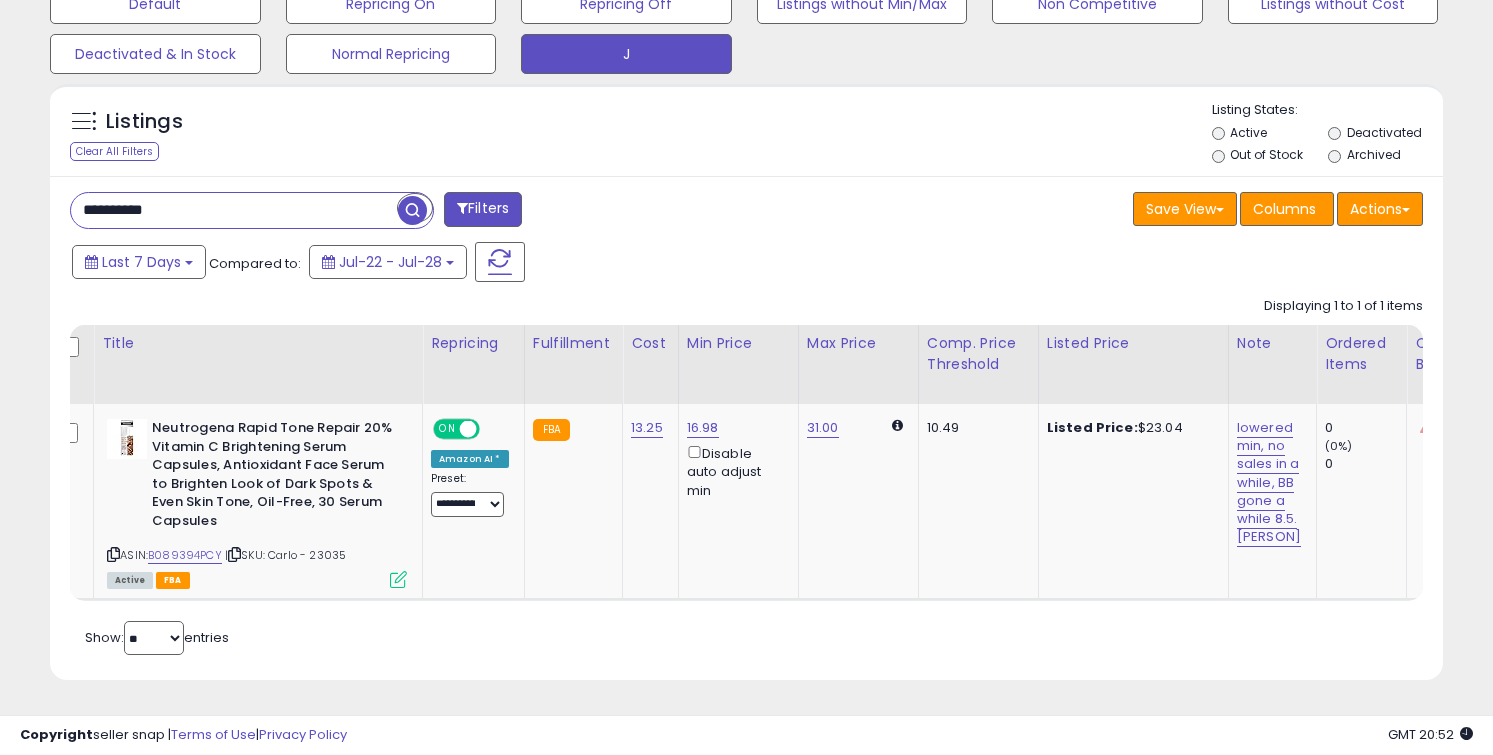 paste 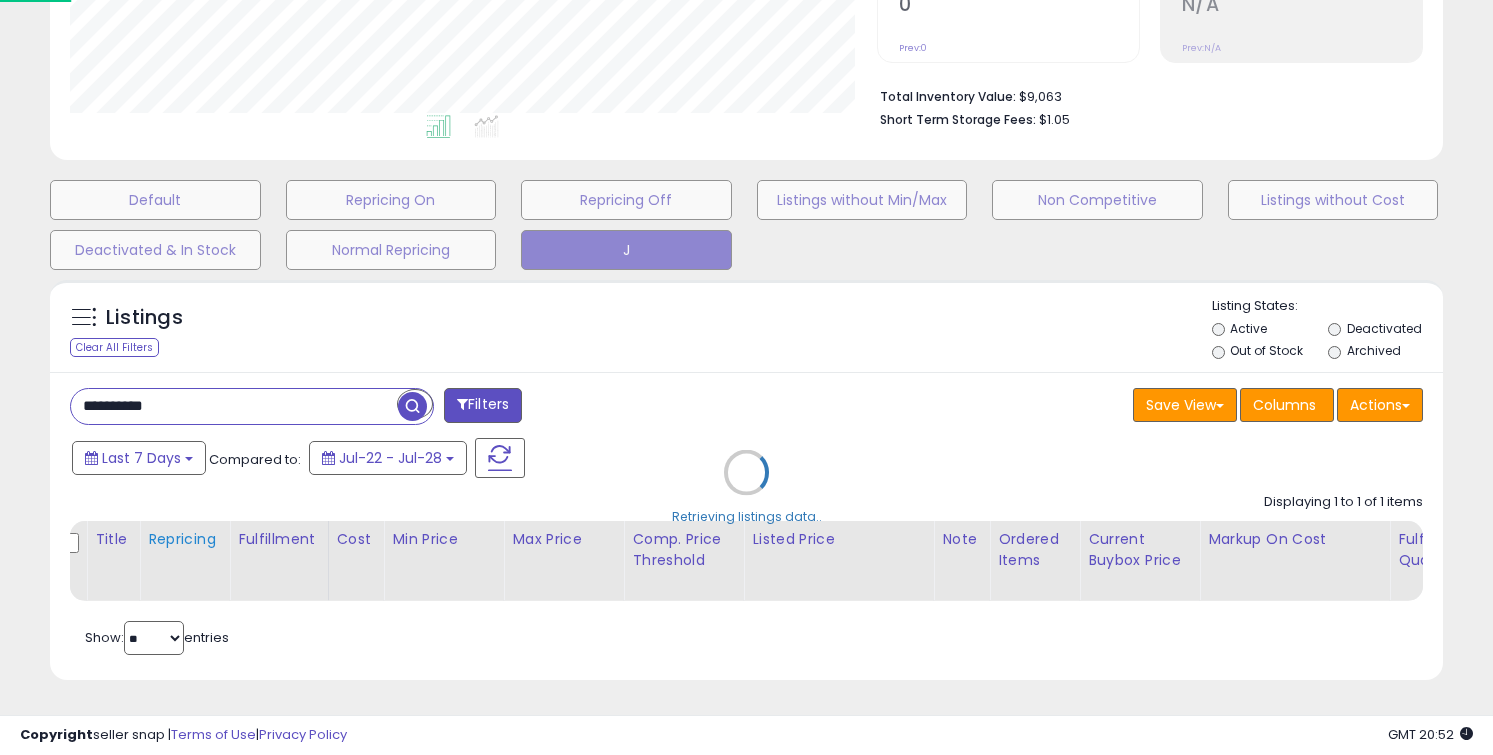 scroll, scrollTop: 999590, scrollLeft: 999185, axis: both 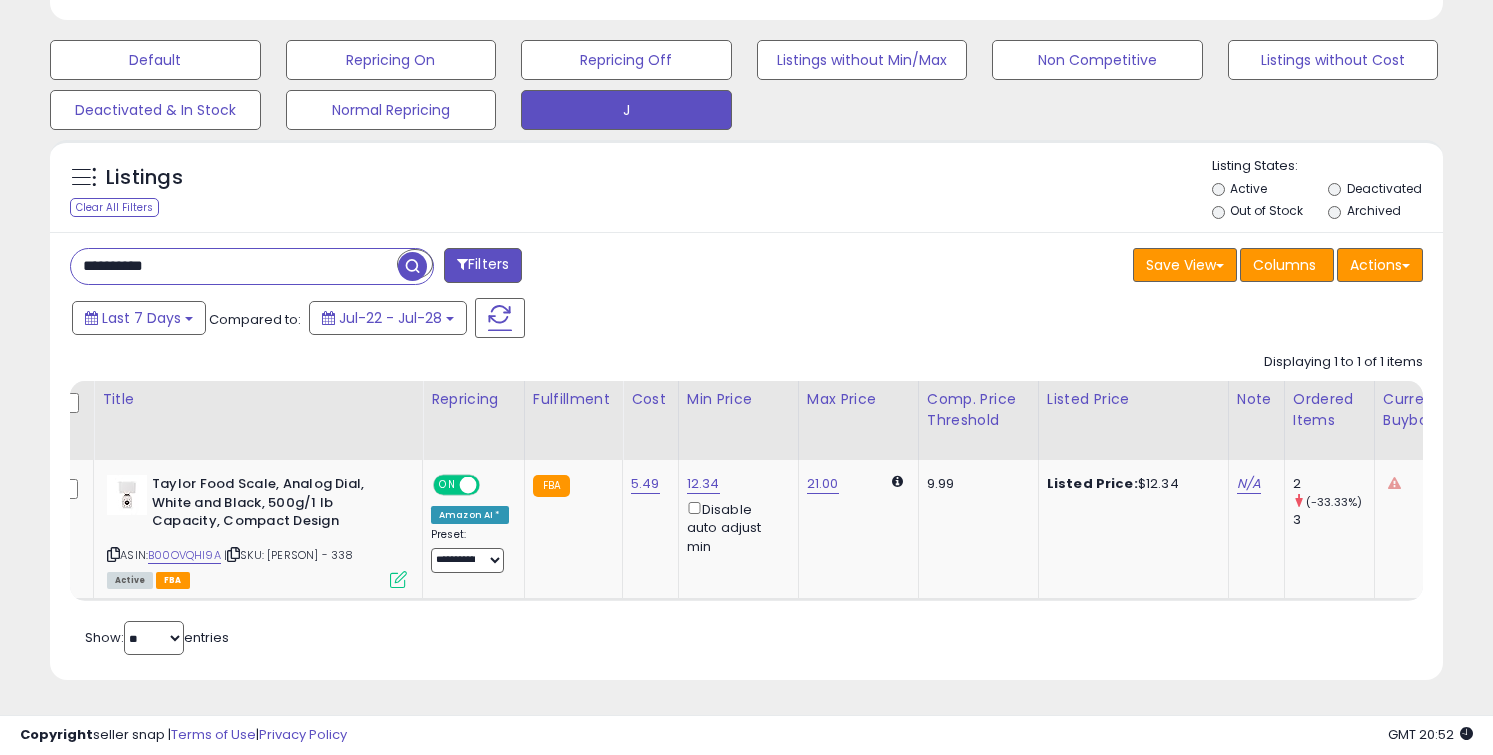 drag, startPoint x: 607, startPoint y: 601, endPoint x: 618, endPoint y: 600, distance: 11.045361 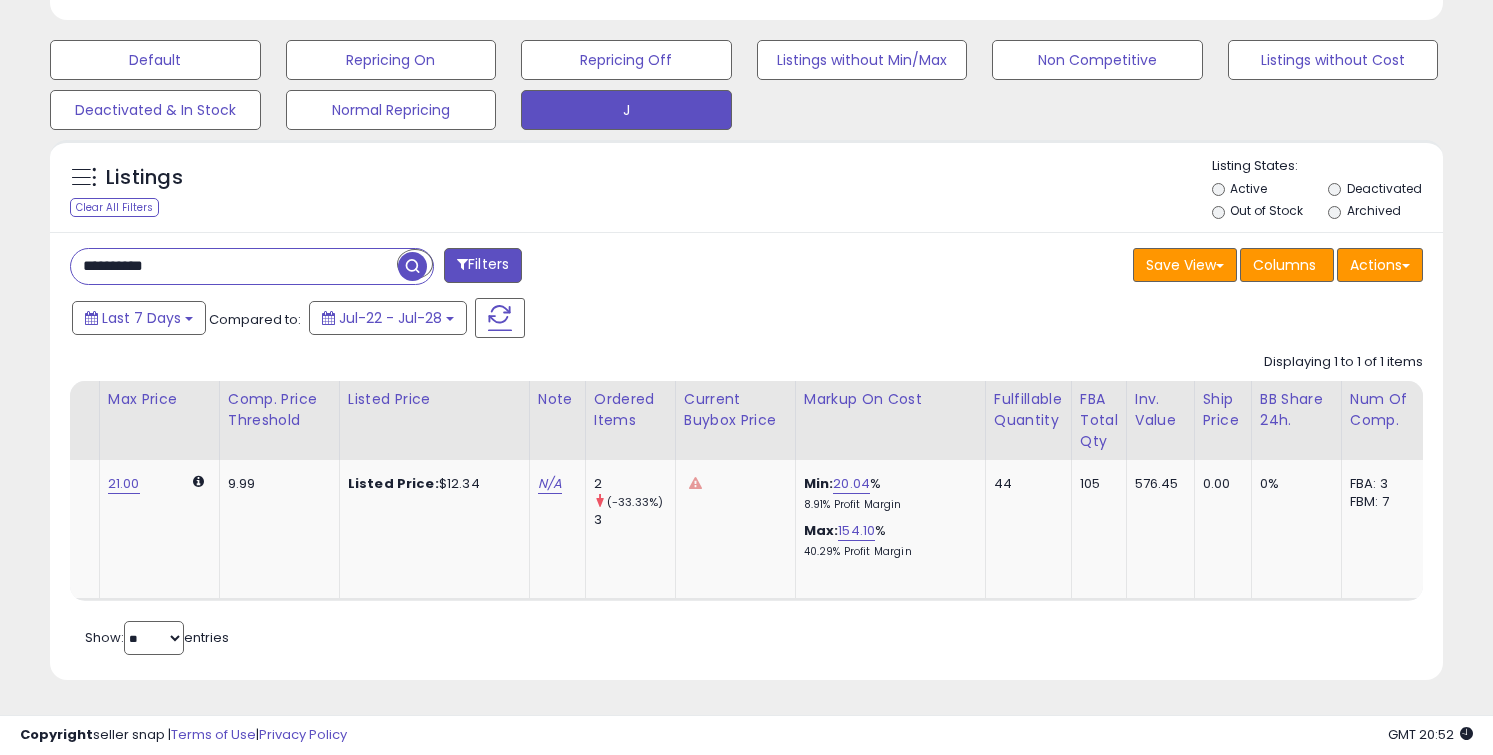 scroll, scrollTop: 0, scrollLeft: 577, axis: horizontal 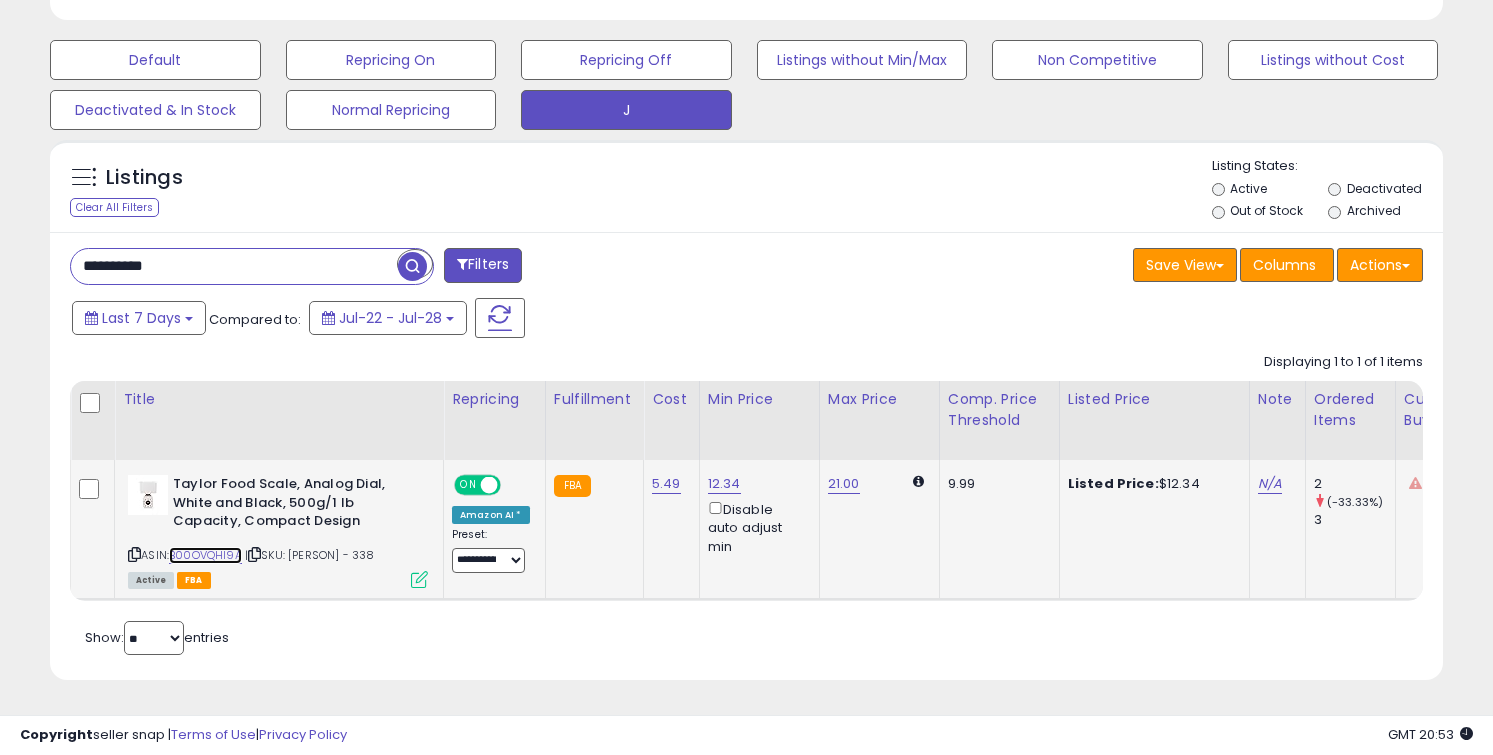 click on "B00OVQHI9A" at bounding box center (205, 555) 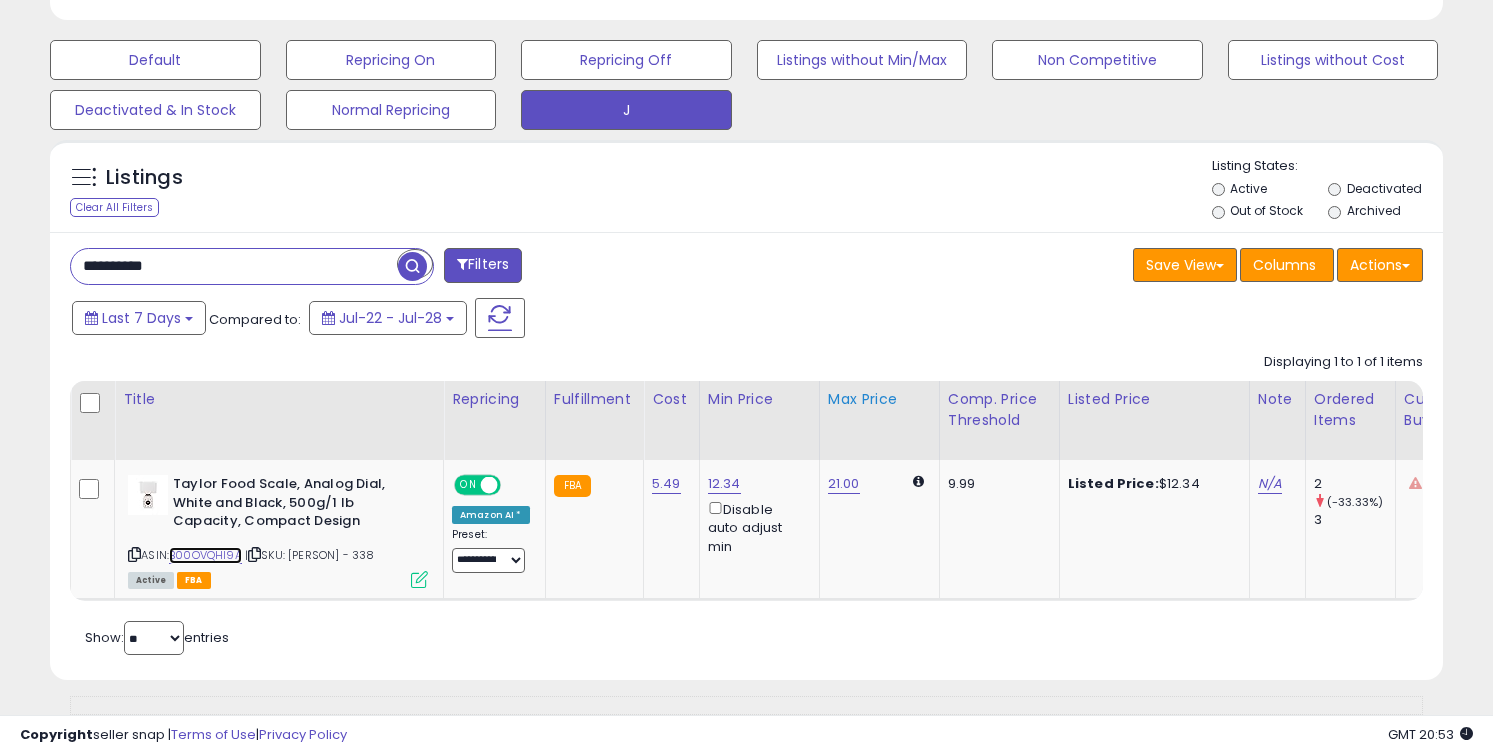 scroll, scrollTop: 605, scrollLeft: 0, axis: vertical 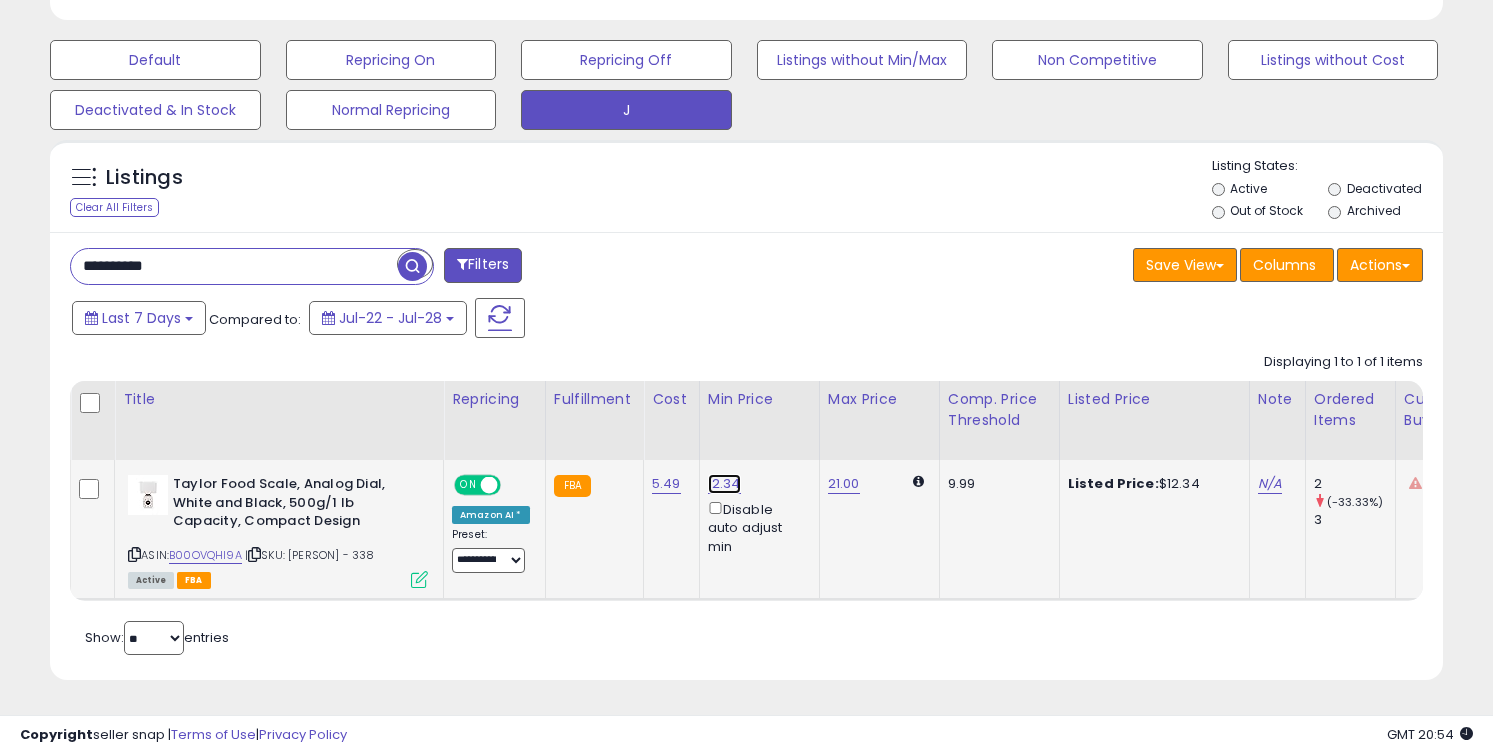 click on "12.34" at bounding box center (724, 484) 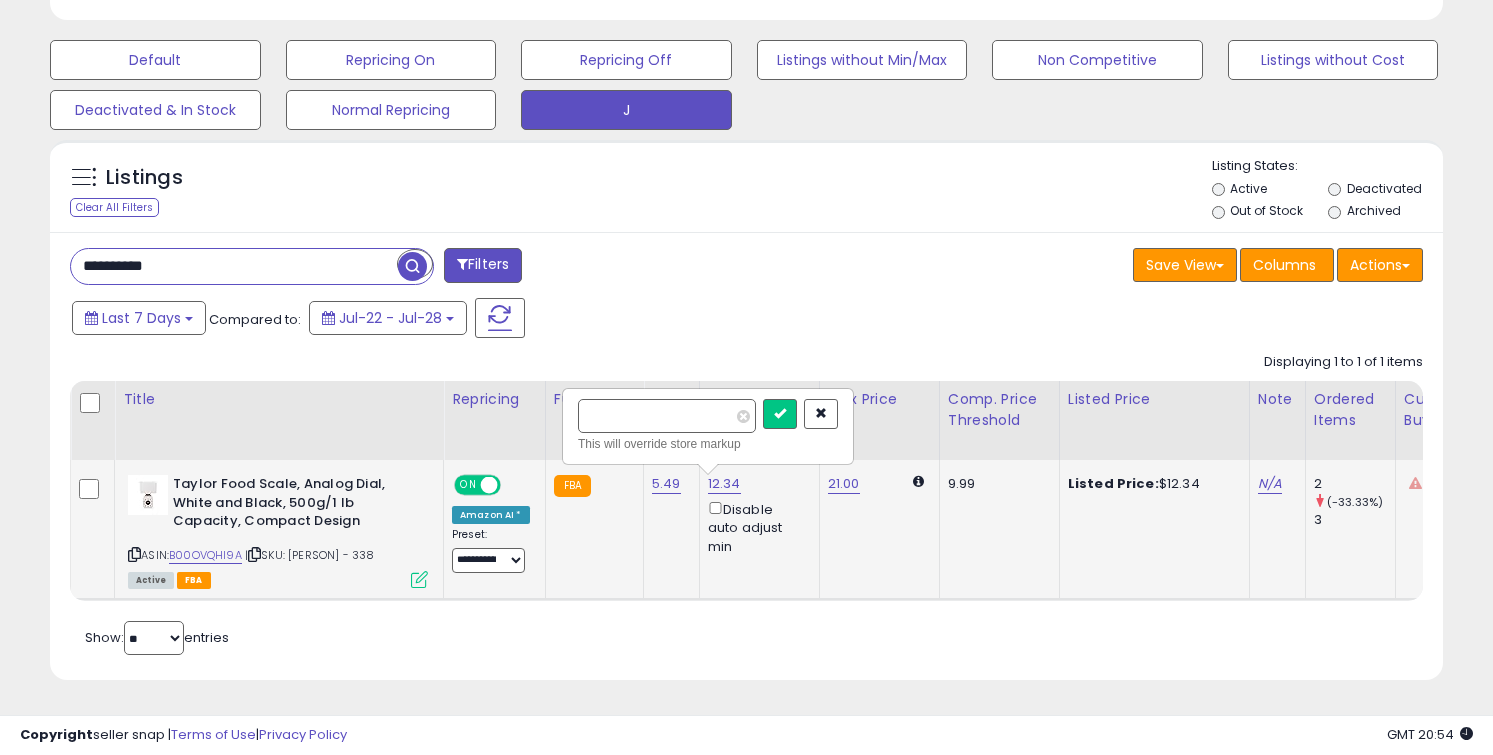 type on "*****" 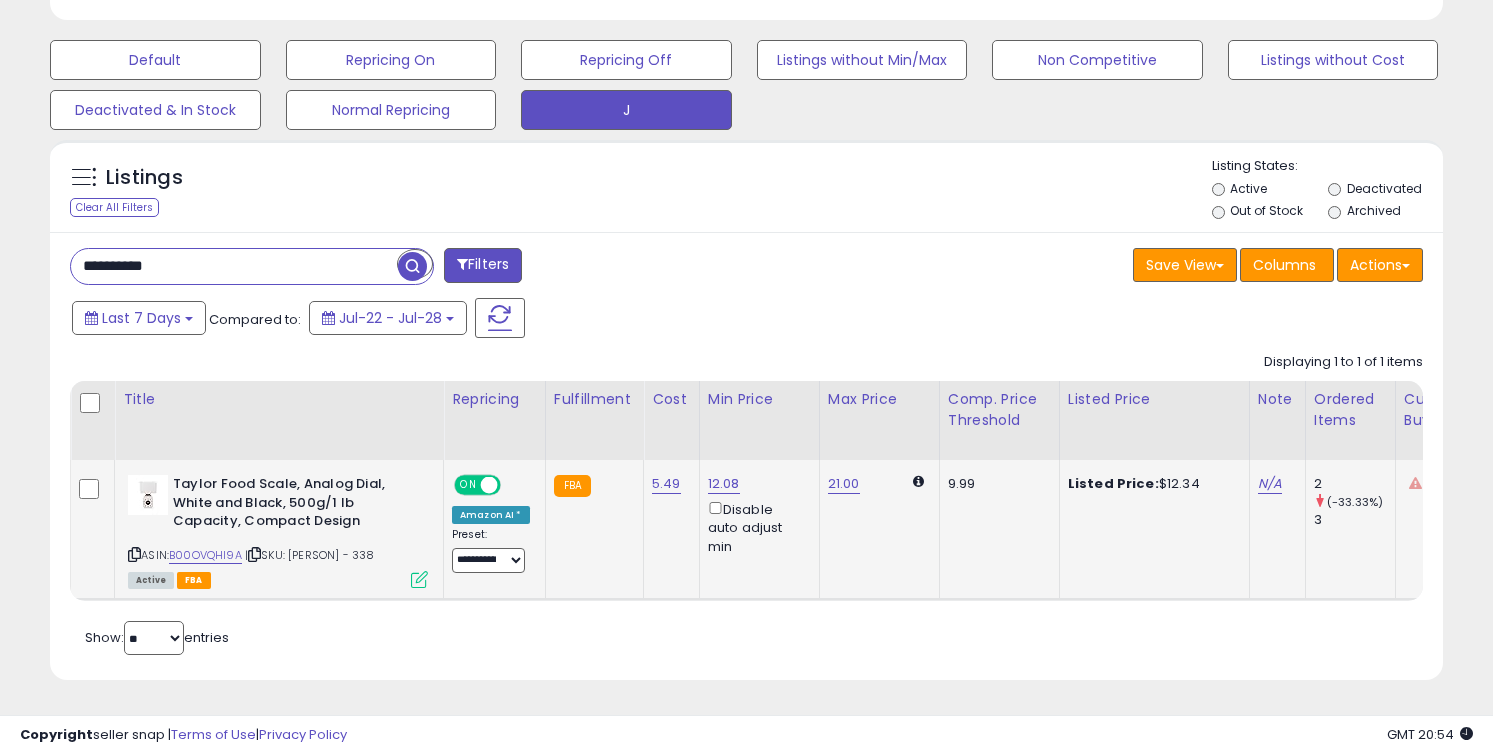 scroll, scrollTop: 0, scrollLeft: 1008, axis: horizontal 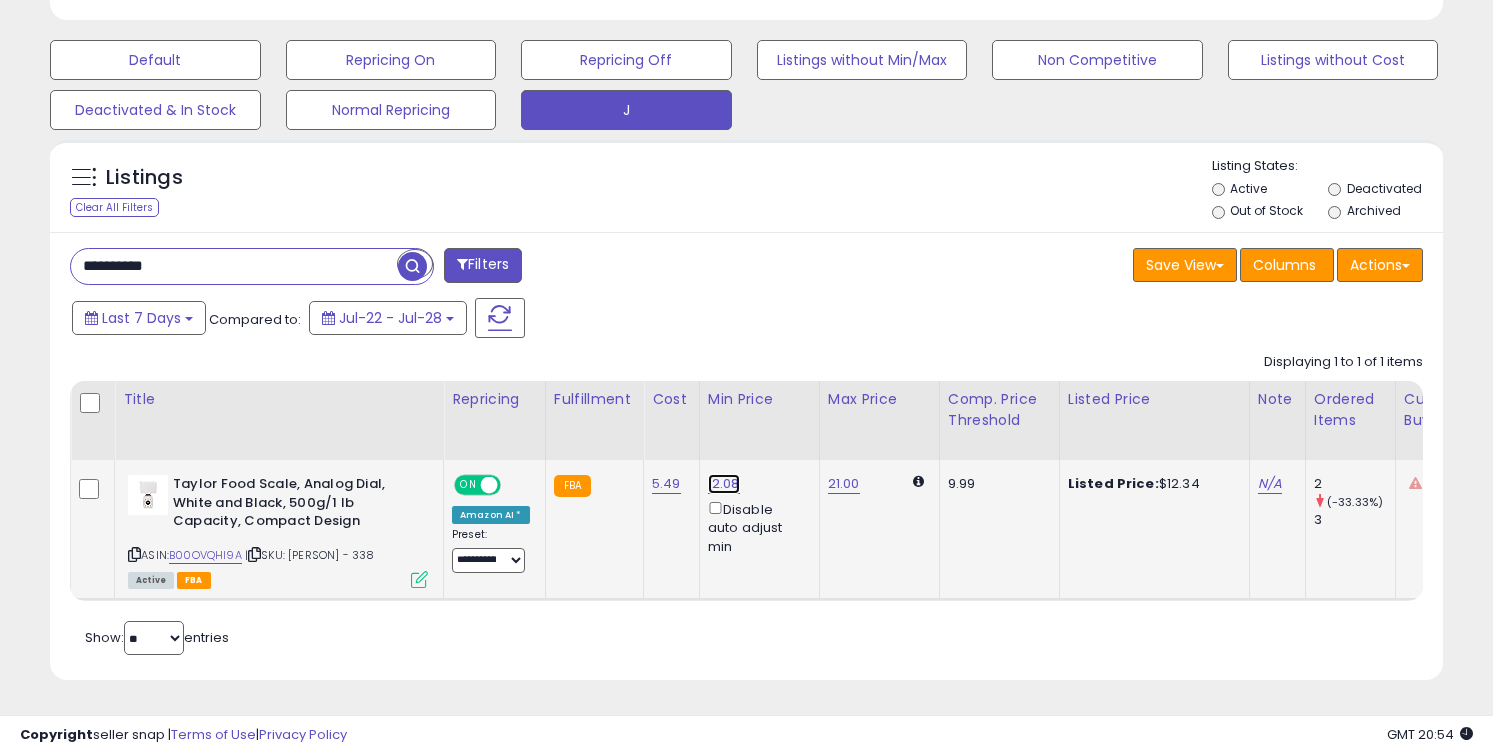 click on "12.08" at bounding box center (724, 484) 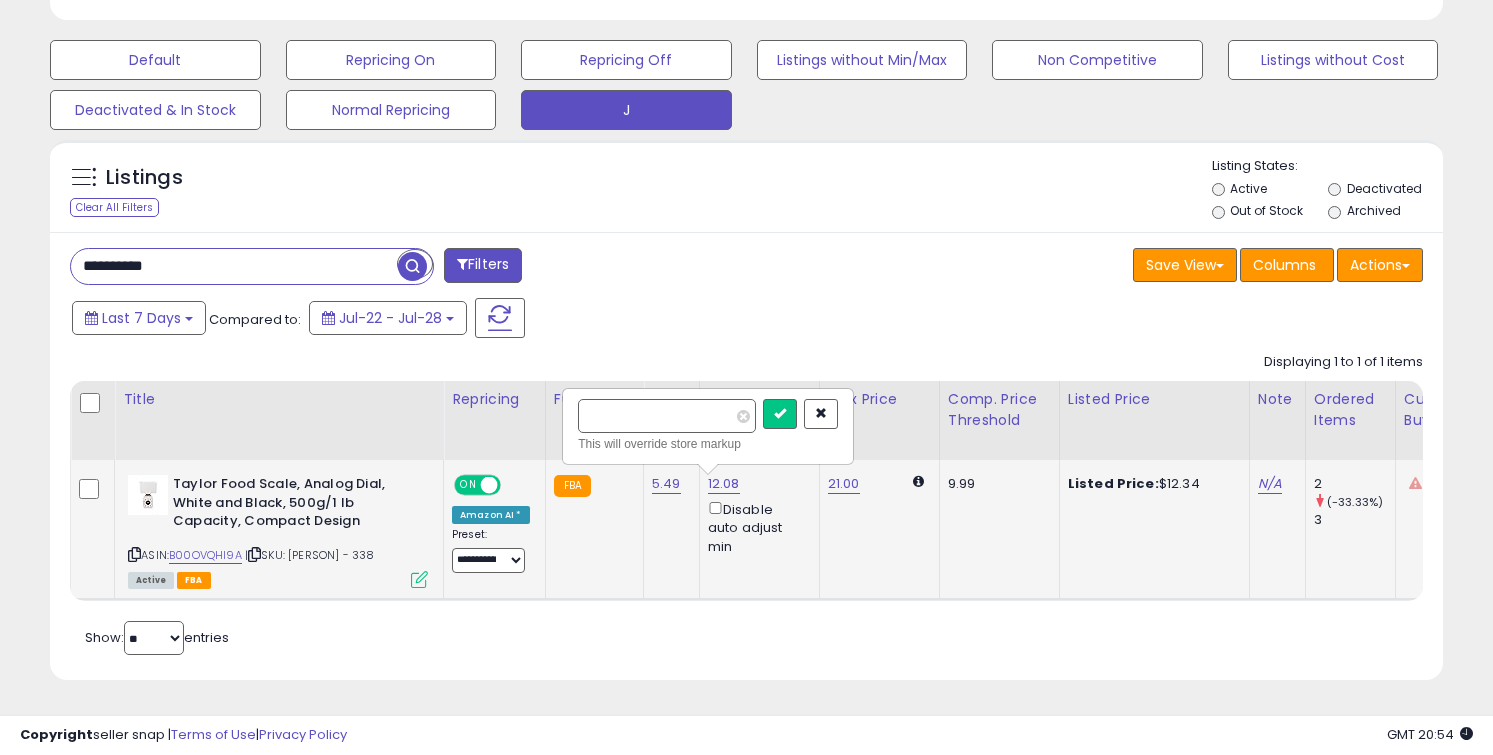 type on "*****" 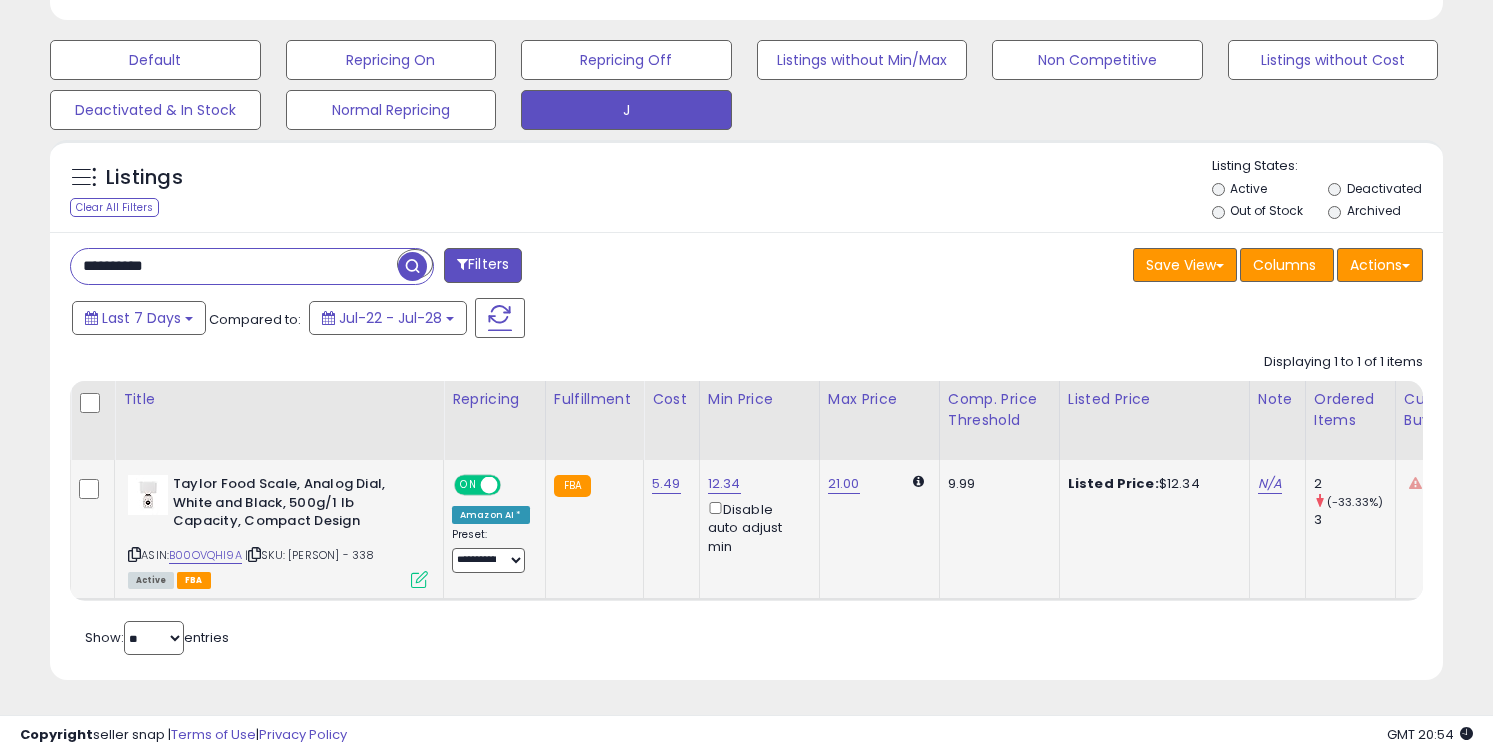 click on "**********" at bounding box center [234, 266] 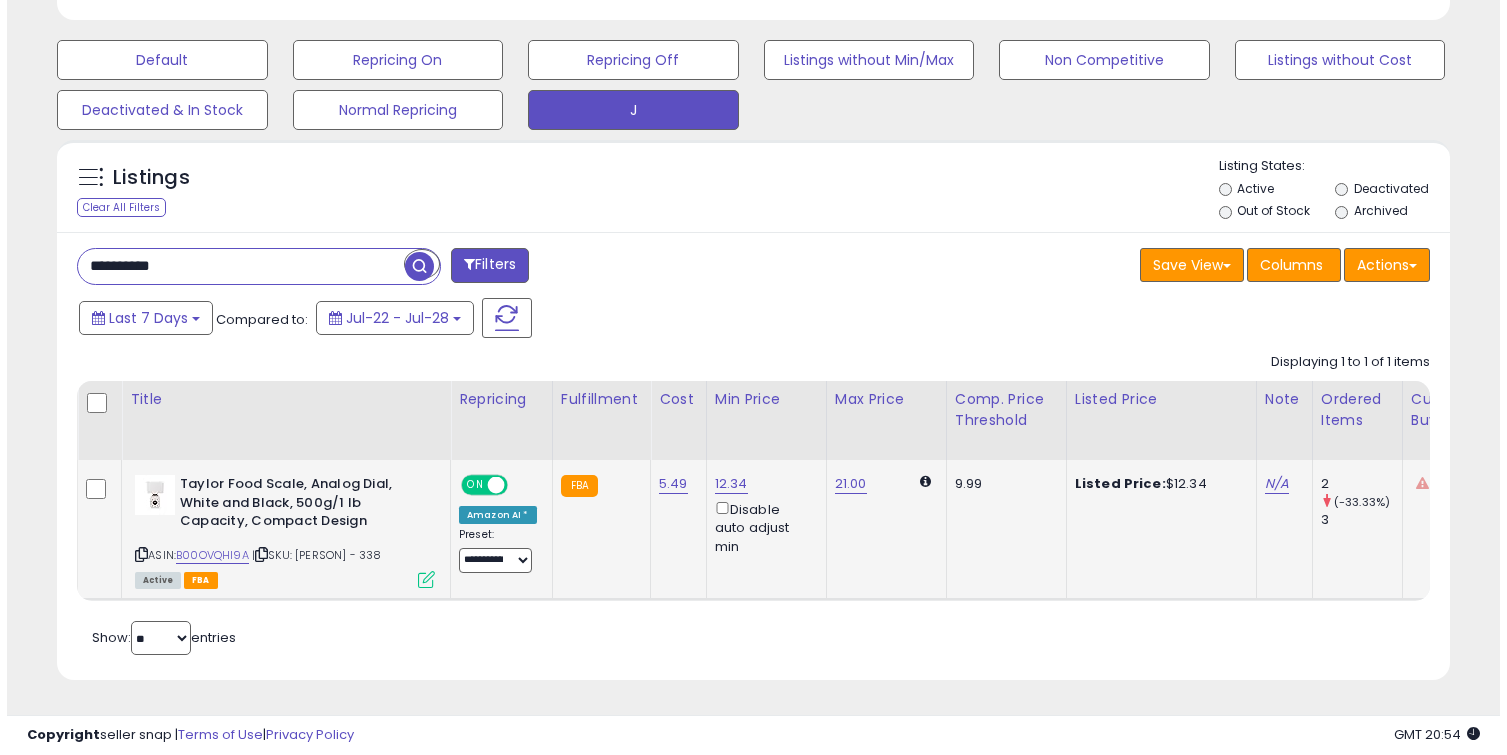 scroll, scrollTop: 464, scrollLeft: 0, axis: vertical 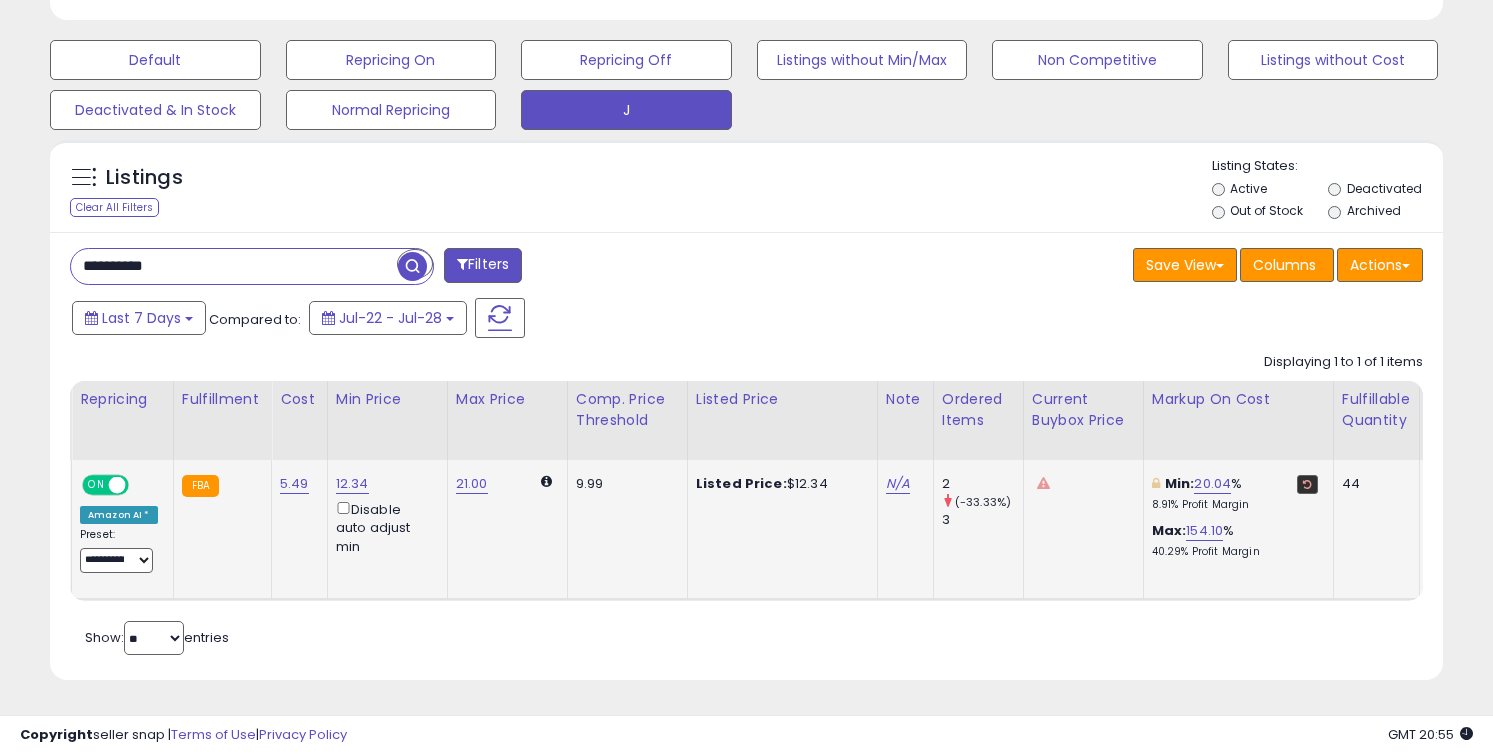 click at bounding box center [1307, 484] 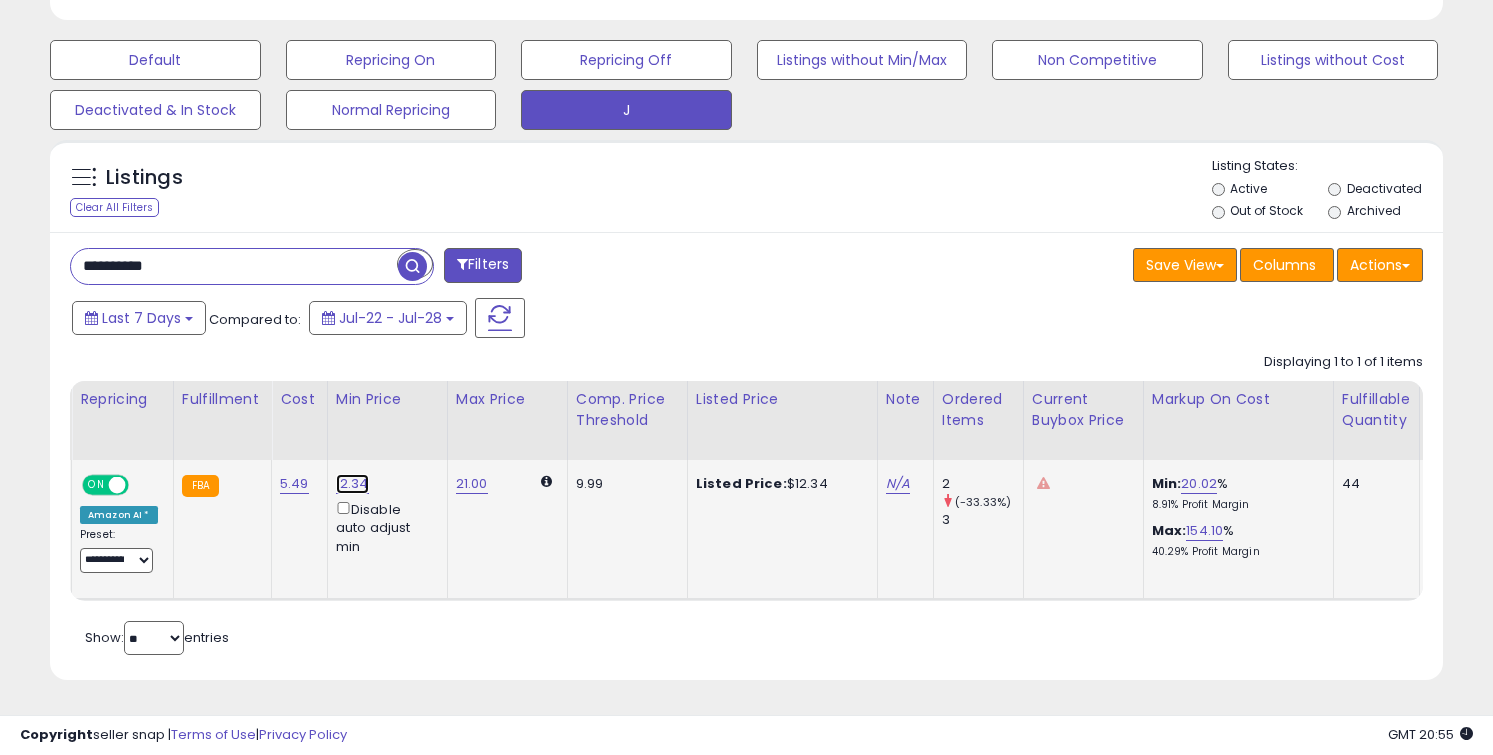 click on "12.34" at bounding box center [352, 484] 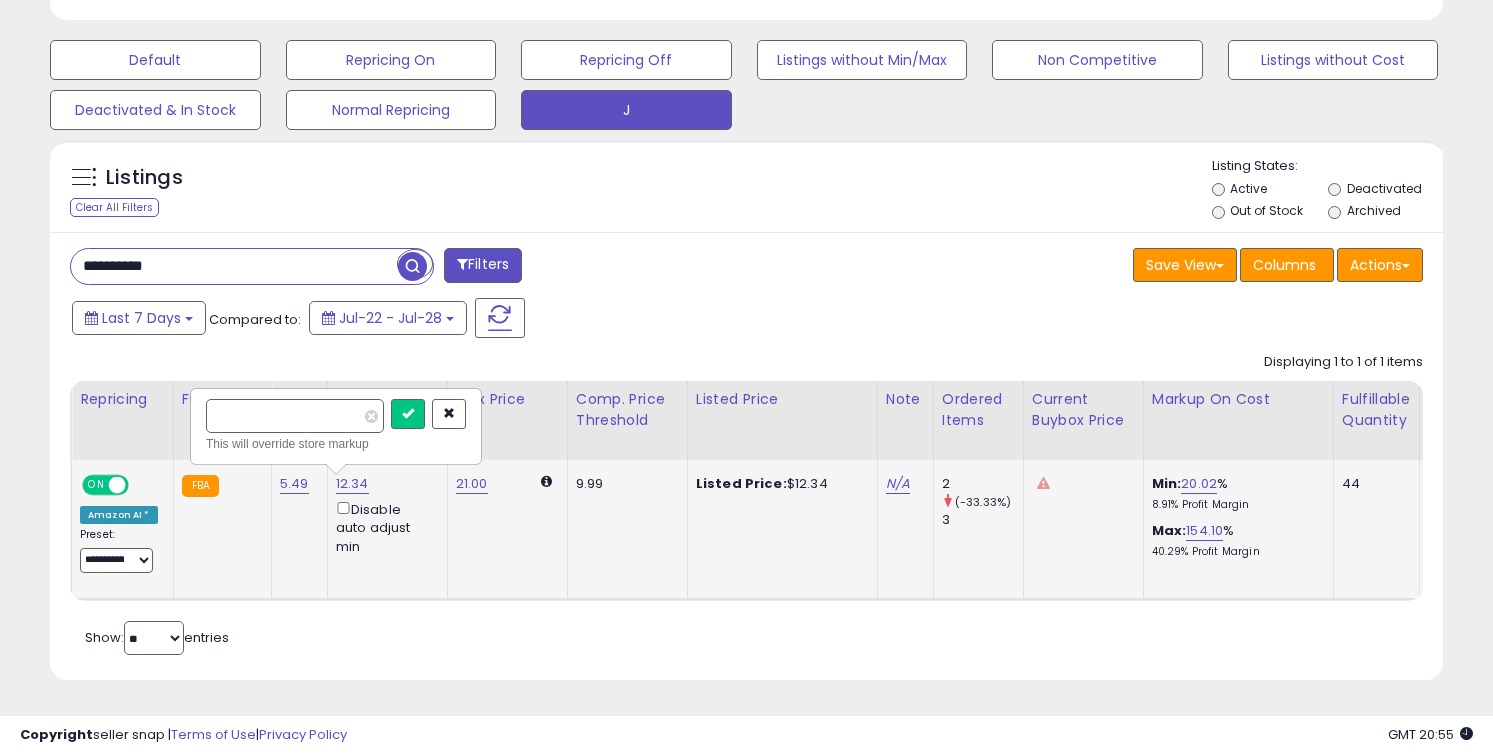 type on "*" 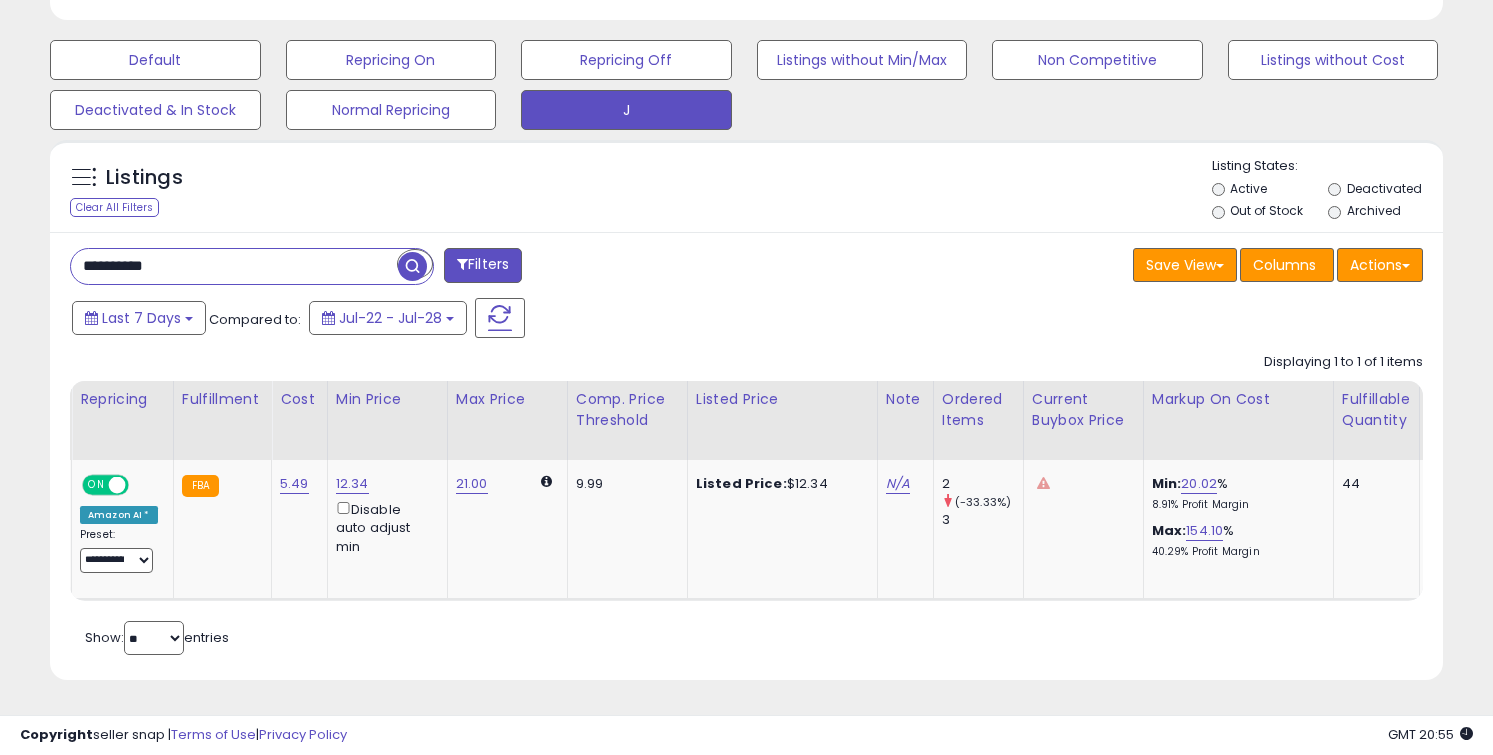 click on "**********" at bounding box center [234, 266] 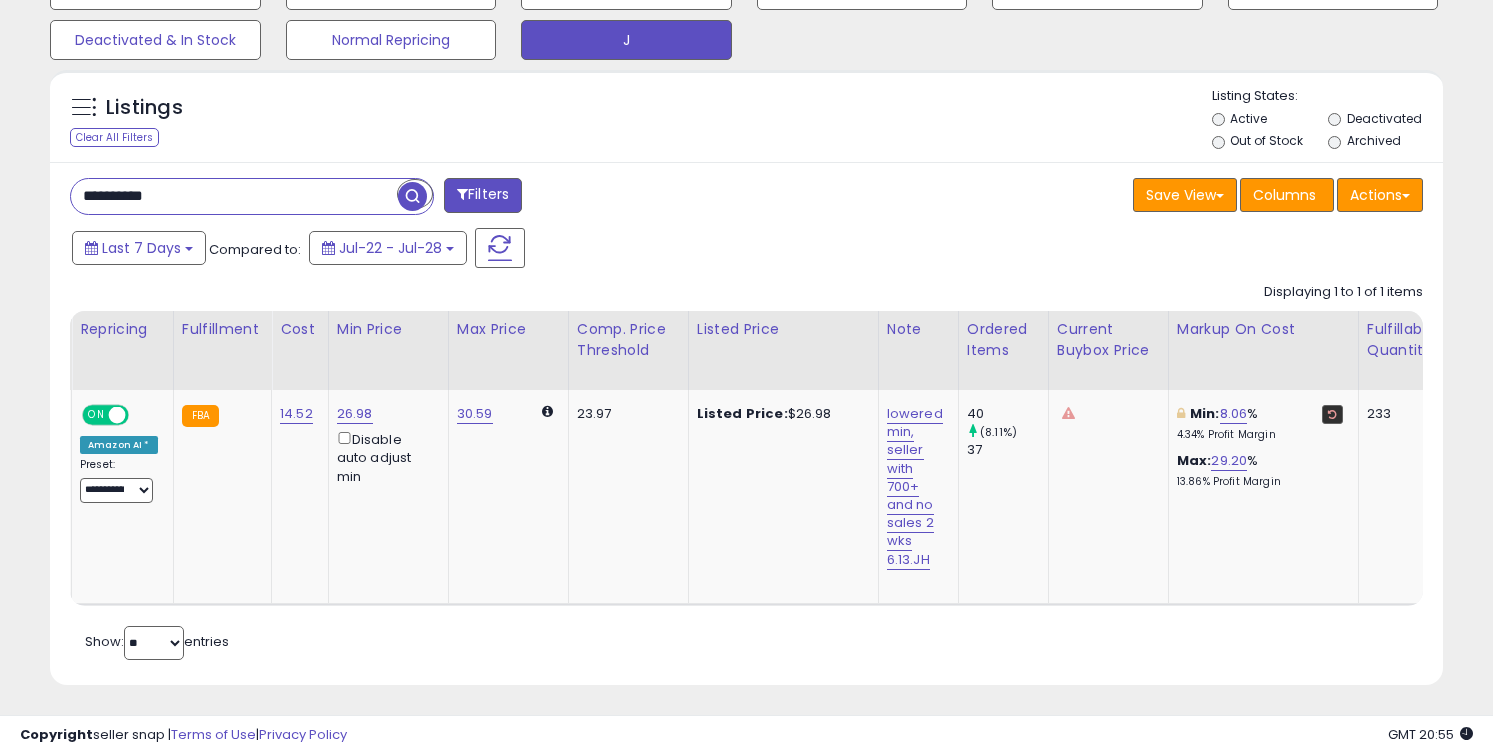 click on "**********" at bounding box center (234, 196) 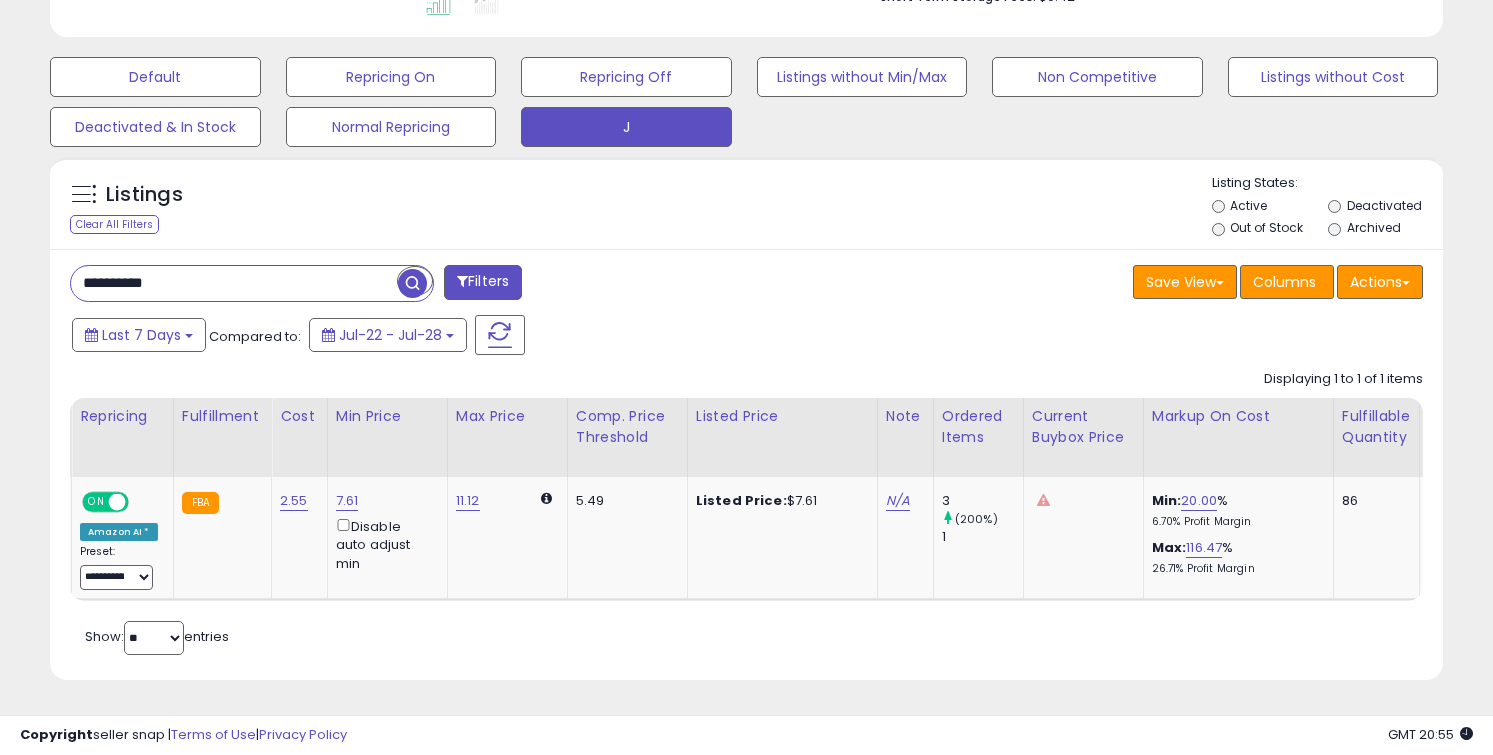 paste 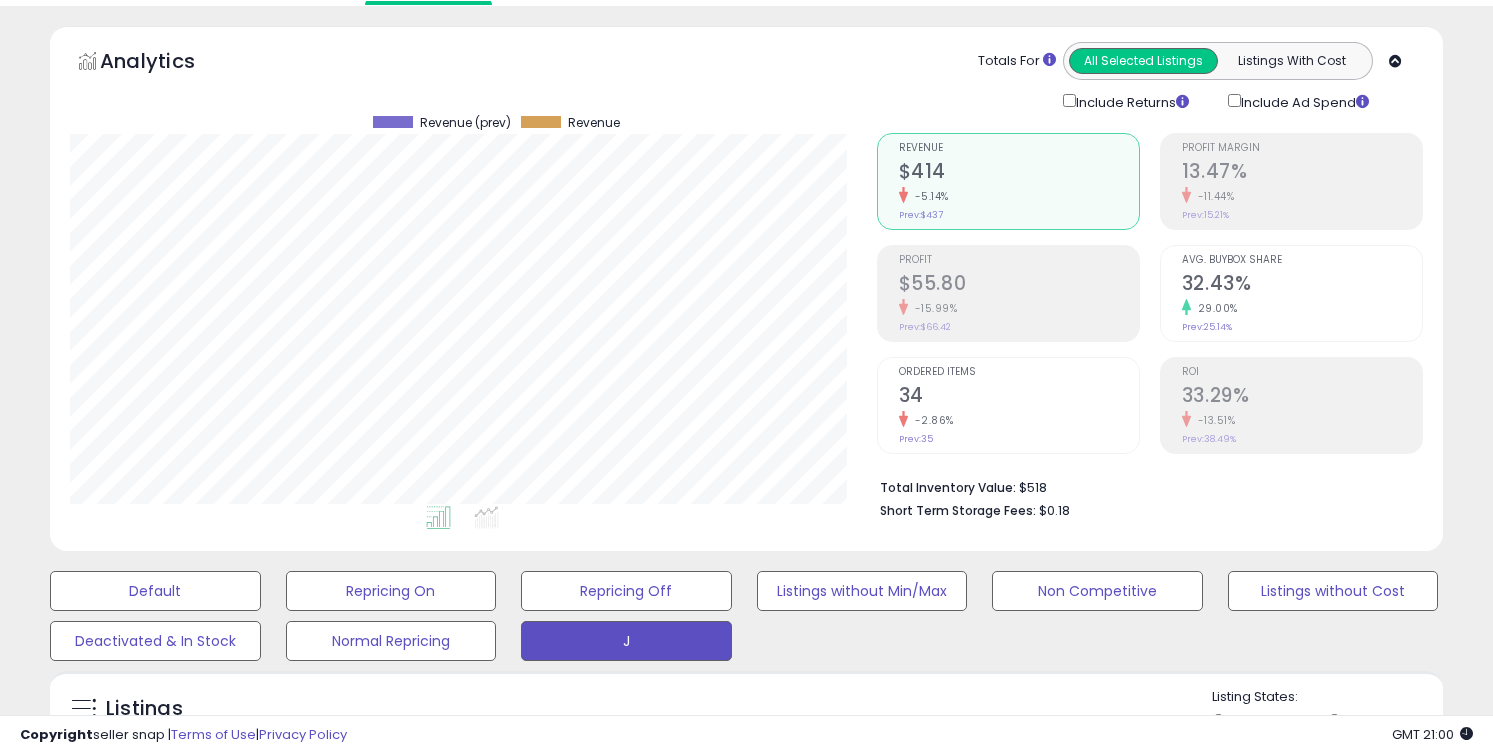 scroll, scrollTop: 0, scrollLeft: 0, axis: both 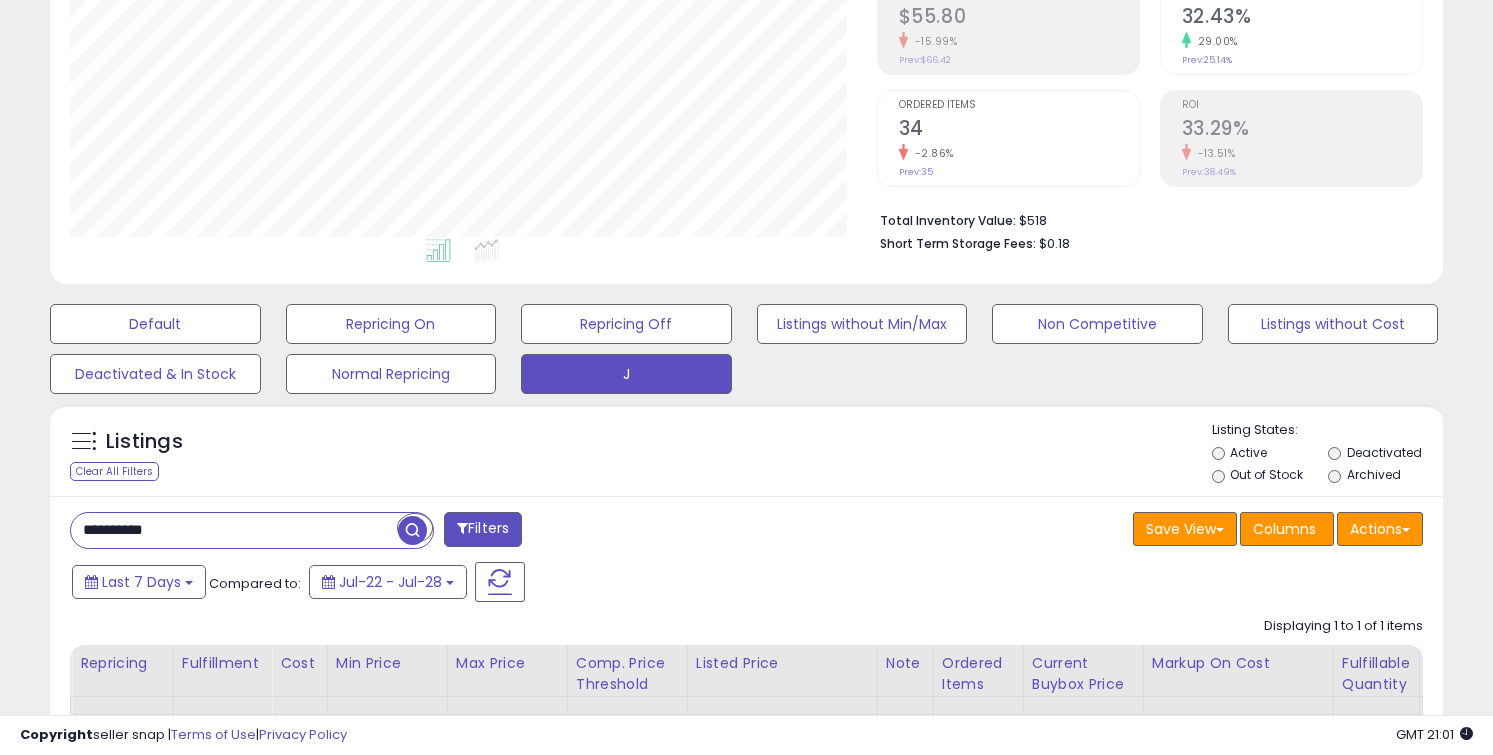 click on "**********" at bounding box center (234, 530) 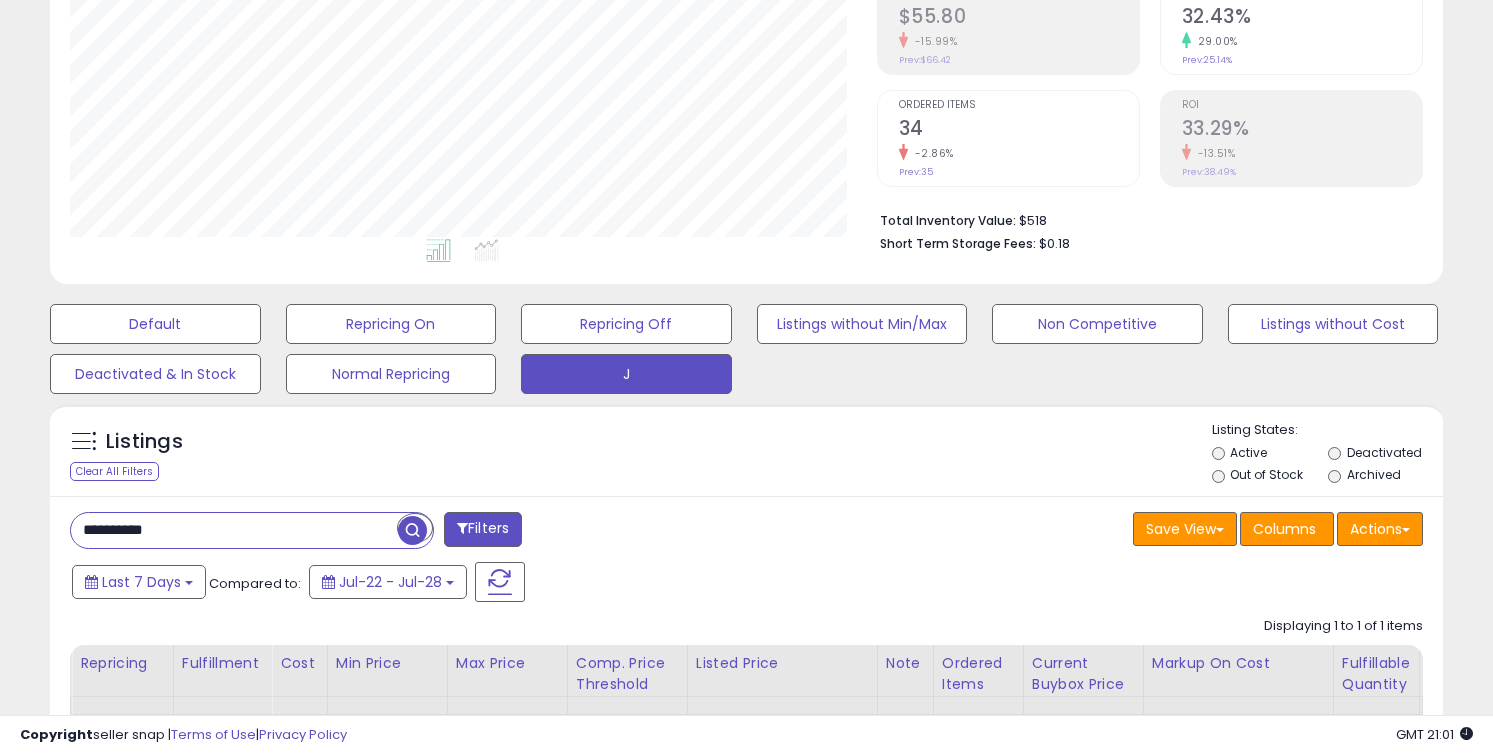 paste 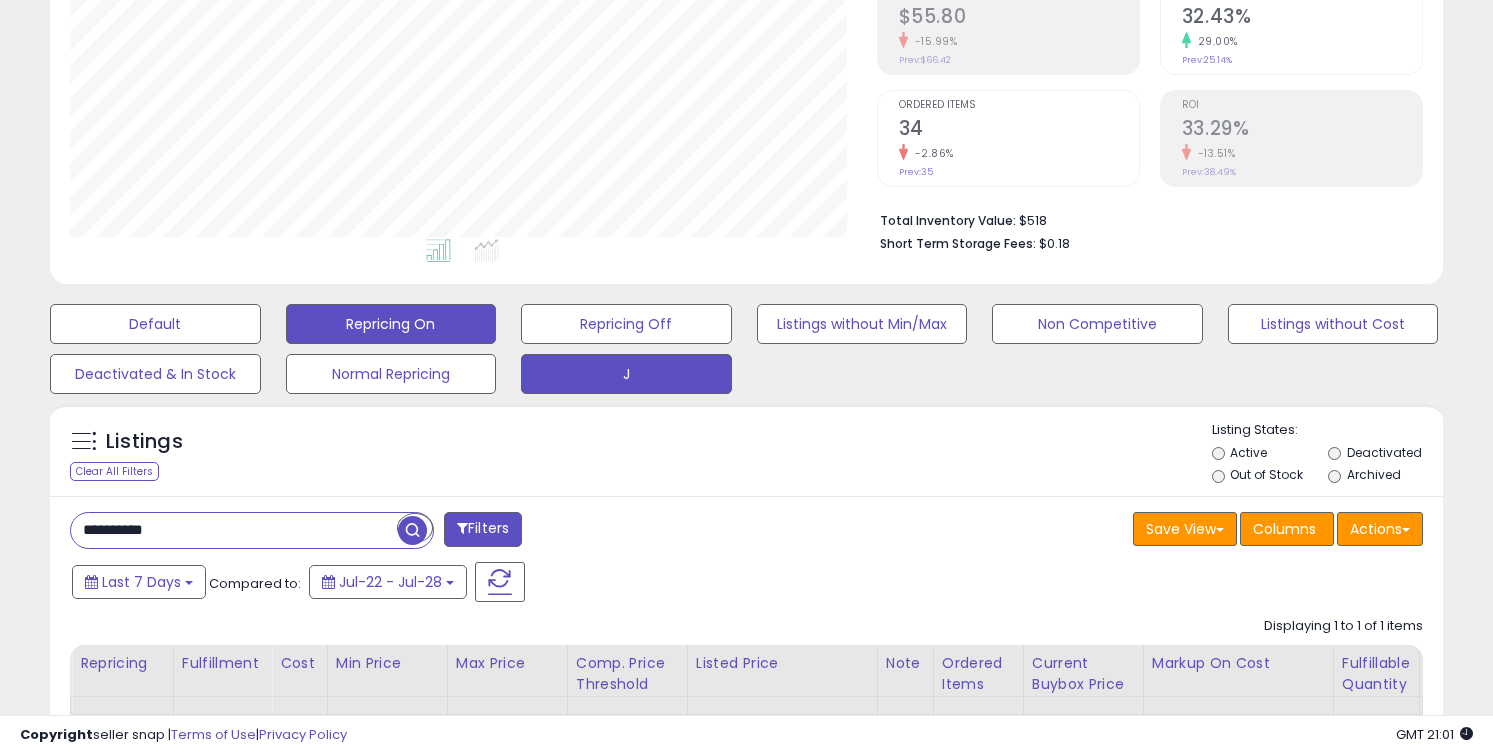 scroll, scrollTop: 999590, scrollLeft: 999185, axis: both 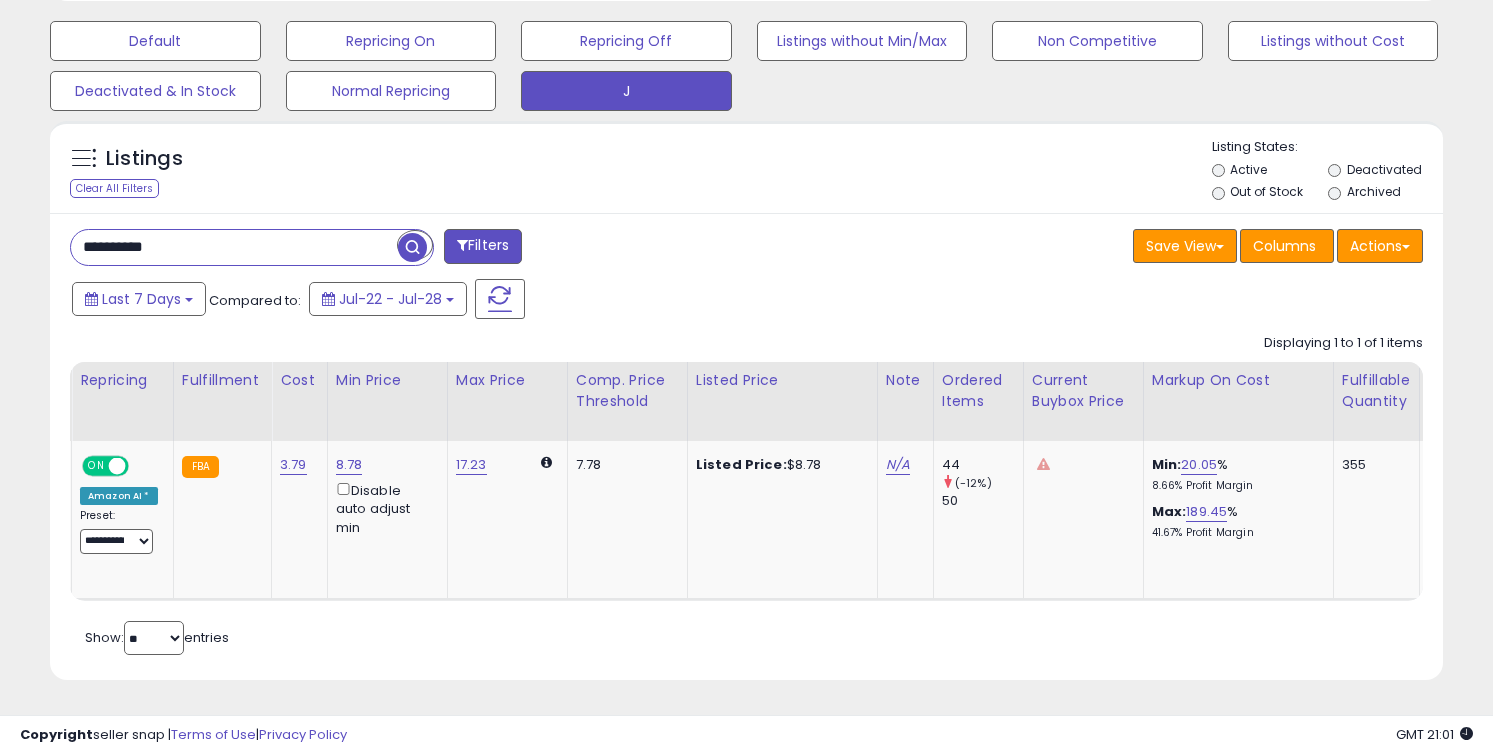 paste 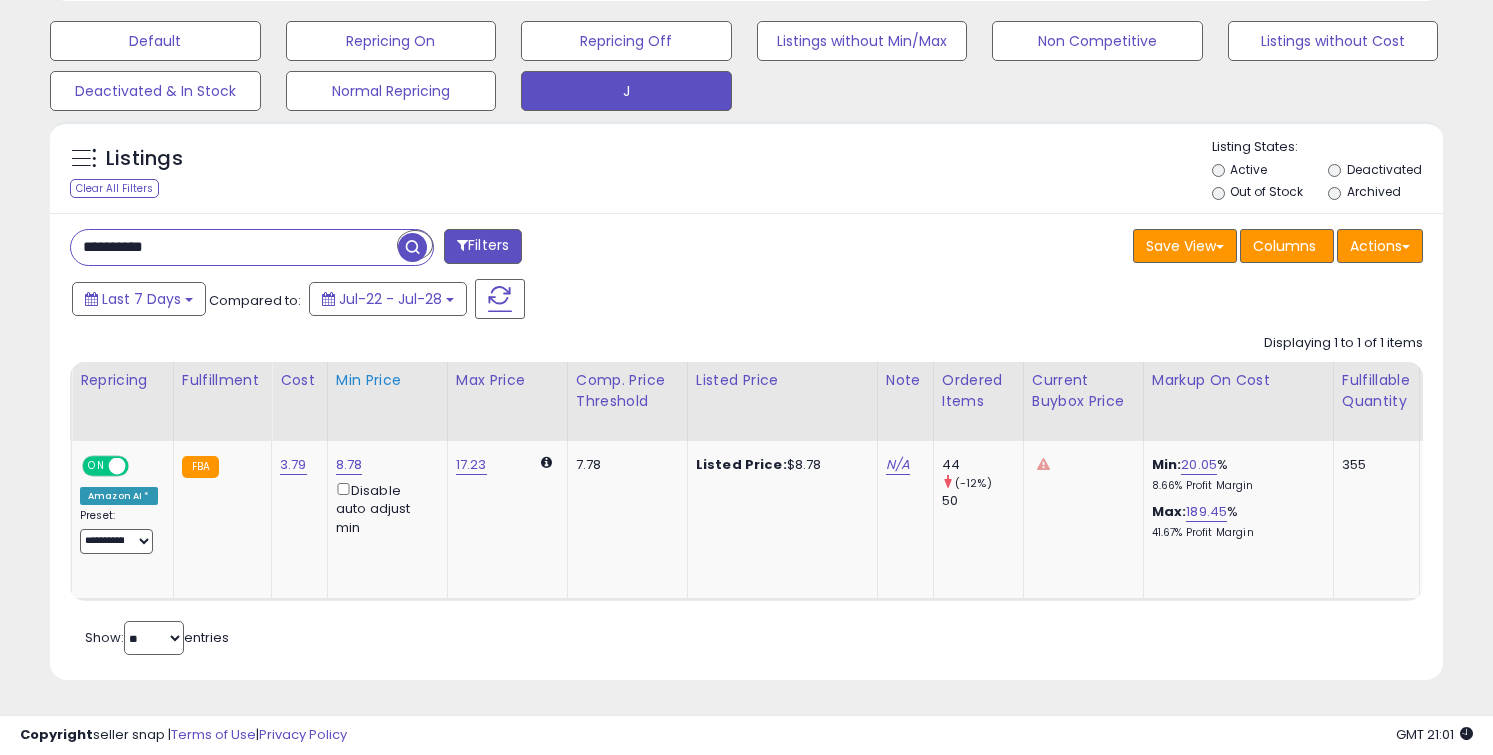 scroll, scrollTop: 999590, scrollLeft: 999185, axis: both 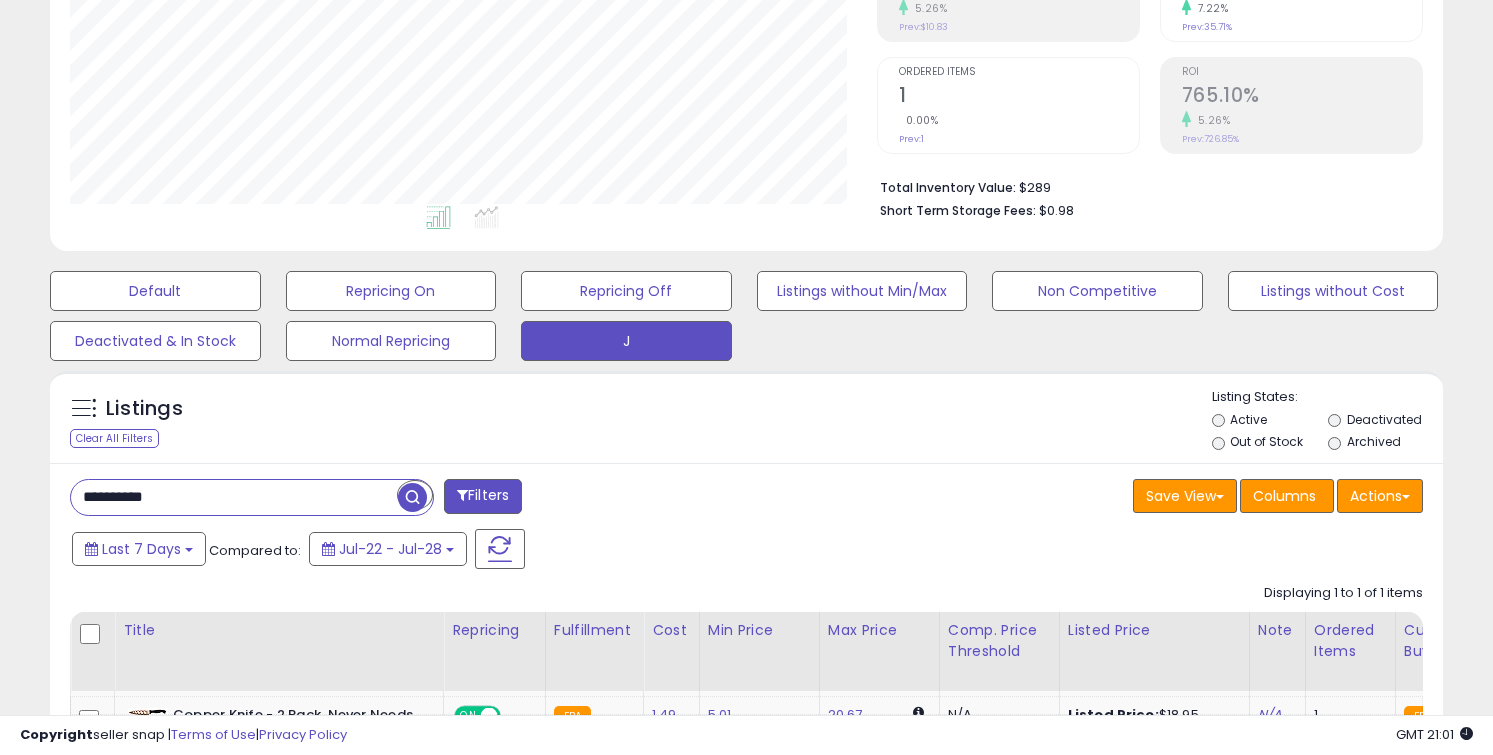 click on "**********" at bounding box center (234, 497) 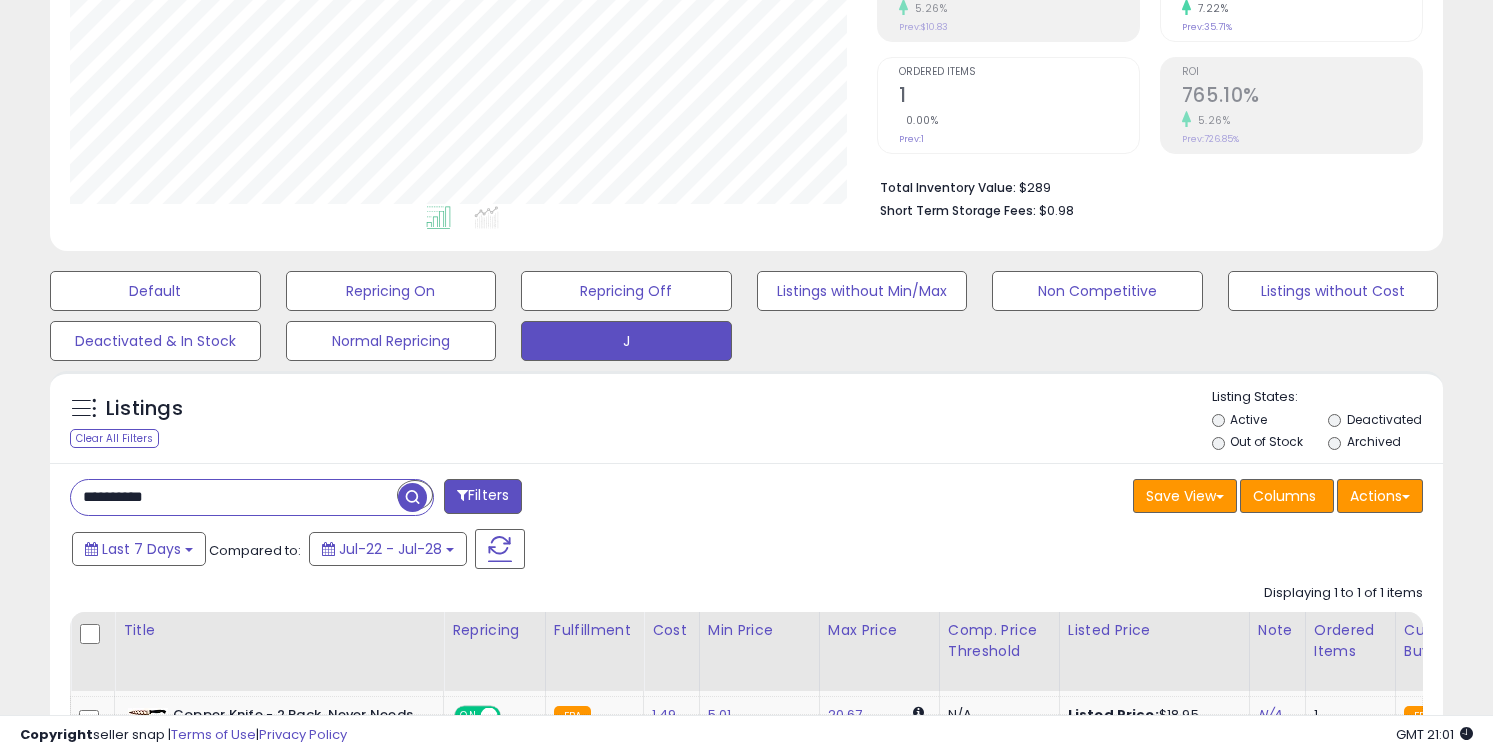 paste 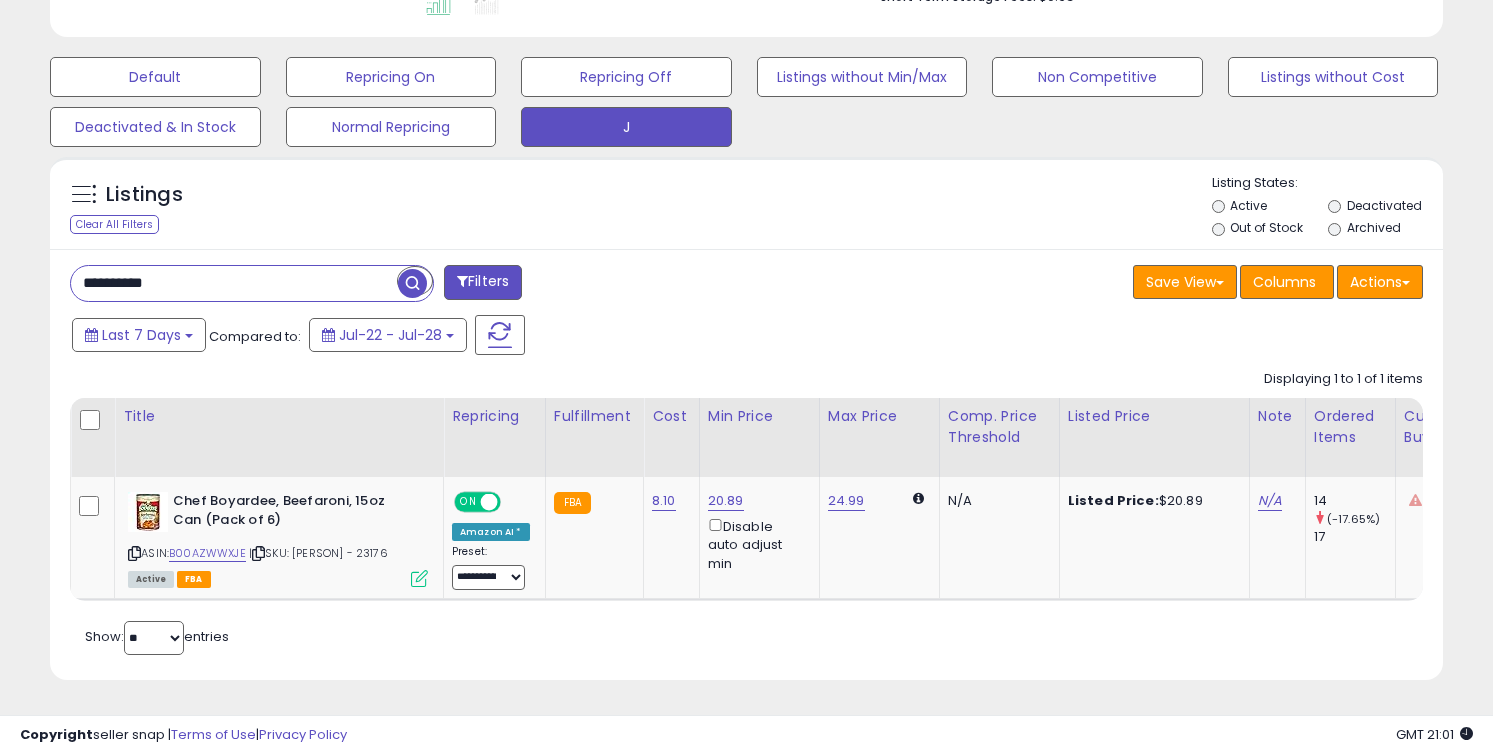 click on "**********" at bounding box center (234, 283) 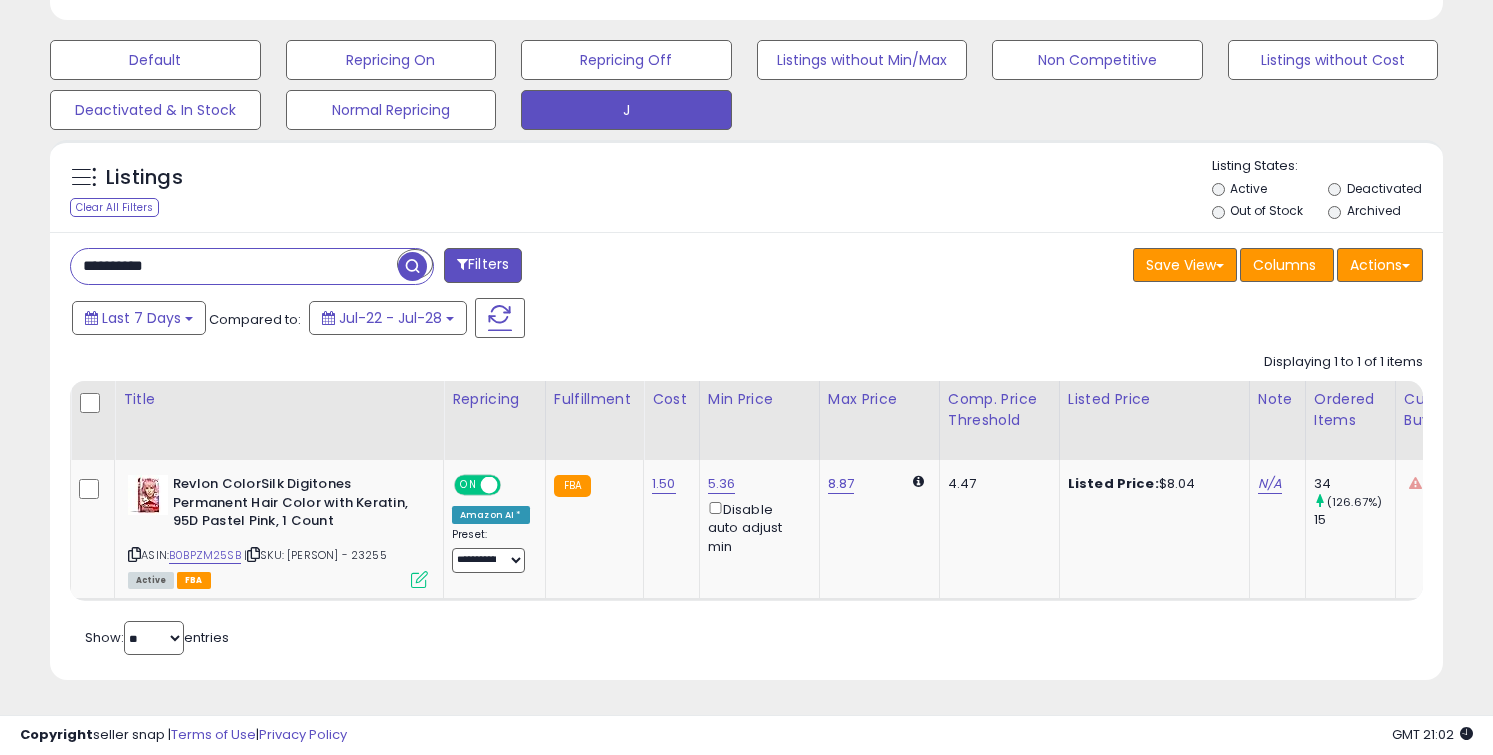 paste 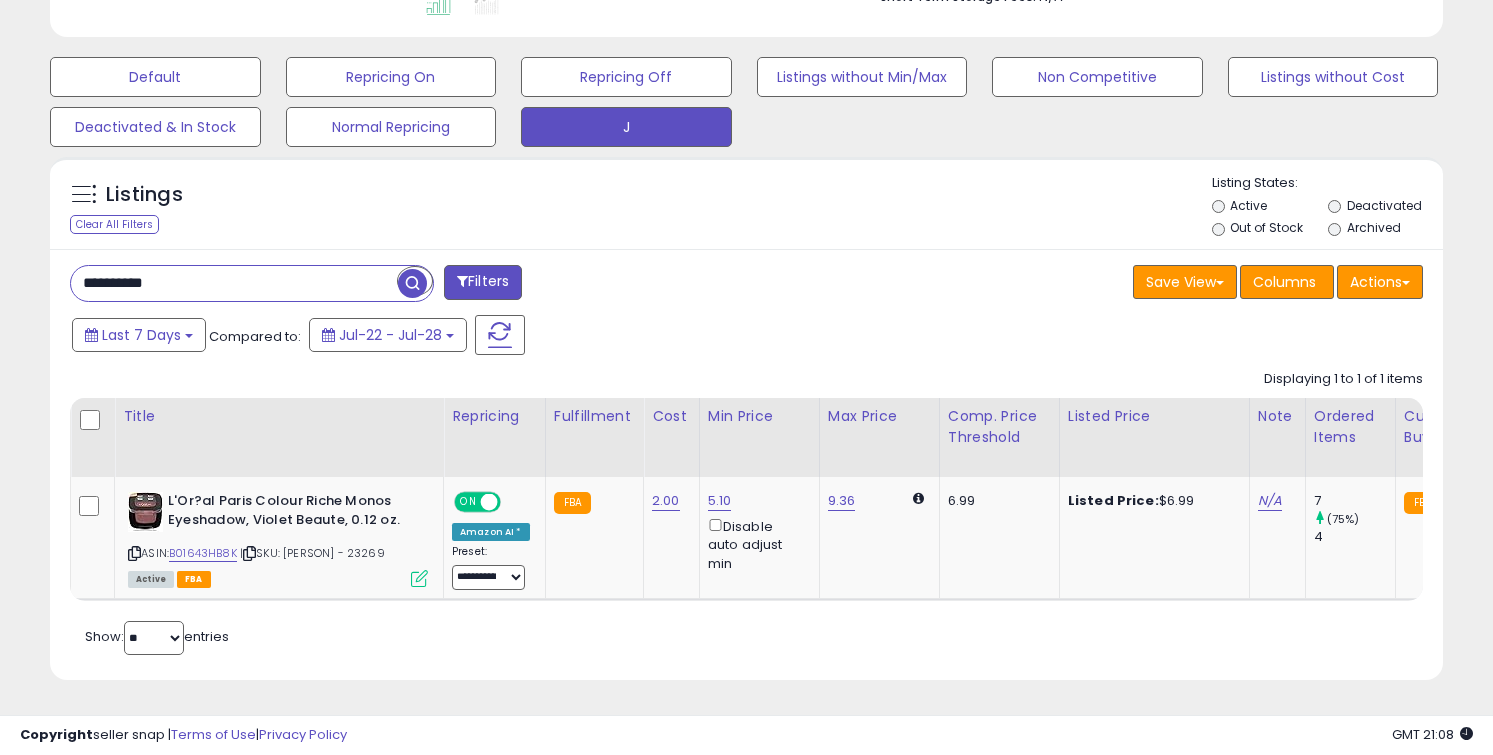 paste 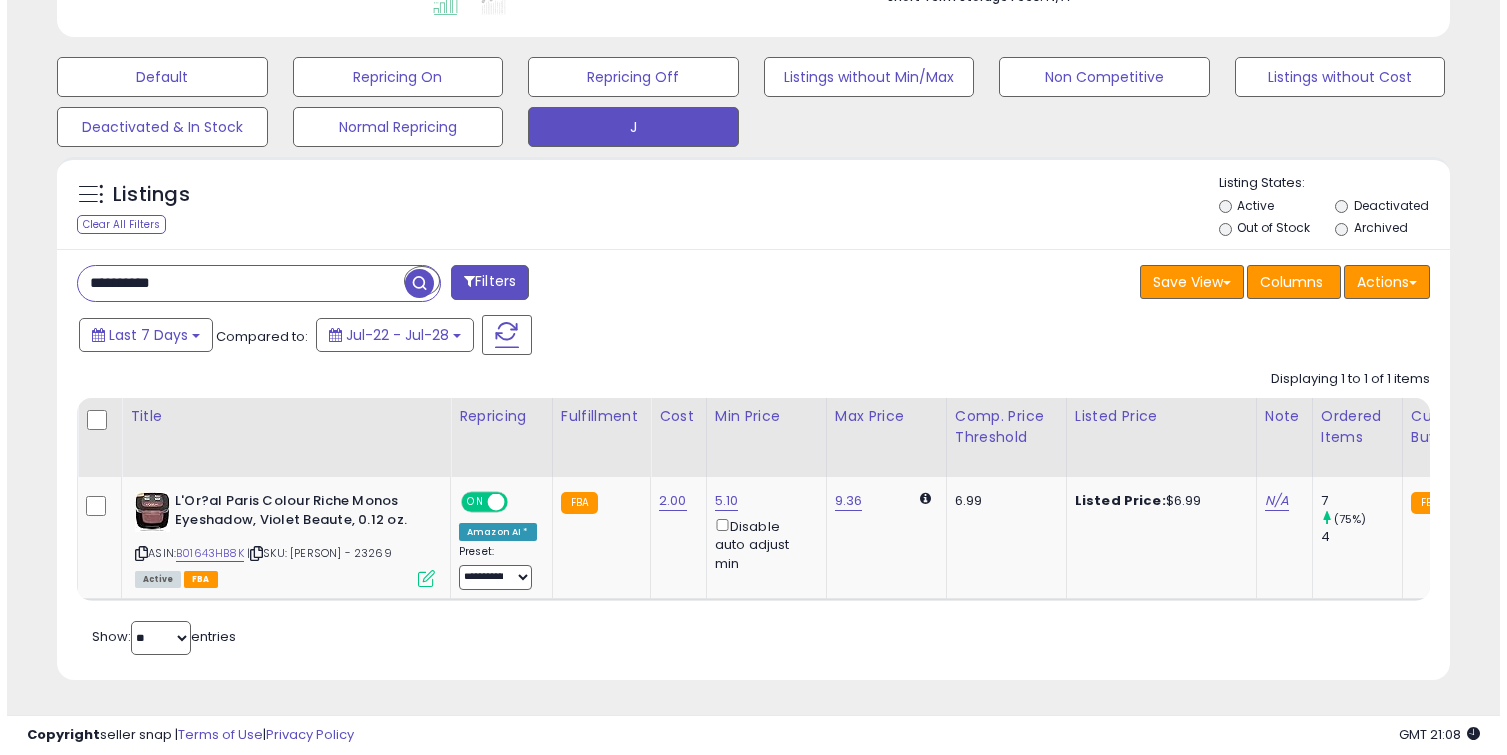 scroll, scrollTop: 464, scrollLeft: 0, axis: vertical 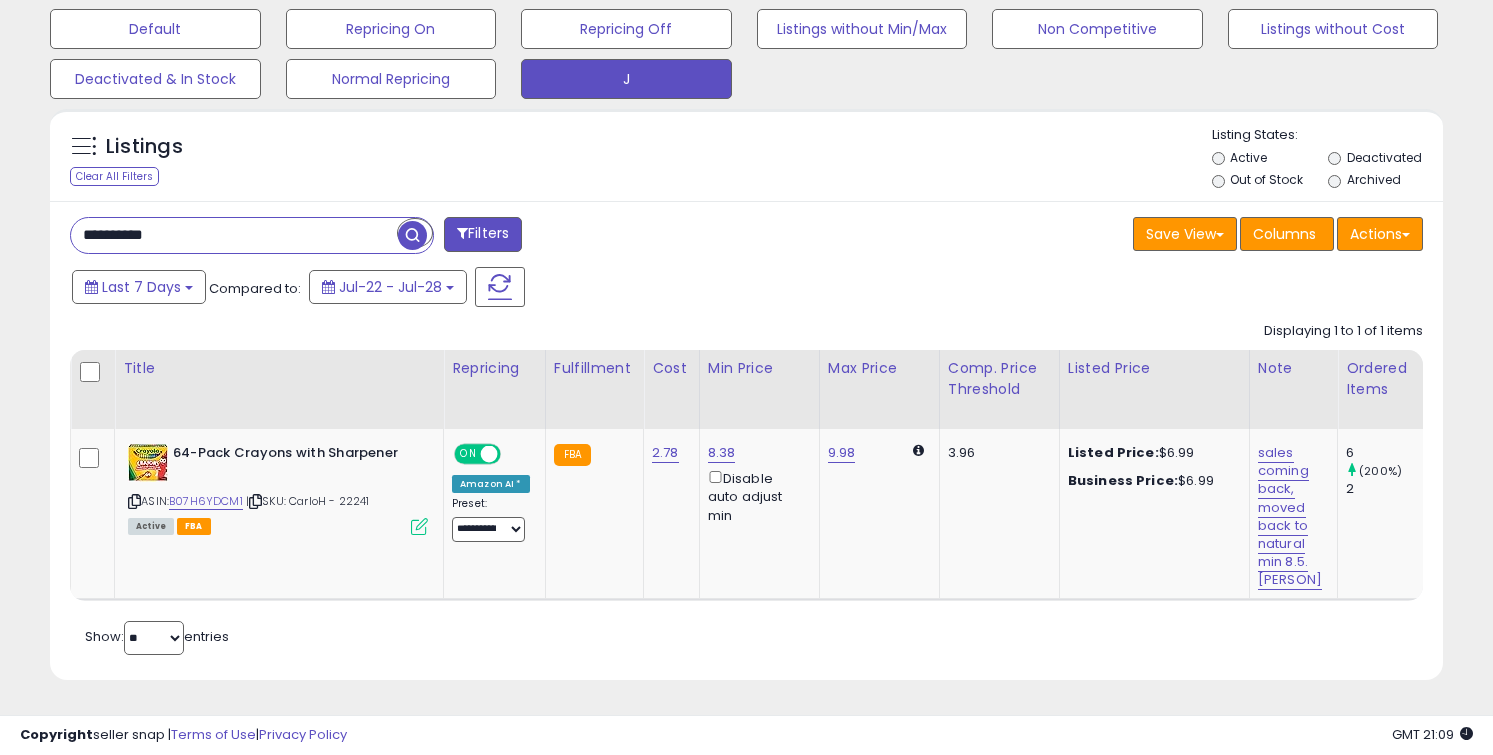 paste 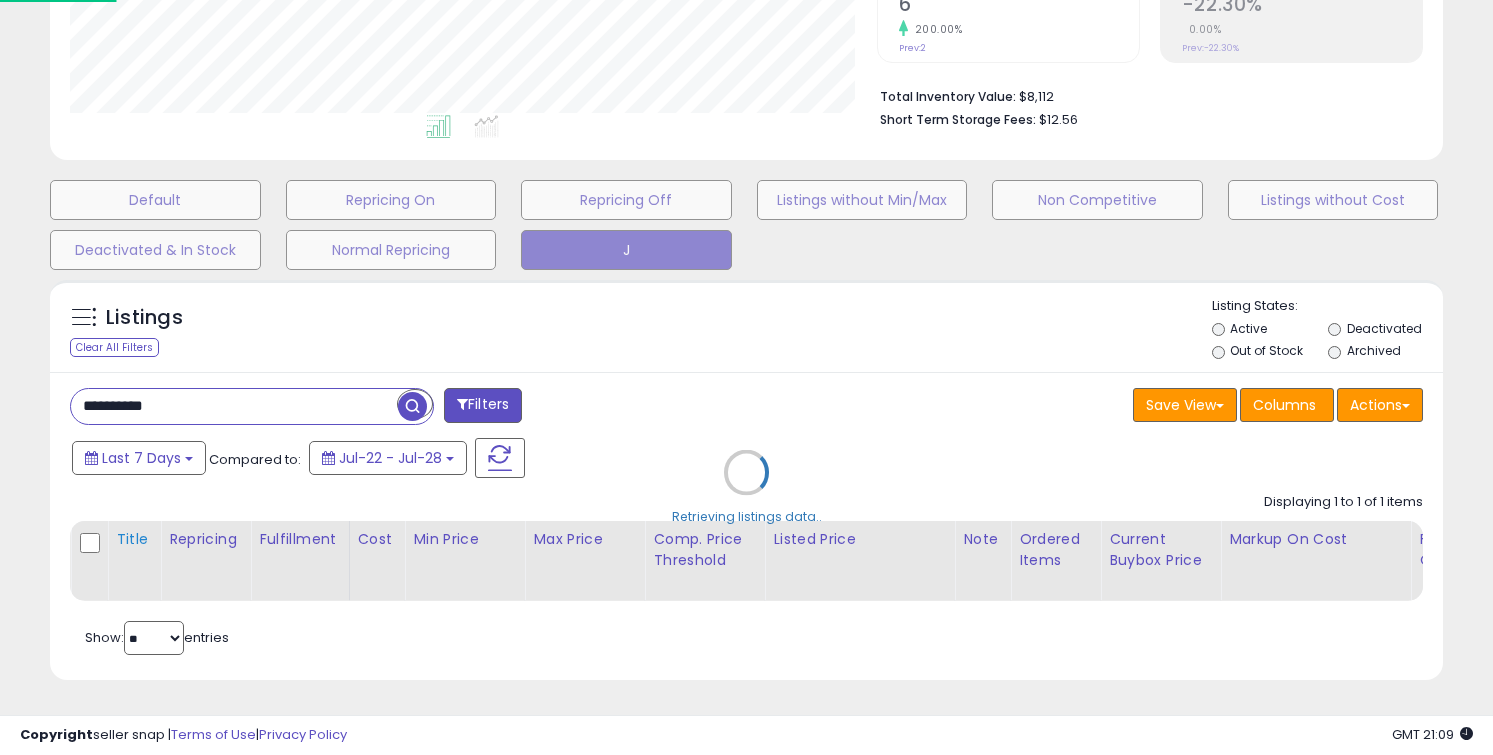 scroll, scrollTop: 999590, scrollLeft: 999185, axis: both 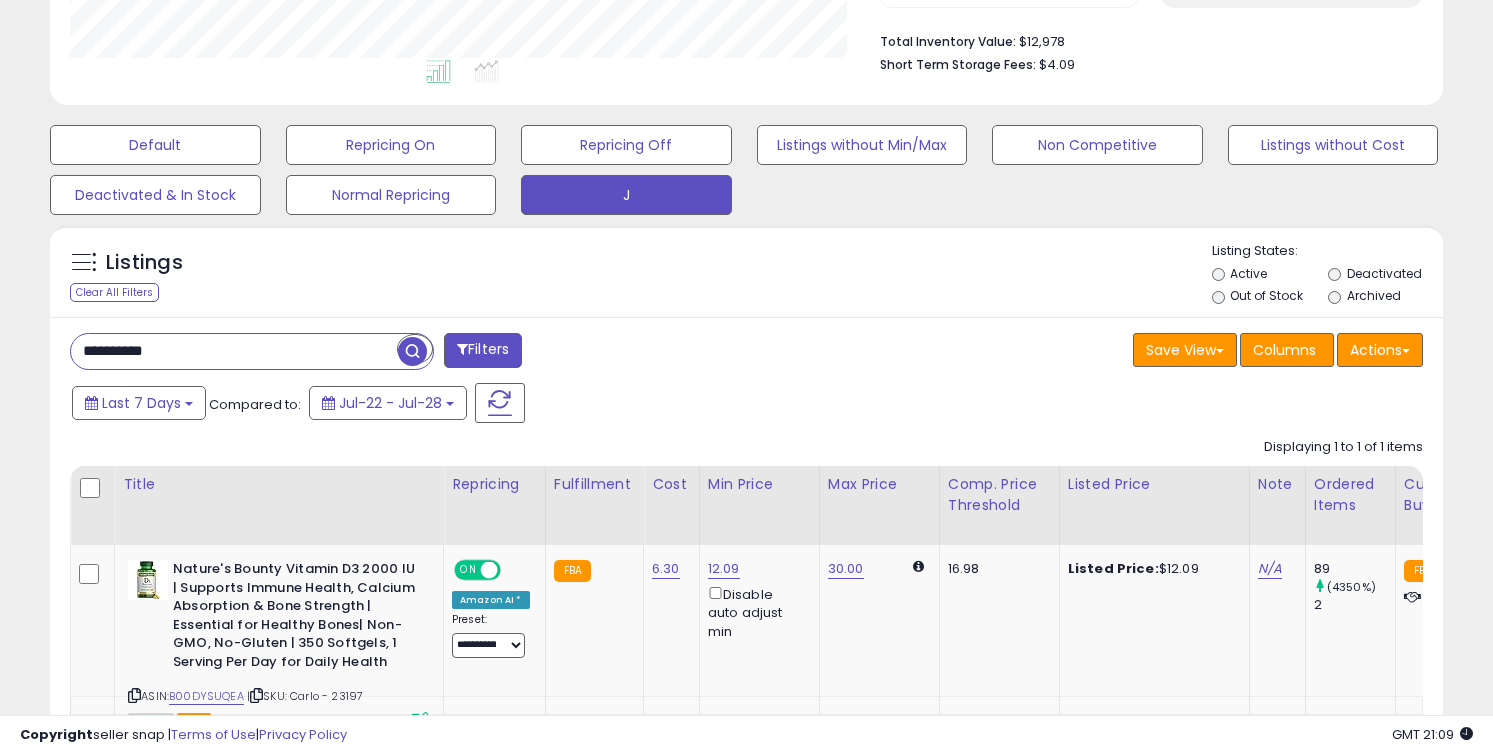 paste 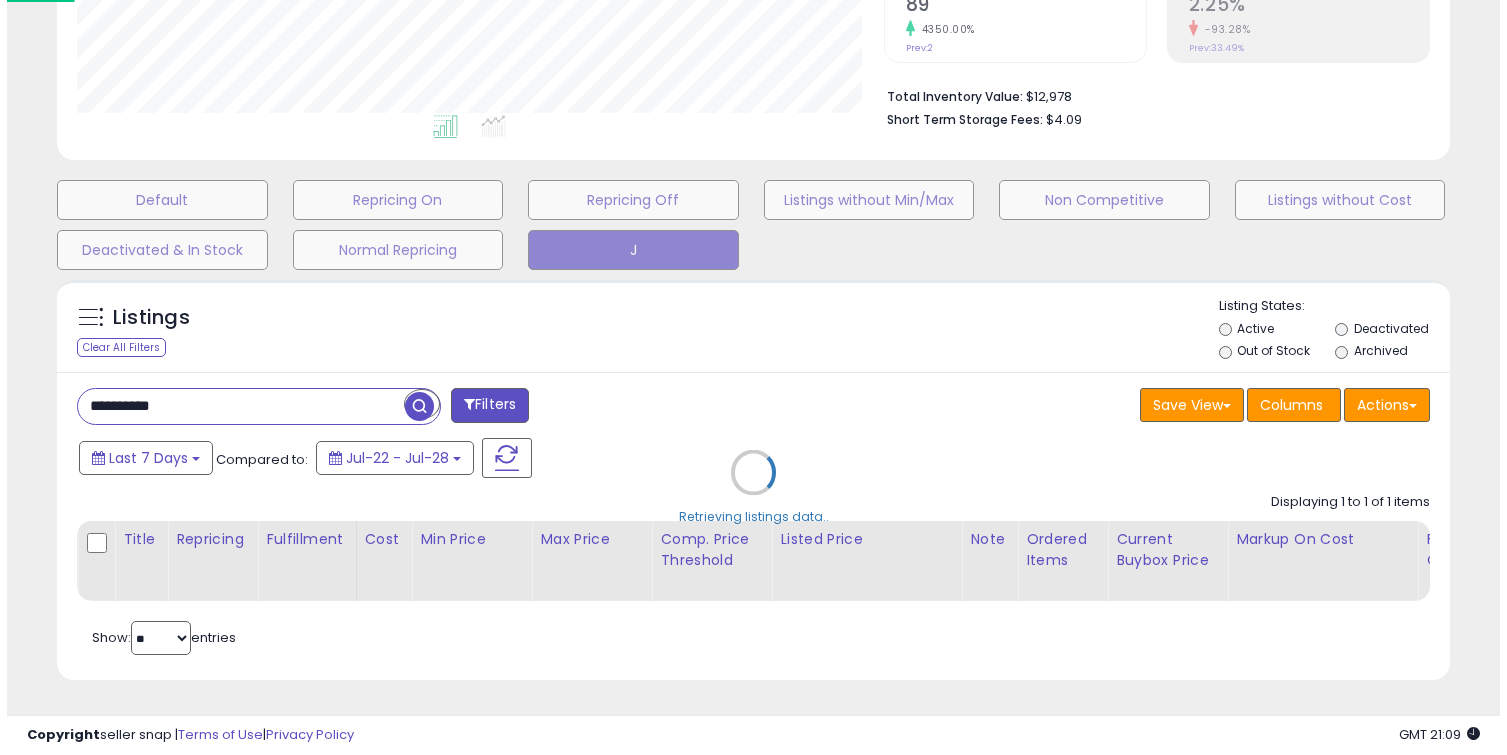 scroll, scrollTop: 464, scrollLeft: 0, axis: vertical 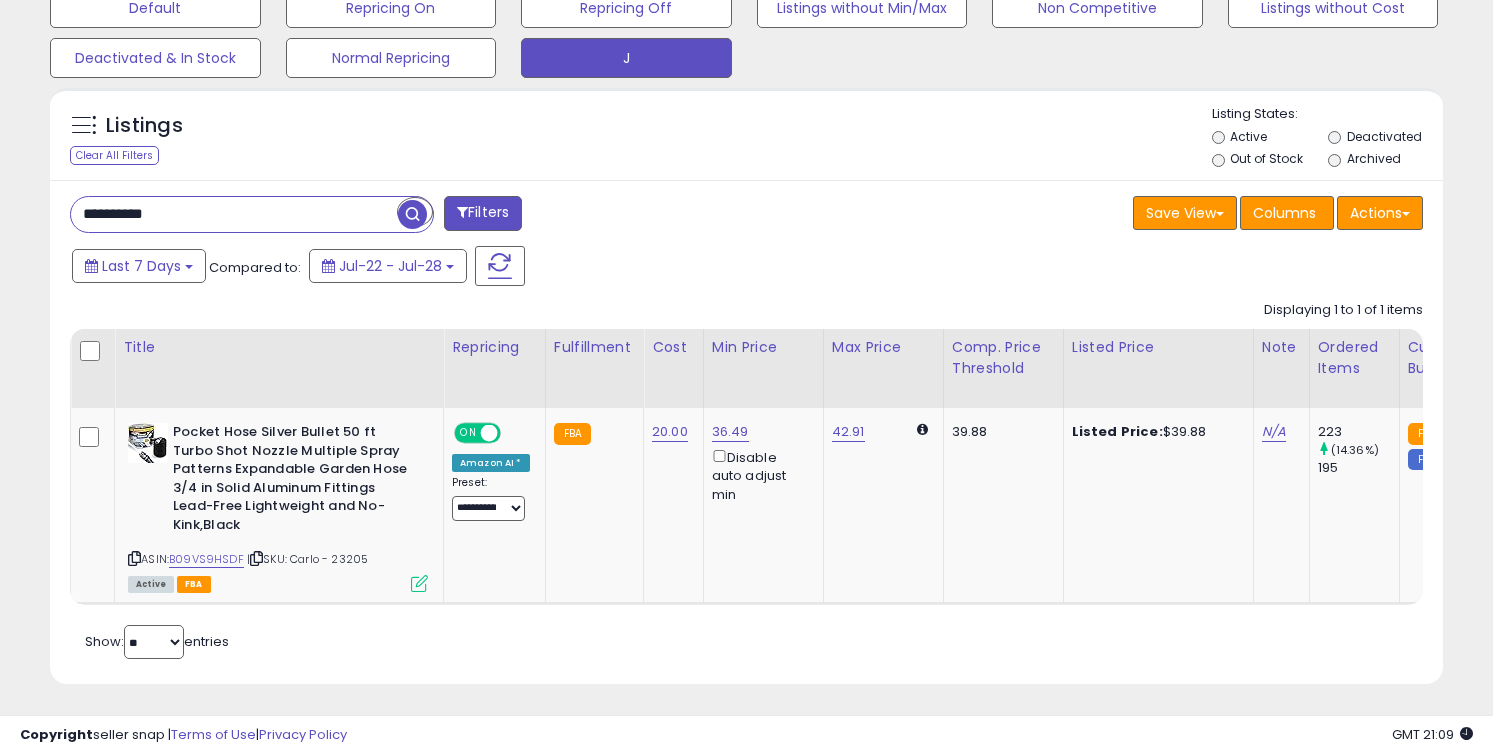 click on "**********" at bounding box center (234, 214) 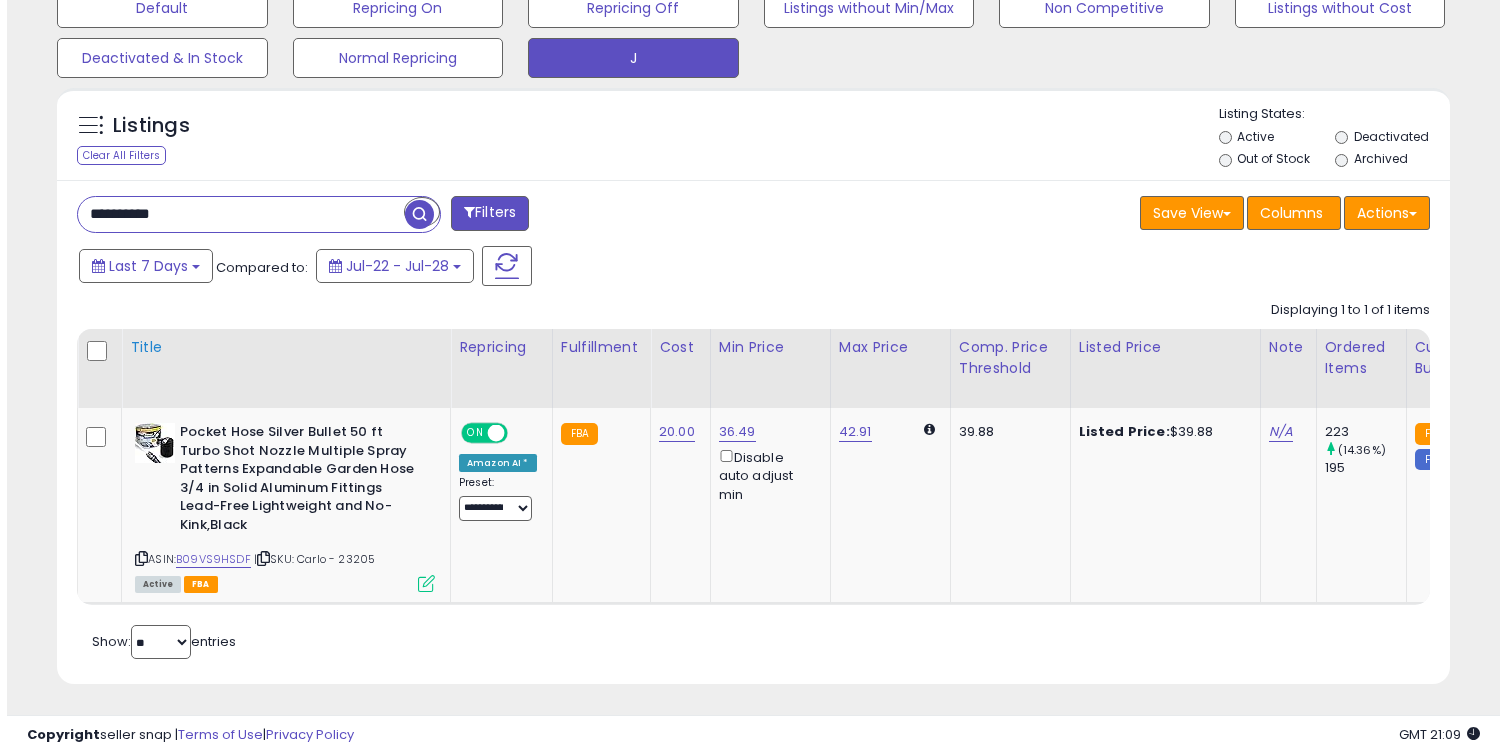 scroll, scrollTop: 464, scrollLeft: 0, axis: vertical 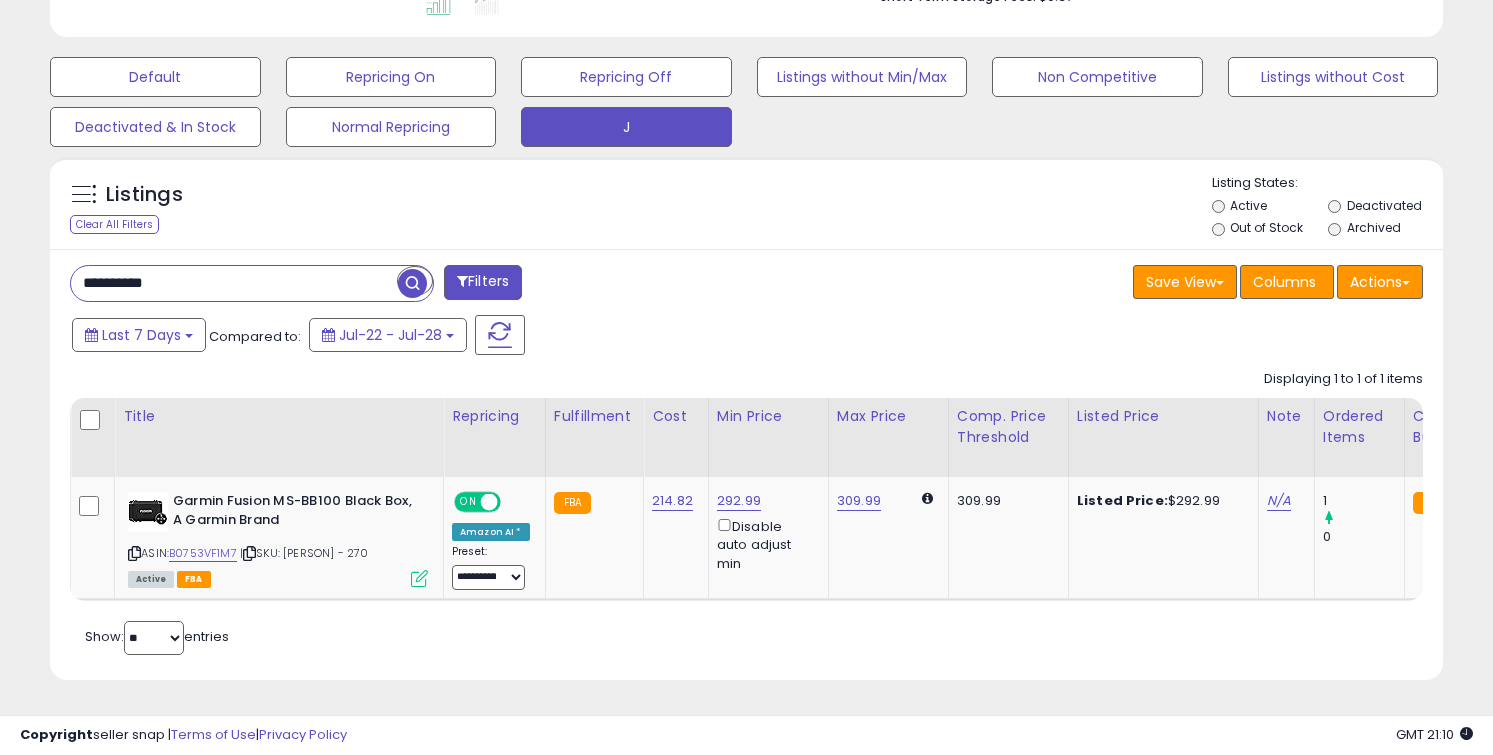 paste 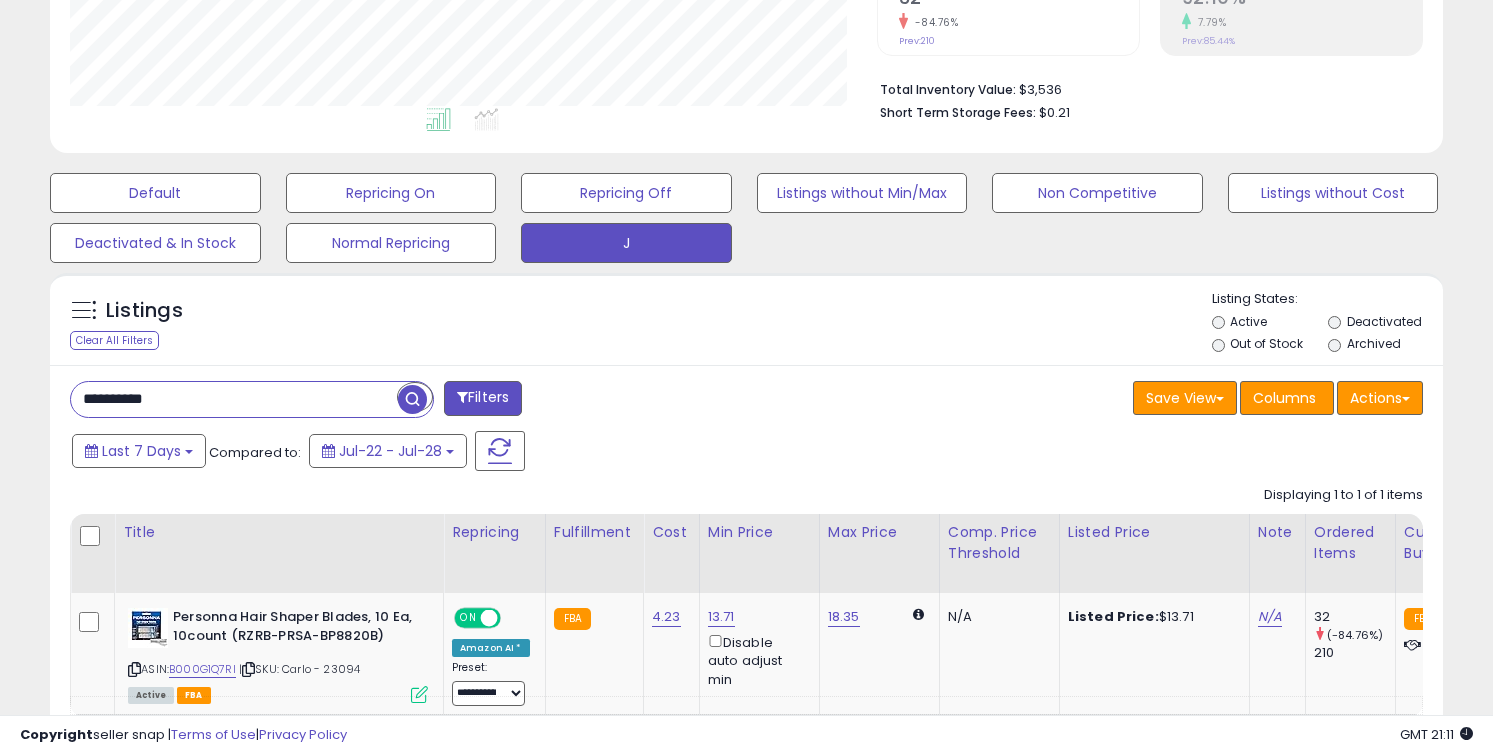 scroll, scrollTop: 587, scrollLeft: 0, axis: vertical 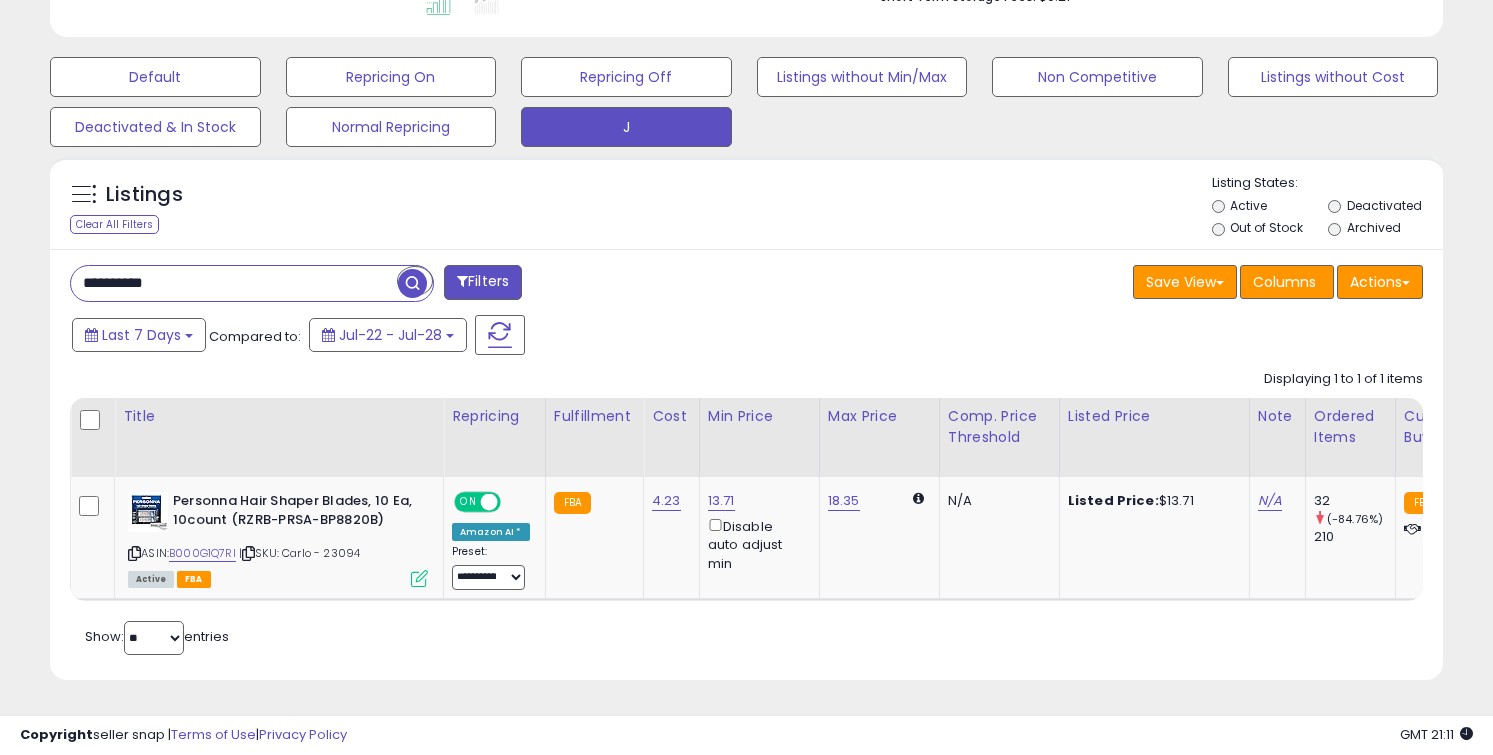 click on "**********" at bounding box center [234, 283] 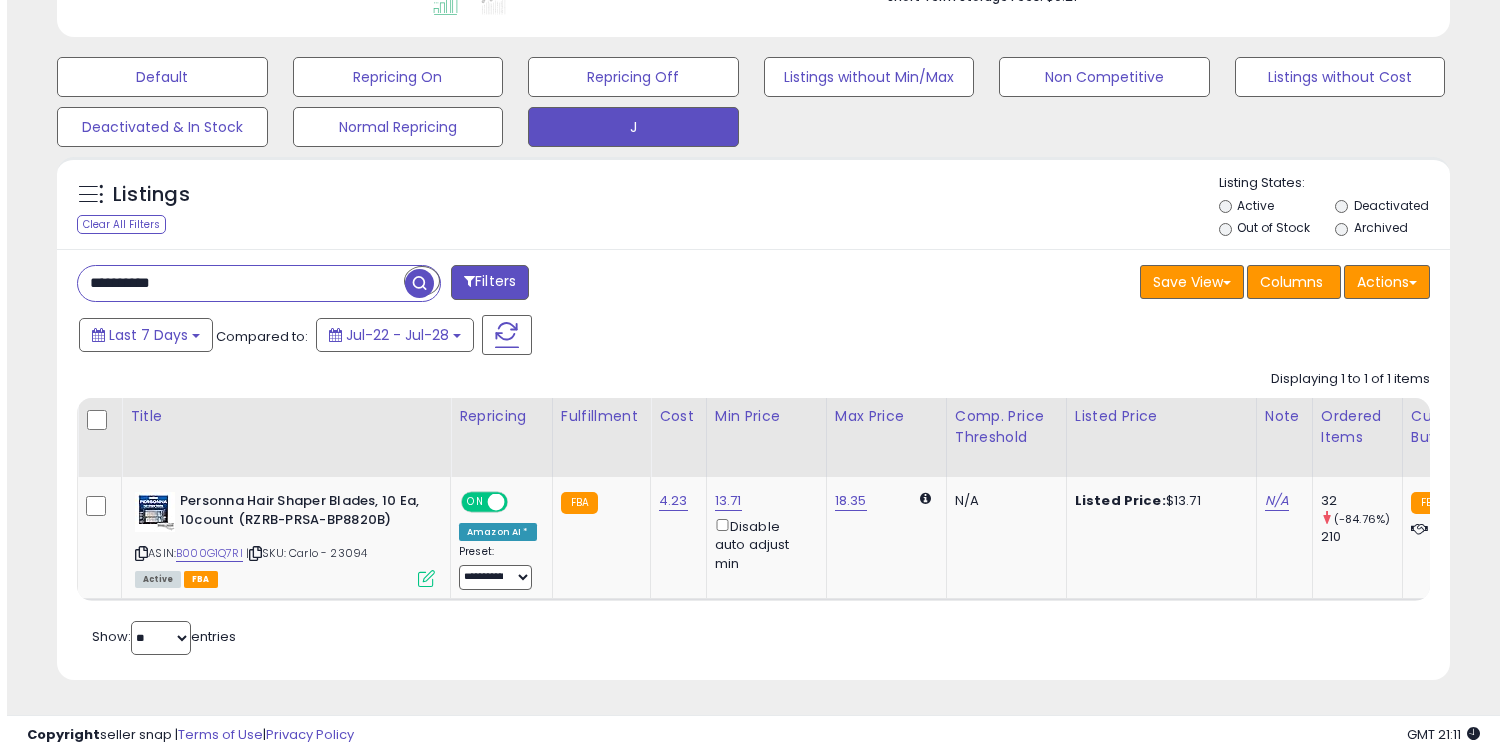 scroll, scrollTop: 464, scrollLeft: 0, axis: vertical 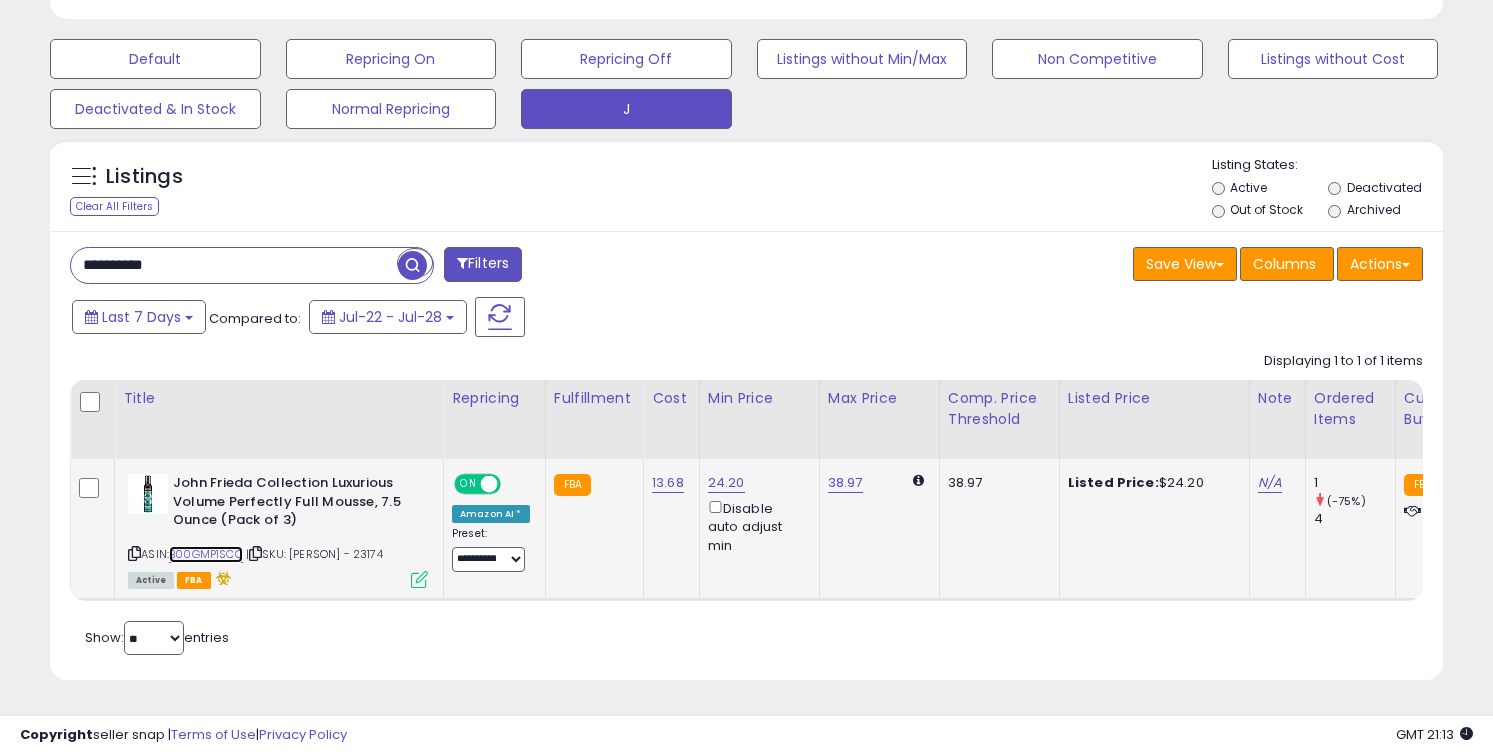 click on "B00GMP1SCQ" at bounding box center [206, 554] 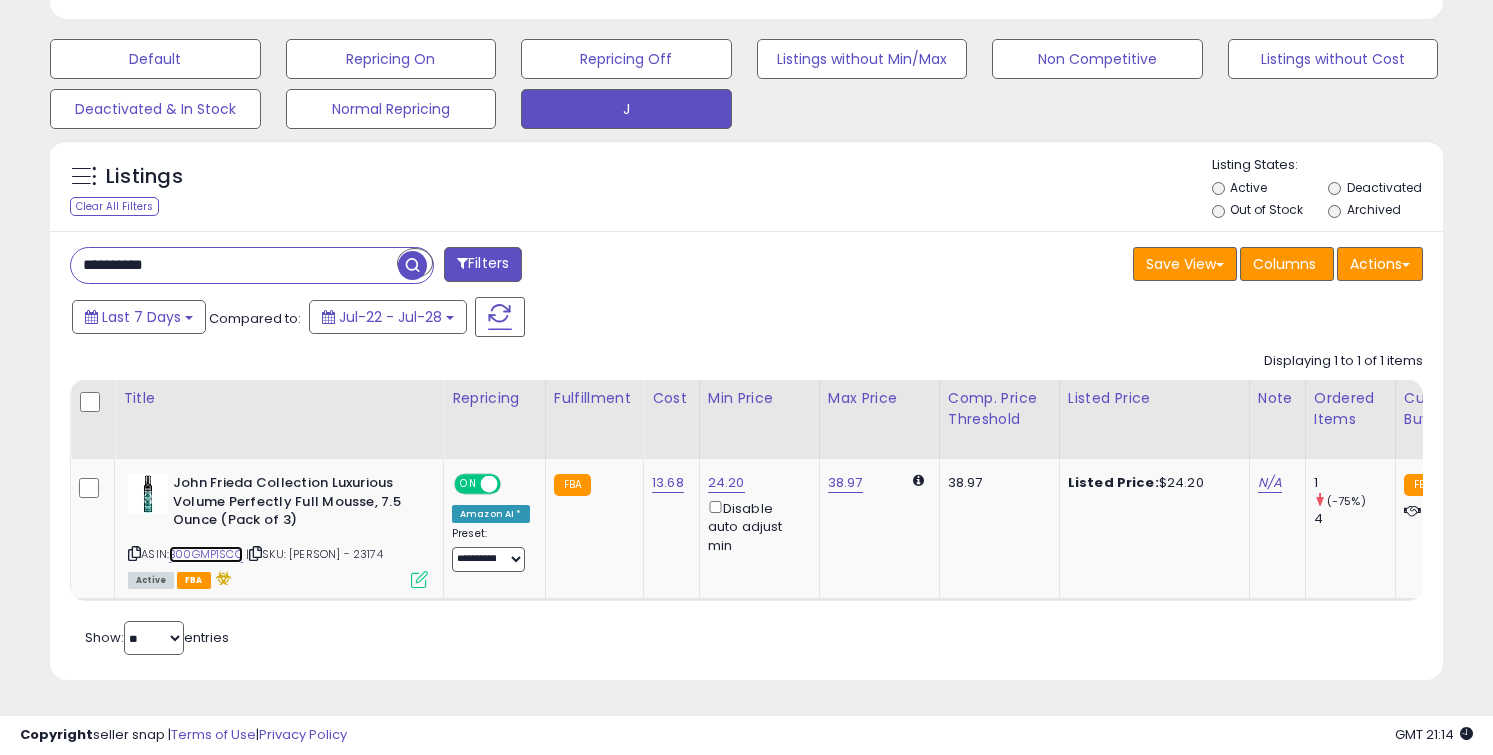 scroll, scrollTop: 0, scrollLeft: 488, axis: horizontal 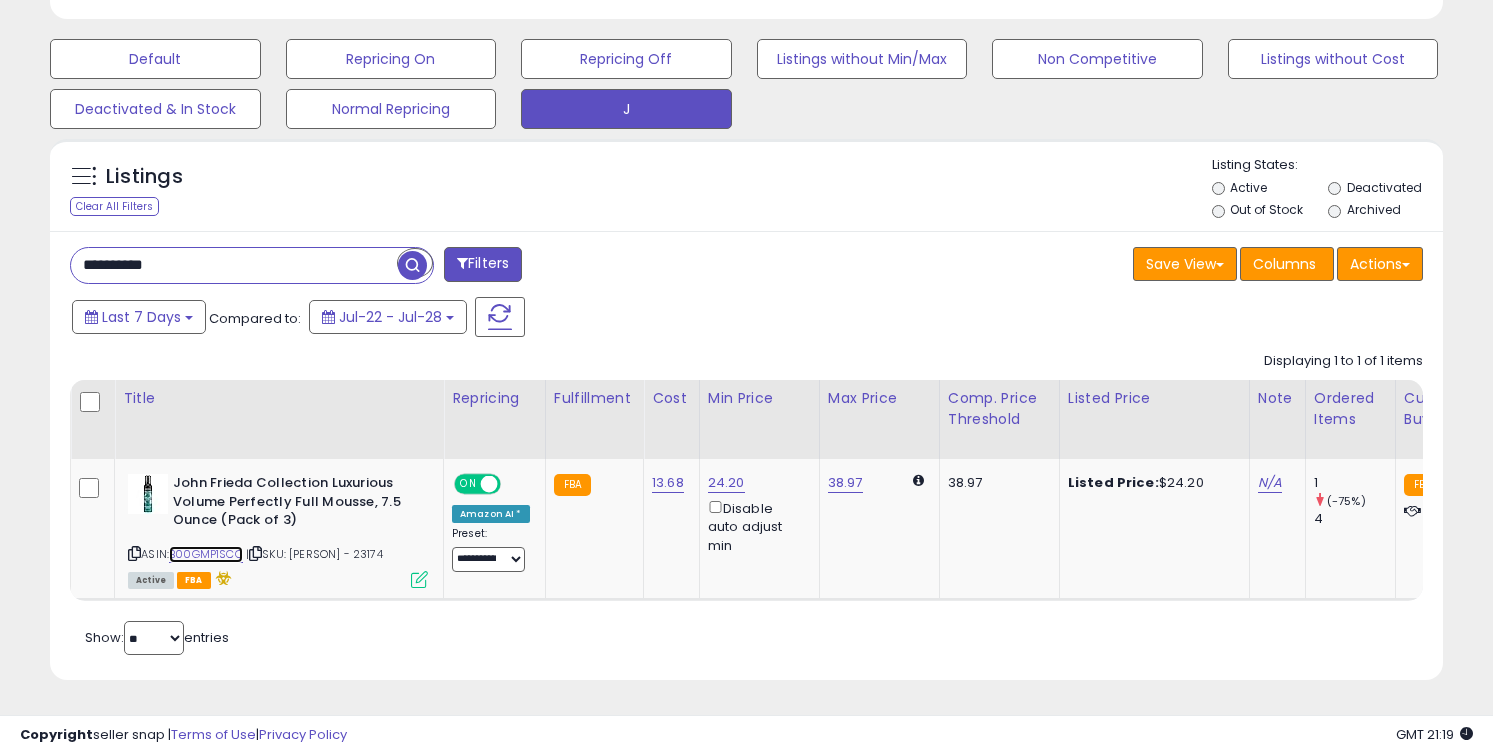 drag, startPoint x: 647, startPoint y: 600, endPoint x: 935, endPoint y: 596, distance: 288.02777 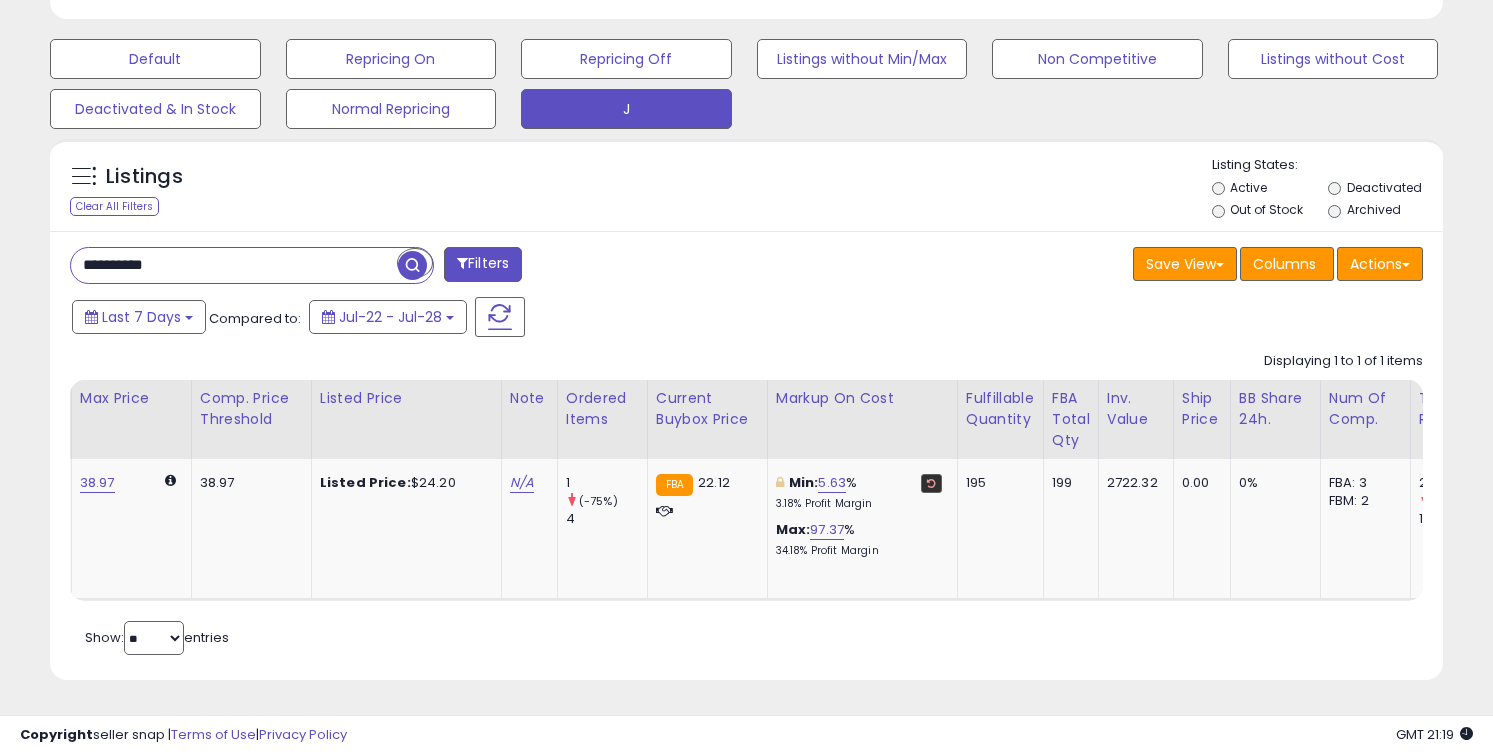 scroll, scrollTop: 0, scrollLeft: 803, axis: horizontal 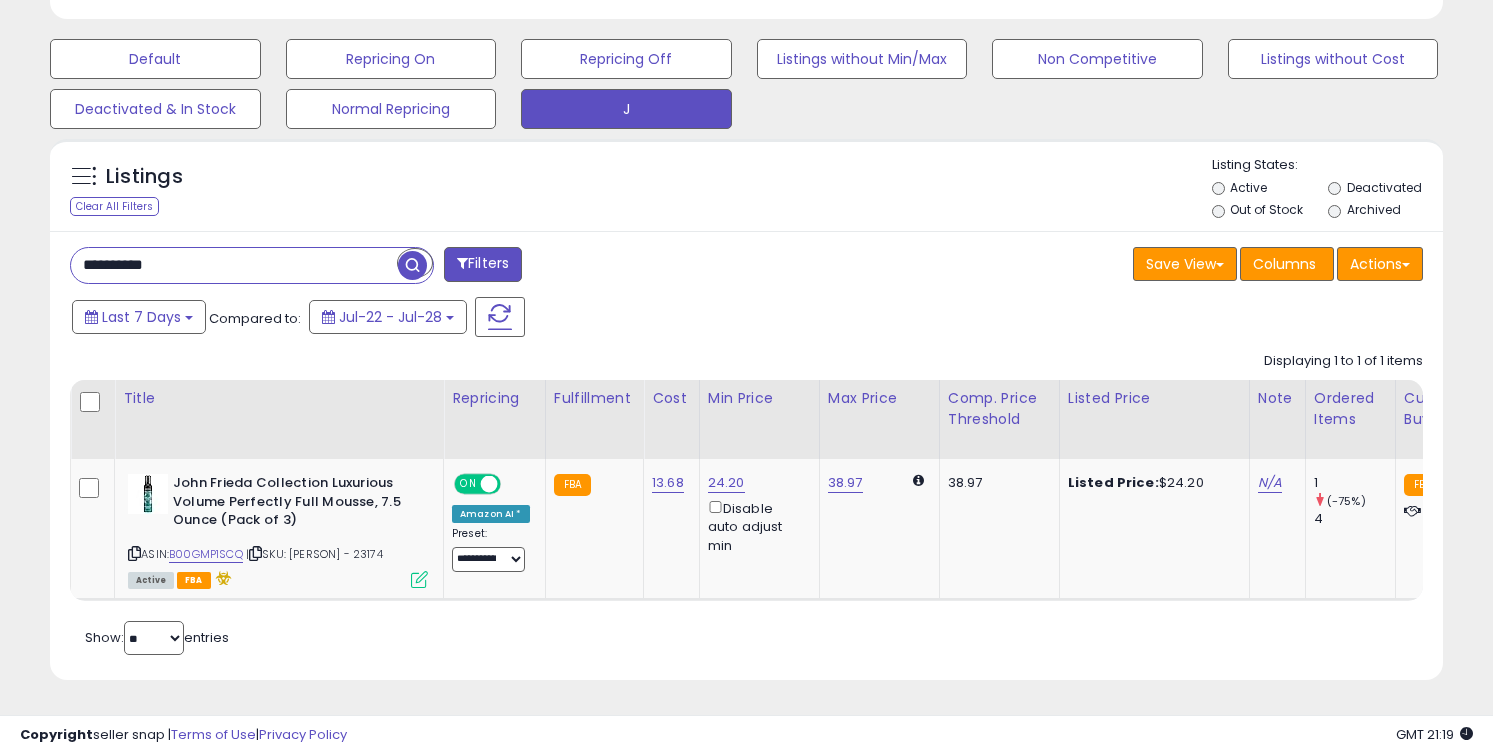 click on "**********" at bounding box center [234, 265] 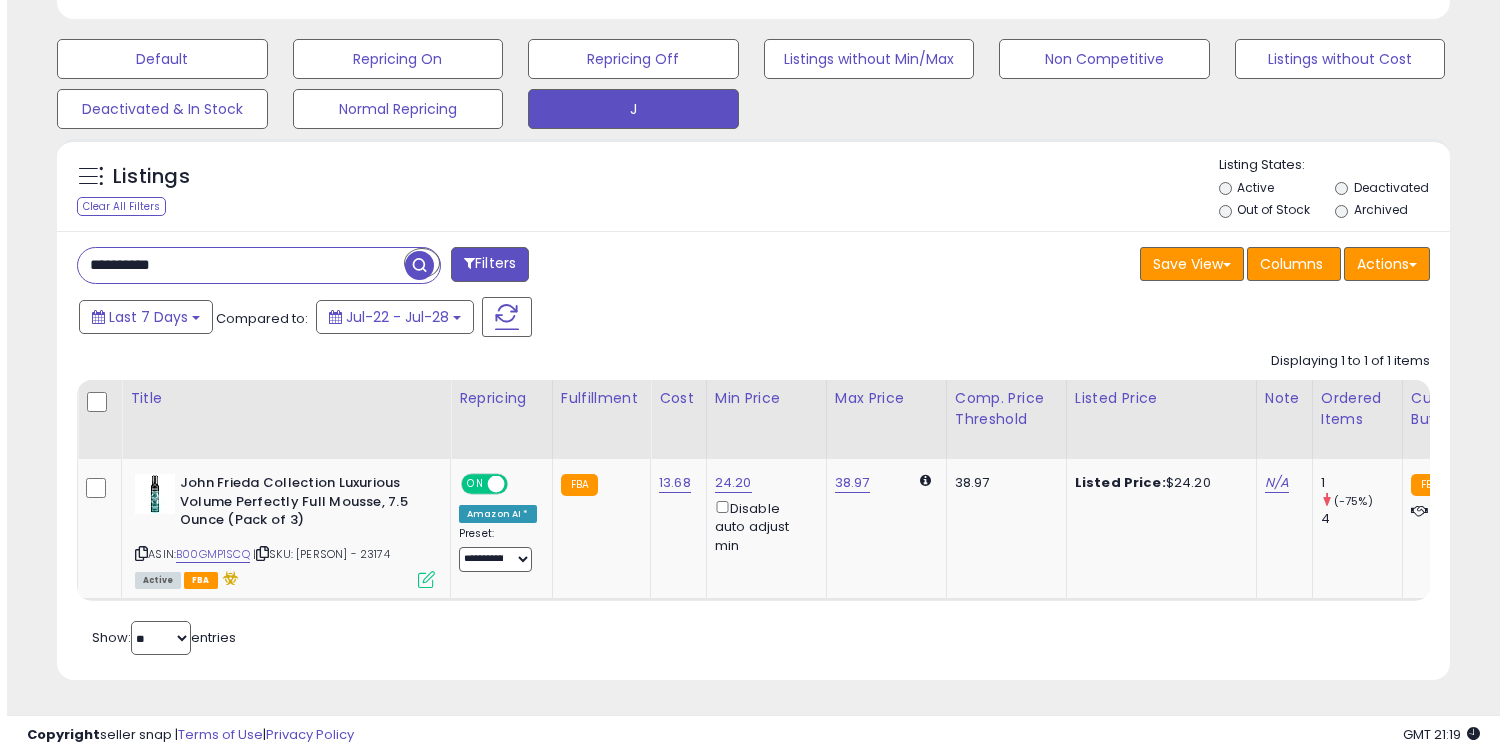 scroll, scrollTop: 464, scrollLeft: 0, axis: vertical 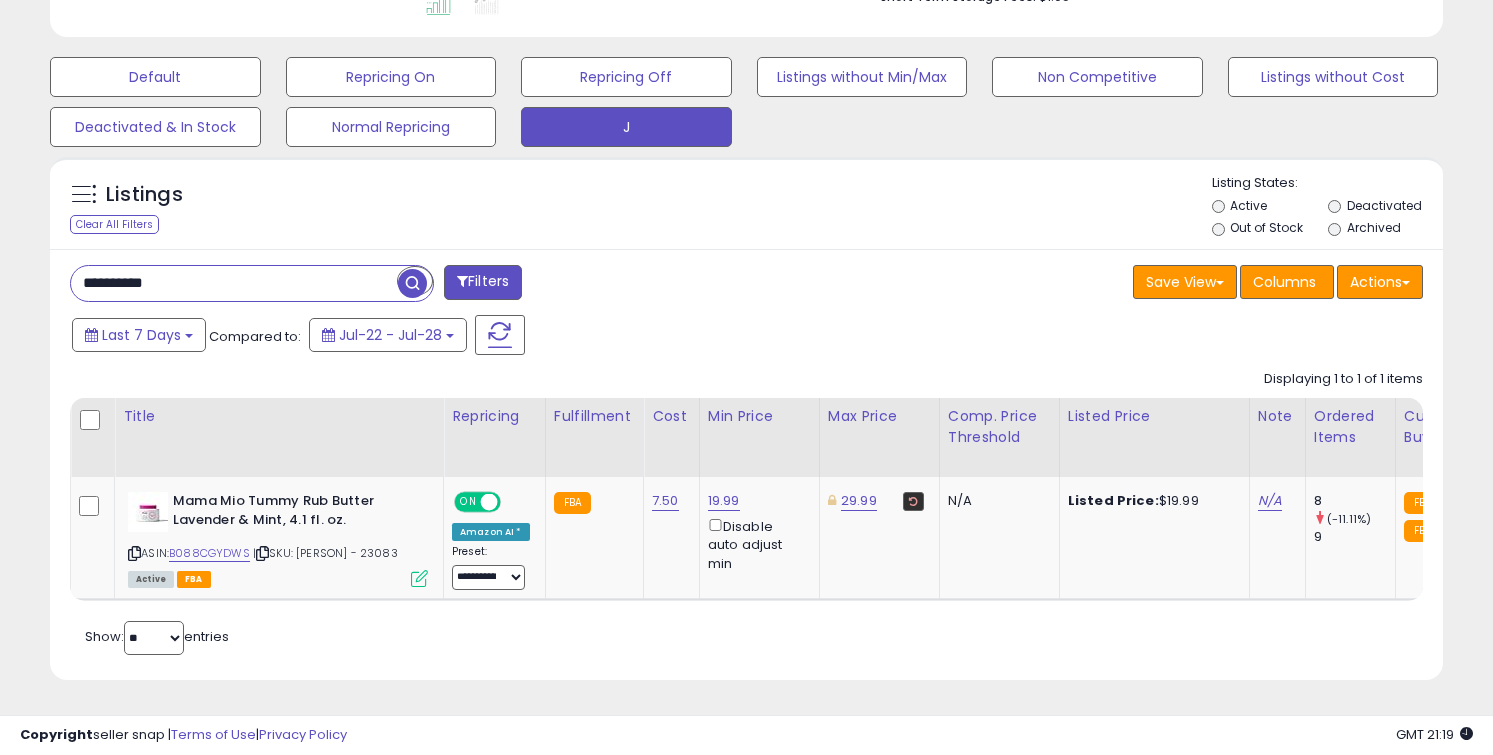 paste 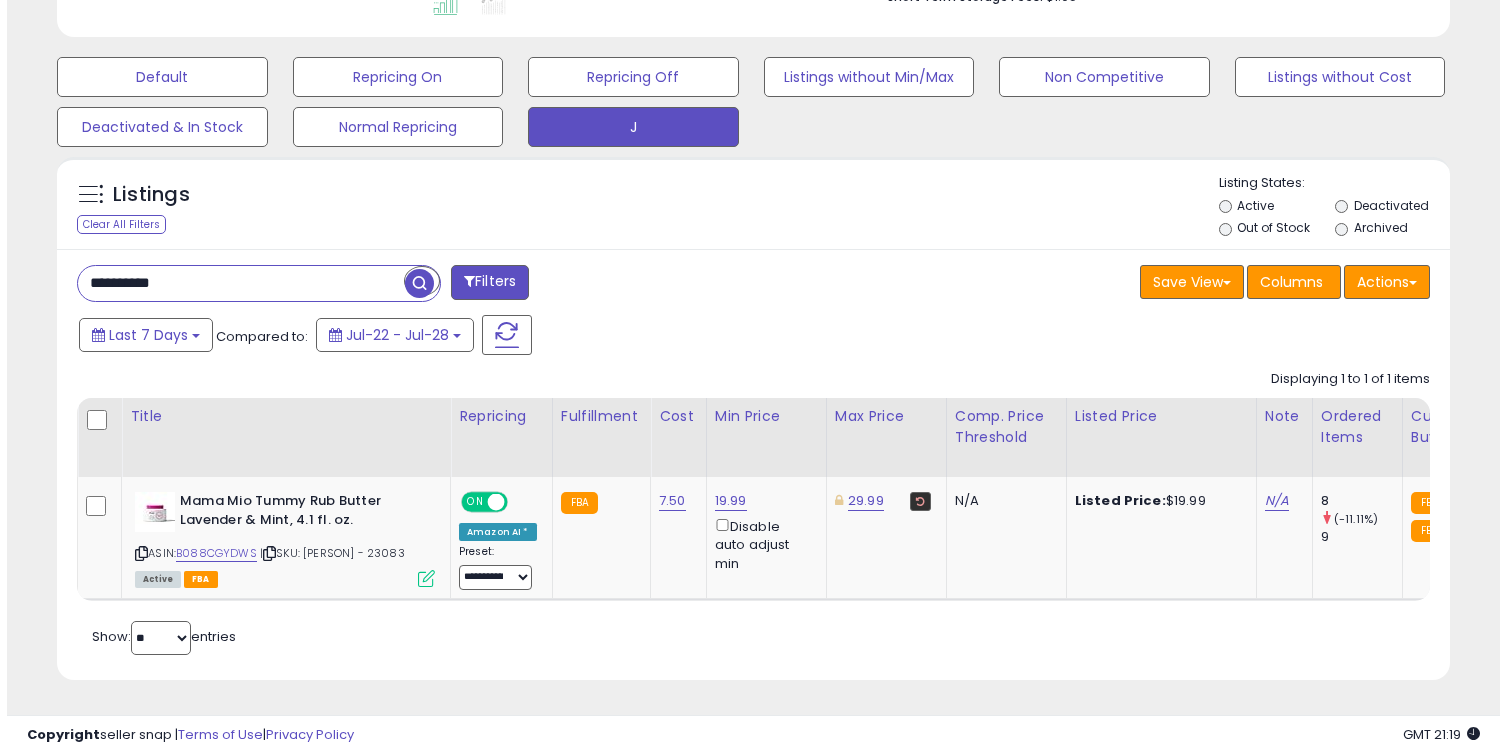 scroll, scrollTop: 464, scrollLeft: 0, axis: vertical 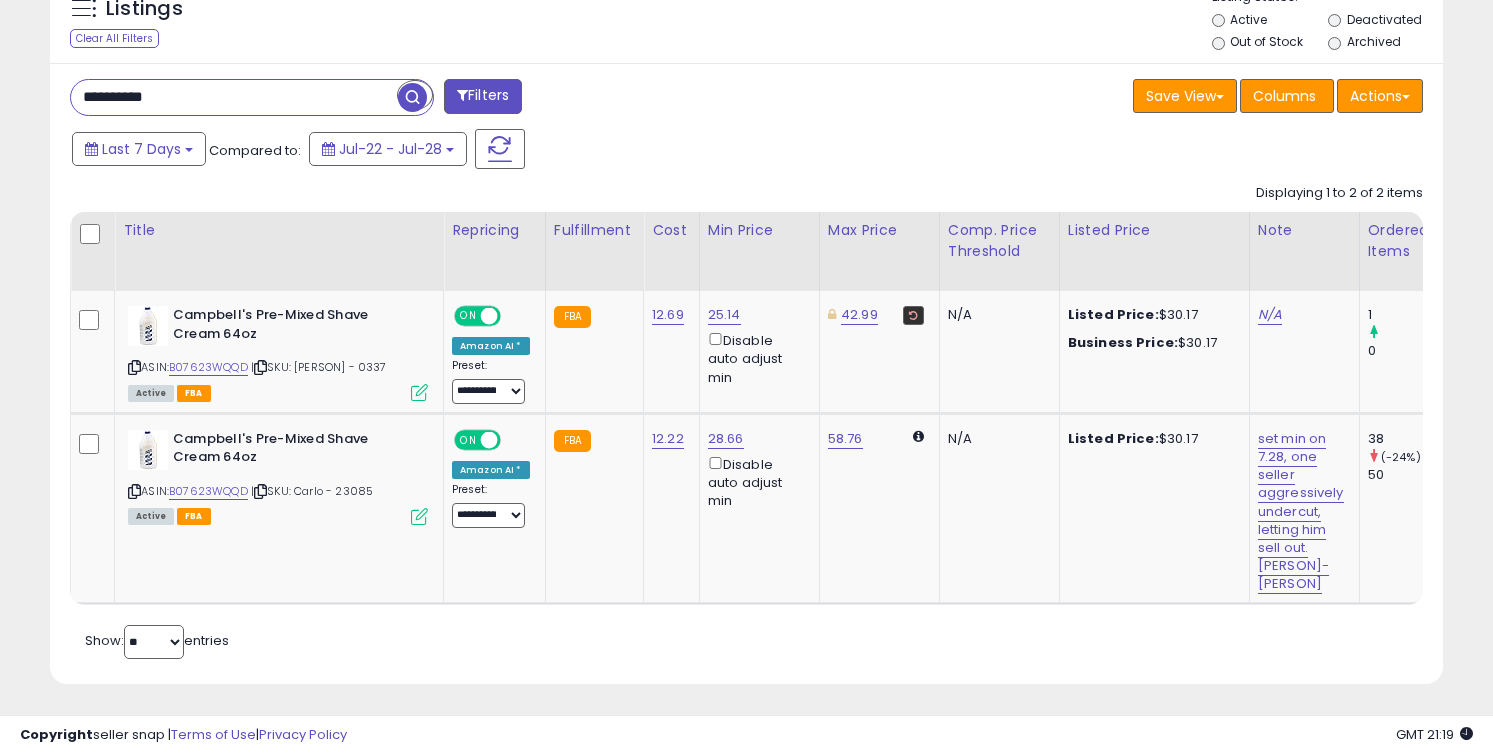 paste 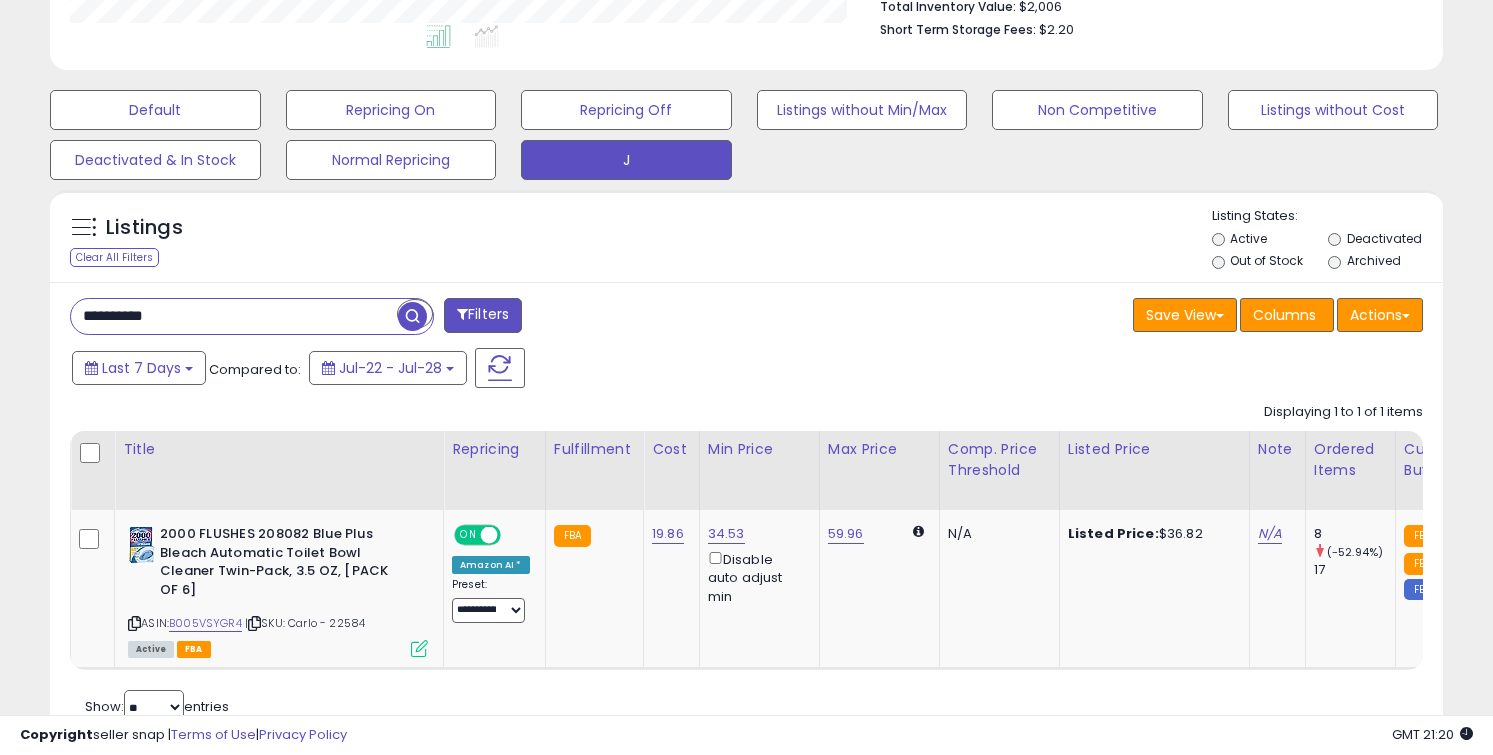 paste 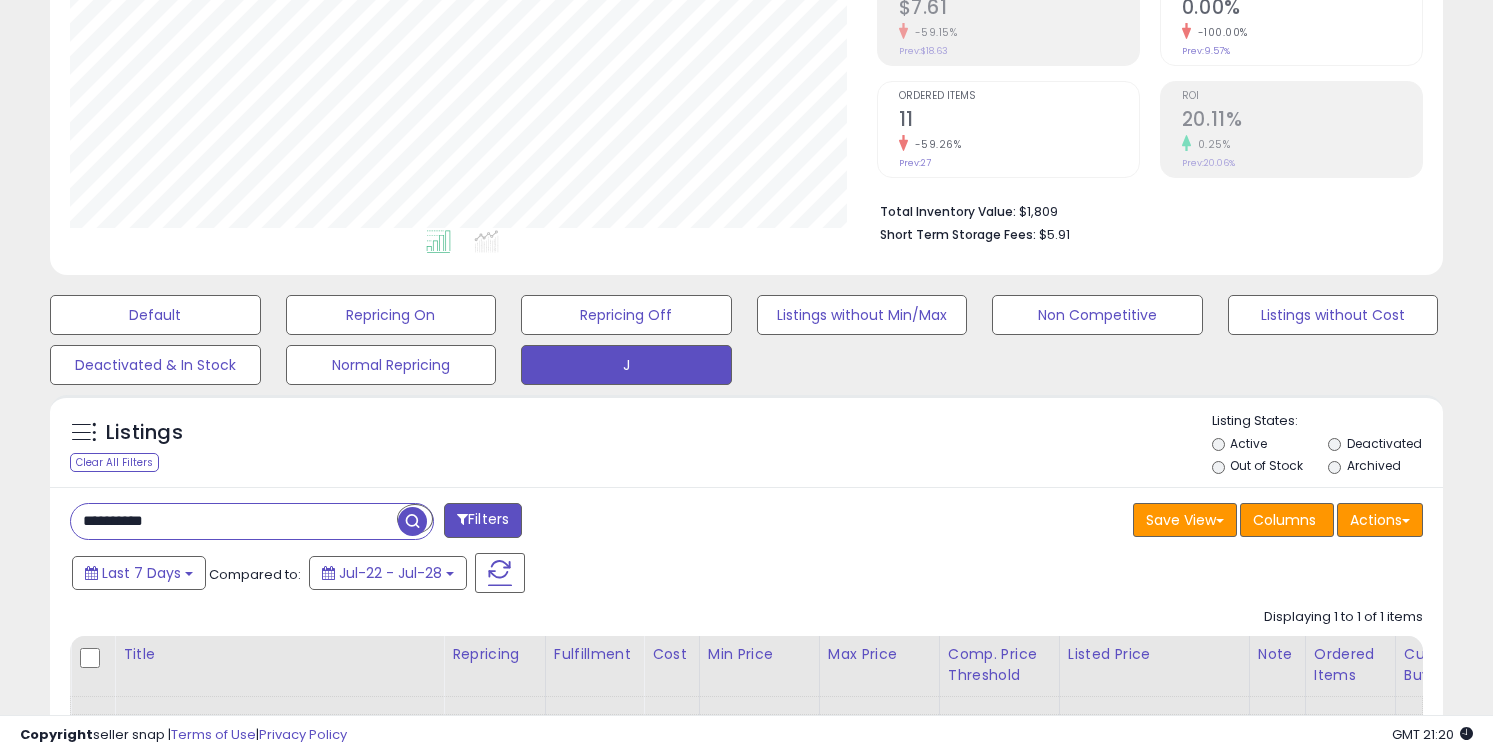 click on "**********" at bounding box center (234, 521) 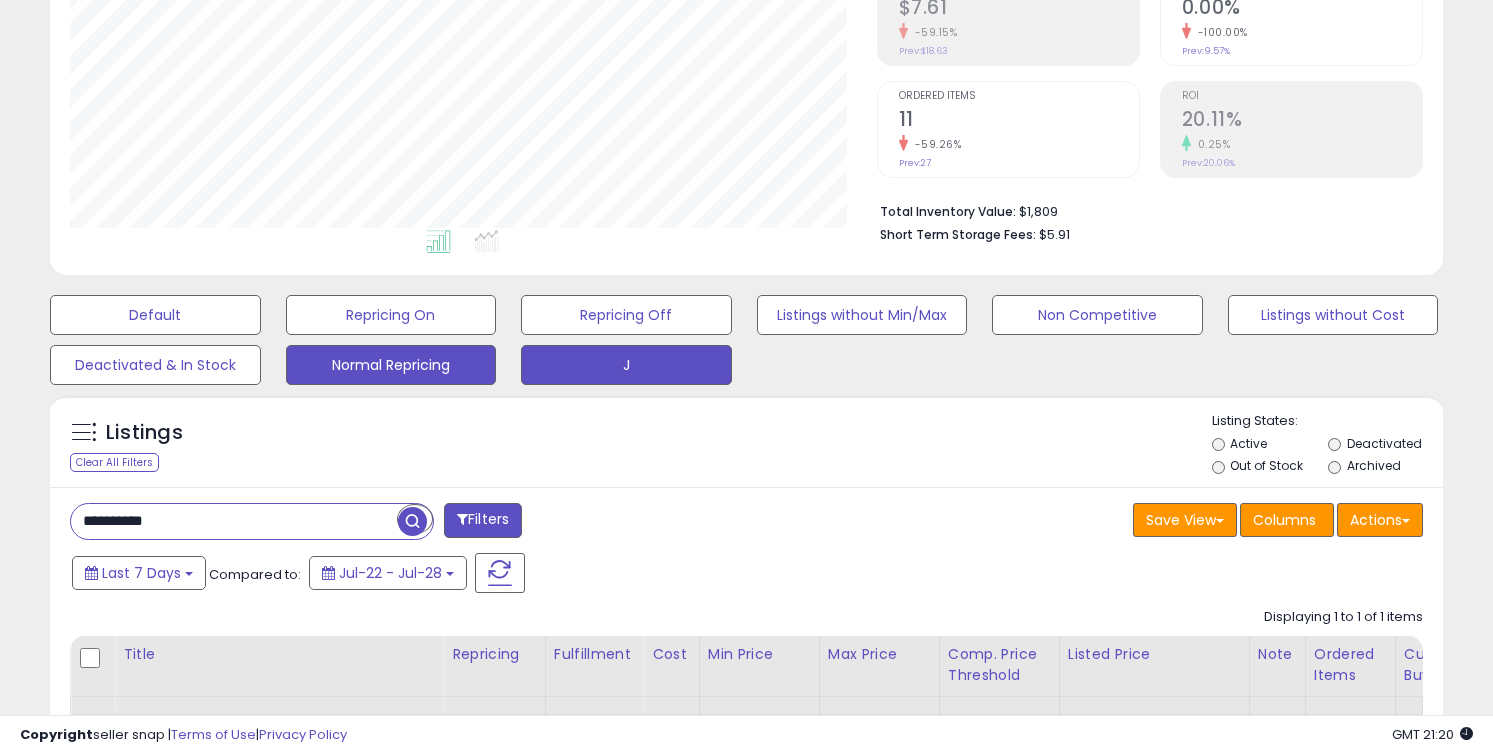 type on "**********" 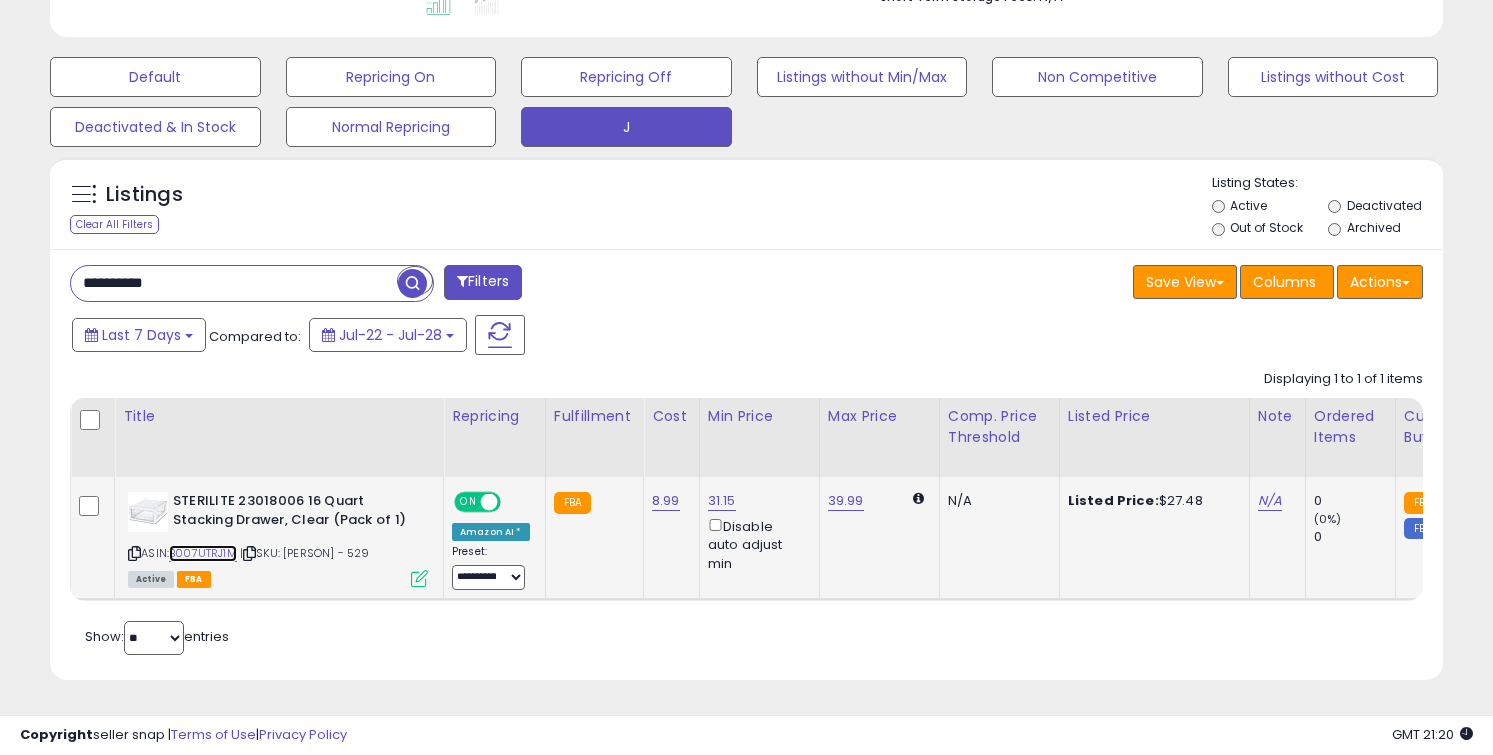click on "B007UTRJ1M" at bounding box center [203, 553] 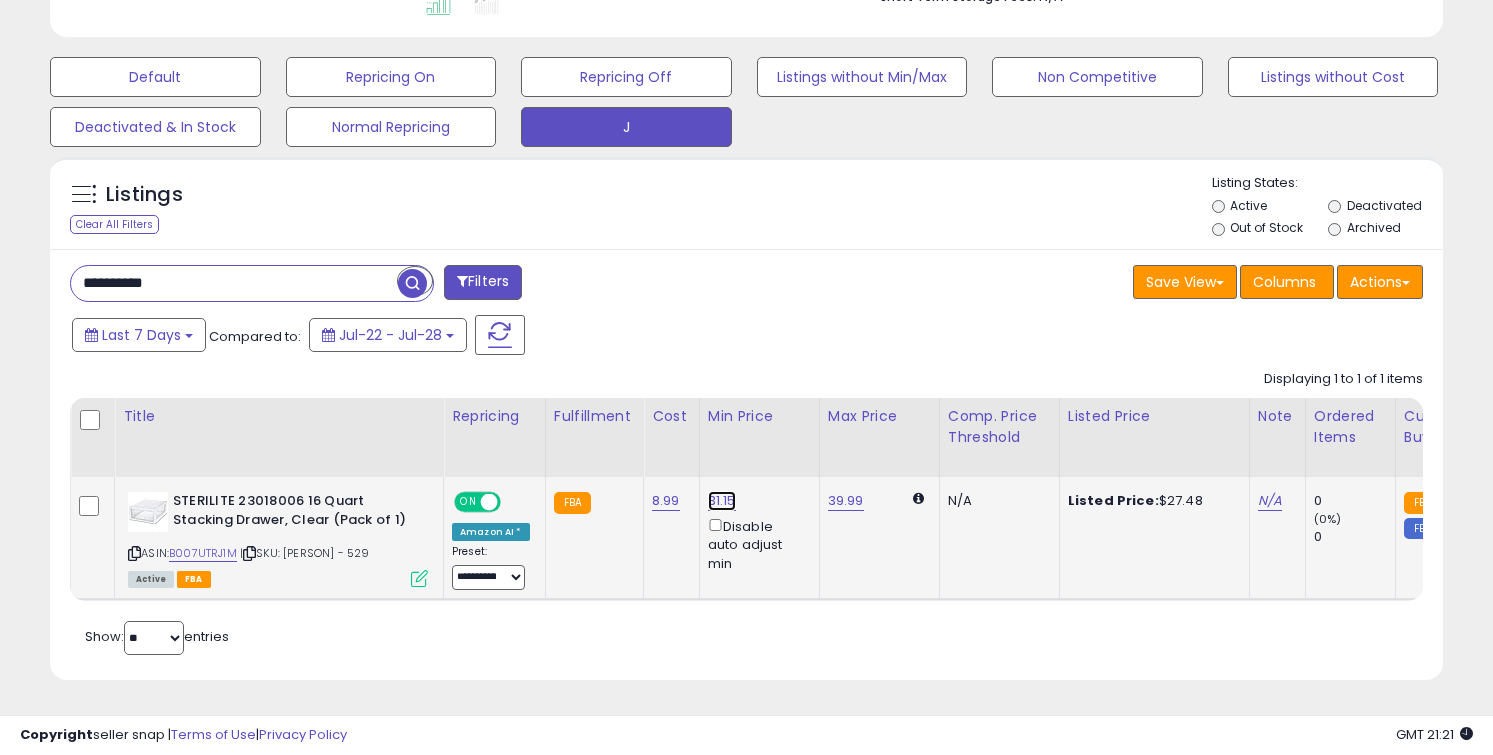 click on "31.15" at bounding box center (722, 501) 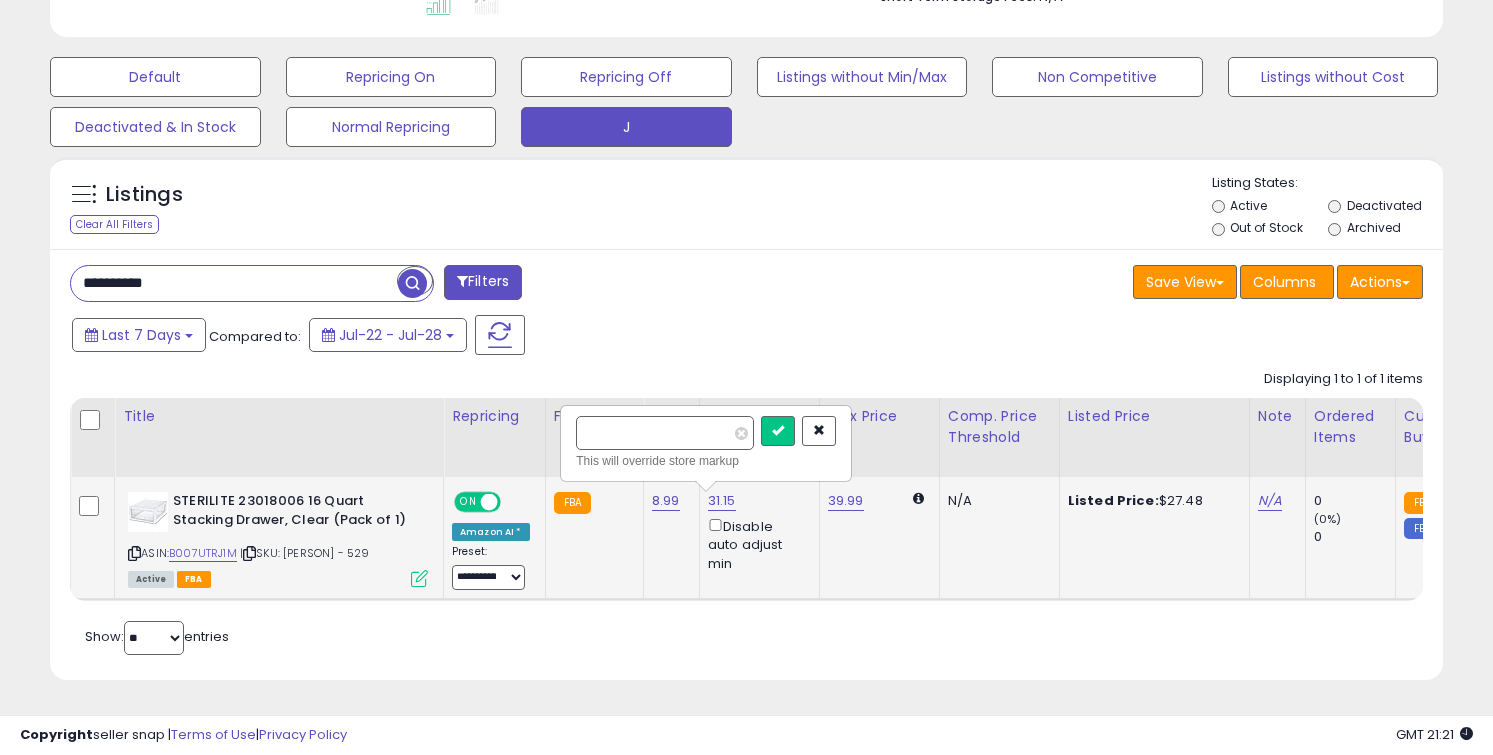 type on "*" 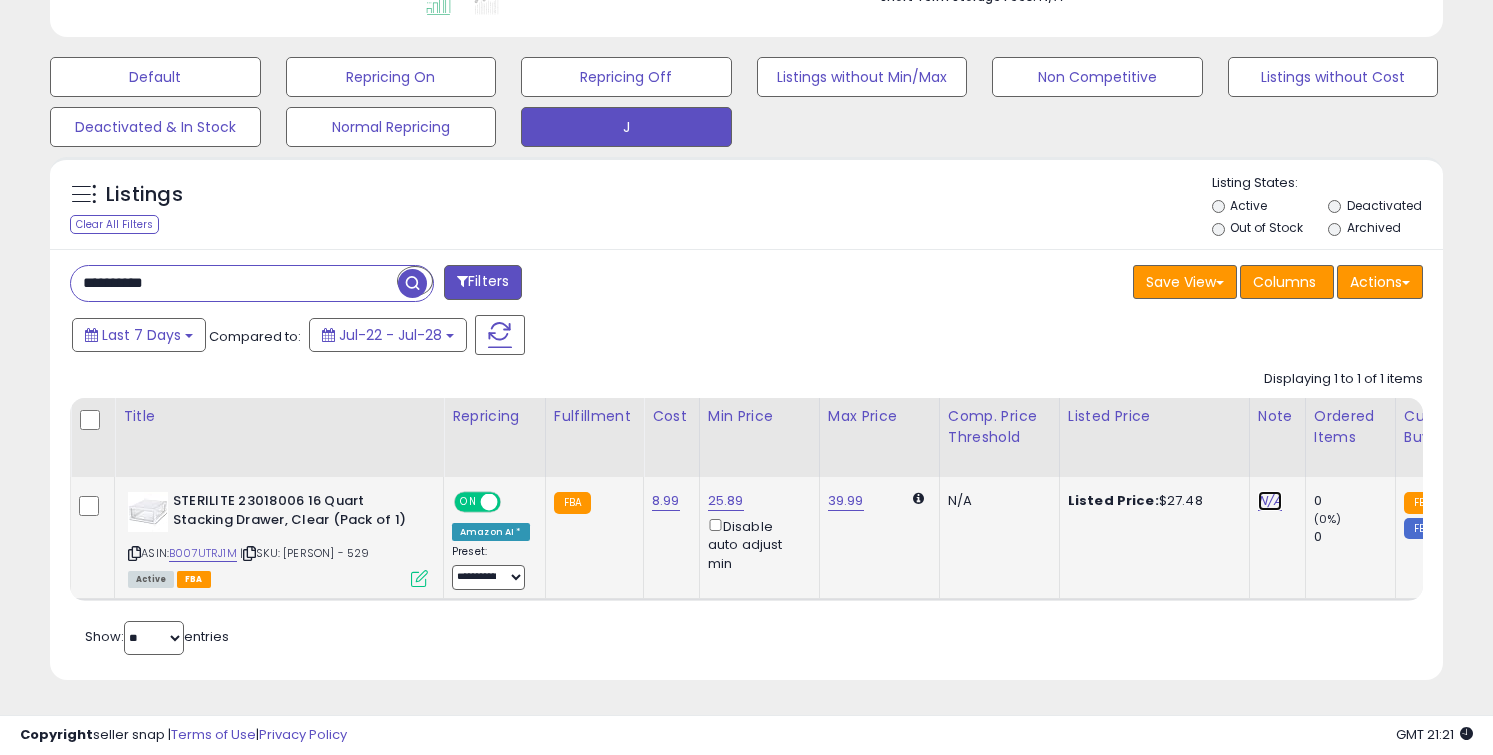 click on "N/A" at bounding box center [1270, 501] 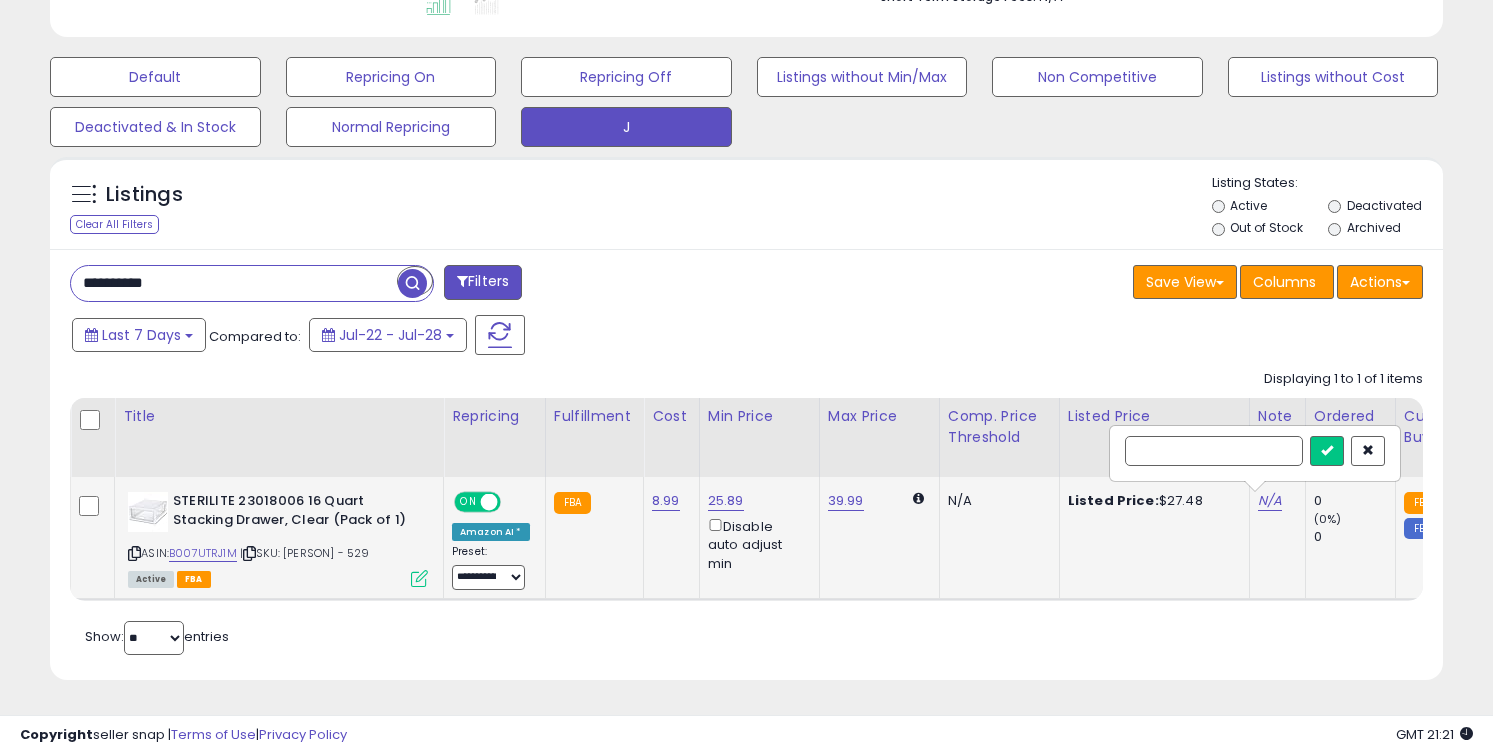 scroll, scrollTop: 0, scrollLeft: 21, axis: horizontal 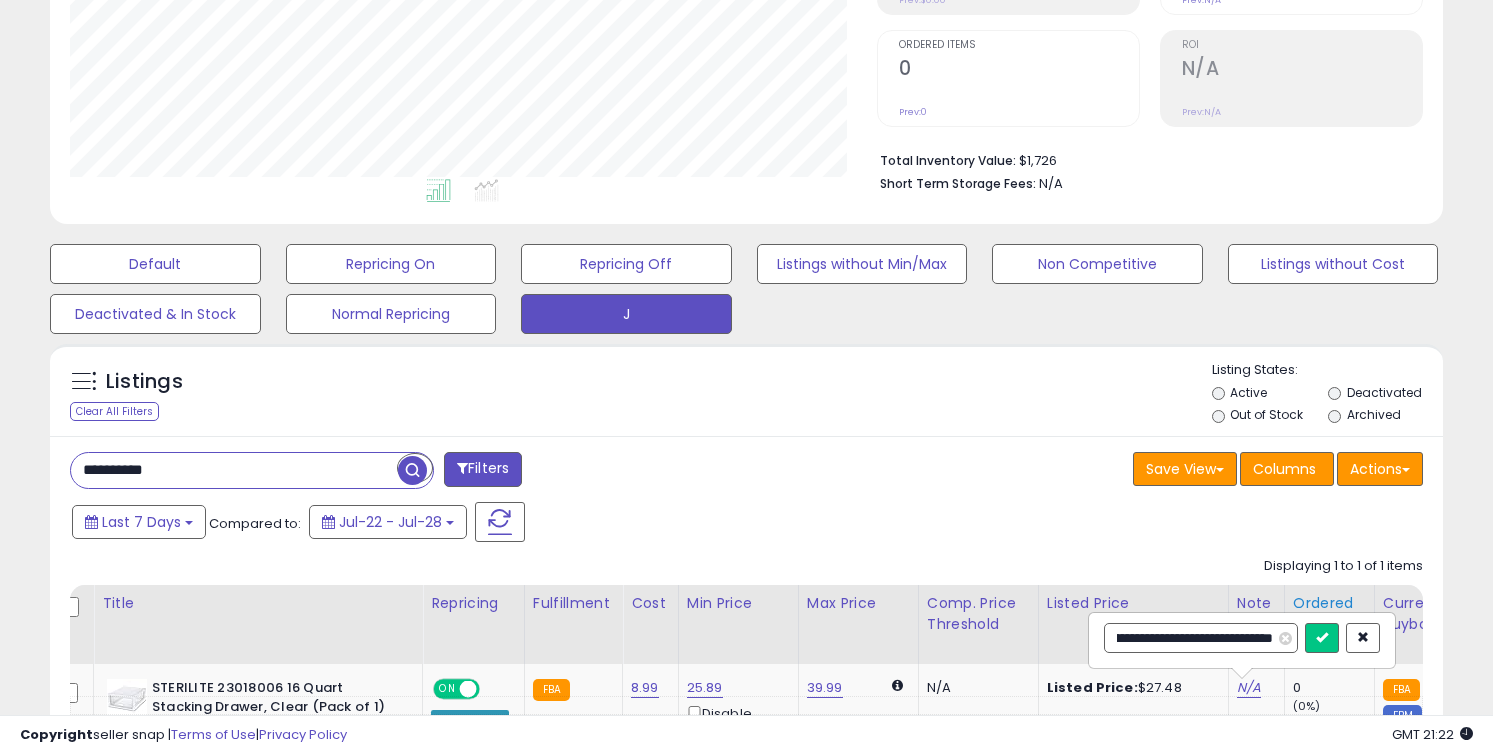 type on "**********" 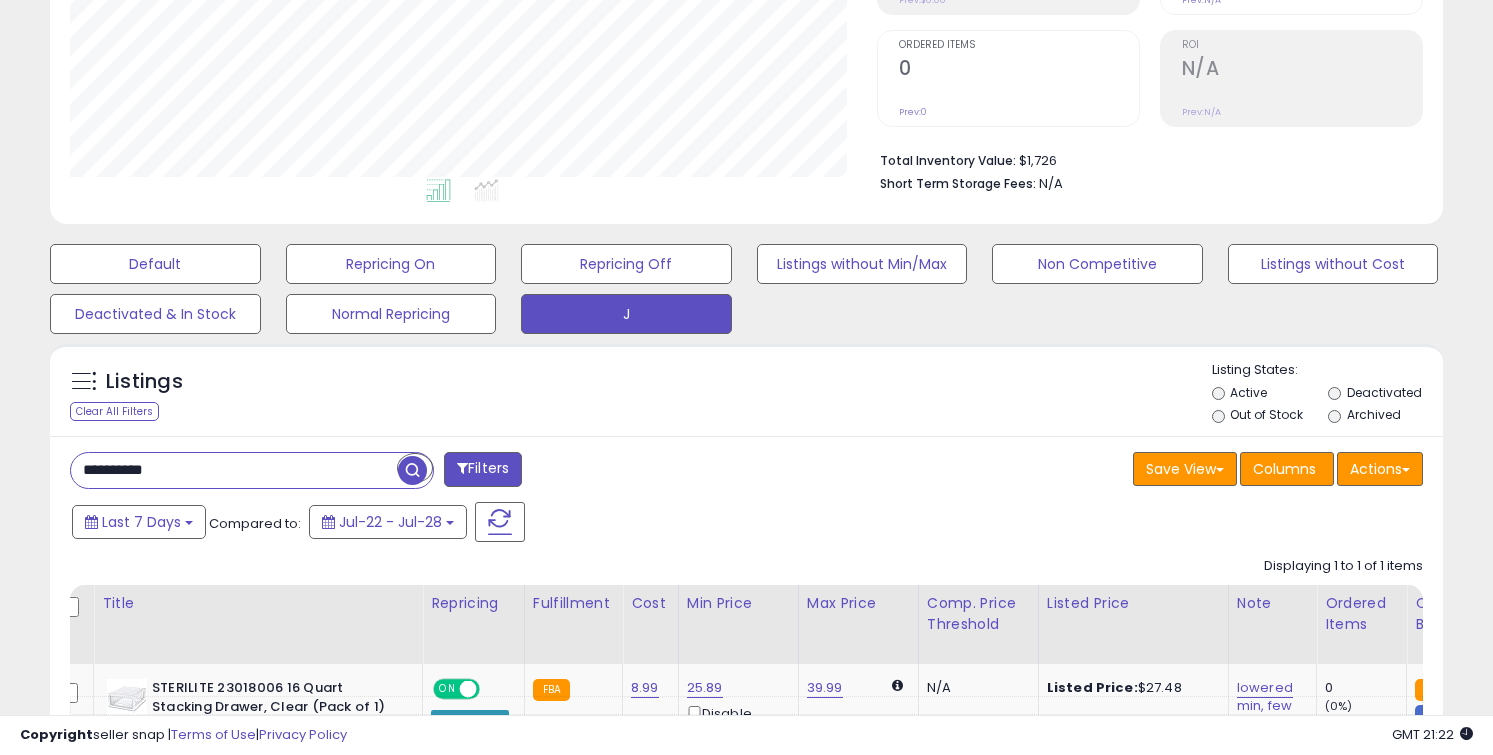 paste 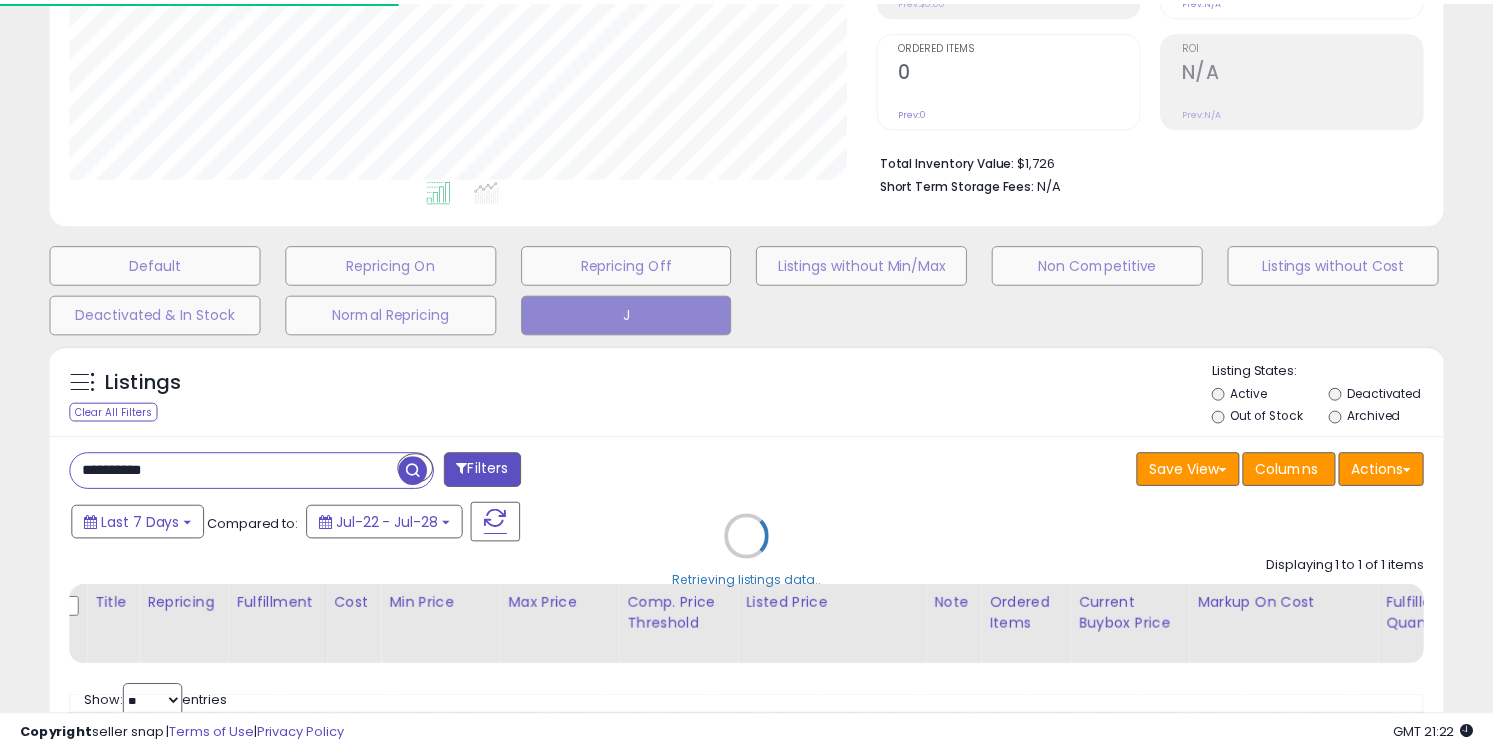 scroll, scrollTop: 410, scrollLeft: 806, axis: both 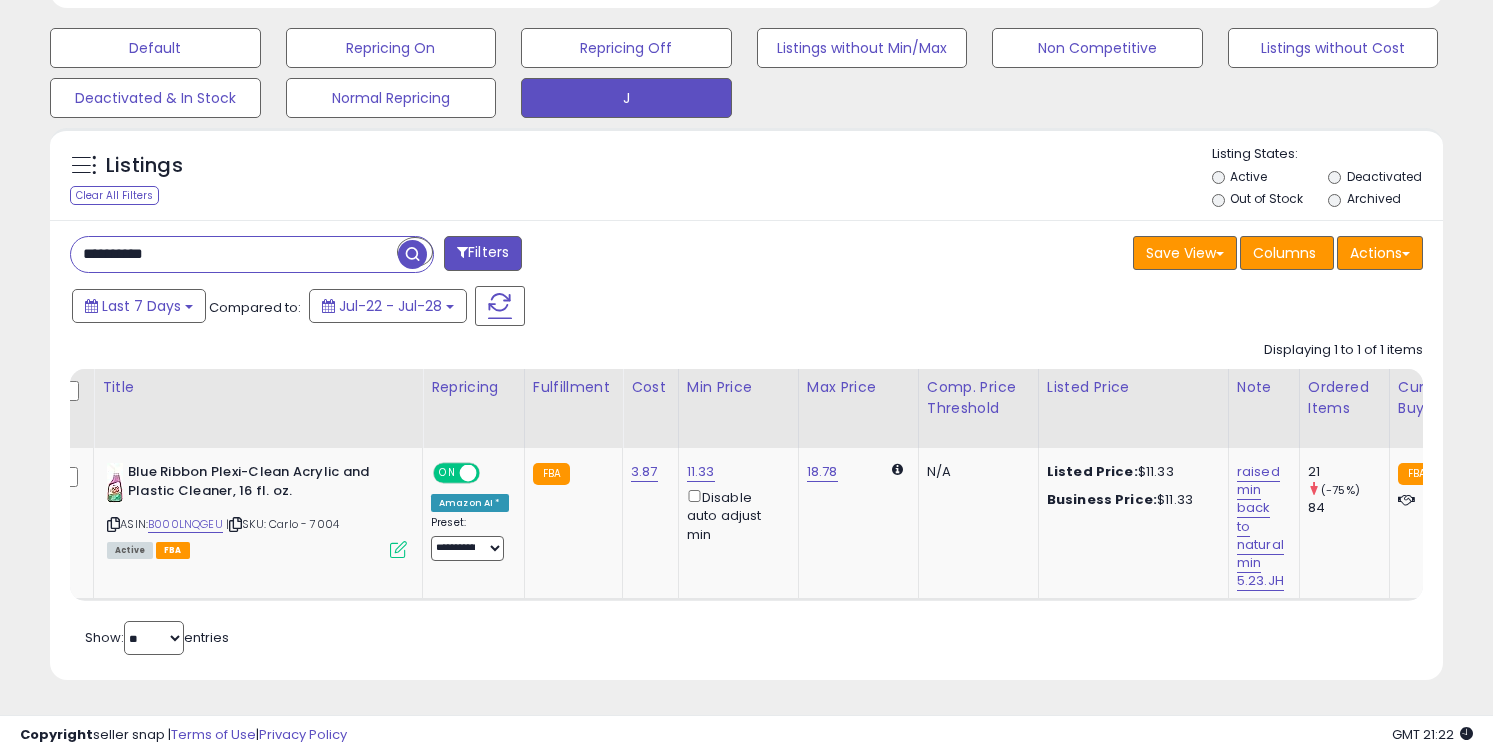 click on "**********" at bounding box center [234, 254] 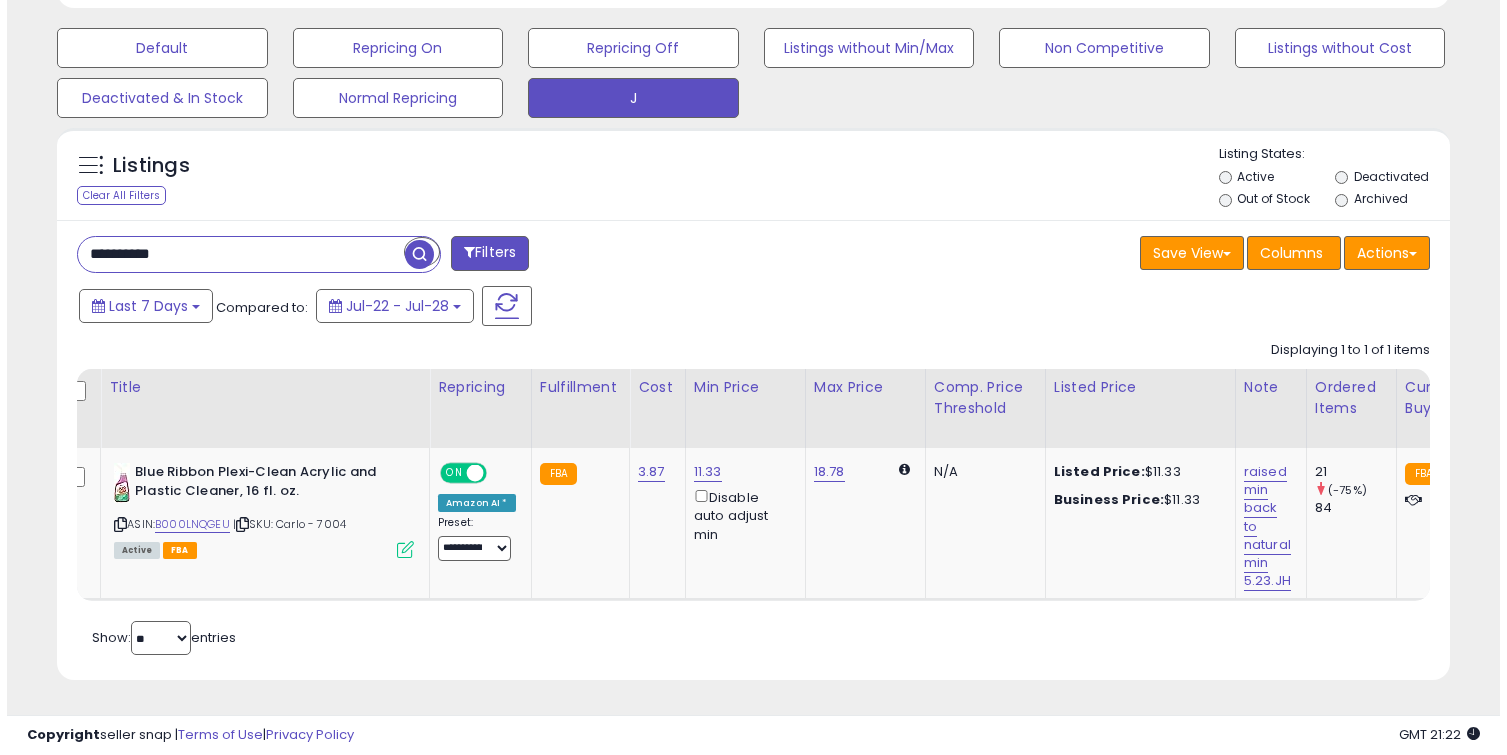 scroll, scrollTop: 464, scrollLeft: 0, axis: vertical 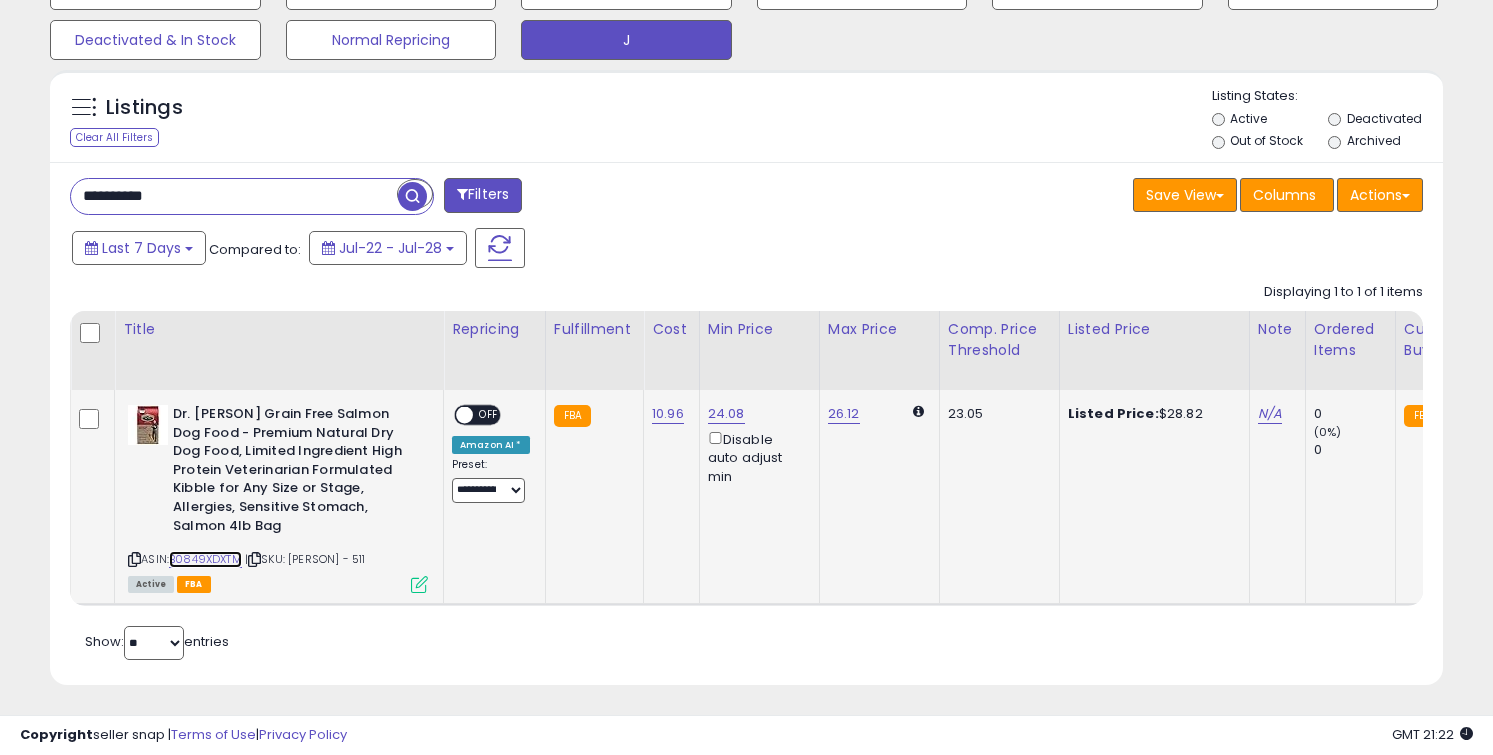 click on "B0849XDXTM" at bounding box center [205, 559] 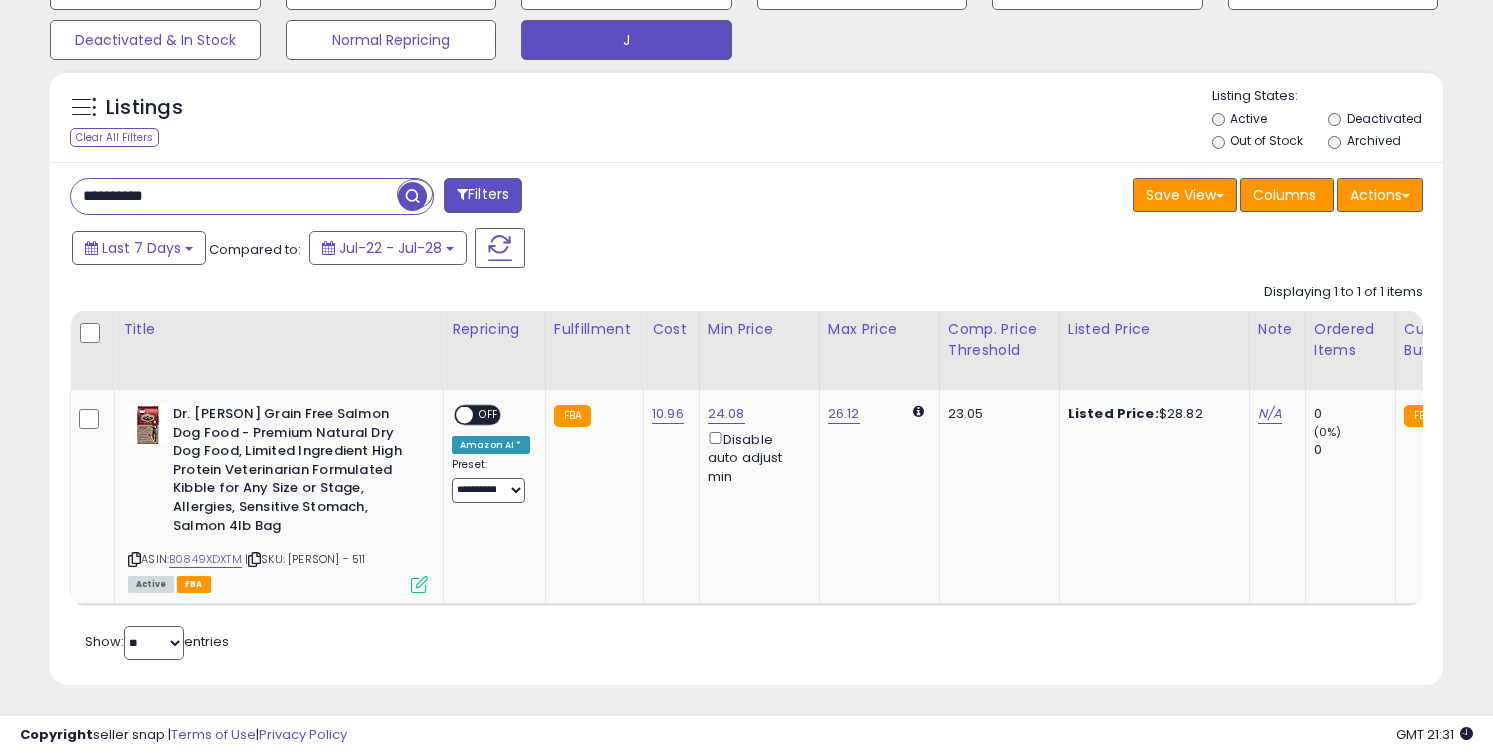 click on "**********" at bounding box center (234, 196) 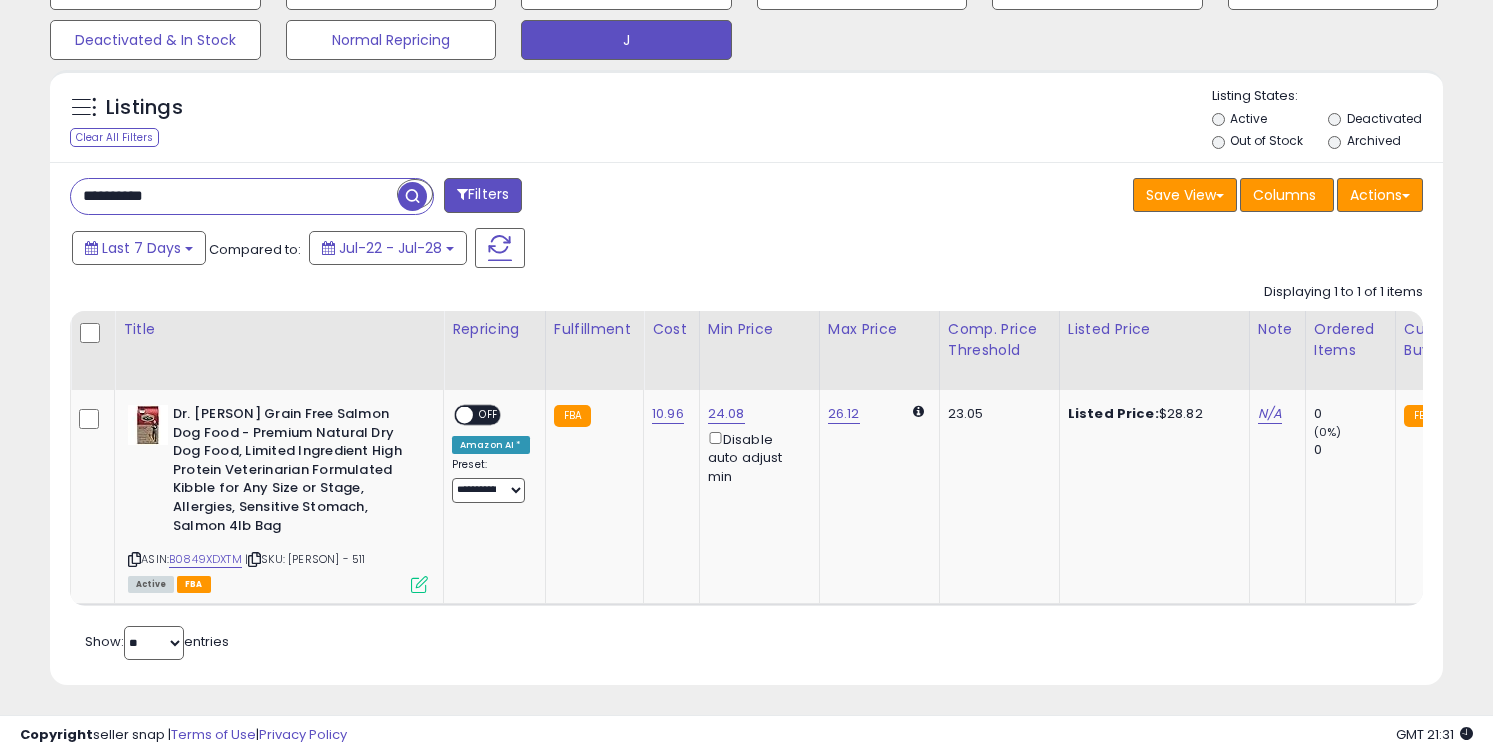 paste 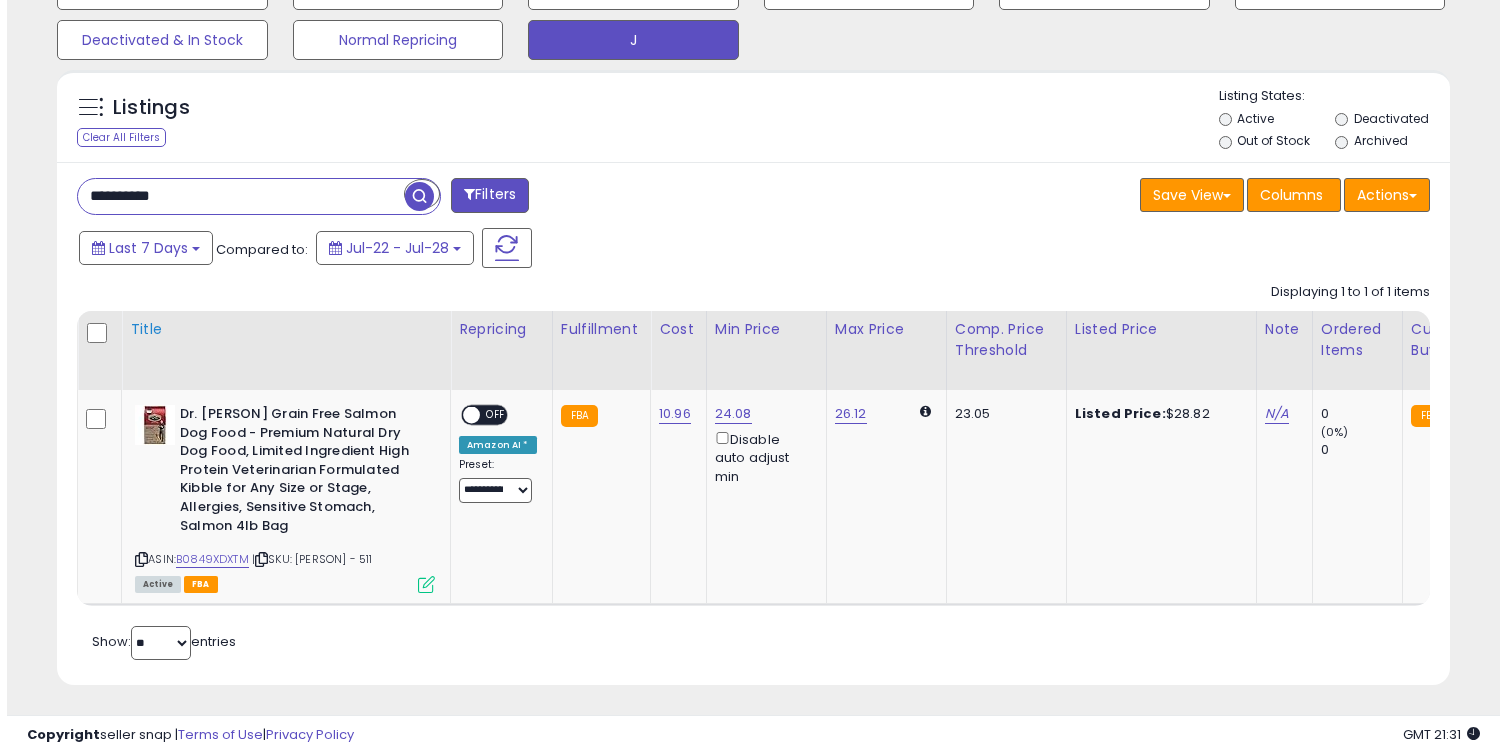 scroll, scrollTop: 464, scrollLeft: 0, axis: vertical 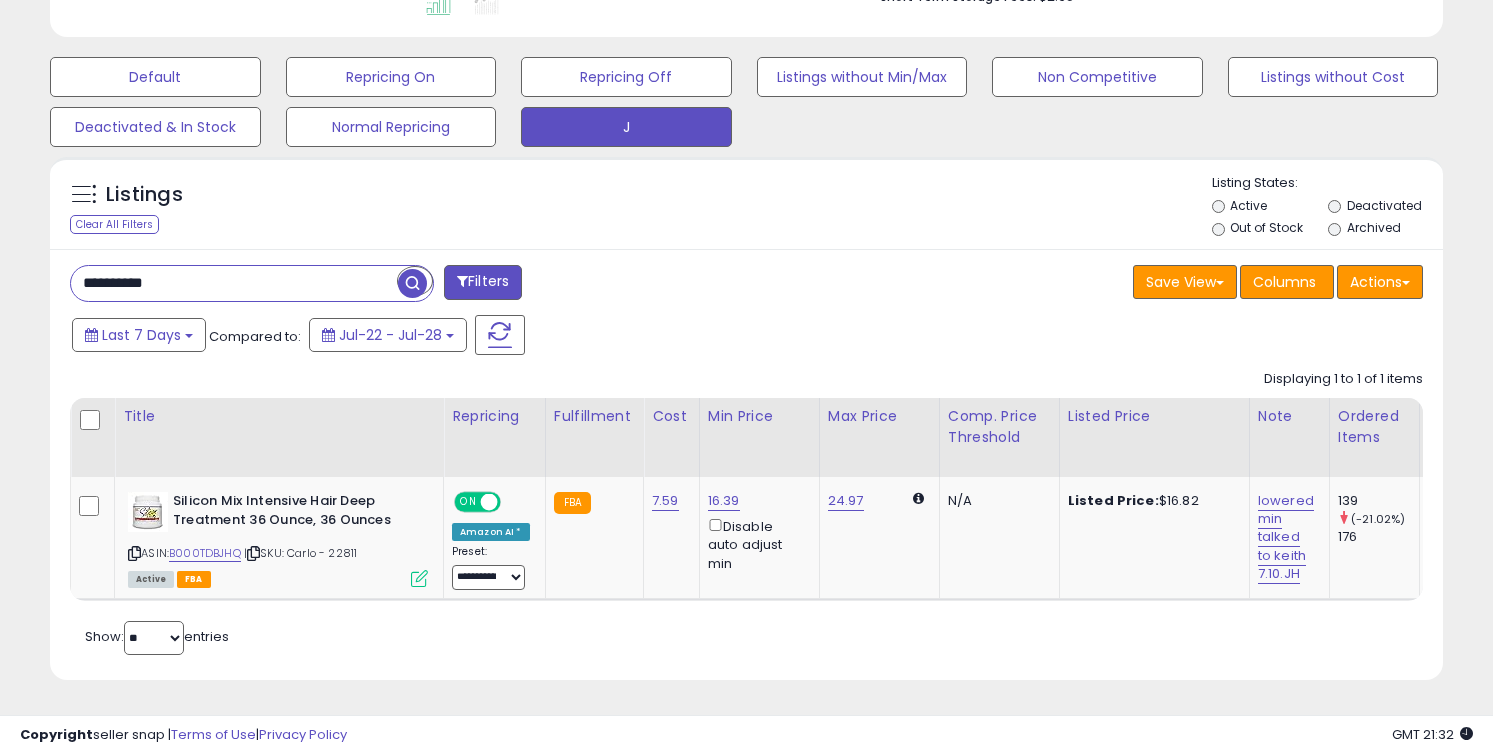 paste 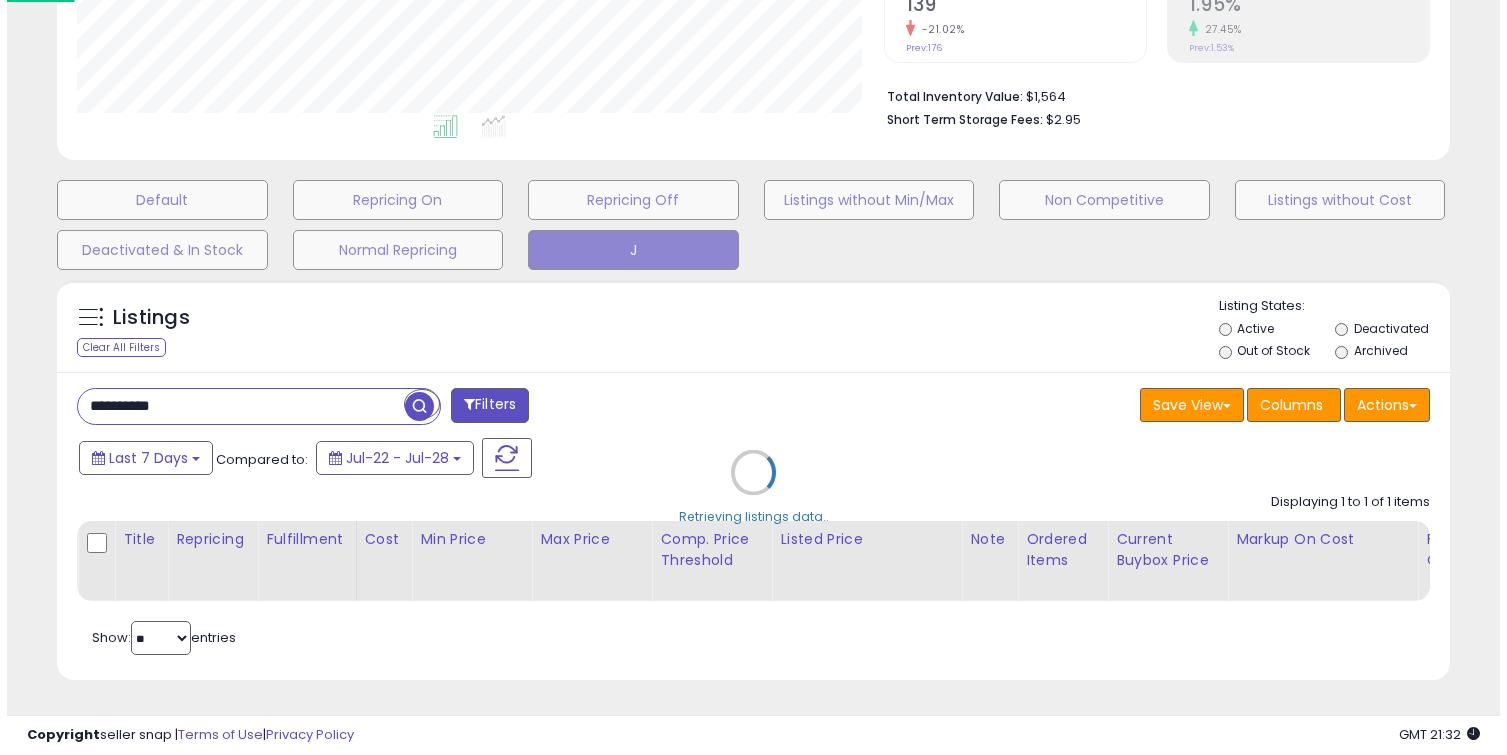 scroll, scrollTop: 464, scrollLeft: 0, axis: vertical 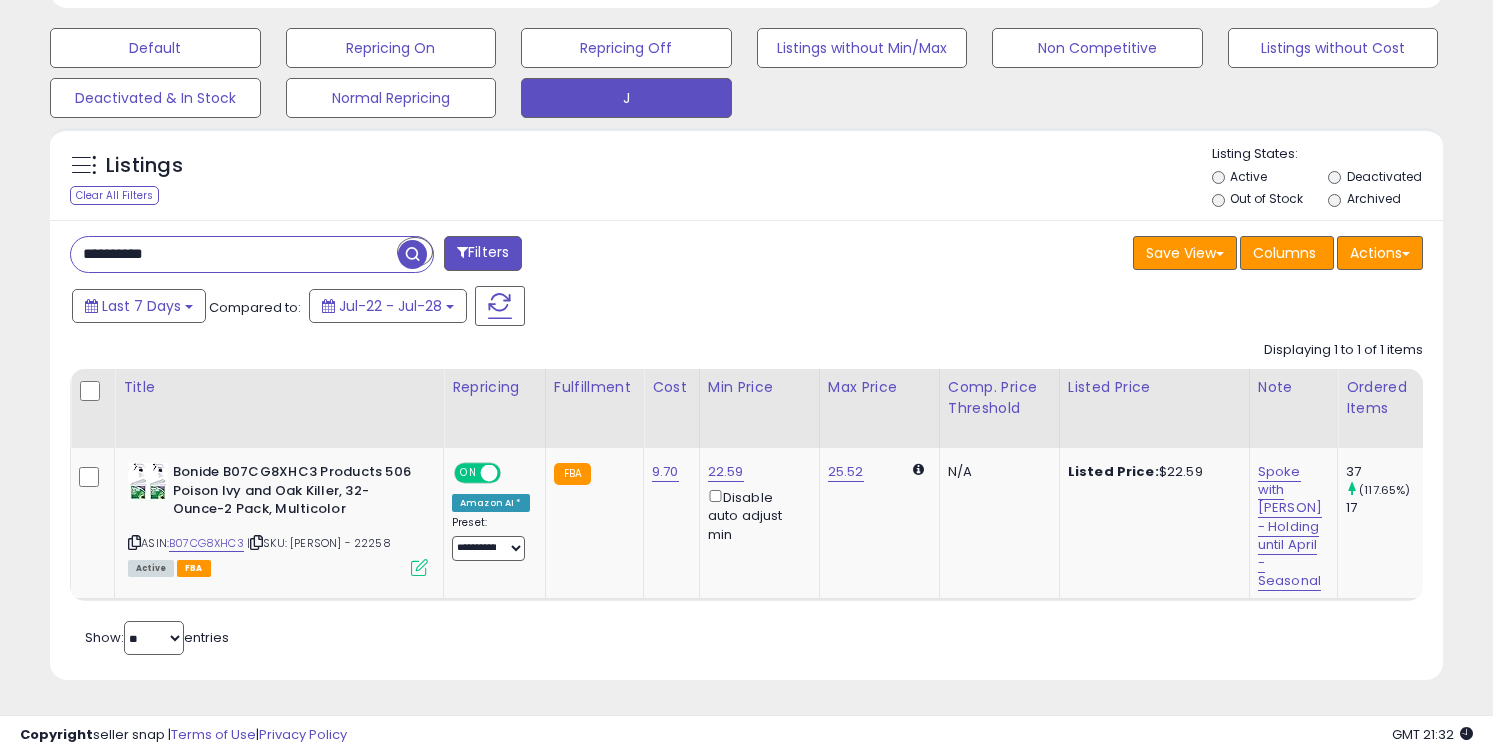 paste 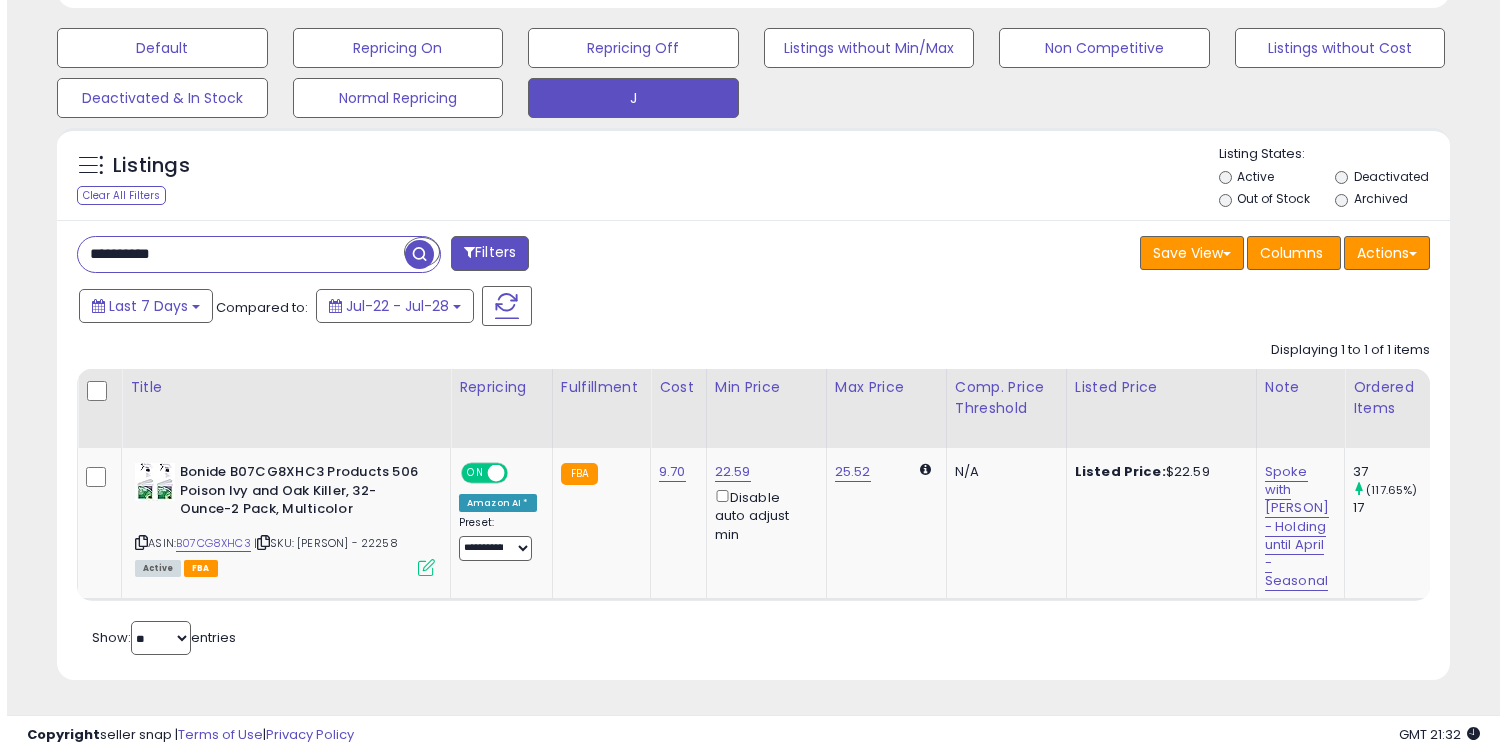 scroll, scrollTop: 464, scrollLeft: 0, axis: vertical 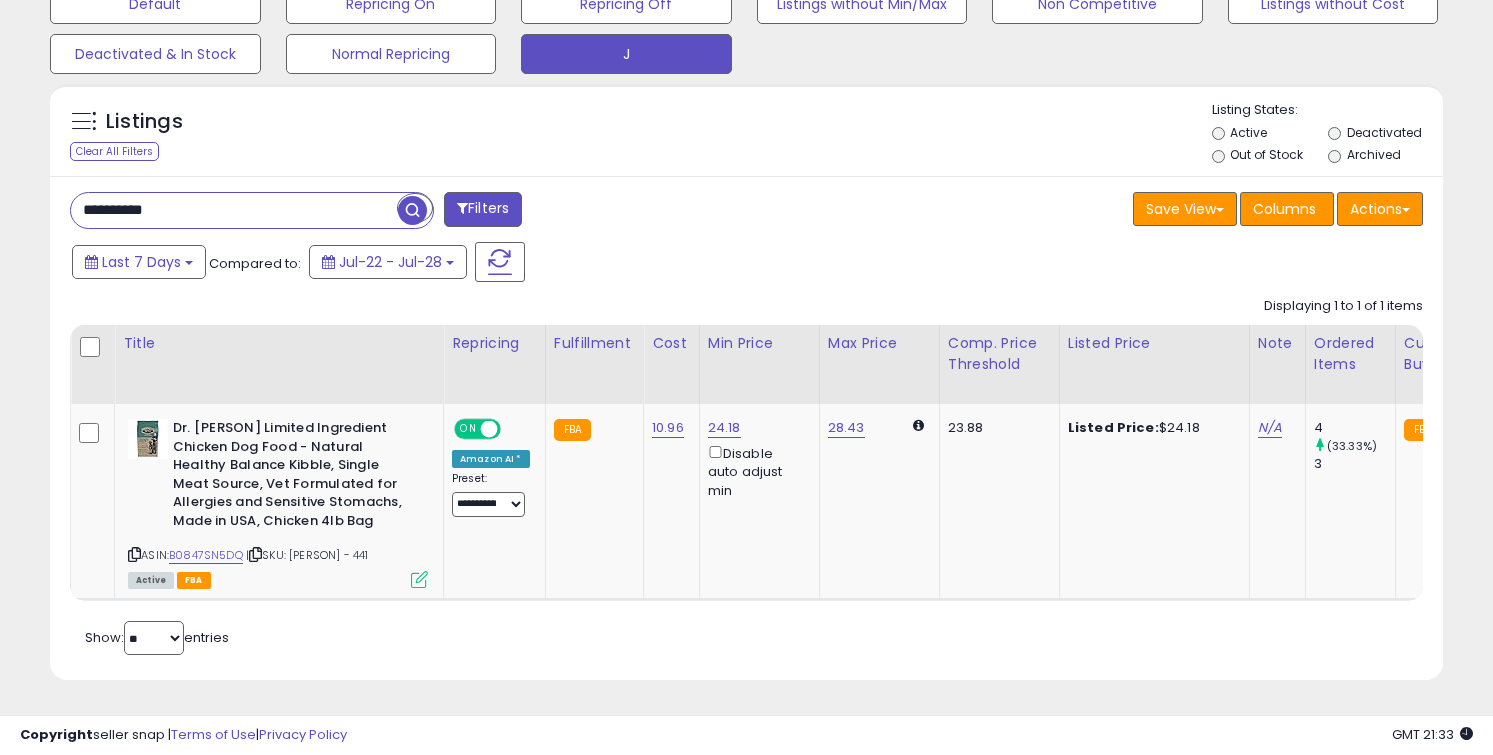click on "**********" at bounding box center [234, 210] 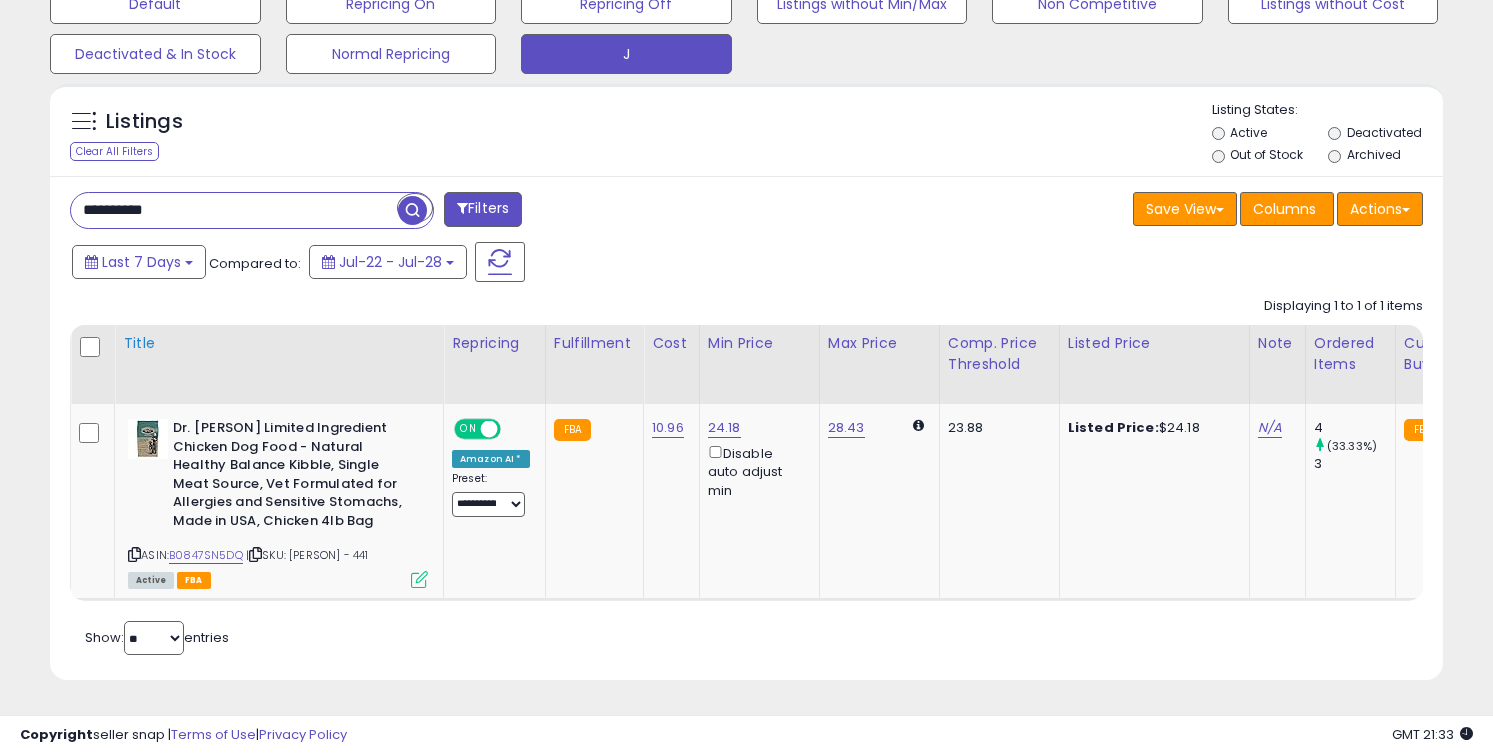 scroll, scrollTop: 999590, scrollLeft: 999185, axis: both 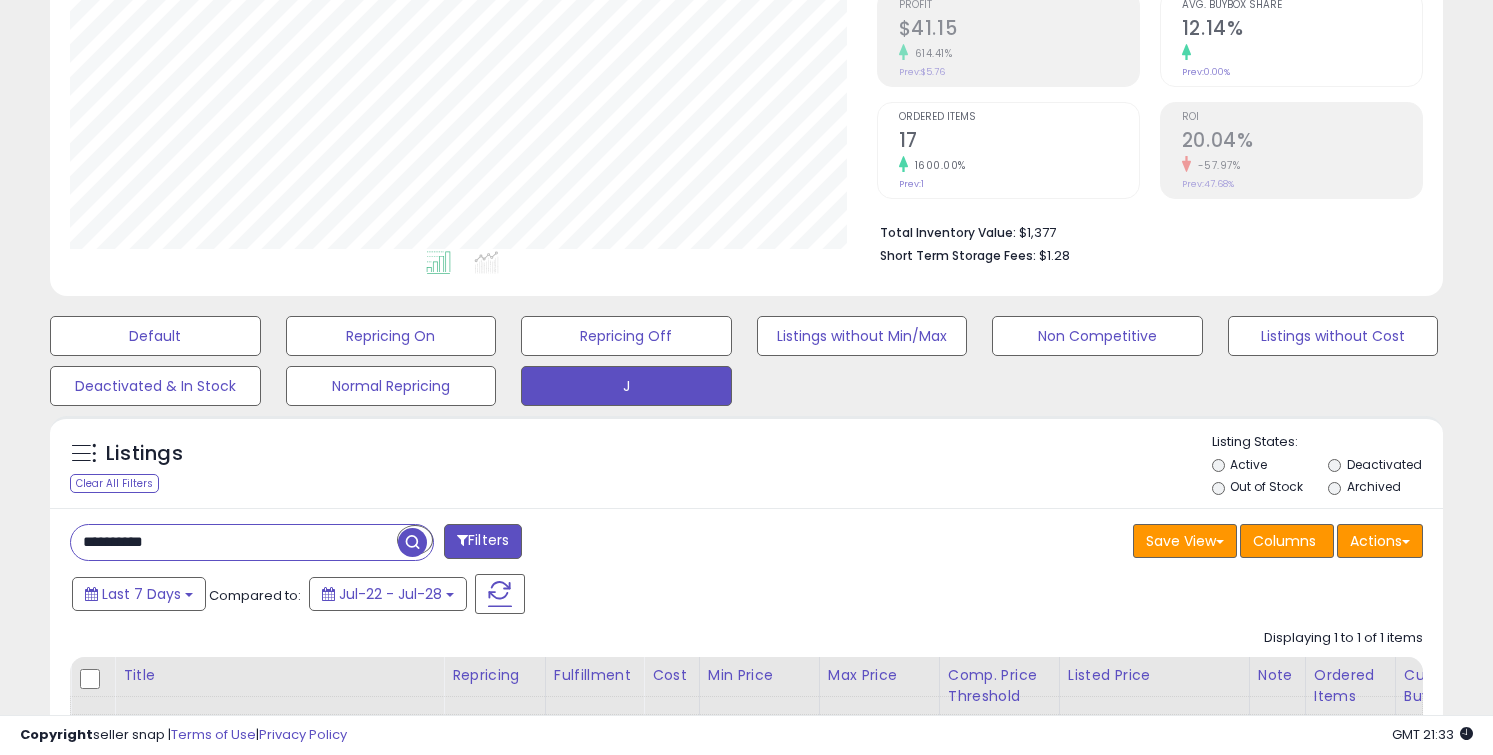 click on "**********" at bounding box center [234, 542] 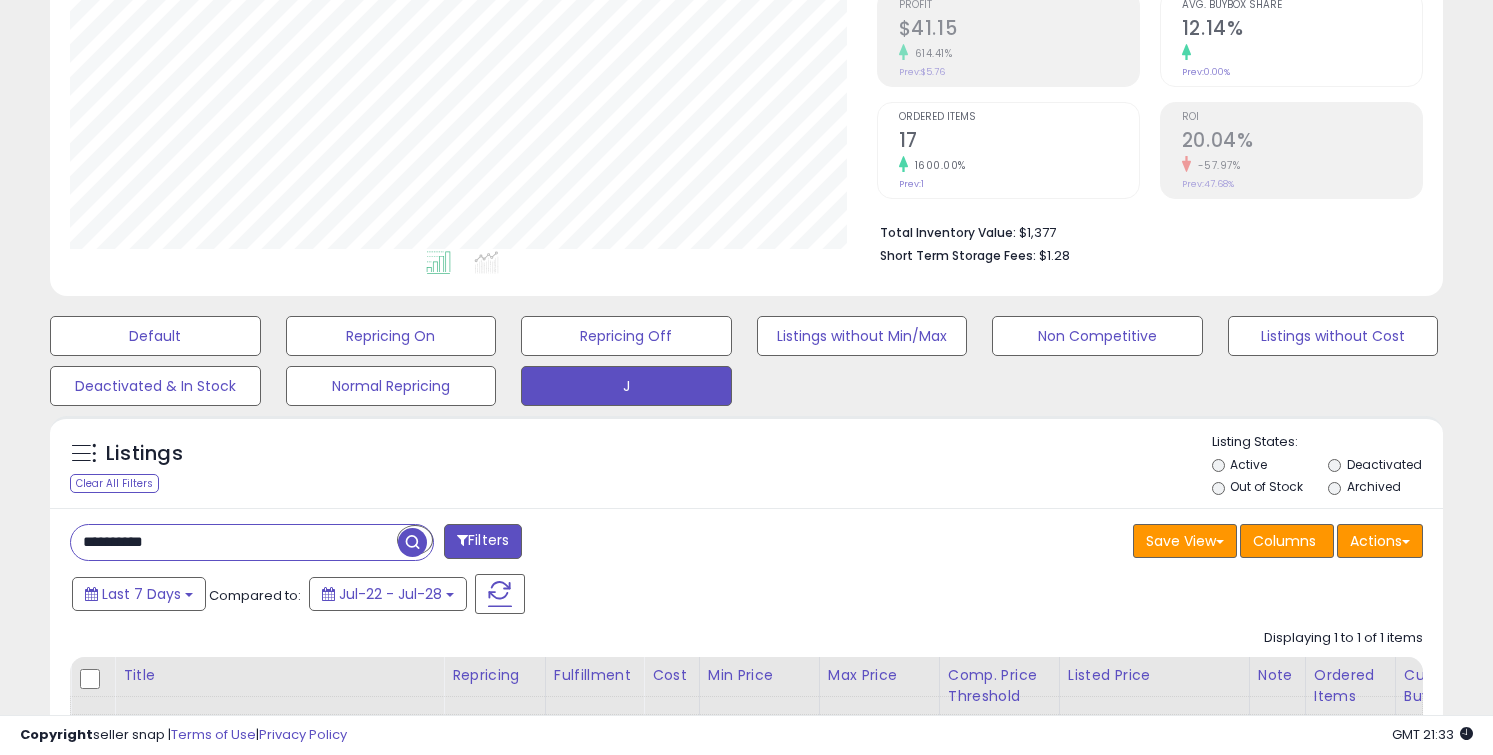 paste 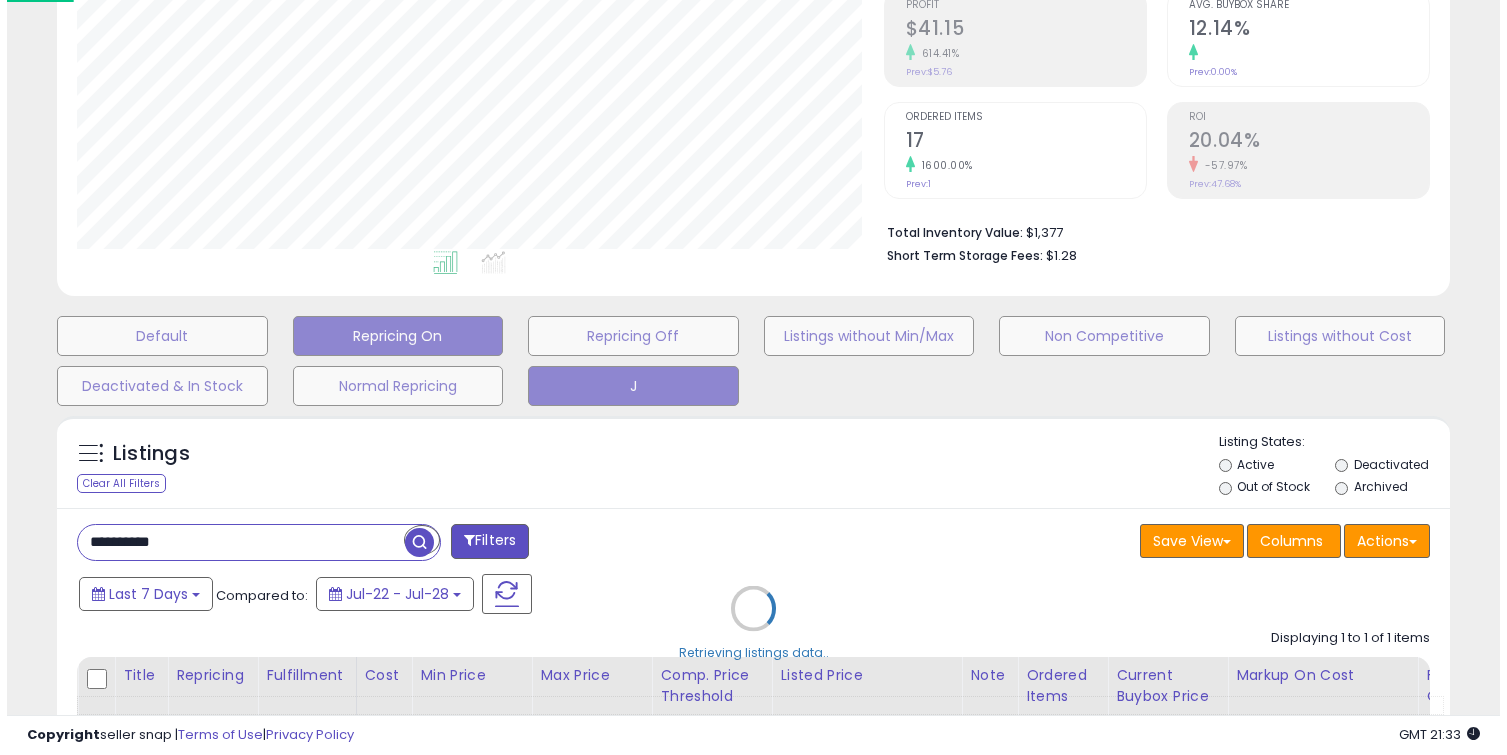 scroll, scrollTop: 999590, scrollLeft: 999185, axis: both 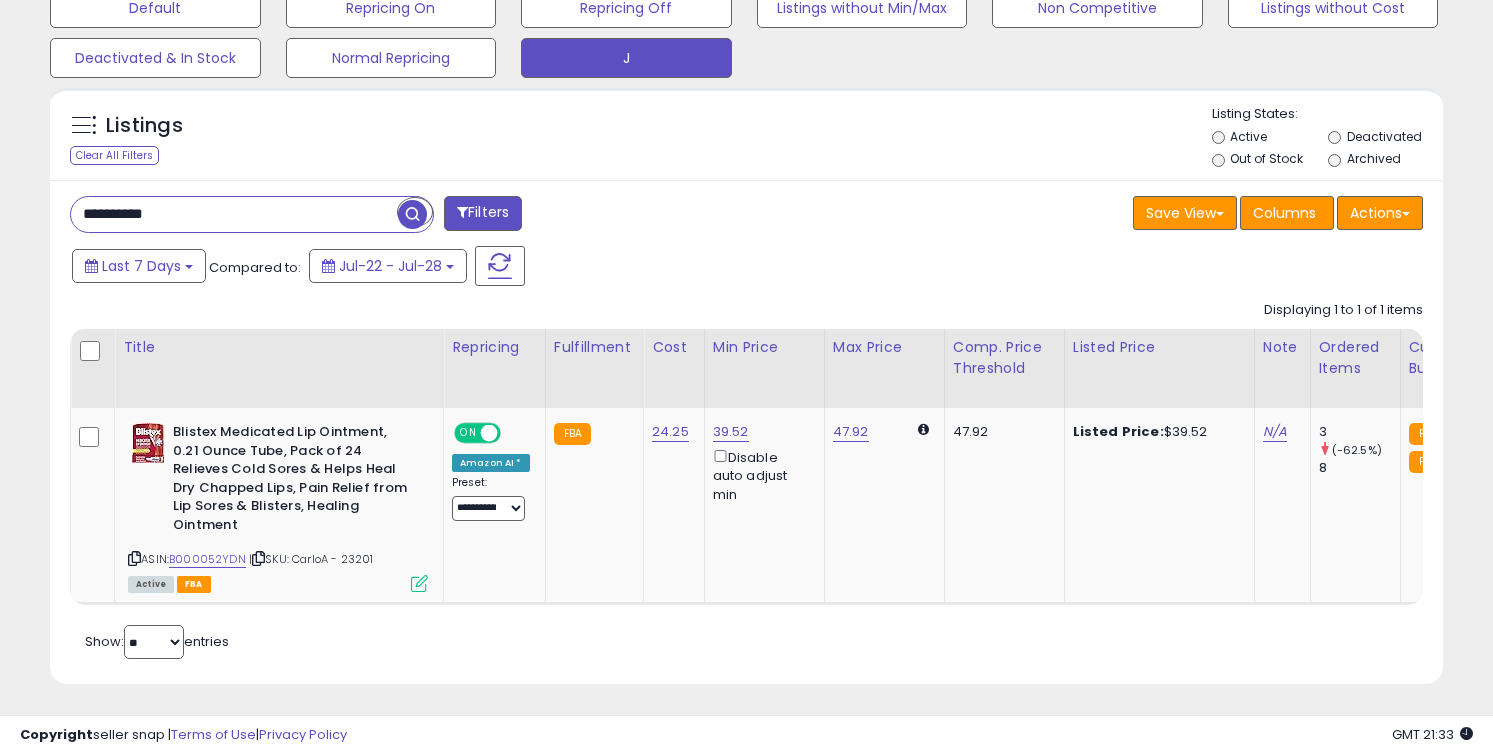 paste 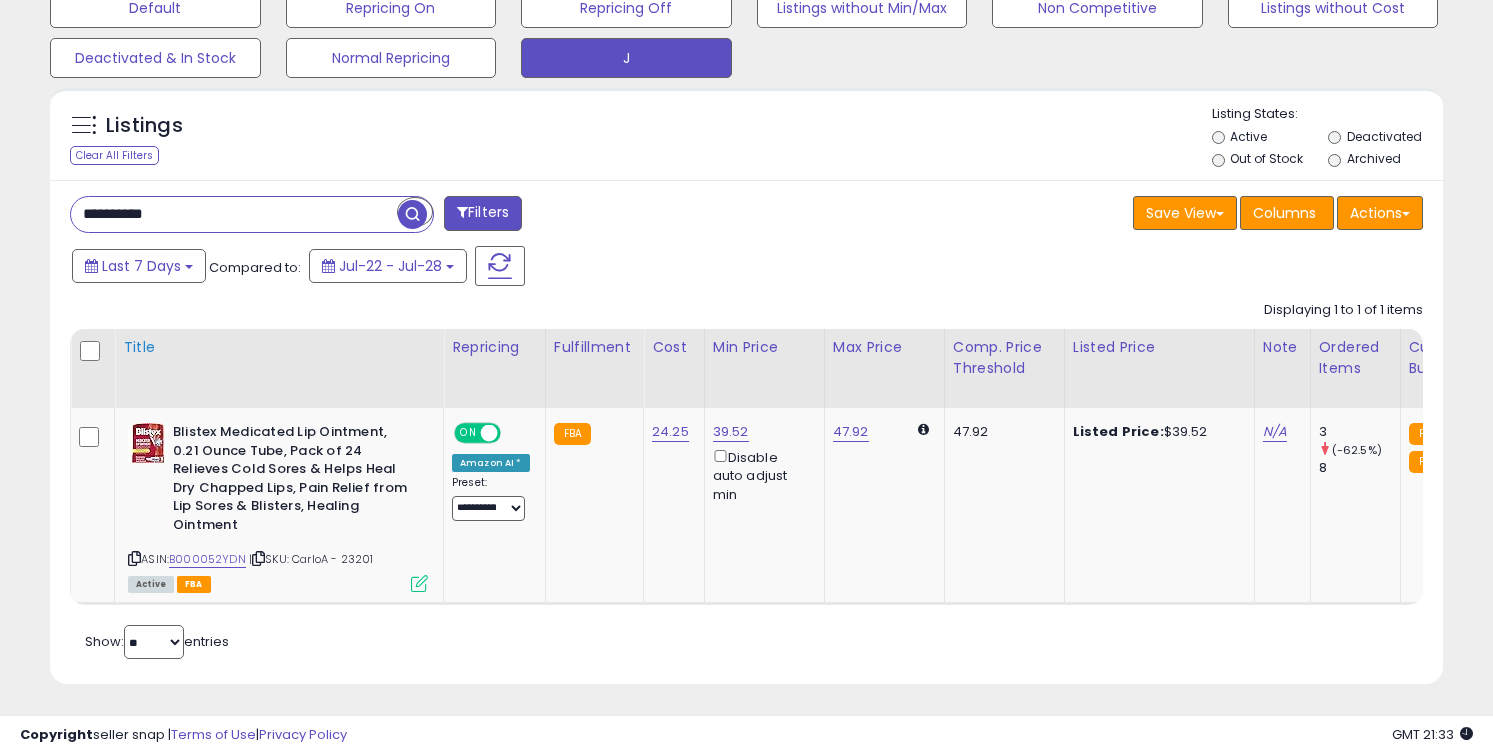 scroll, scrollTop: 999590, scrollLeft: 999185, axis: both 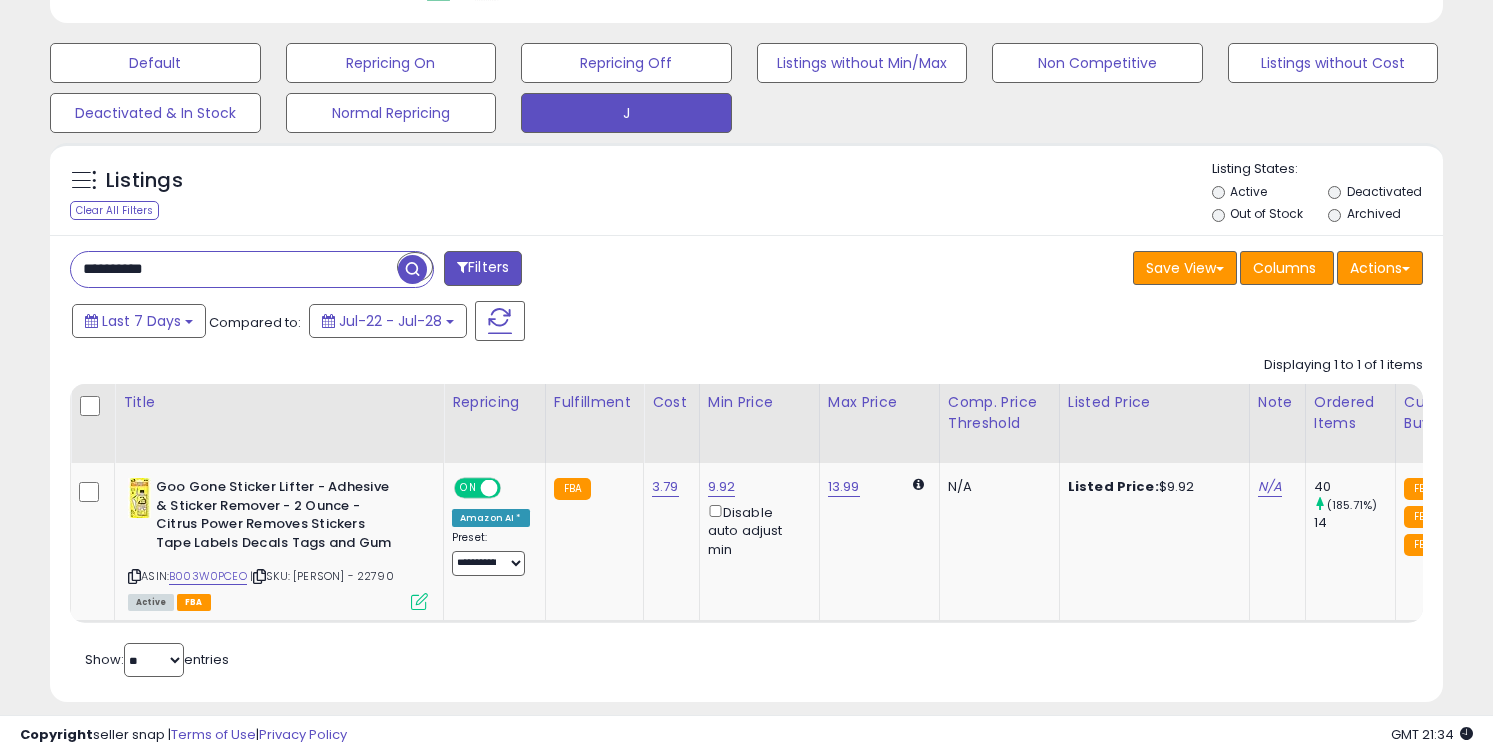 paste 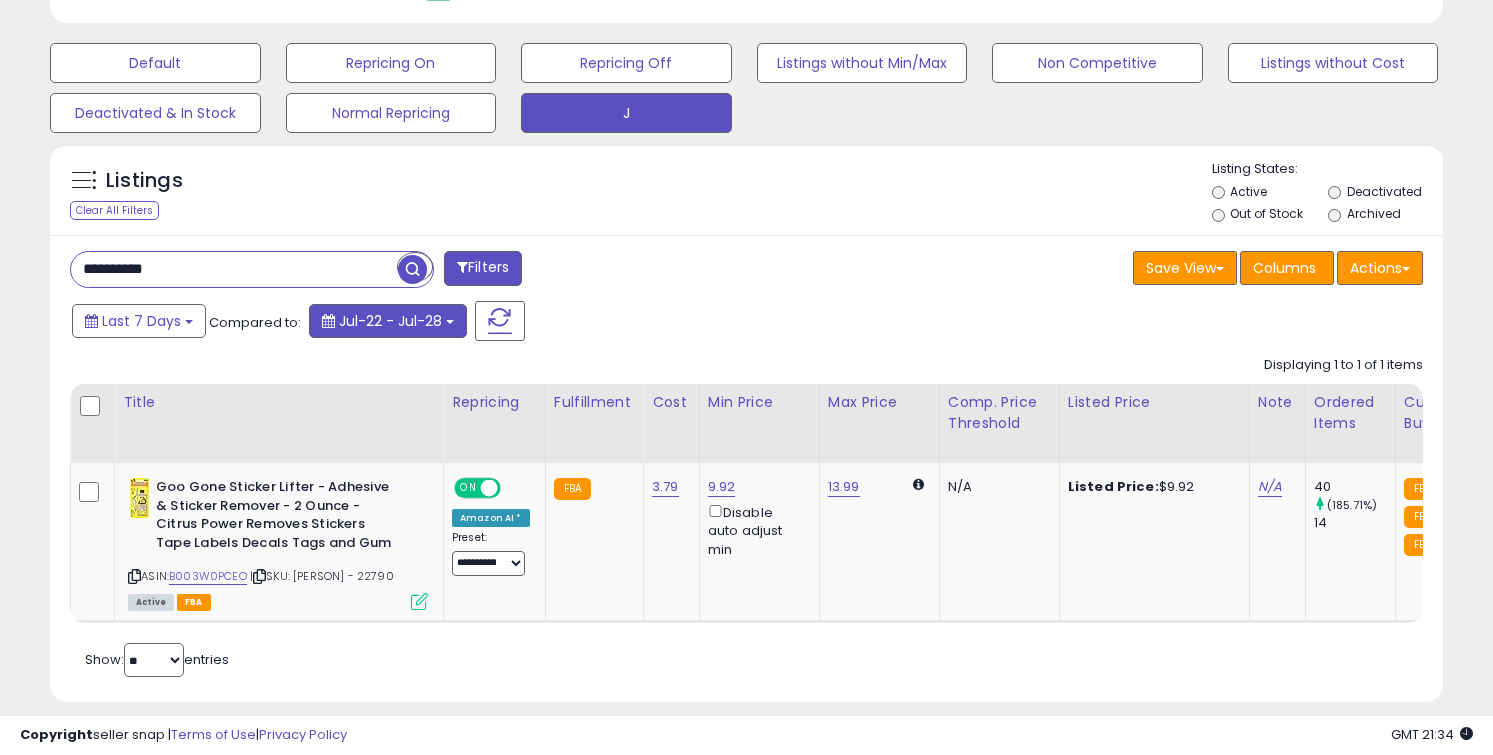 scroll, scrollTop: 999590, scrollLeft: 999185, axis: both 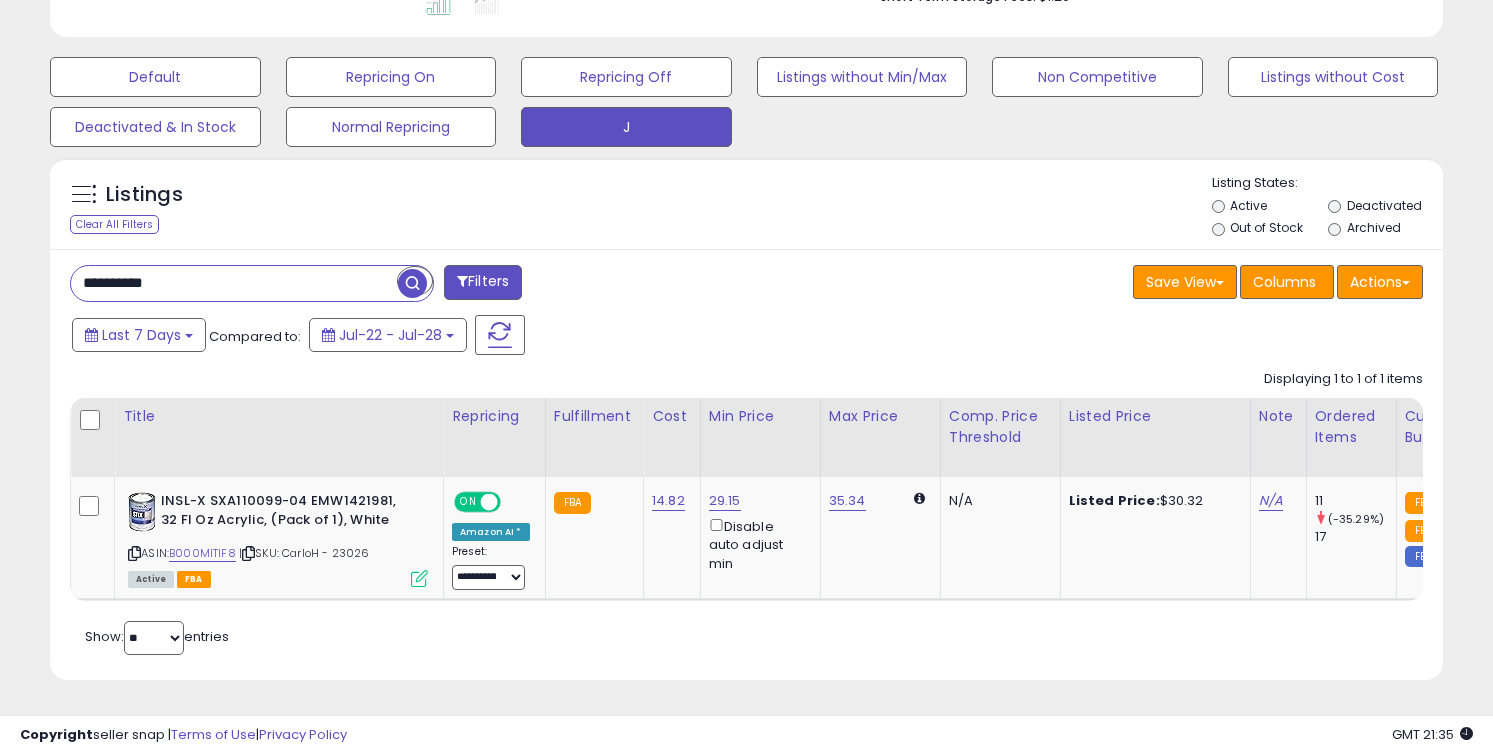 click on "**********" at bounding box center [234, 283] 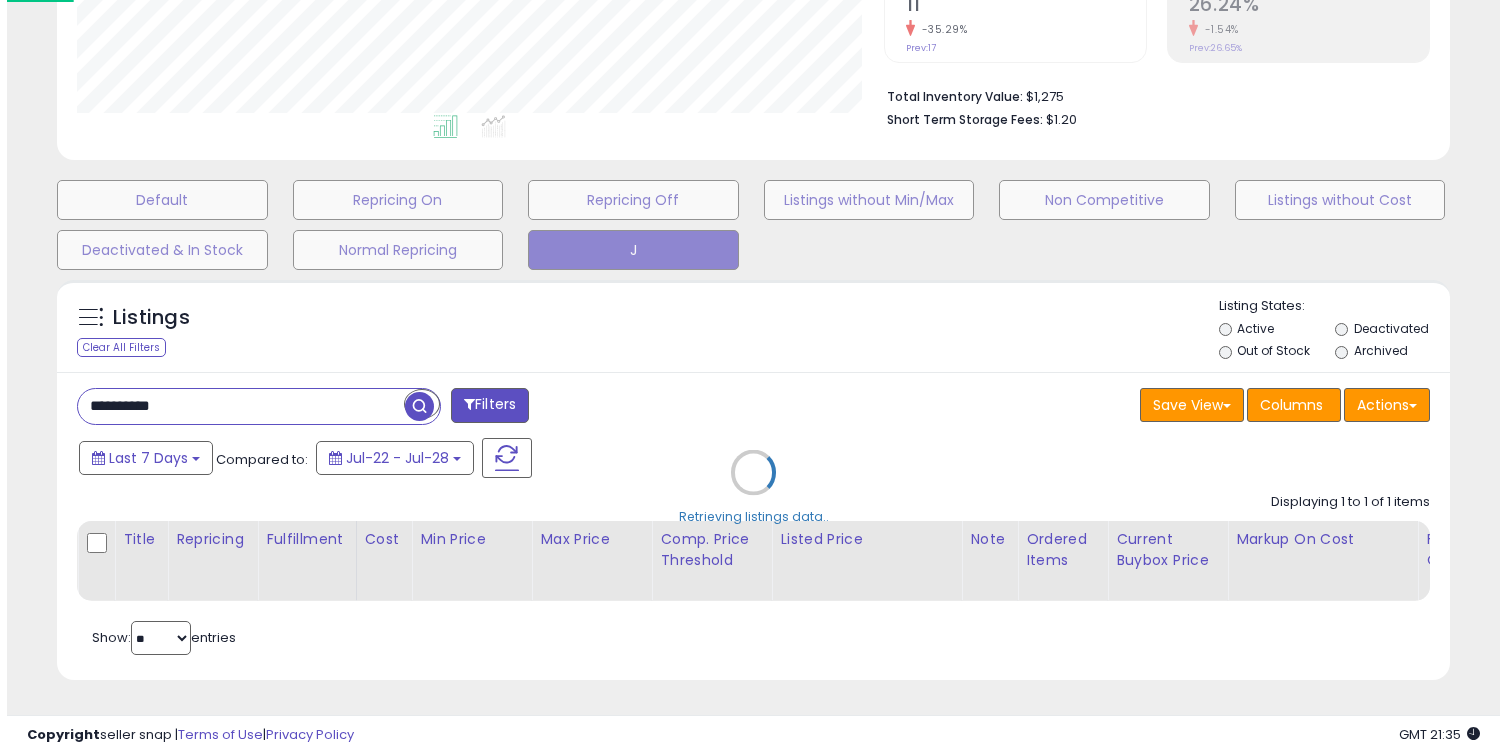 scroll, scrollTop: 464, scrollLeft: 0, axis: vertical 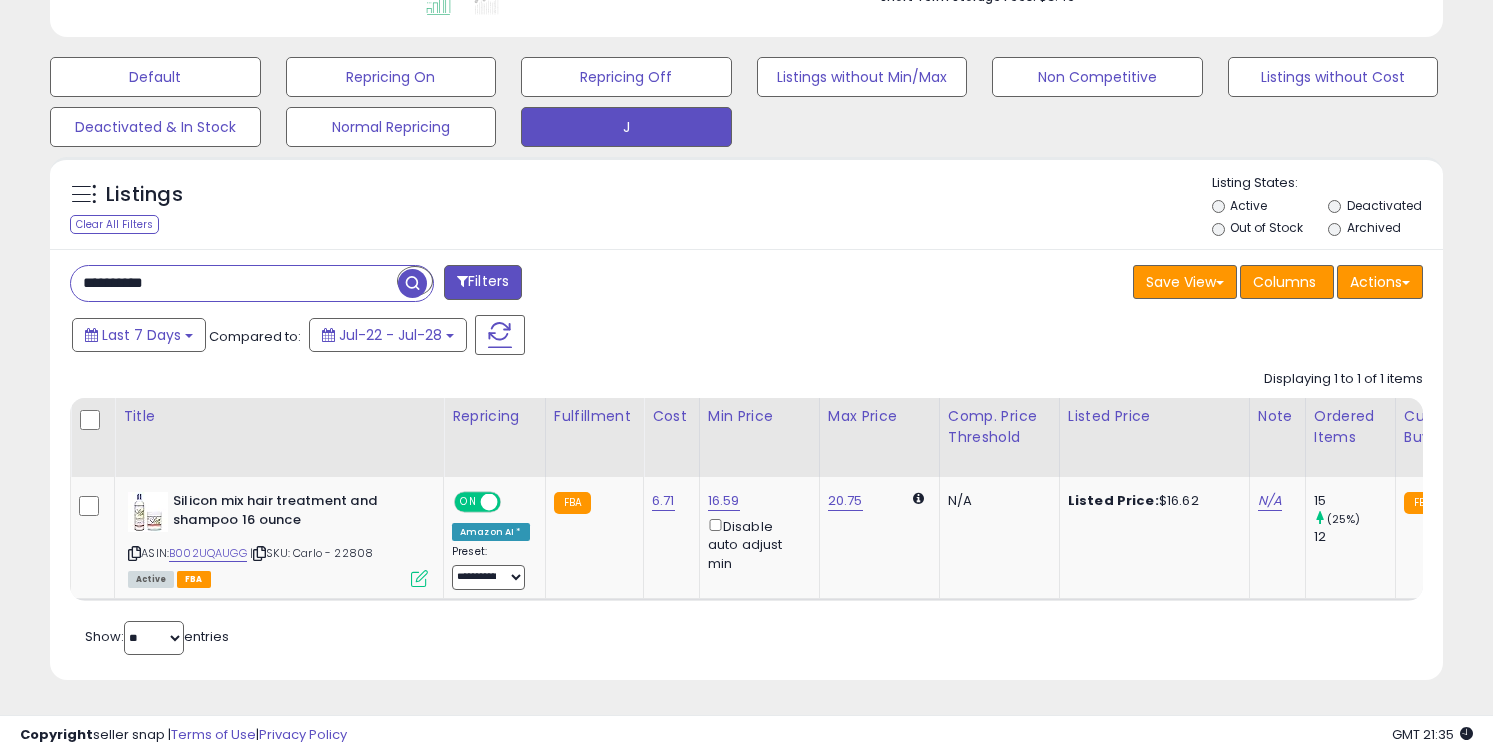 paste 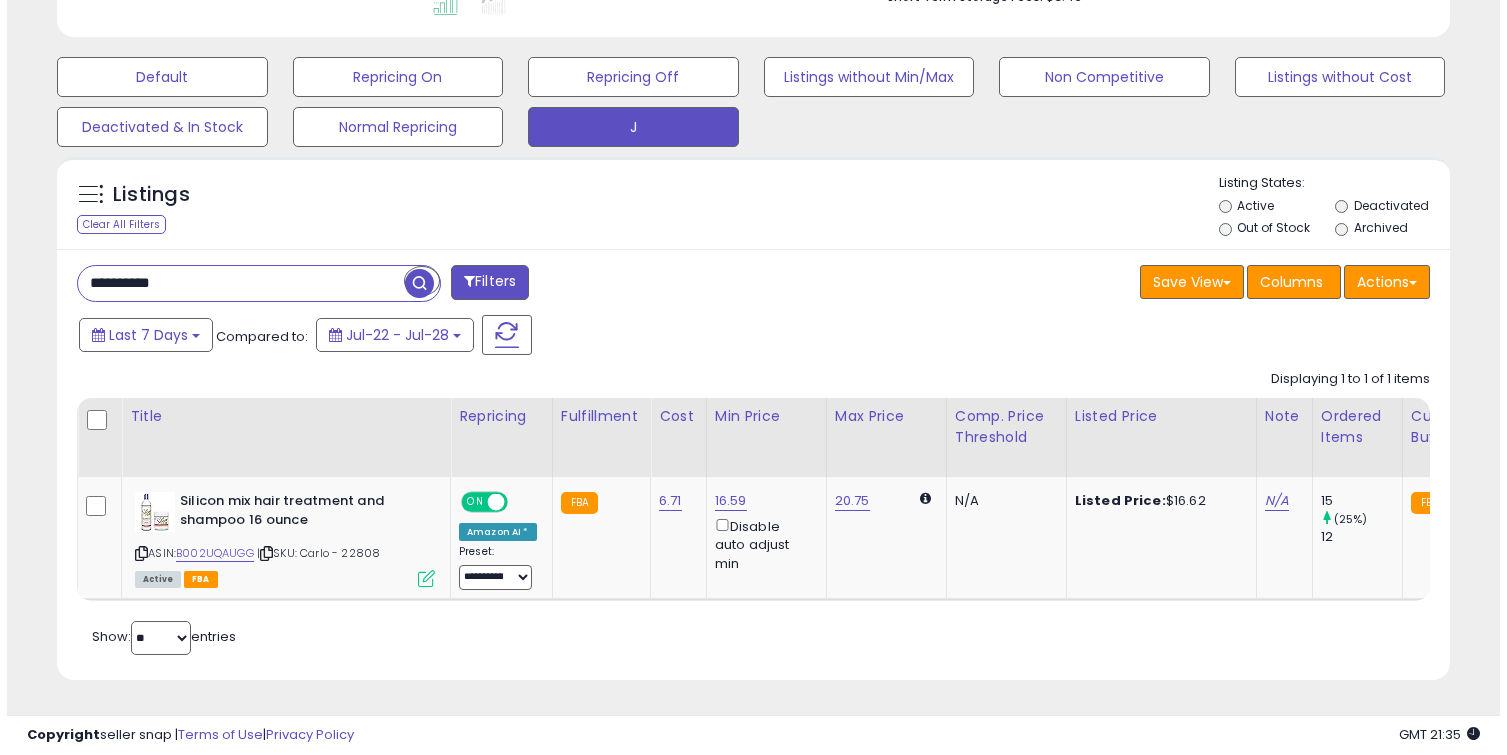 scroll, scrollTop: 464, scrollLeft: 0, axis: vertical 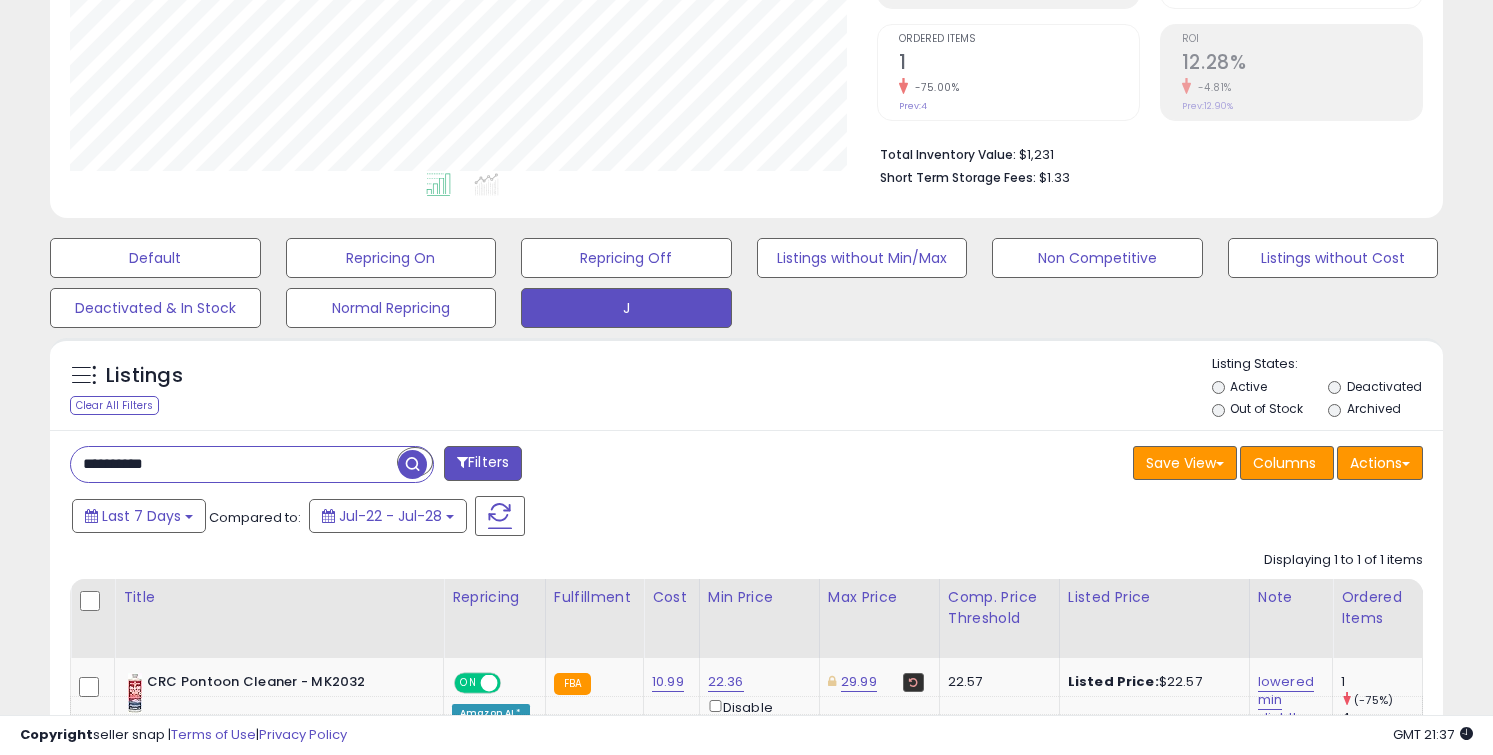 click on "**********" at bounding box center [234, 464] 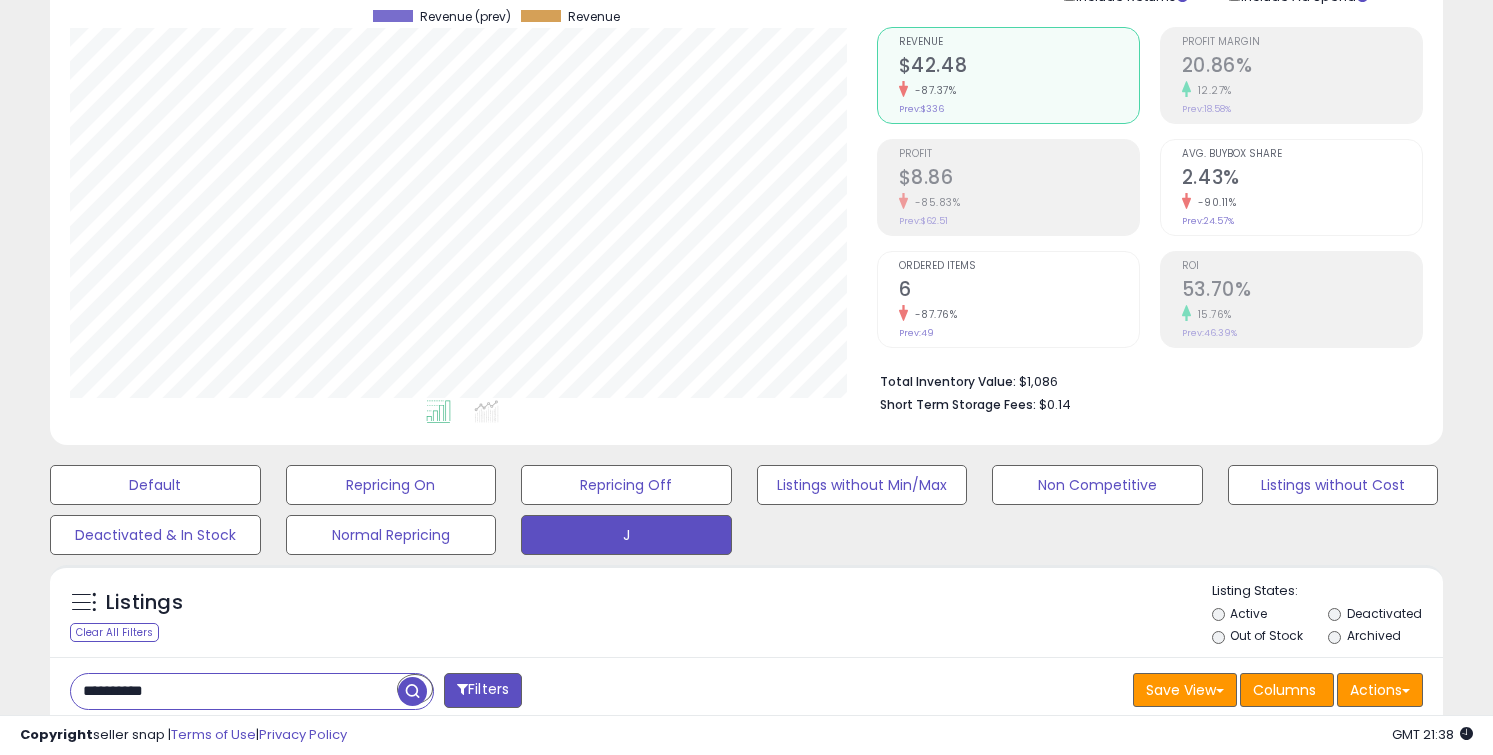 click on "**********" at bounding box center (234, 691) 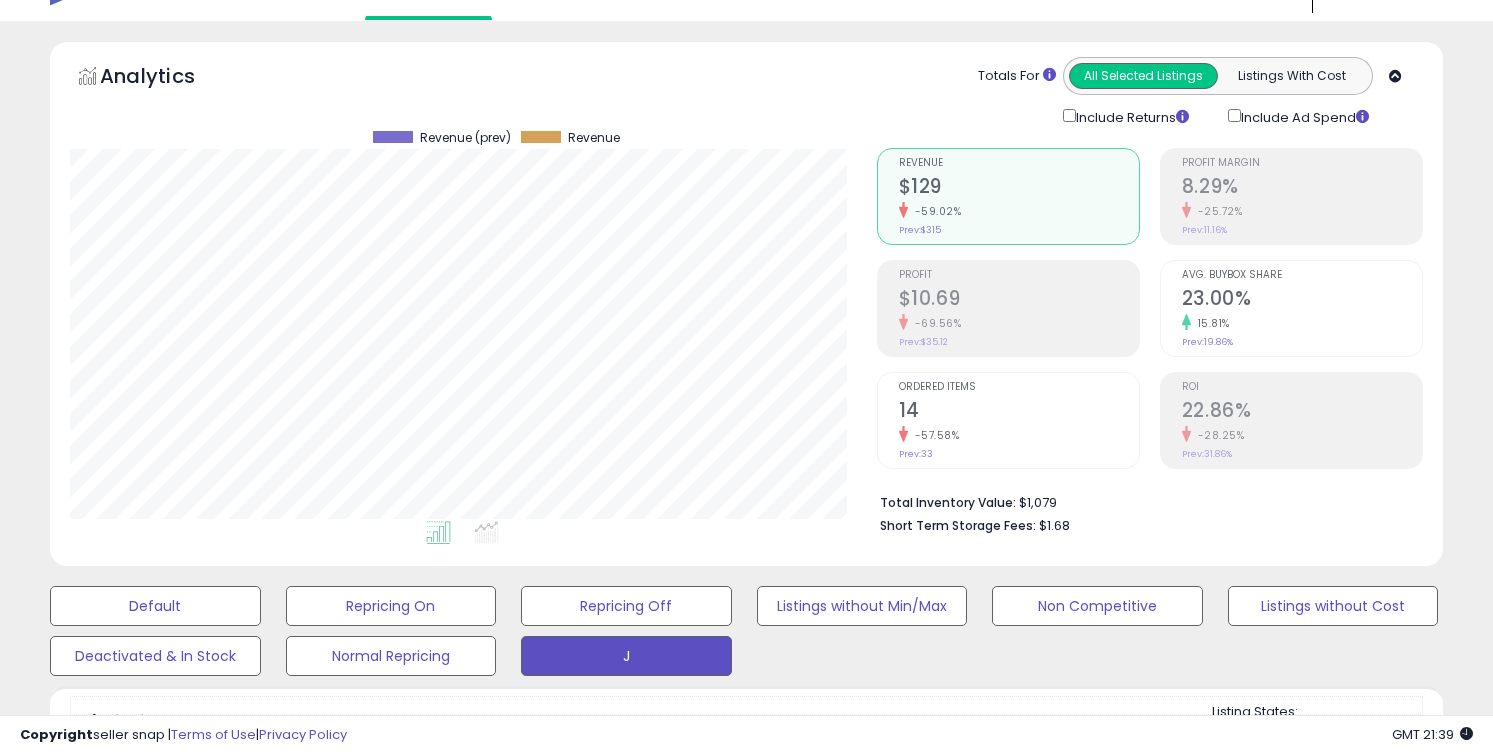scroll, scrollTop: 0, scrollLeft: 0, axis: both 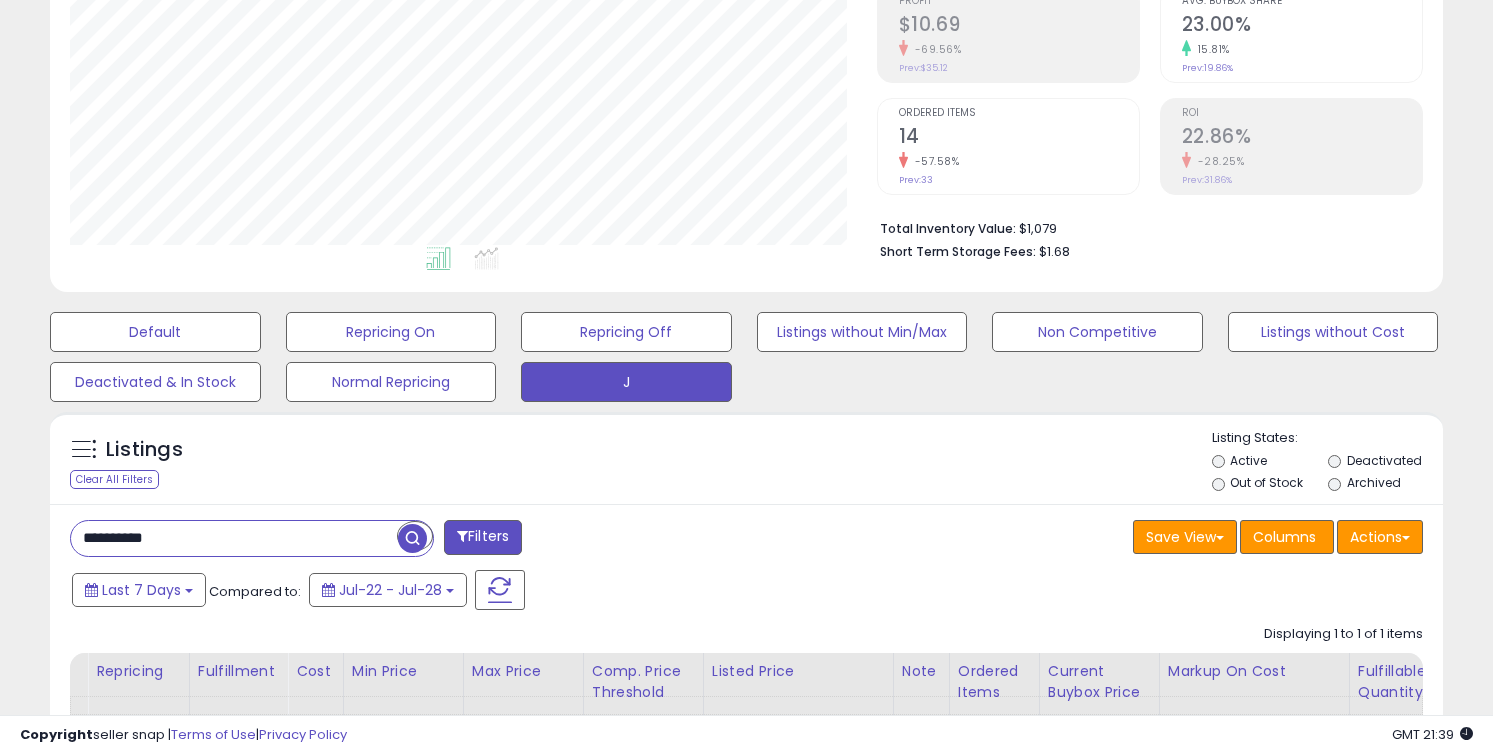 click on "**********" at bounding box center (234, 538) 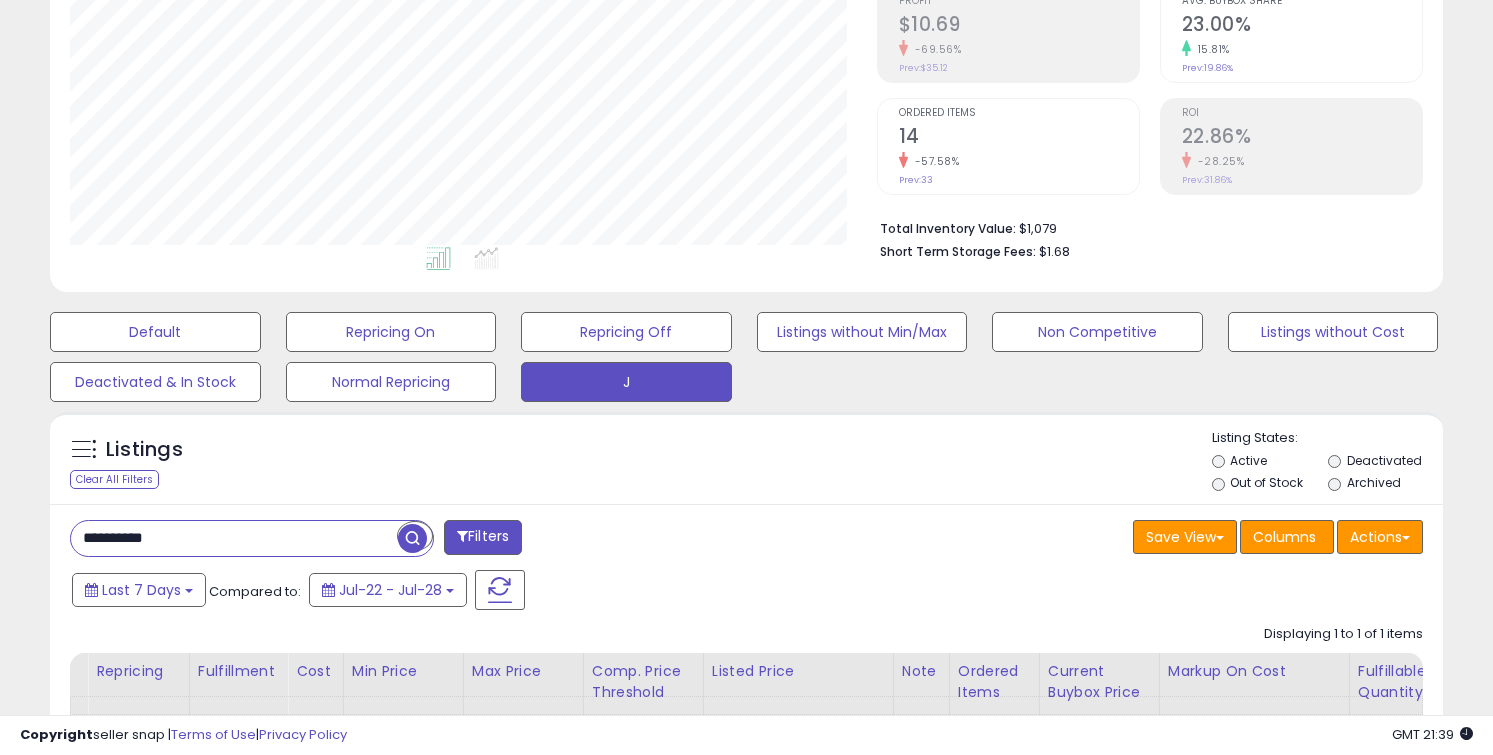 paste 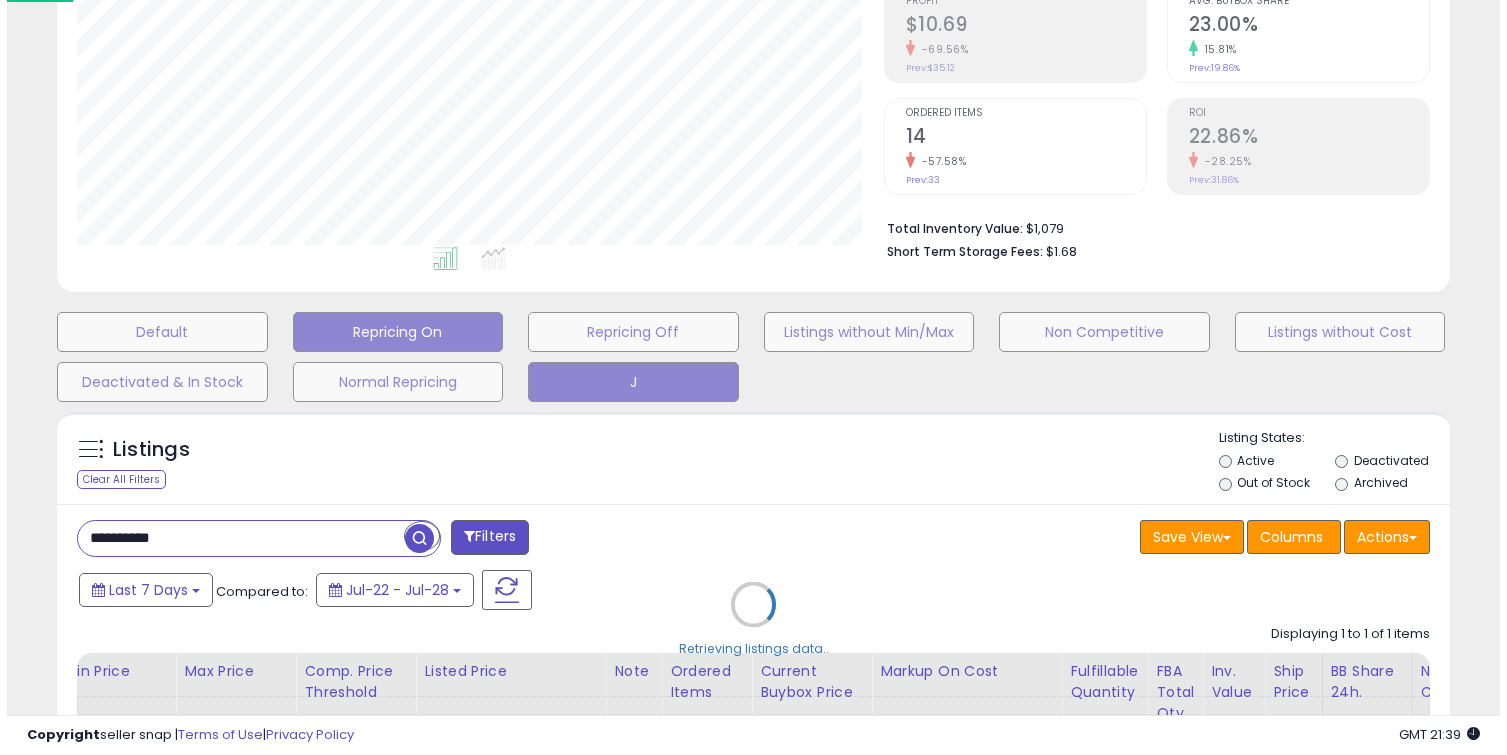 scroll, scrollTop: 999590, scrollLeft: 999185, axis: both 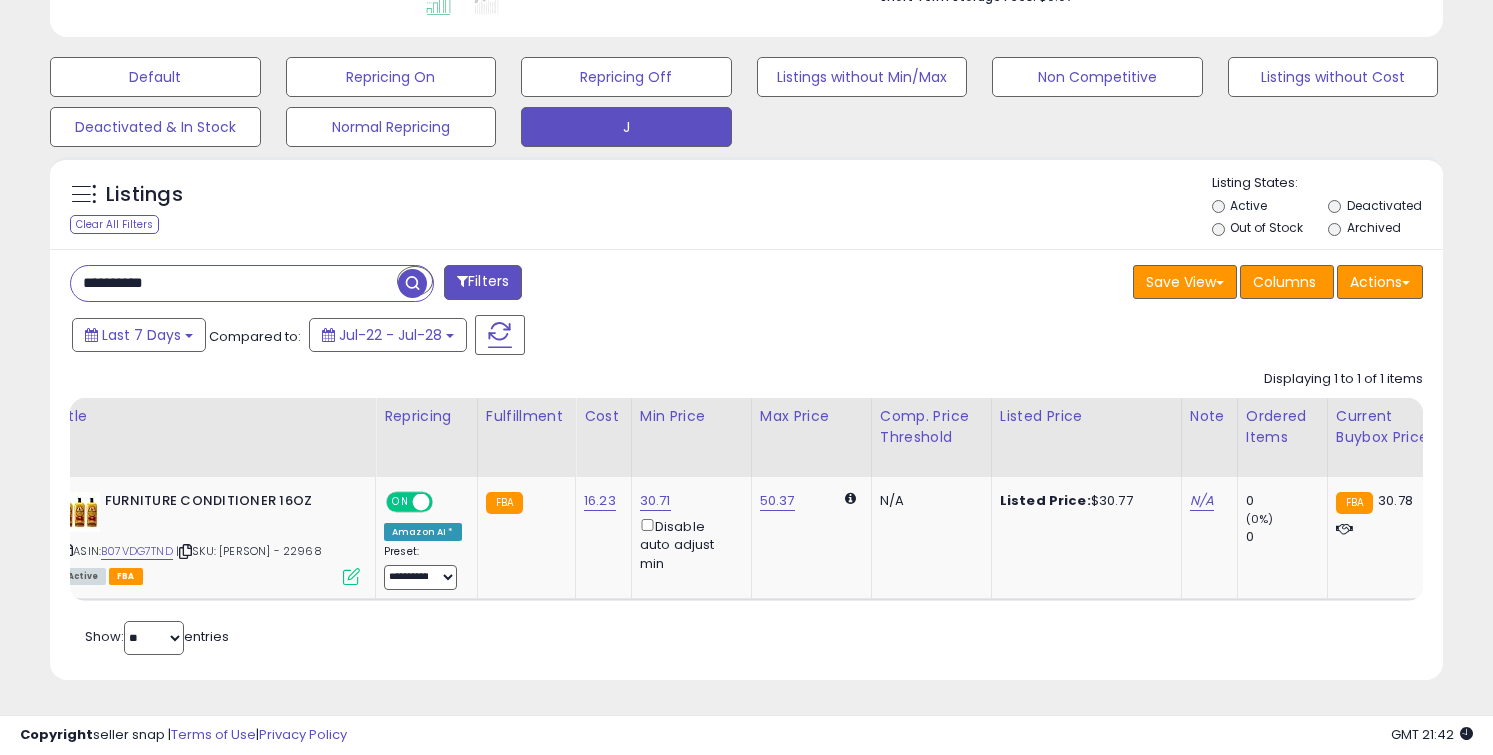 paste 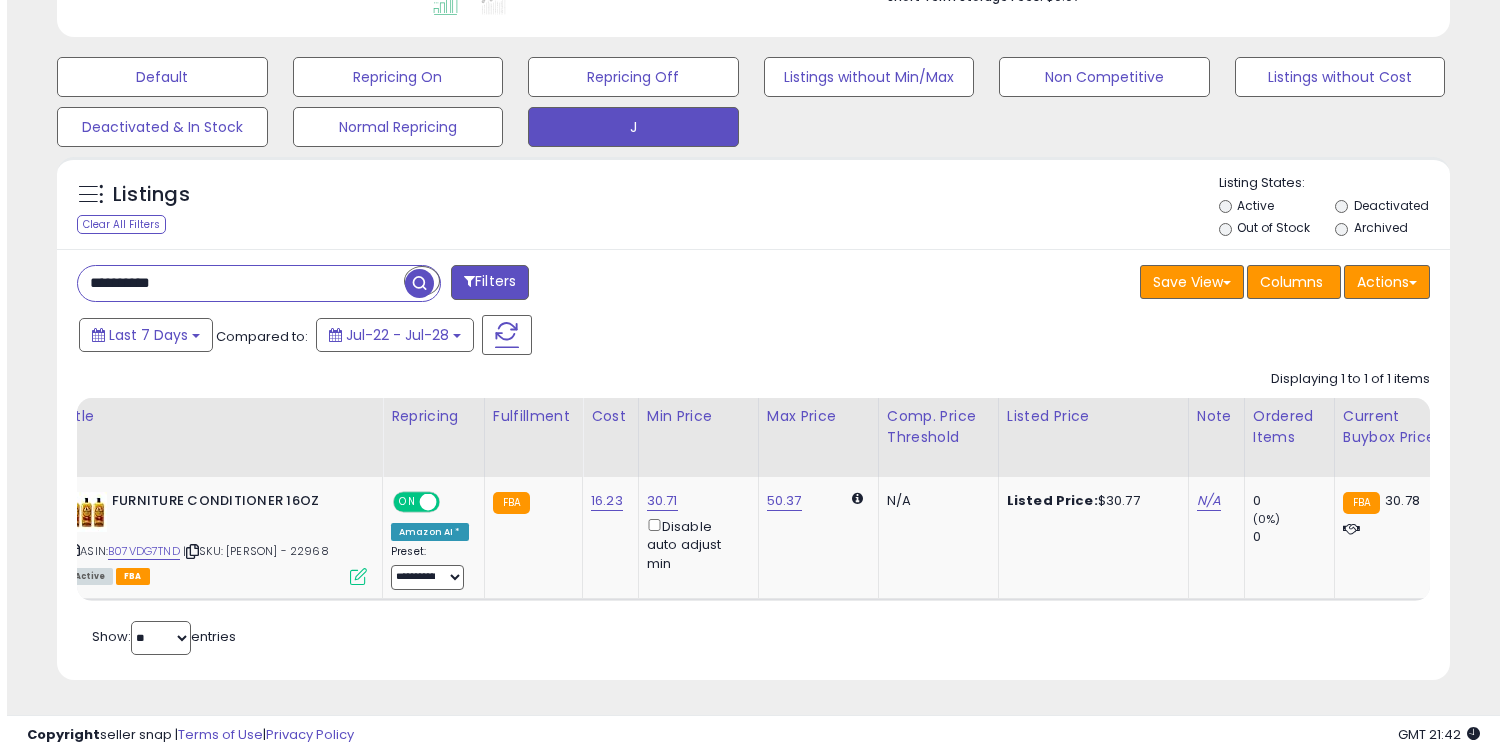 scroll, scrollTop: 464, scrollLeft: 0, axis: vertical 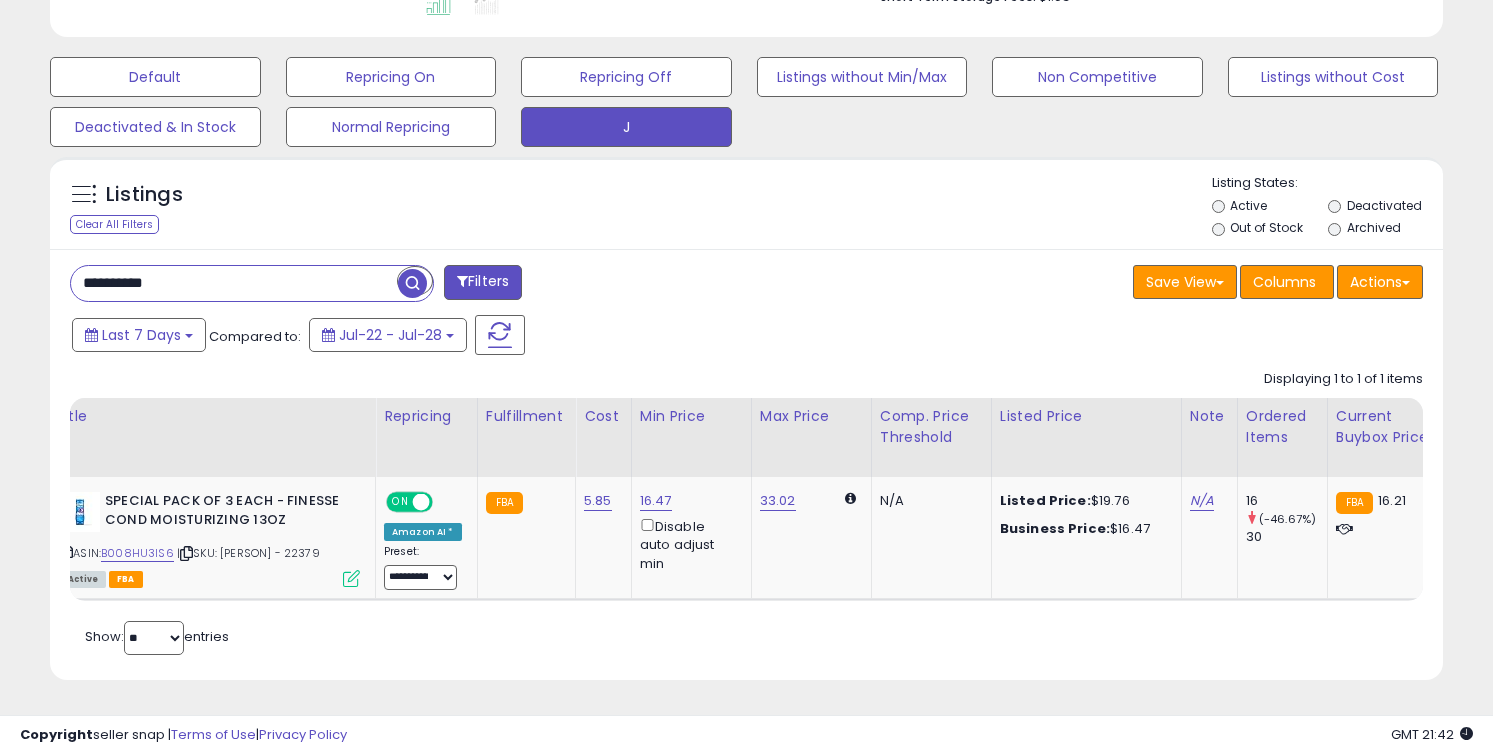 paste 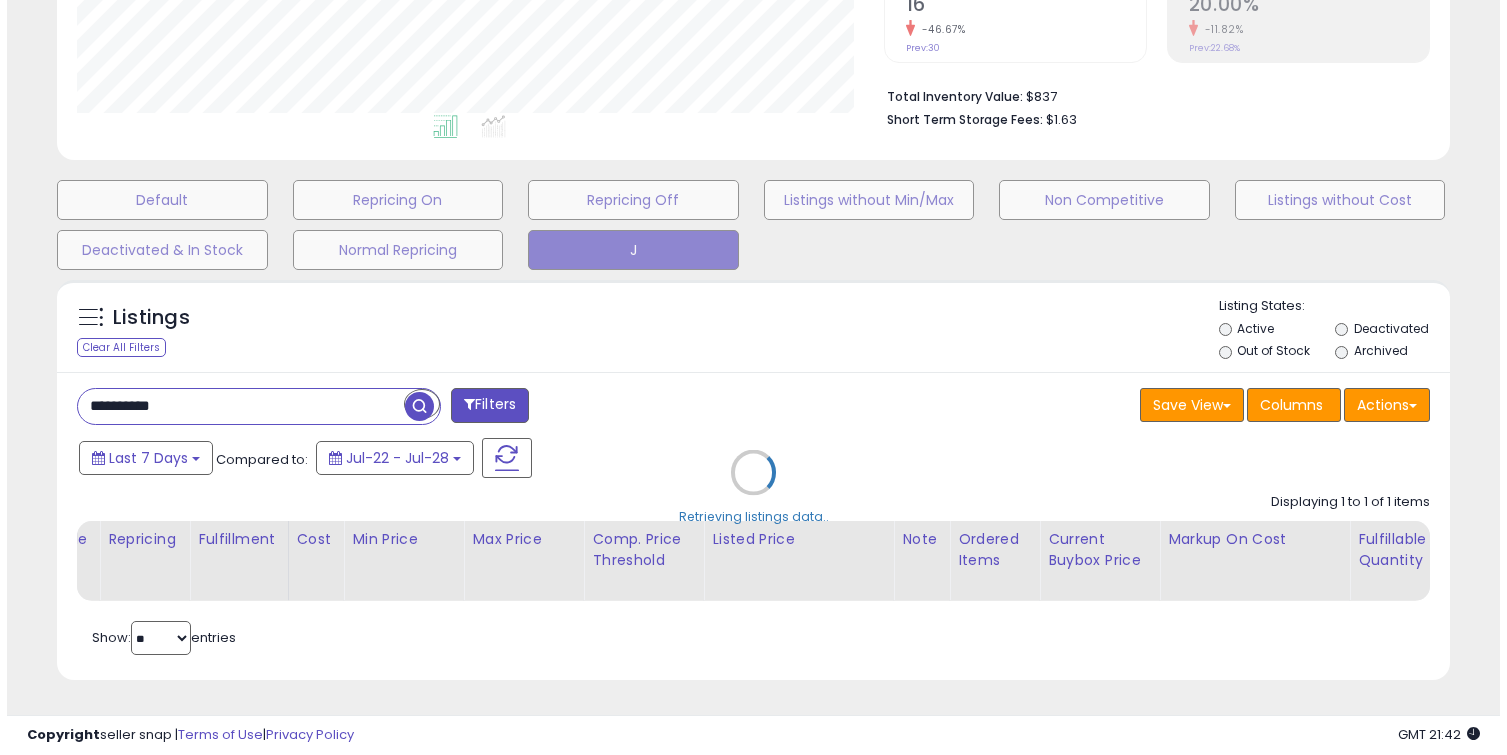 scroll, scrollTop: 464, scrollLeft: 0, axis: vertical 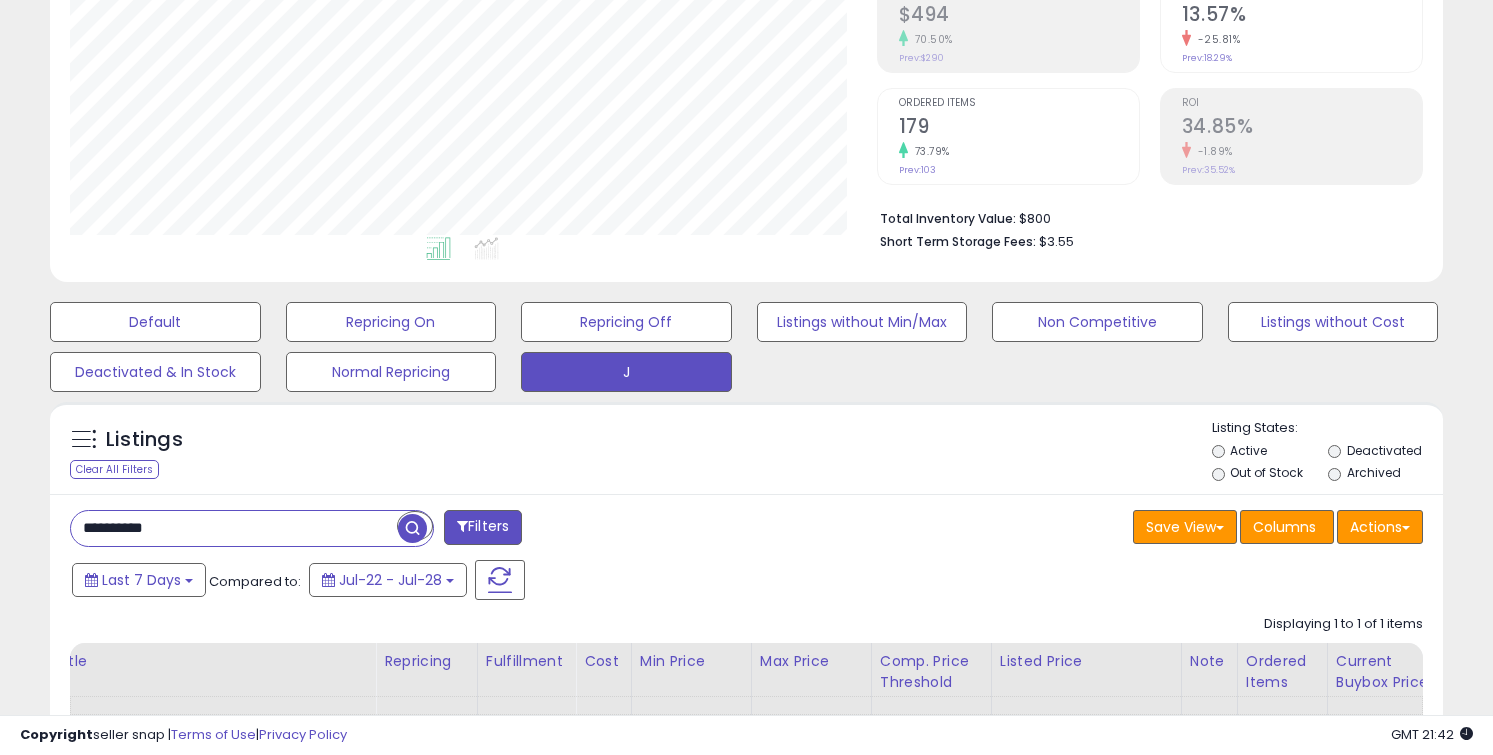 click on "**********" at bounding box center (234, 528) 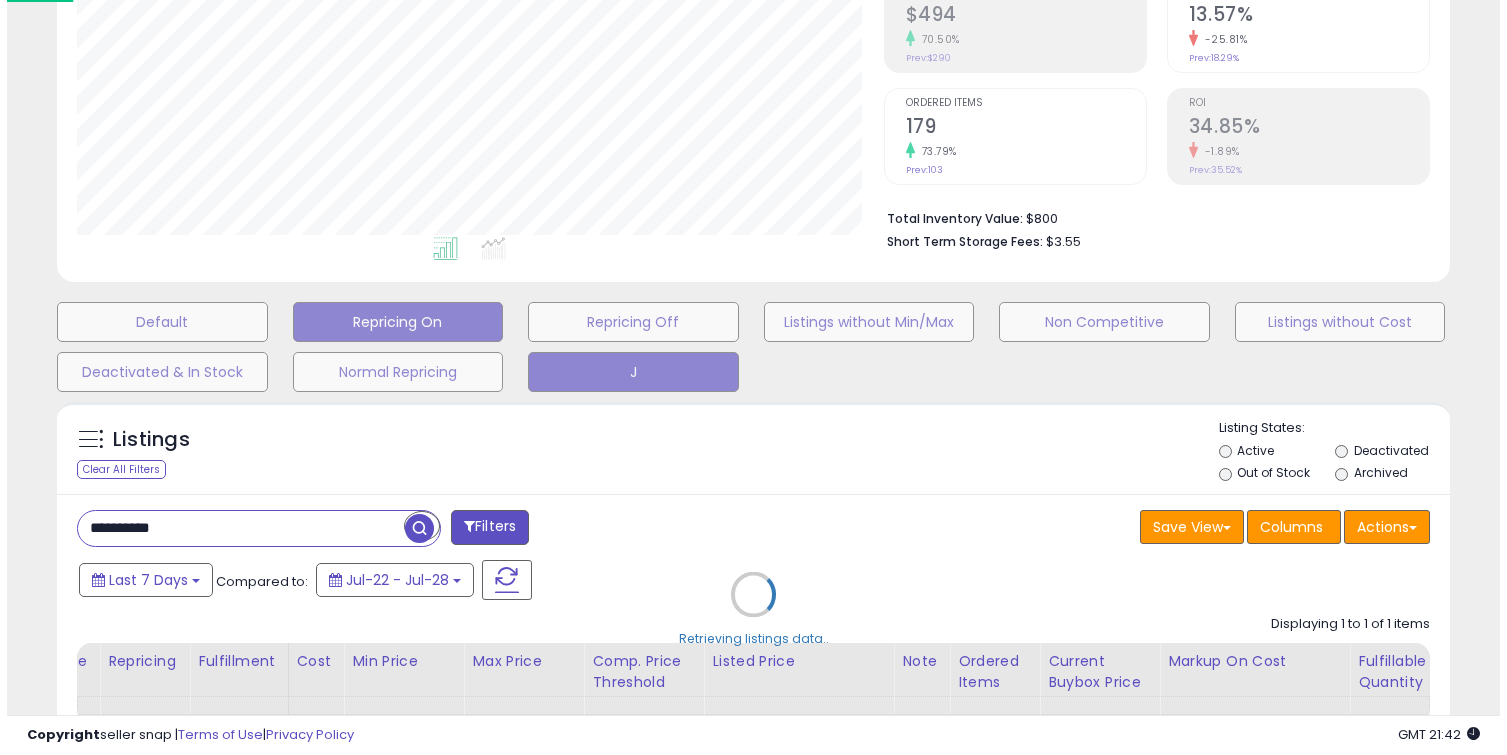 scroll, scrollTop: 999590, scrollLeft: 999185, axis: both 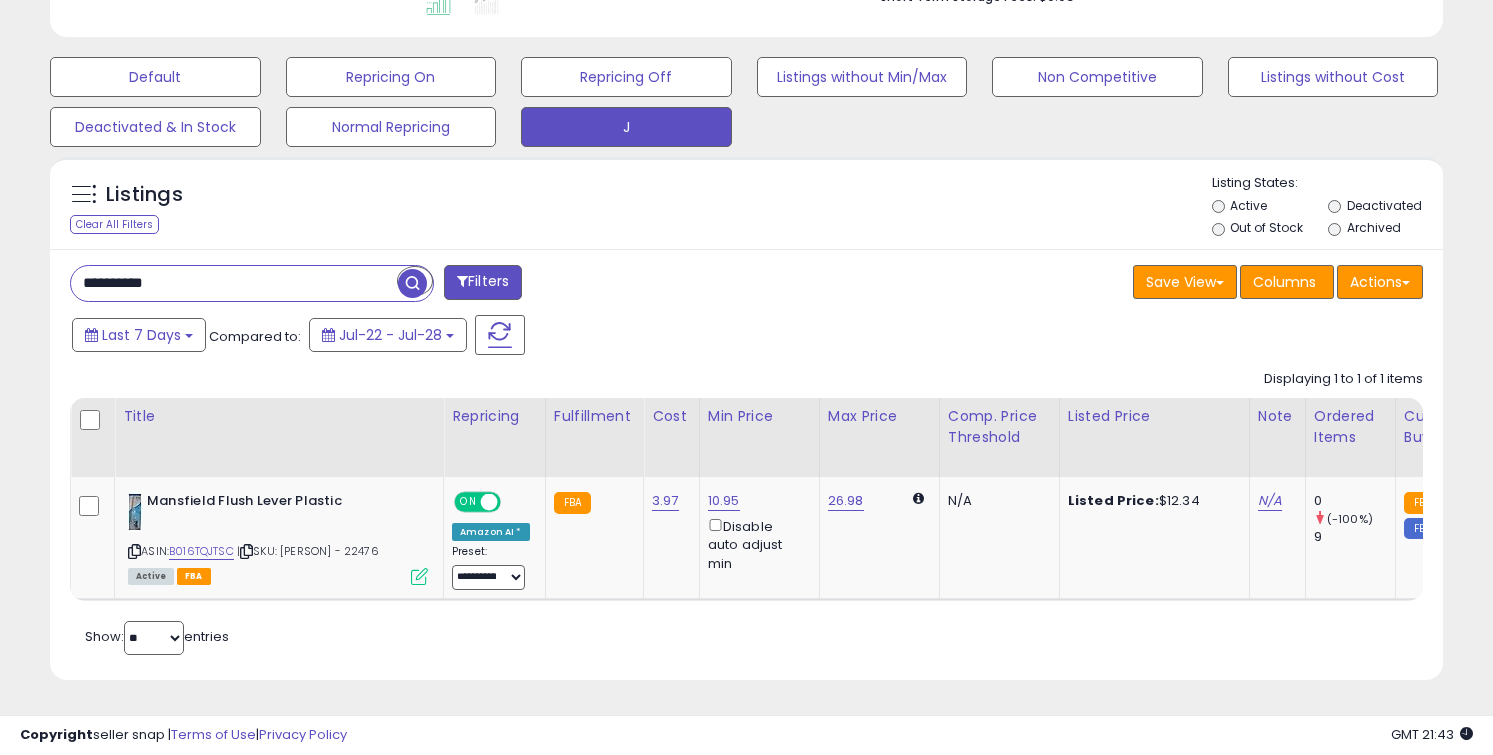 paste 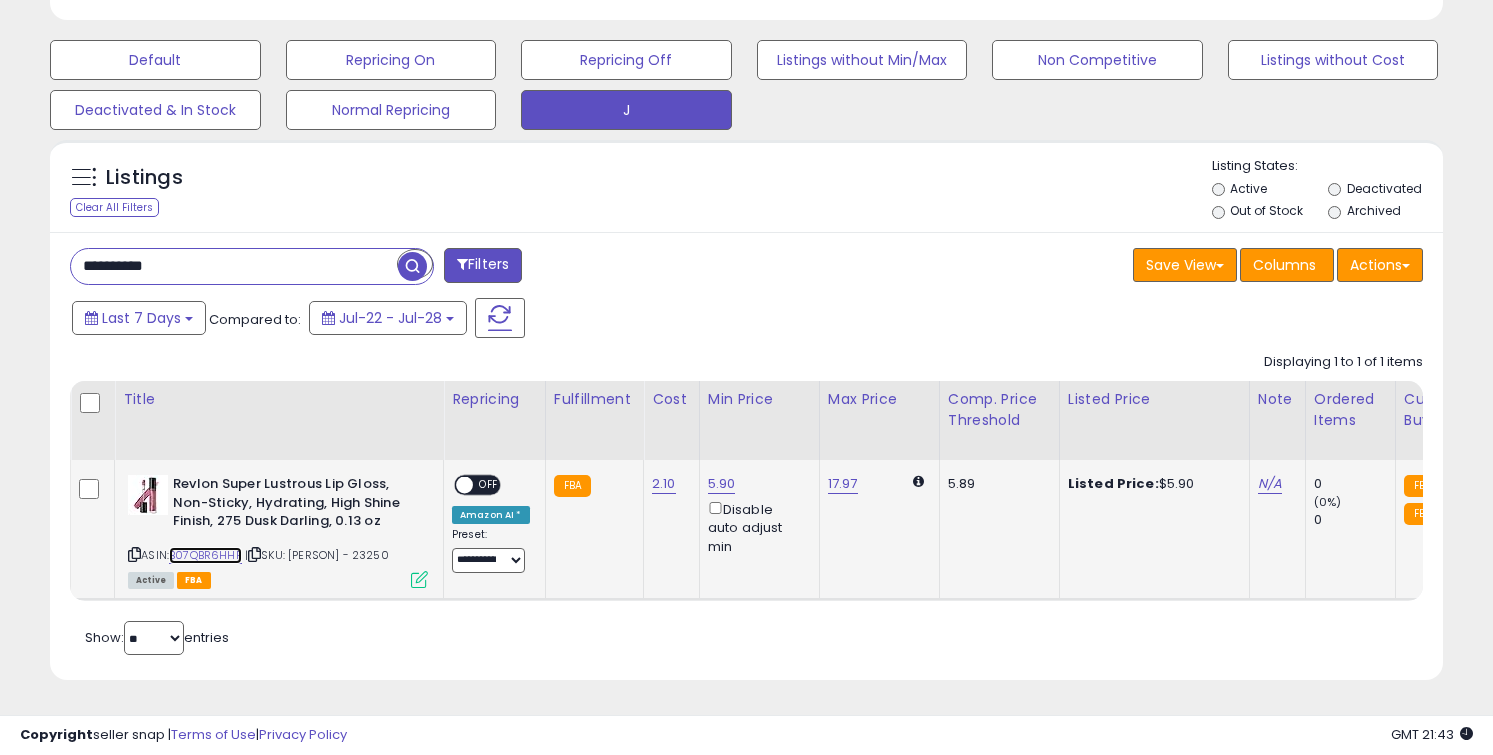 click on "B07QBR6HHP" at bounding box center (205, 555) 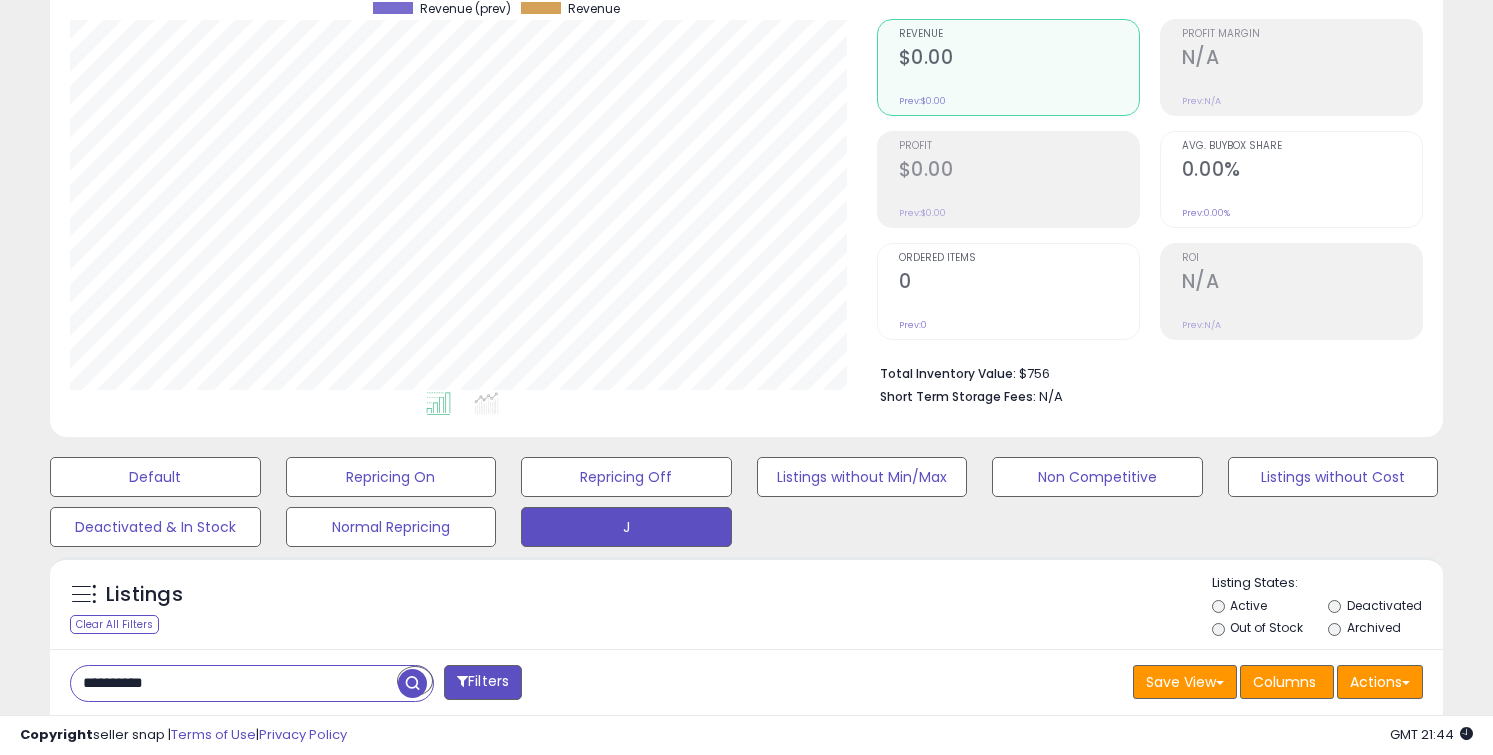 scroll, scrollTop: 605, scrollLeft: 0, axis: vertical 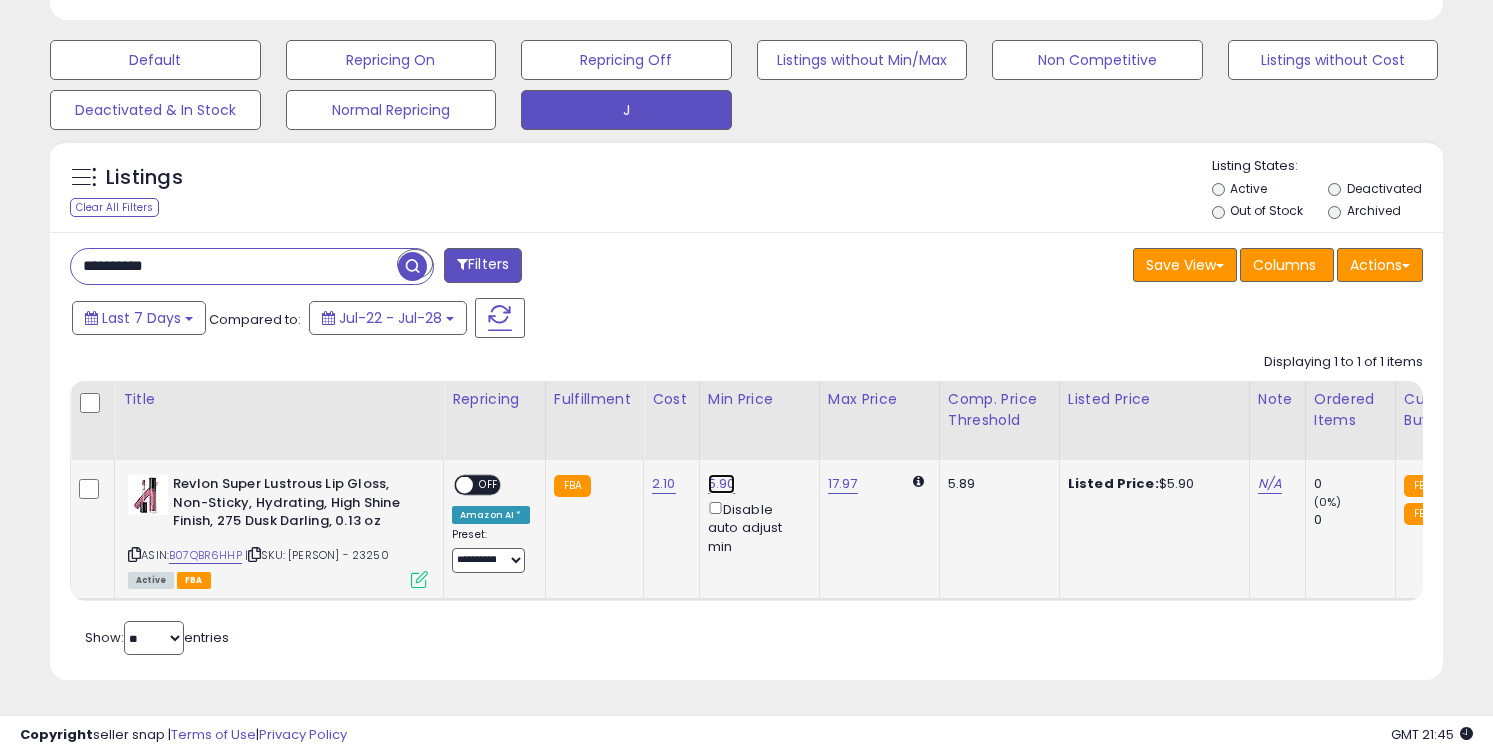 click on "5.90" at bounding box center (722, 484) 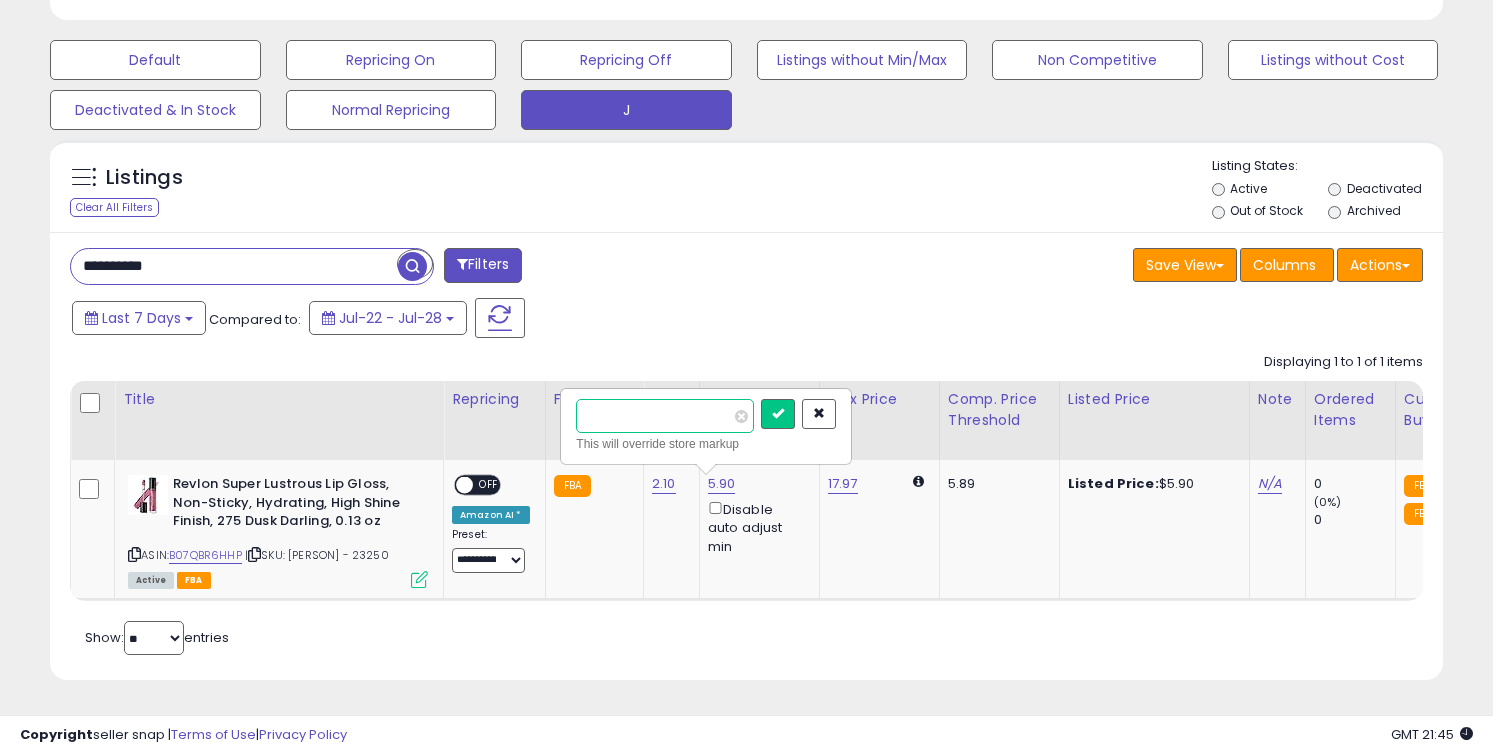 type on "****" 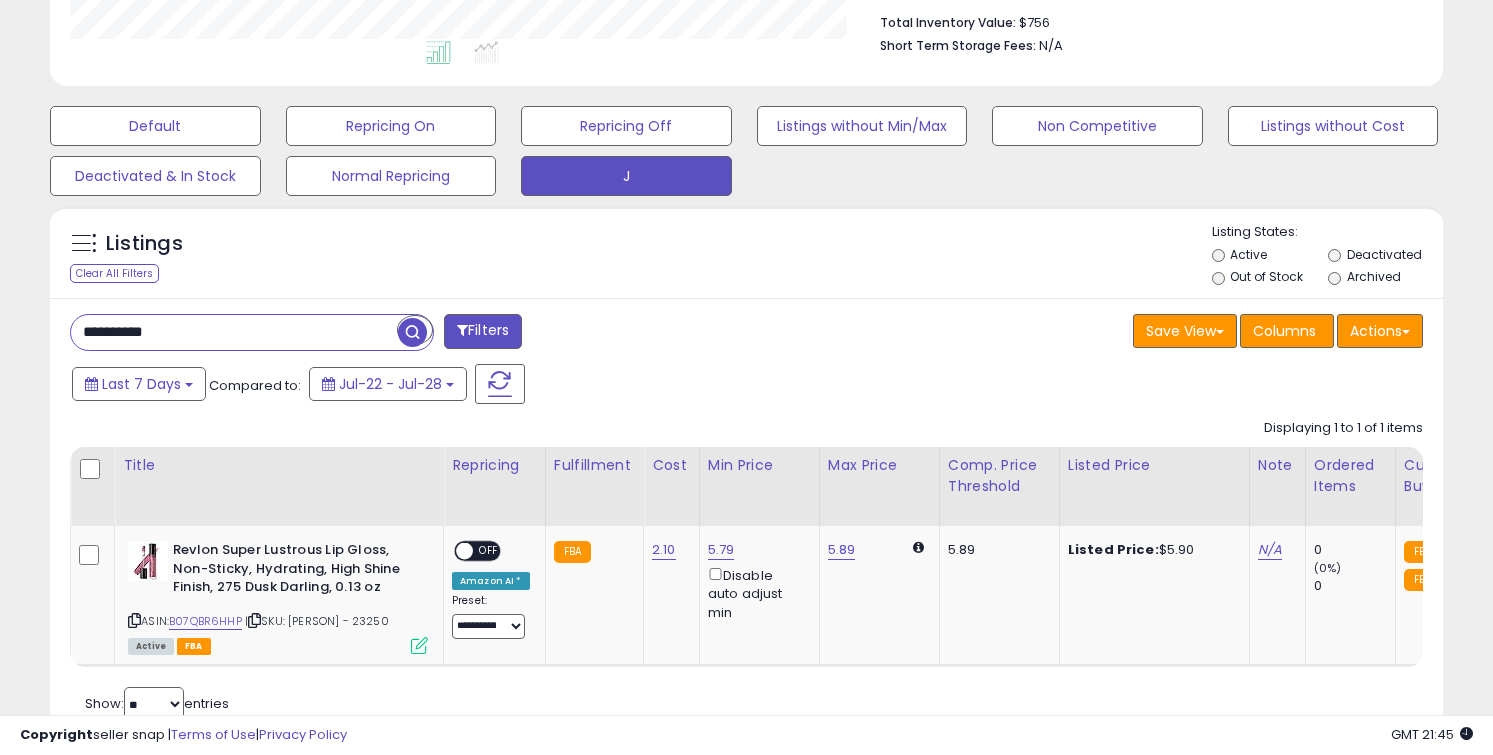 scroll, scrollTop: 605, scrollLeft: 0, axis: vertical 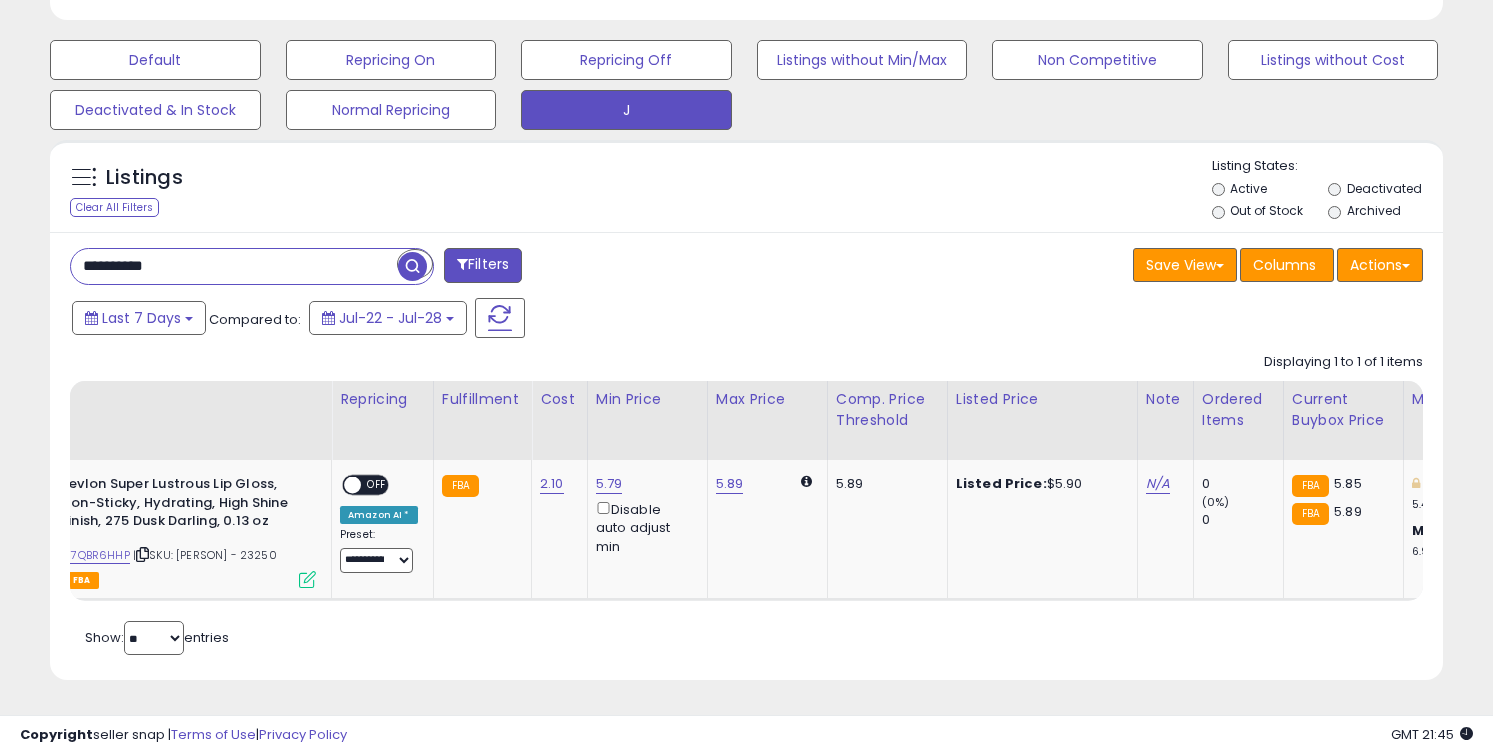 paste 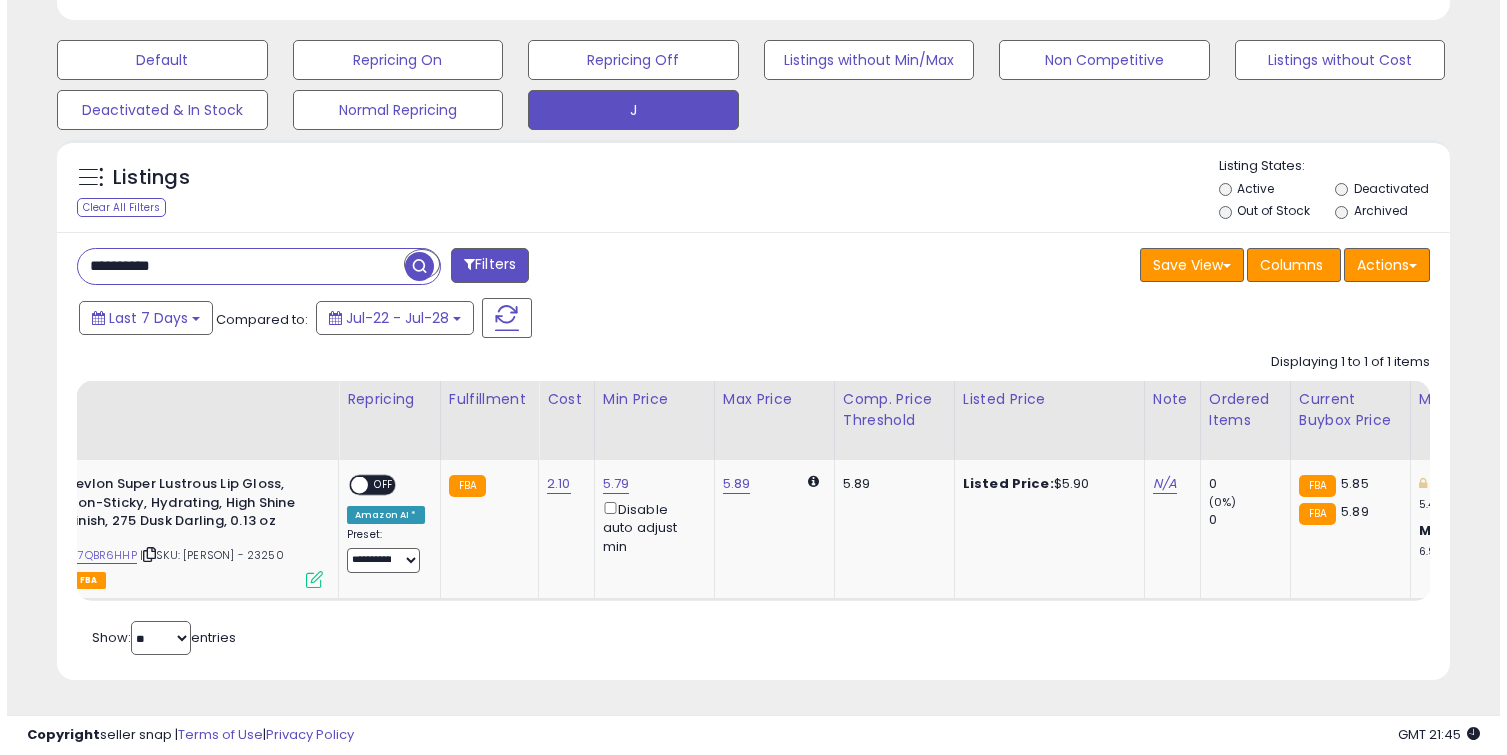 scroll, scrollTop: 464, scrollLeft: 0, axis: vertical 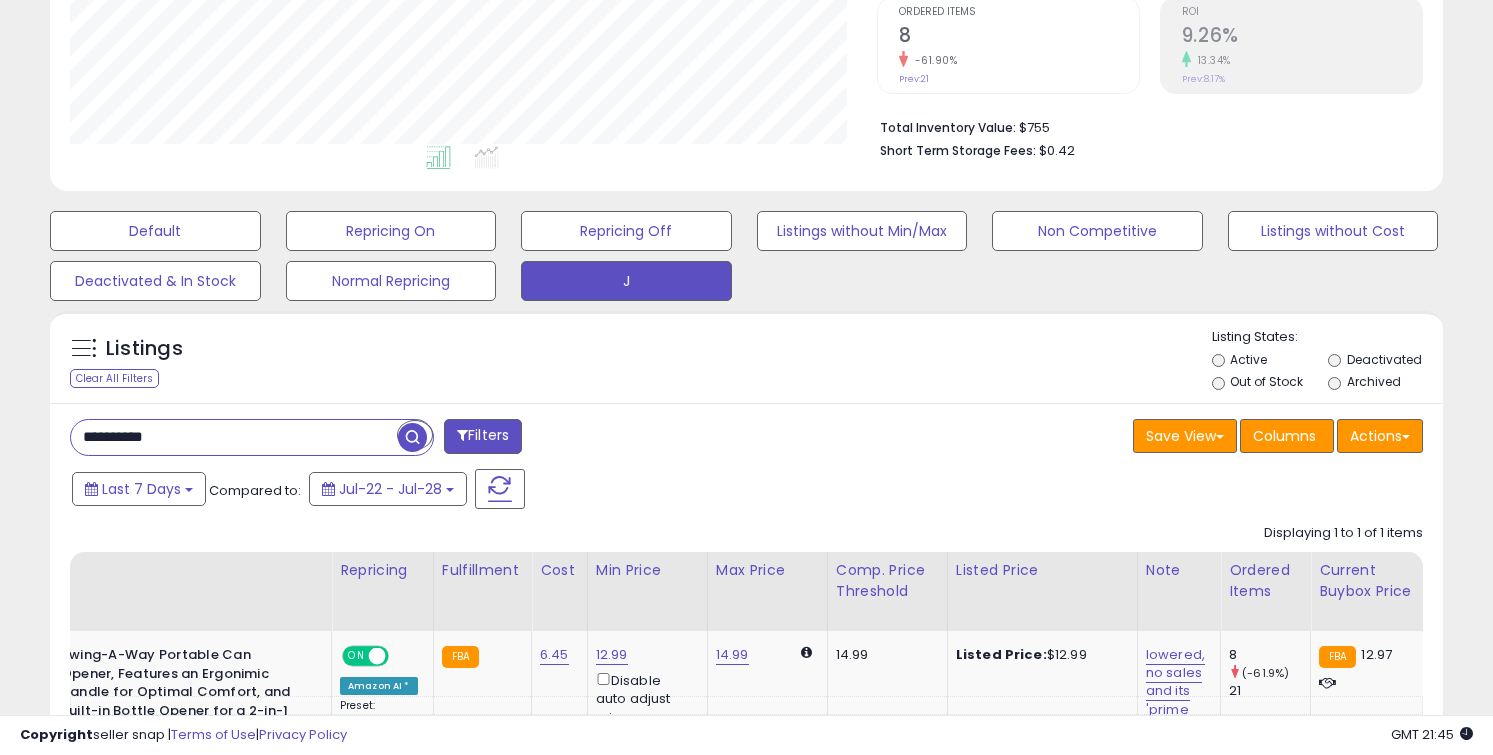 click on "**********" at bounding box center (234, 437) 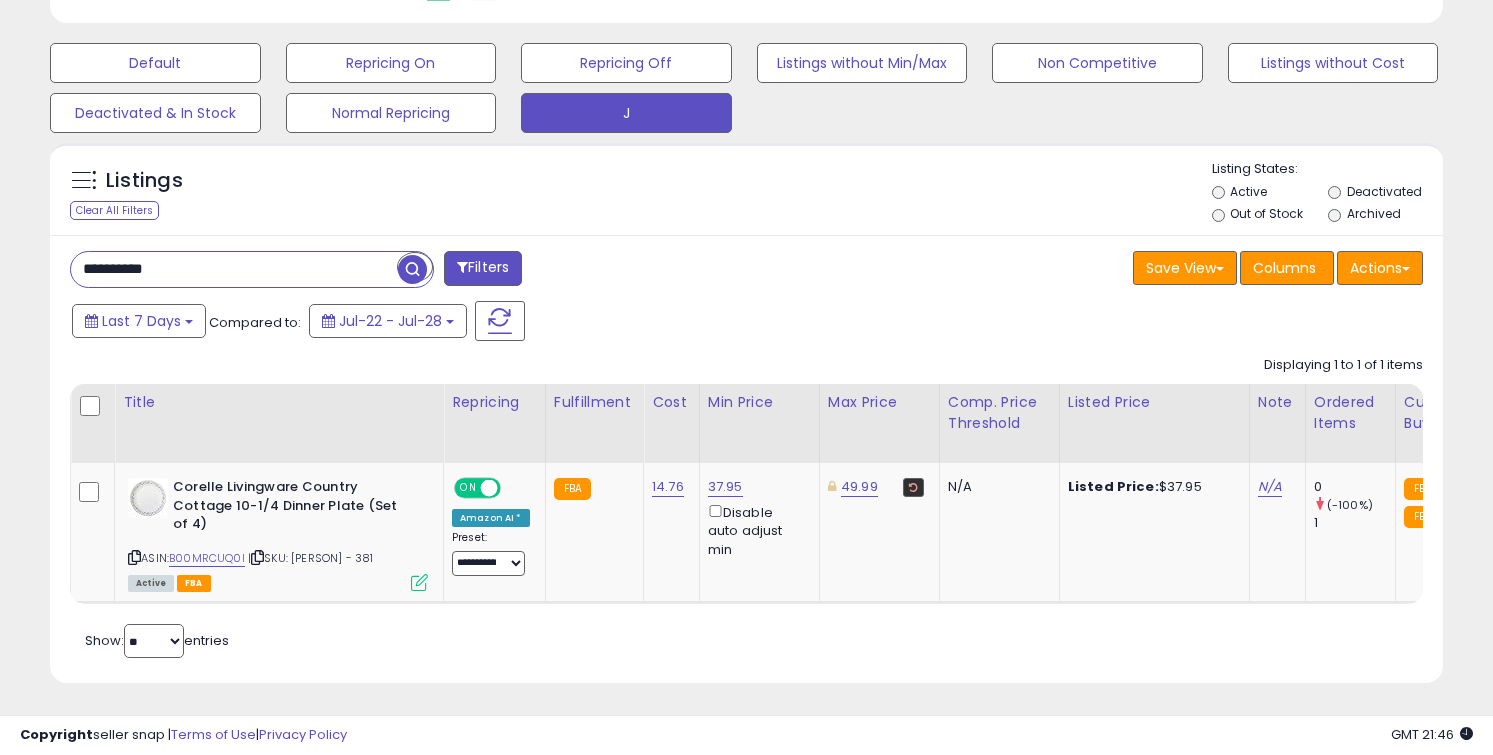 paste 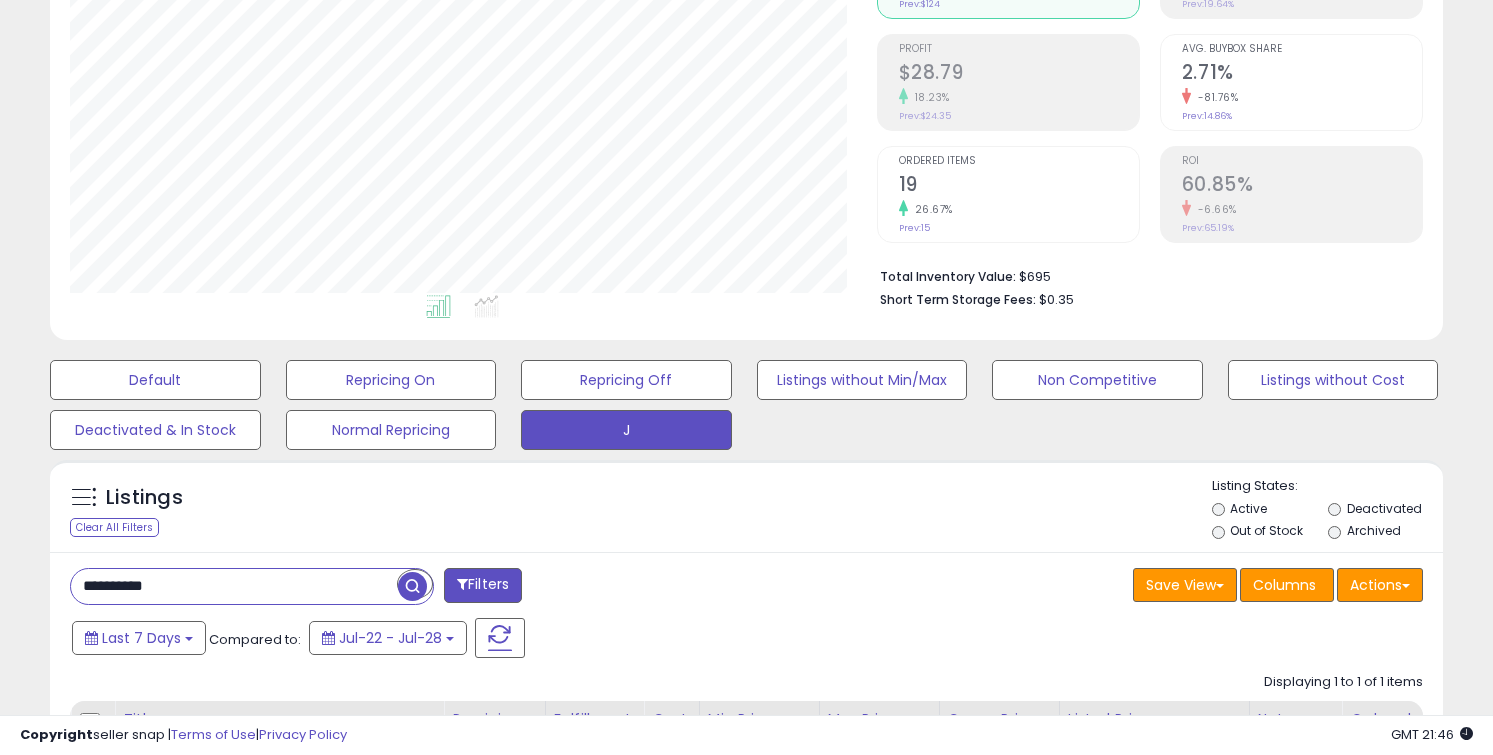 paste 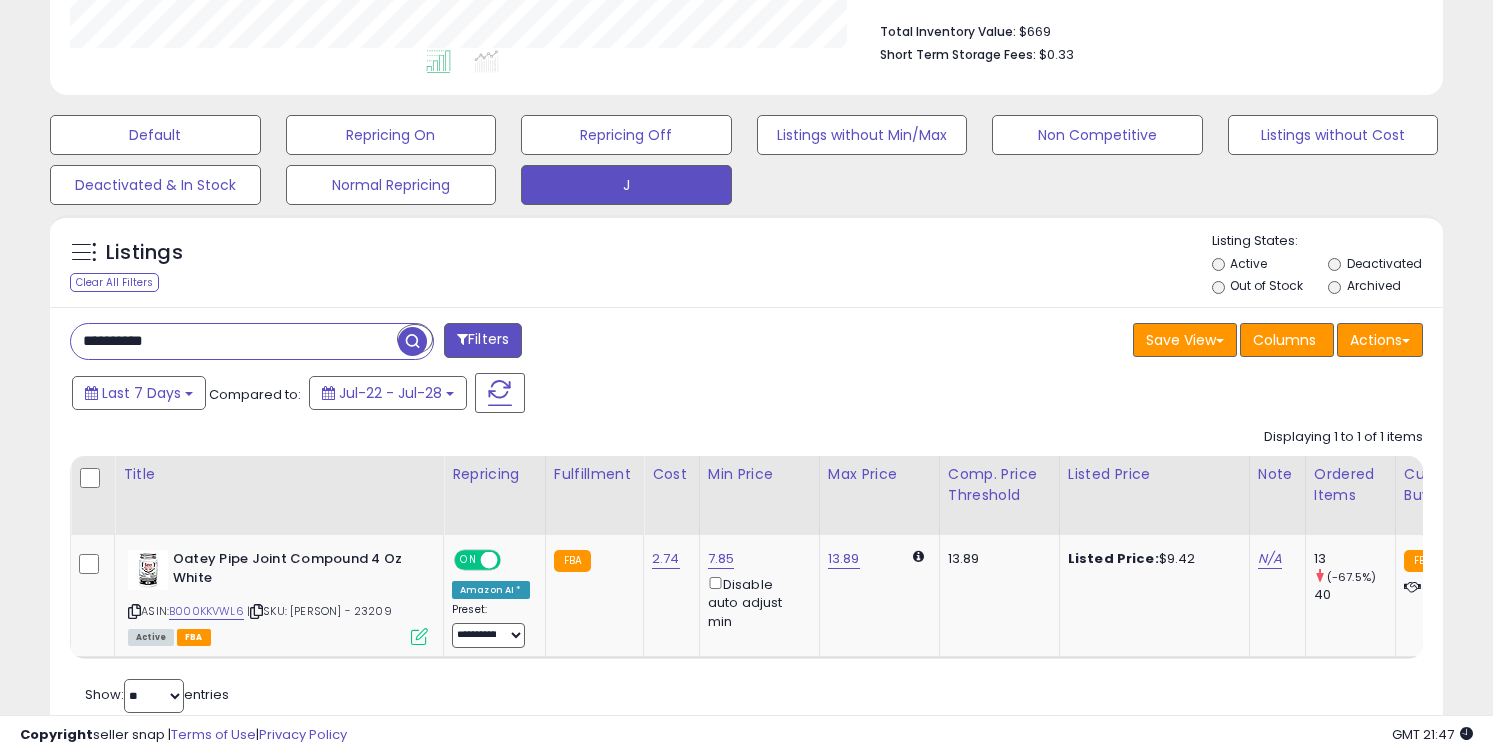 scroll, scrollTop: 587, scrollLeft: 0, axis: vertical 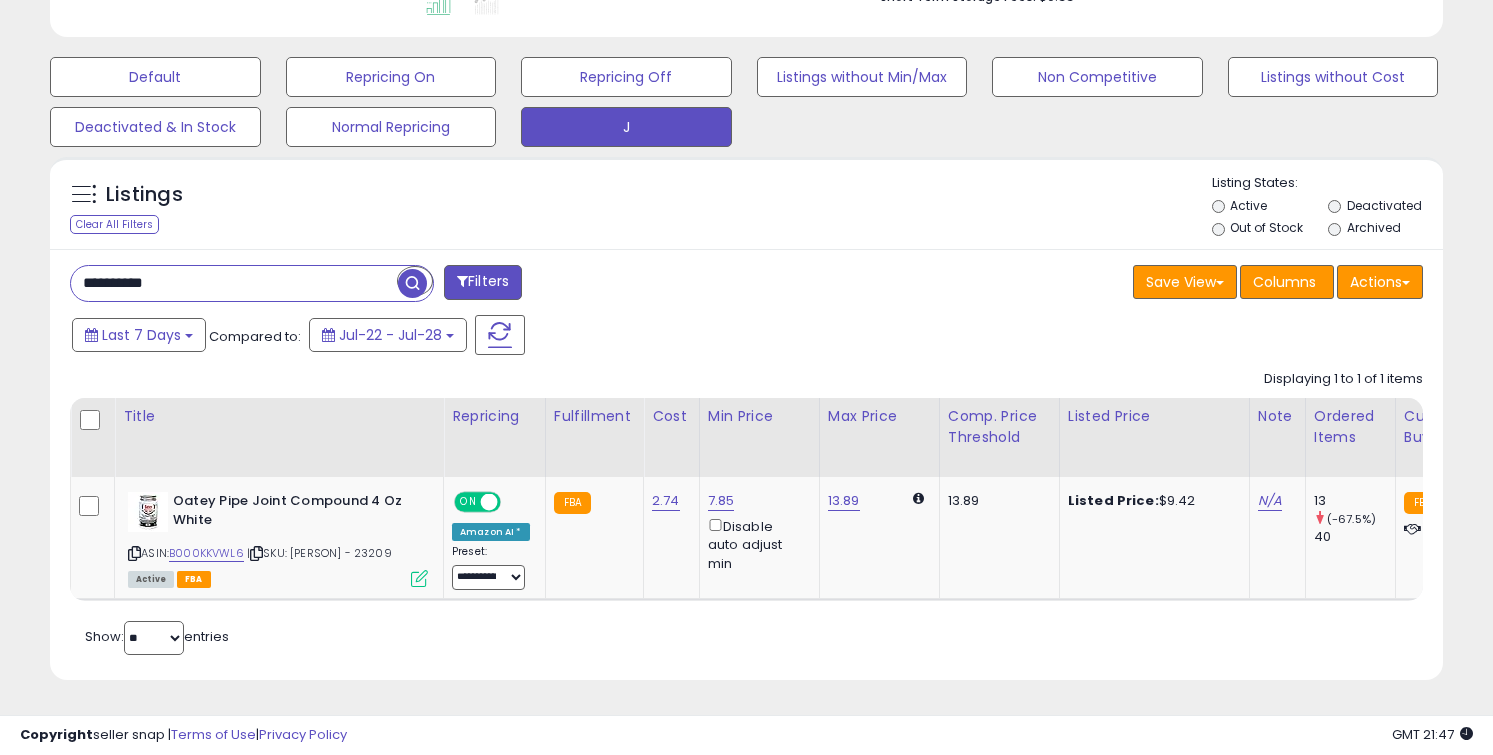 paste 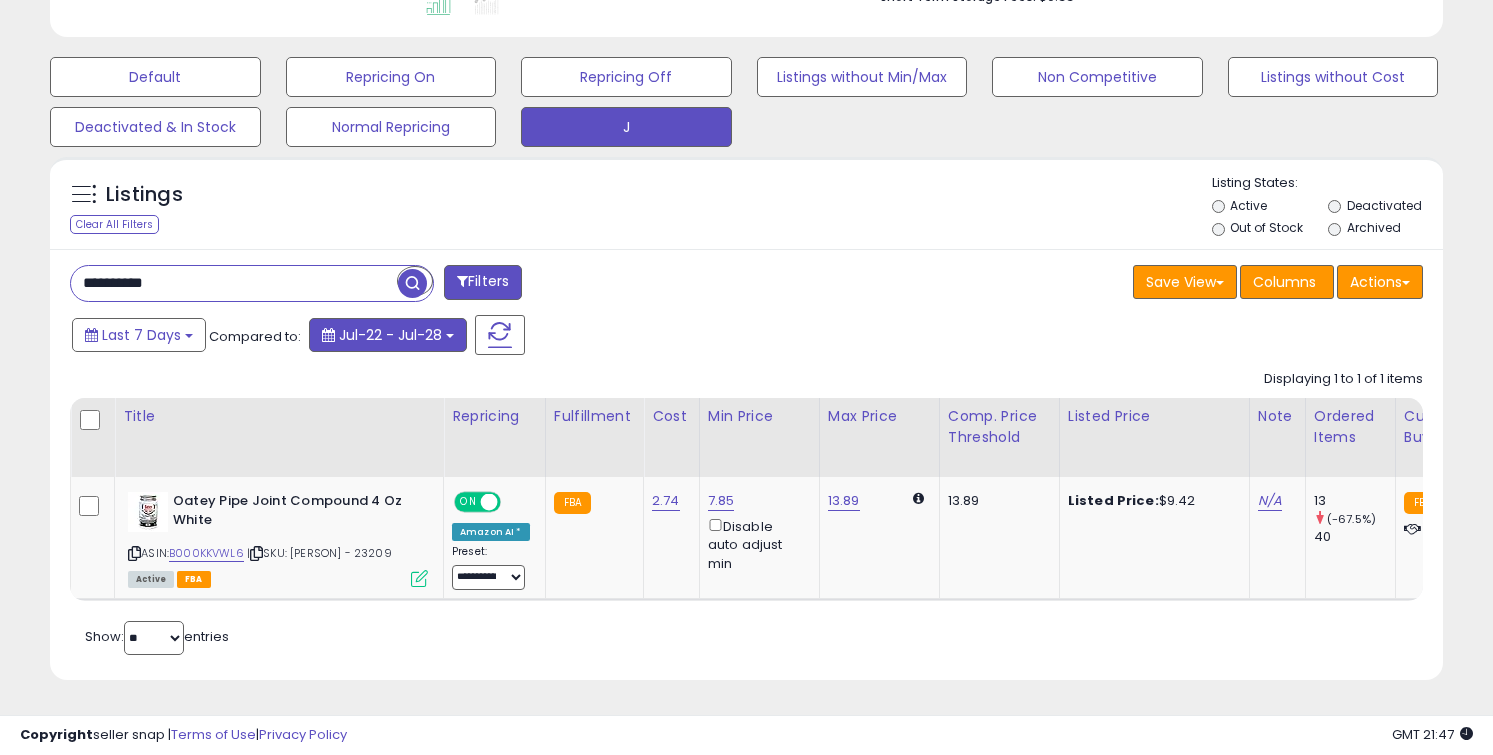 type on "**********" 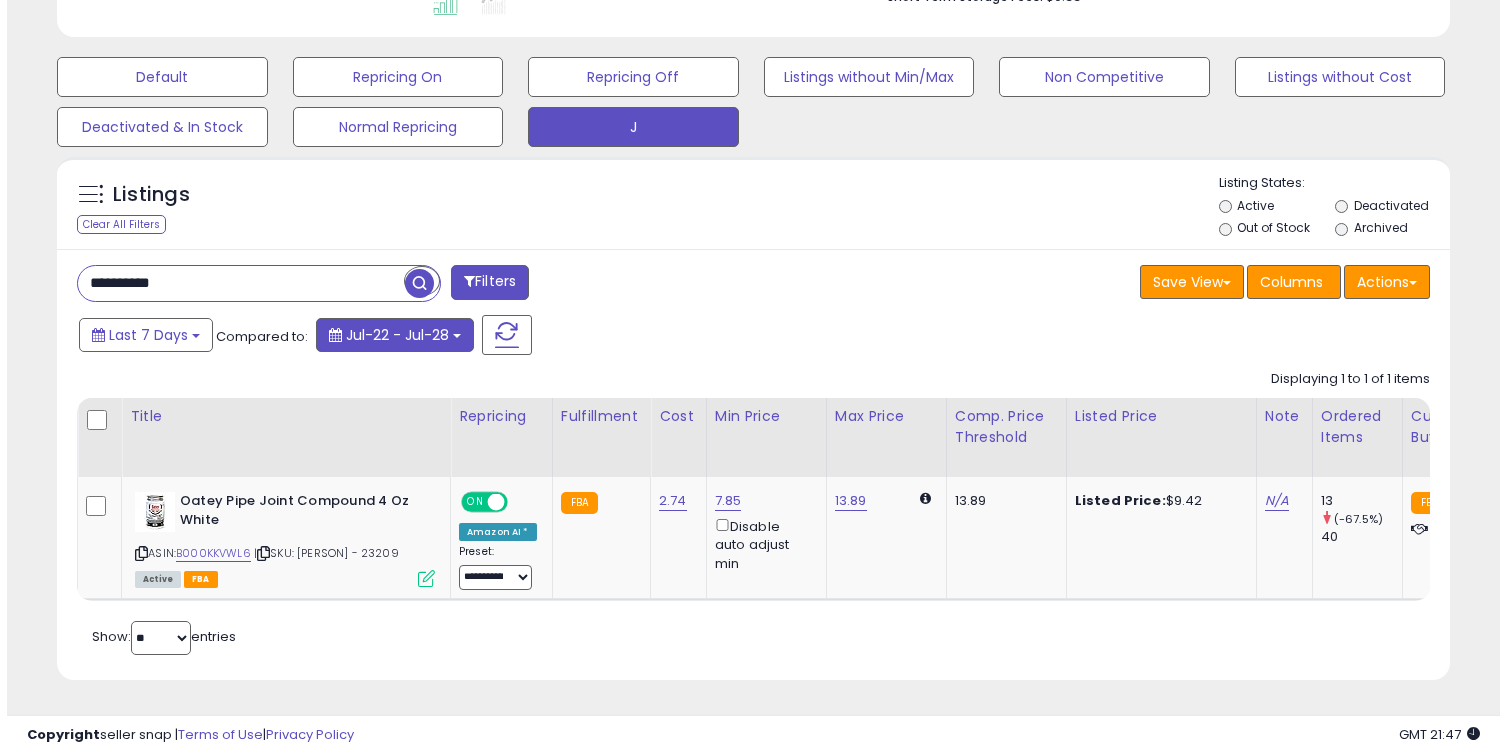scroll, scrollTop: 464, scrollLeft: 0, axis: vertical 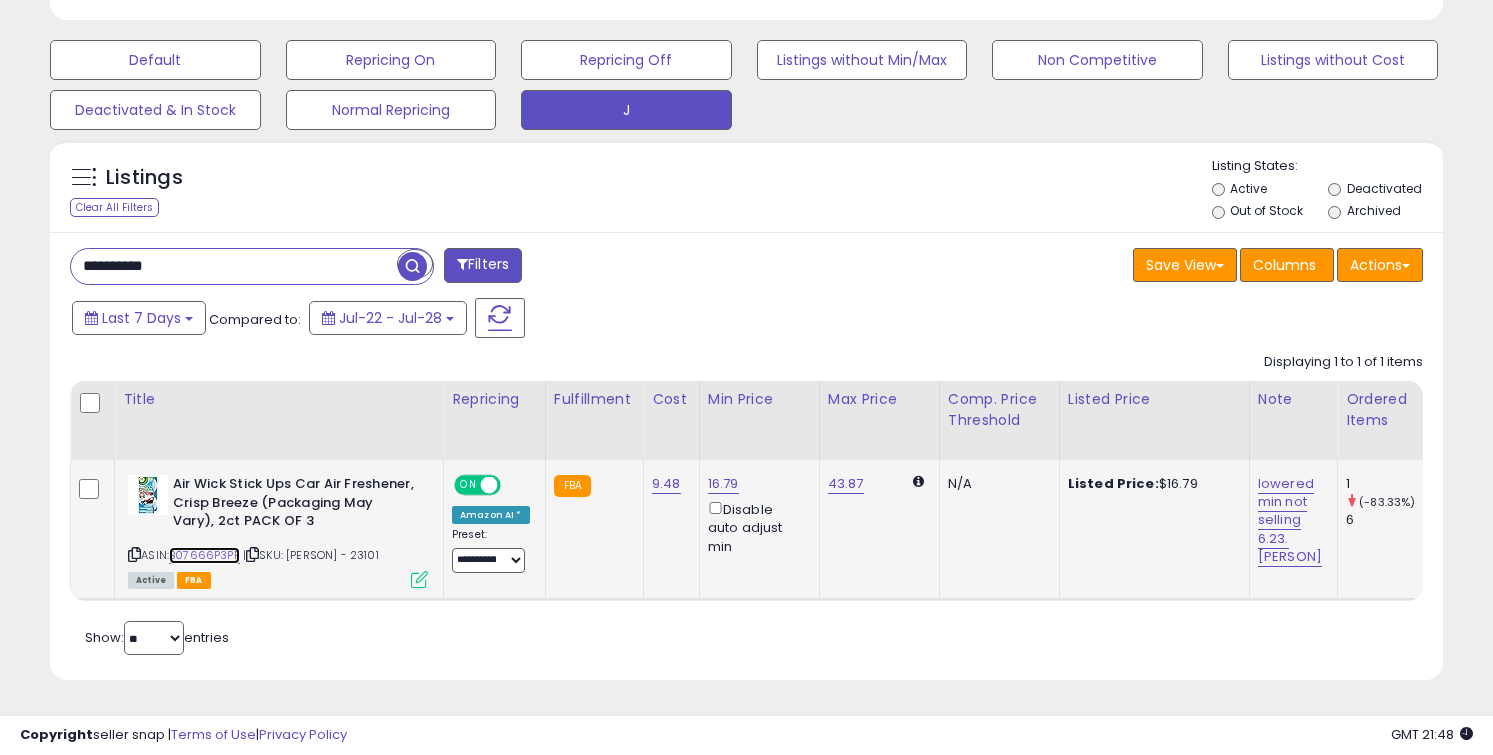 click on "B07666P3PF" at bounding box center [204, 555] 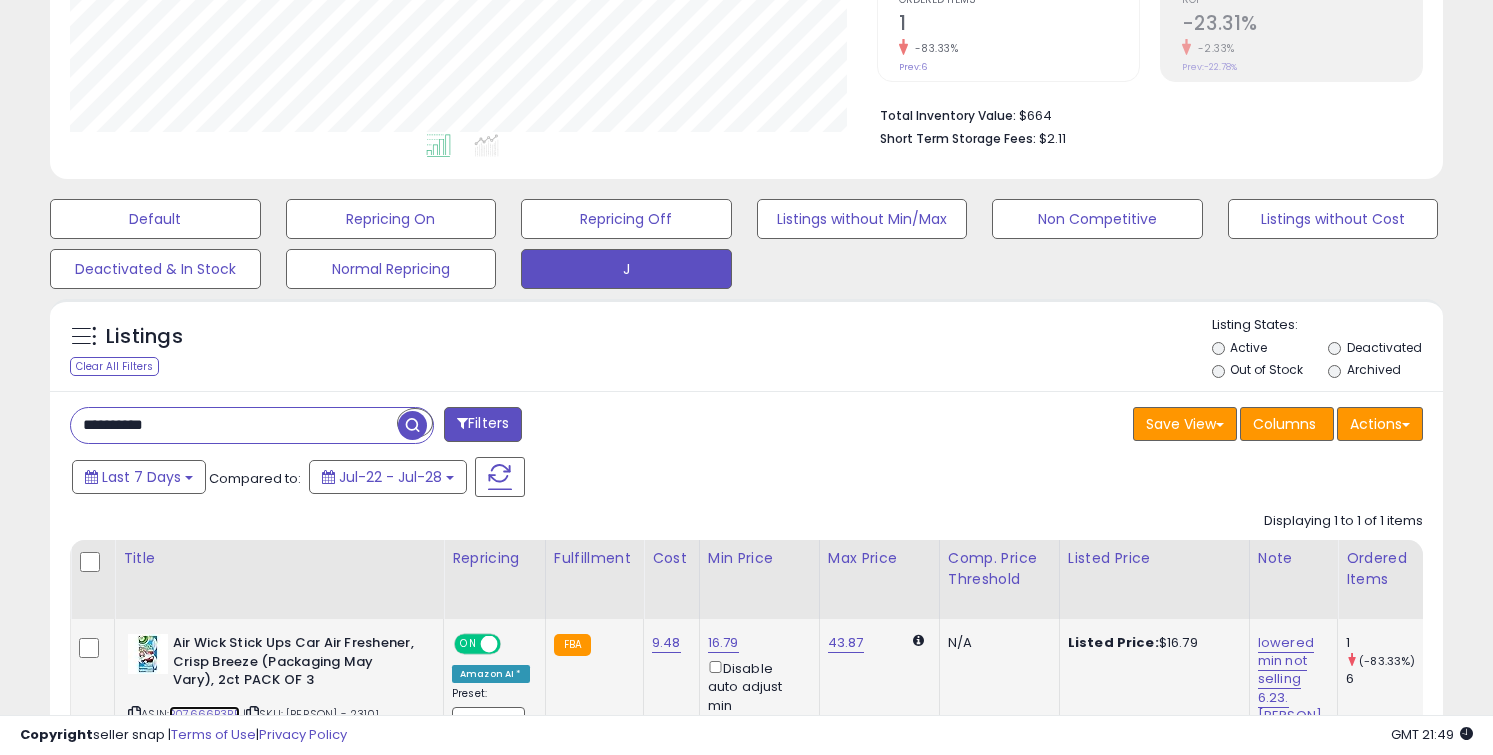 scroll, scrollTop: 605, scrollLeft: 0, axis: vertical 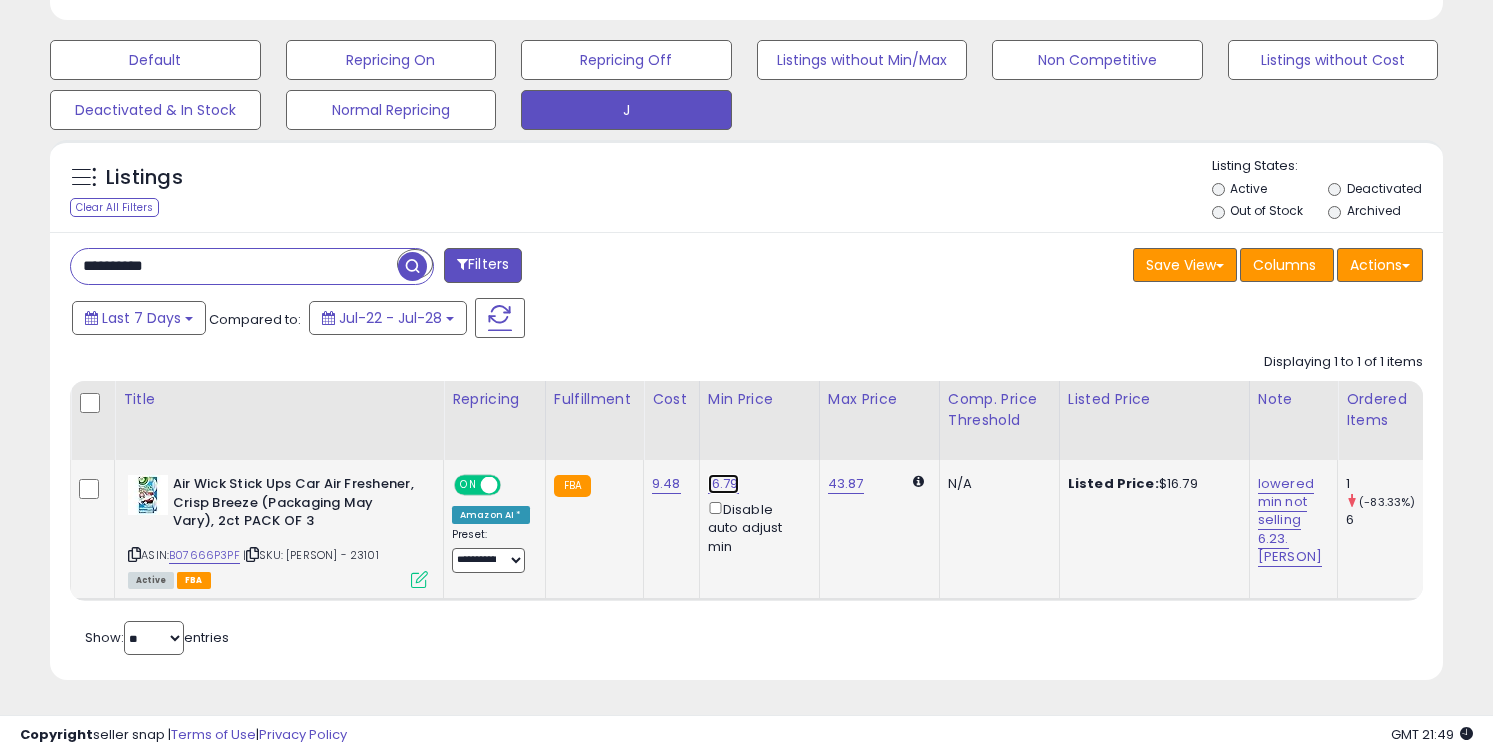 click on "16.79" at bounding box center (723, 484) 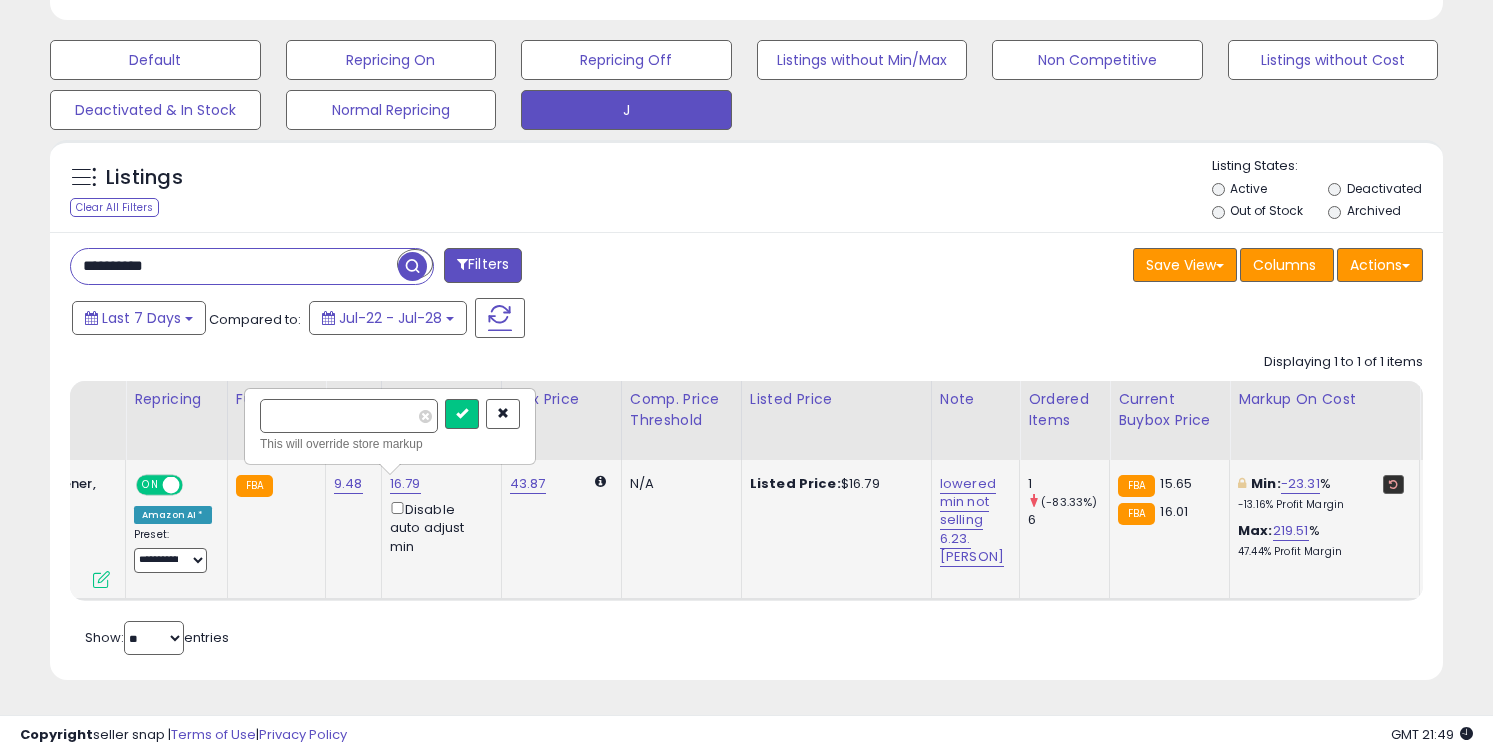 type on "****" 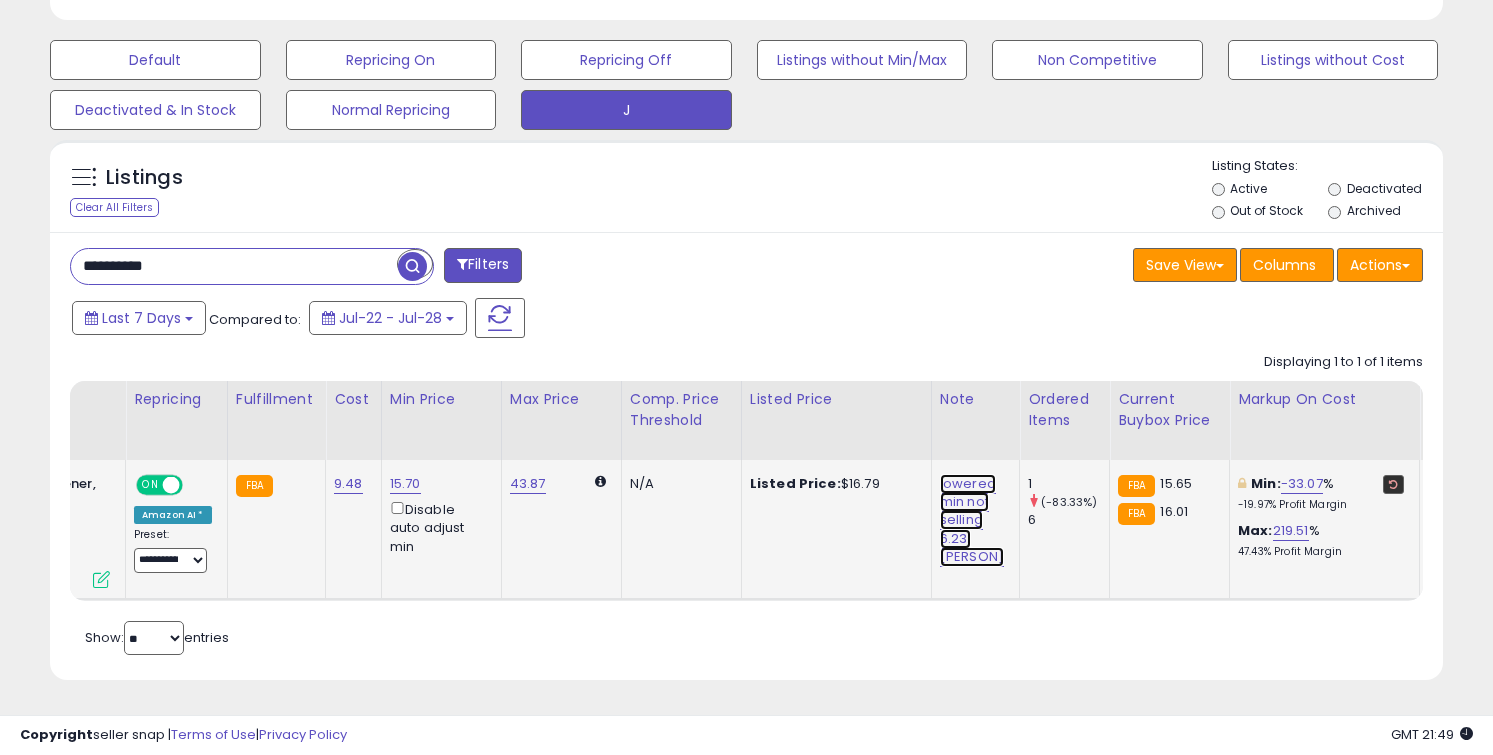 click on "lowered min not selling 6.23.JH" at bounding box center (972, 520) 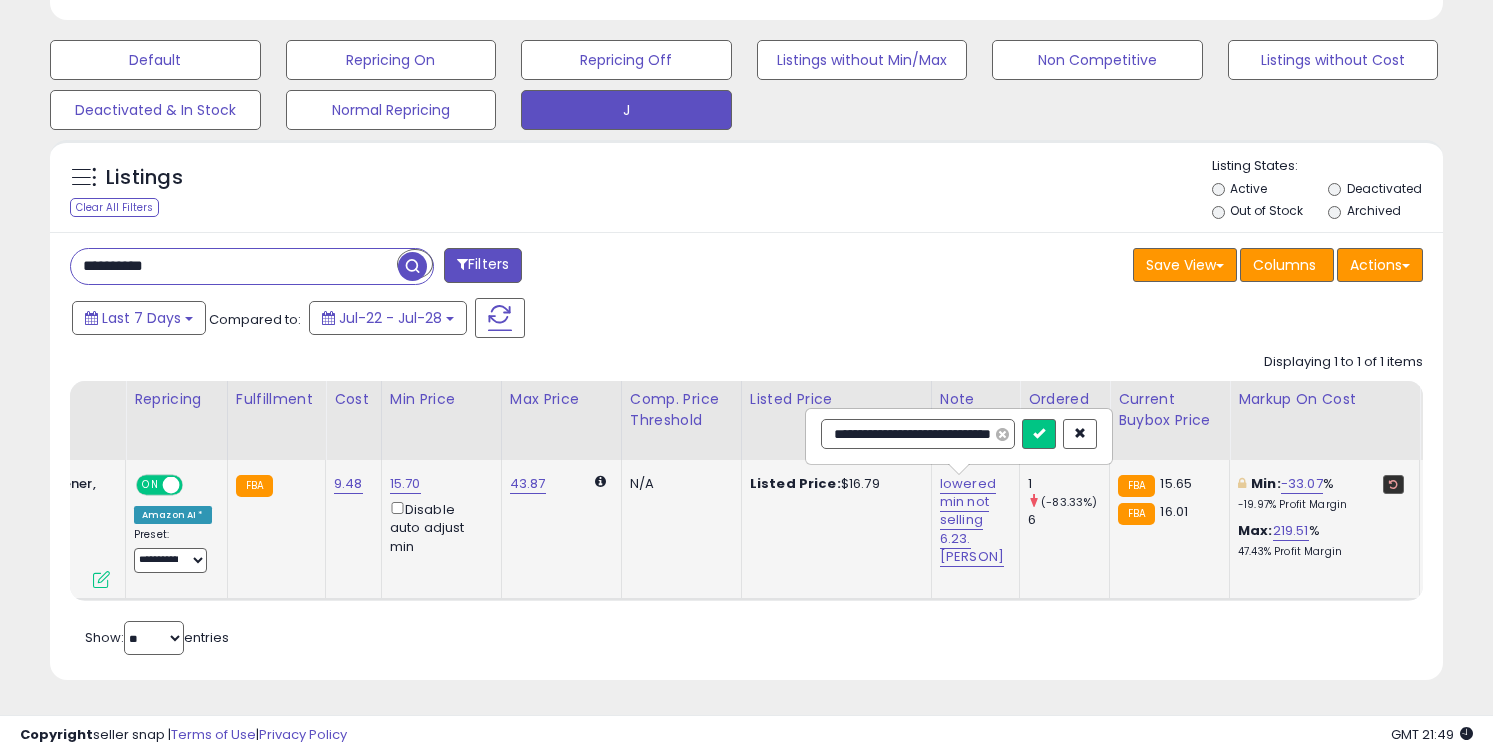 click at bounding box center [1002, 434] 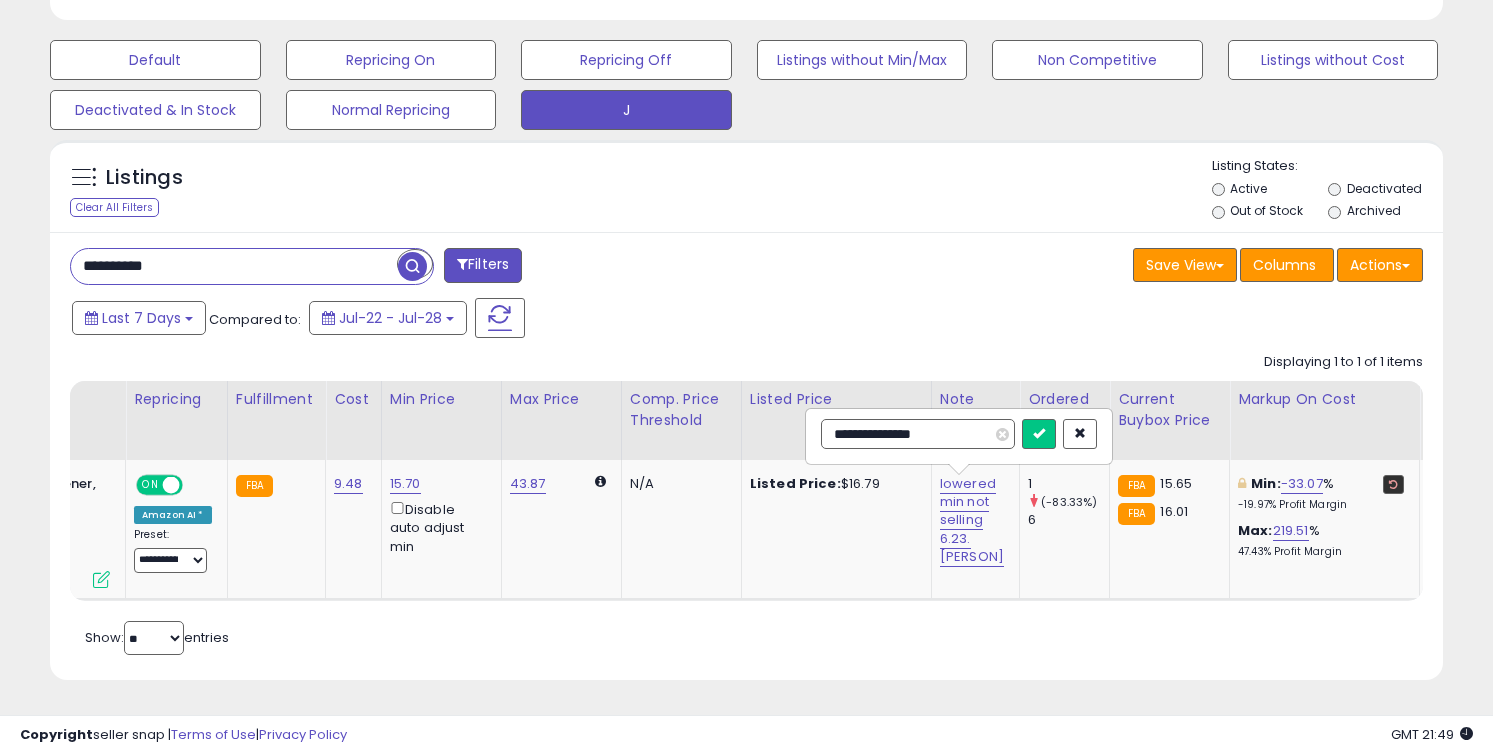 drag, startPoint x: 774, startPoint y: 602, endPoint x: 835, endPoint y: 603, distance: 61.008198 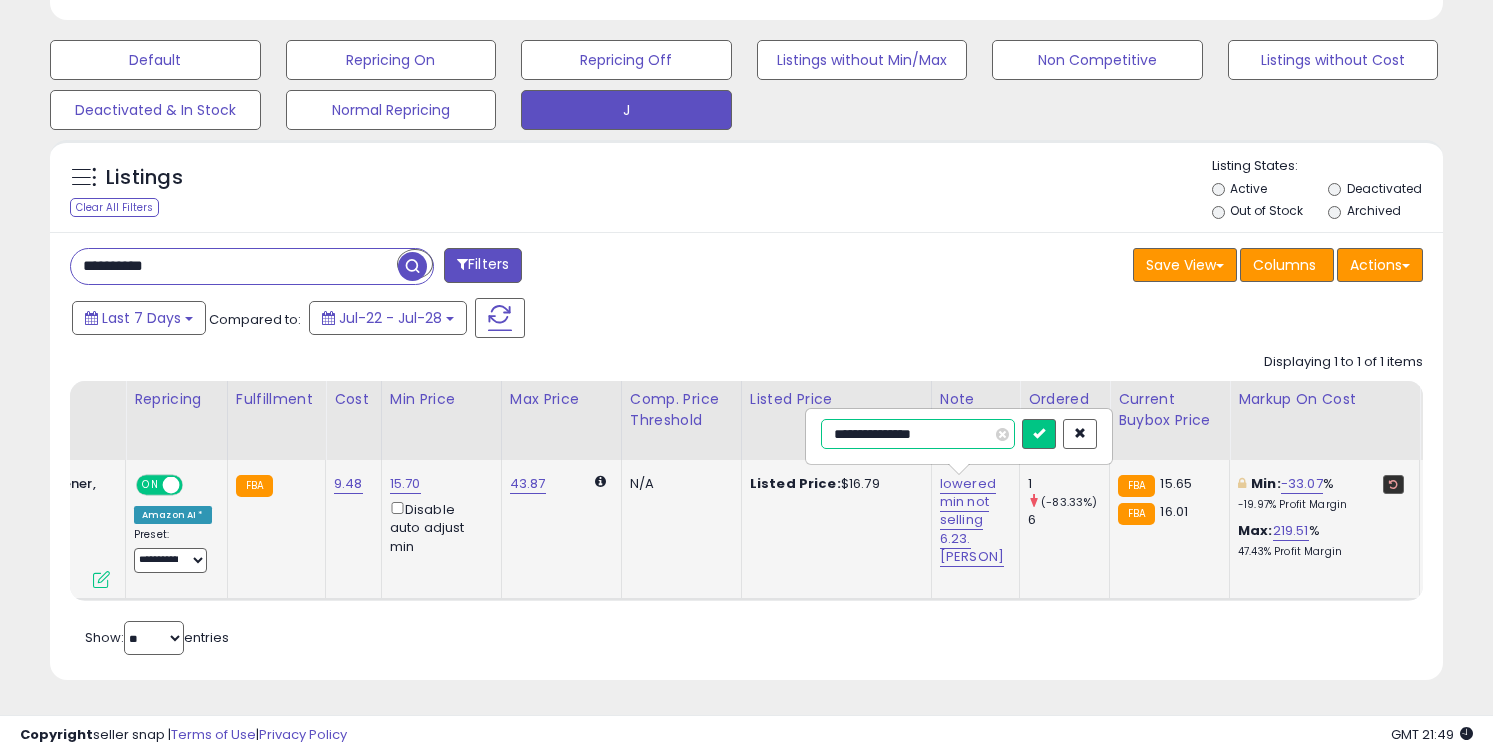 click on "**********" at bounding box center (918, 434) 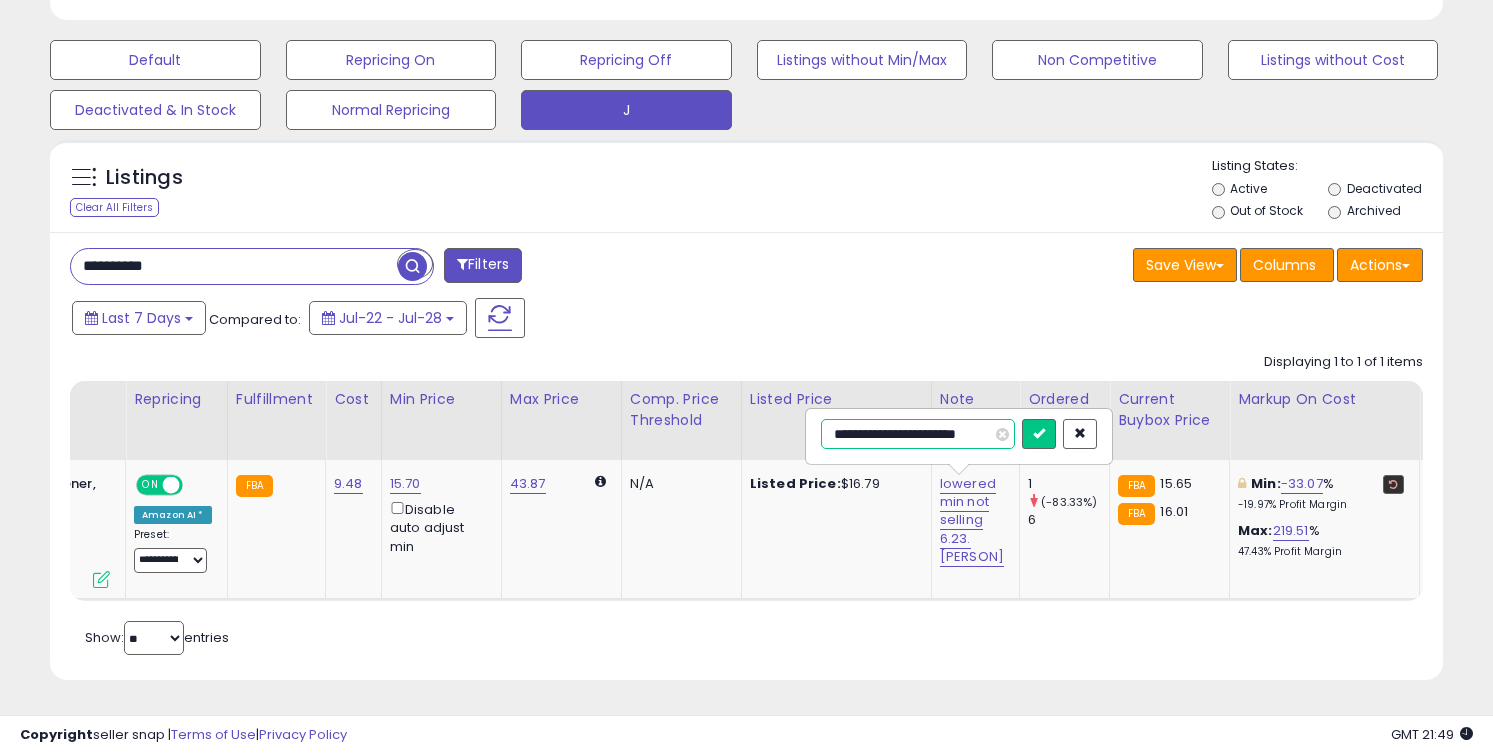 type on "**********" 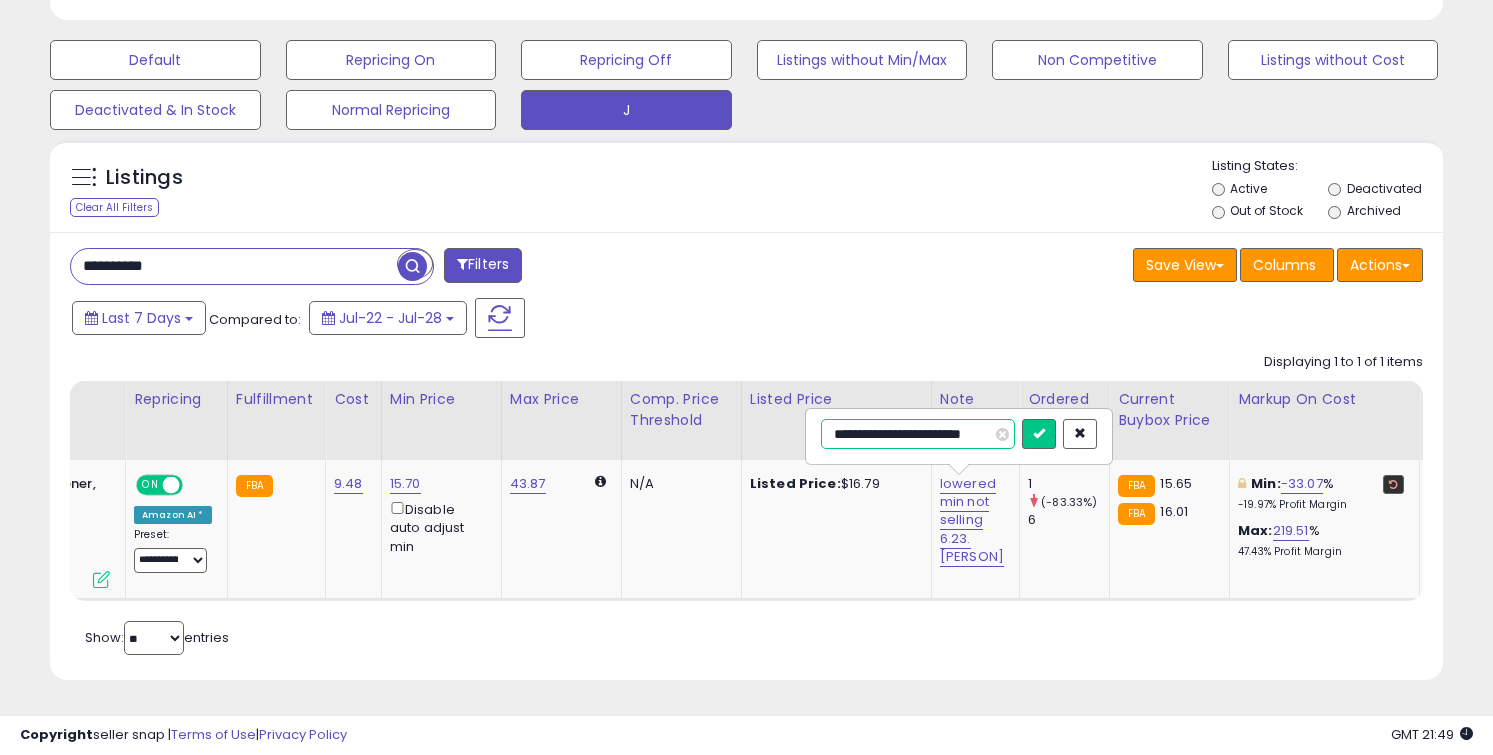 click at bounding box center [1039, 434] 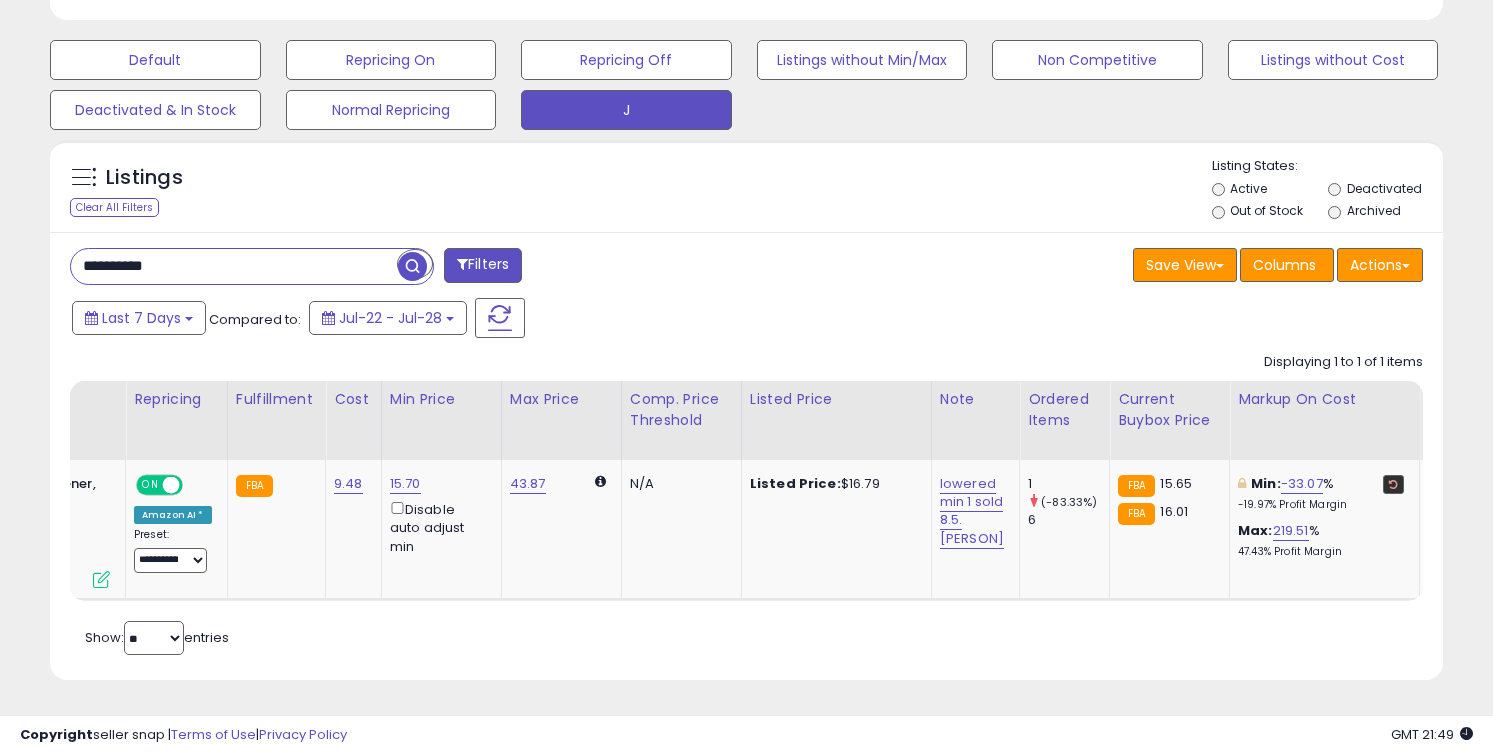 drag, startPoint x: 785, startPoint y: 600, endPoint x: 920, endPoint y: 608, distance: 135.23683 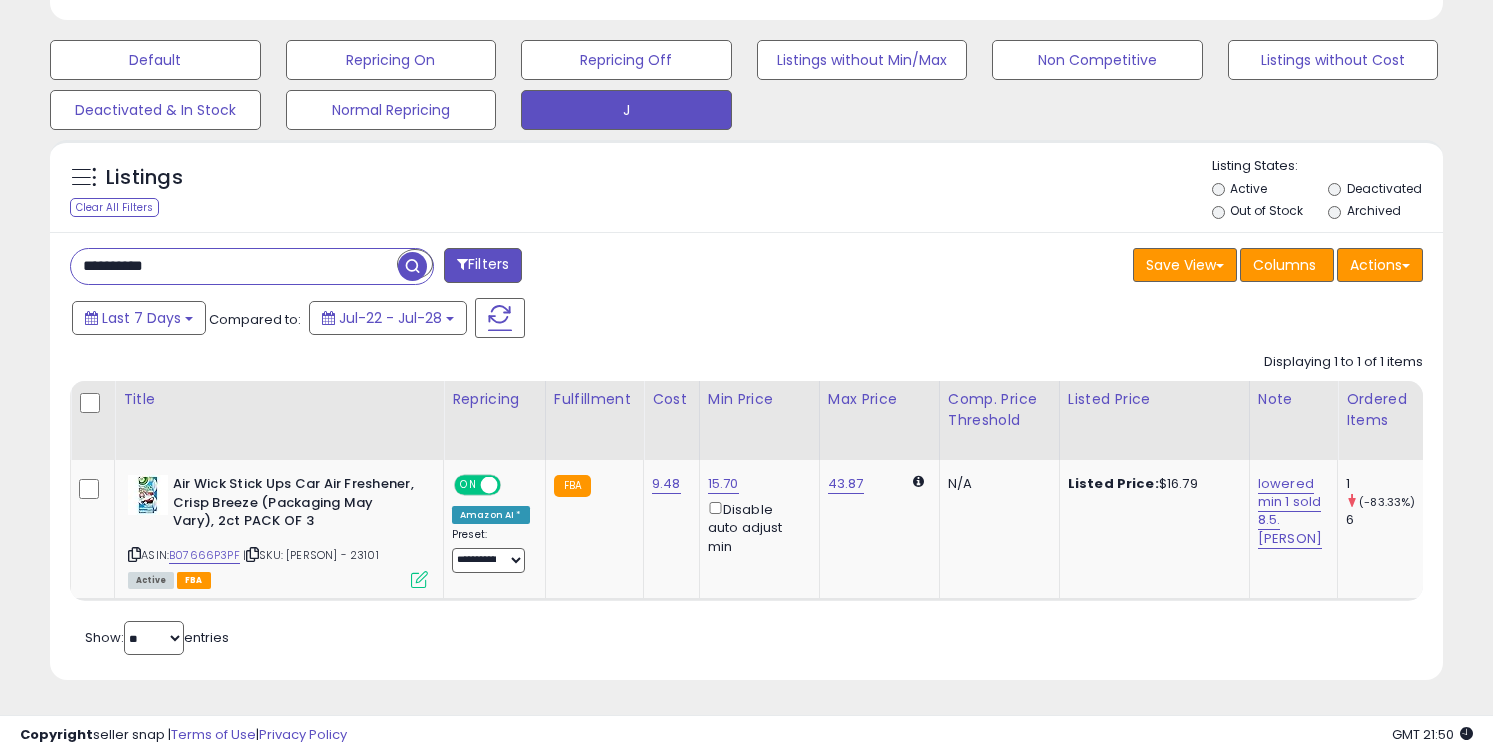 click on "**********" at bounding box center [234, 266] 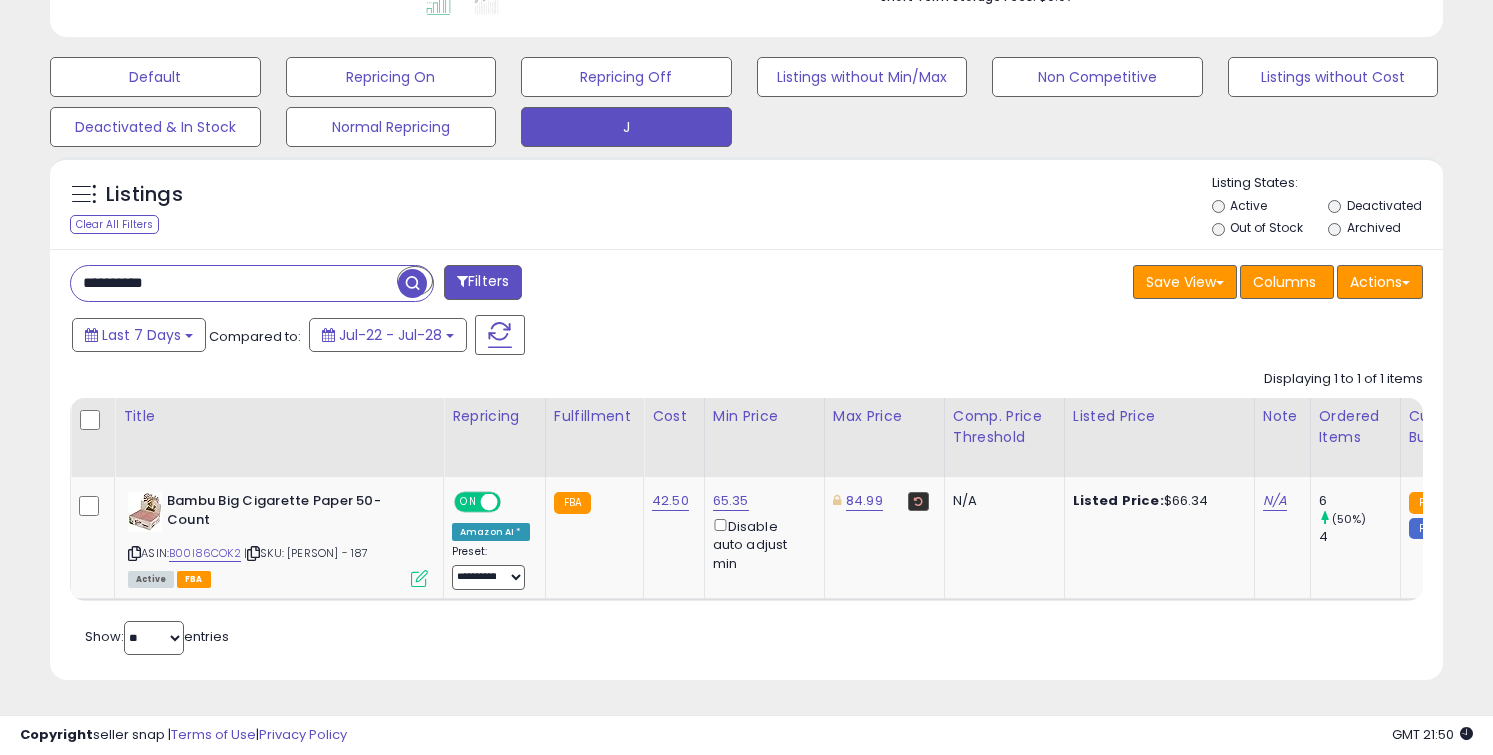 paste 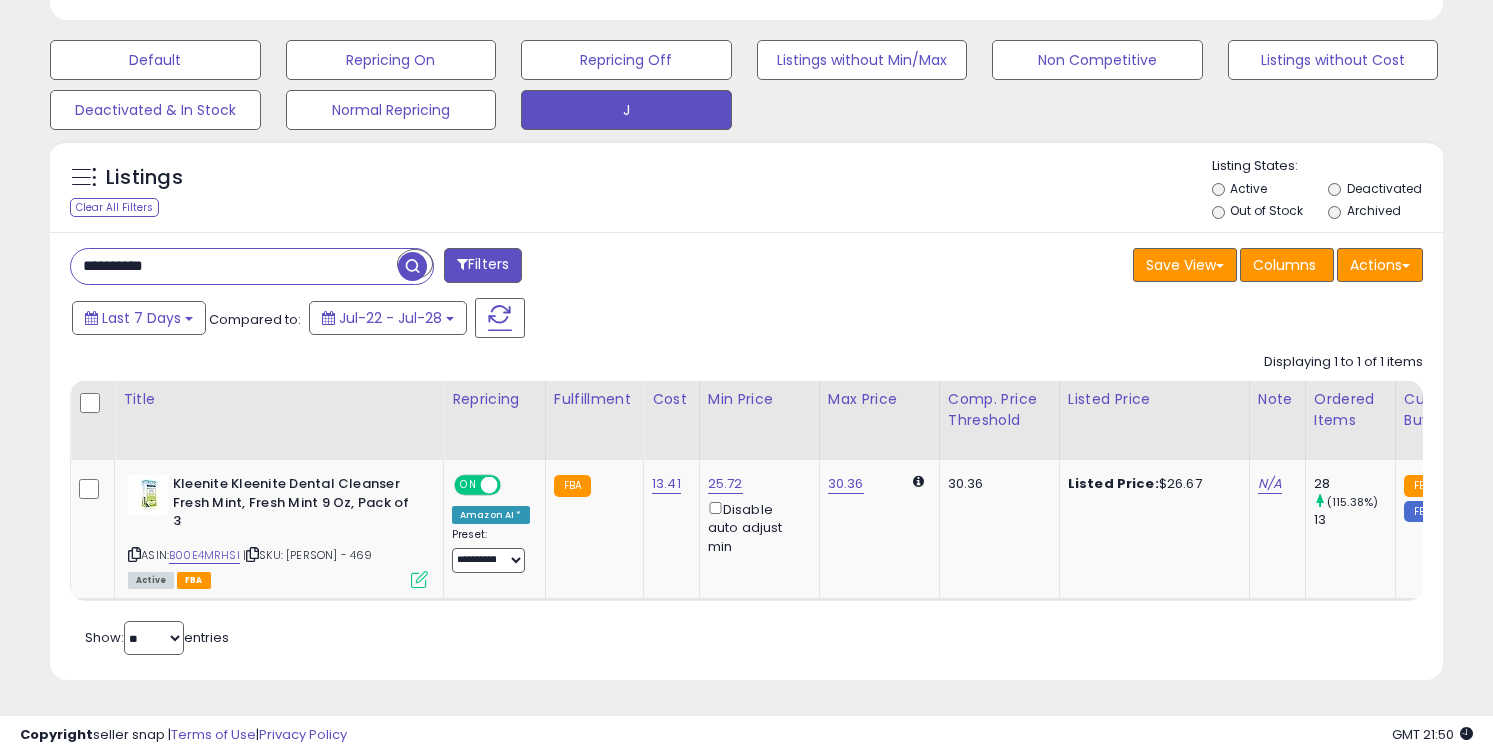 paste 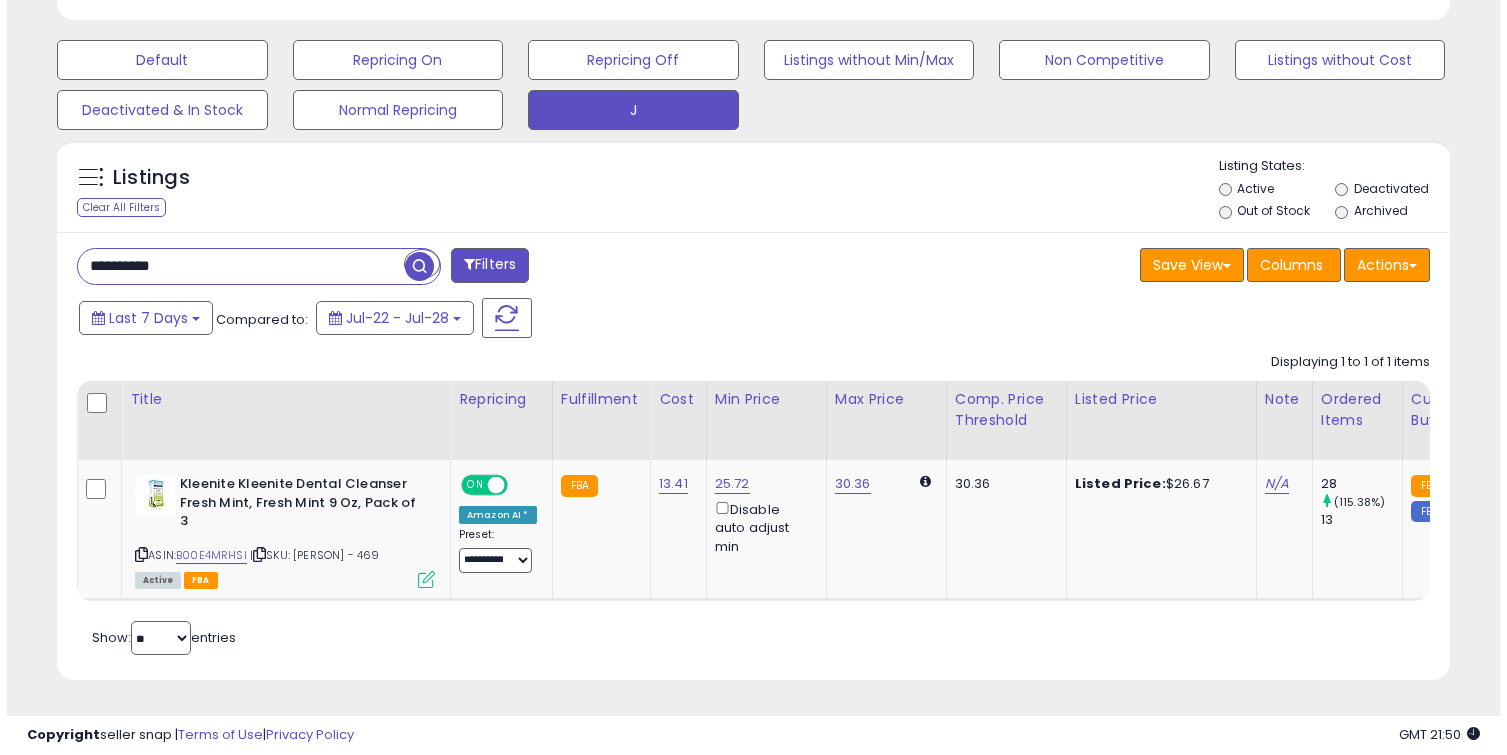 scroll, scrollTop: 464, scrollLeft: 0, axis: vertical 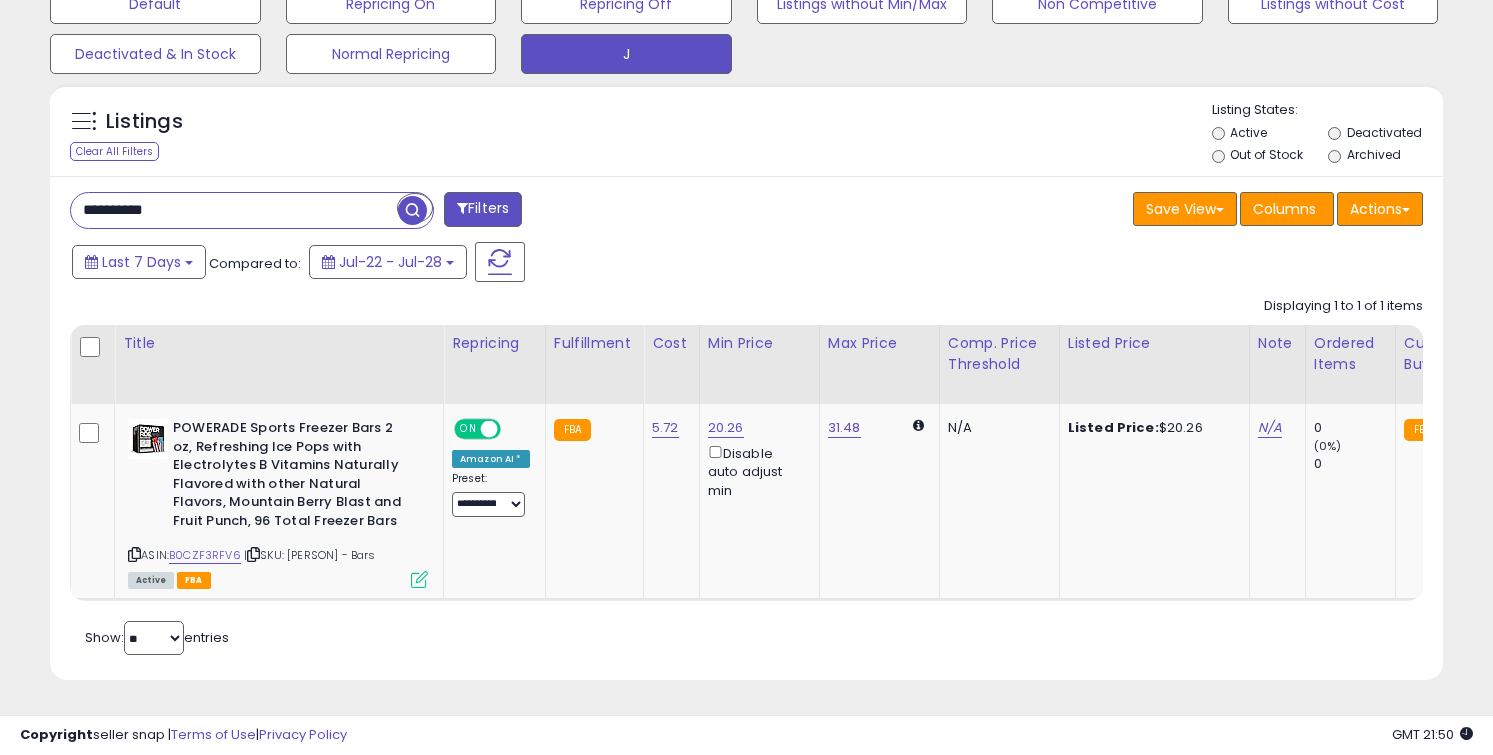 click on "**********" at bounding box center [234, 210] 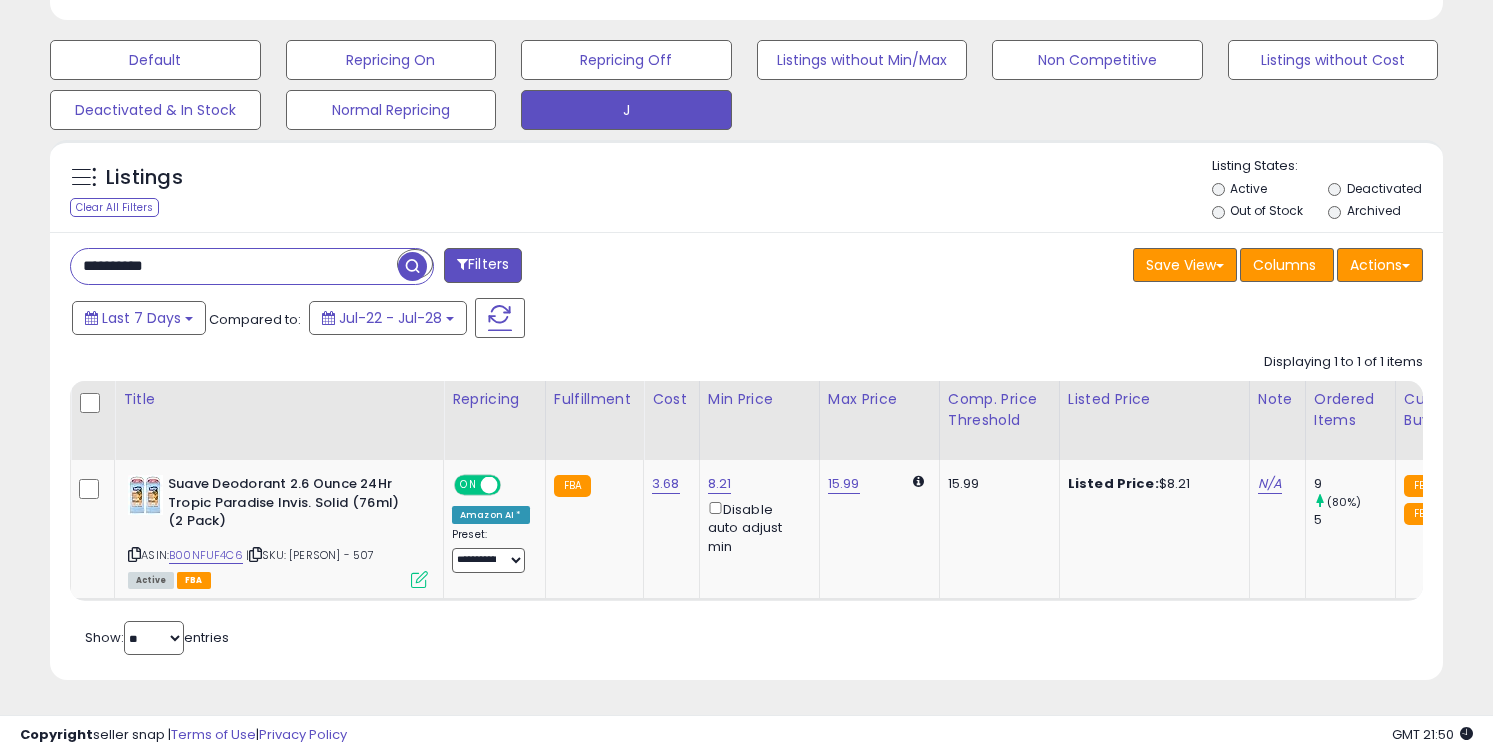 paste 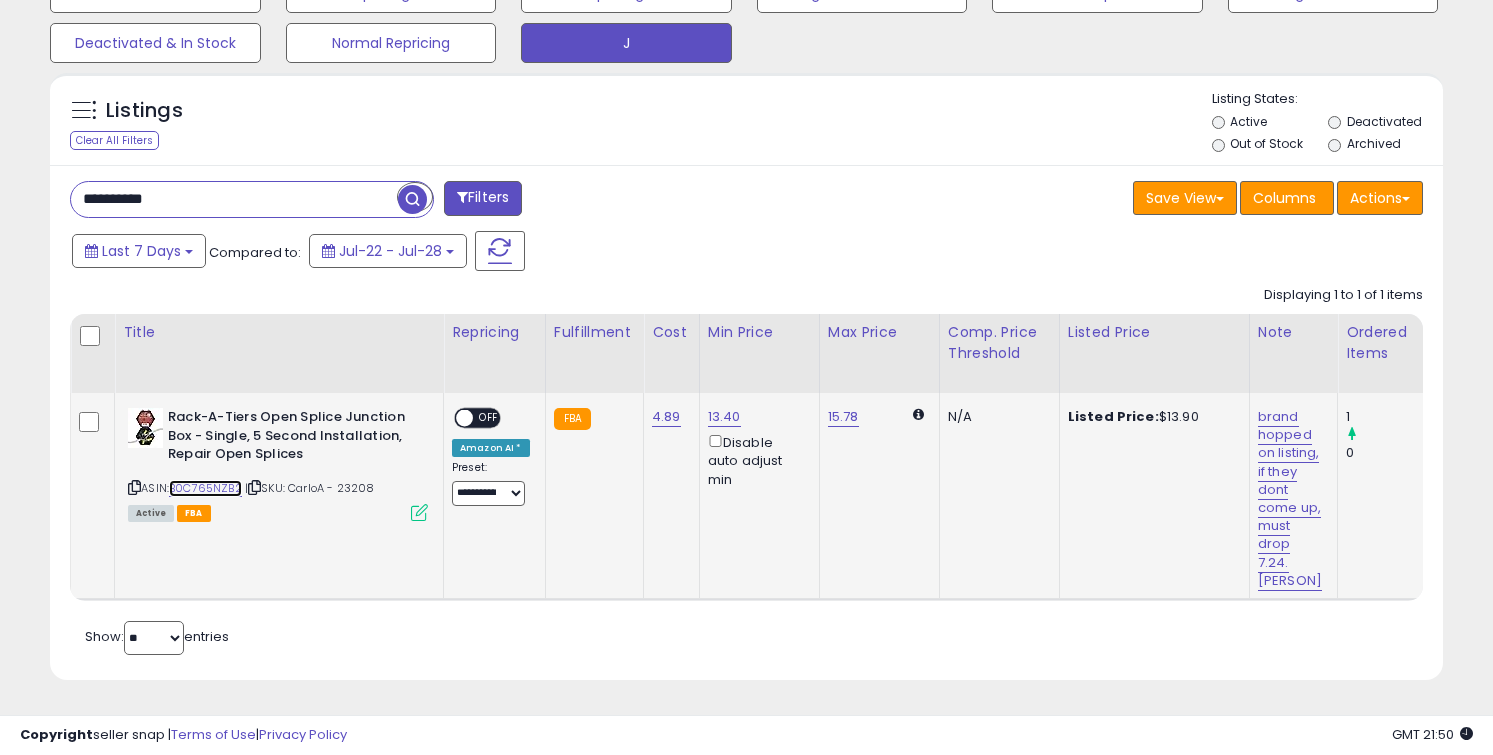 click on "B0C765NZB2" at bounding box center (205, 488) 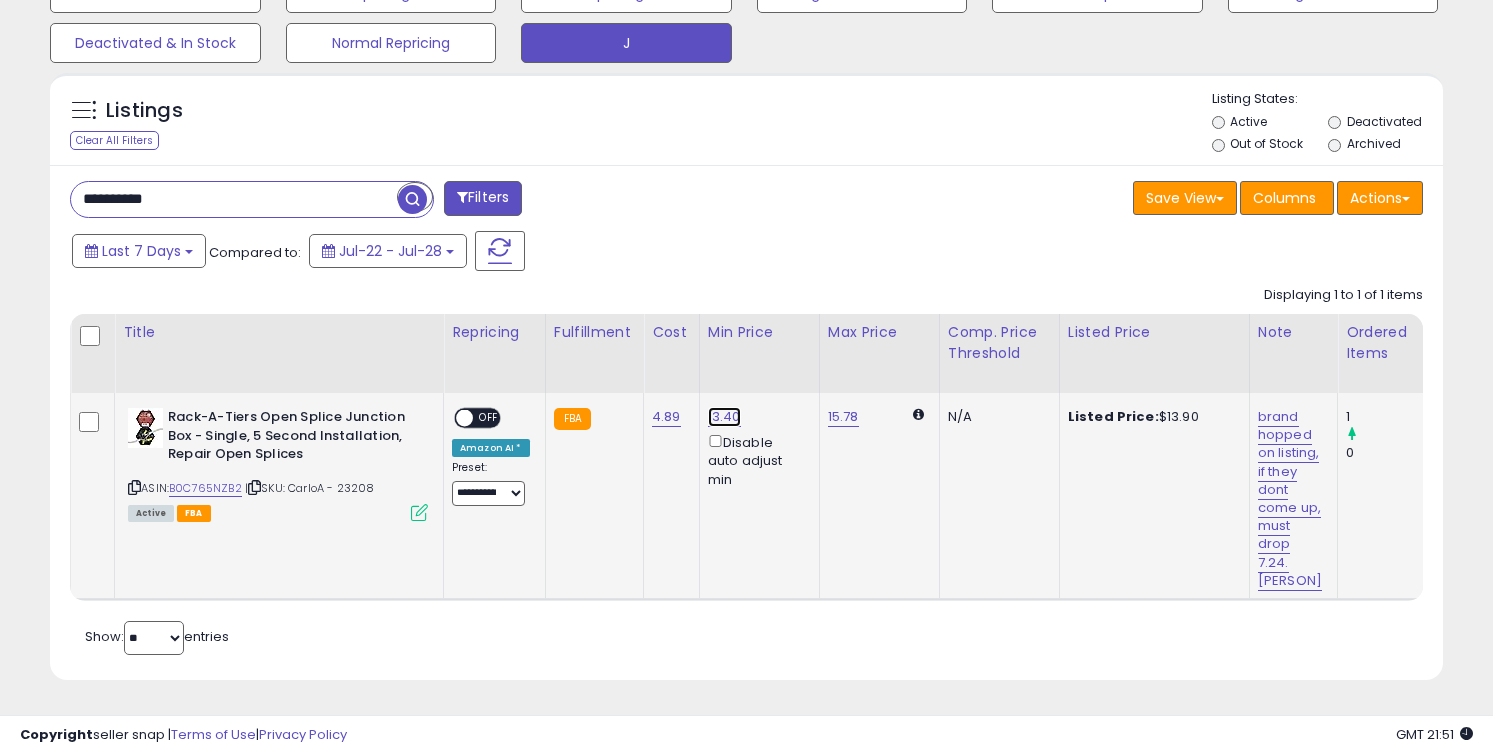 click on "13.40" at bounding box center [724, 417] 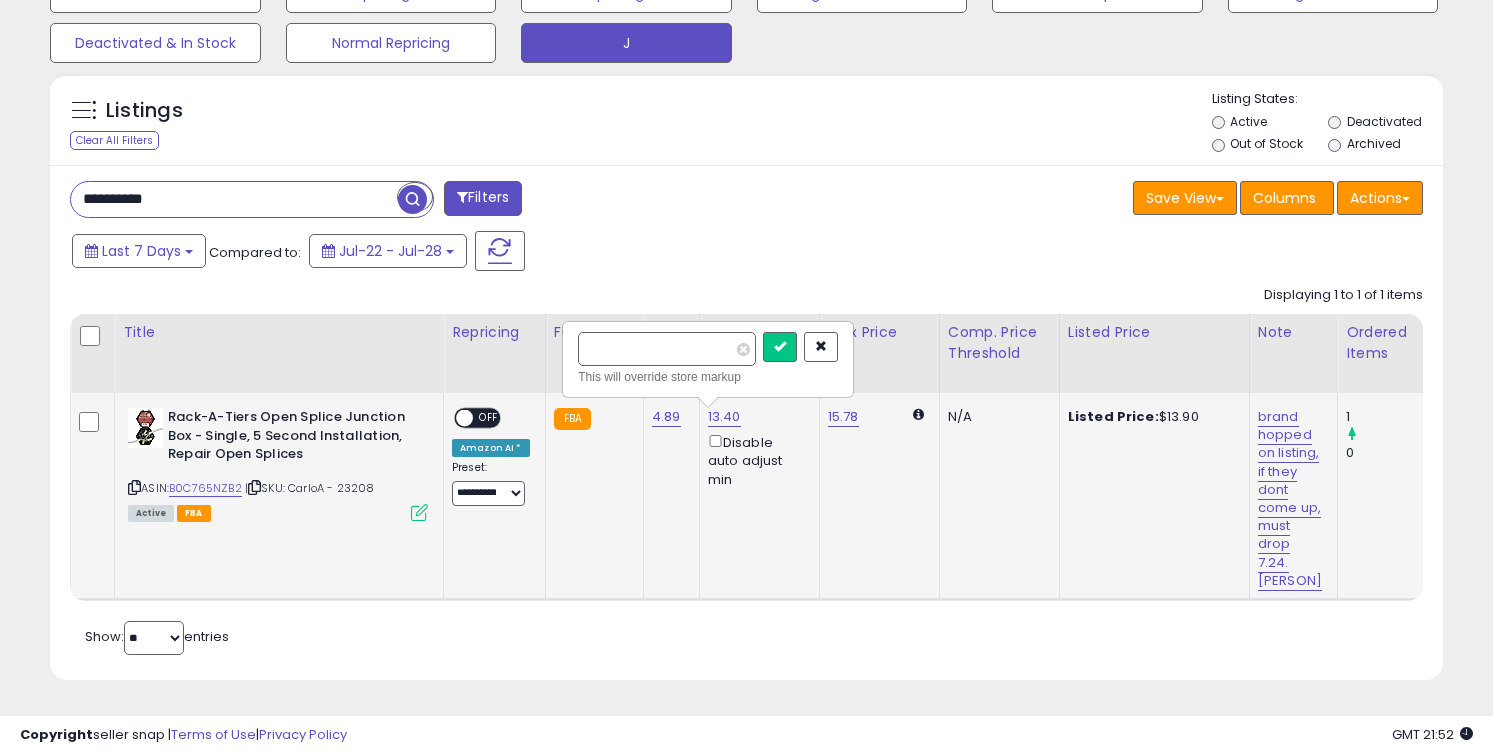 type on "*****" 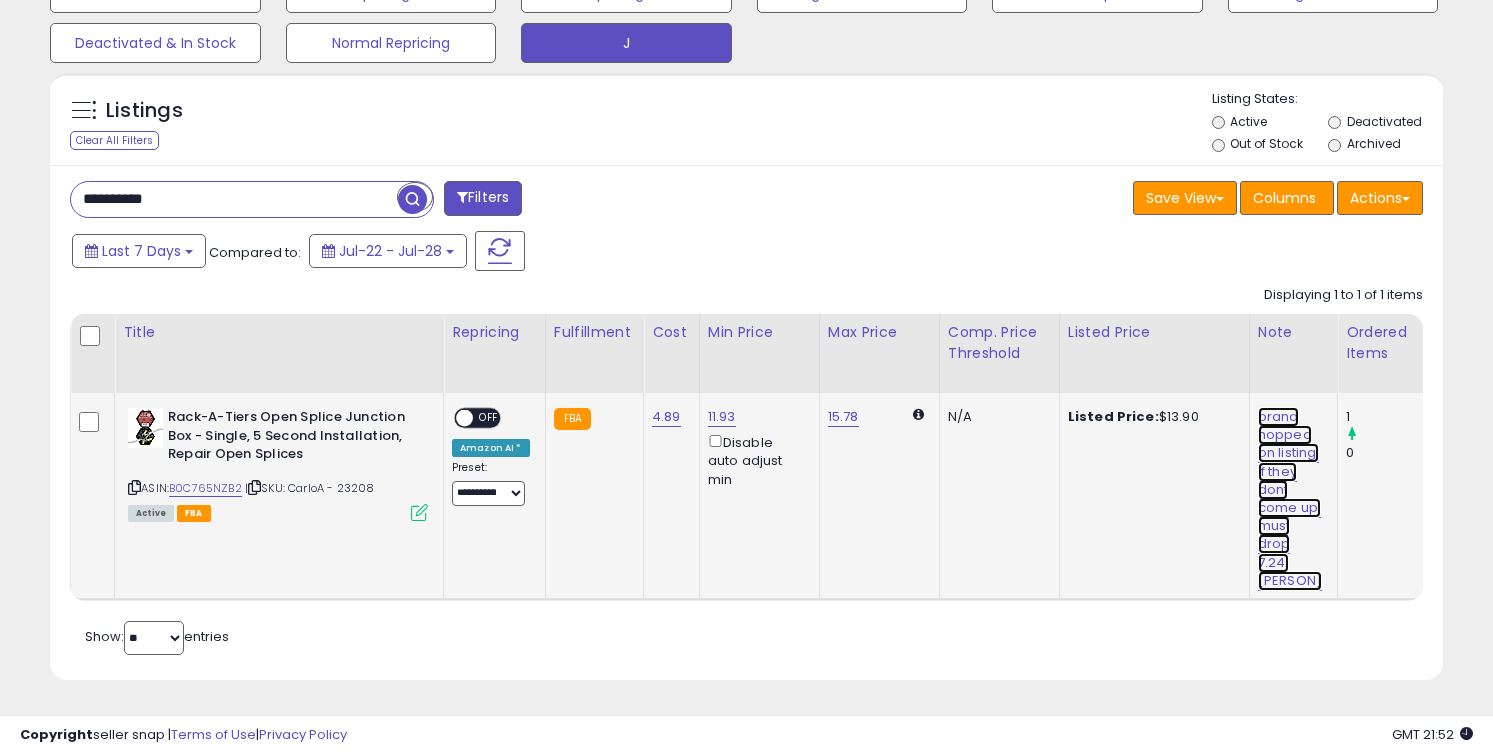 click on "brand hopped on listing, if they dont come up, must drop 7.24.JH" at bounding box center [1290, 499] 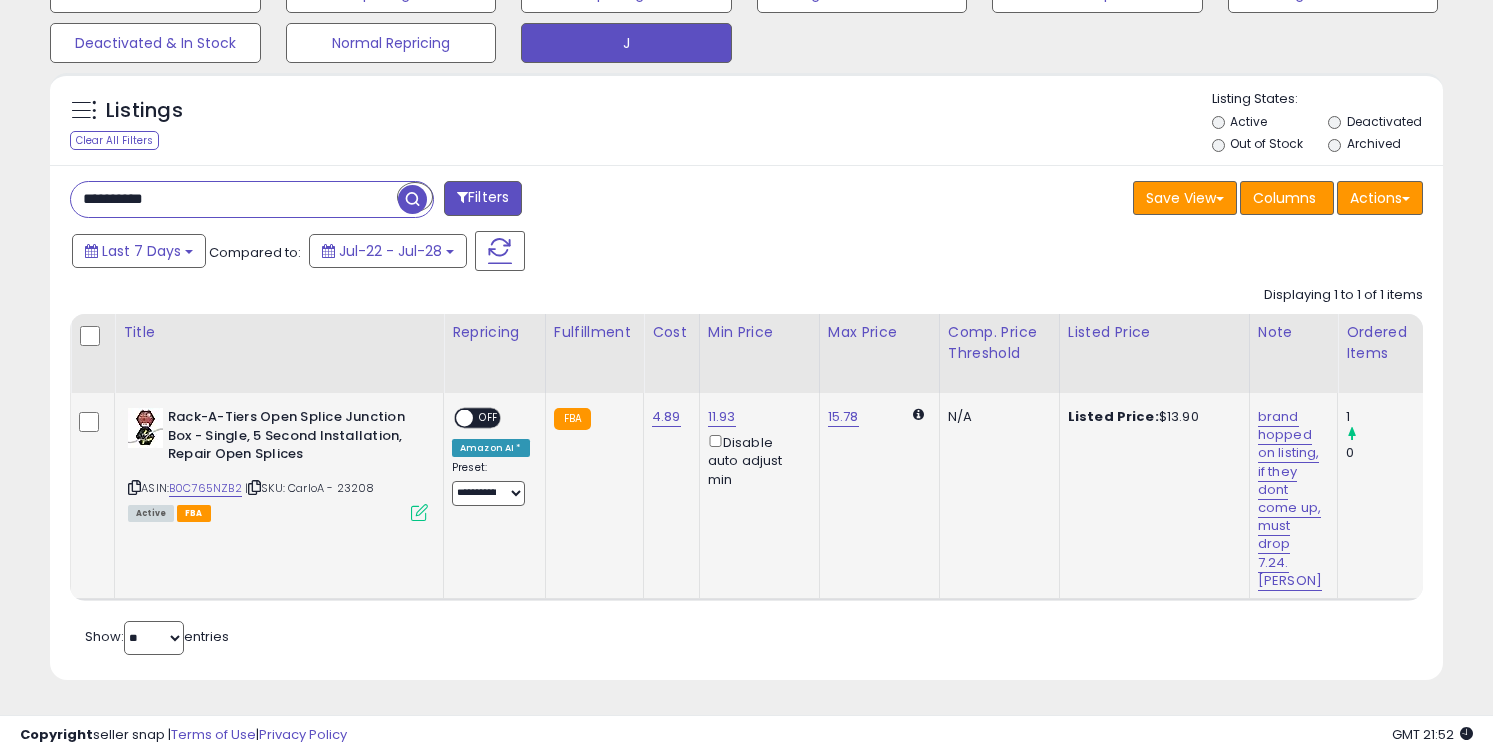 scroll, scrollTop: 0, scrollLeft: 35, axis: horizontal 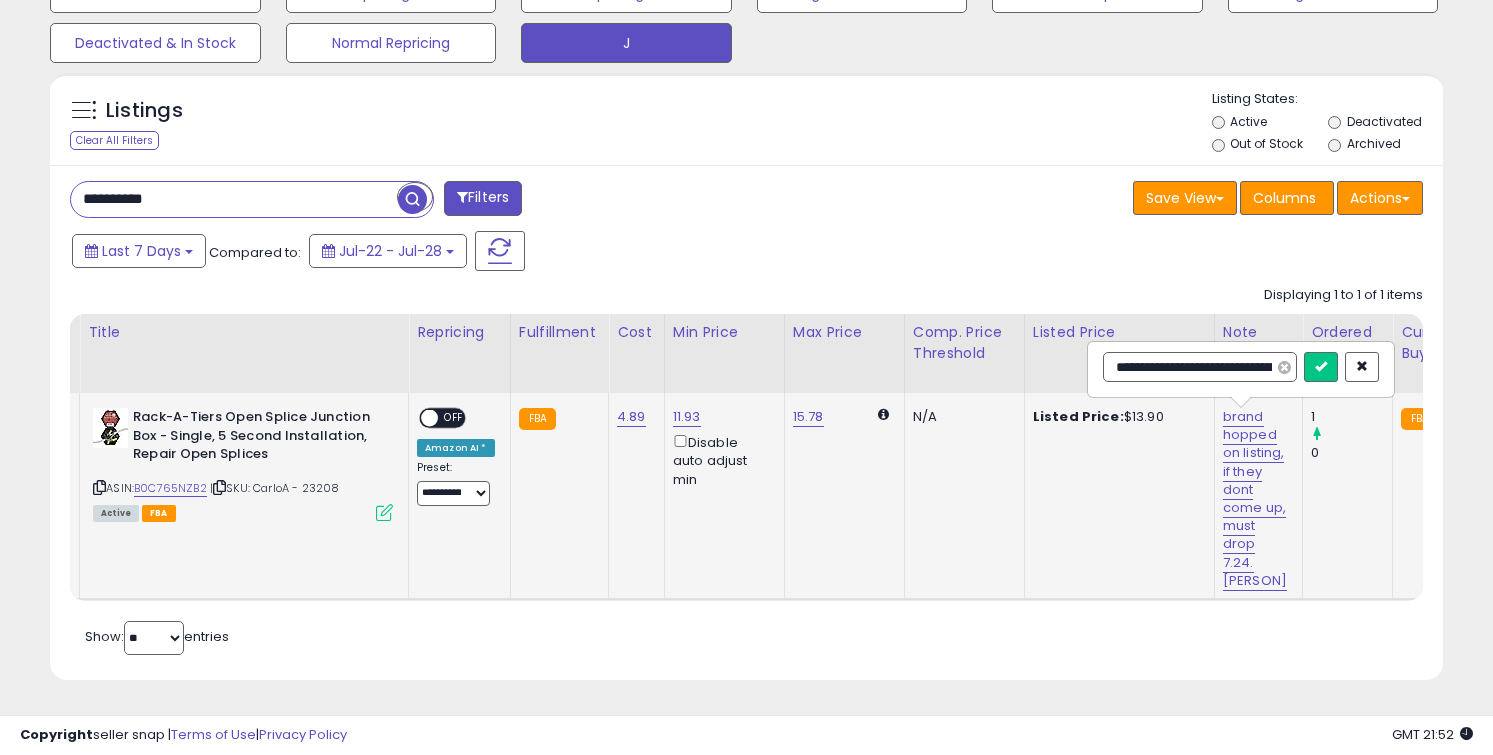 click at bounding box center (1284, 367) 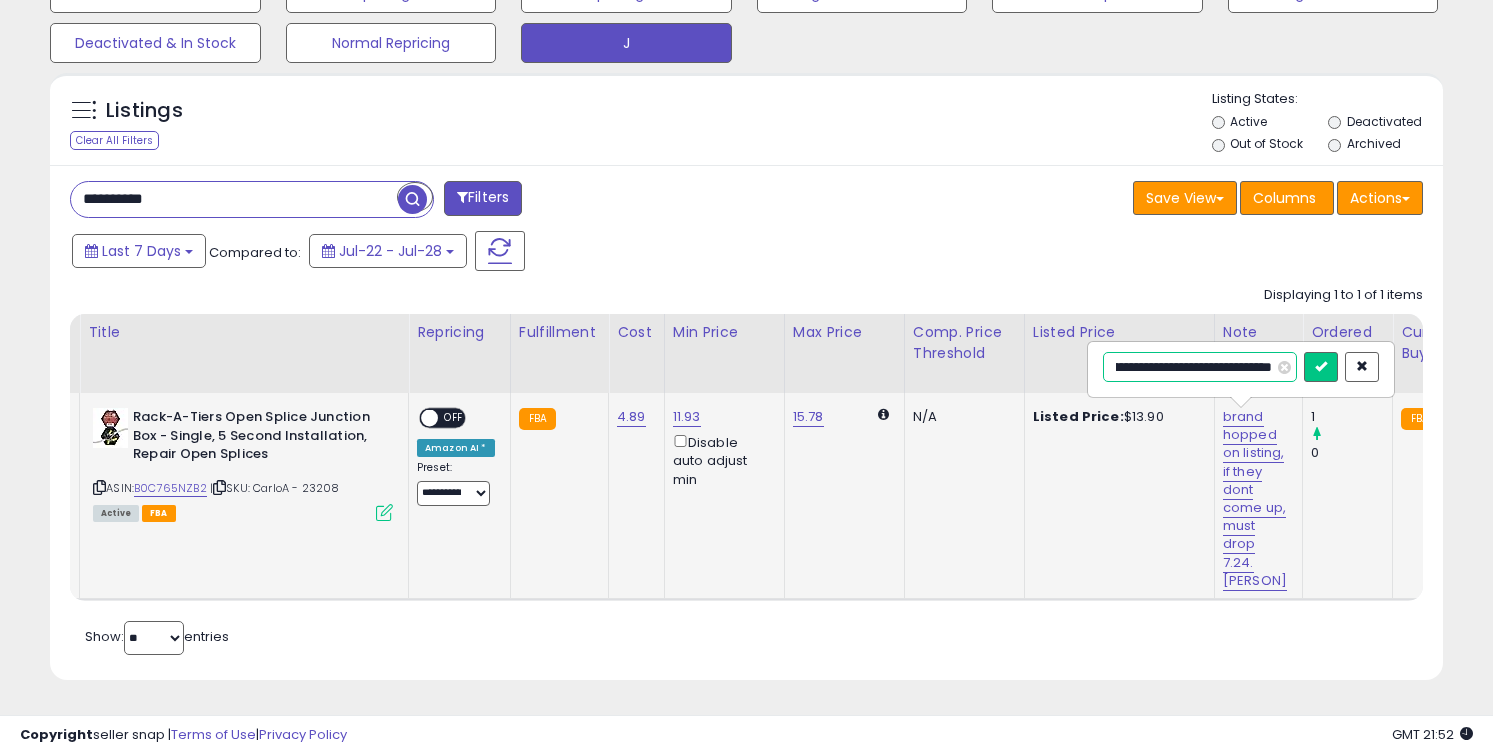 scroll, scrollTop: 0, scrollLeft: 138, axis: horizontal 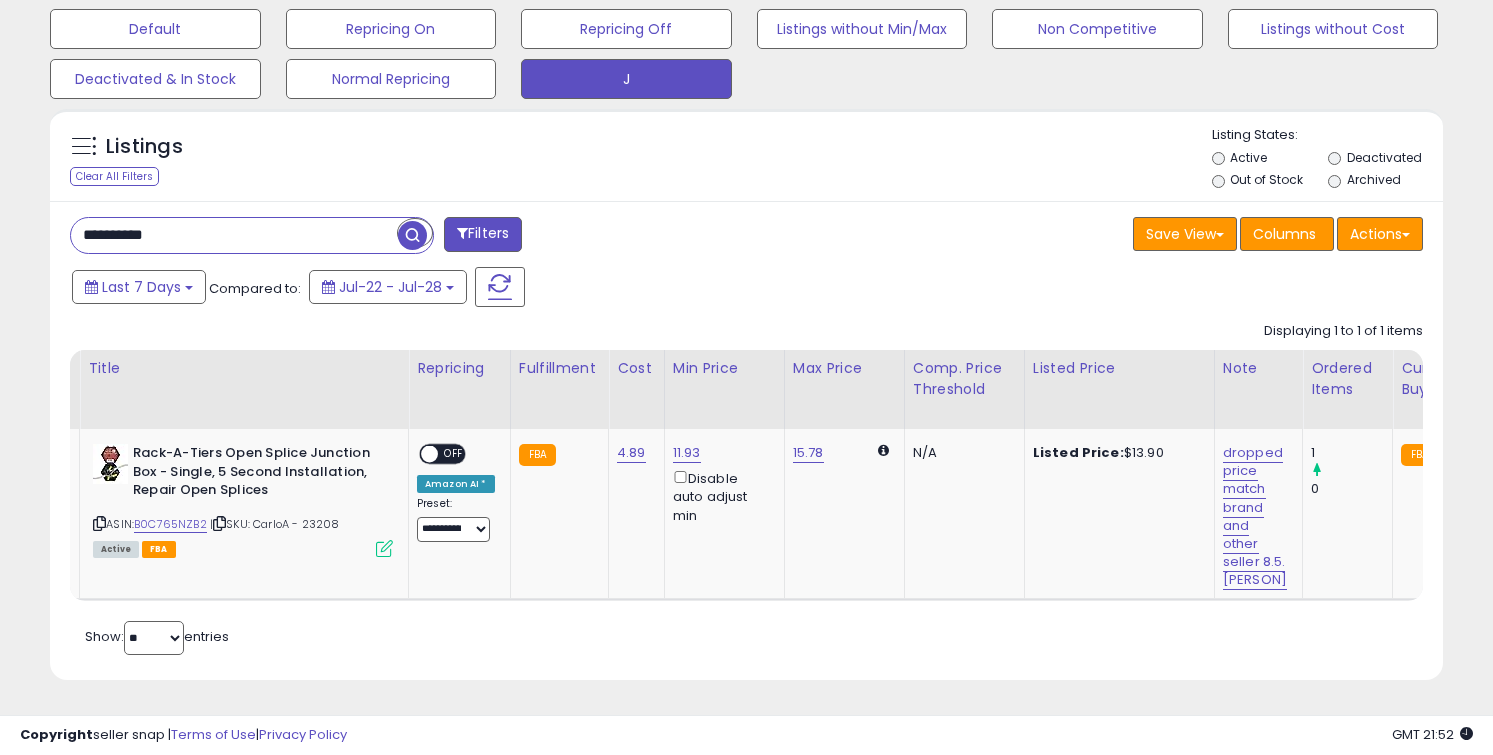 click on "**********" at bounding box center (234, 235) 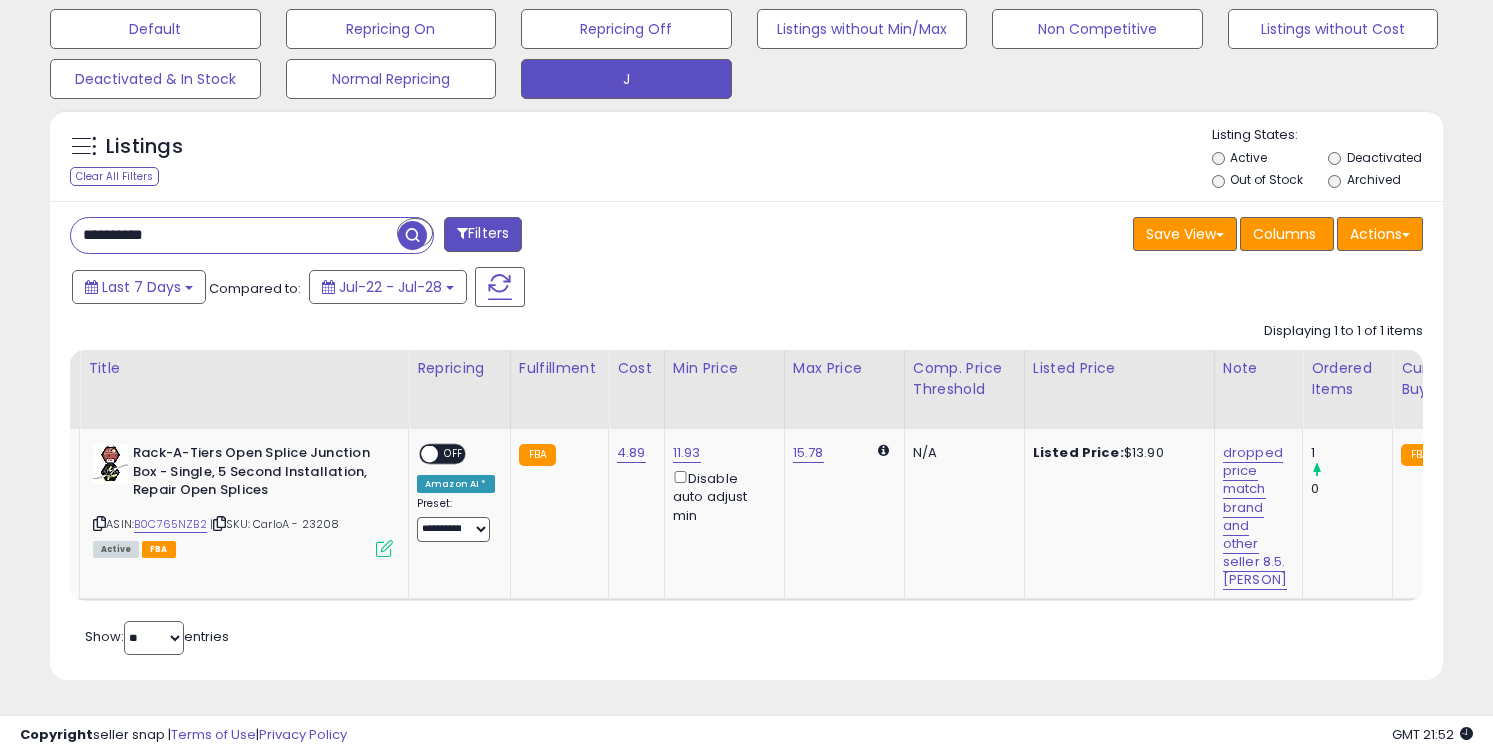 click on "**********" at bounding box center (234, 235) 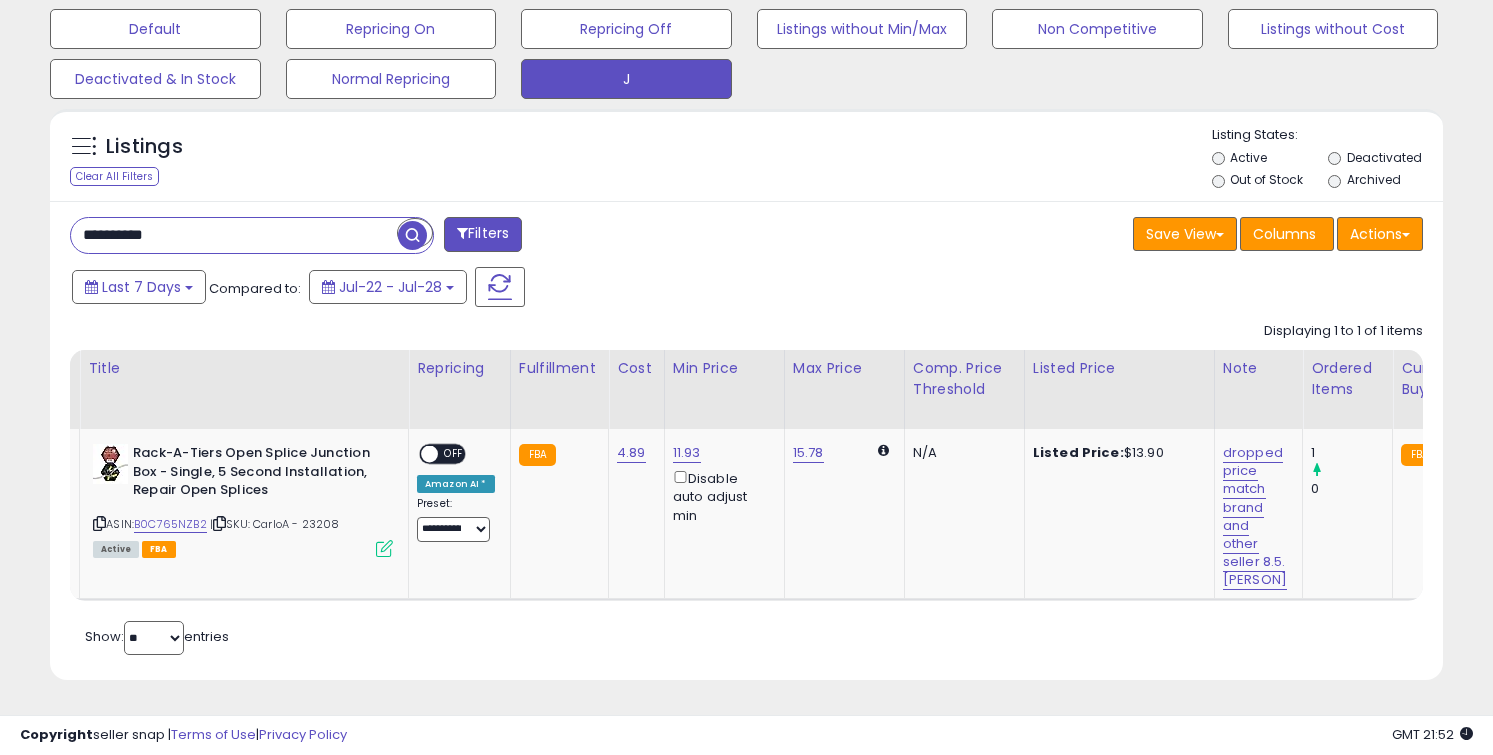 paste 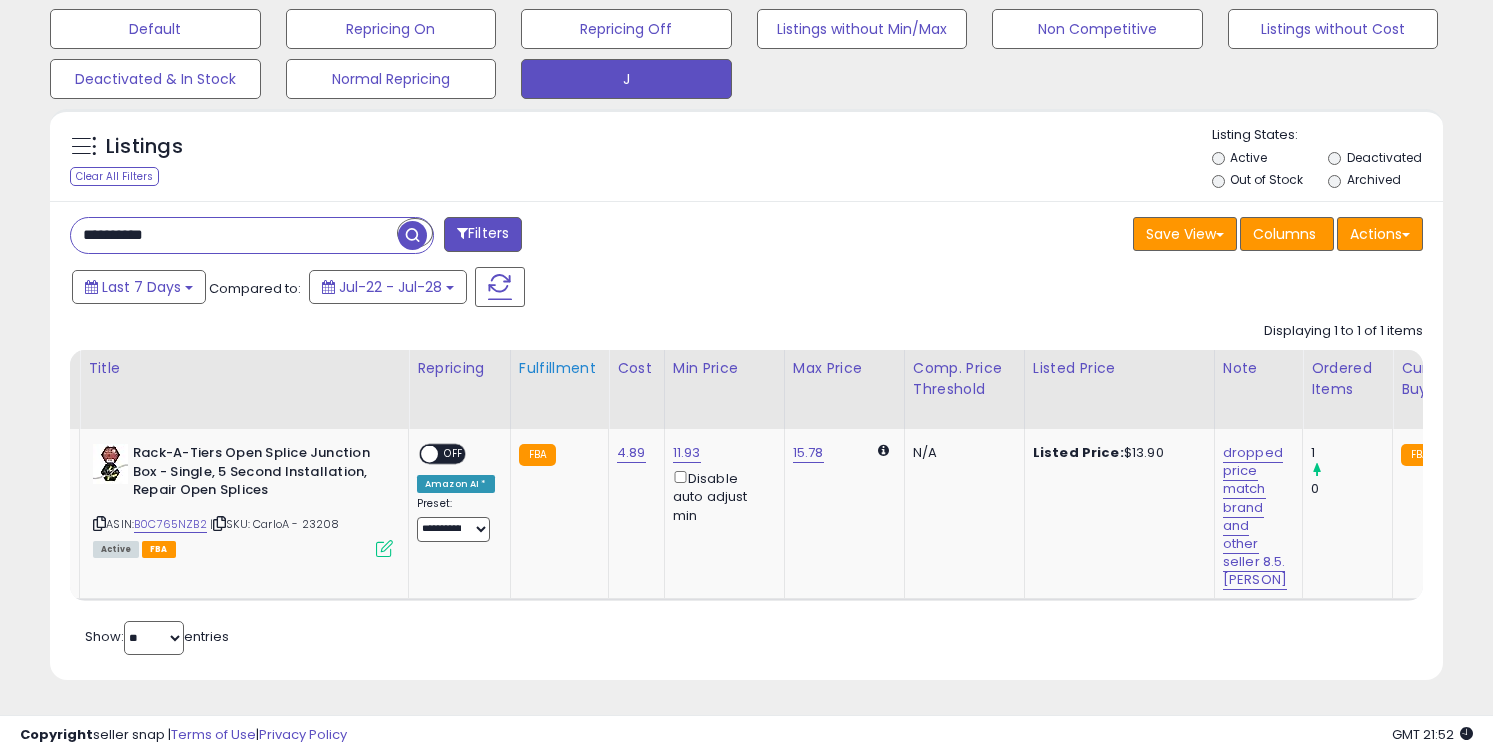 scroll, scrollTop: 999590, scrollLeft: 999185, axis: both 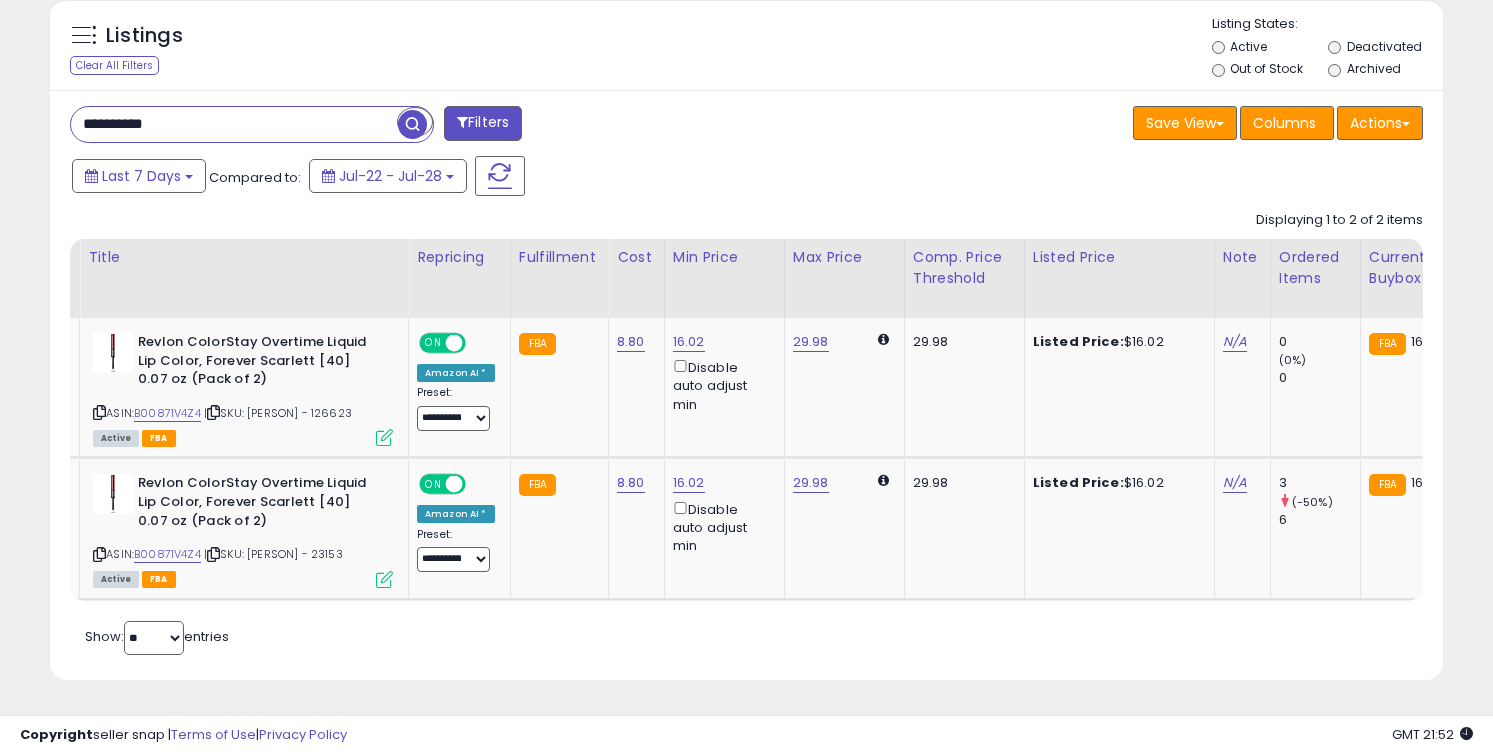 paste 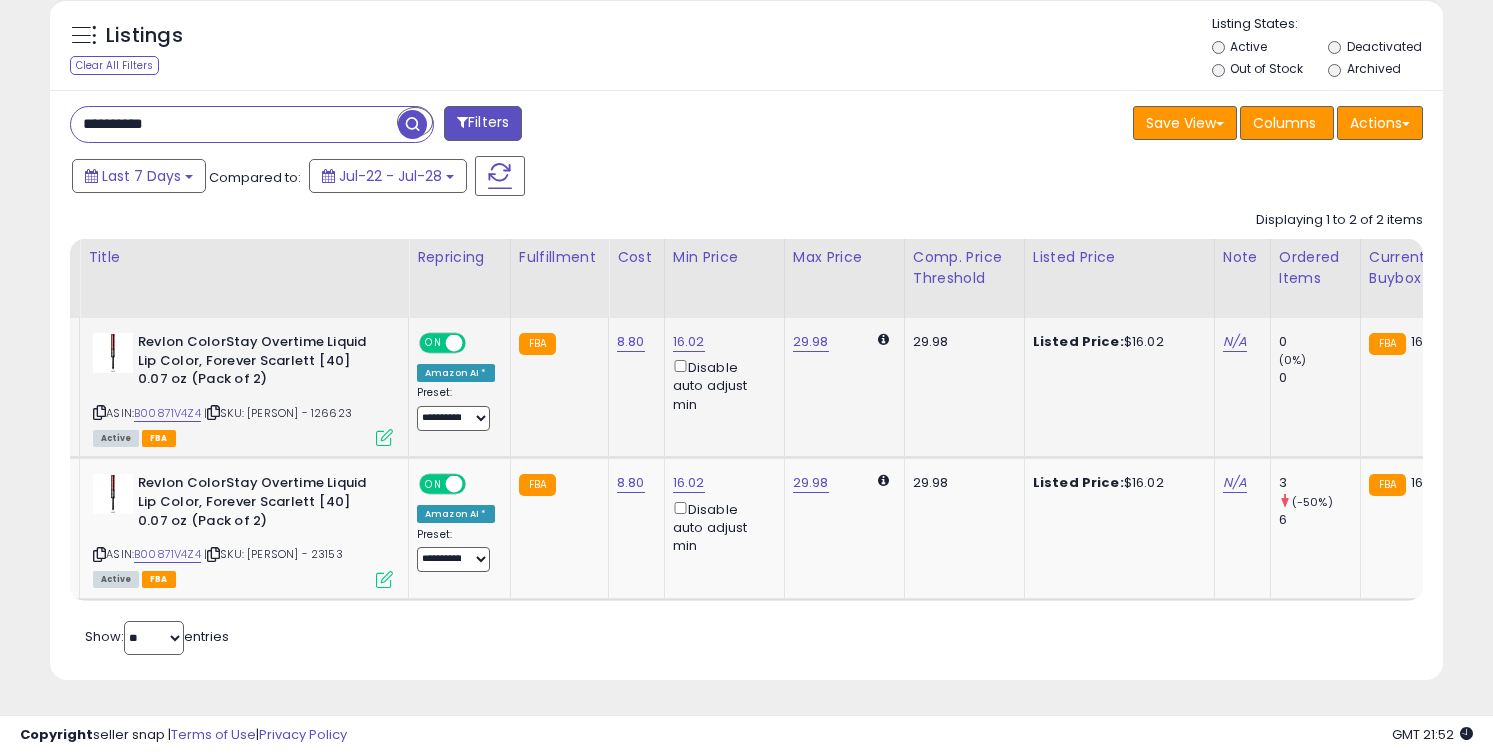 scroll, scrollTop: 999590, scrollLeft: 999185, axis: both 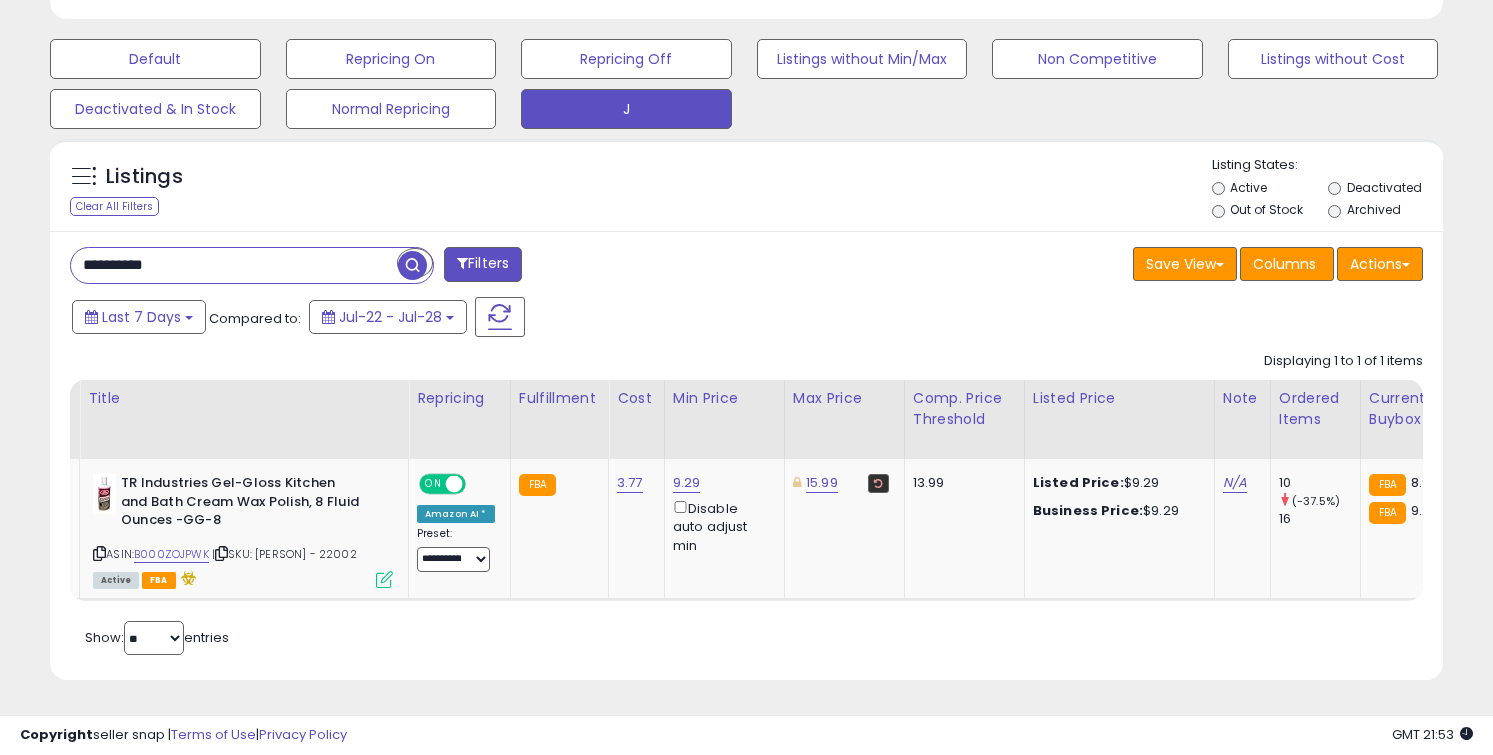 paste 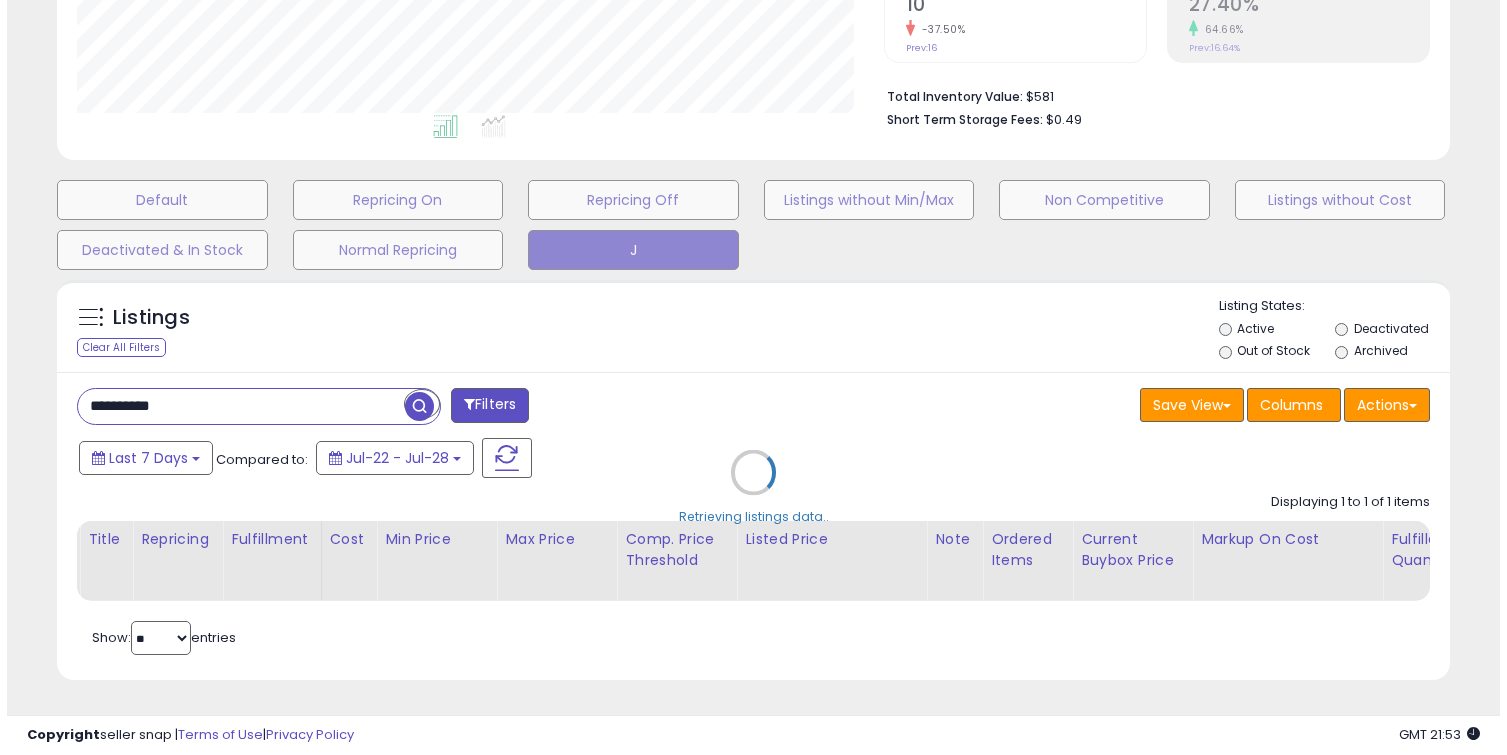 scroll, scrollTop: 464, scrollLeft: 0, axis: vertical 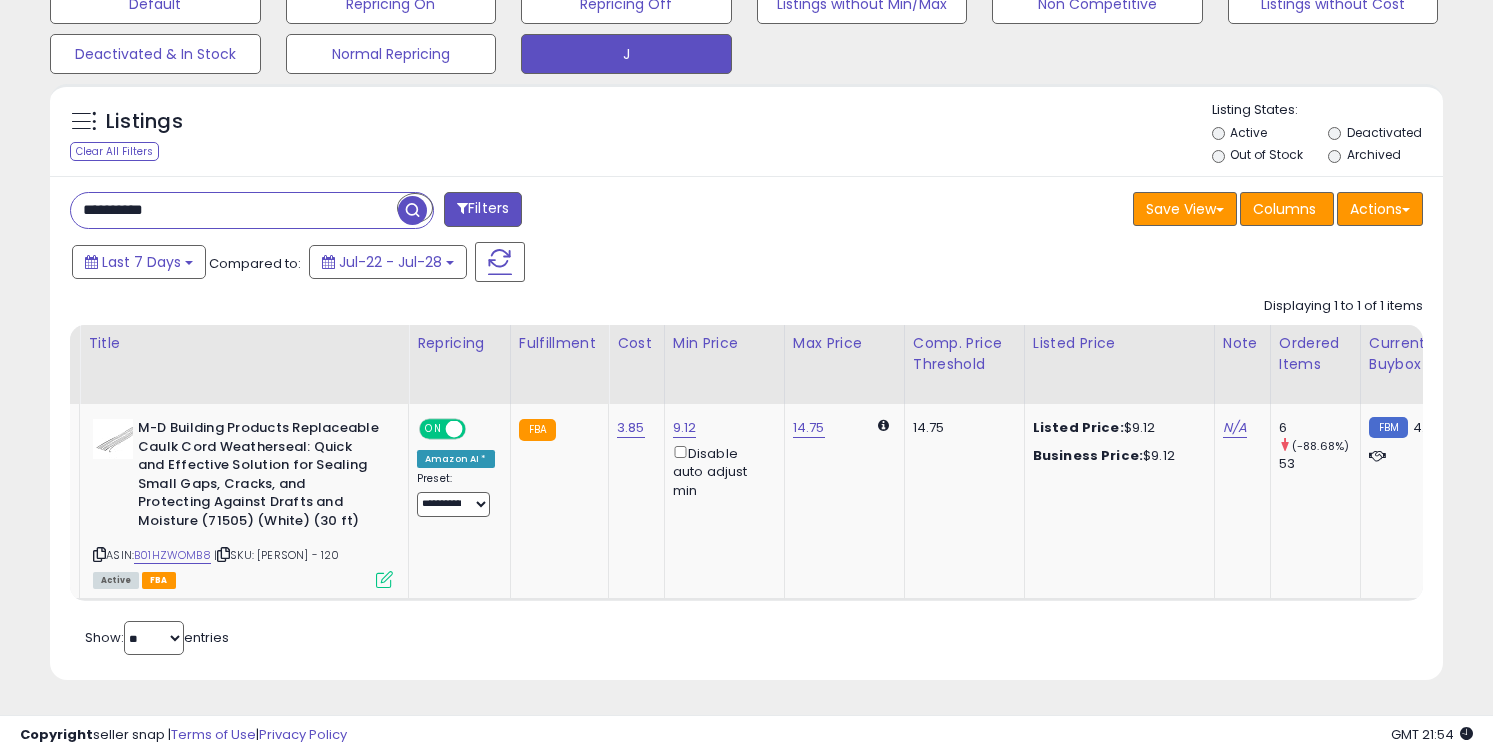 paste 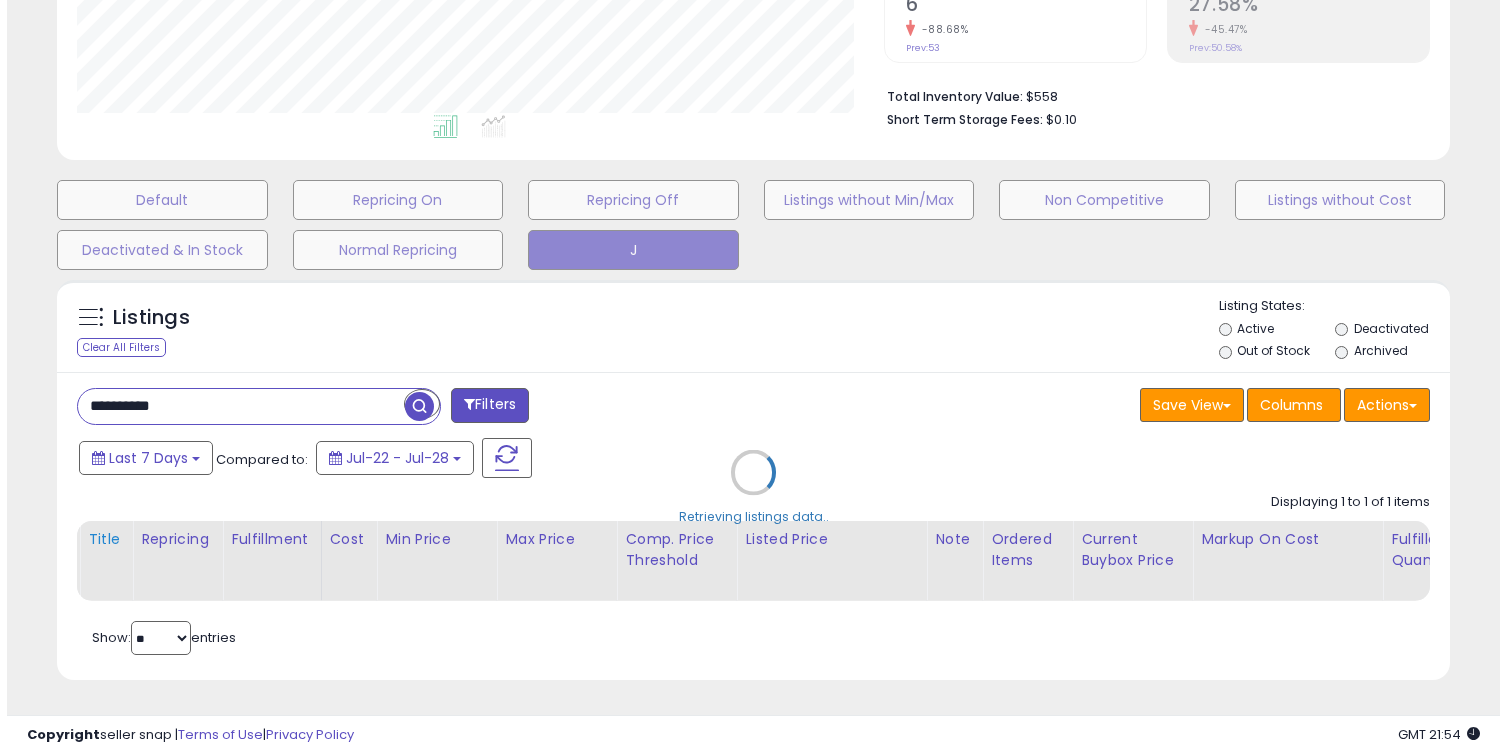 scroll, scrollTop: 464, scrollLeft: 0, axis: vertical 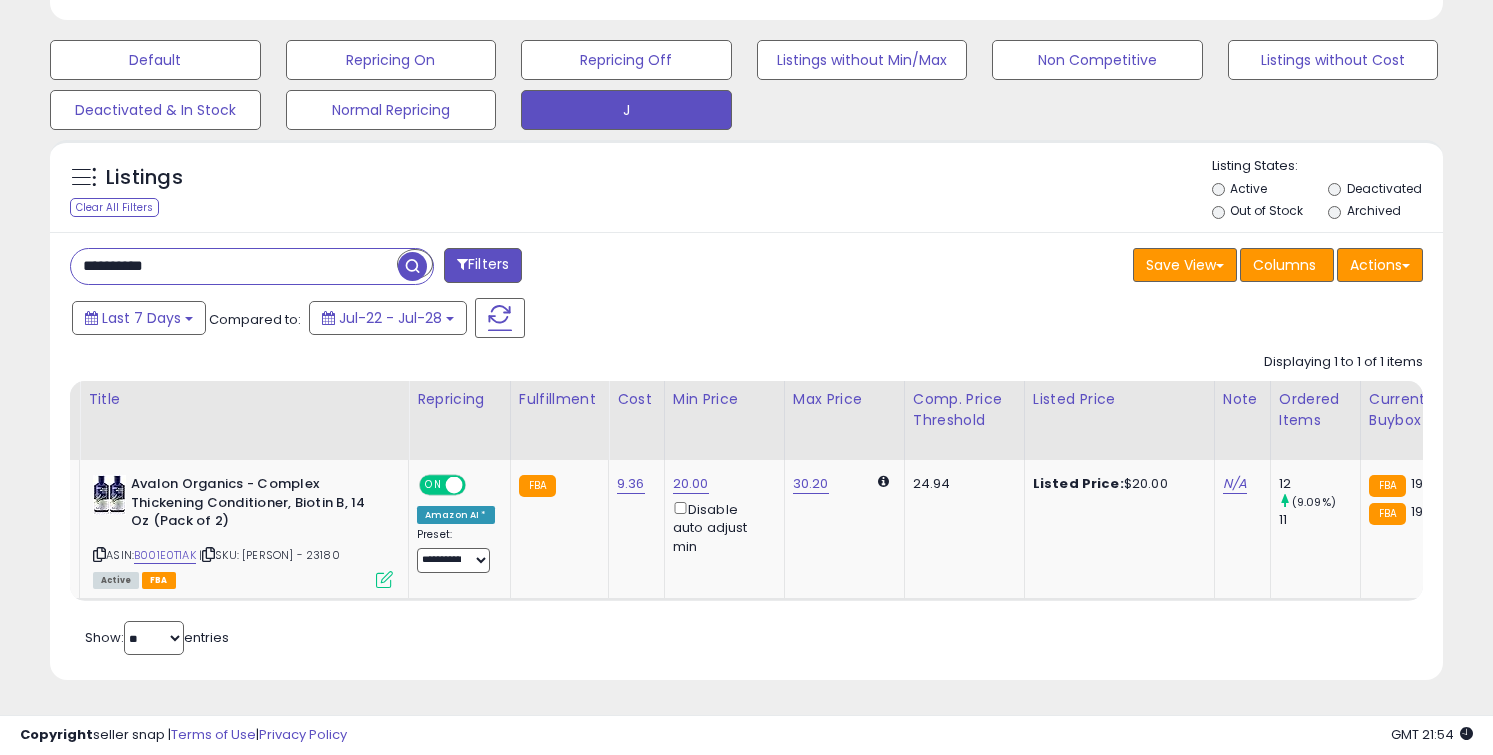 paste 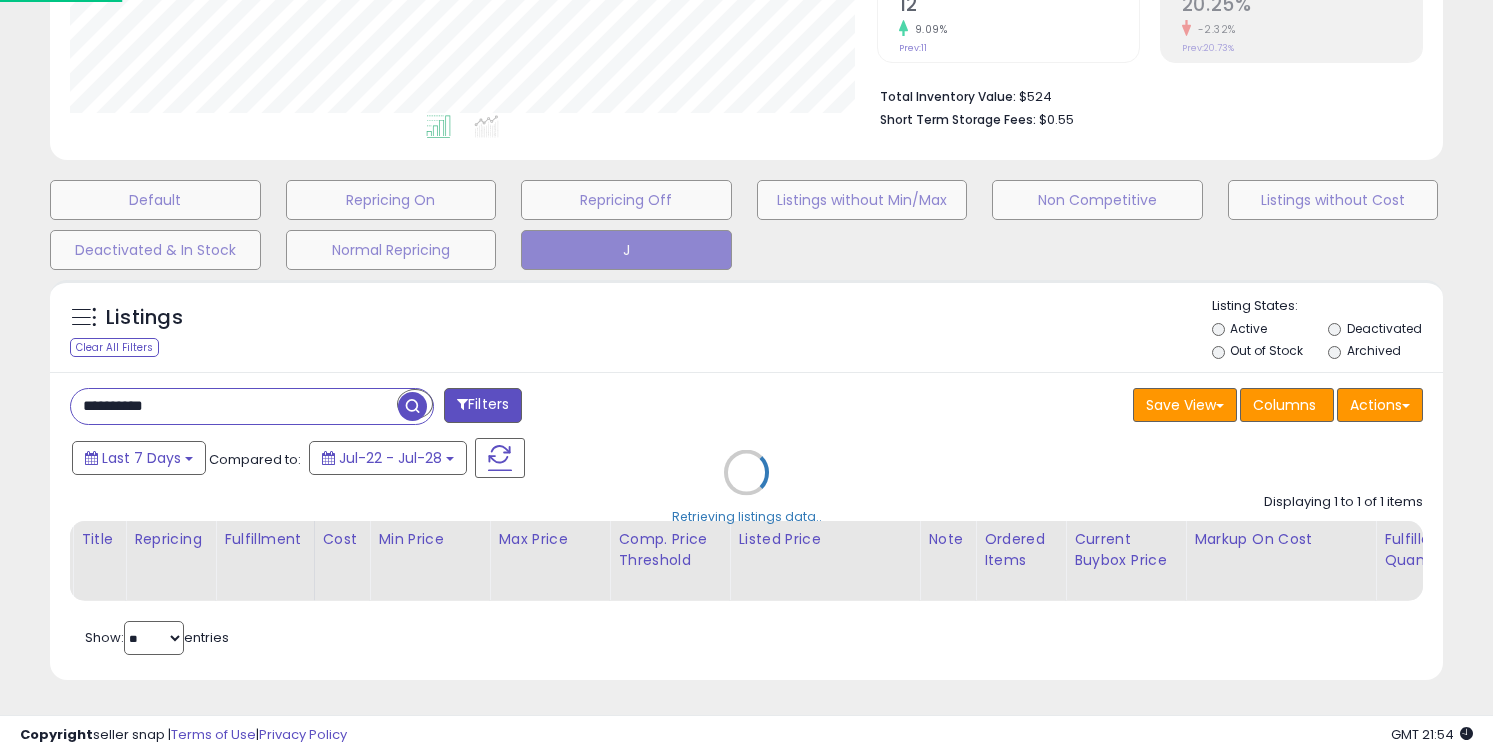 scroll, scrollTop: 999590, scrollLeft: 999185, axis: both 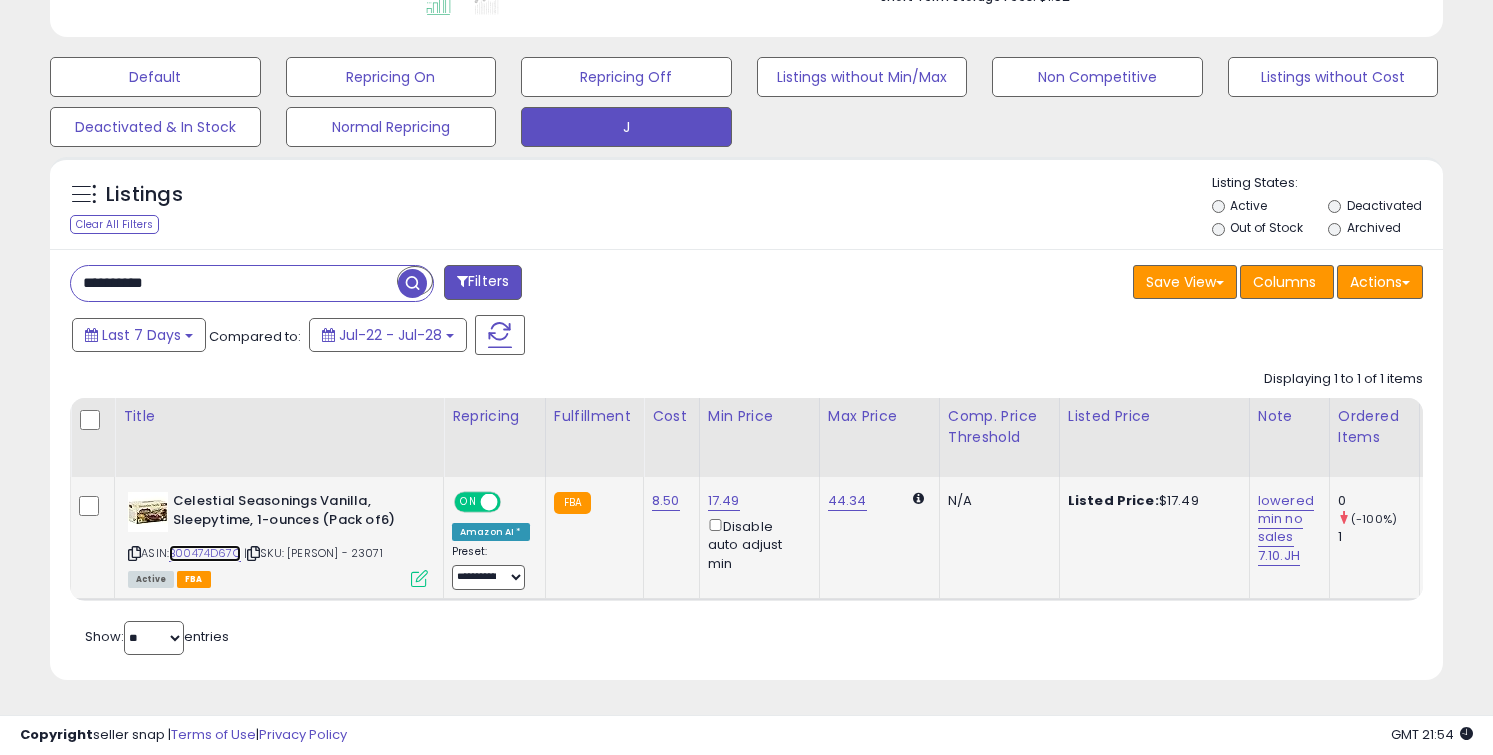 click on "B00474D67O" at bounding box center [205, 553] 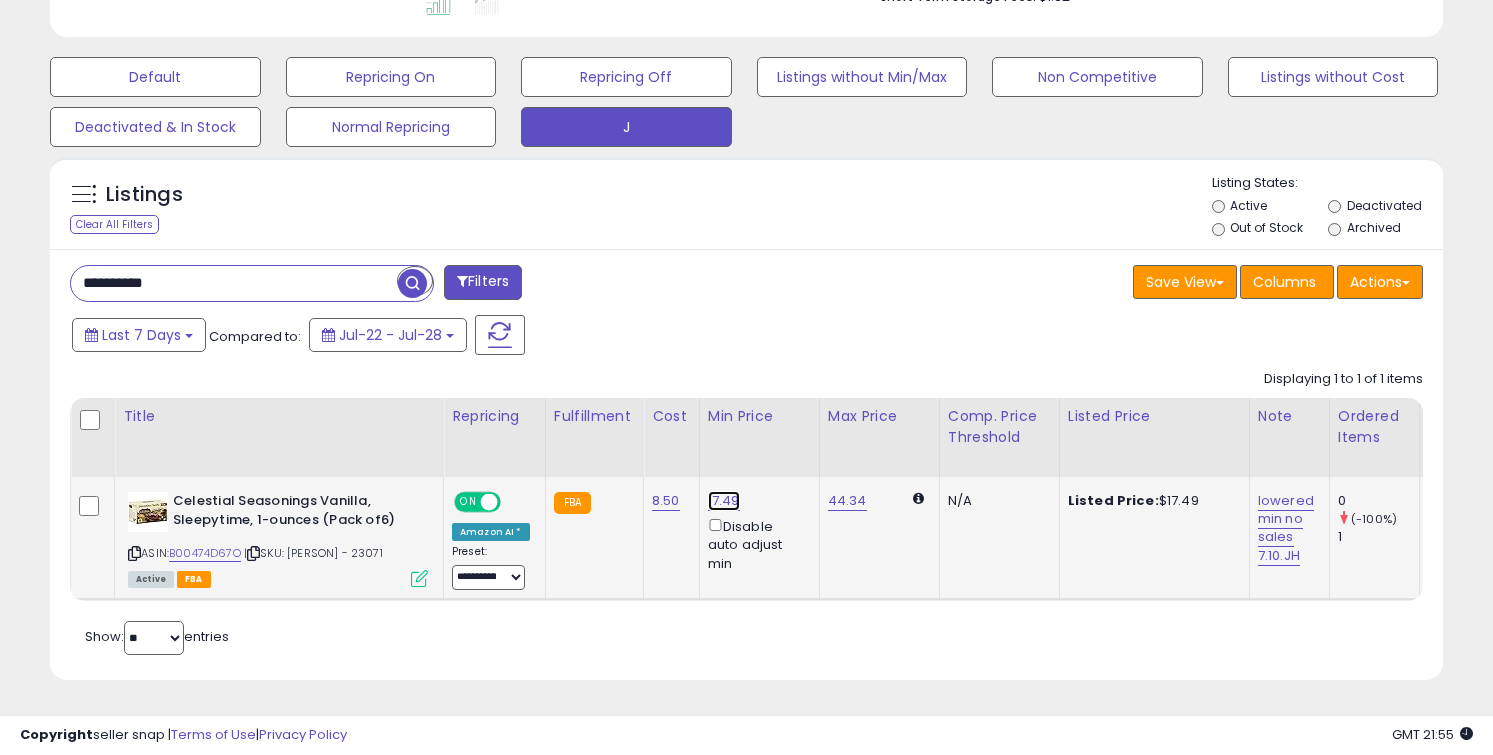 click on "17.49" at bounding box center [724, 501] 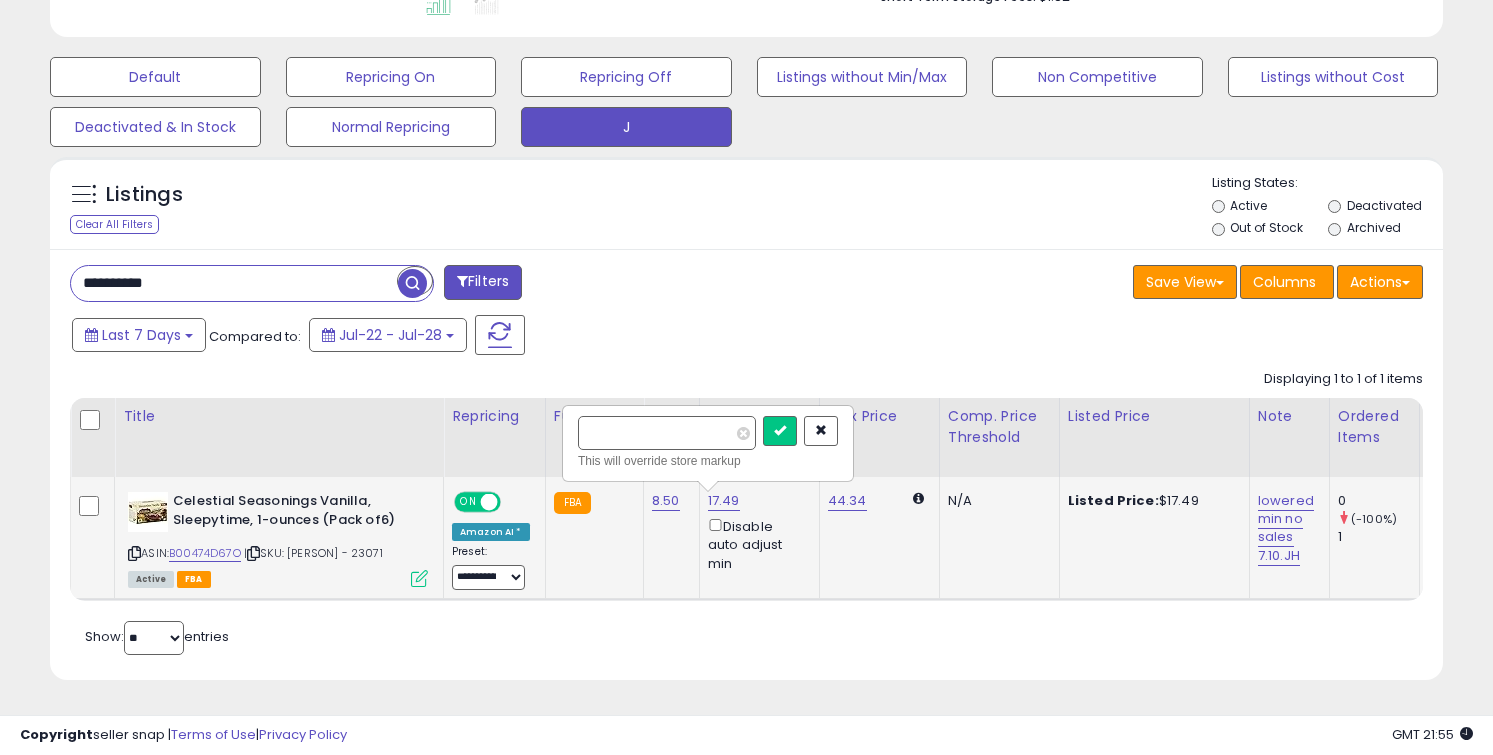 type on "*****" 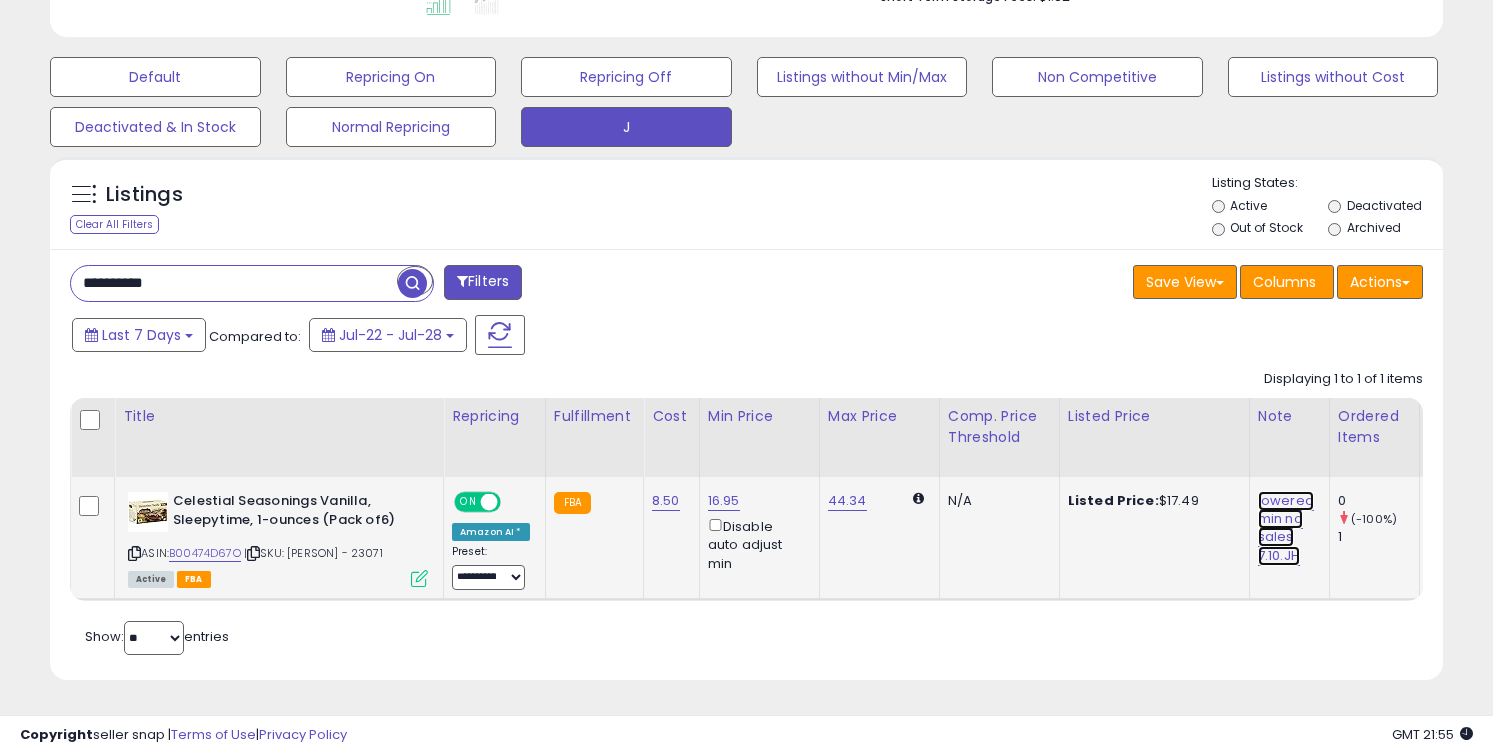 click on "lowered min no sales 7.10.JH" at bounding box center [1286, 528] 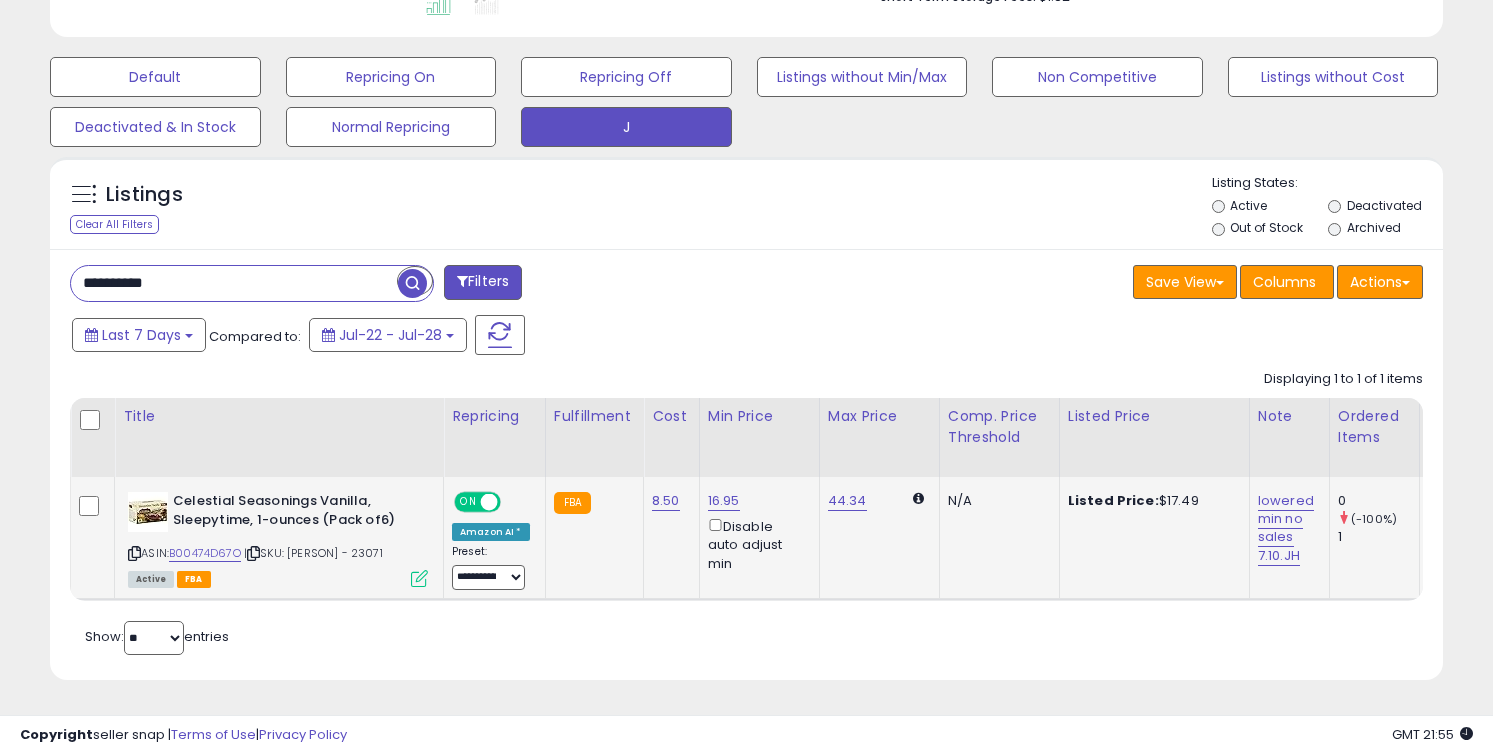 scroll, scrollTop: 0, scrollLeft: 35, axis: horizontal 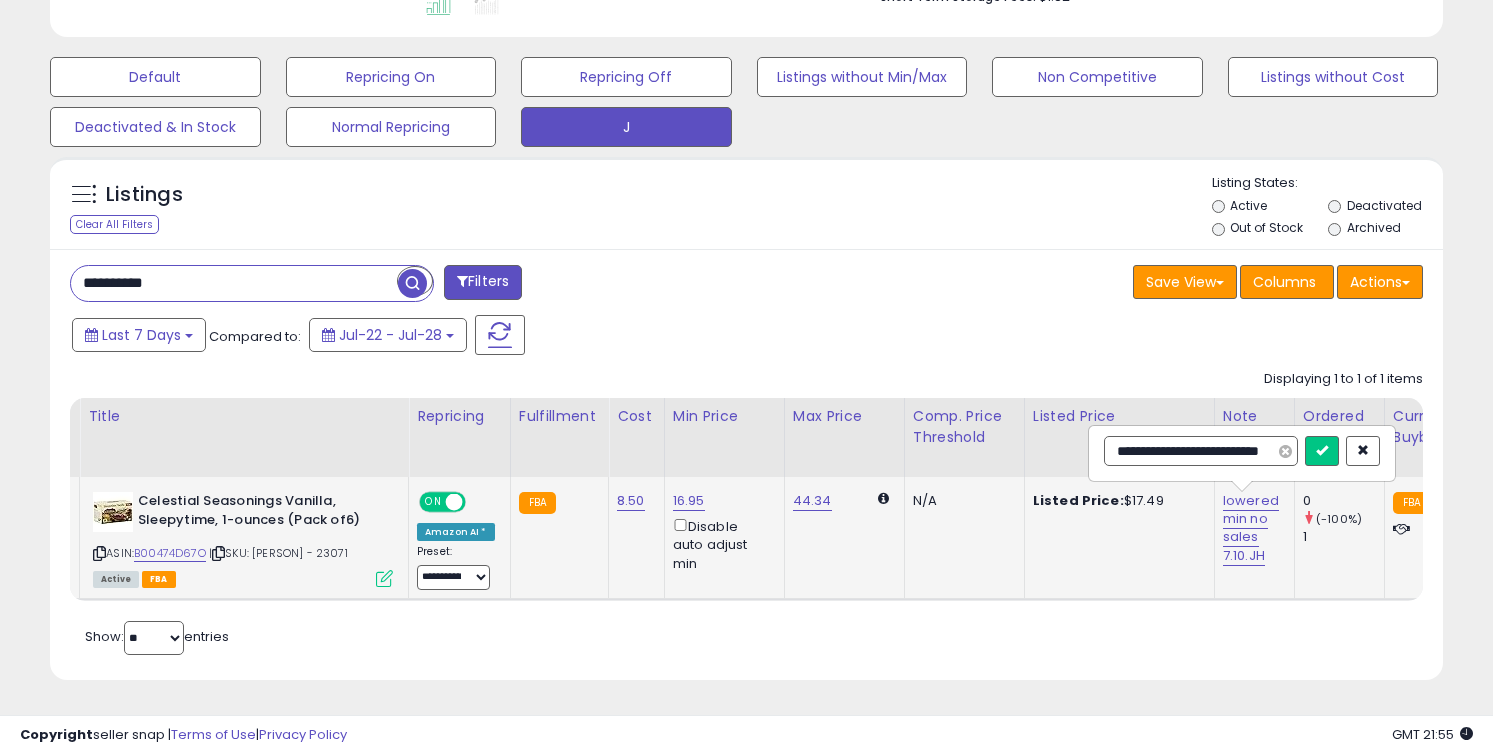 click at bounding box center (1285, 451) 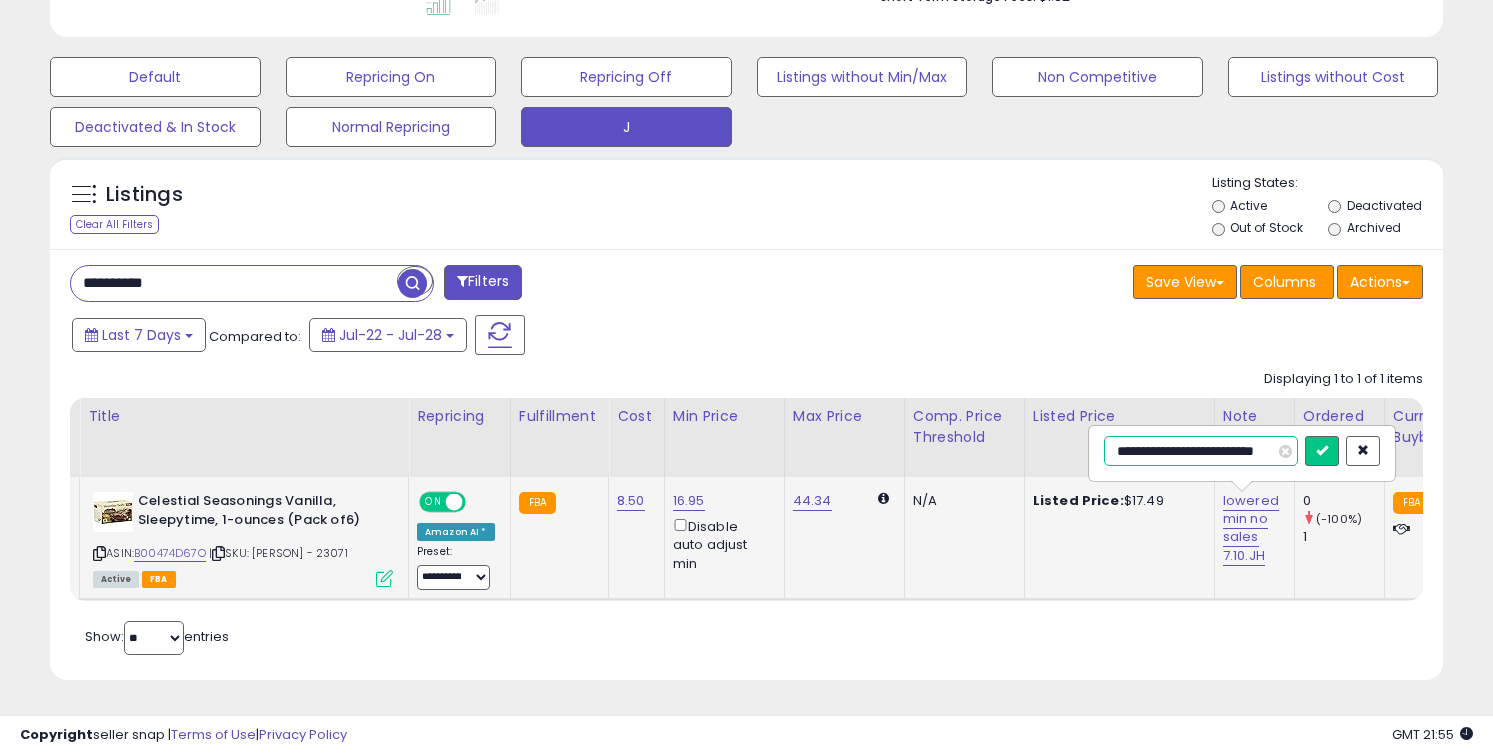 scroll, scrollTop: 0, scrollLeft: 24, axis: horizontal 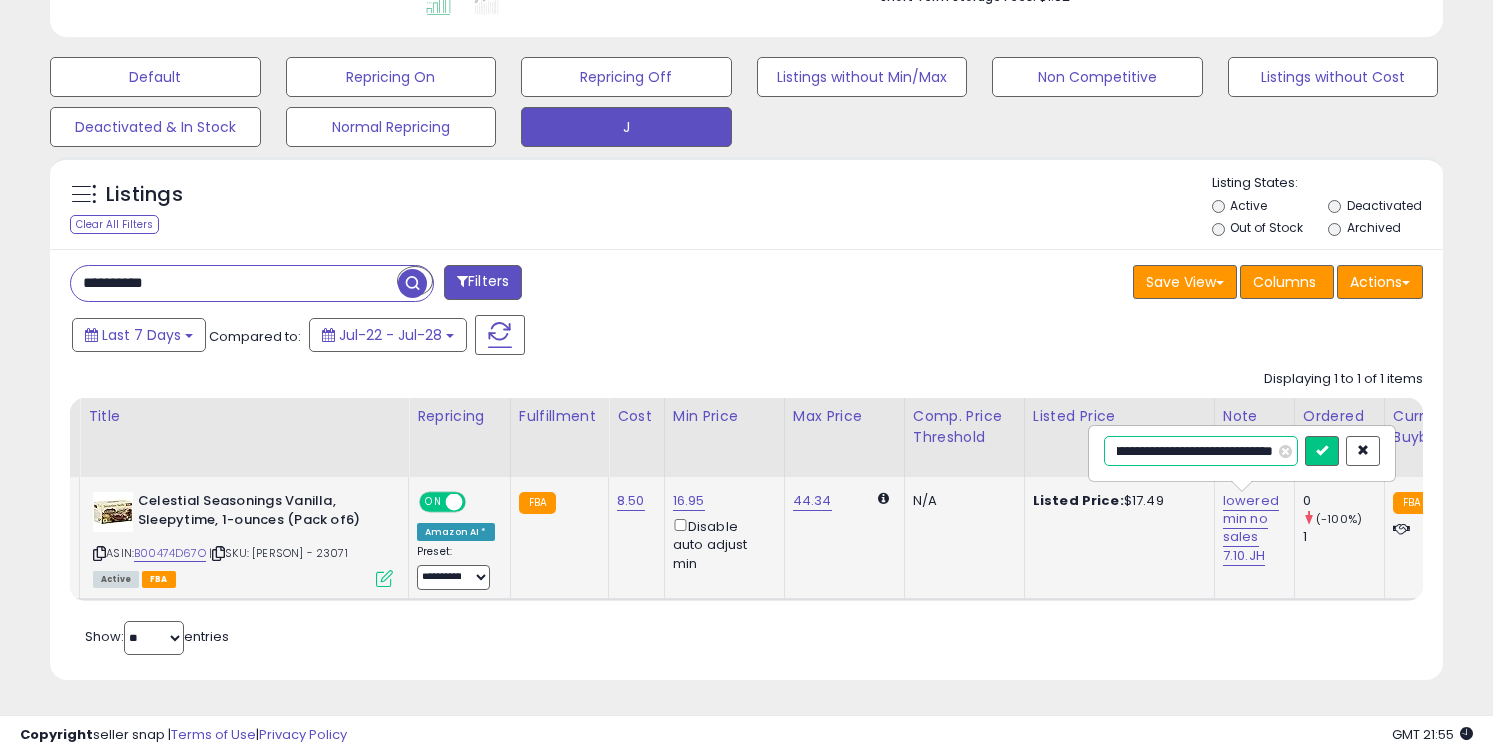 type on "**********" 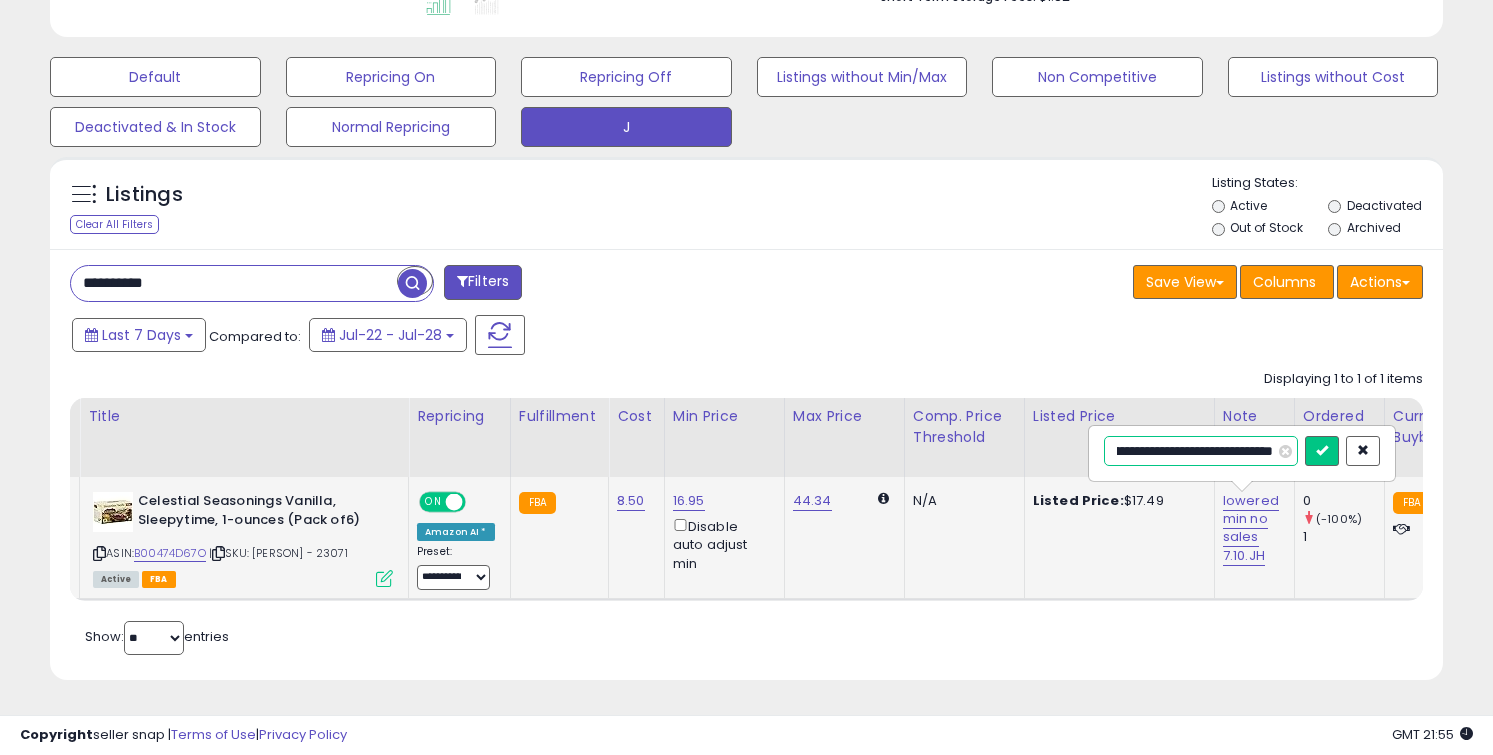 scroll, scrollTop: 0, scrollLeft: 67, axis: horizontal 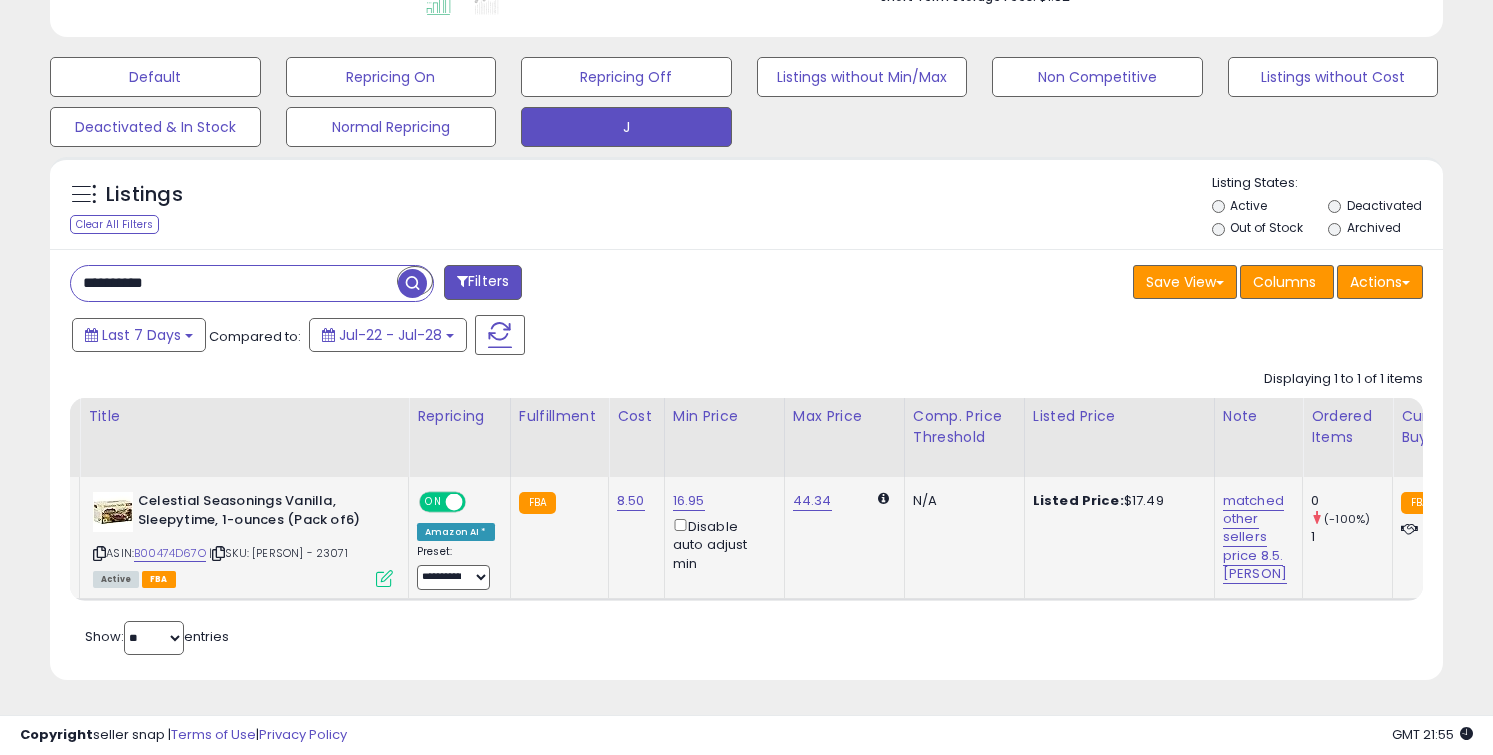 paste 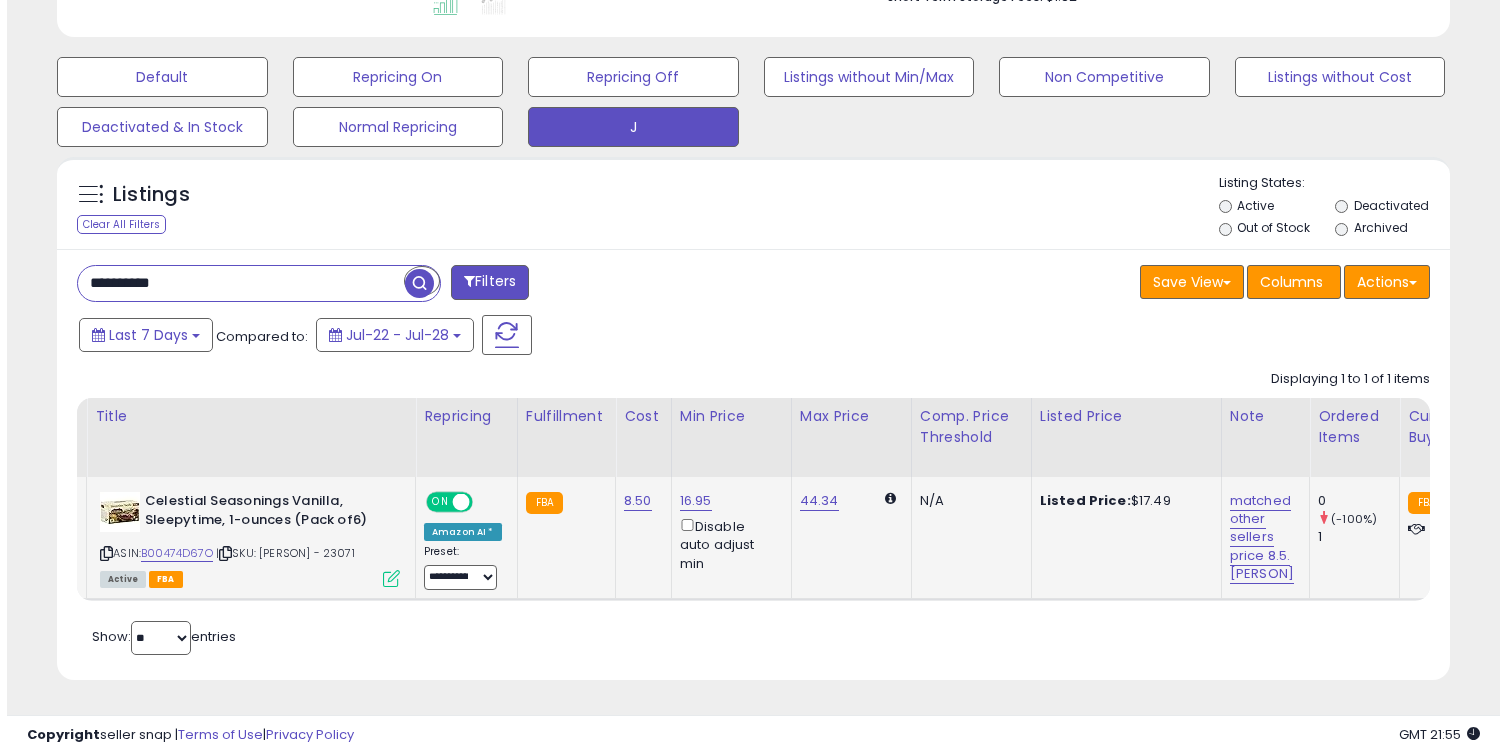 scroll, scrollTop: 464, scrollLeft: 0, axis: vertical 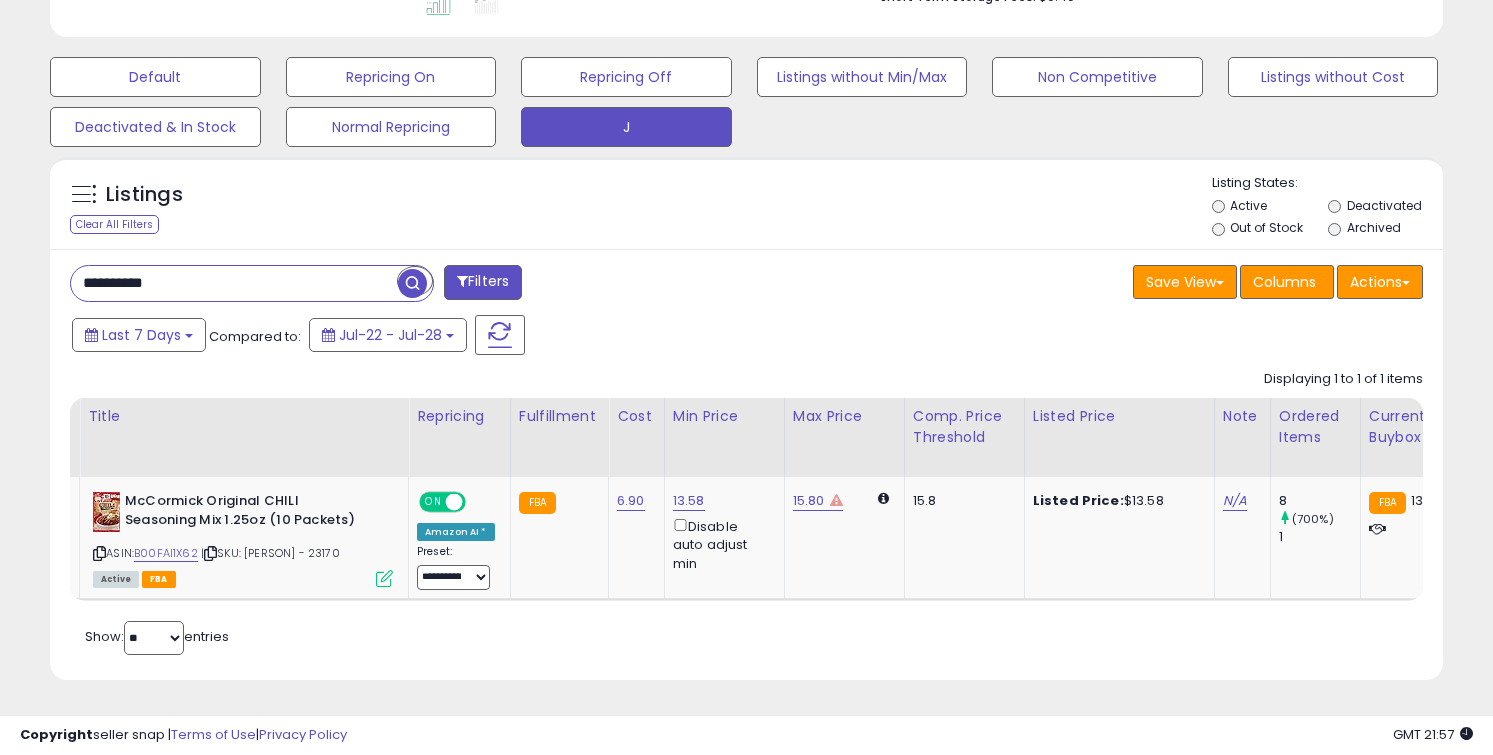 paste 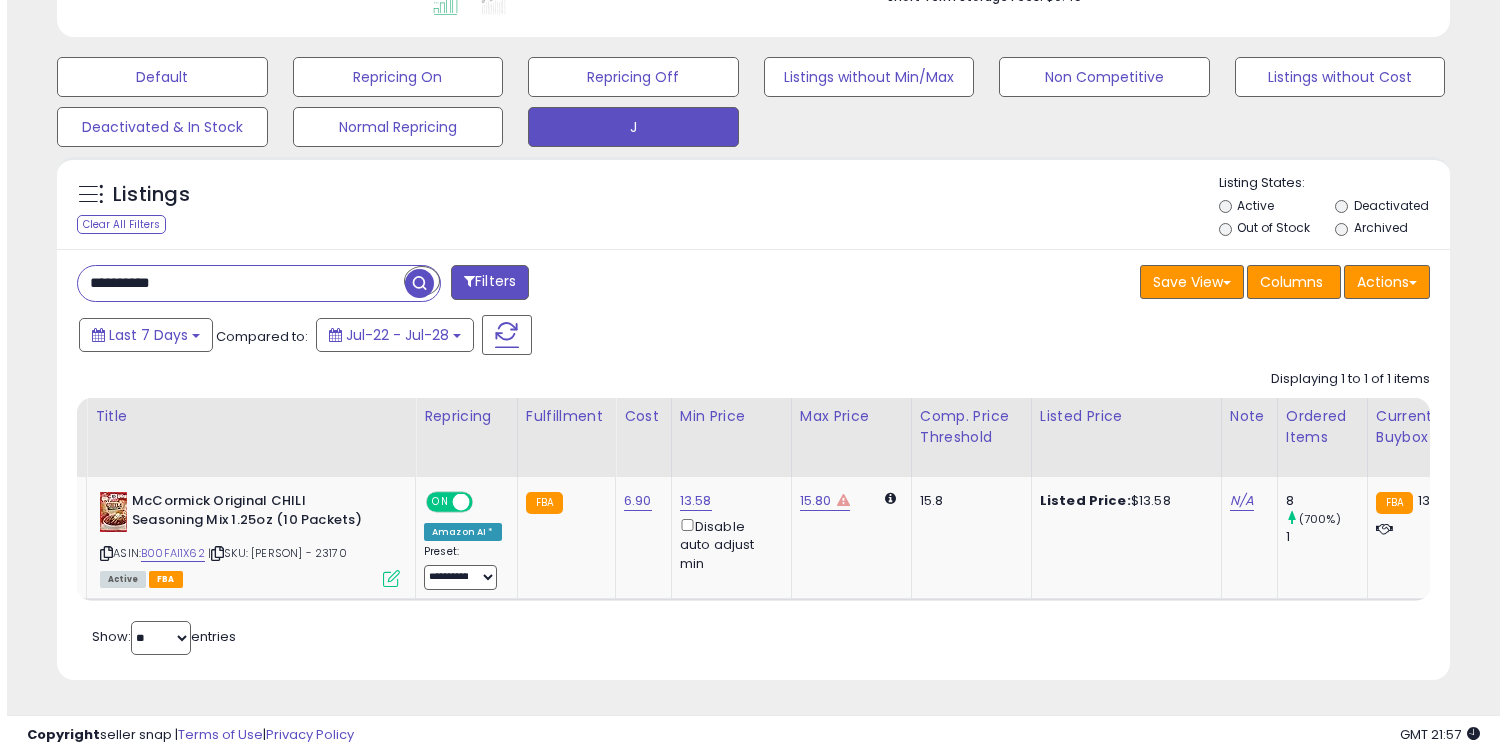 scroll, scrollTop: 464, scrollLeft: 0, axis: vertical 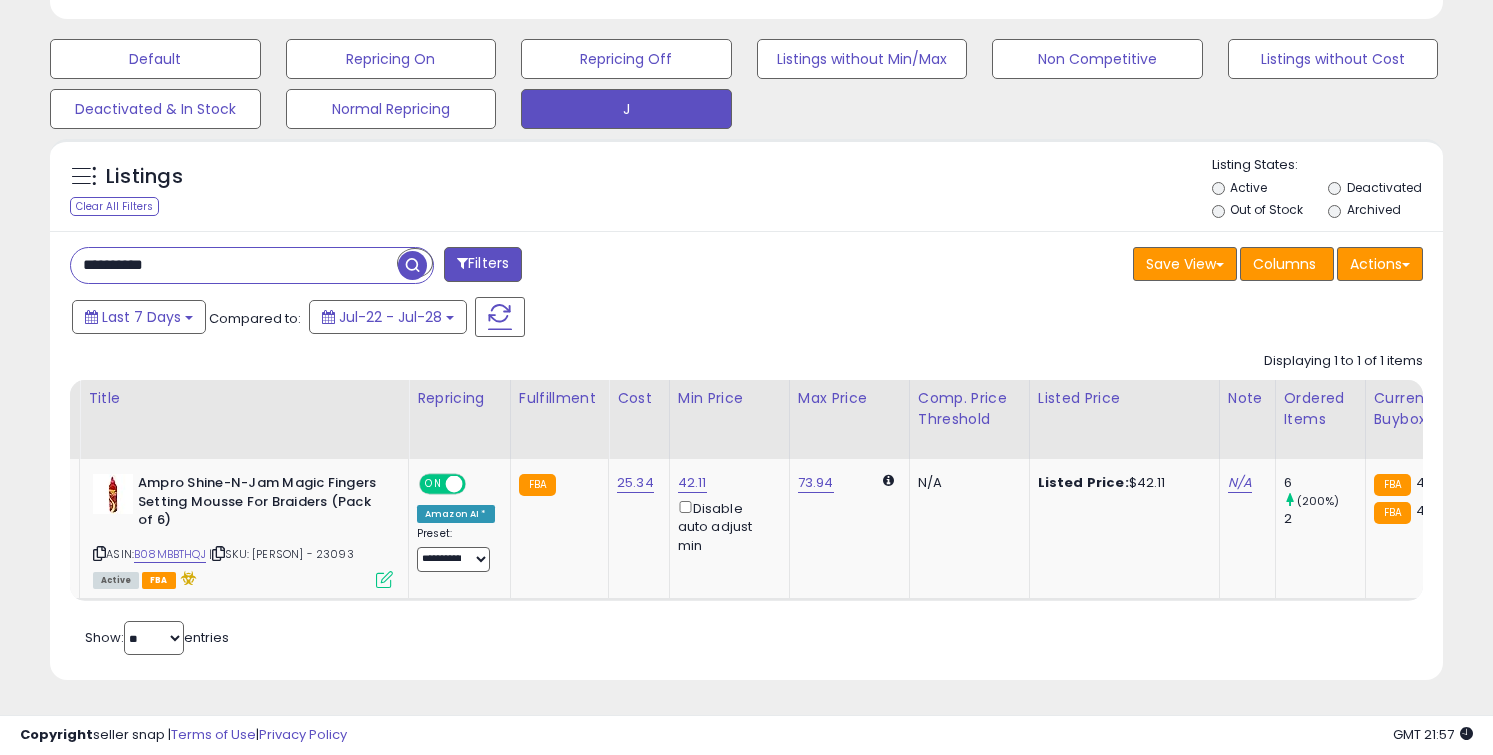 paste 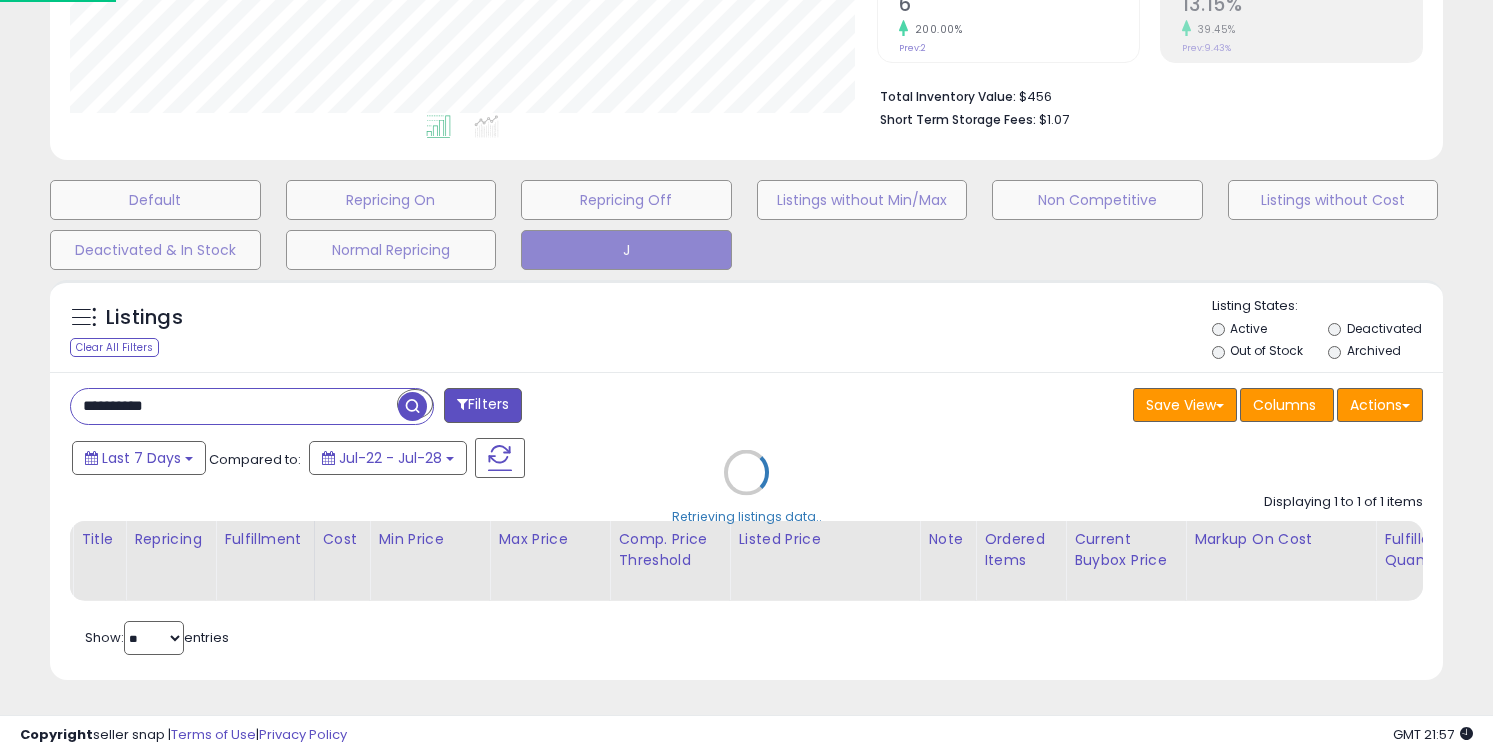 scroll, scrollTop: 999590, scrollLeft: 999185, axis: both 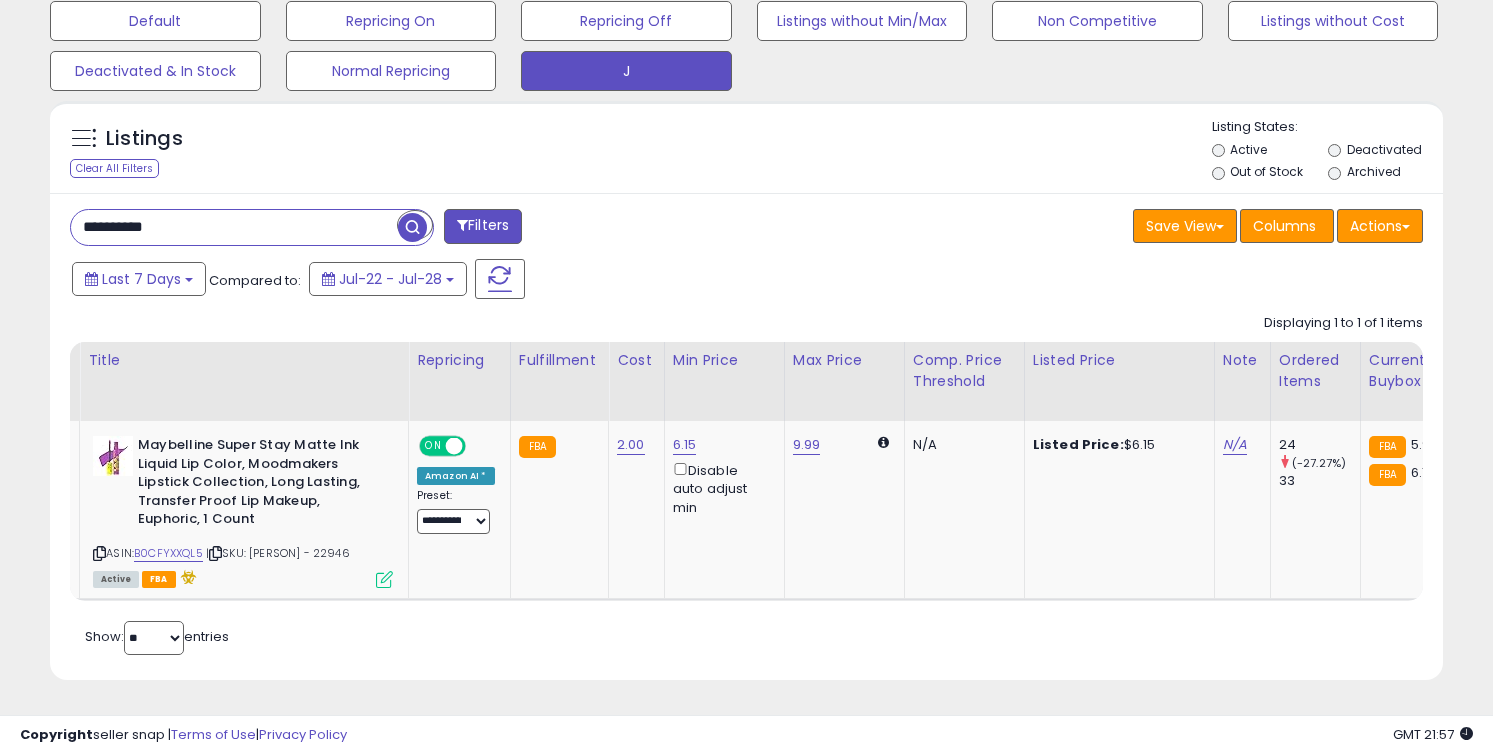 paste 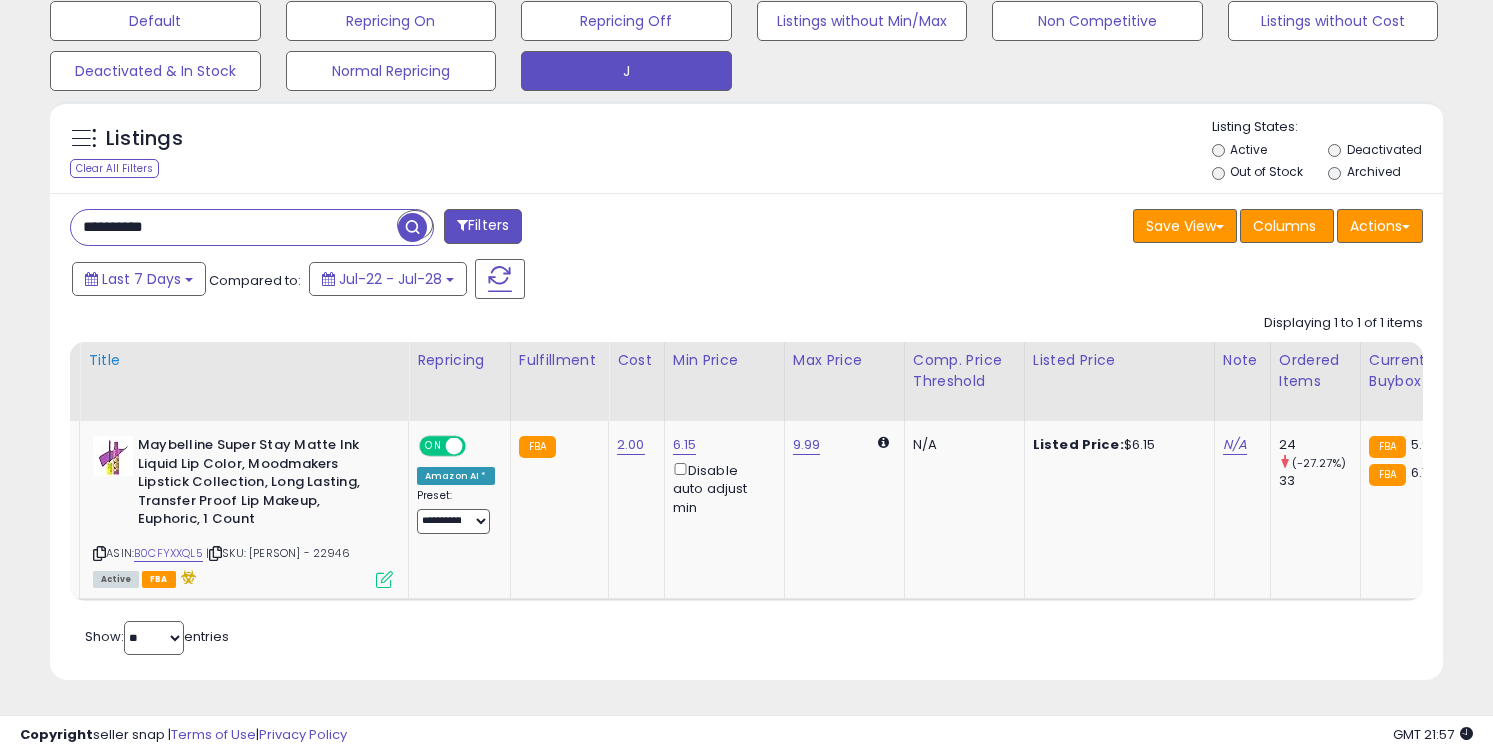 scroll, scrollTop: 999590, scrollLeft: 999185, axis: both 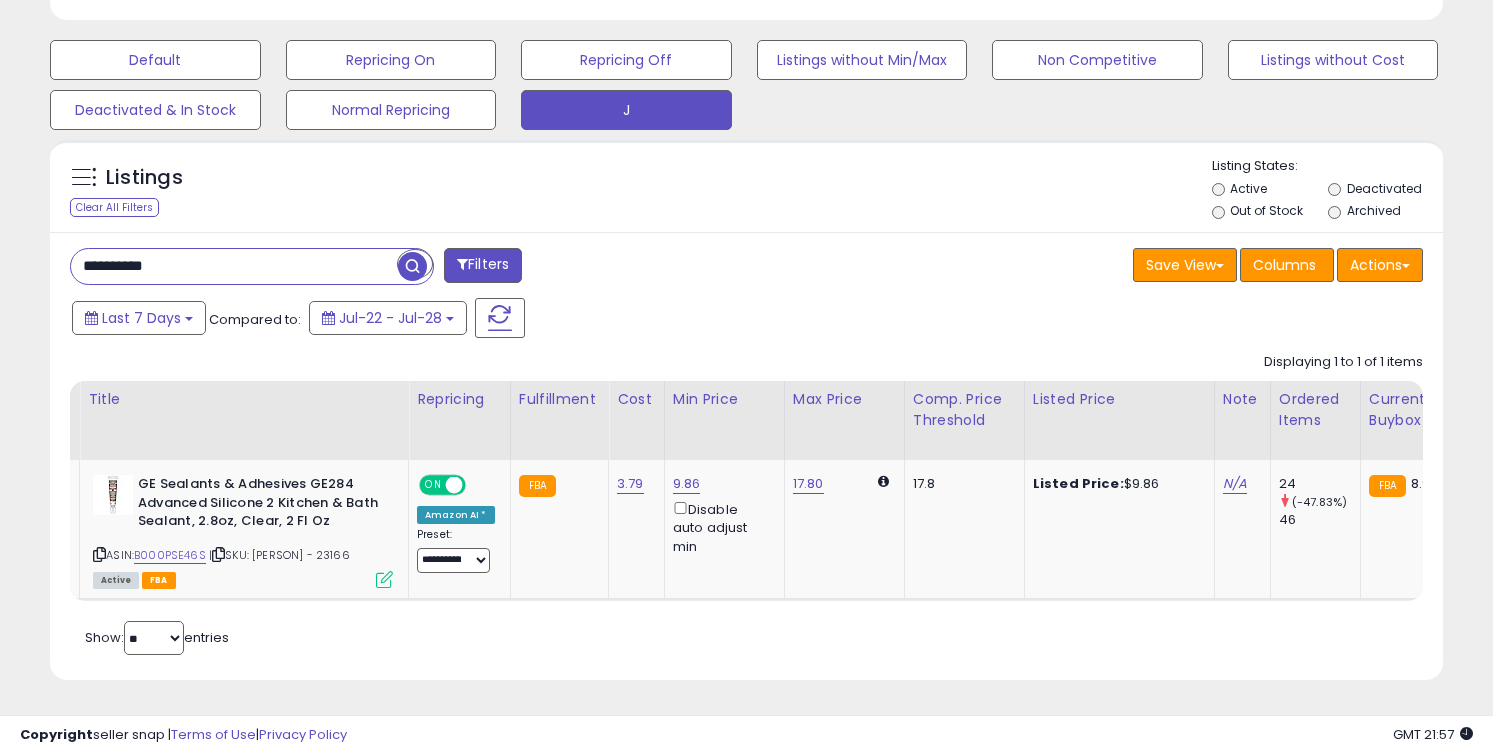 paste 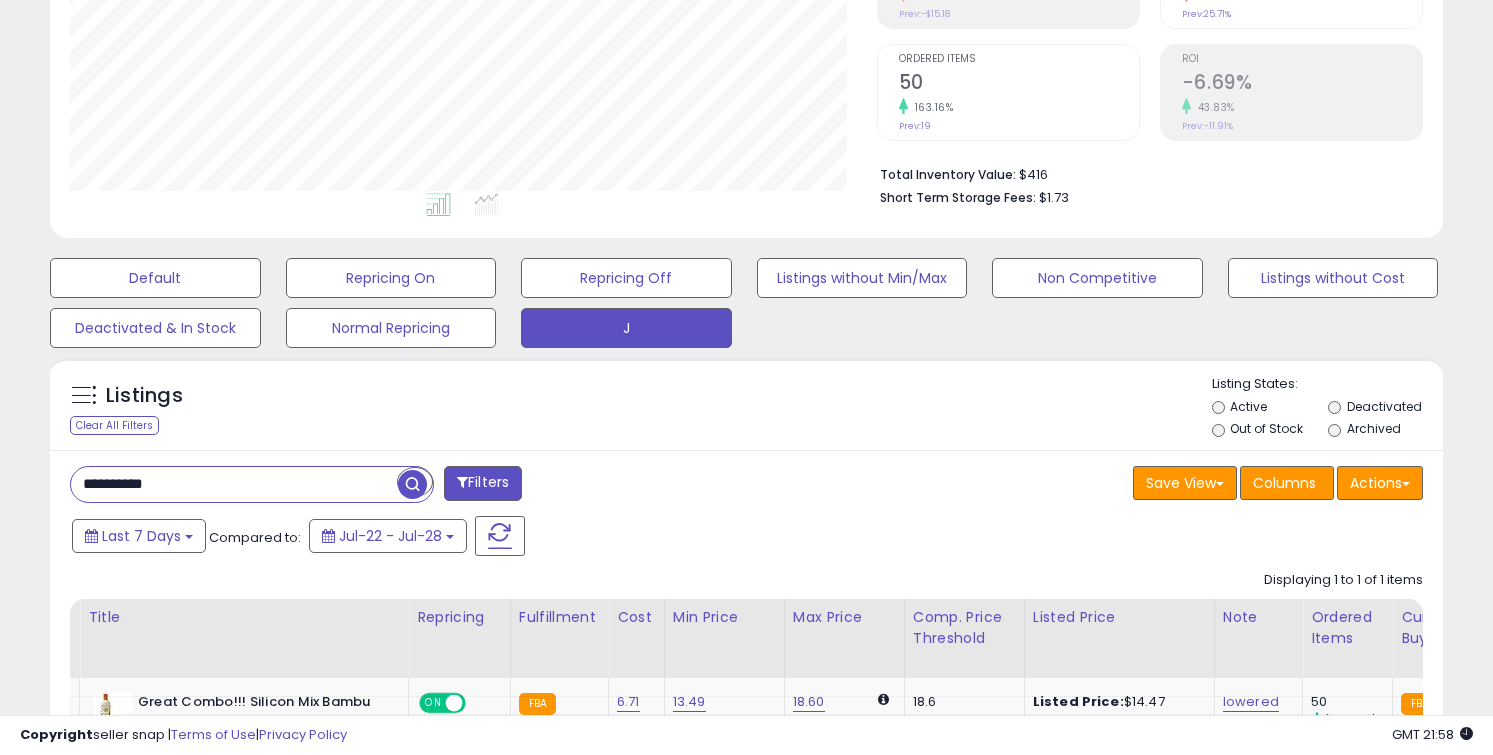 click on "**********" at bounding box center (234, 484) 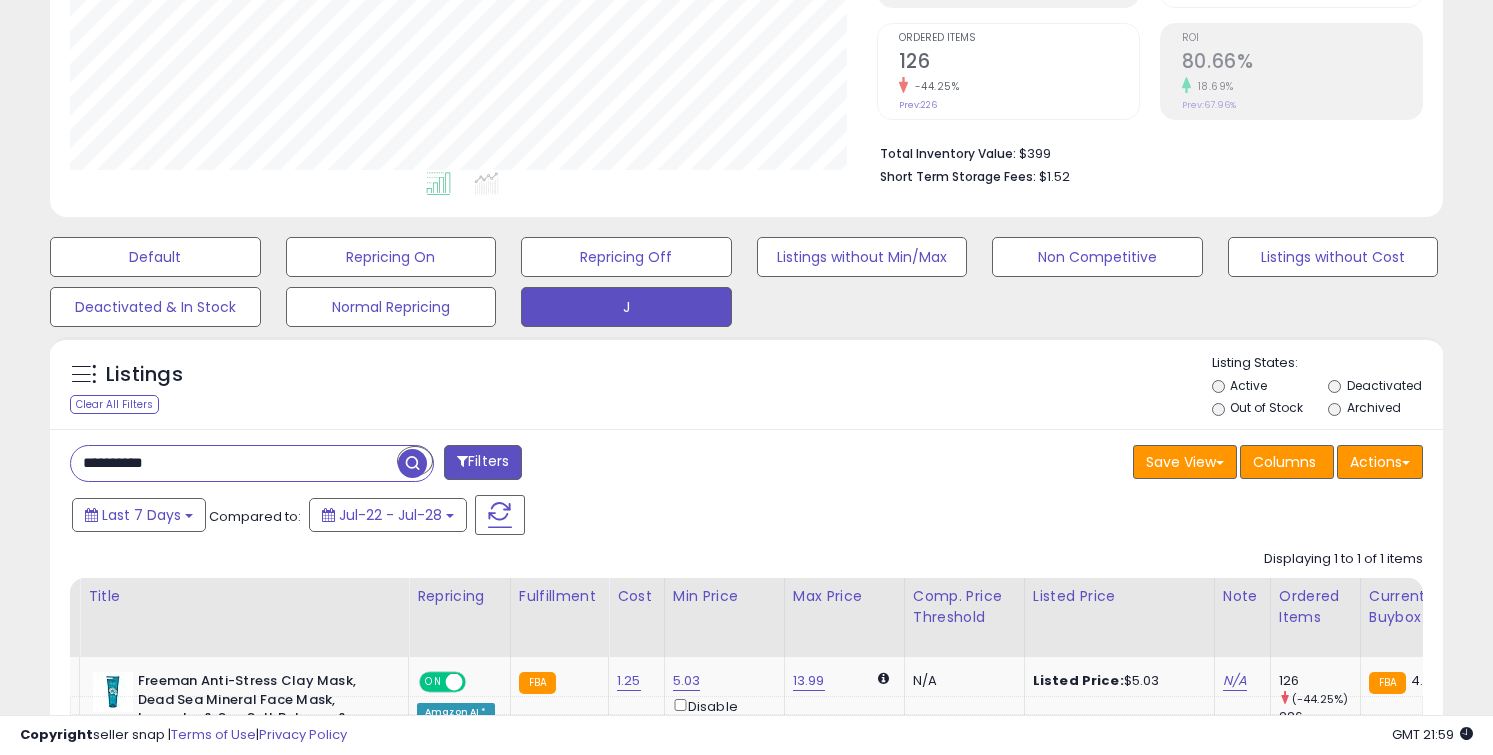 scroll, scrollTop: 396, scrollLeft: 0, axis: vertical 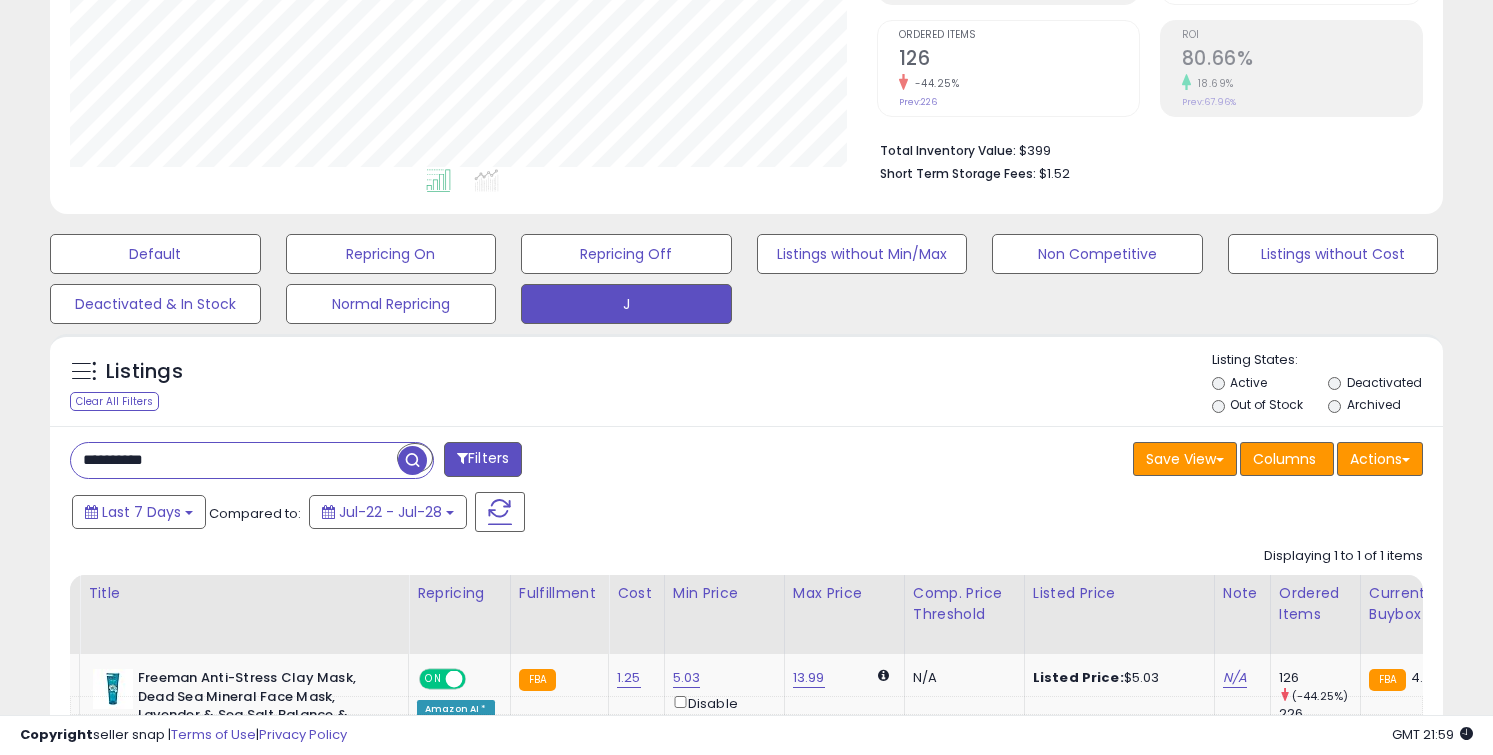 click on "**********" at bounding box center [234, 460] 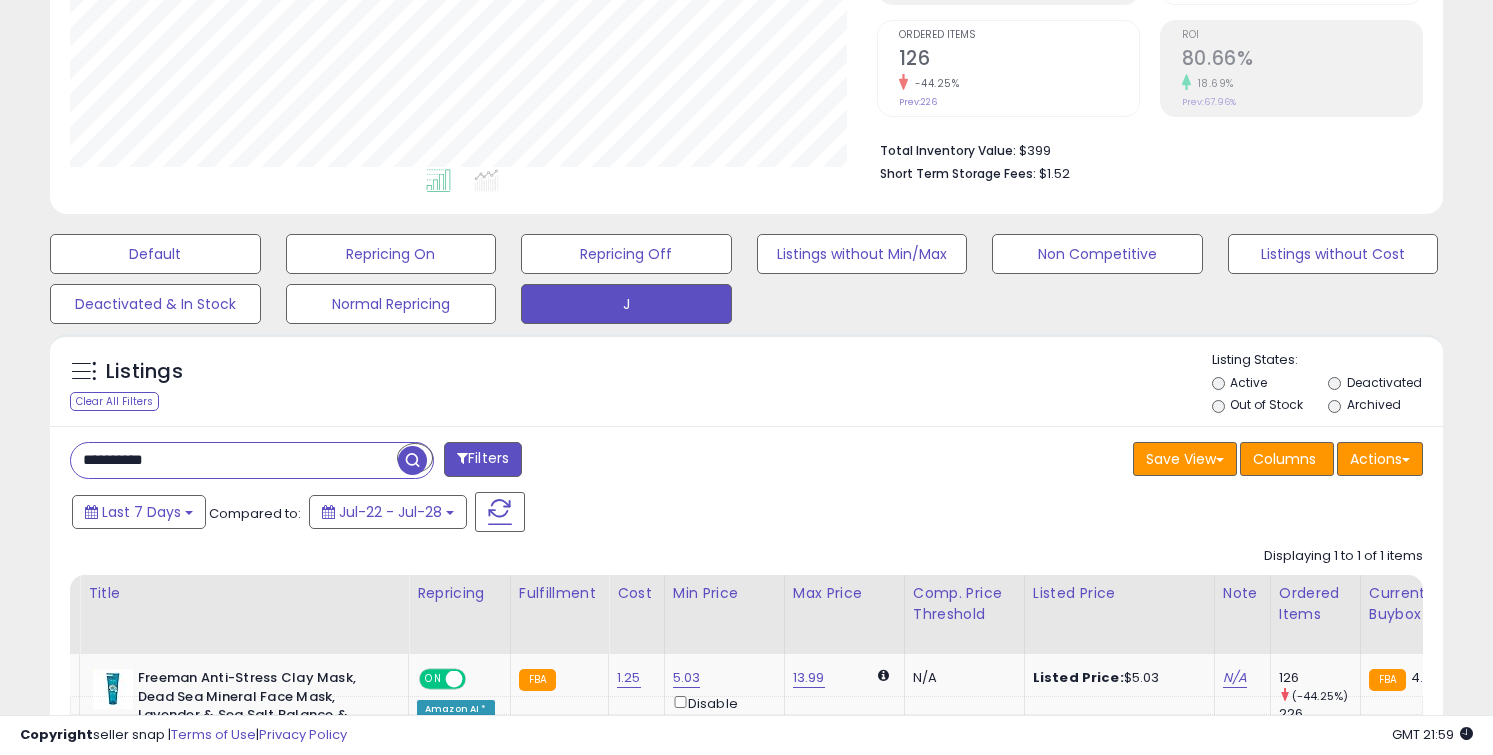 paste 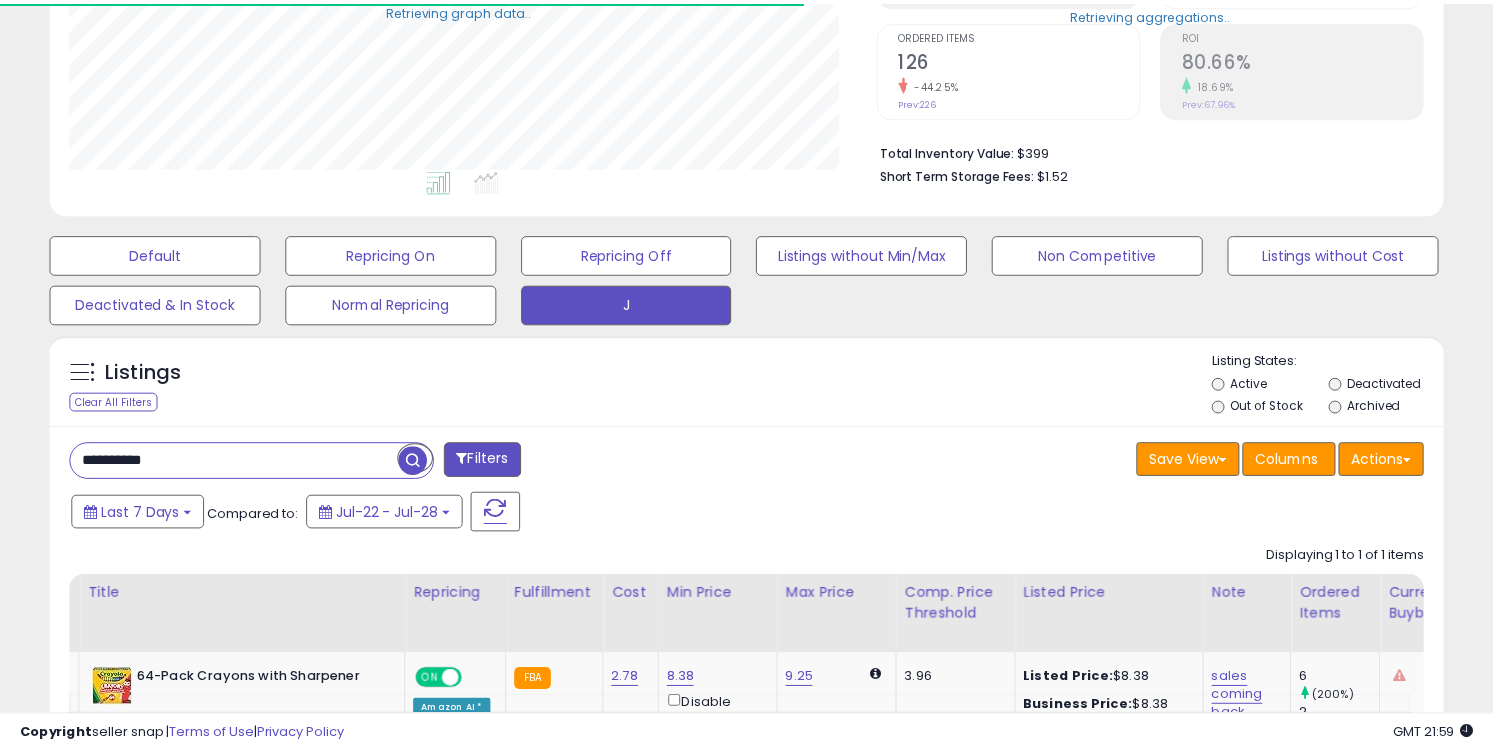 scroll, scrollTop: 410, scrollLeft: 806, axis: both 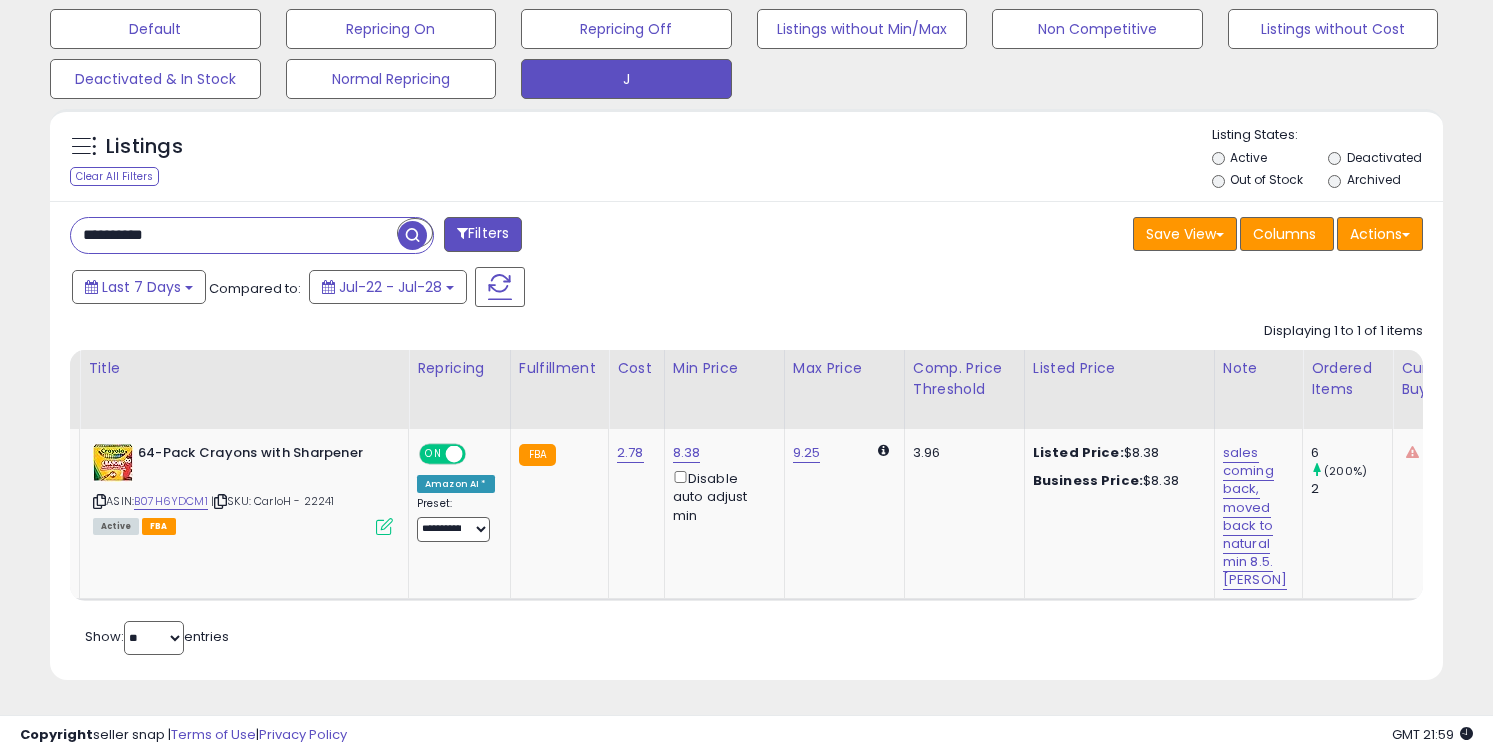 click on "**********" at bounding box center (234, 235) 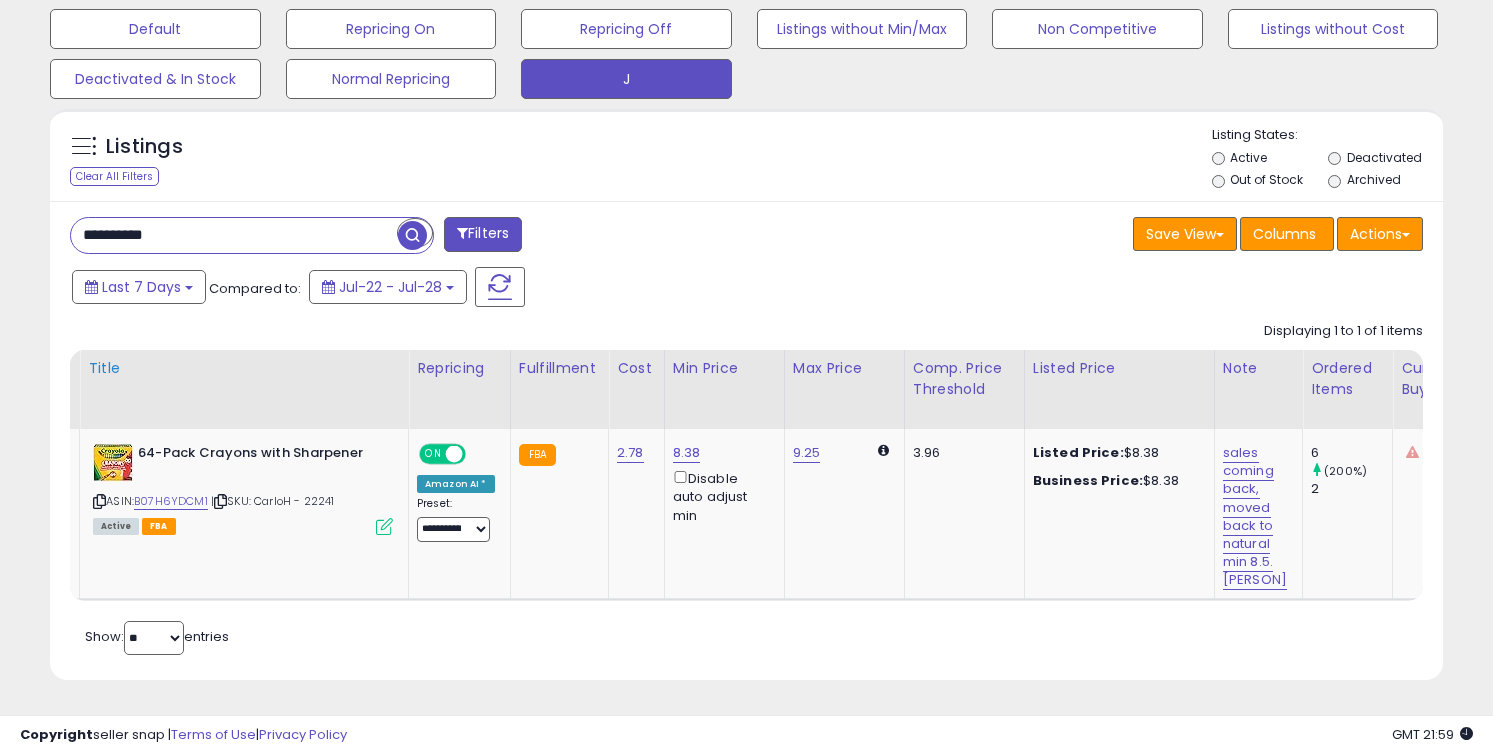 scroll, scrollTop: 999590, scrollLeft: 999185, axis: both 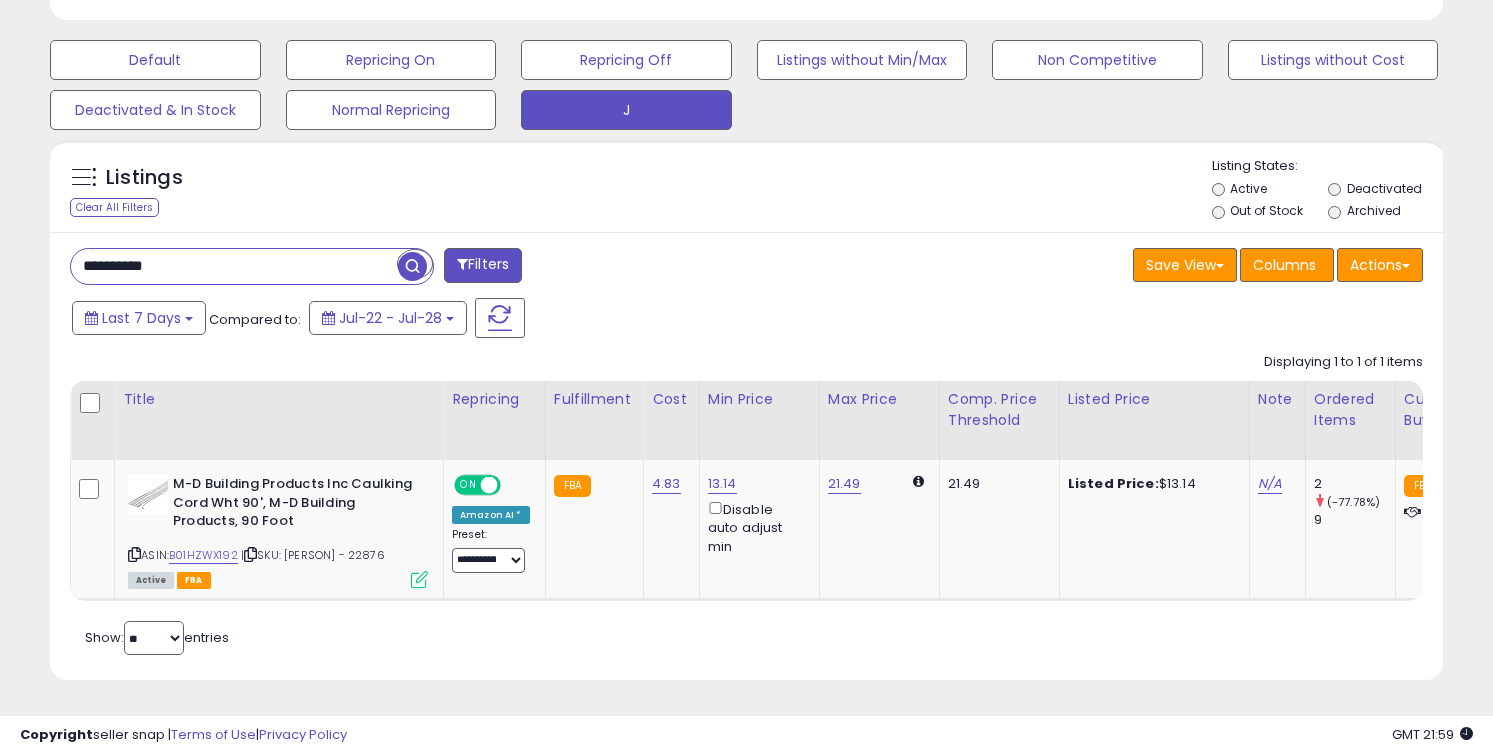 click on "**********" at bounding box center [234, 266] 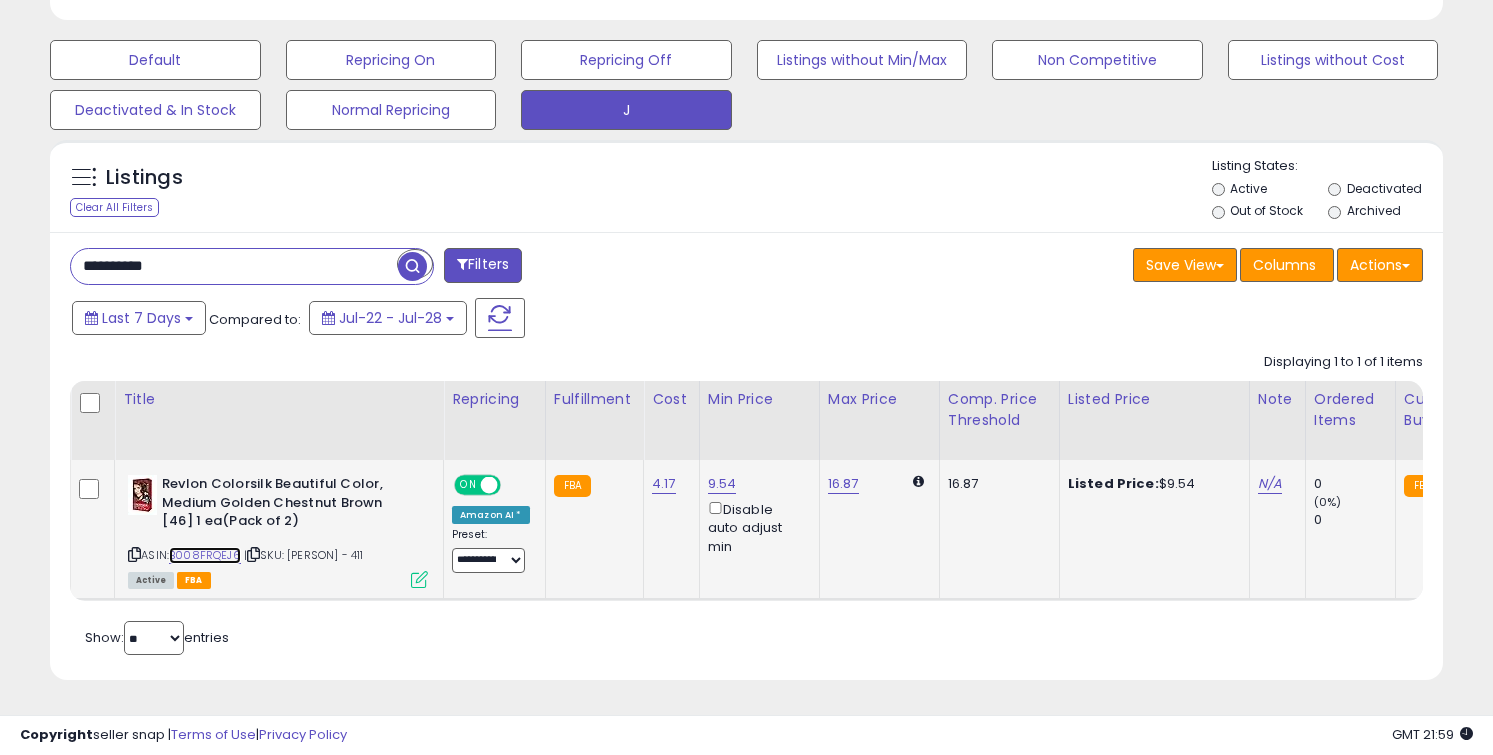 click on "B008FRQEJ6" at bounding box center (205, 555) 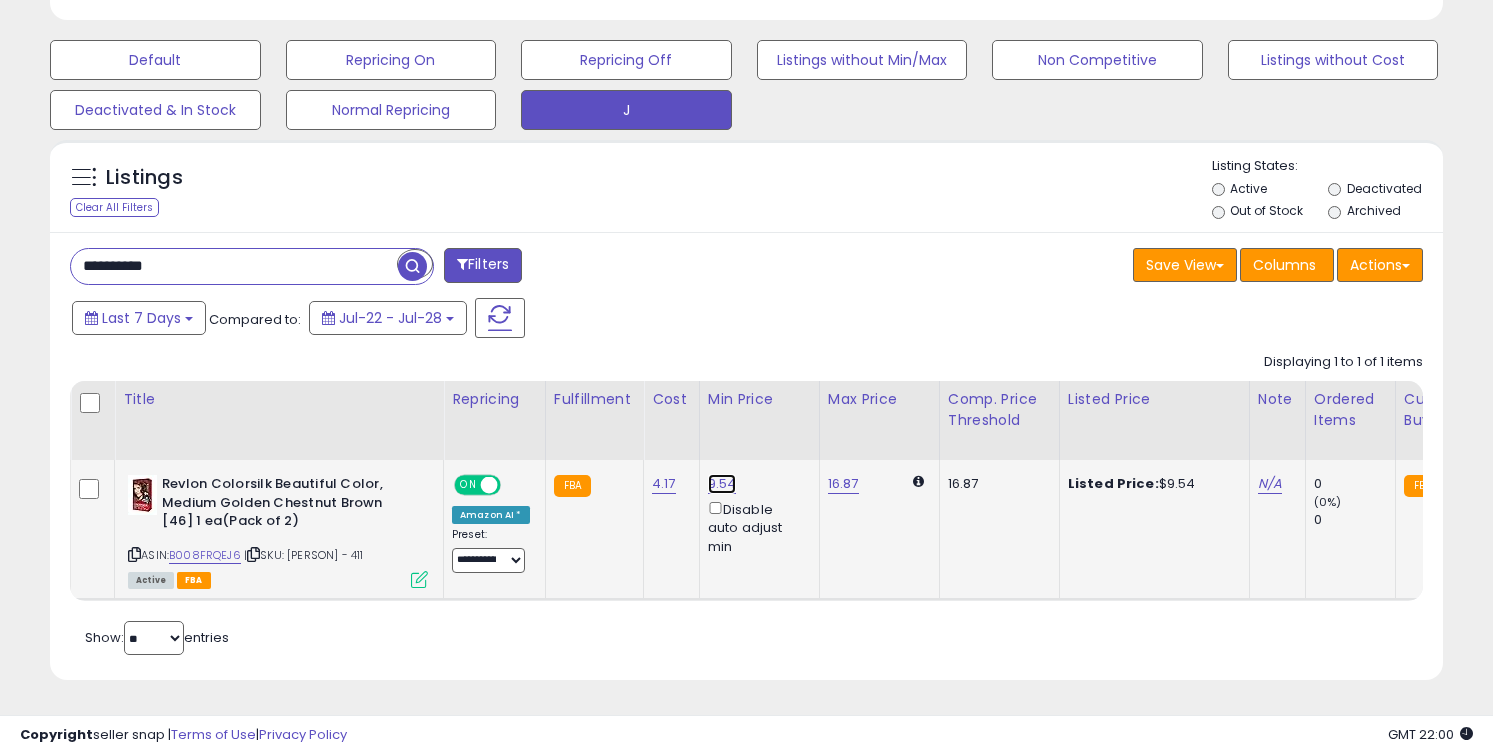 click on "9.54" at bounding box center (722, 484) 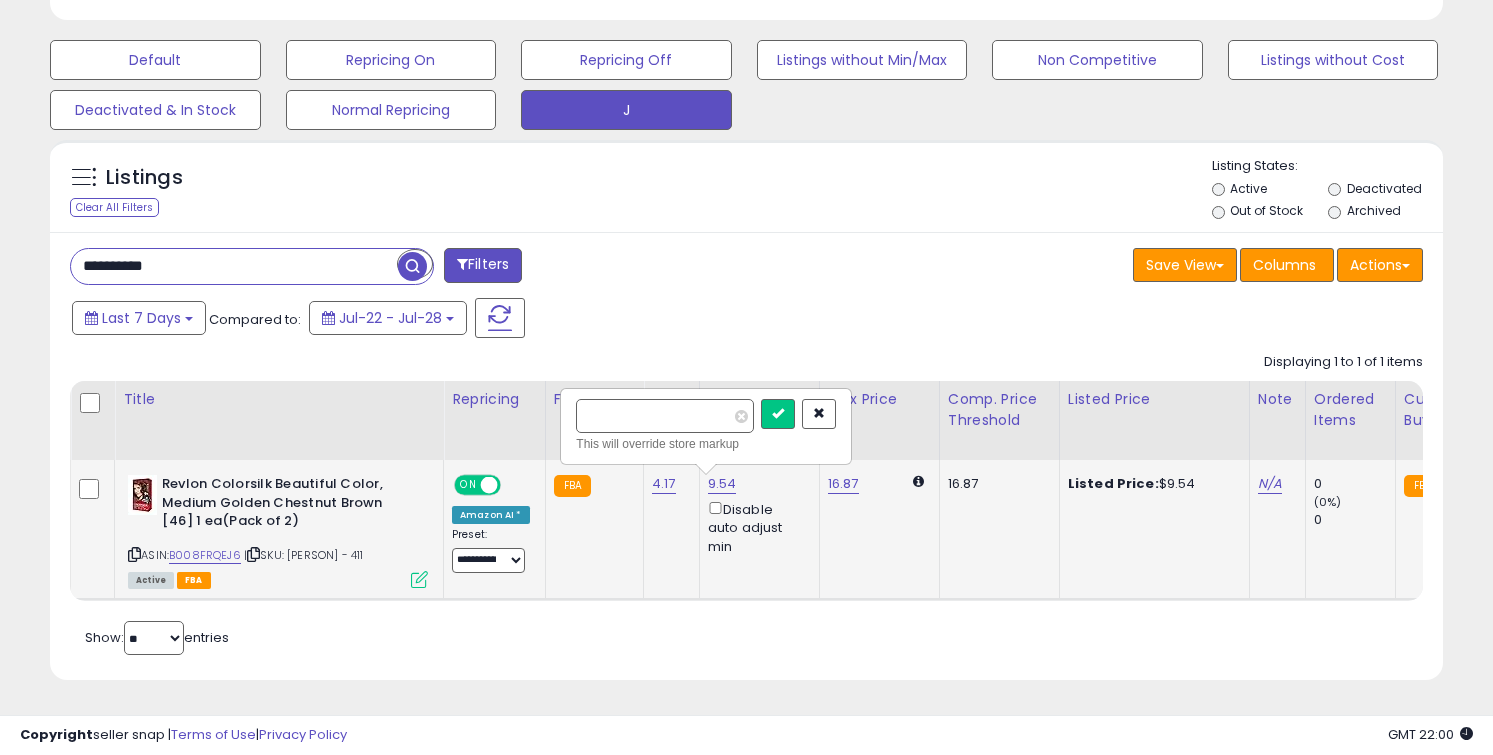 type on "*" 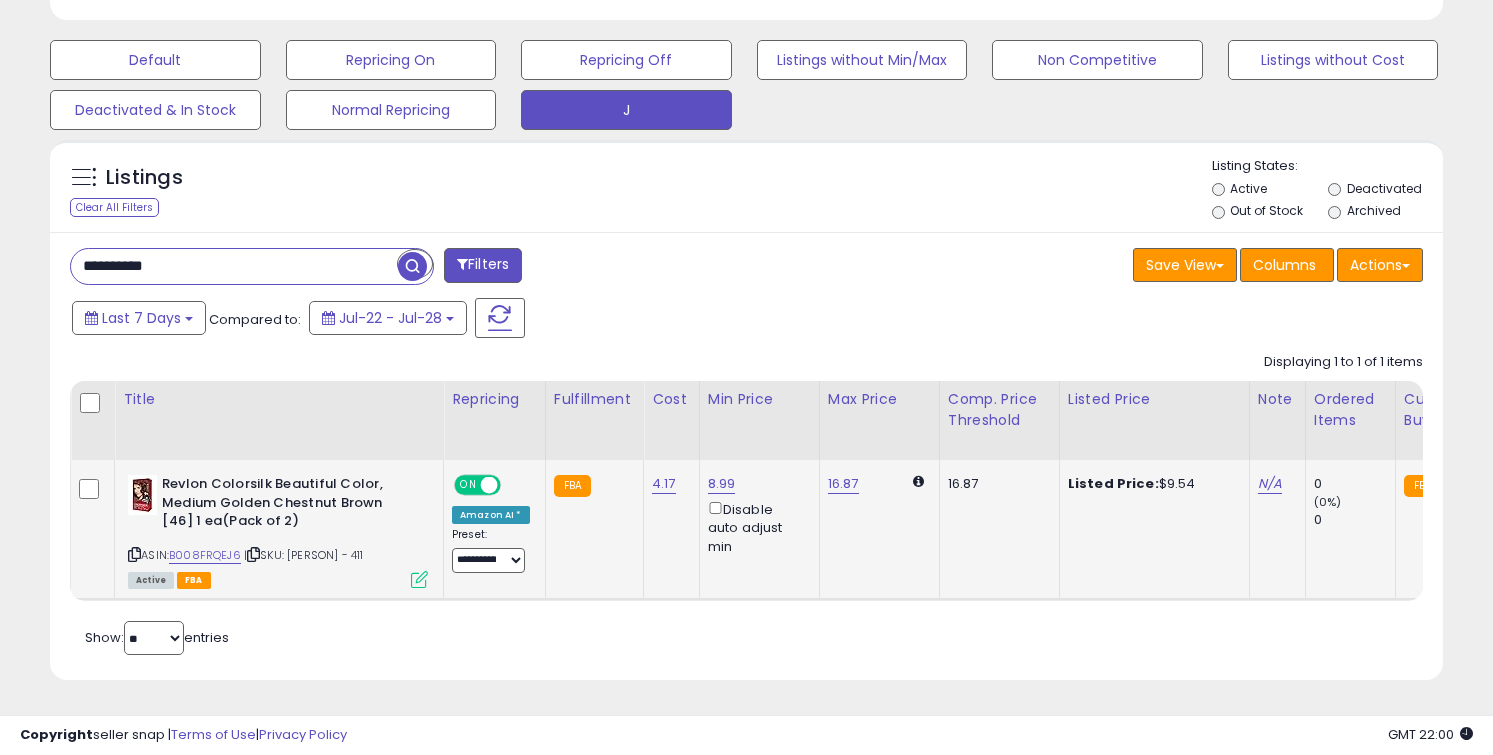 scroll, scrollTop: 0, scrollLeft: 425, axis: horizontal 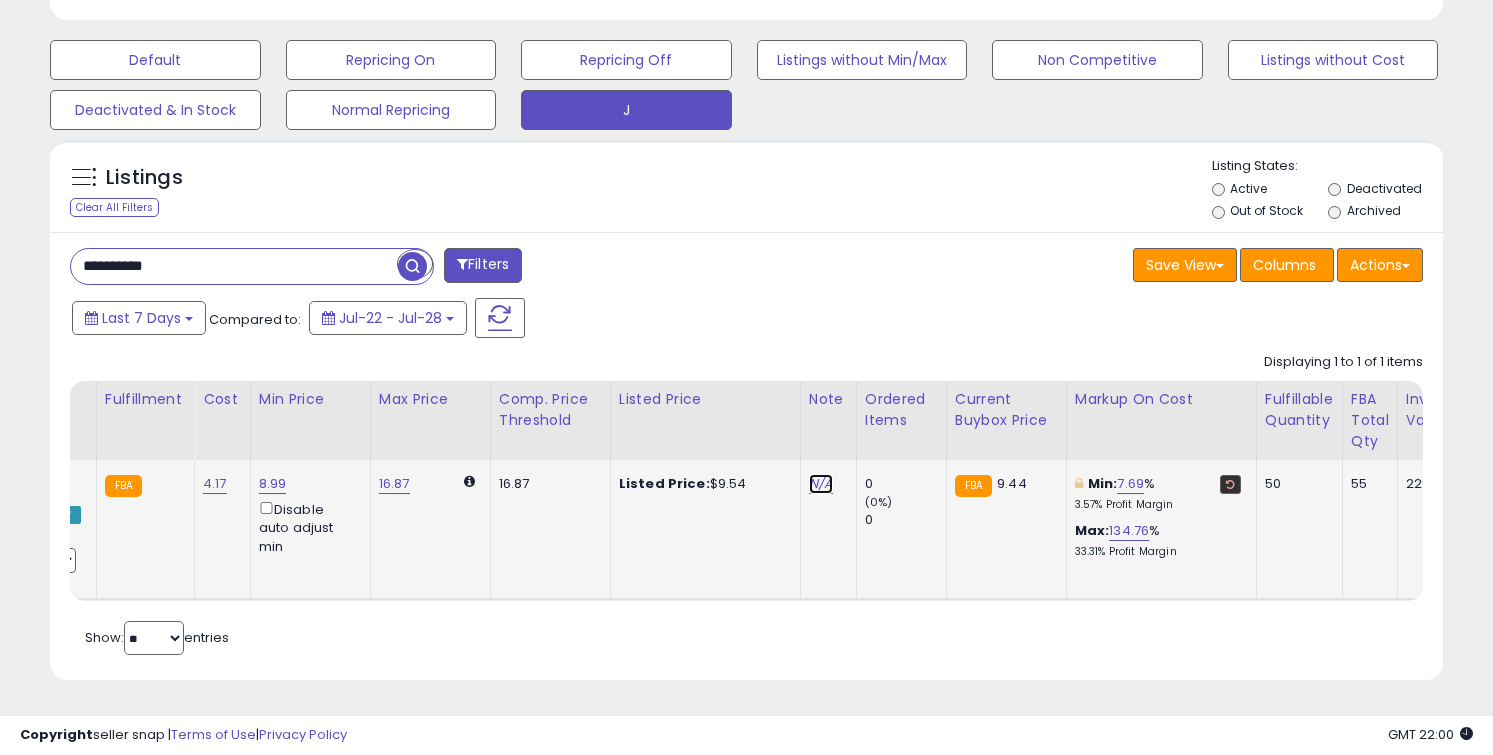 click on "N/A" at bounding box center [821, 484] 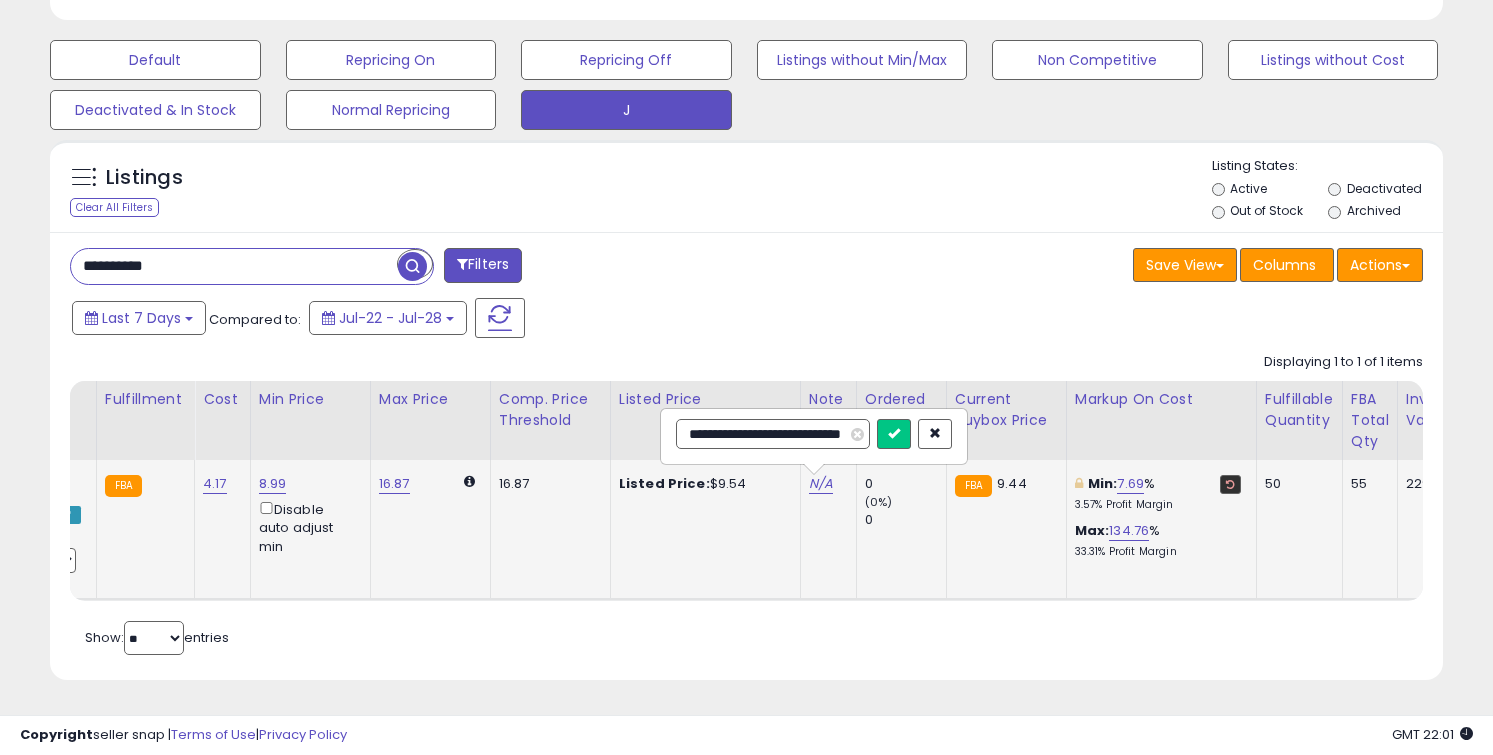 scroll, scrollTop: 0, scrollLeft: 38, axis: horizontal 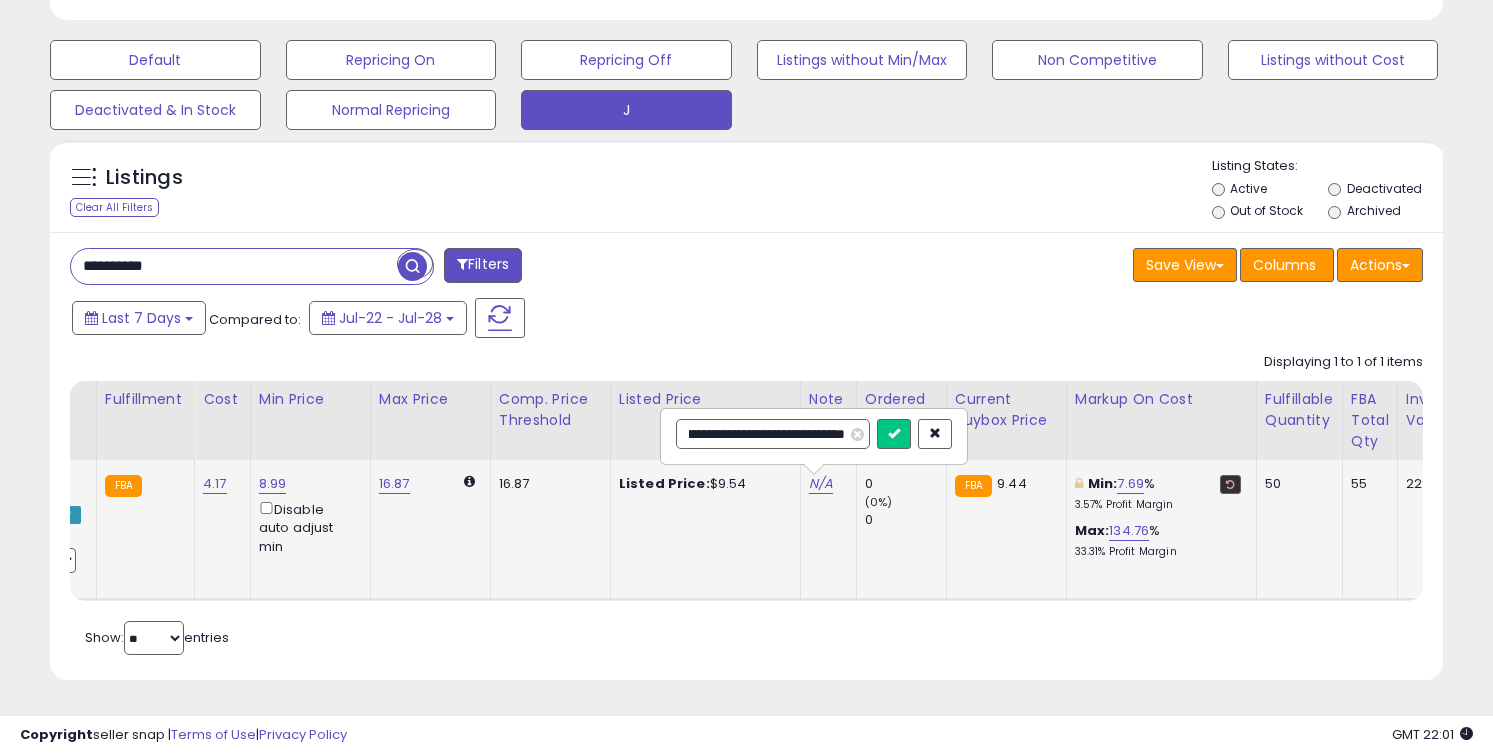 type on "**********" 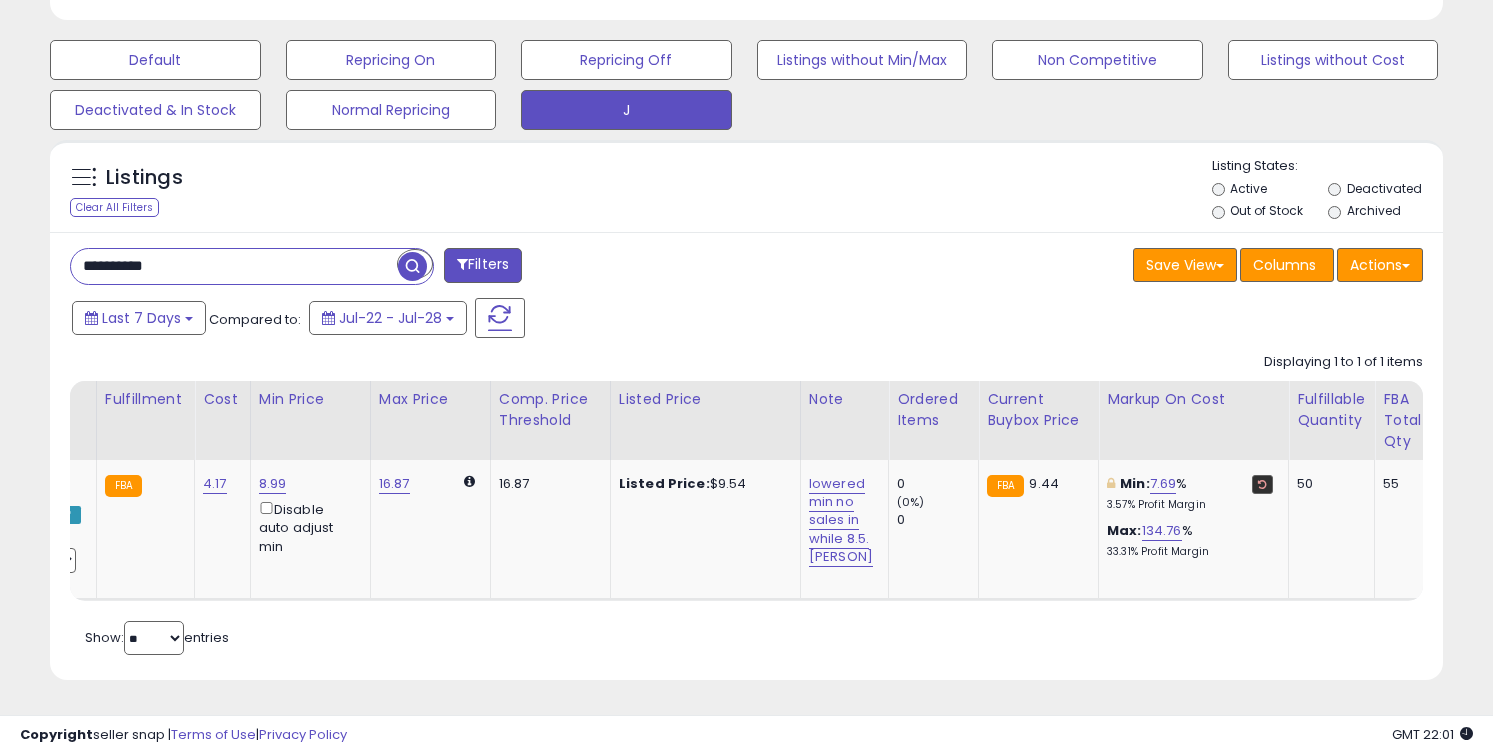 click on "**********" at bounding box center [234, 266] 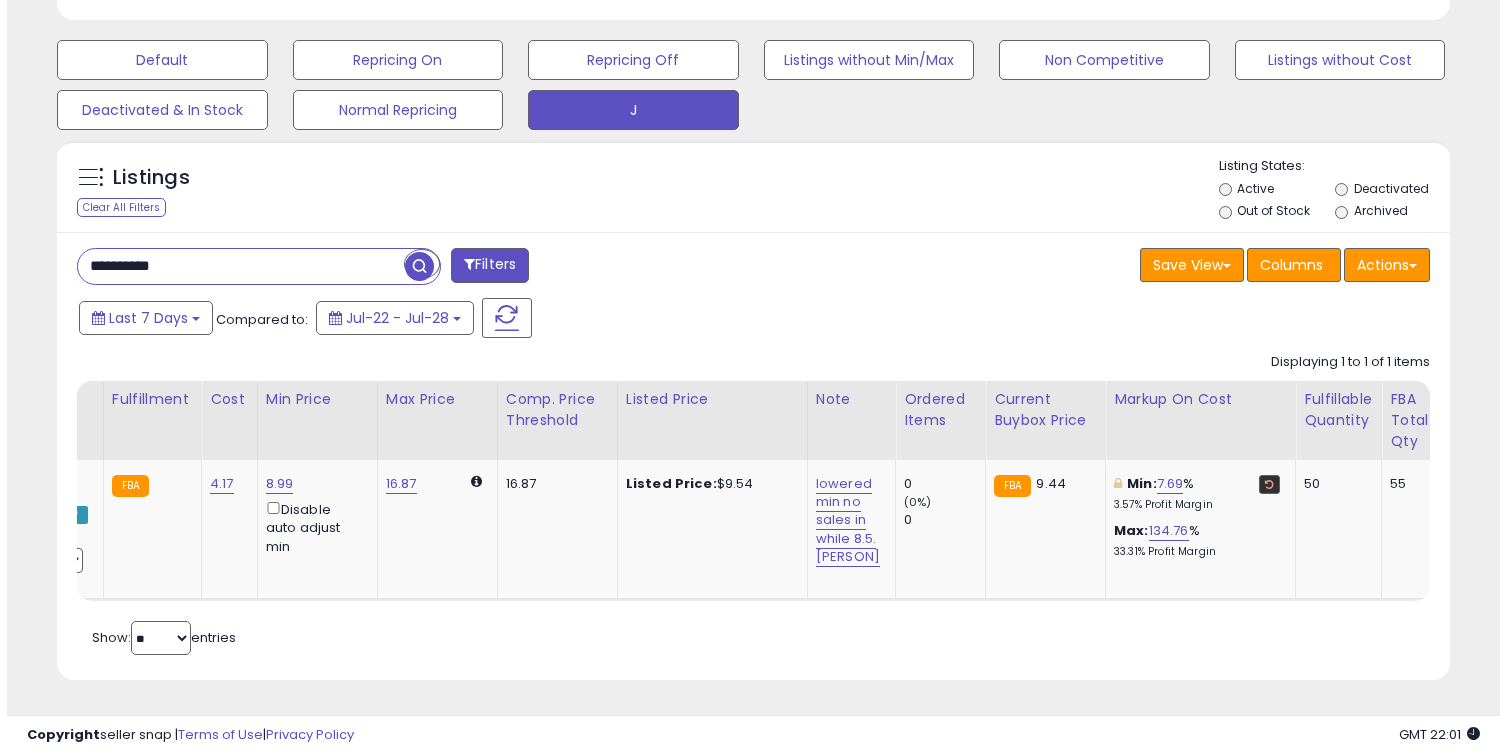 scroll, scrollTop: 464, scrollLeft: 0, axis: vertical 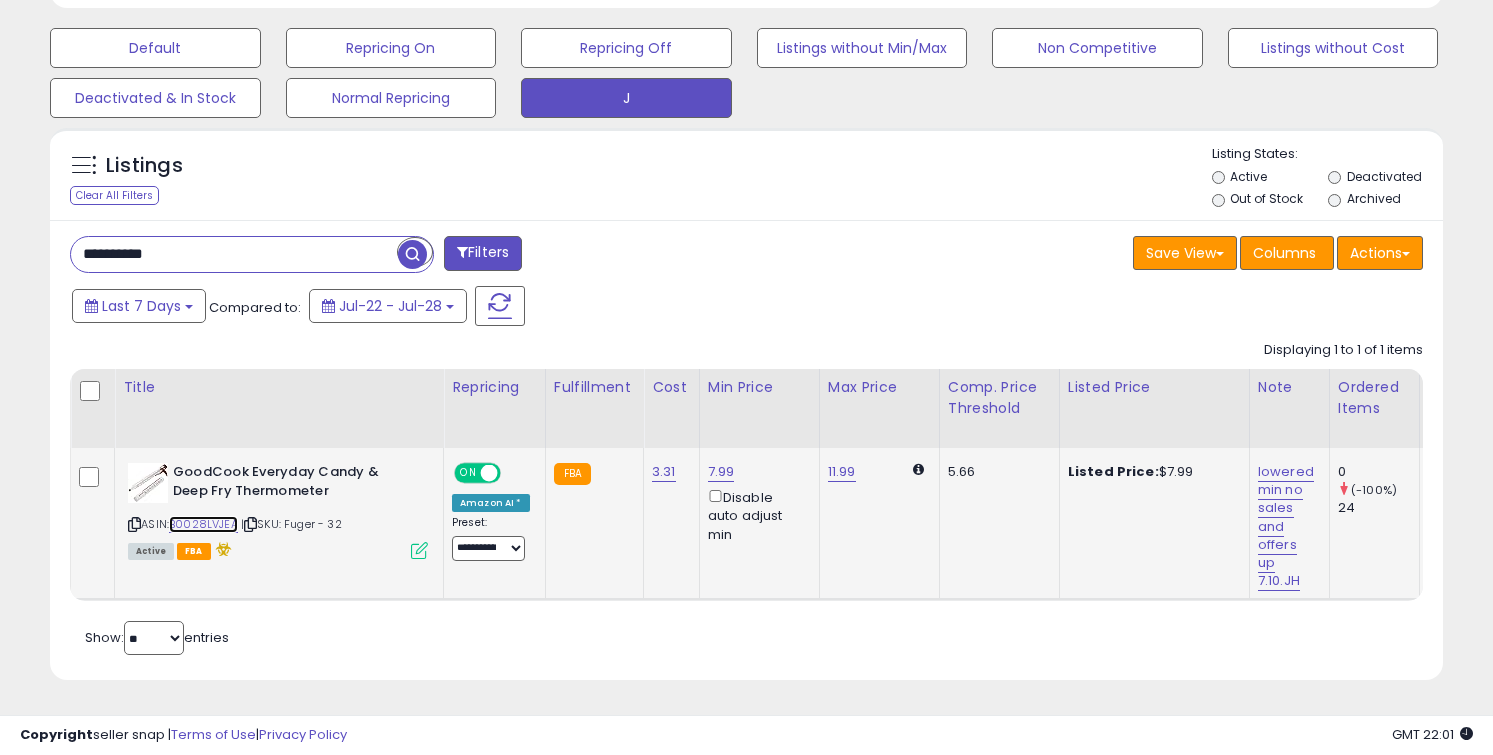 click on "B0028LVJEA" at bounding box center (203, 524) 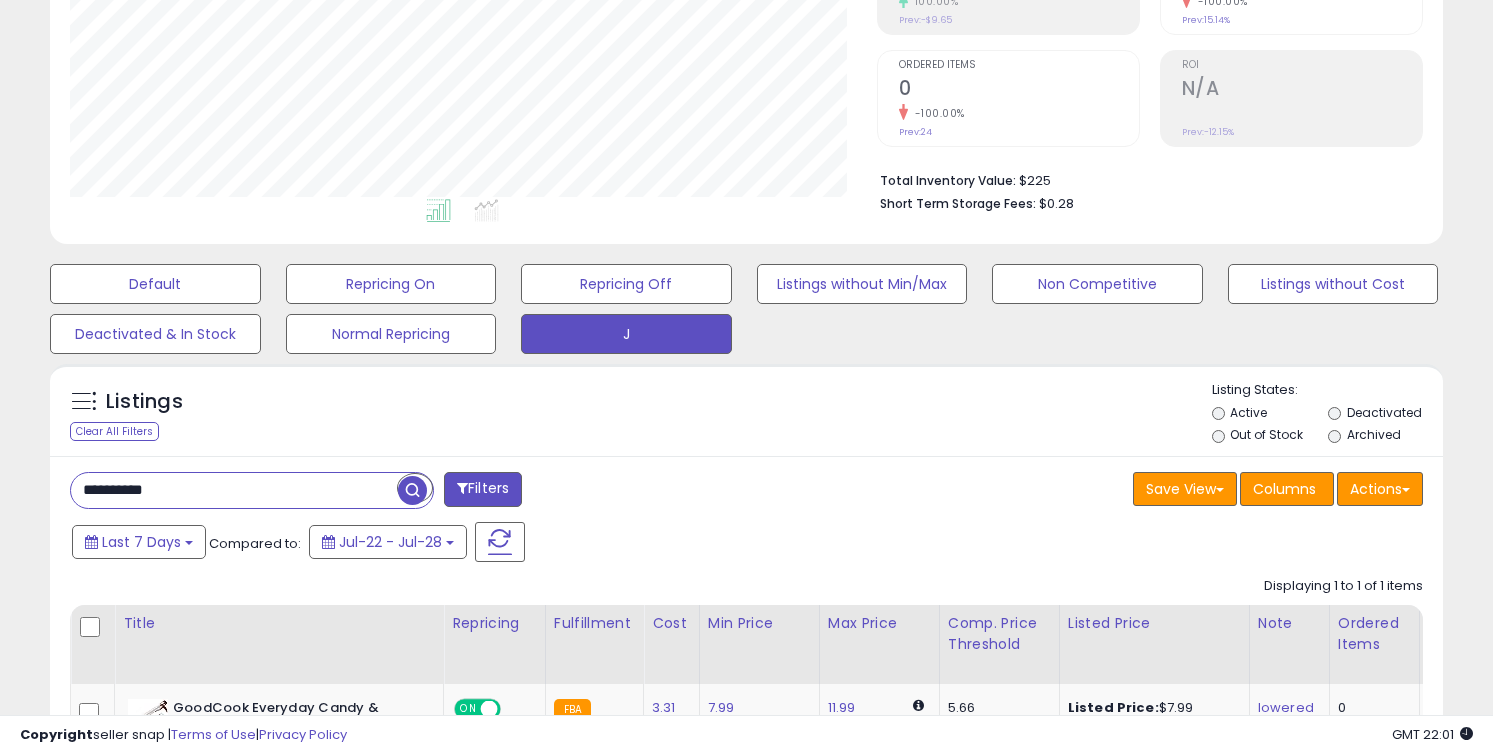 scroll, scrollTop: 617, scrollLeft: 0, axis: vertical 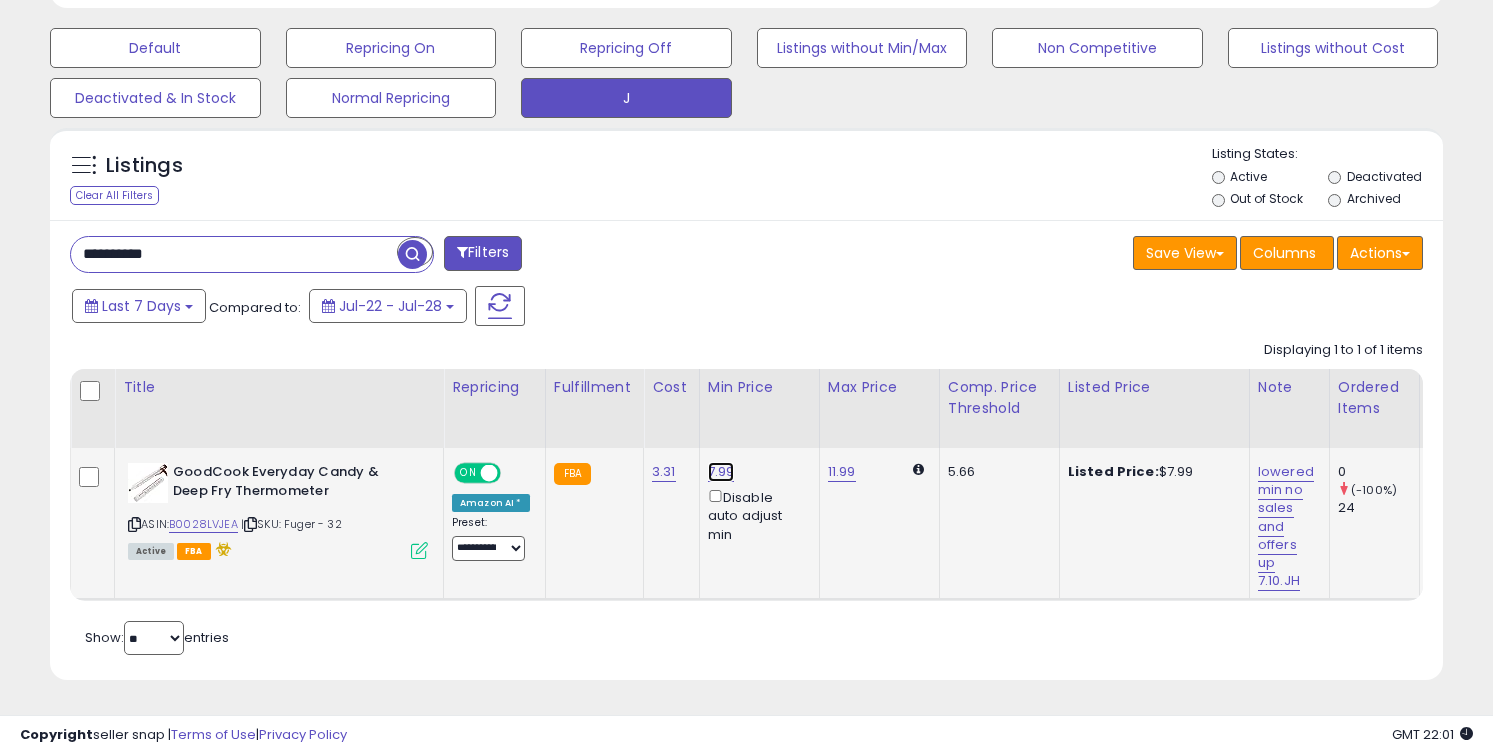 click on "7.99" at bounding box center (721, 472) 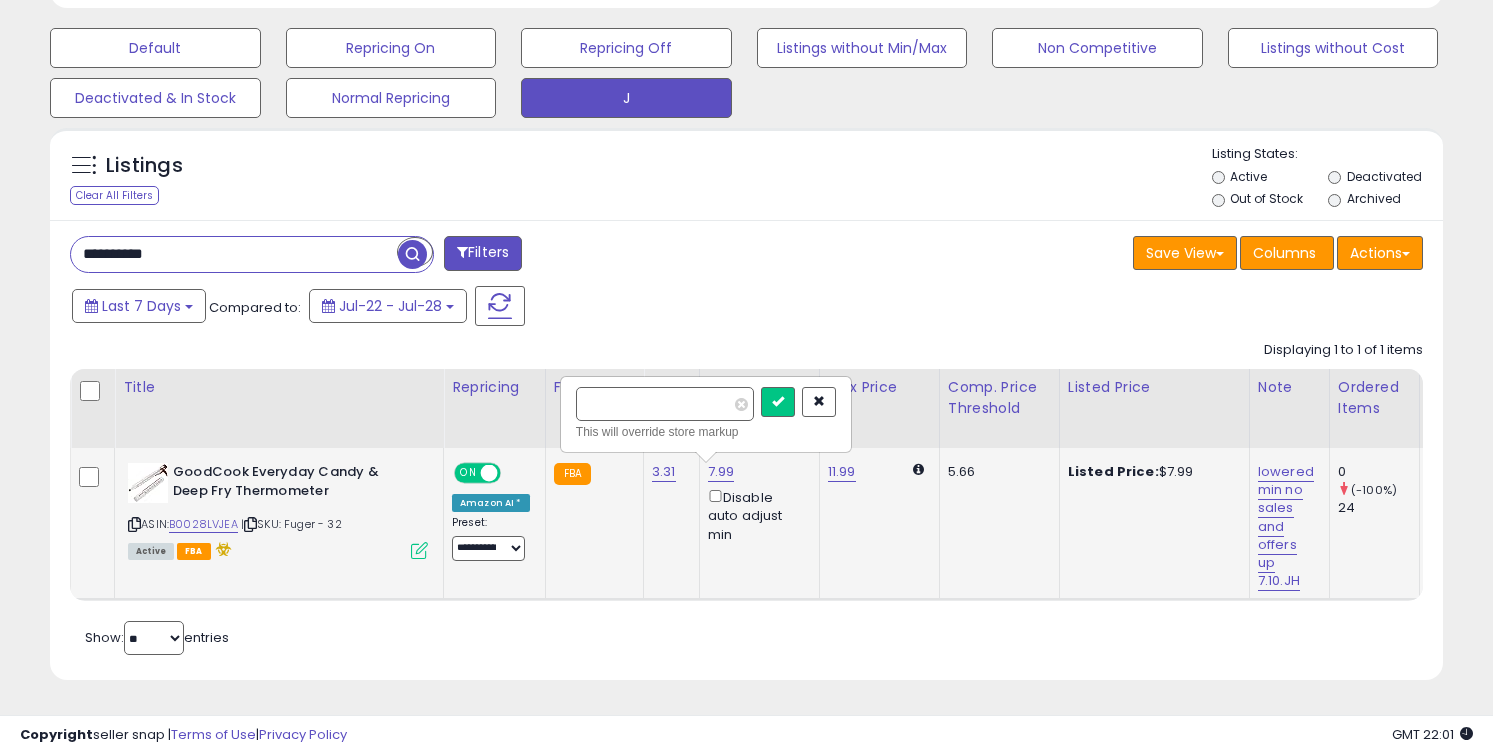 type on "*" 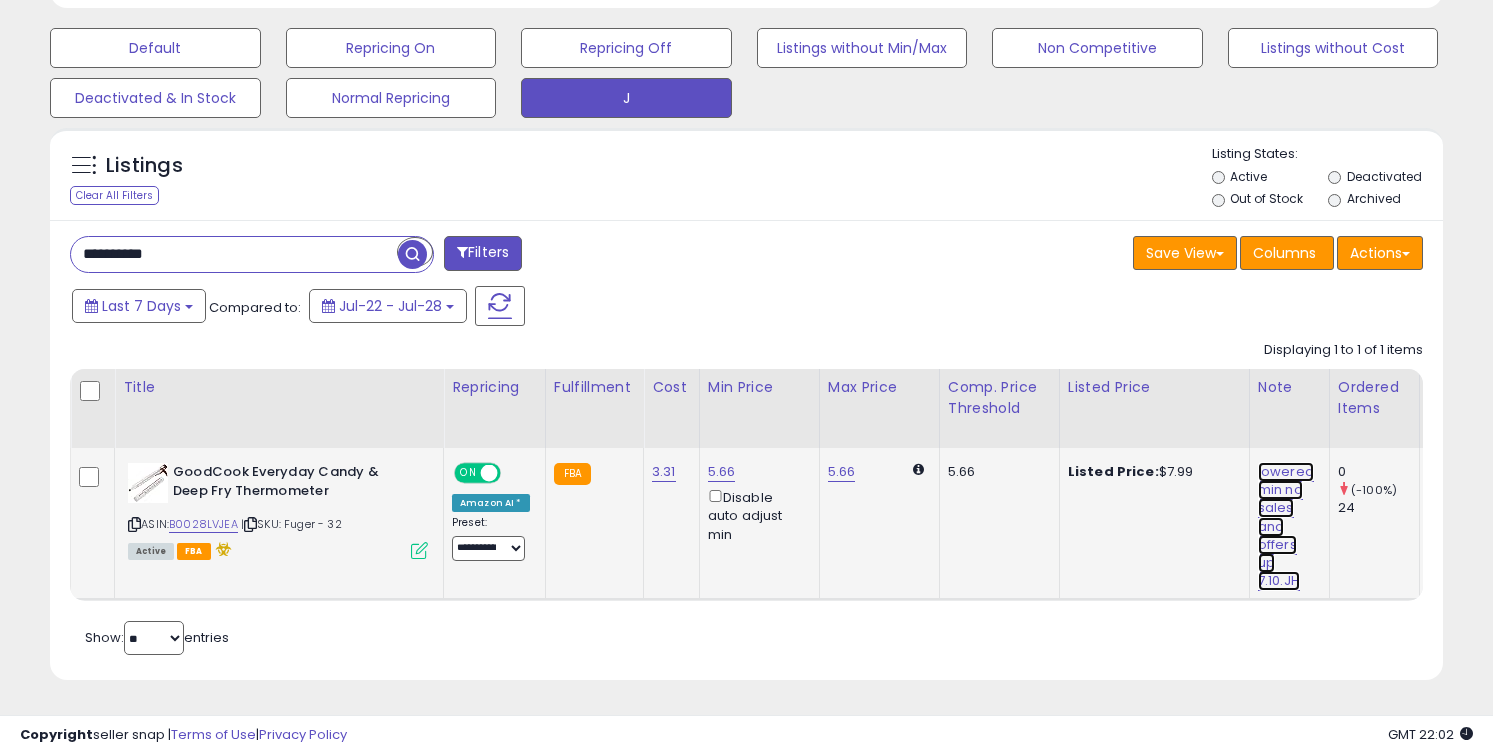 click on "lowered min no sales and offers up 7.10.JH" at bounding box center [1286, 526] 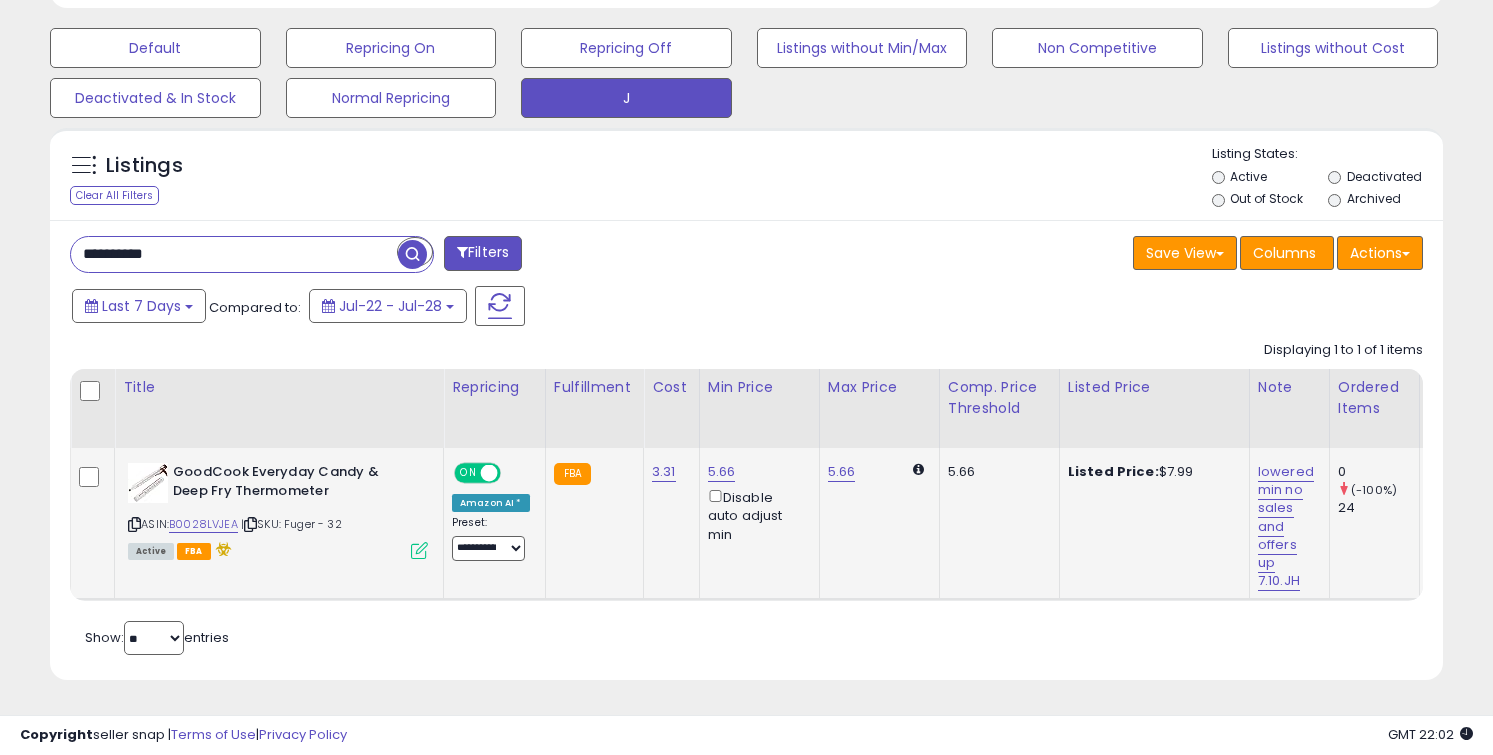 scroll, scrollTop: 0, scrollLeft: 35, axis: horizontal 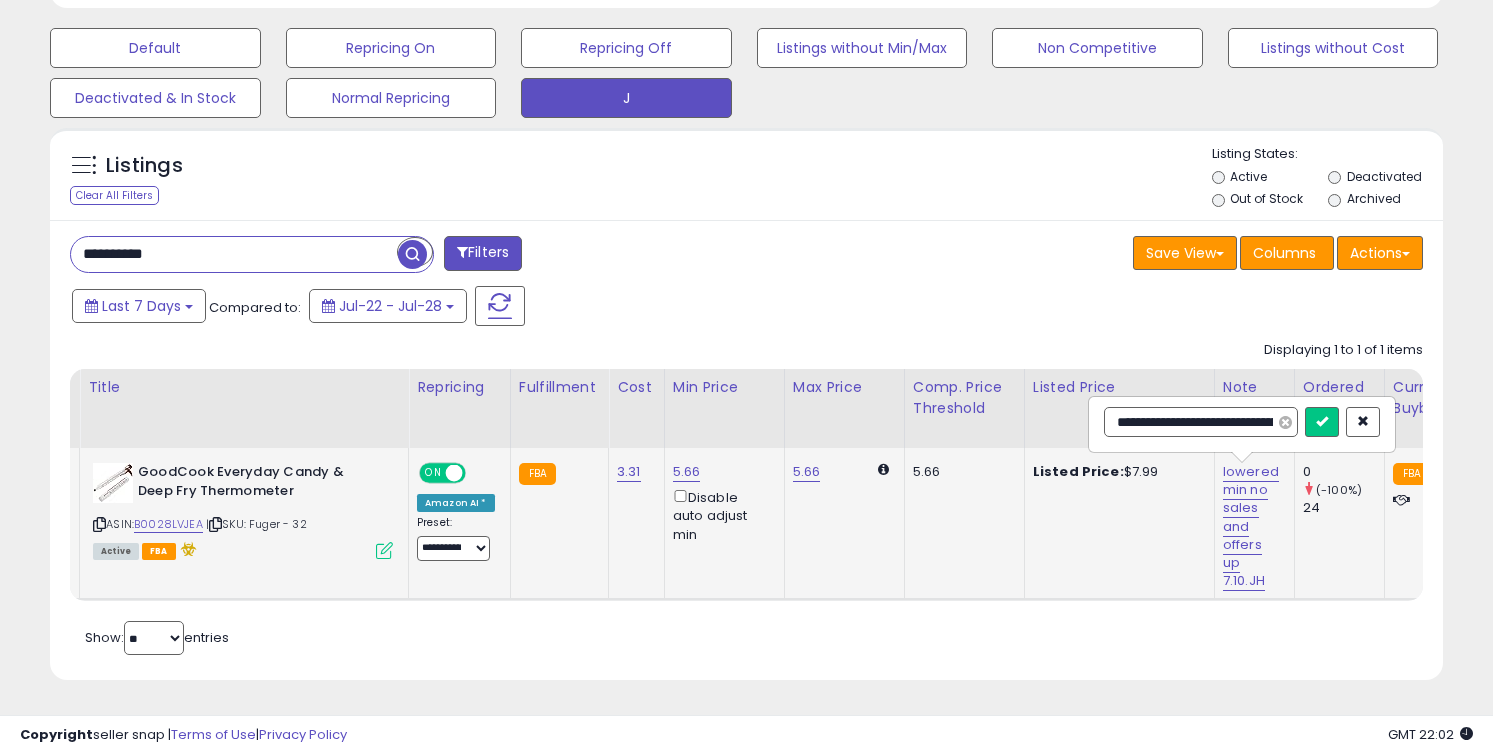 click at bounding box center [1285, 422] 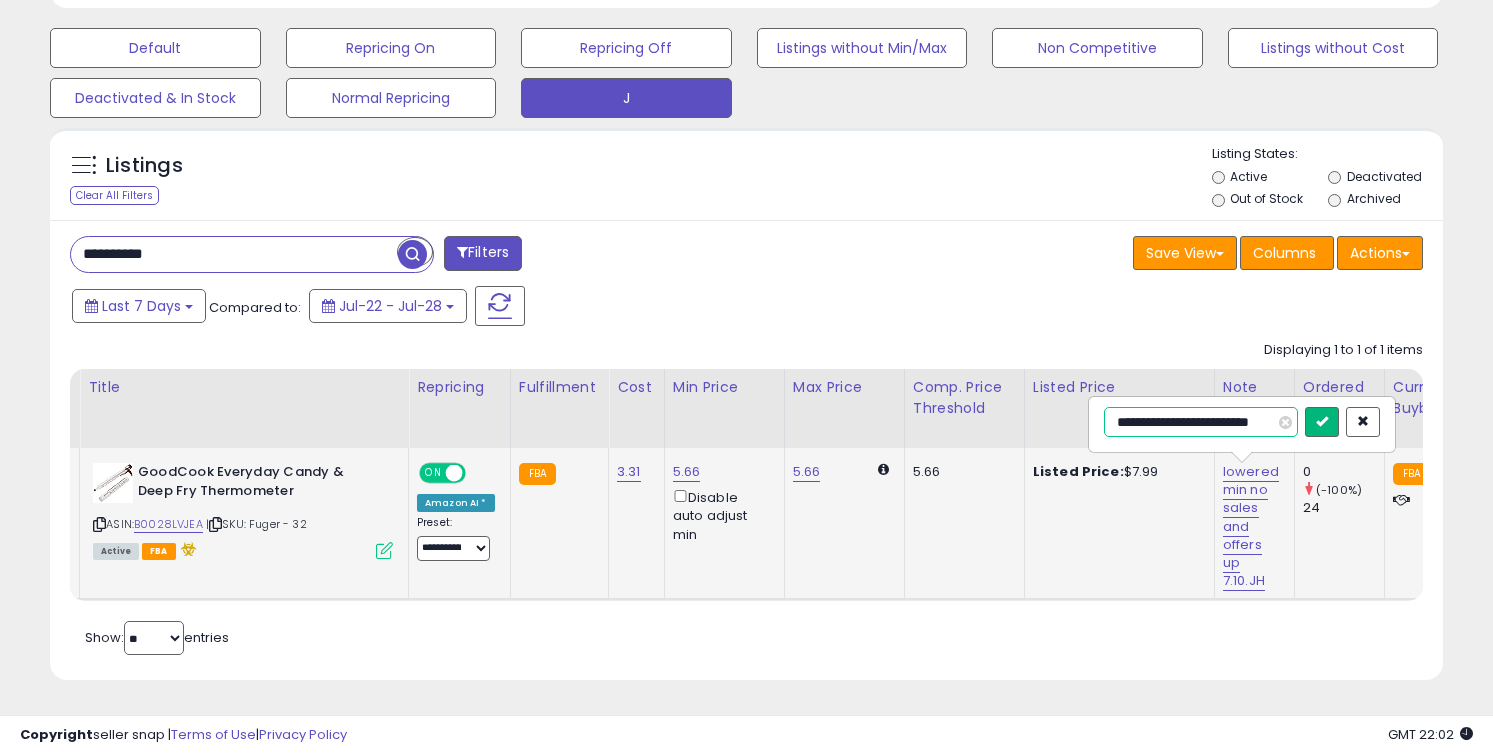 type on "**********" 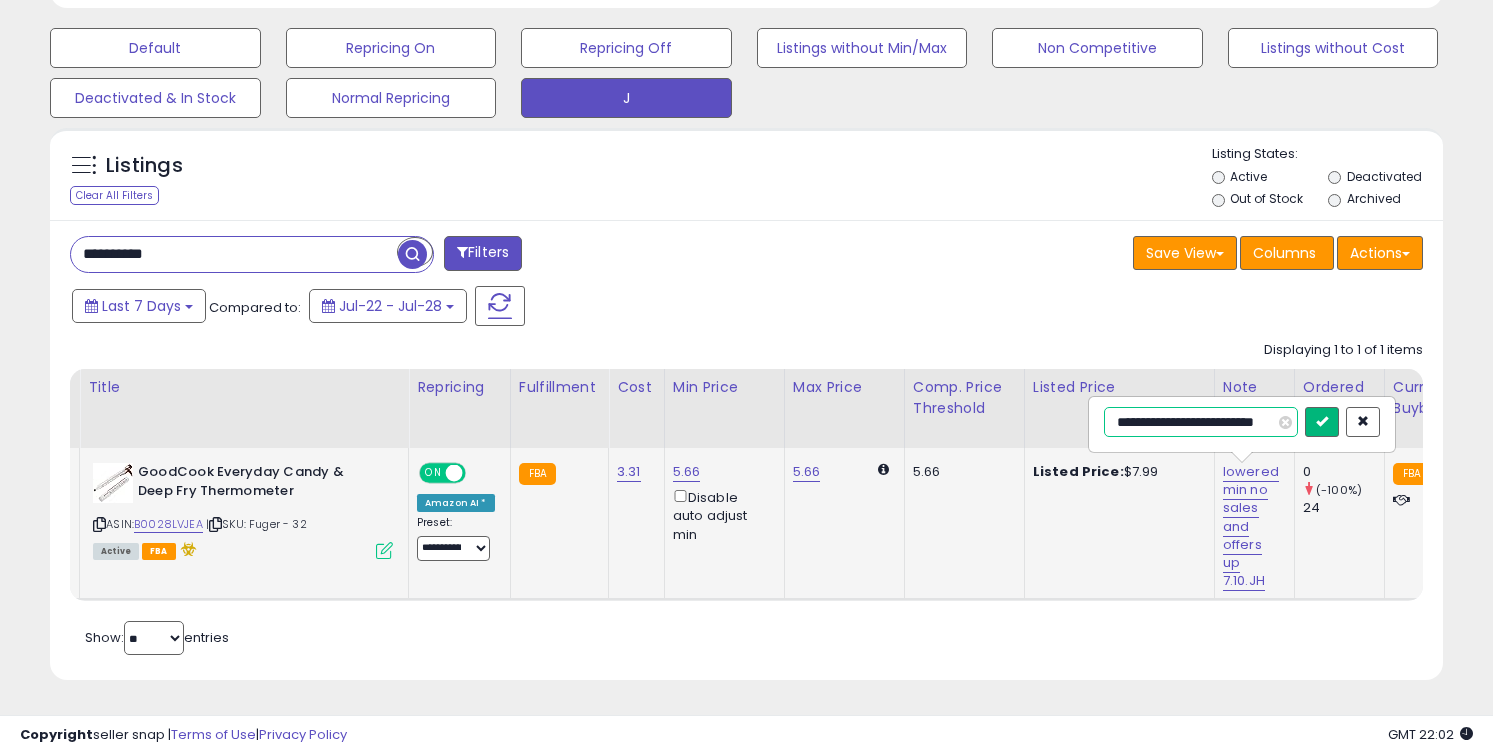 scroll, scrollTop: 0, scrollLeft: 15, axis: horizontal 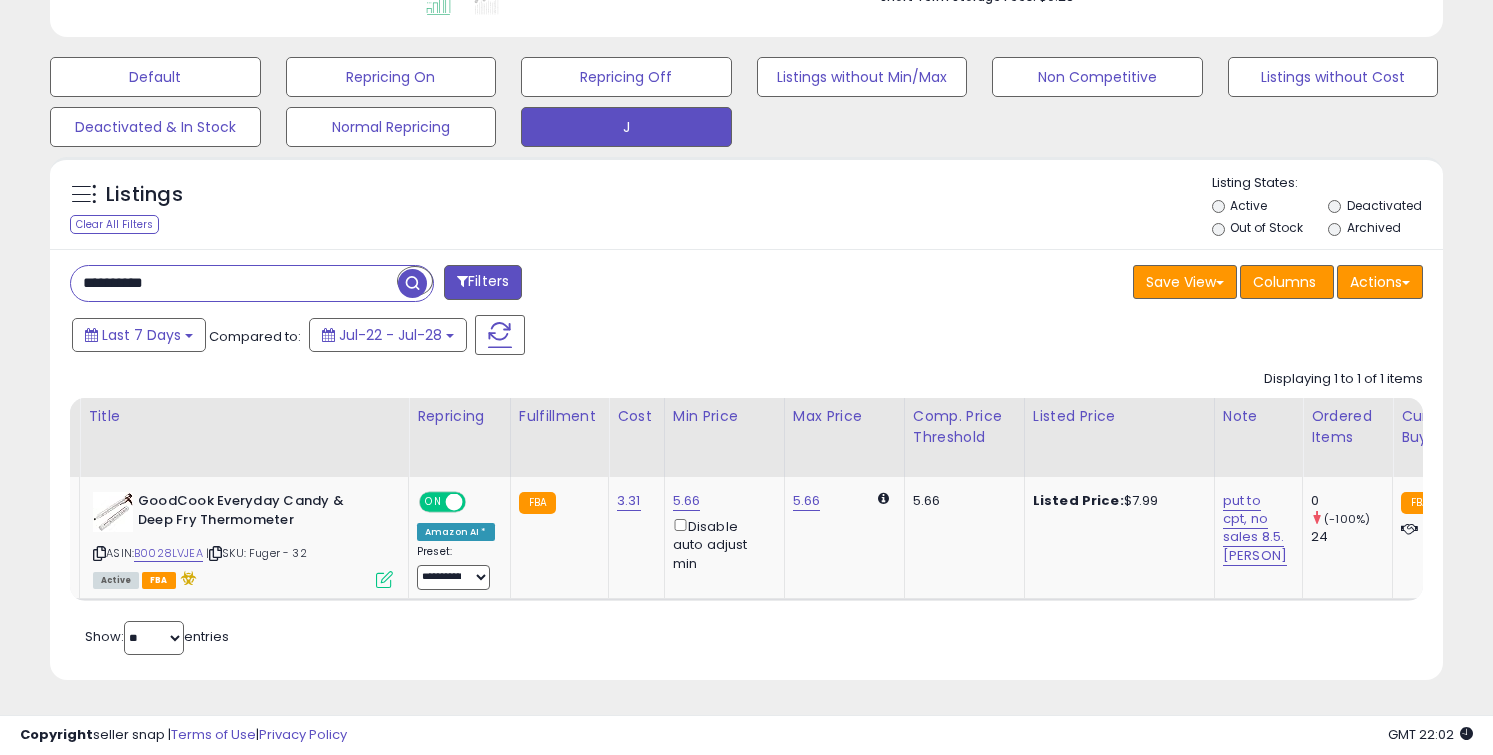 paste 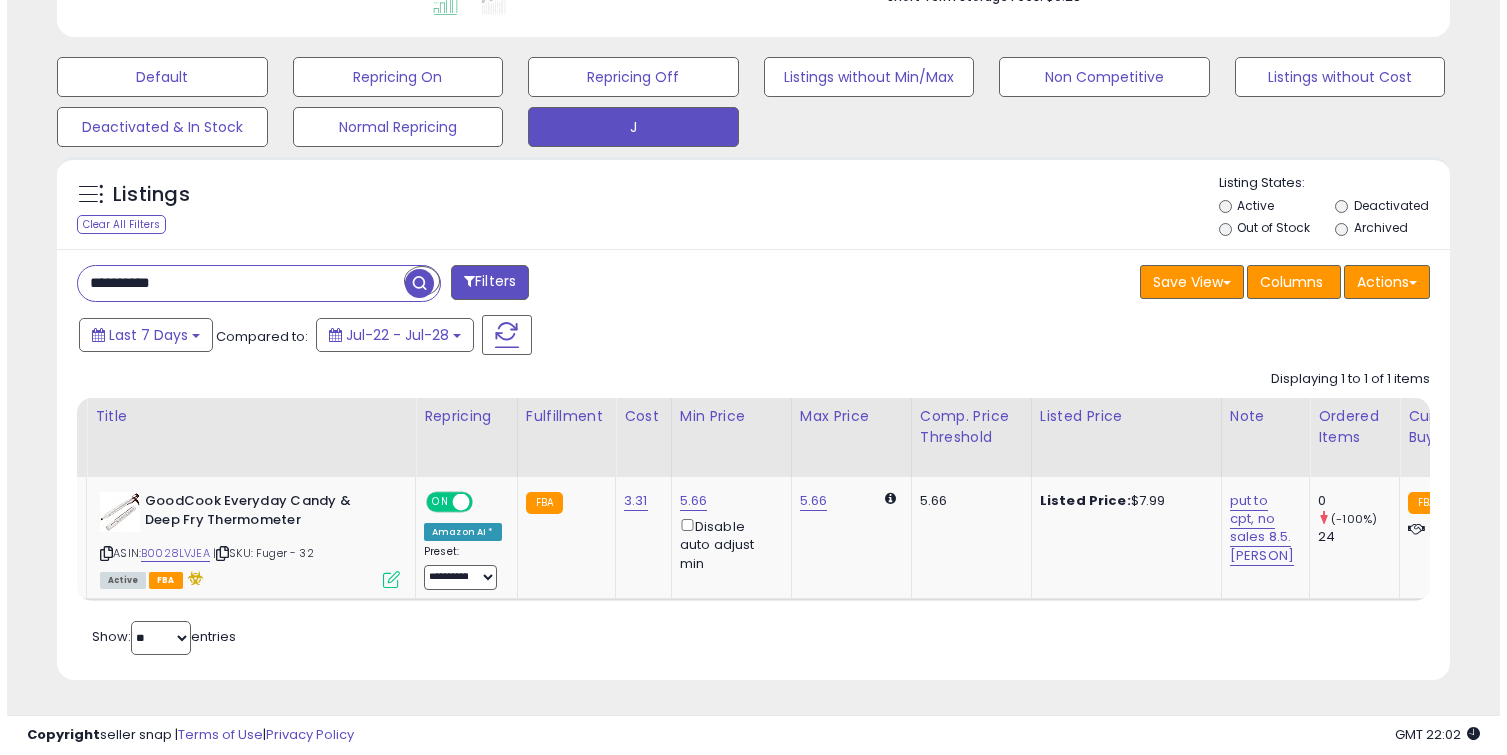 scroll, scrollTop: 464, scrollLeft: 0, axis: vertical 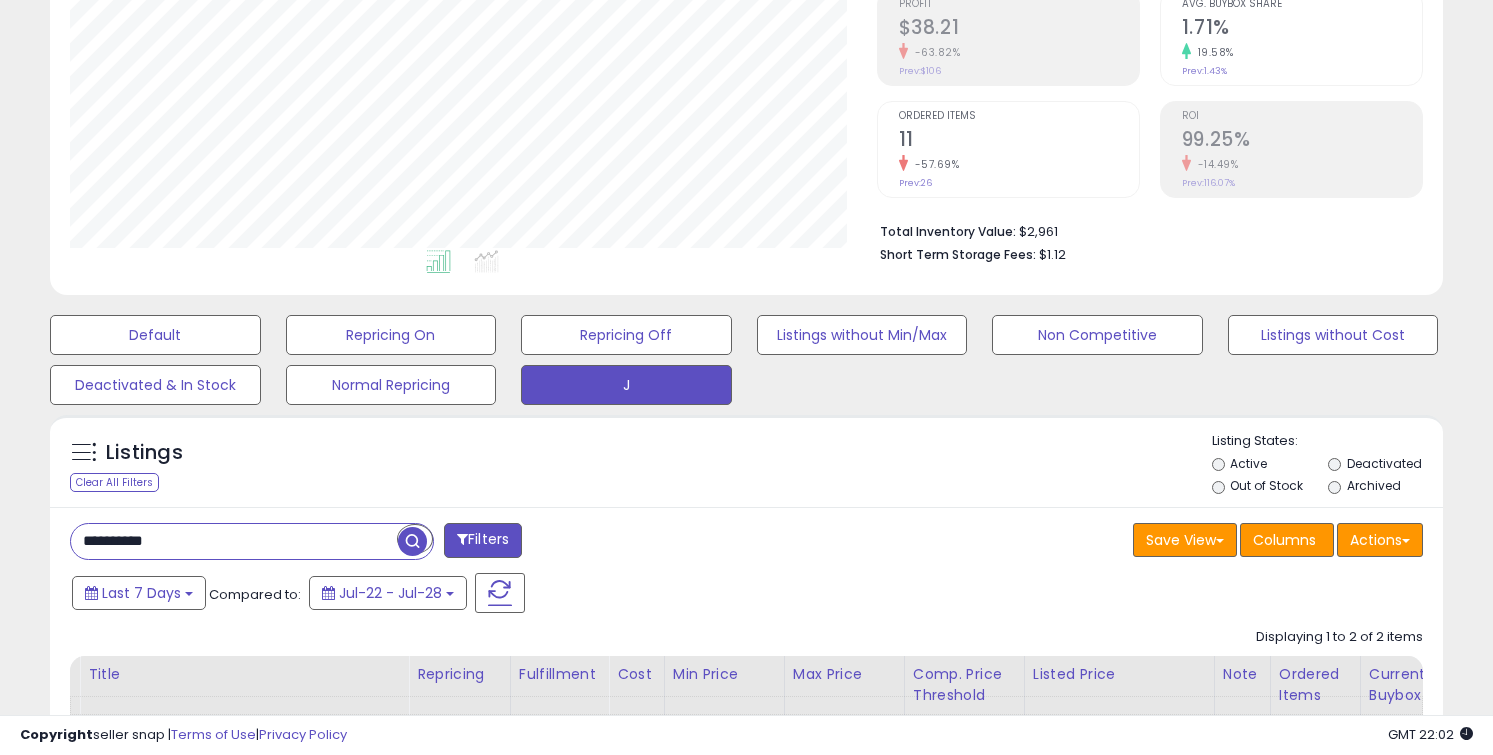 click on "**********" at bounding box center [234, 541] 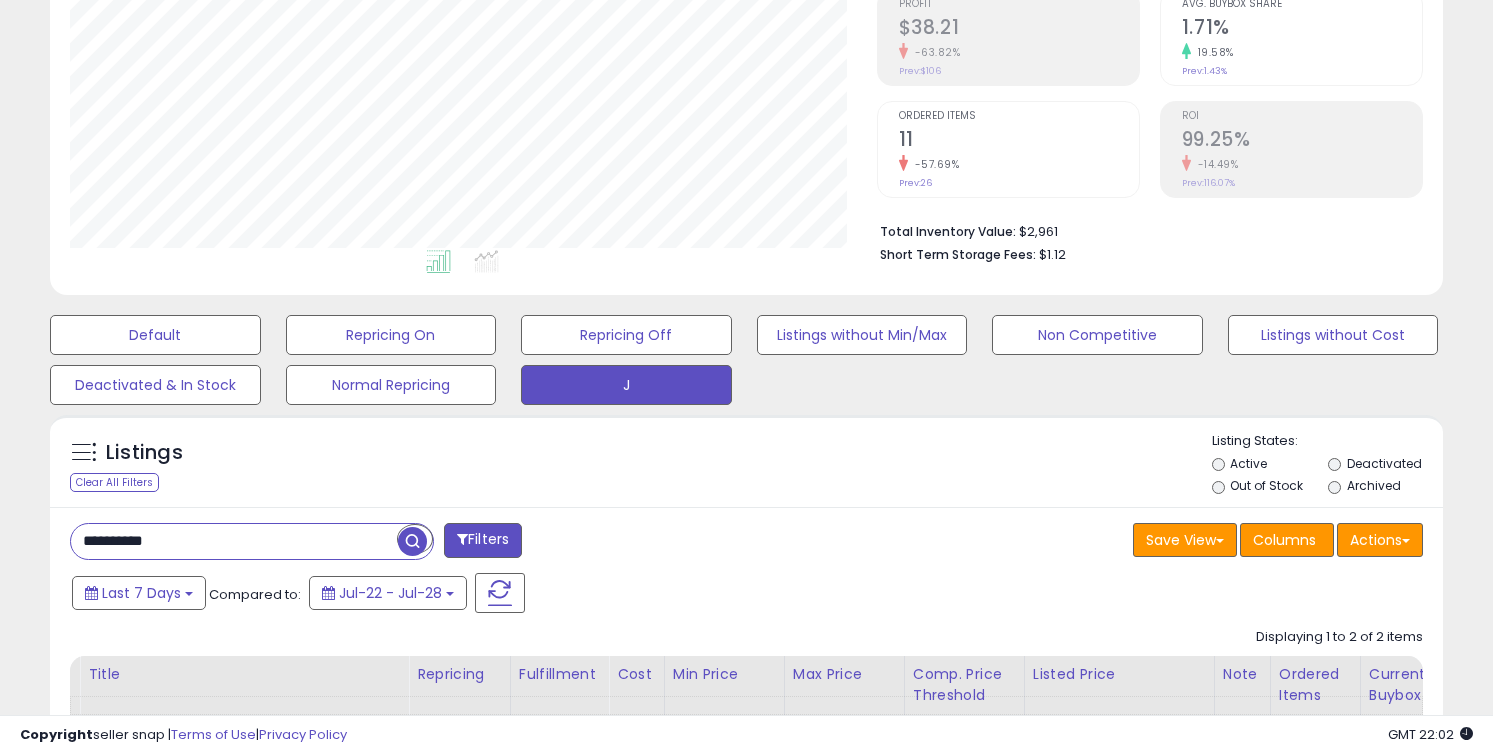 paste 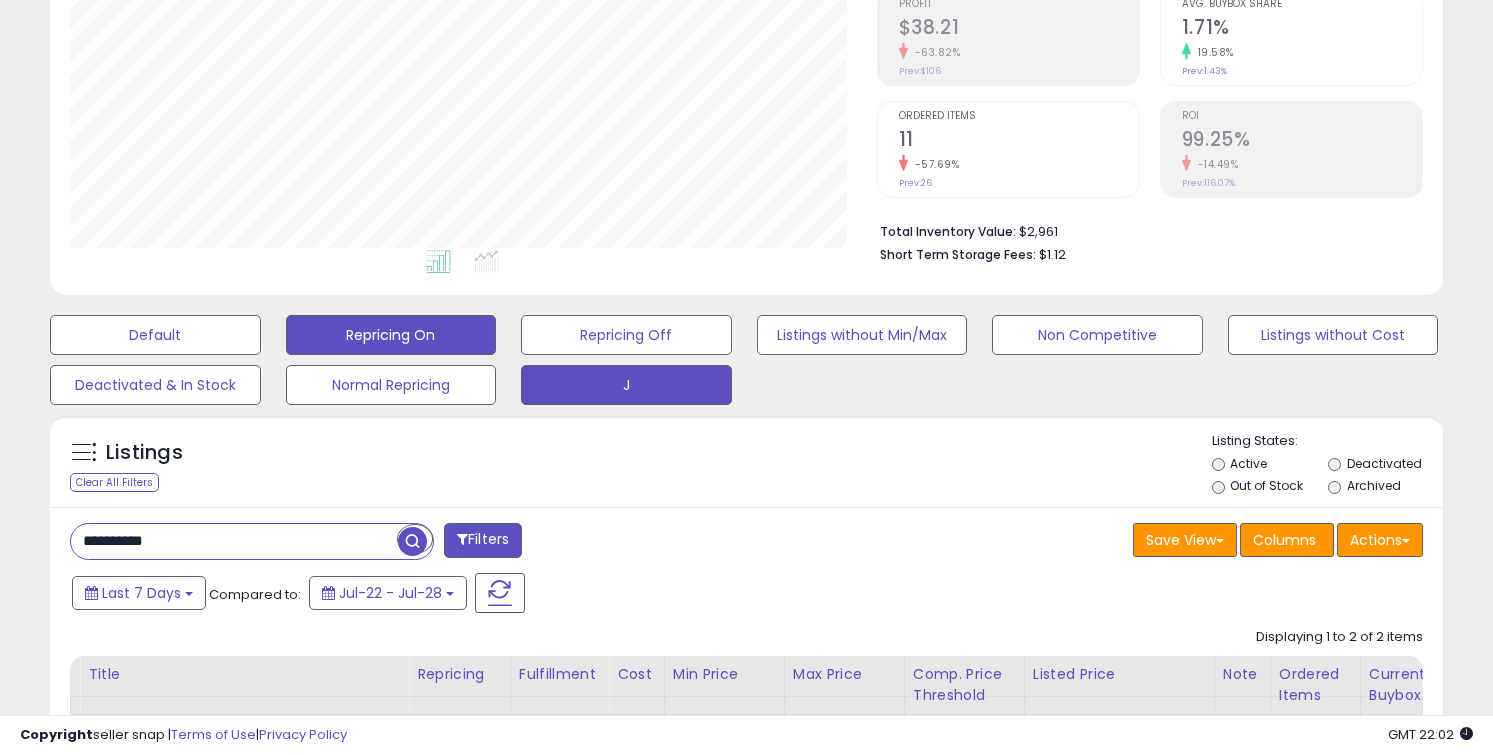 type on "**********" 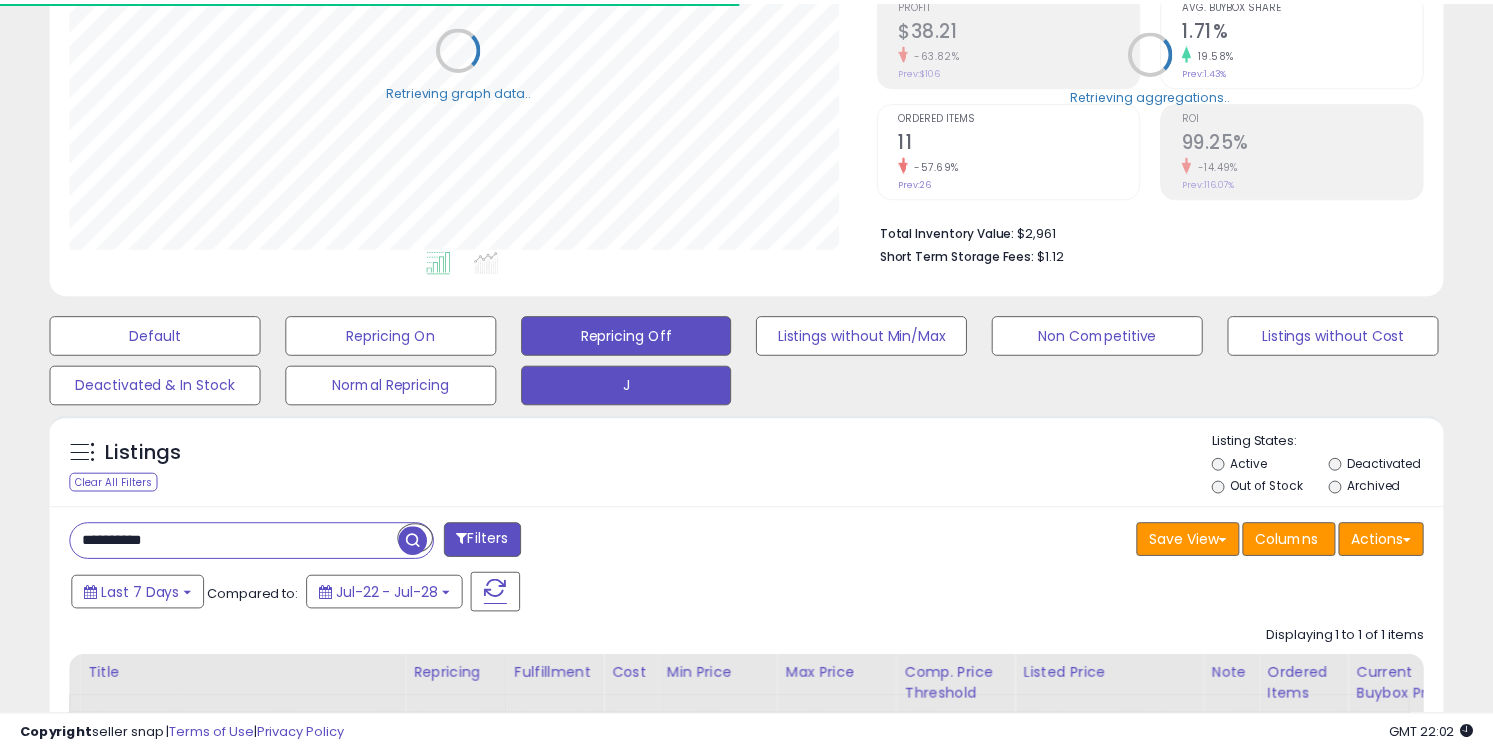 scroll, scrollTop: 410, scrollLeft: 806, axis: both 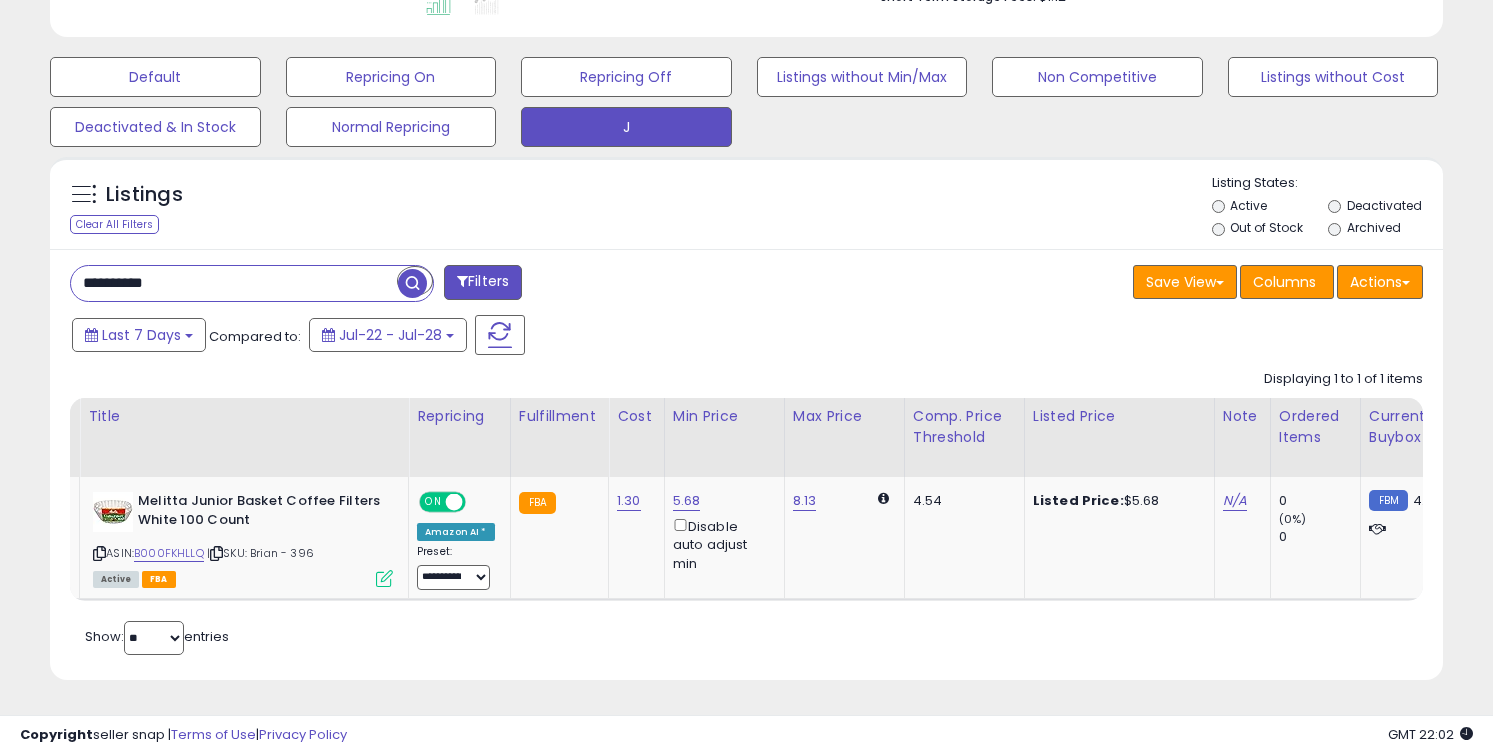 drag, startPoint x: 515, startPoint y: 601, endPoint x: 798, endPoint y: 610, distance: 283.14307 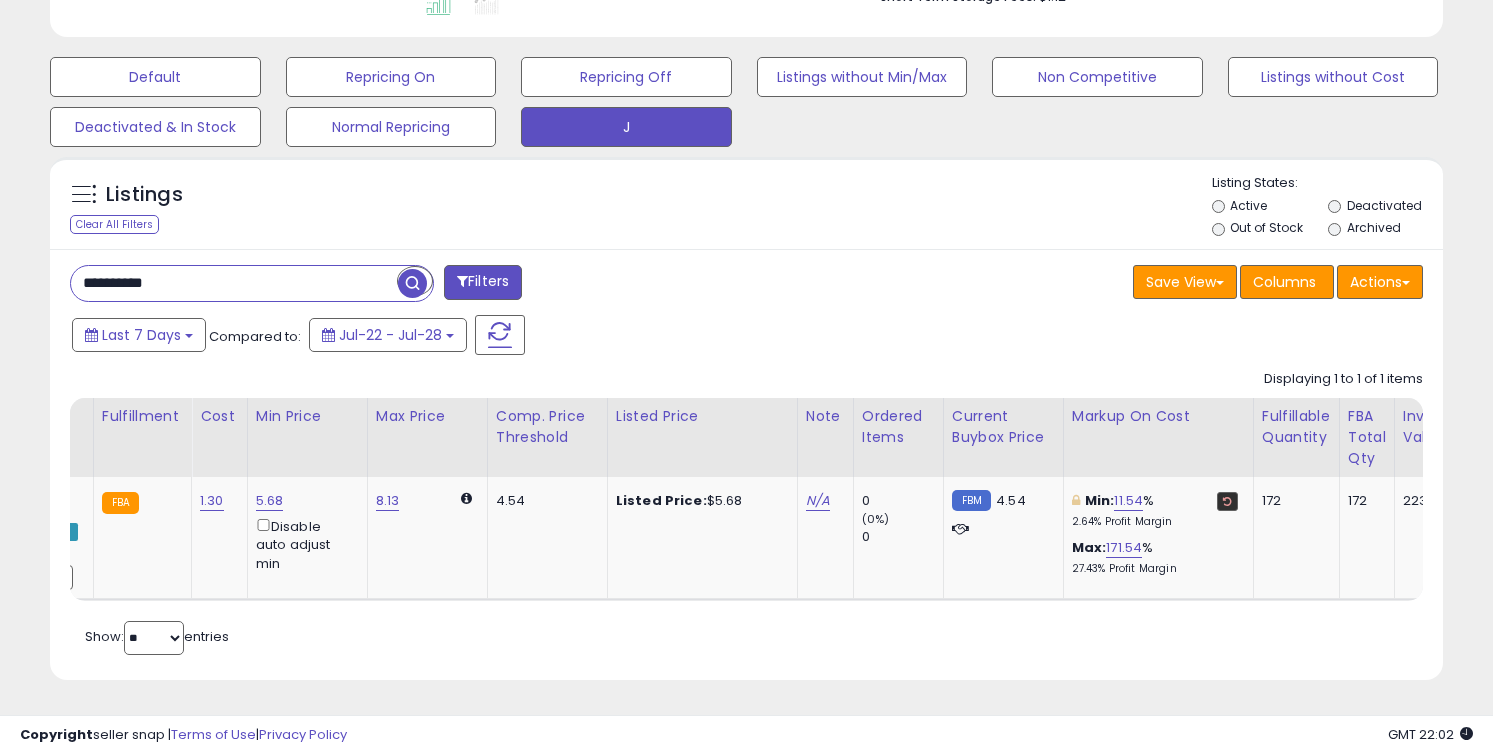 scroll, scrollTop: 0, scrollLeft: 855, axis: horizontal 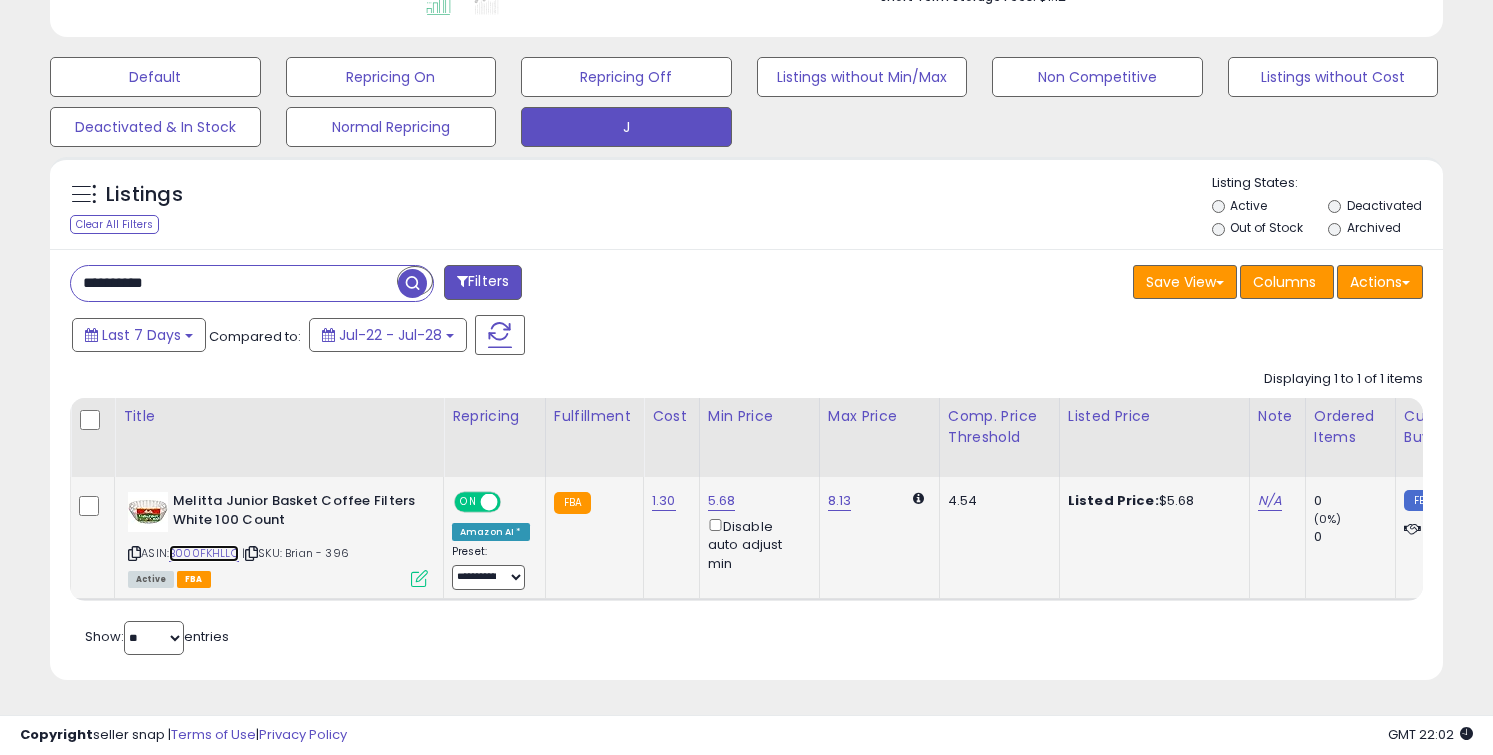 click on "B000FKHLLQ" at bounding box center [204, 553] 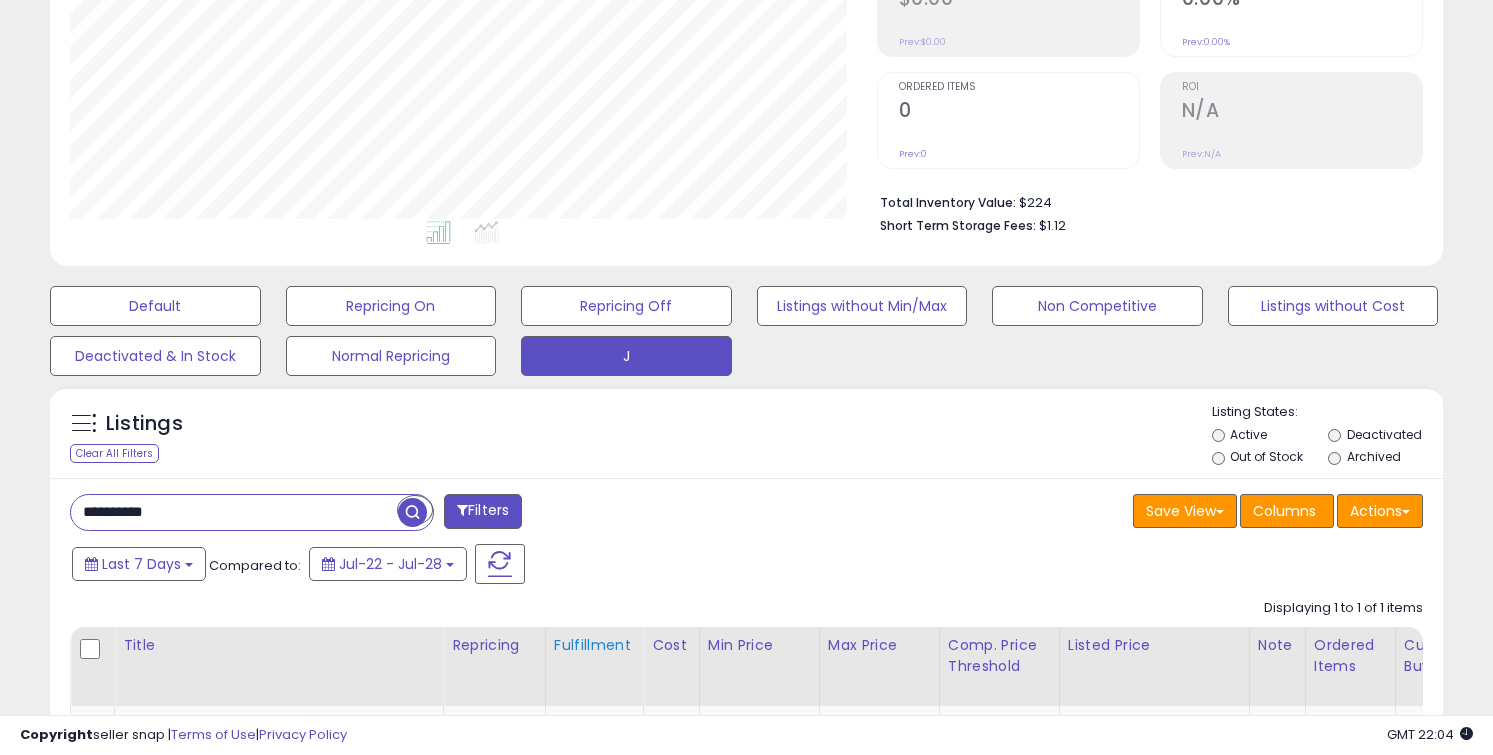 scroll, scrollTop: 587, scrollLeft: 0, axis: vertical 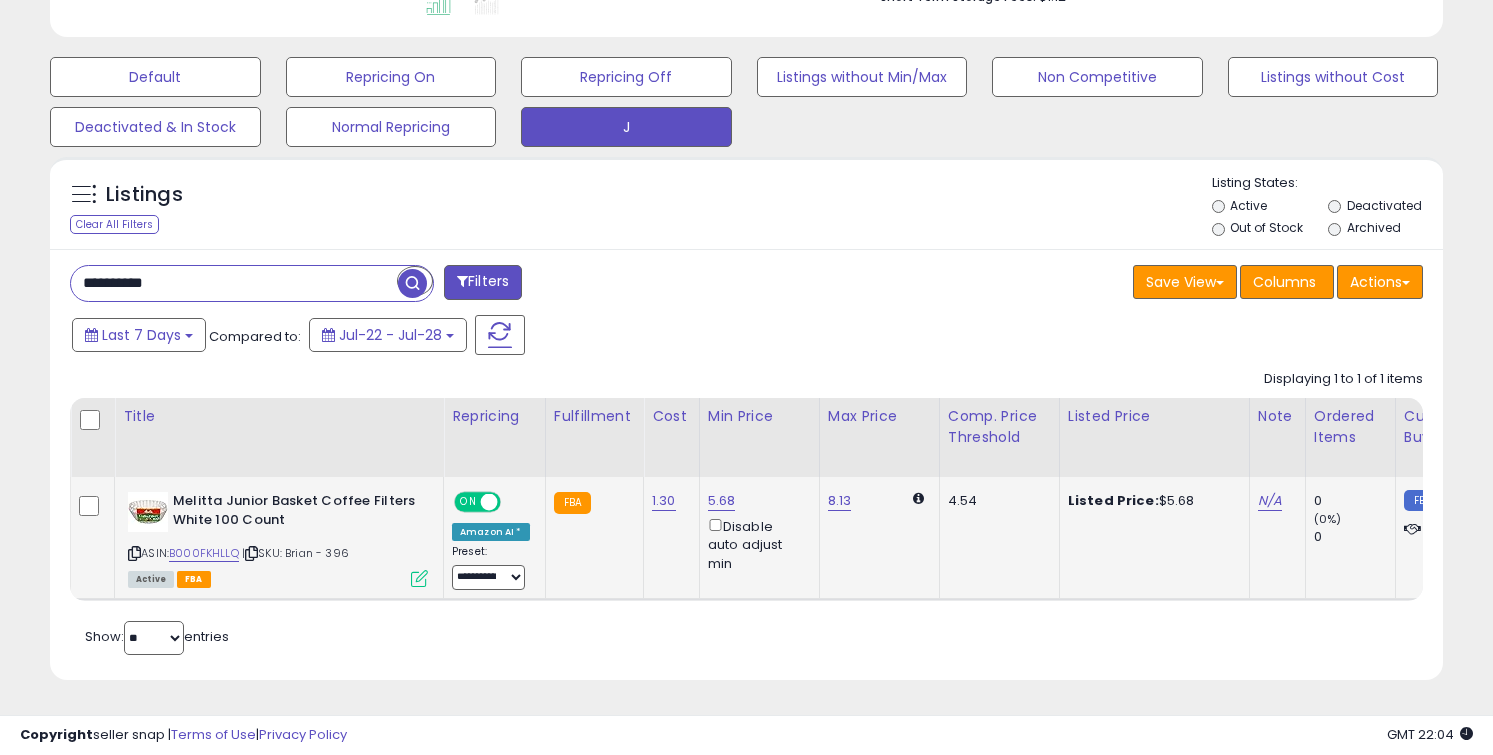 click on "5.68  Disable auto adjust min" at bounding box center [756, 532] 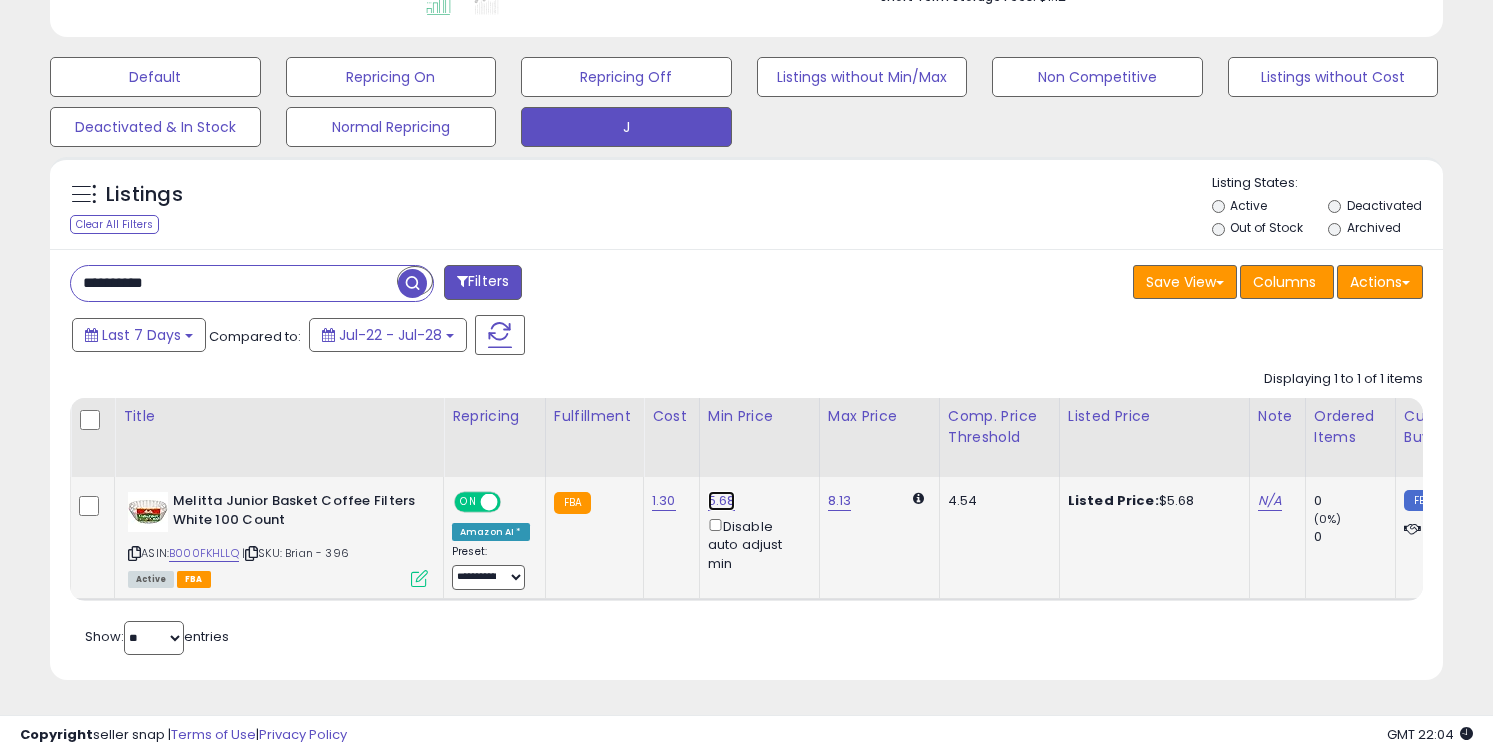 click on "5.68" at bounding box center (722, 501) 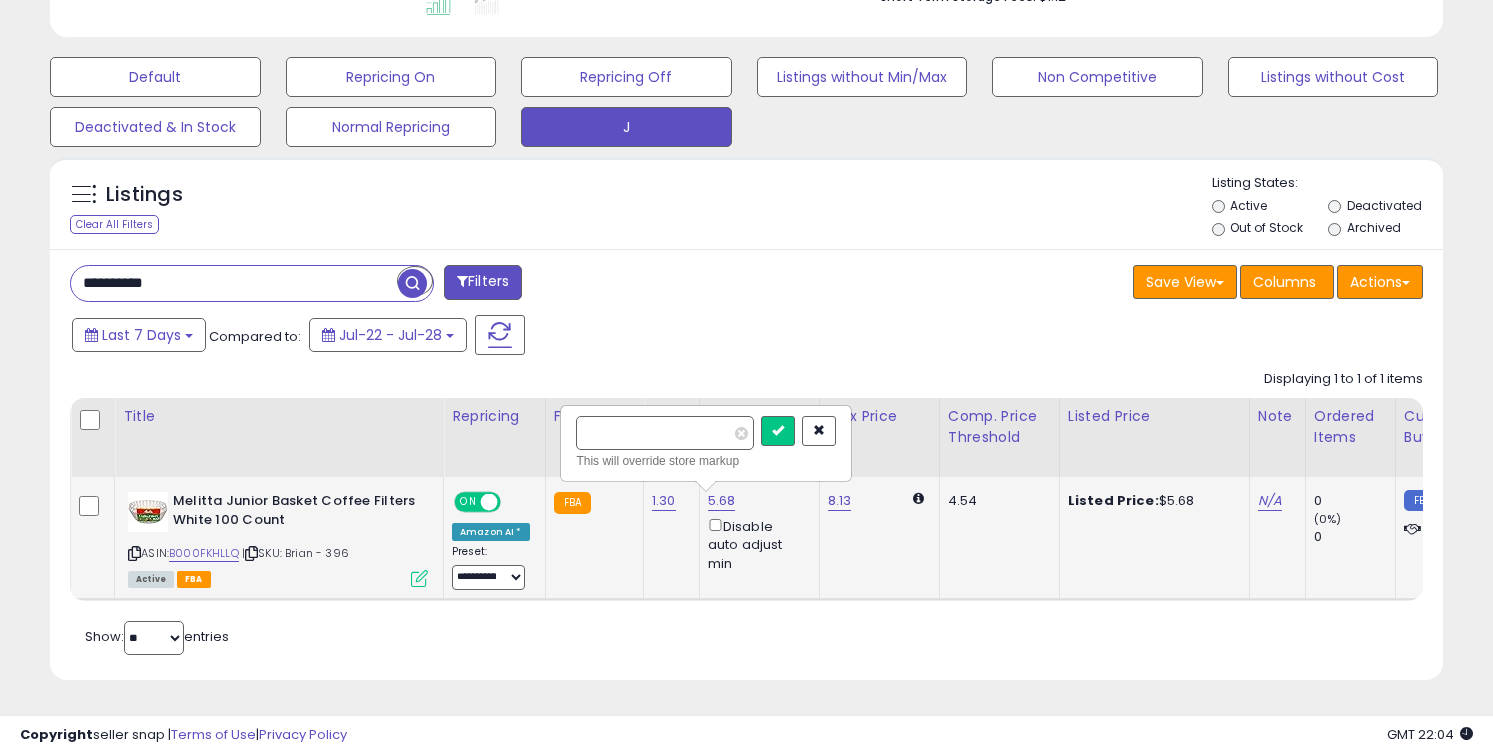 type on "***" 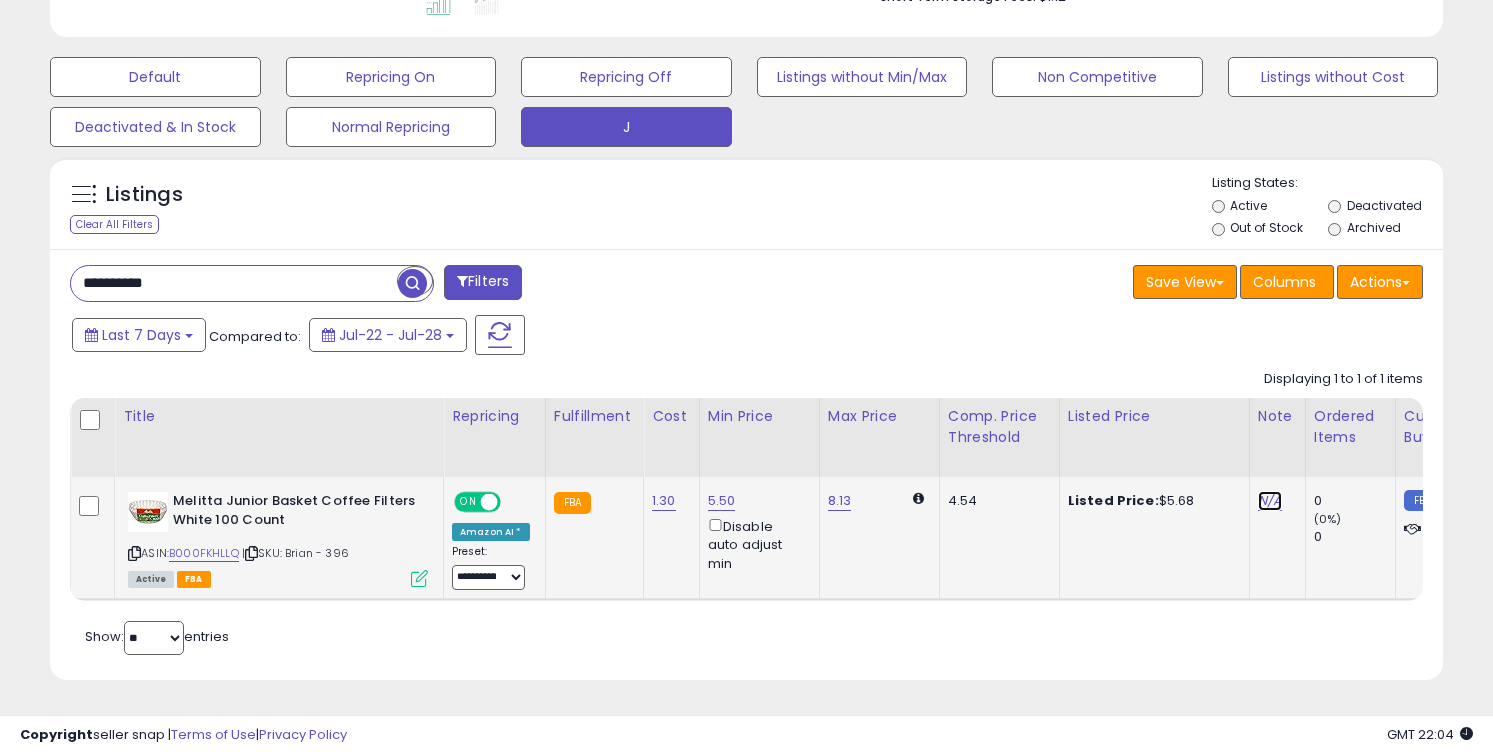 click on "N/A" at bounding box center (1270, 501) 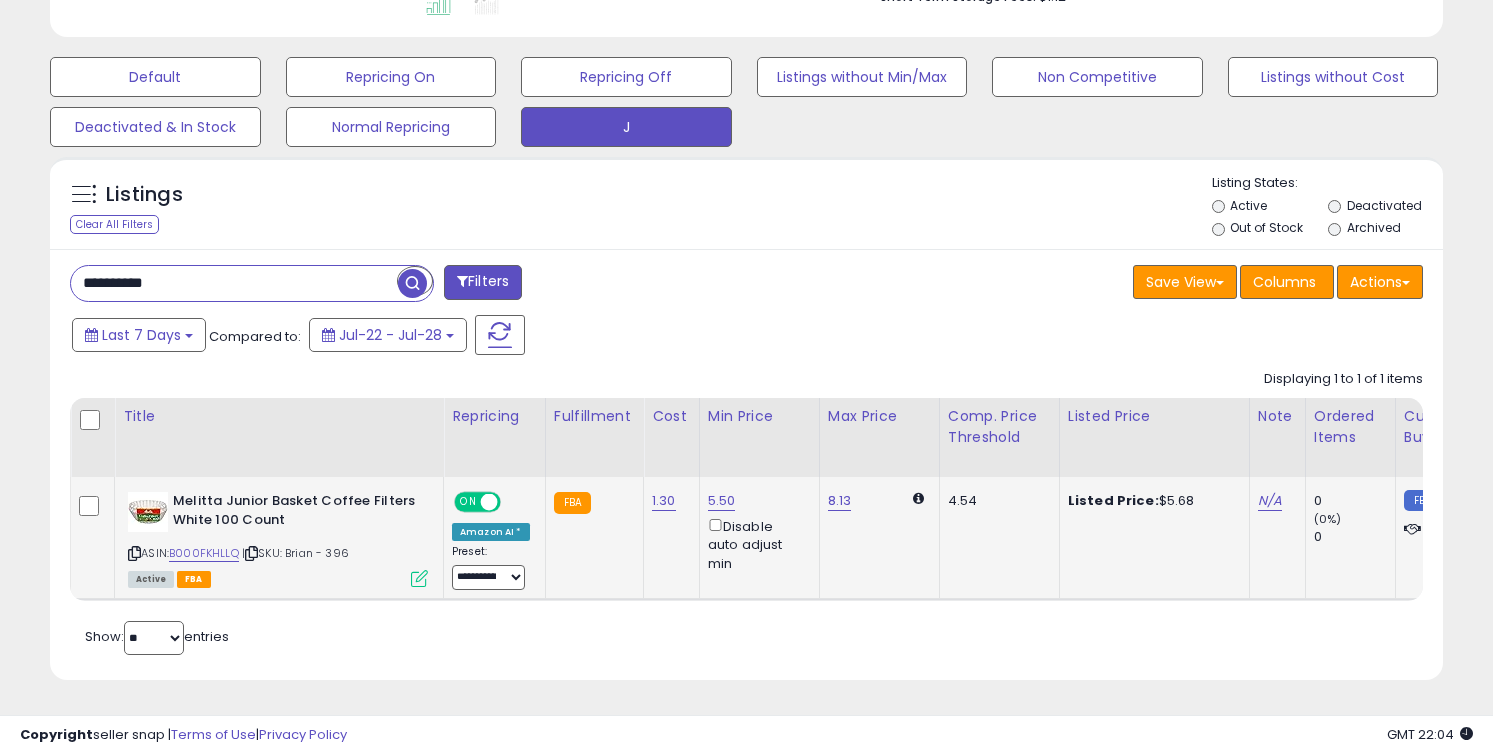 scroll, scrollTop: 0, scrollLeft: 21, axis: horizontal 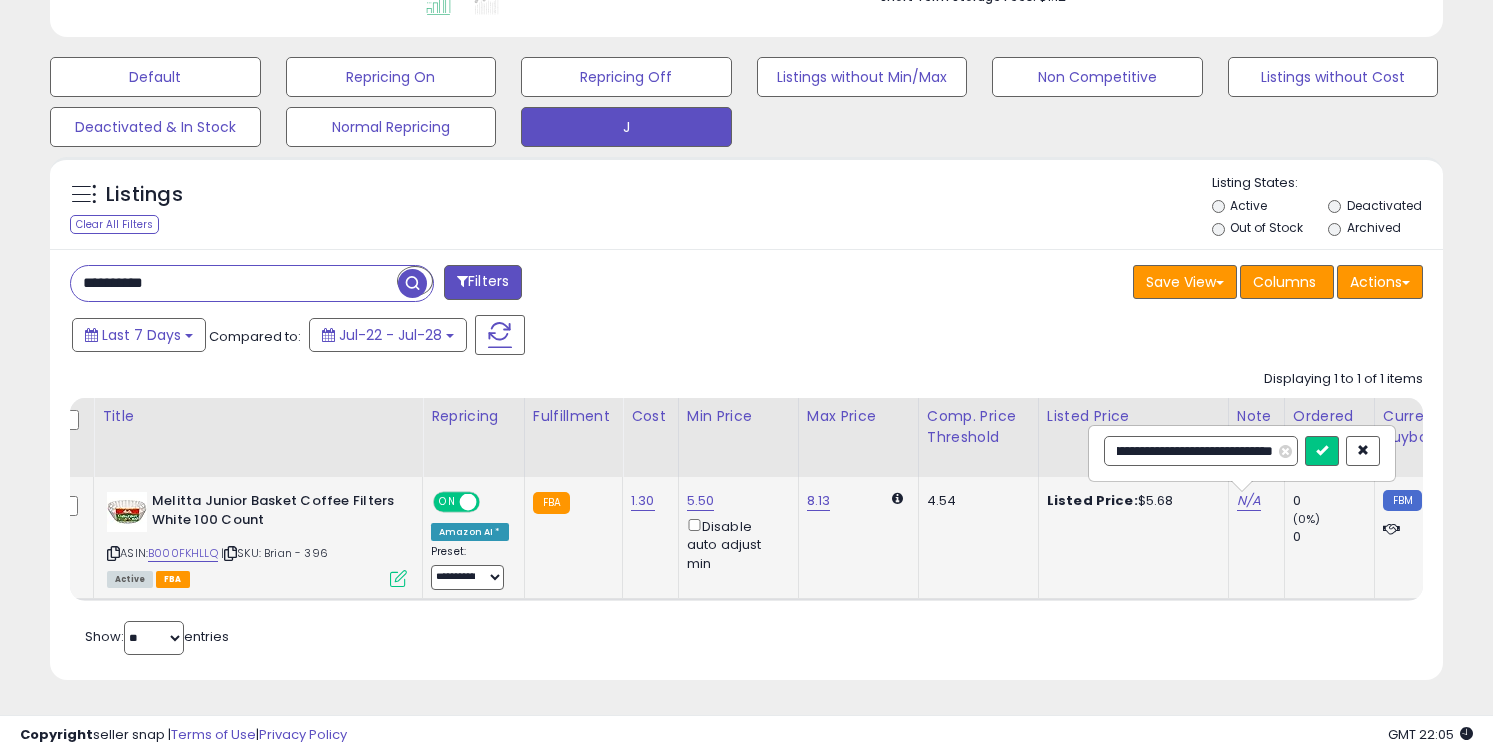 type on "**********" 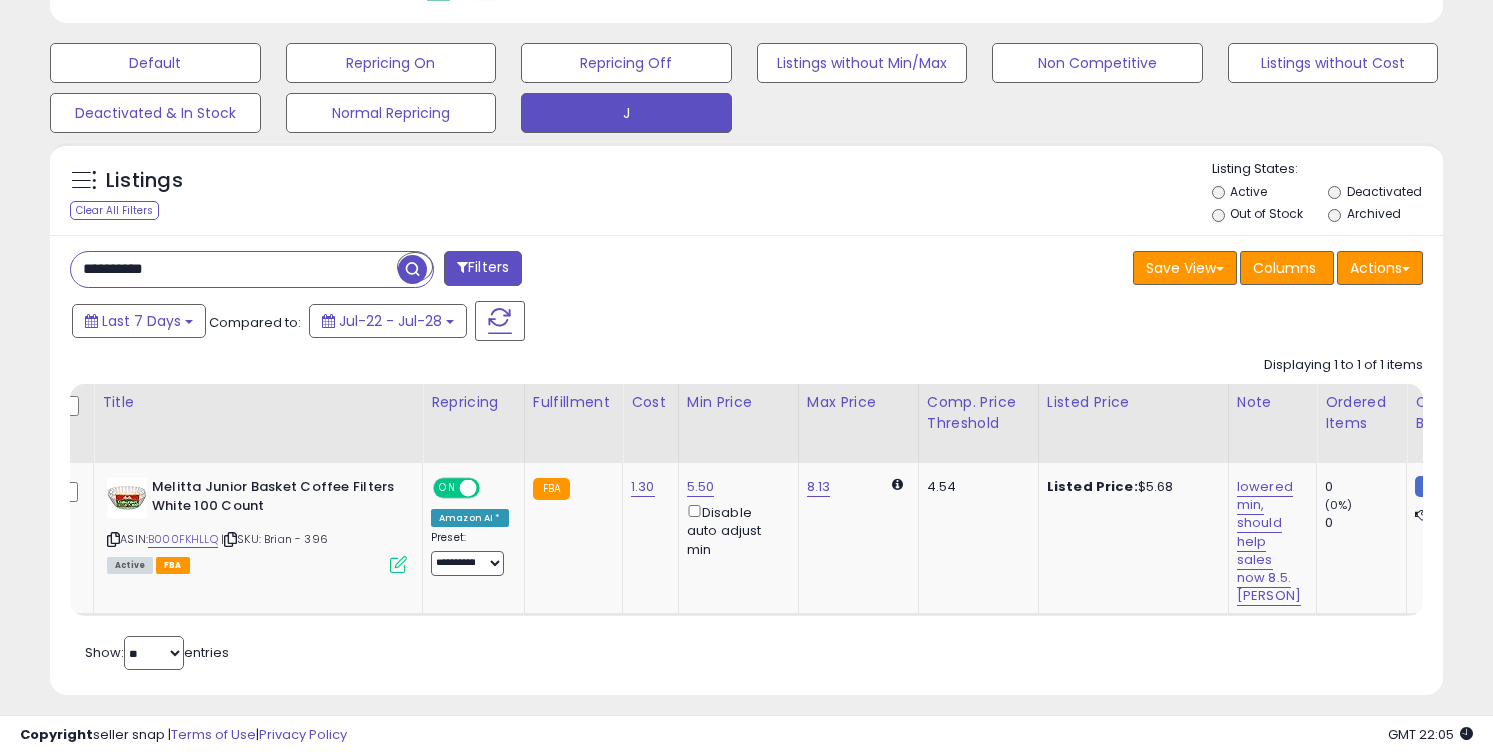 paste 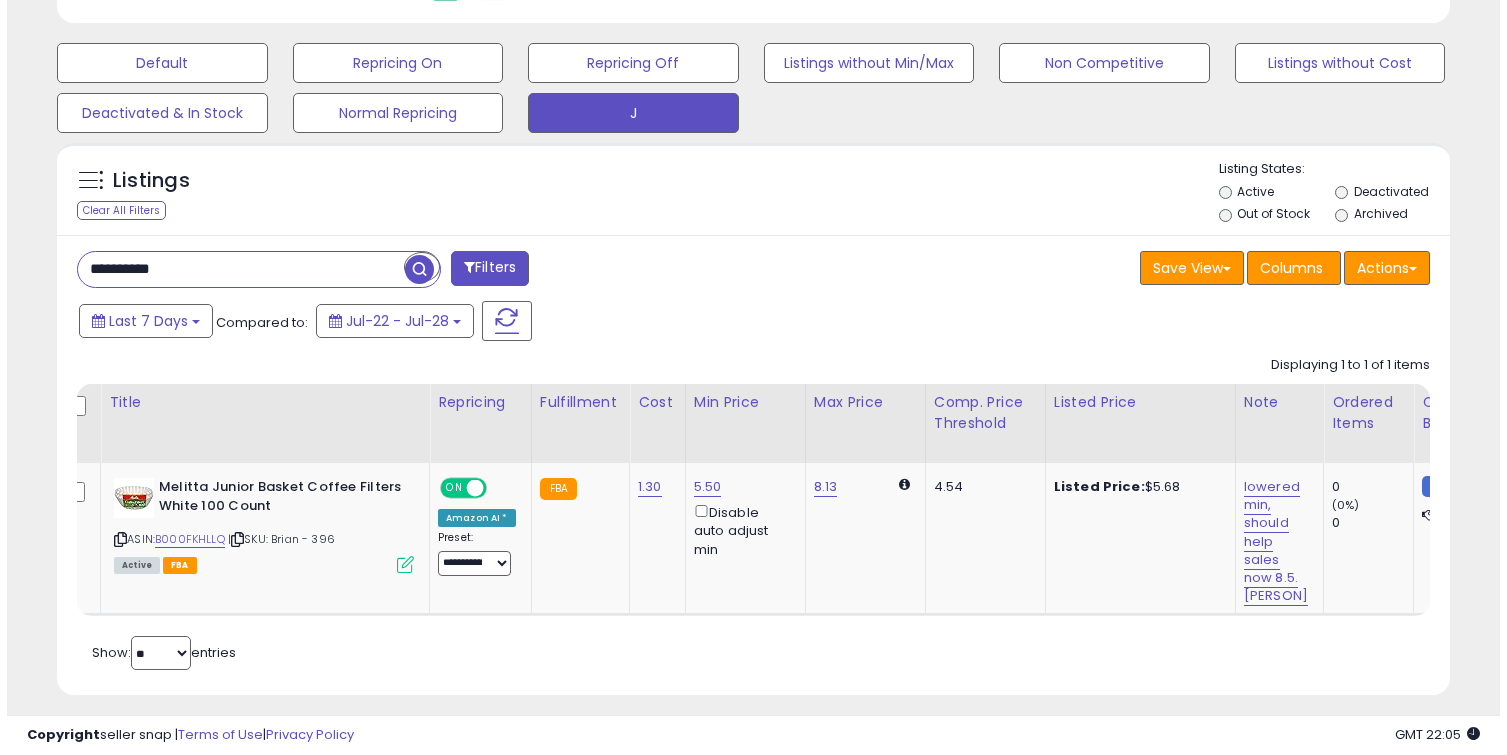 scroll, scrollTop: 464, scrollLeft: 0, axis: vertical 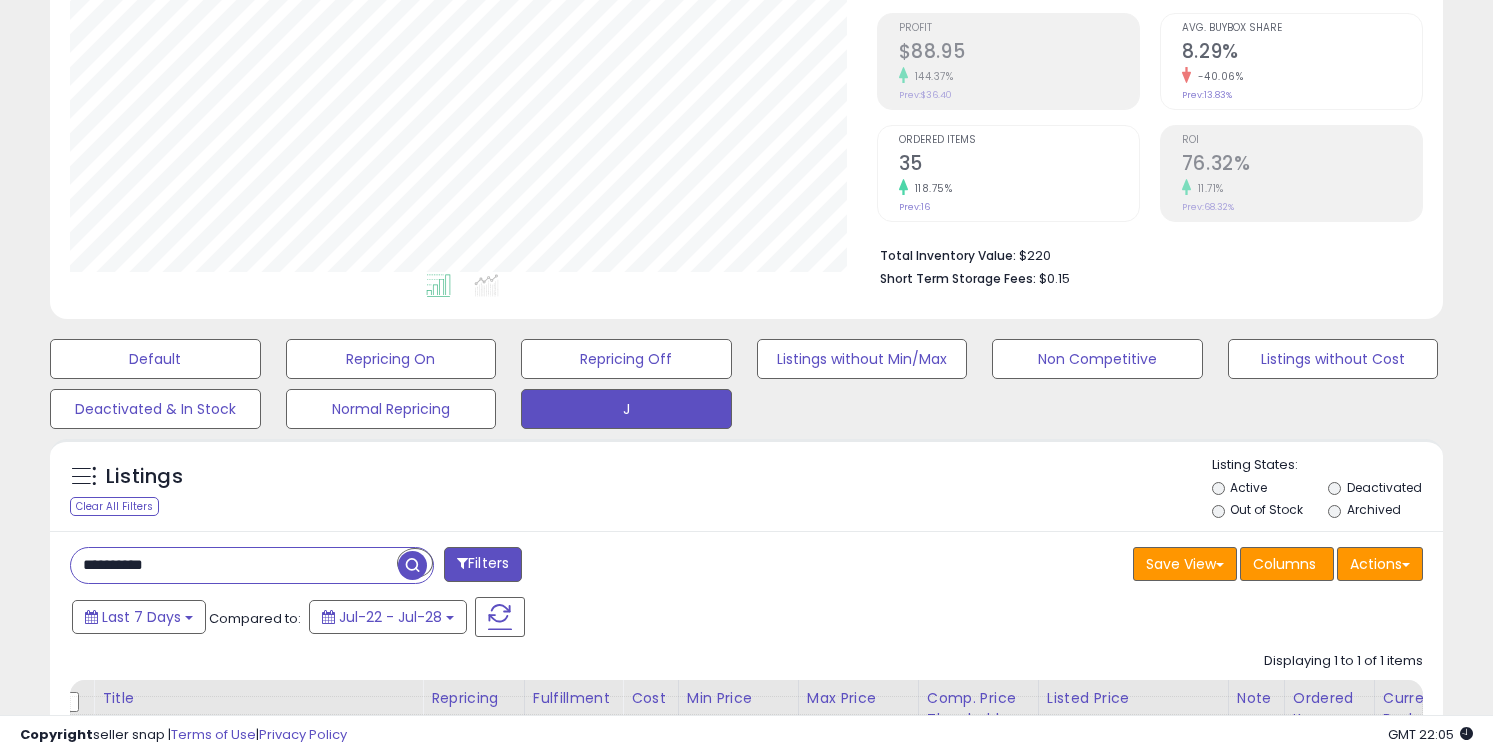 click on "**********" at bounding box center [234, 565] 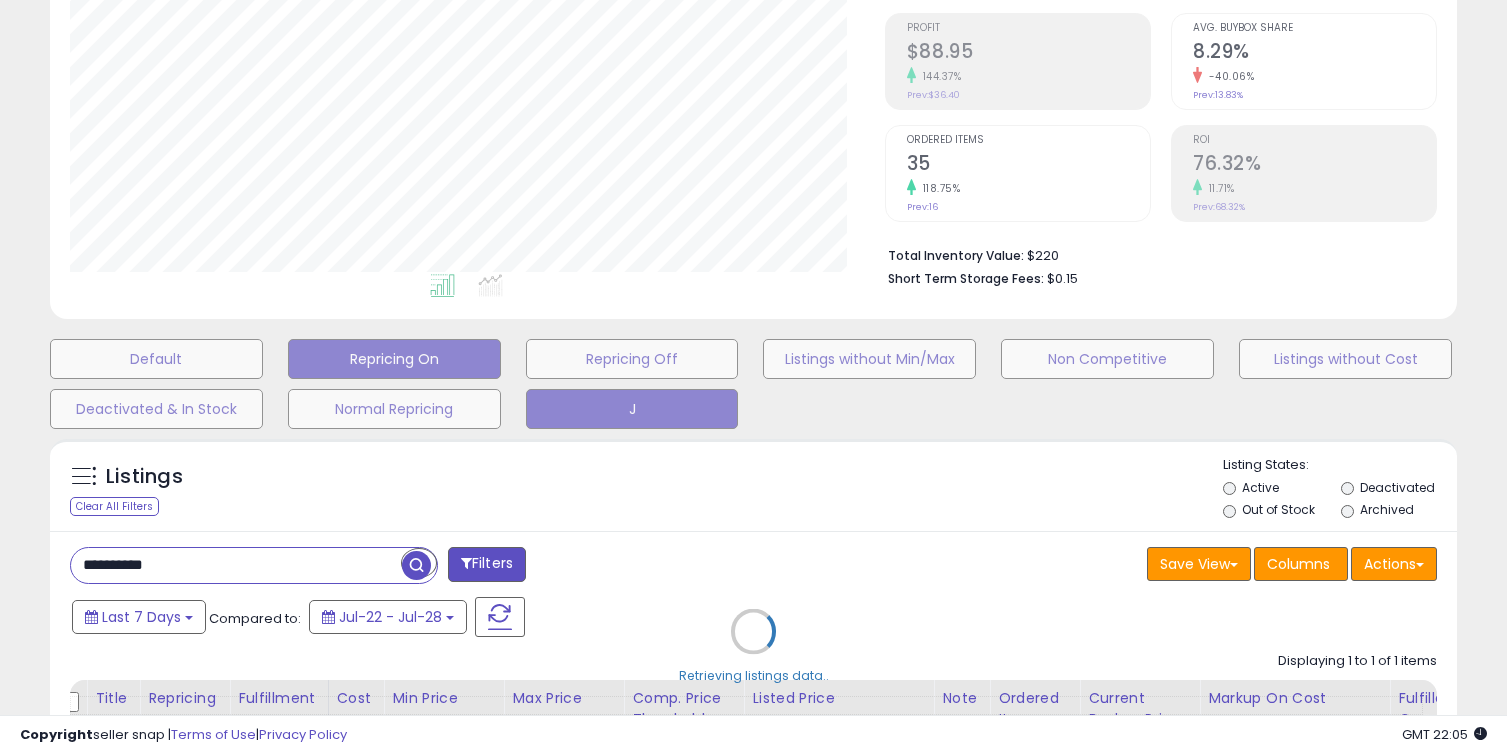 scroll, scrollTop: 999590, scrollLeft: 999185, axis: both 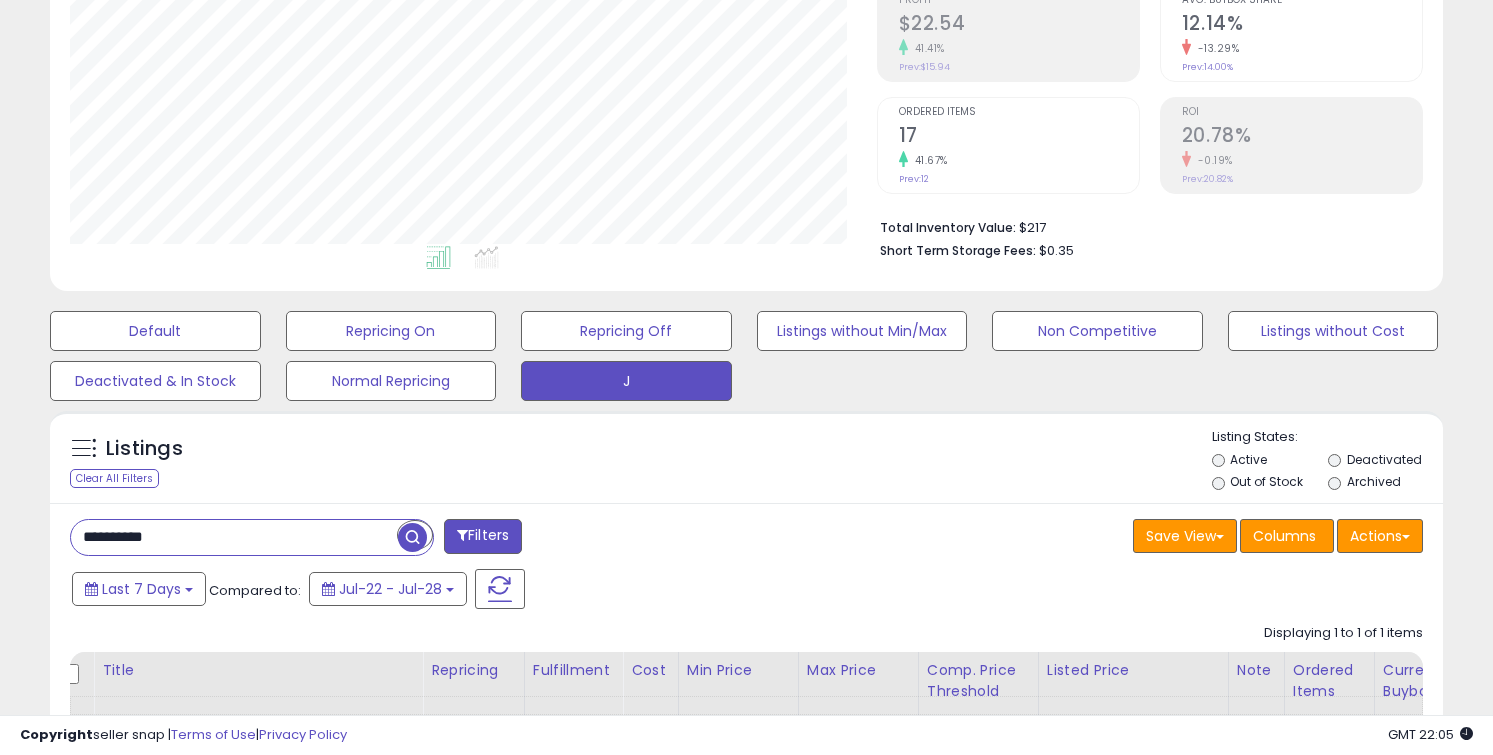 paste 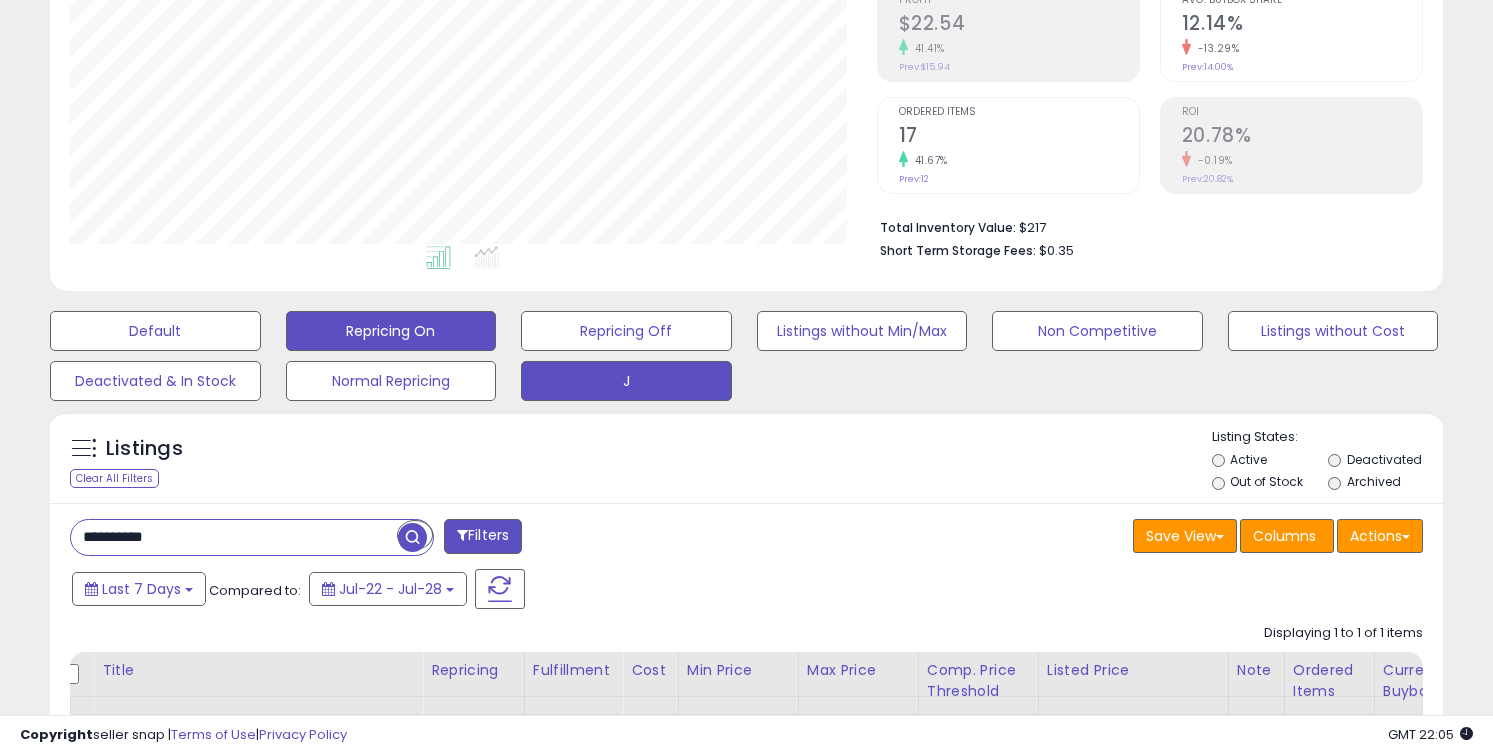 scroll, scrollTop: 999590, scrollLeft: 999185, axis: both 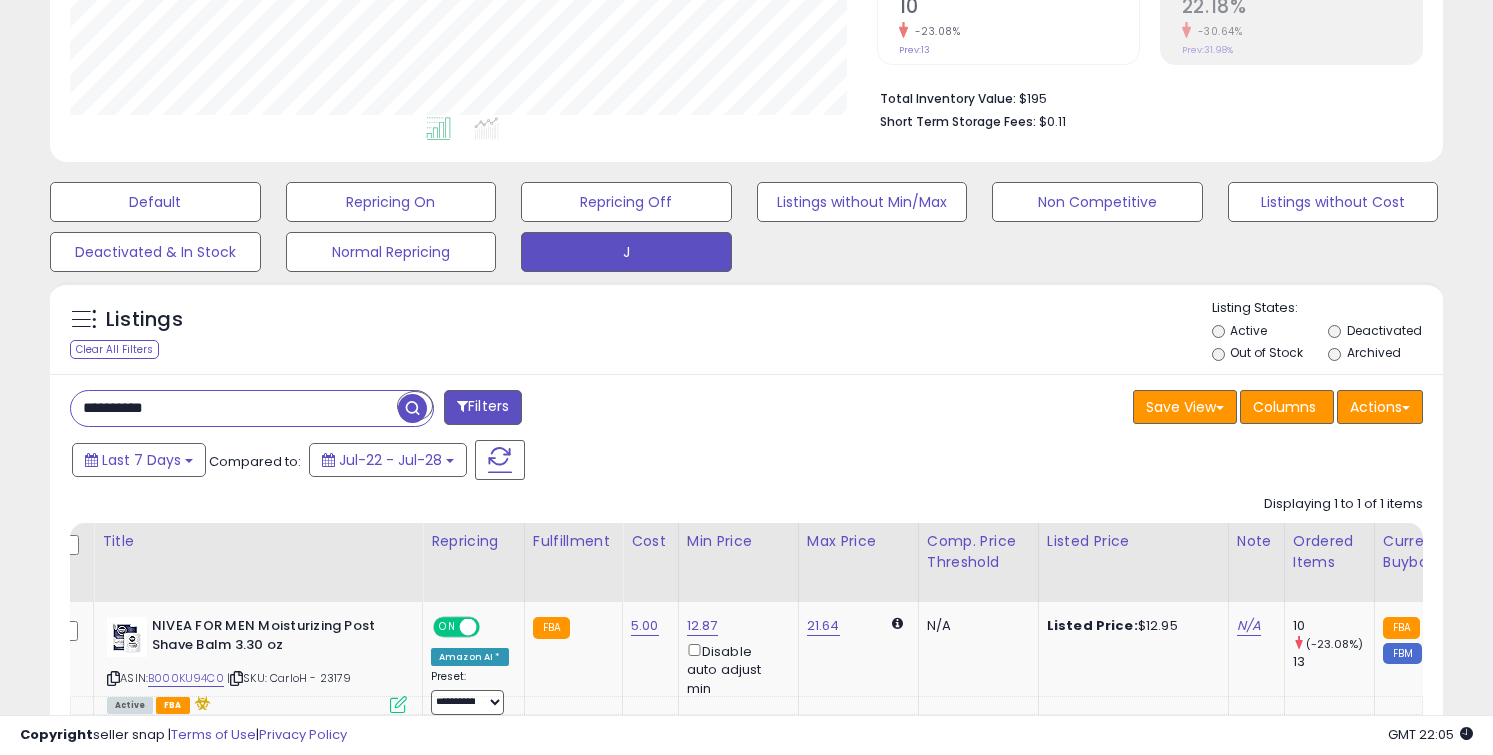 click on "**********" at bounding box center [234, 408] 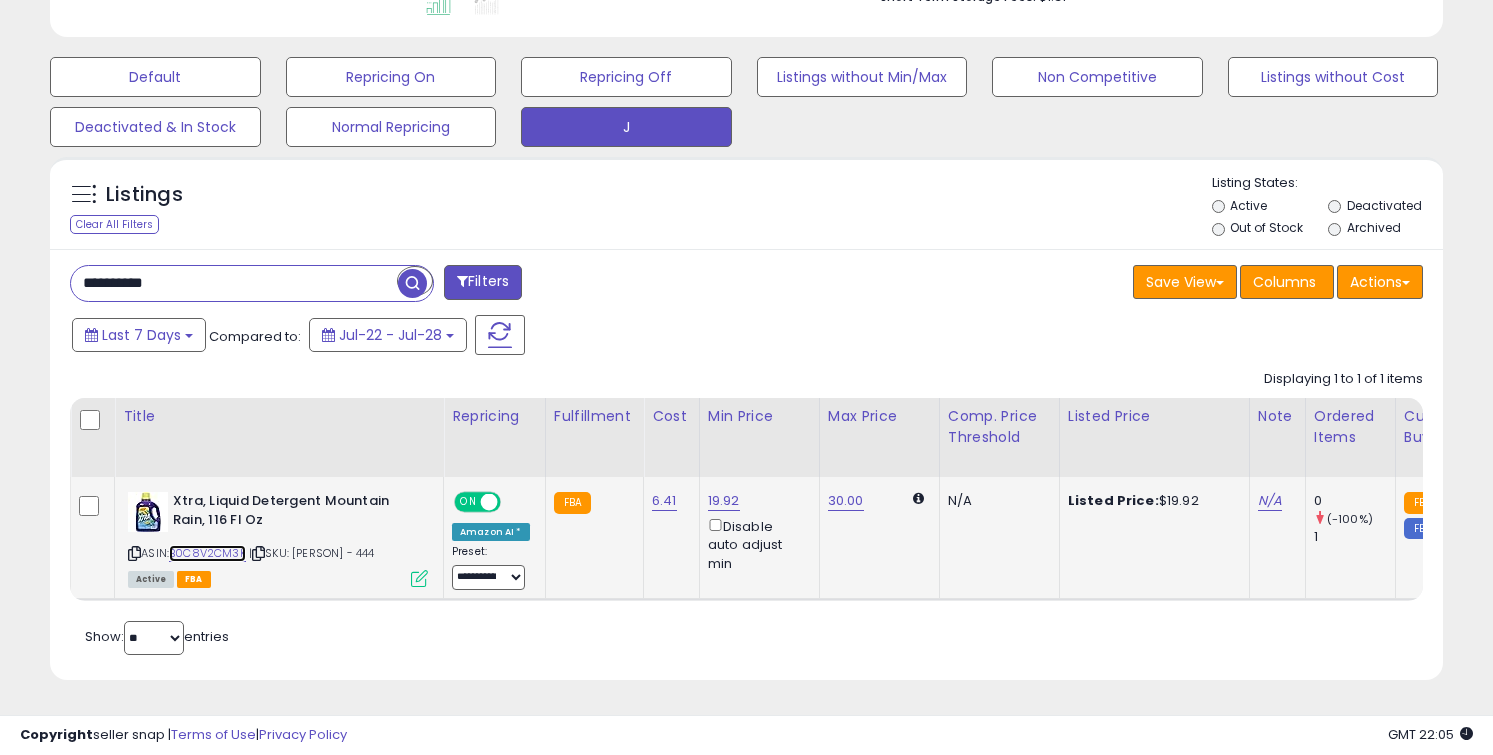 click on "B0C8V2CM3K" at bounding box center (207, 553) 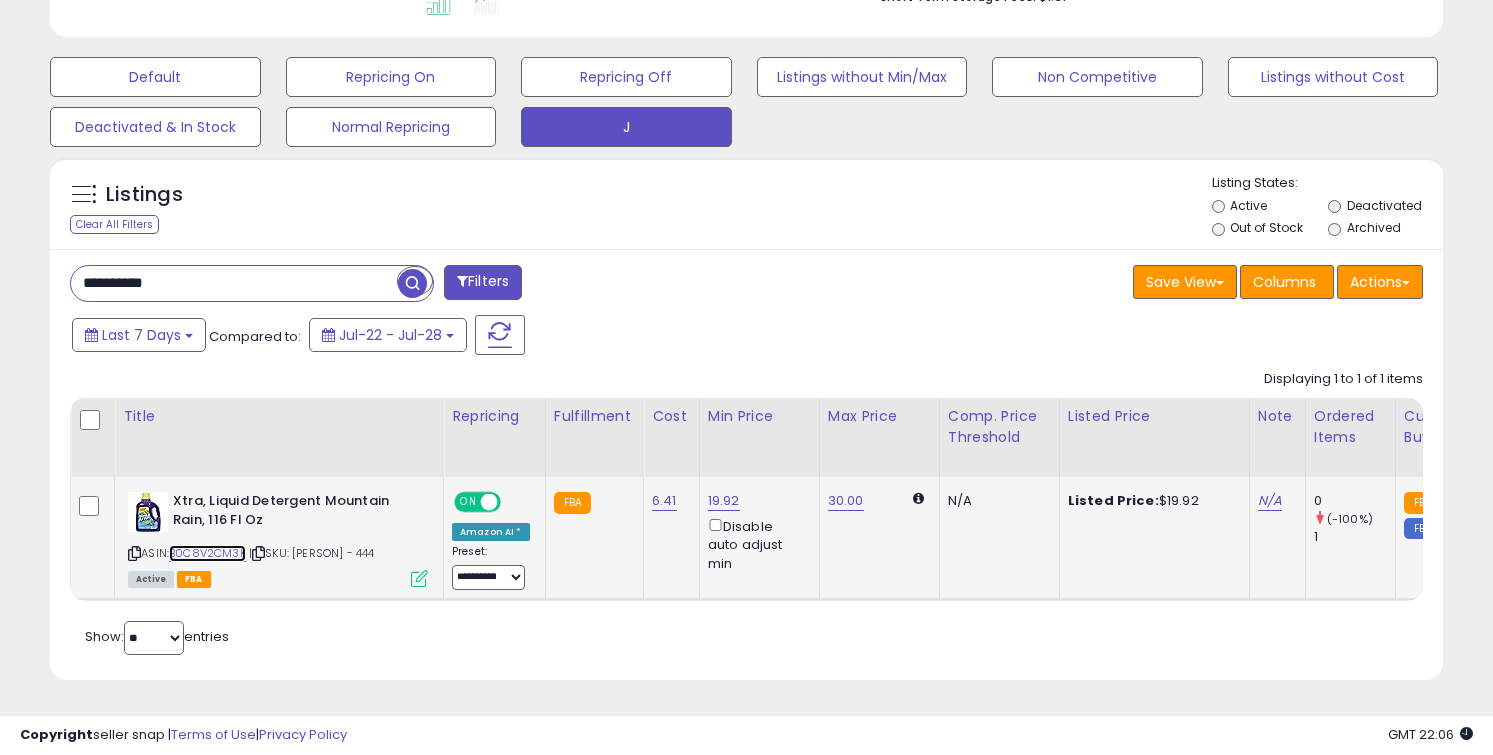 click on "B0C8V2CM3K" at bounding box center (207, 553) 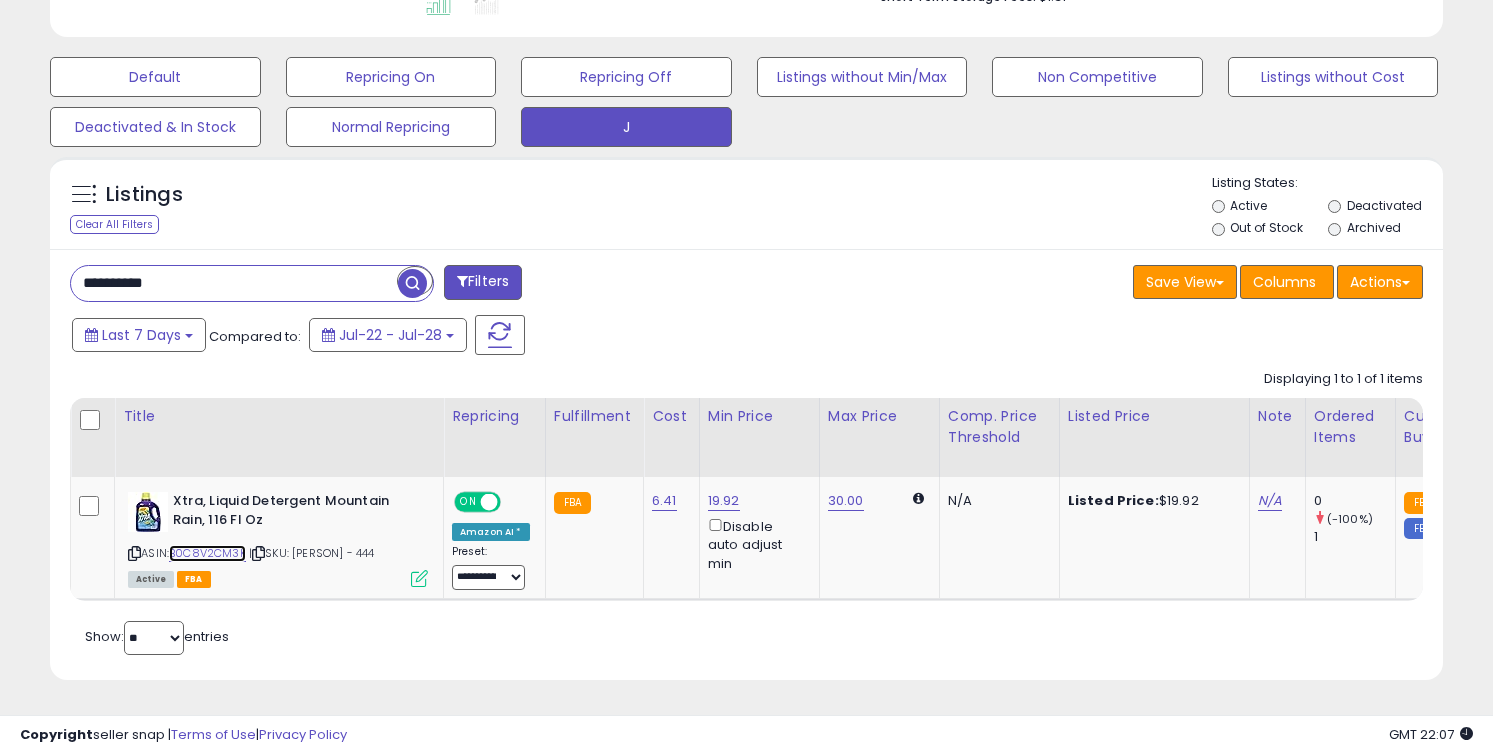 scroll, scrollTop: 0, scrollLeft: 407, axis: horizontal 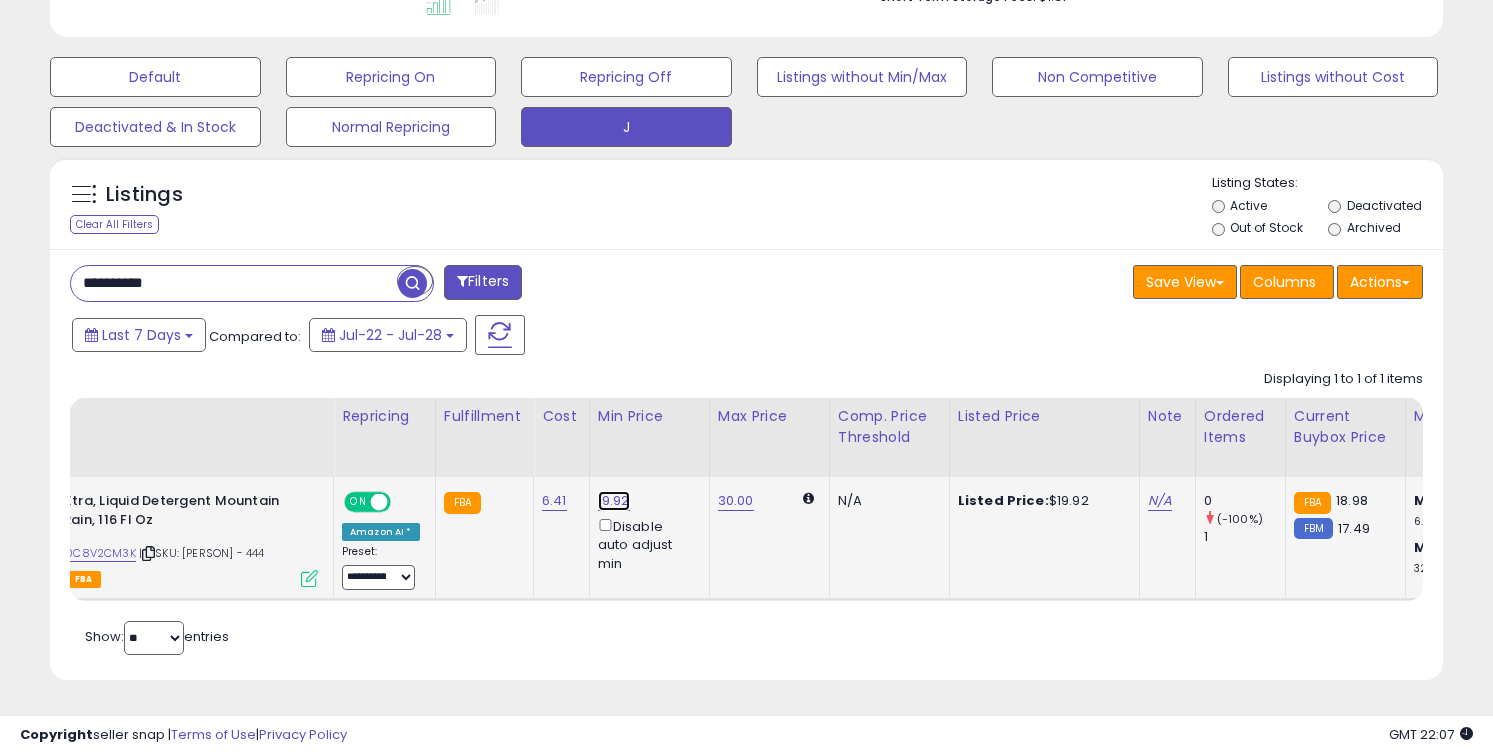 click on "19.92" at bounding box center (614, 501) 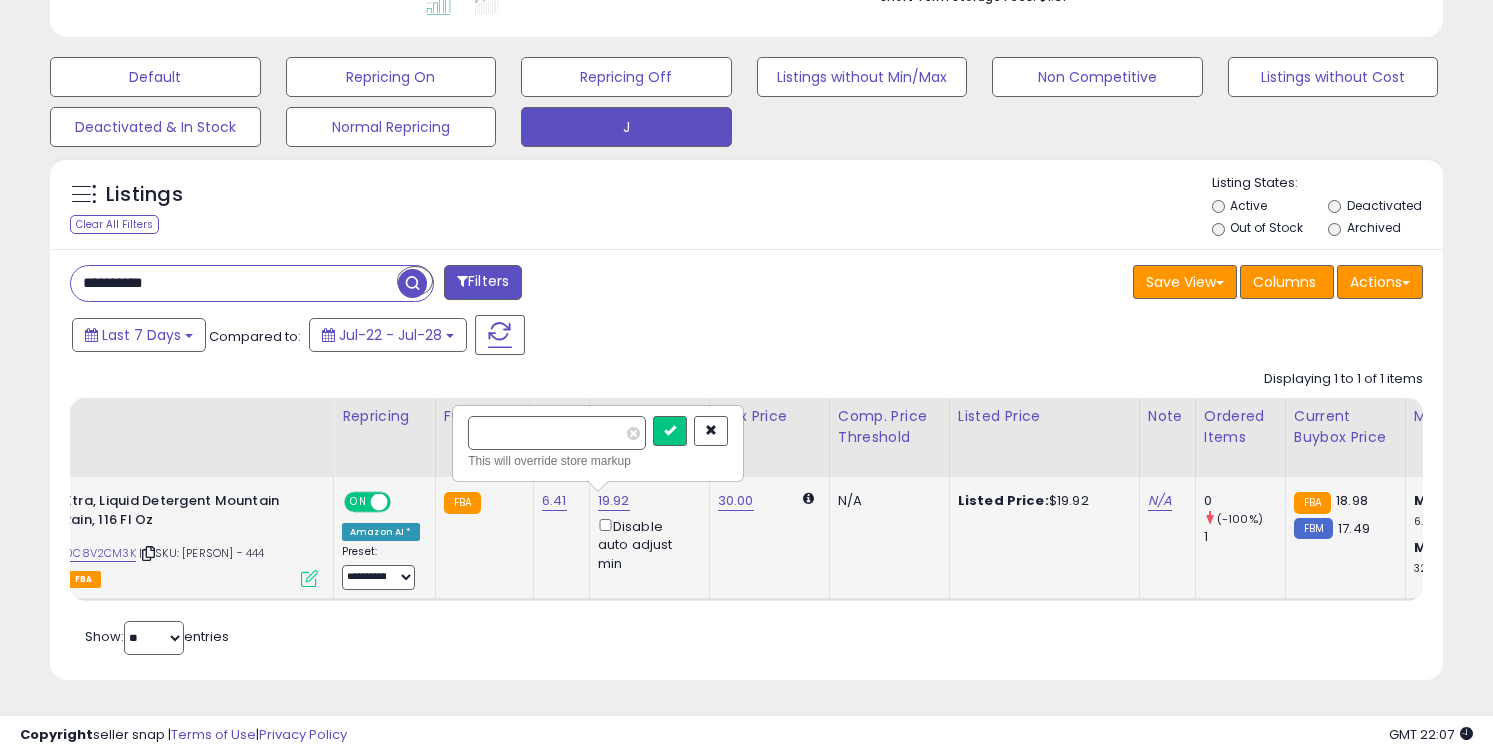 type on "****" 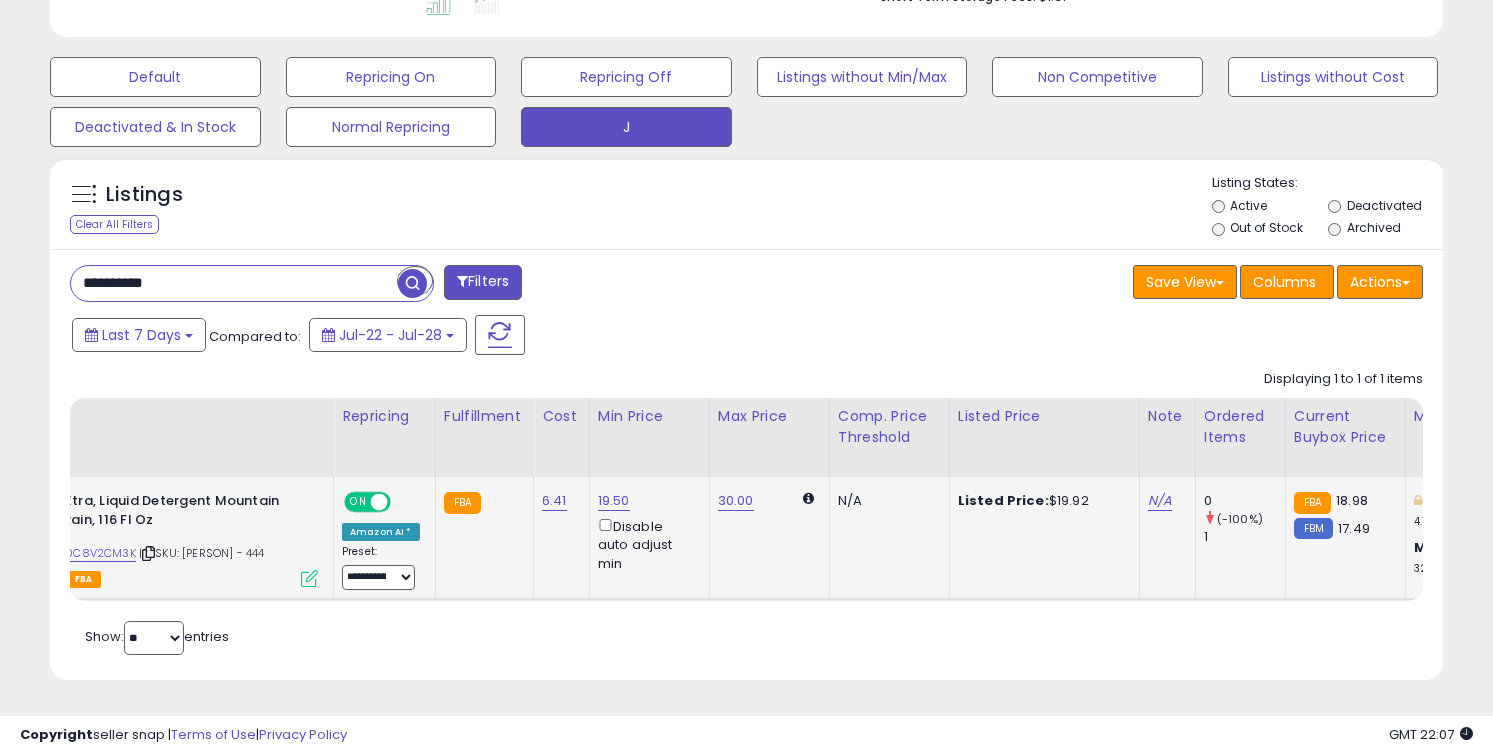 scroll, scrollTop: 0, scrollLeft: 829, axis: horizontal 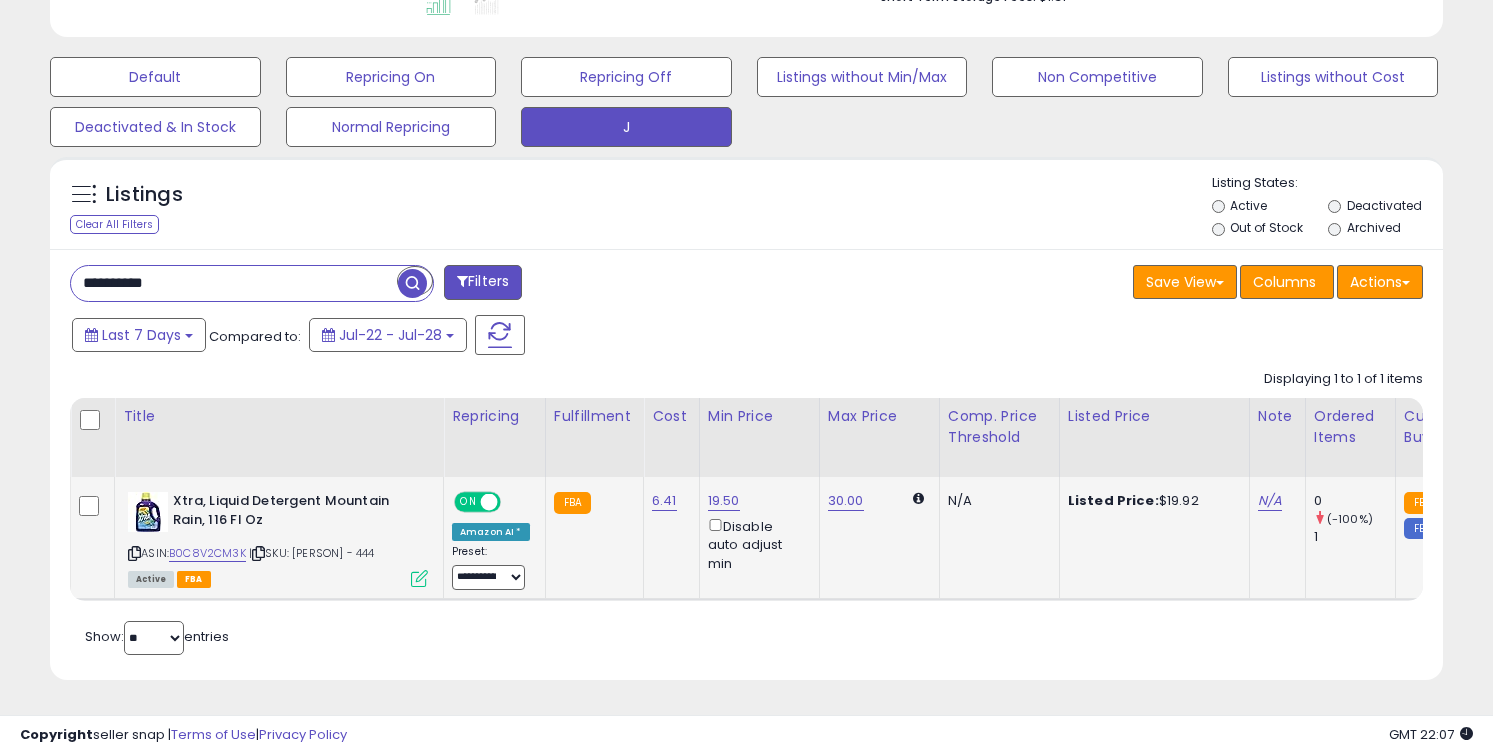 click on "**********" at bounding box center [234, 283] 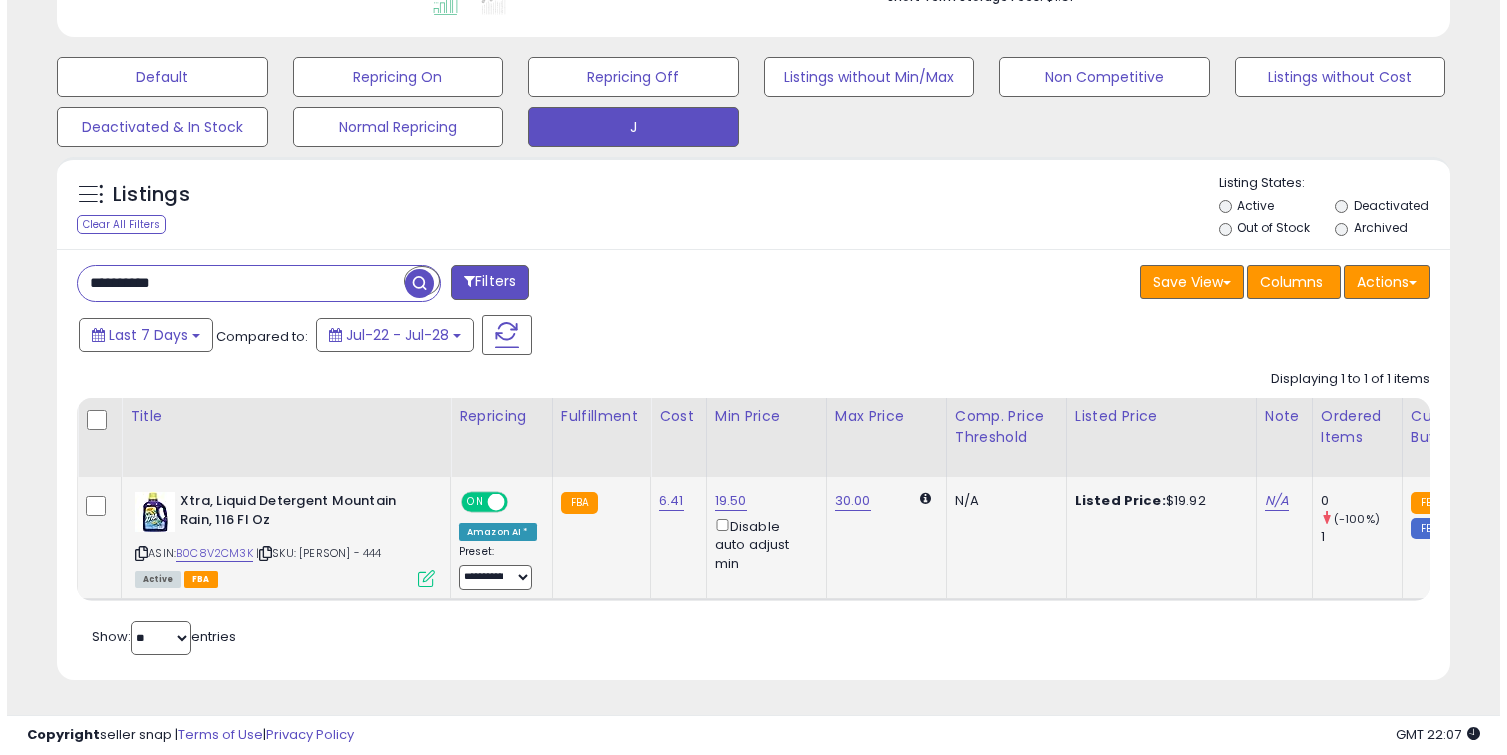 scroll, scrollTop: 464, scrollLeft: 0, axis: vertical 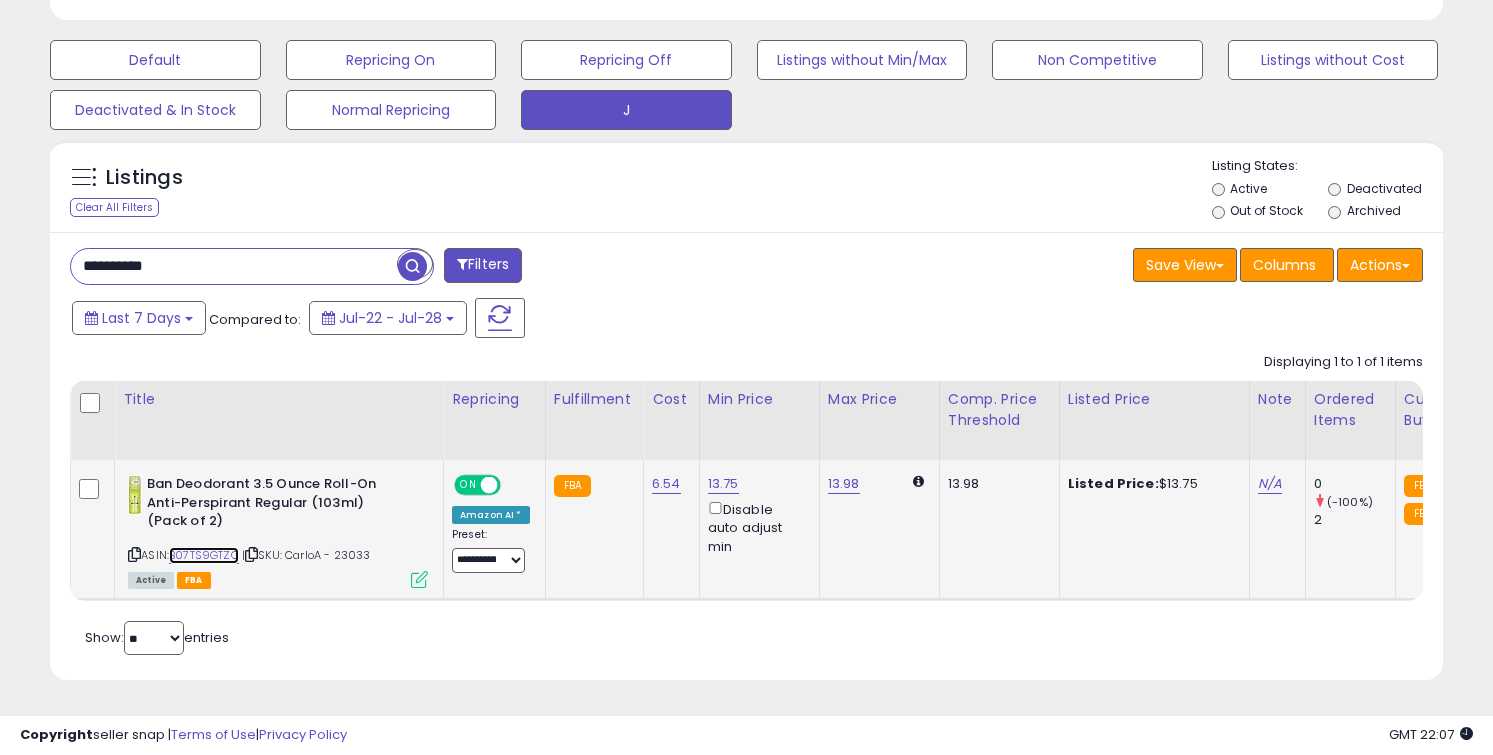 click on "B07TS9GTZC" at bounding box center (204, 555) 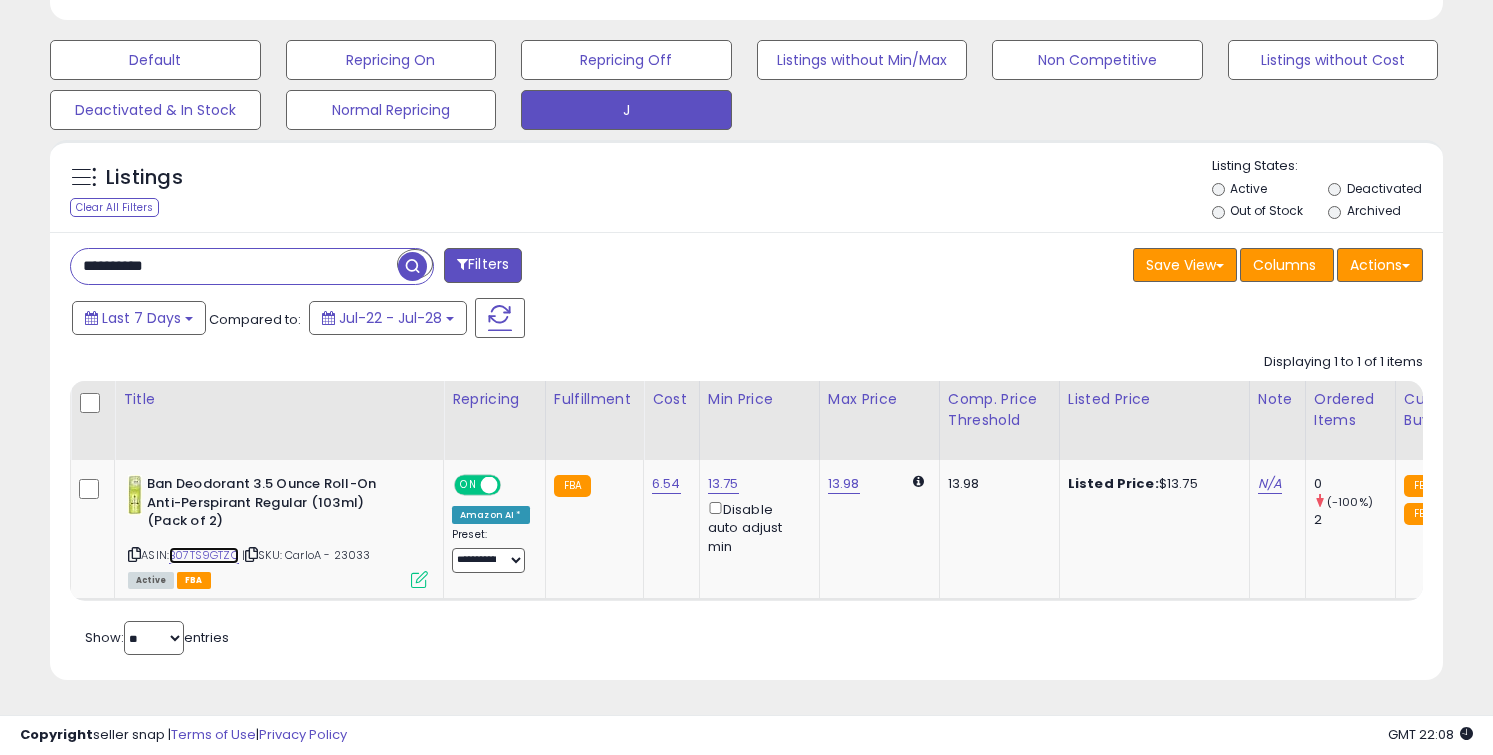 scroll, scrollTop: 0, scrollLeft: 242, axis: horizontal 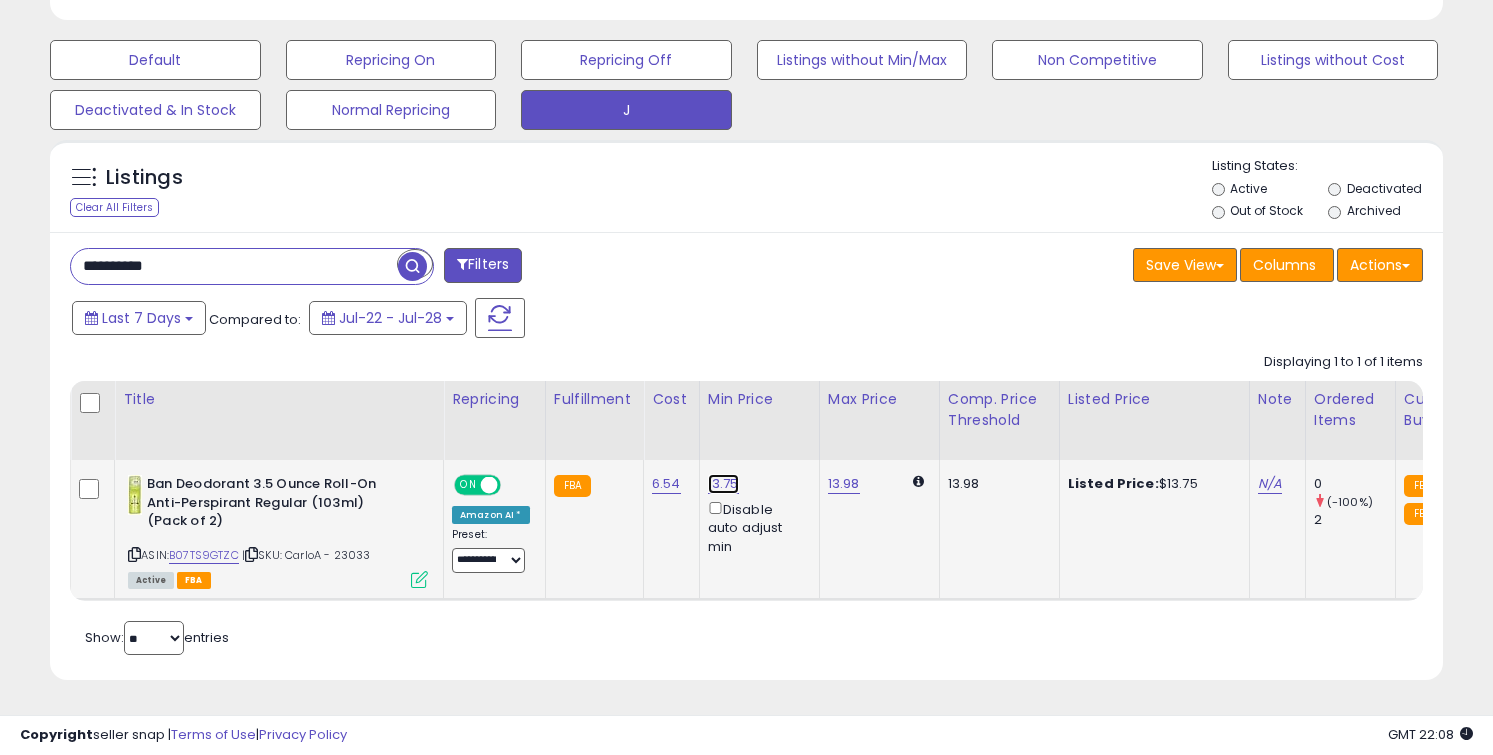 click on "13.75" at bounding box center [723, 484] 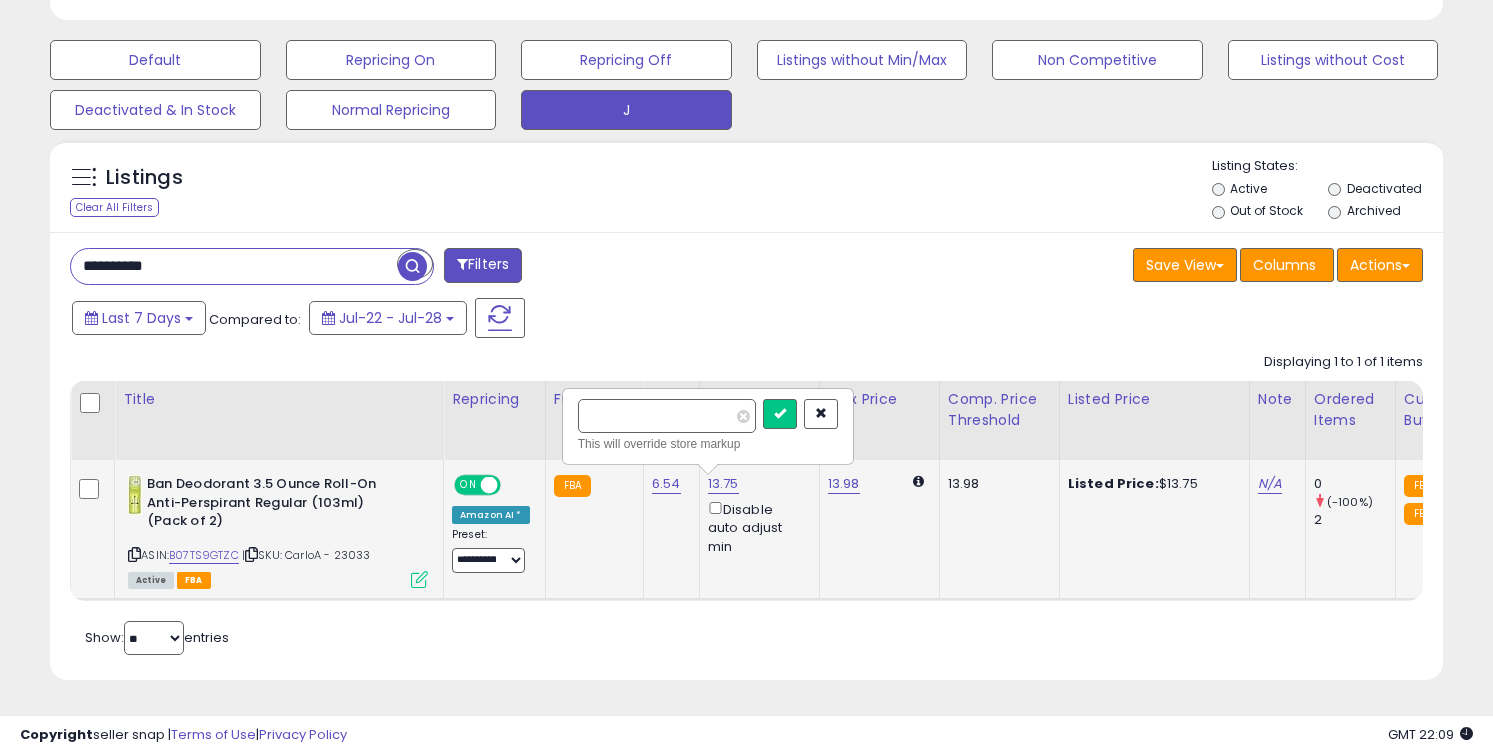 type on "*****" 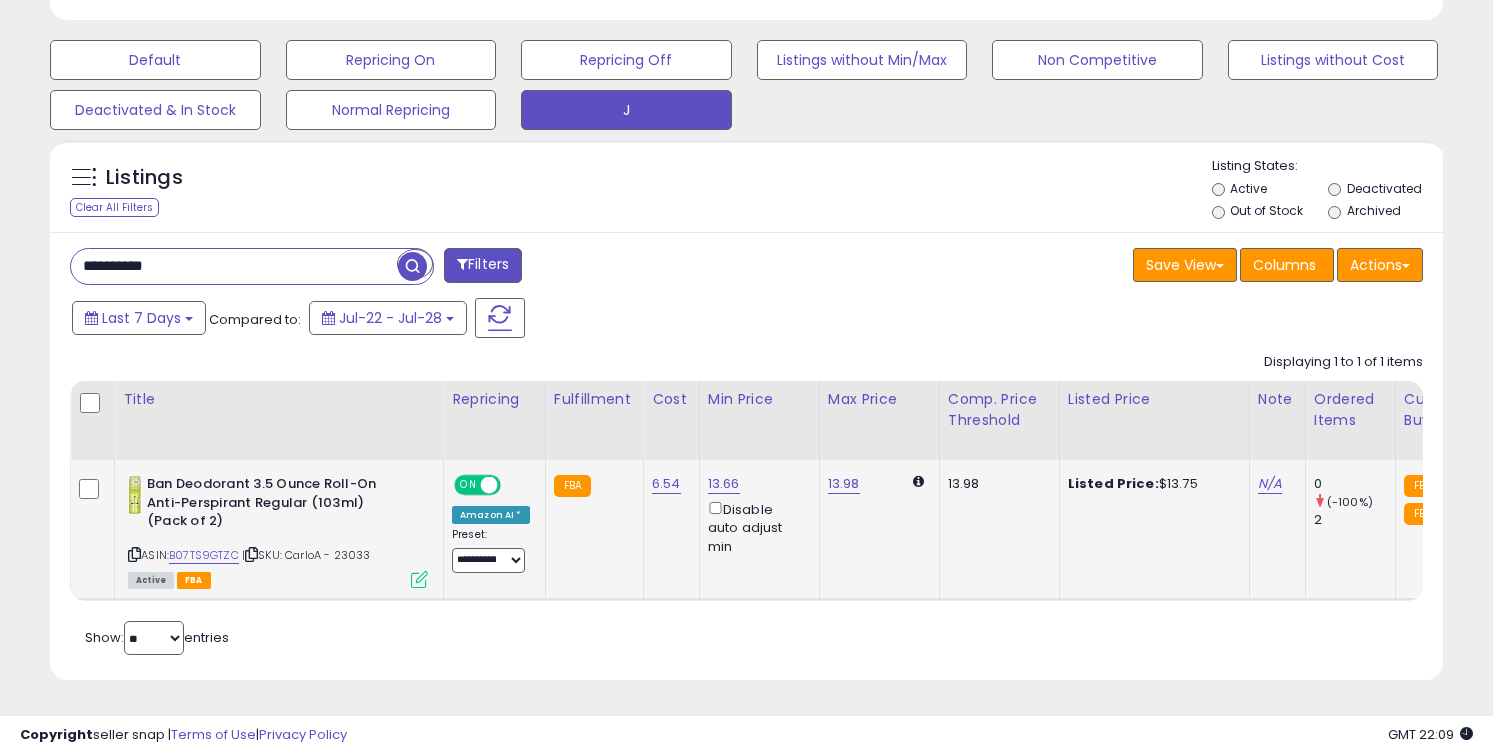 scroll, scrollTop: 0, scrollLeft: 288, axis: horizontal 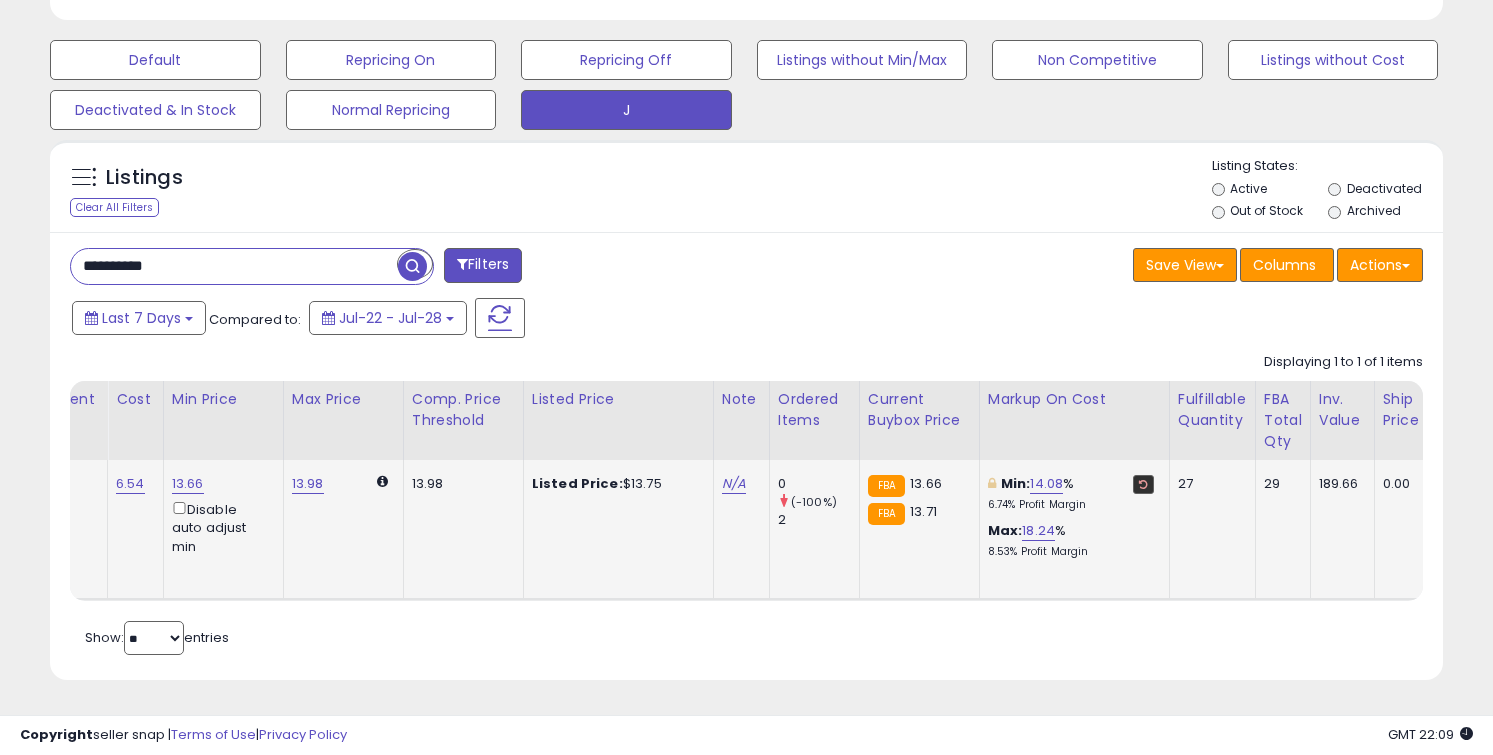 paste 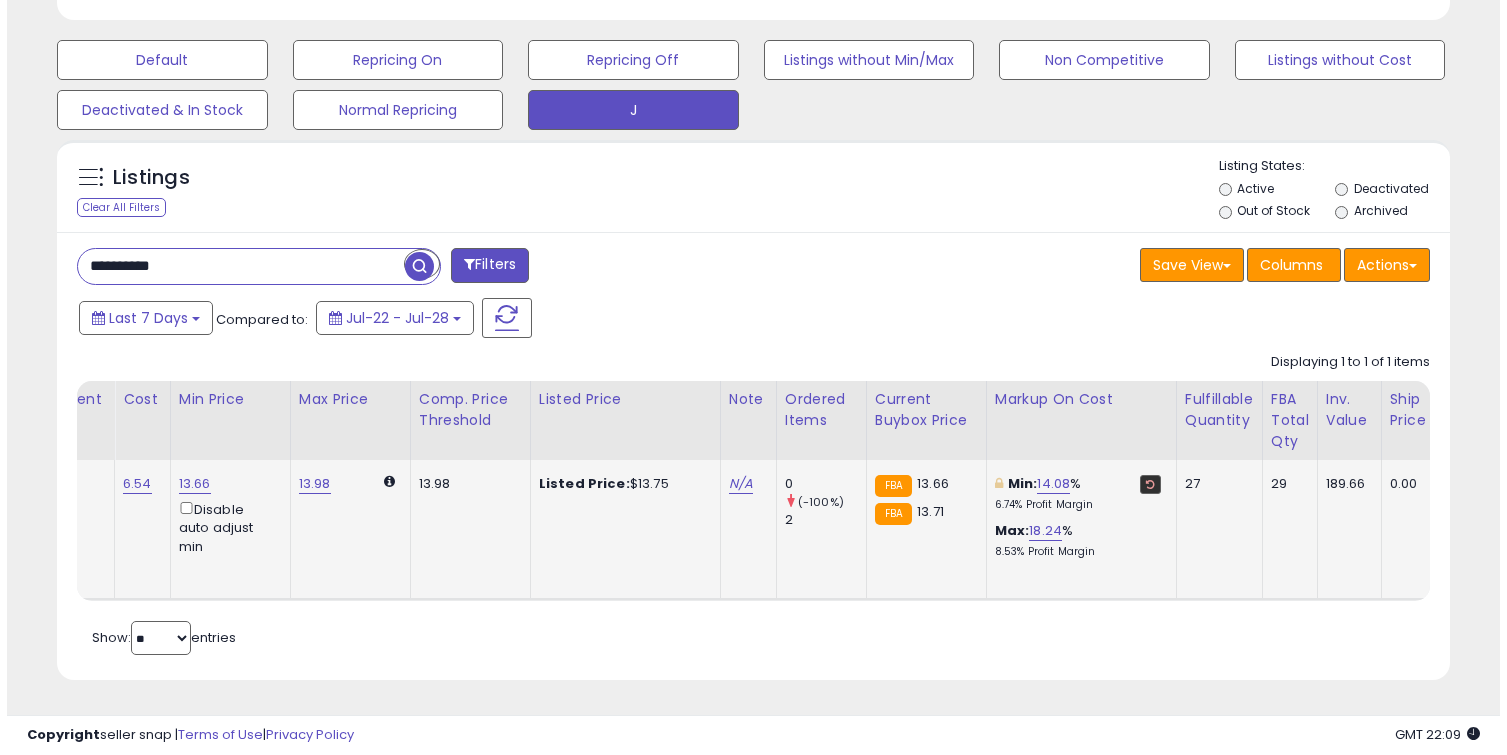 scroll, scrollTop: 464, scrollLeft: 0, axis: vertical 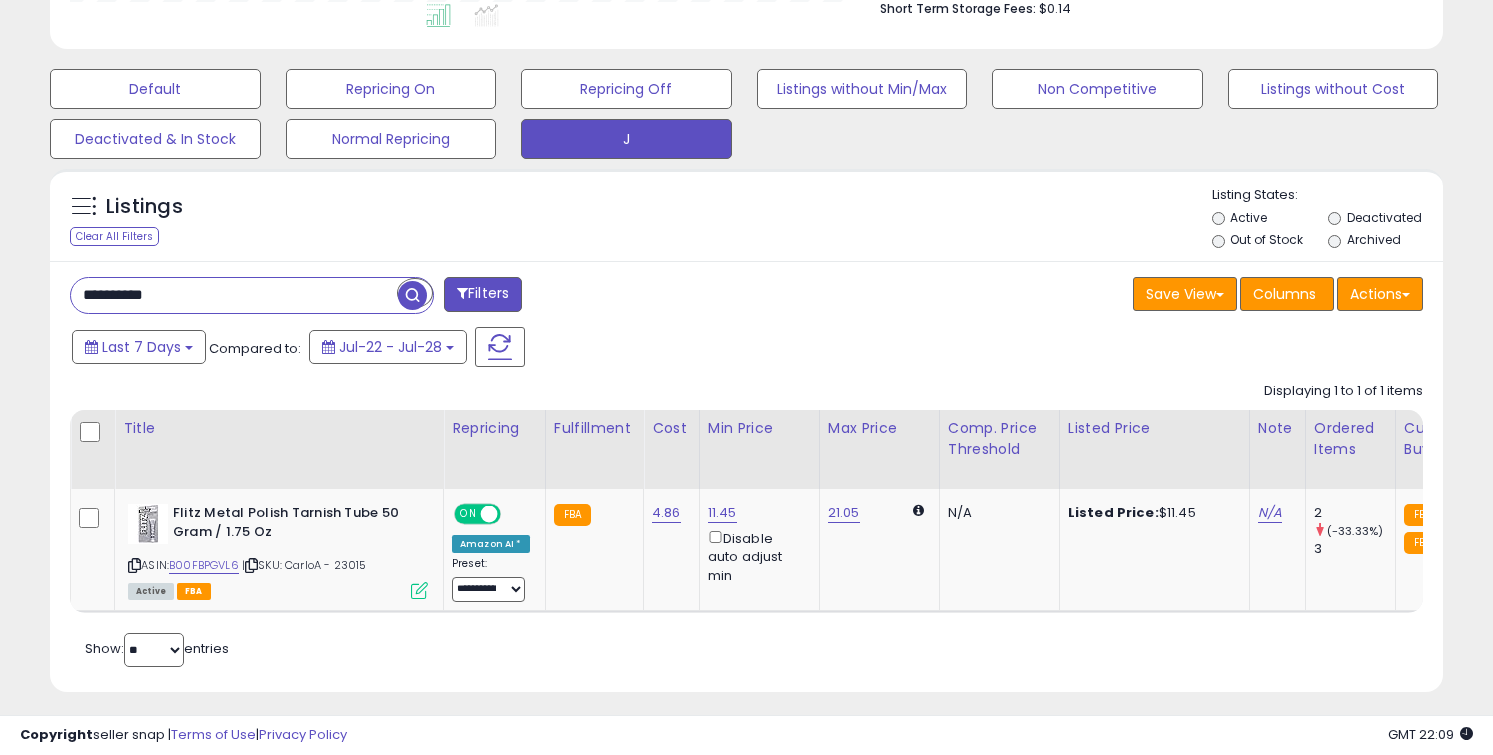 paste 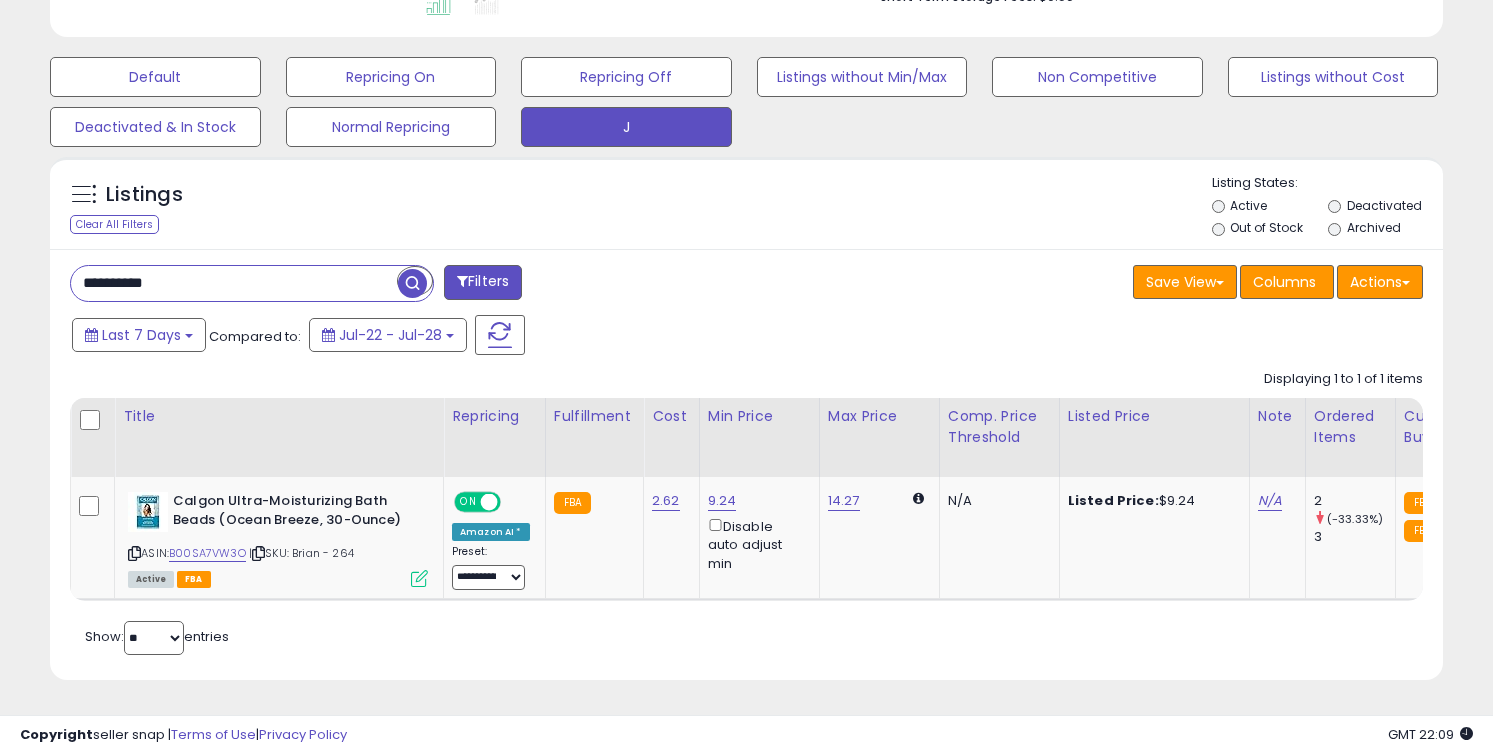 click on "**********" at bounding box center (234, 283) 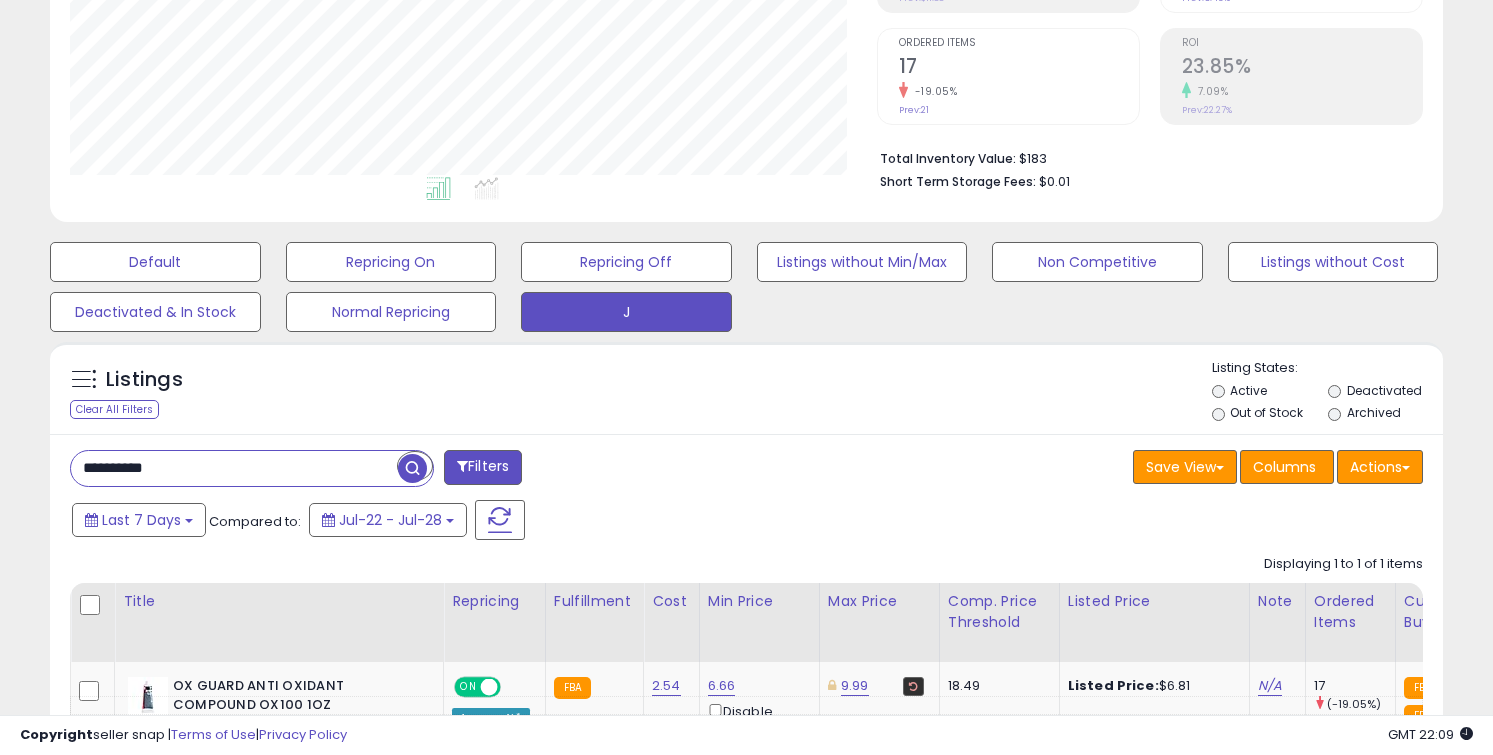 click on "**********" at bounding box center [234, 468] 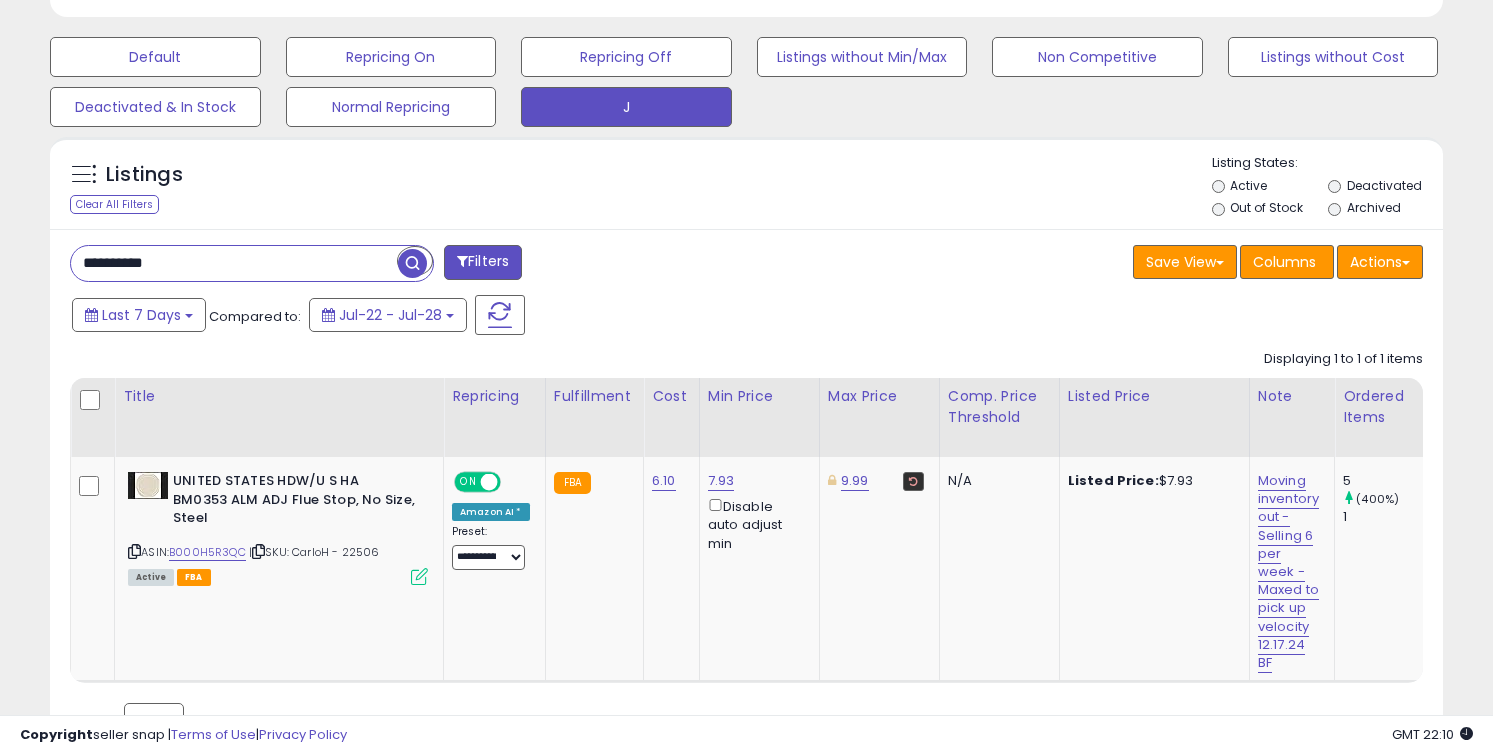 click on "**********" at bounding box center (234, 263) 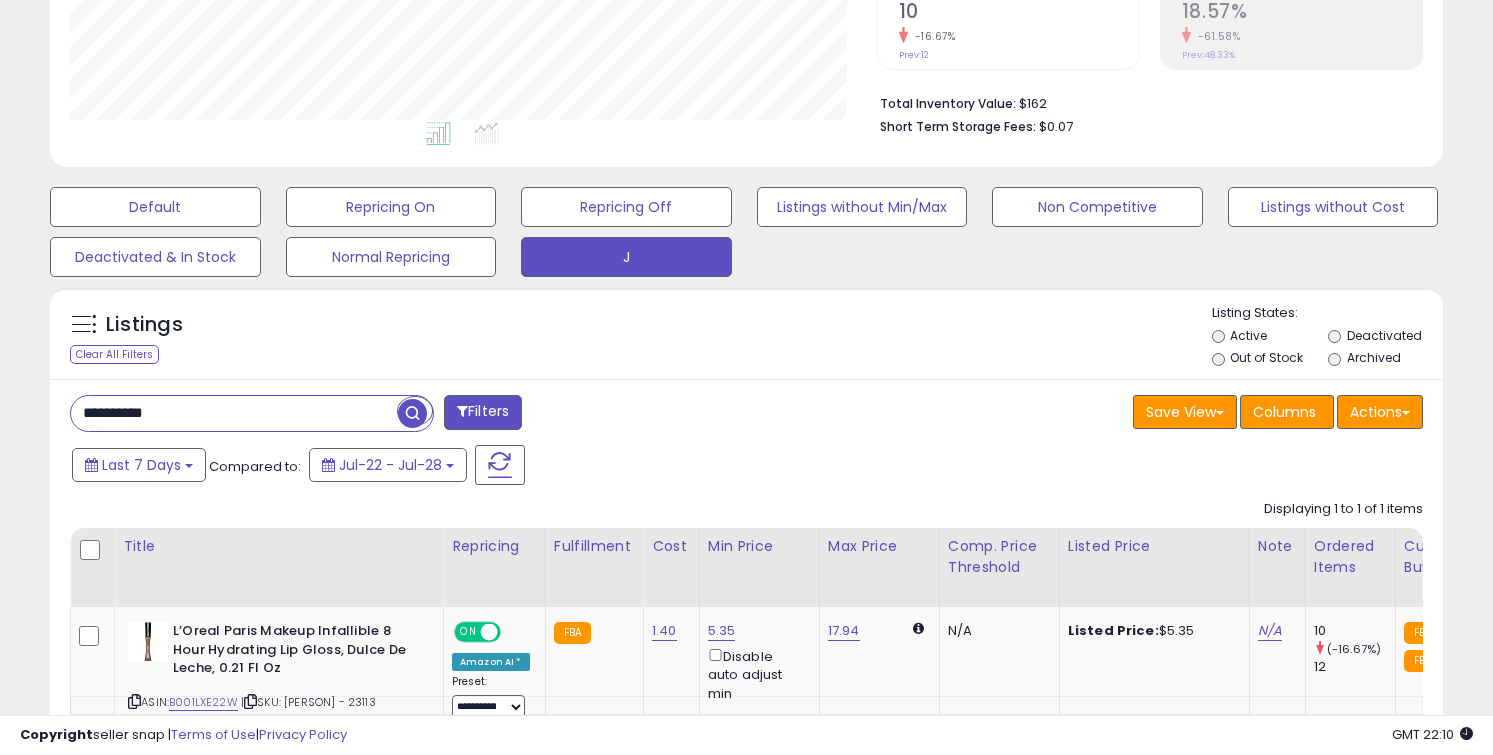click on "**********" at bounding box center [234, 413] 